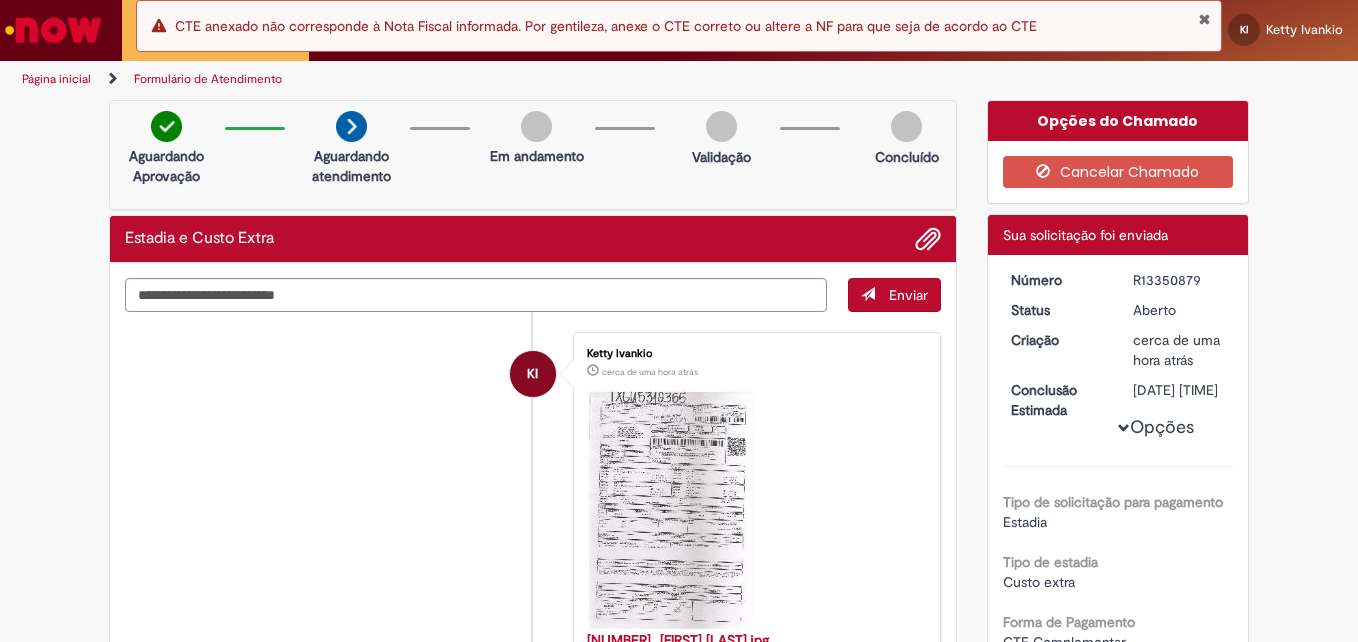 scroll, scrollTop: 0, scrollLeft: 0, axis: both 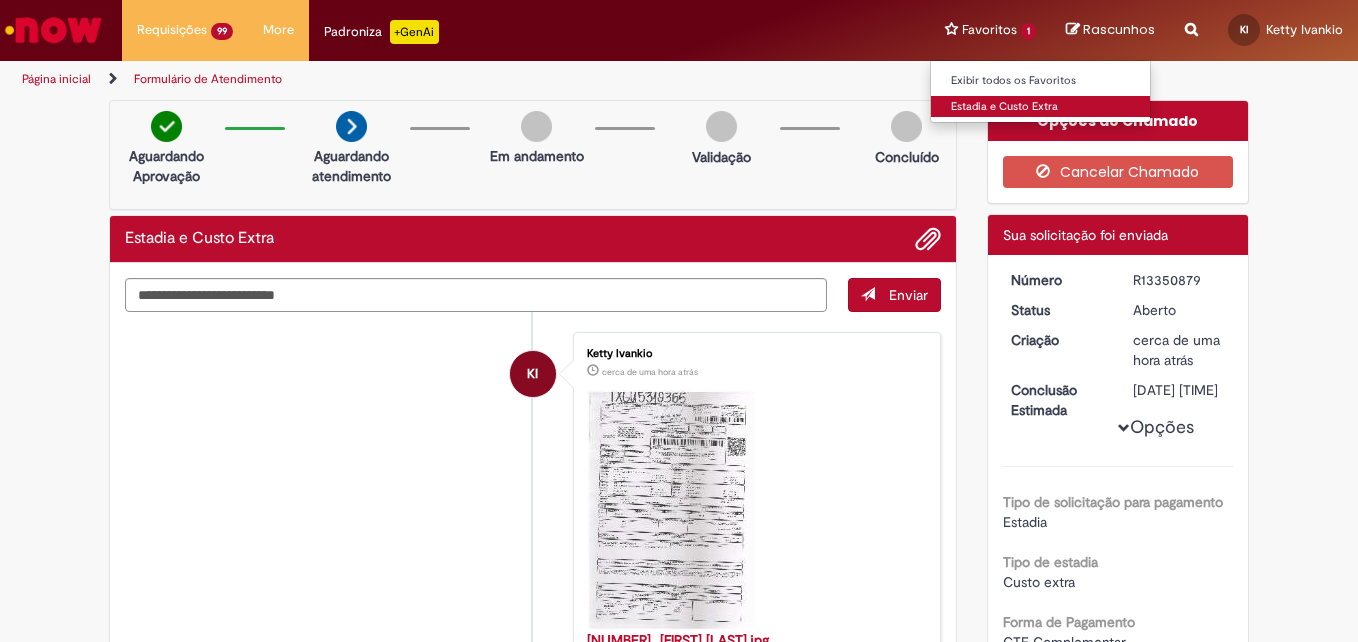 click on "Estadia e Custo Extra" at bounding box center [1041, 107] 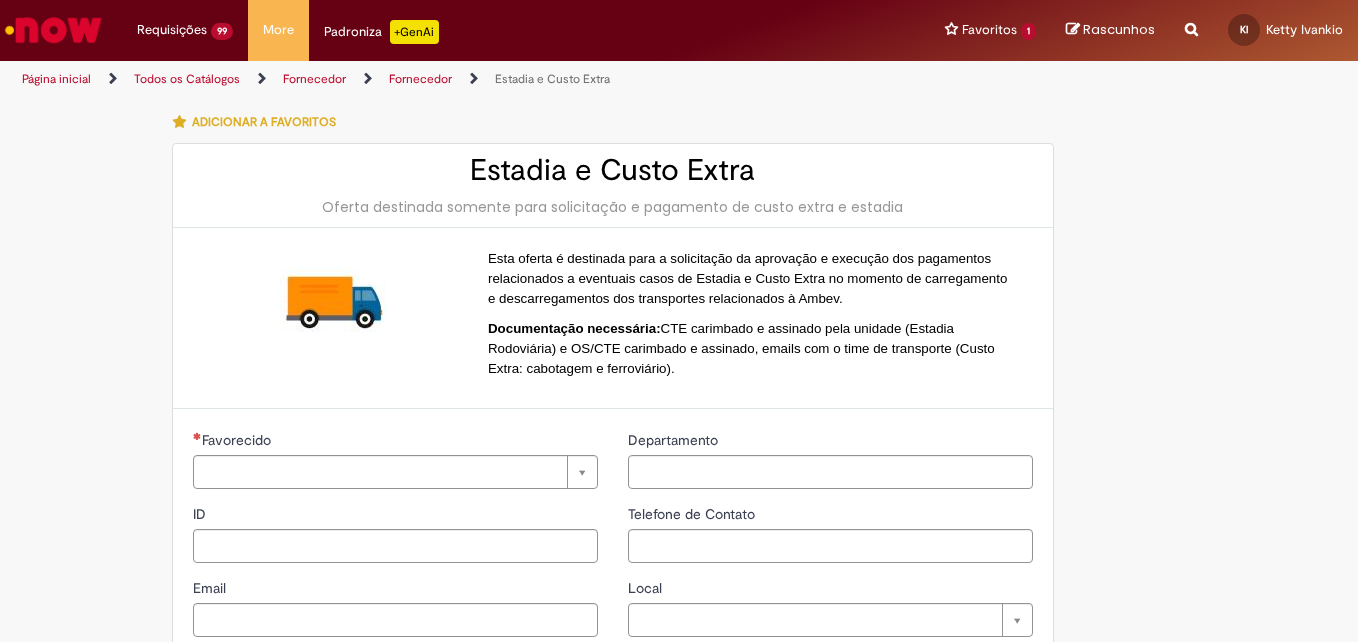 type on "**********" 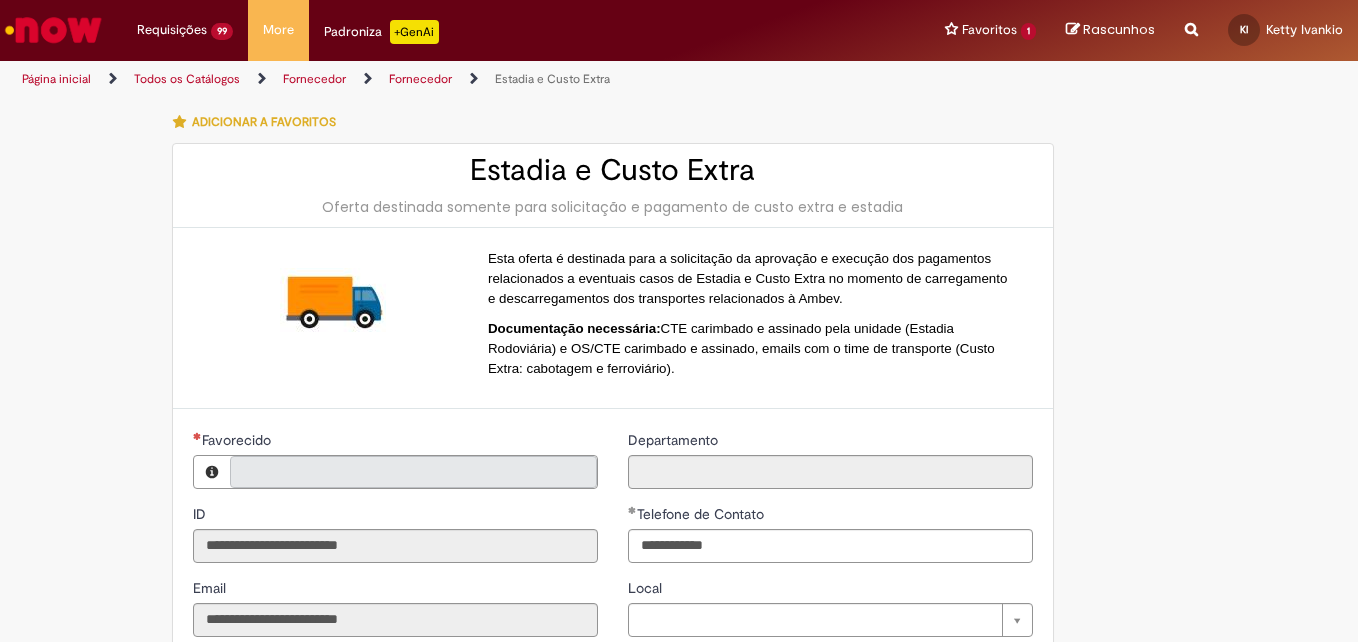 type on "**********" 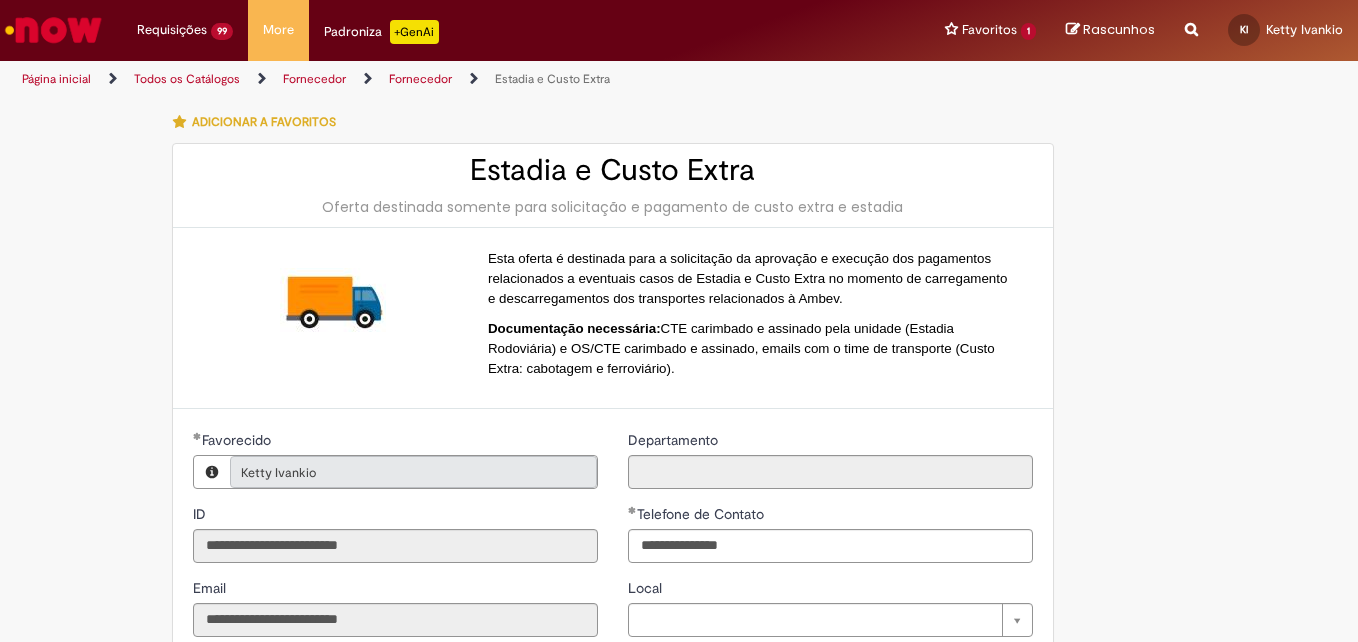 type on "**********" 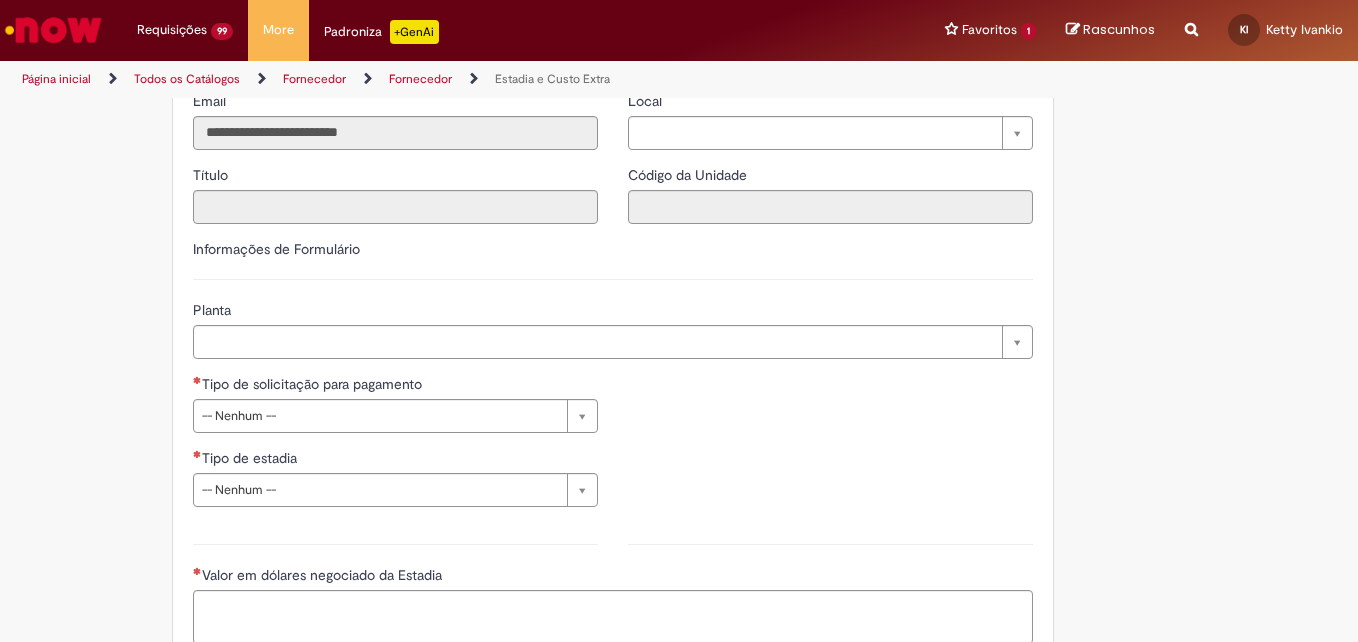 scroll, scrollTop: 490, scrollLeft: 0, axis: vertical 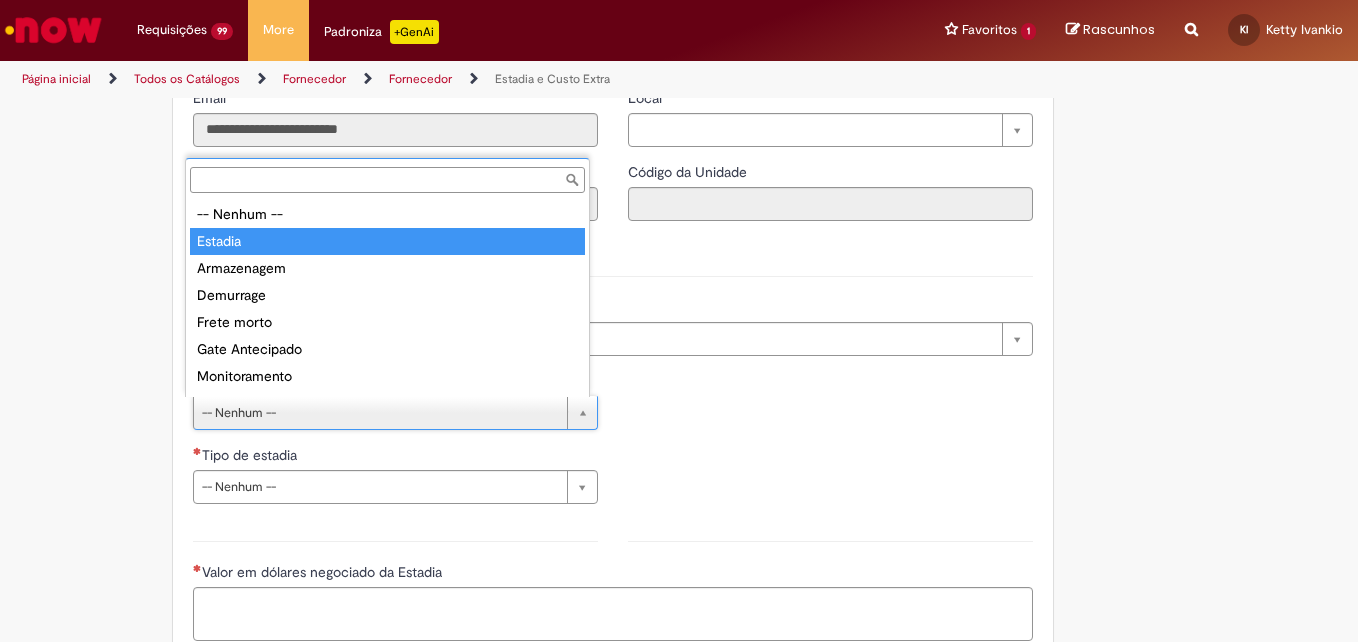 type on "*******" 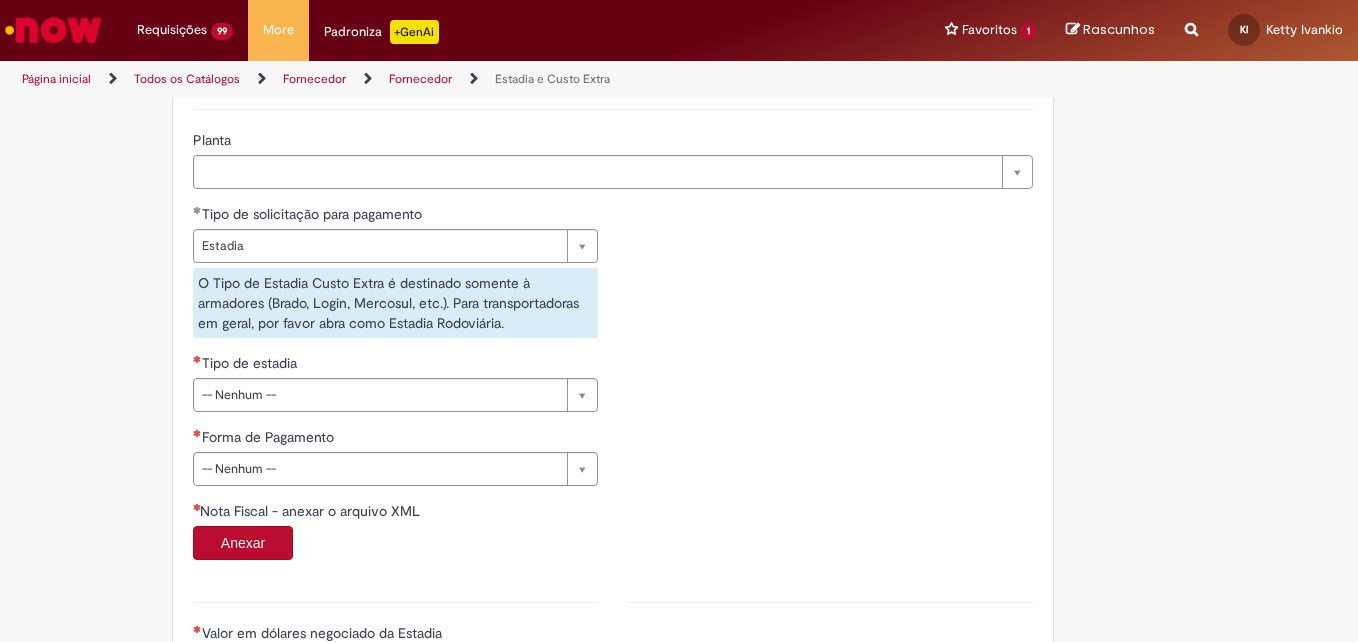 scroll, scrollTop: 673, scrollLeft: 0, axis: vertical 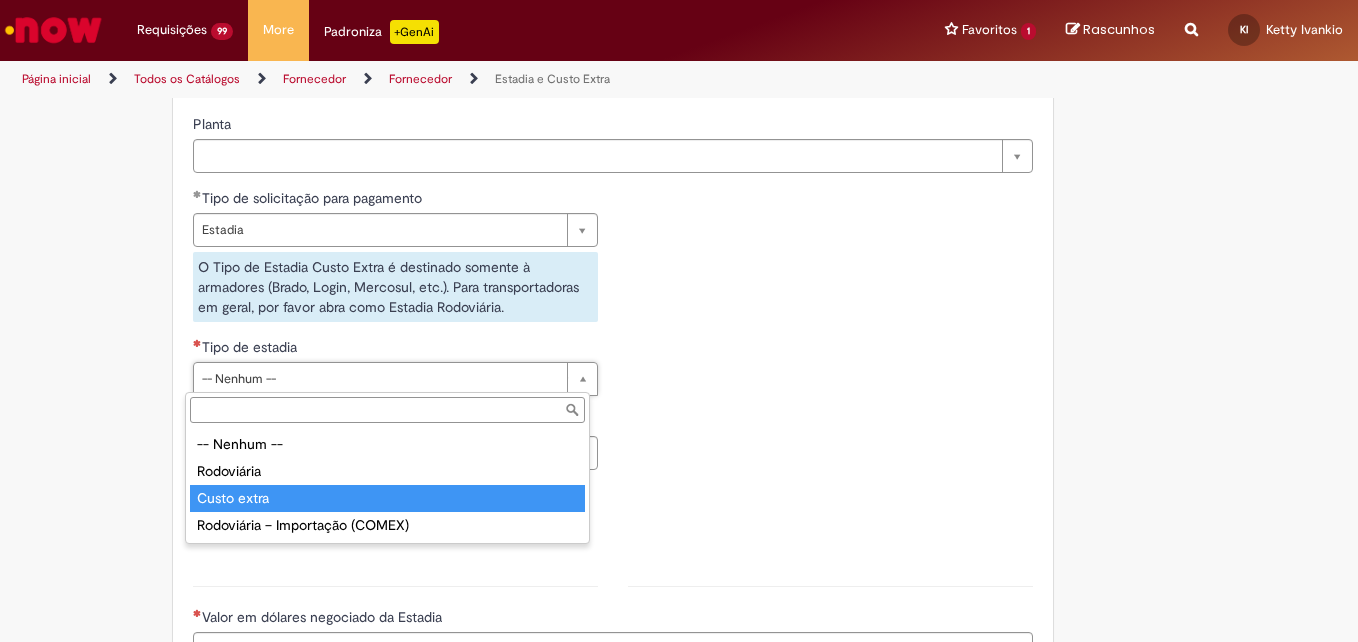 type on "**********" 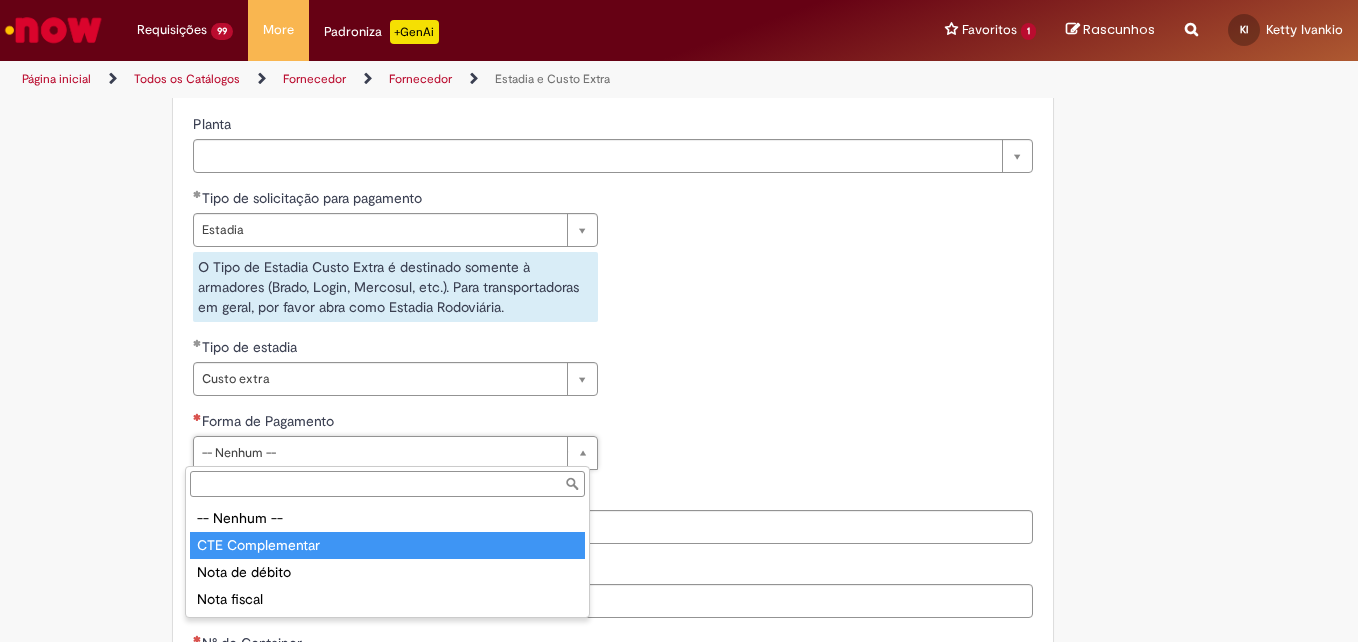 type on "**********" 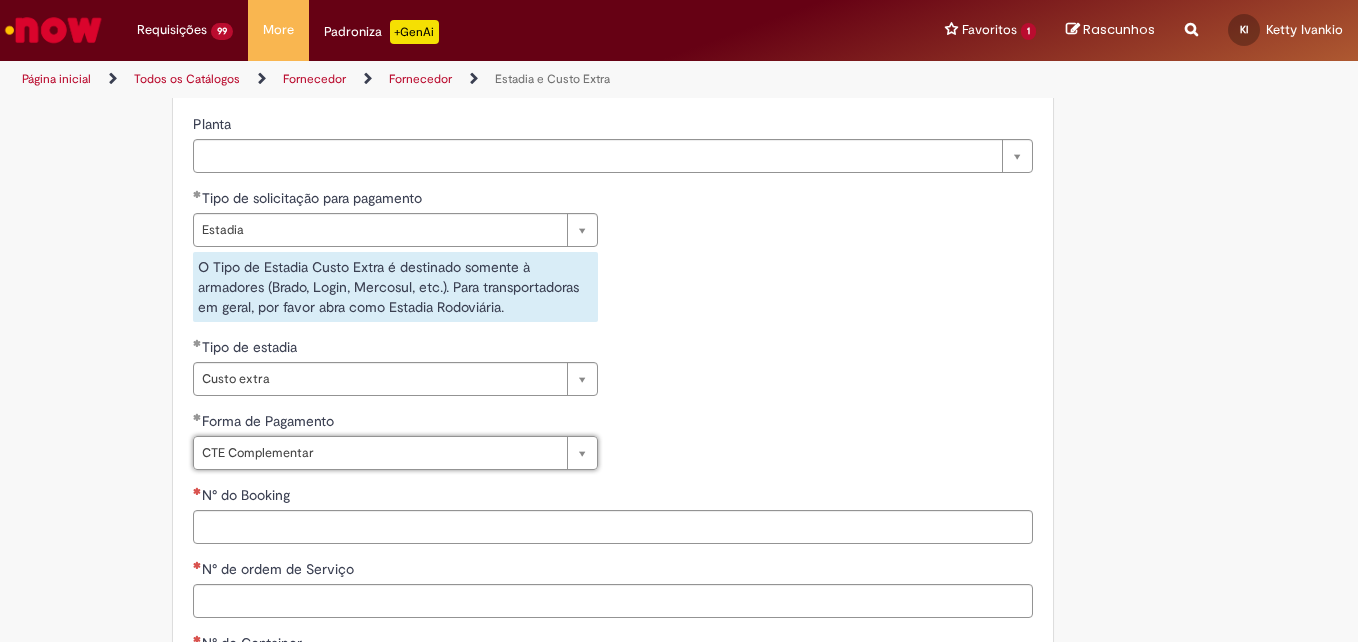 click on "CTE do frete em PDF  CTE obrigatoriamente deve ser anexada em PDF, referente ao frete que gerou a estadia, completa e legível com carimbo e assinatura da unidade
Anexar
N° do Booking N° de ordem de Serviço N° do Container Documento carimbado e assinado pela Cervejaria geradora de estadia (PDF)
Carregar
Nota Fiscal - anexar o arquivo XML
Anexar" at bounding box center (613, 635) 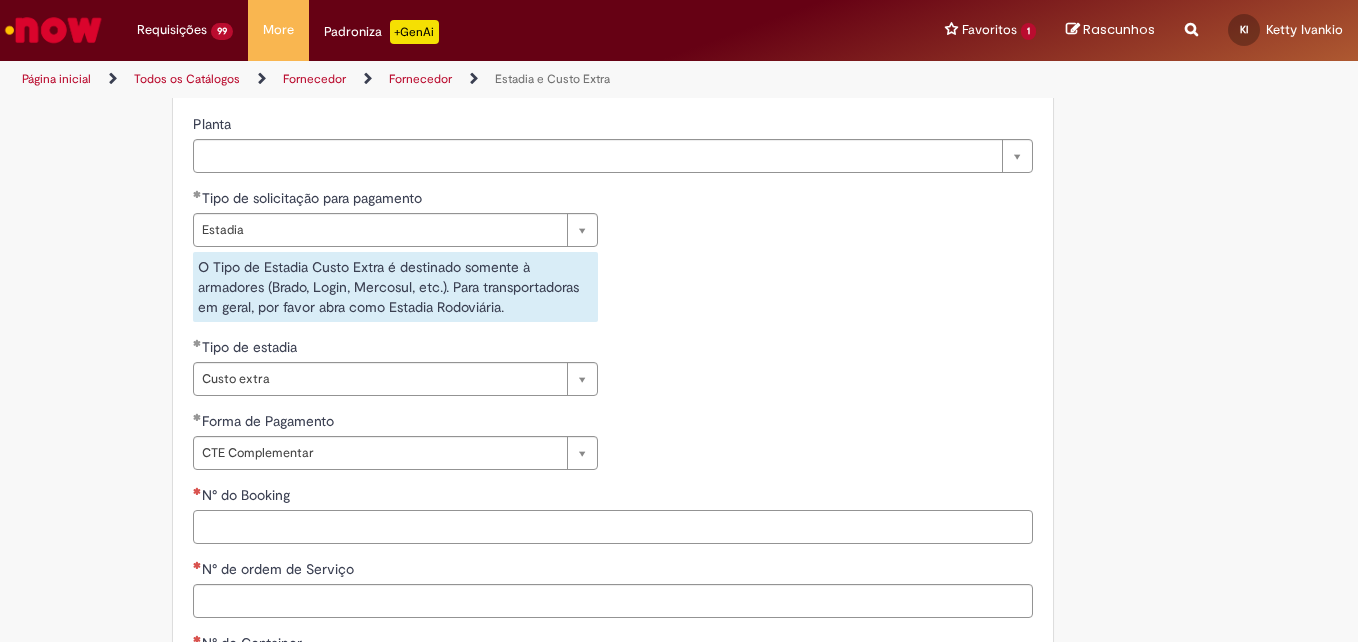 click on "N° do Booking" at bounding box center (613, 527) 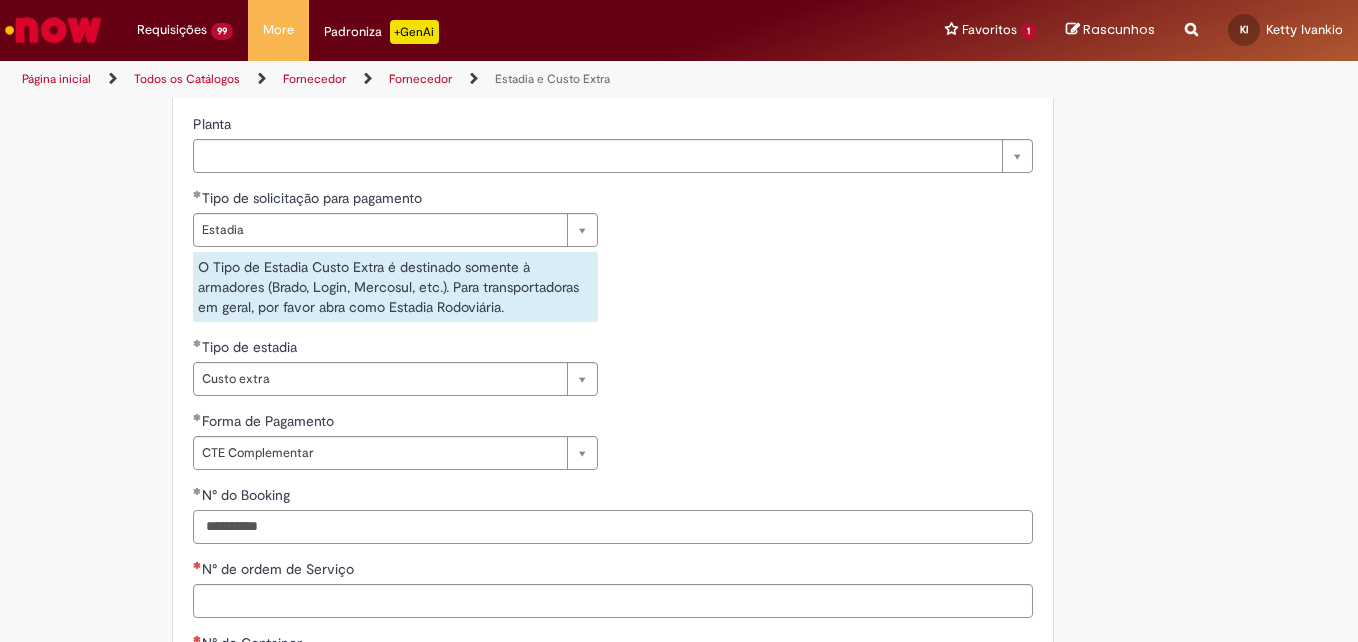 type on "**********" 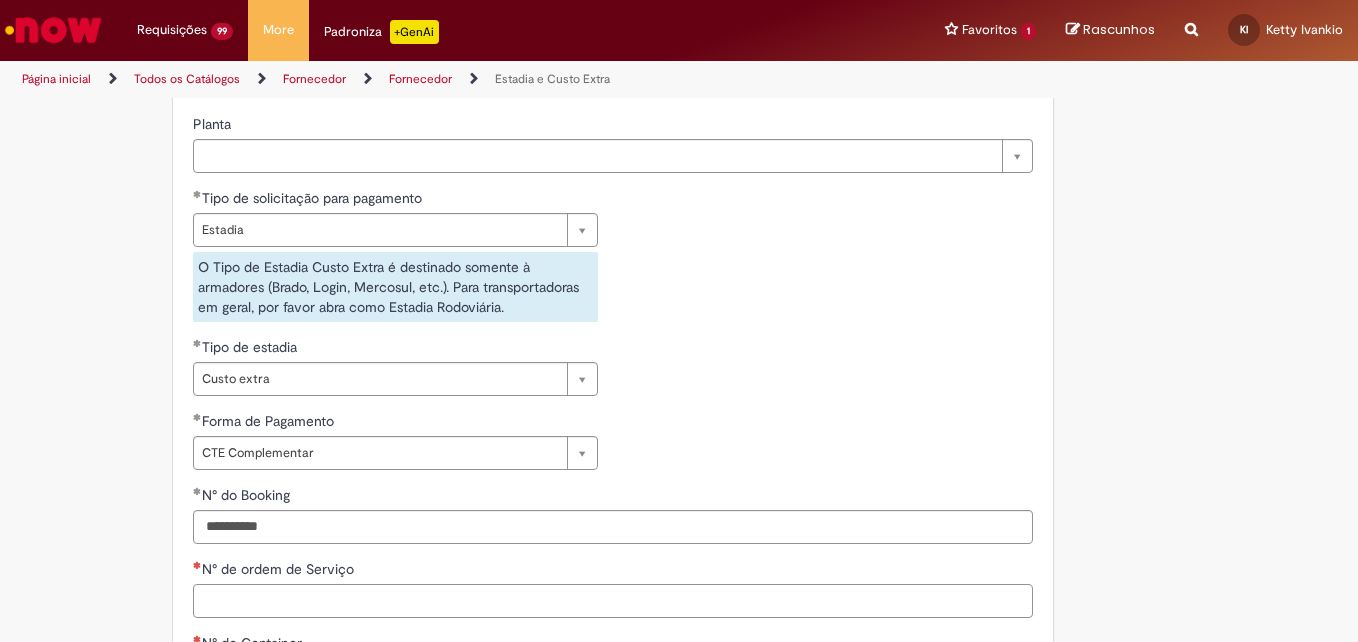click on "N° de ordem de Serviço" at bounding box center [613, 601] 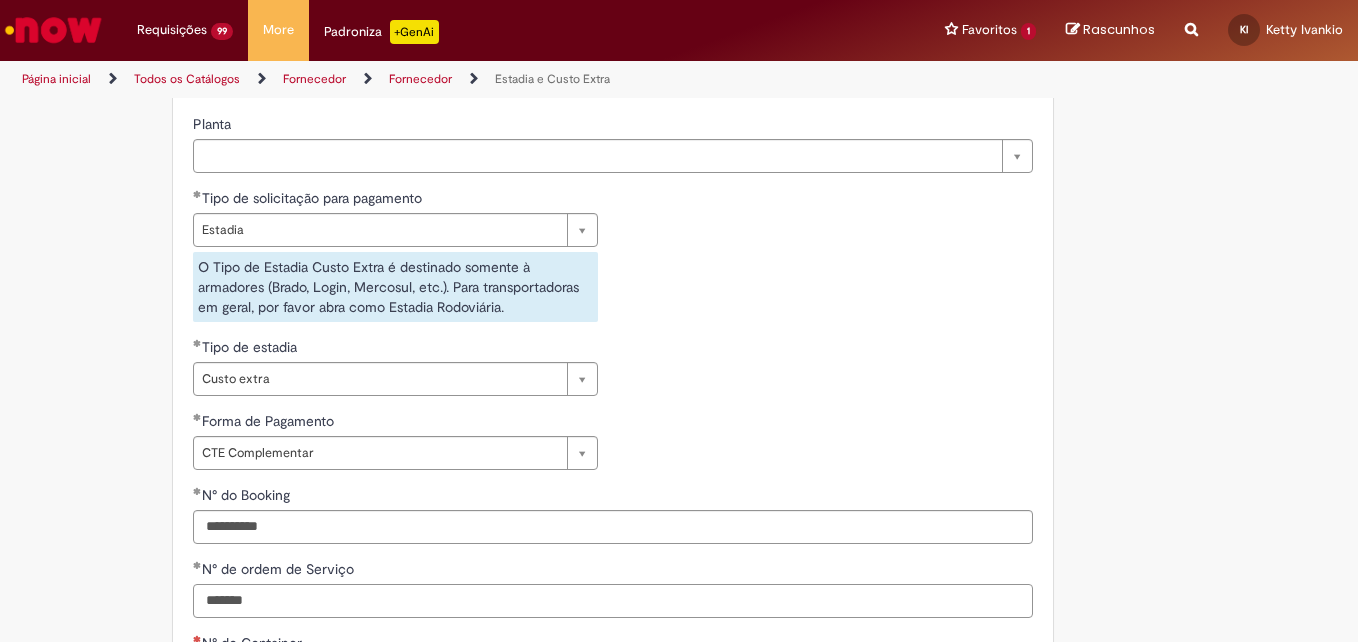type on "*******" 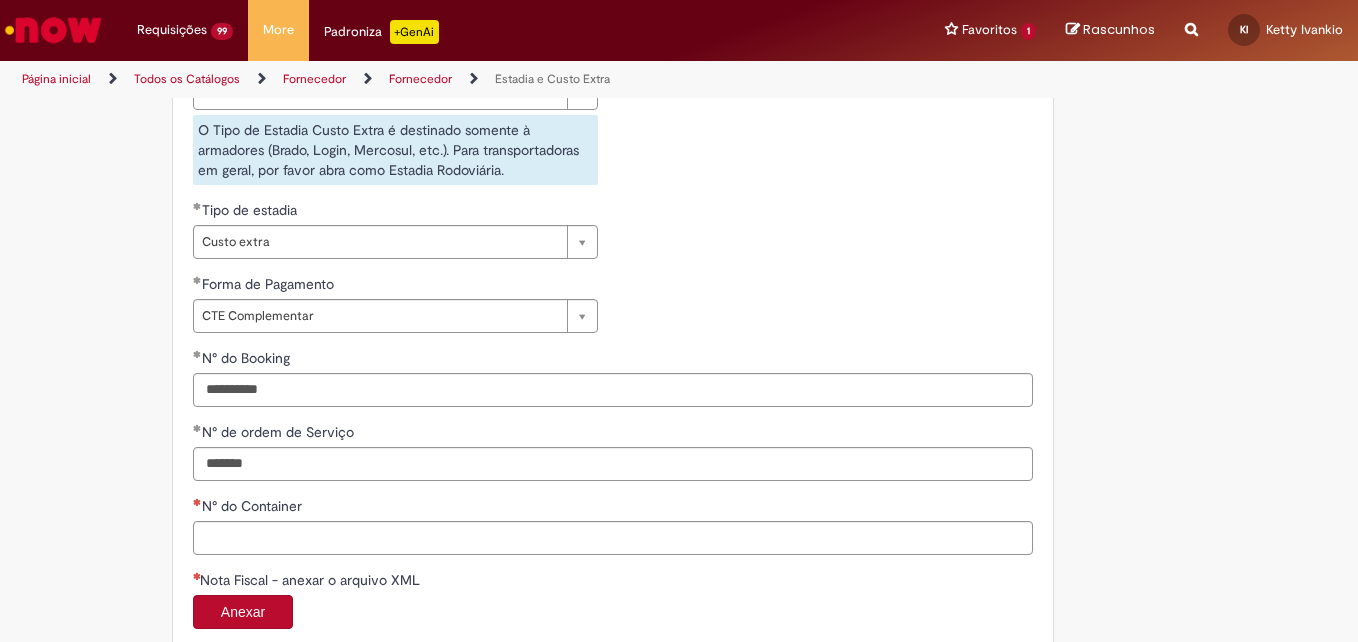 scroll, scrollTop: 892, scrollLeft: 0, axis: vertical 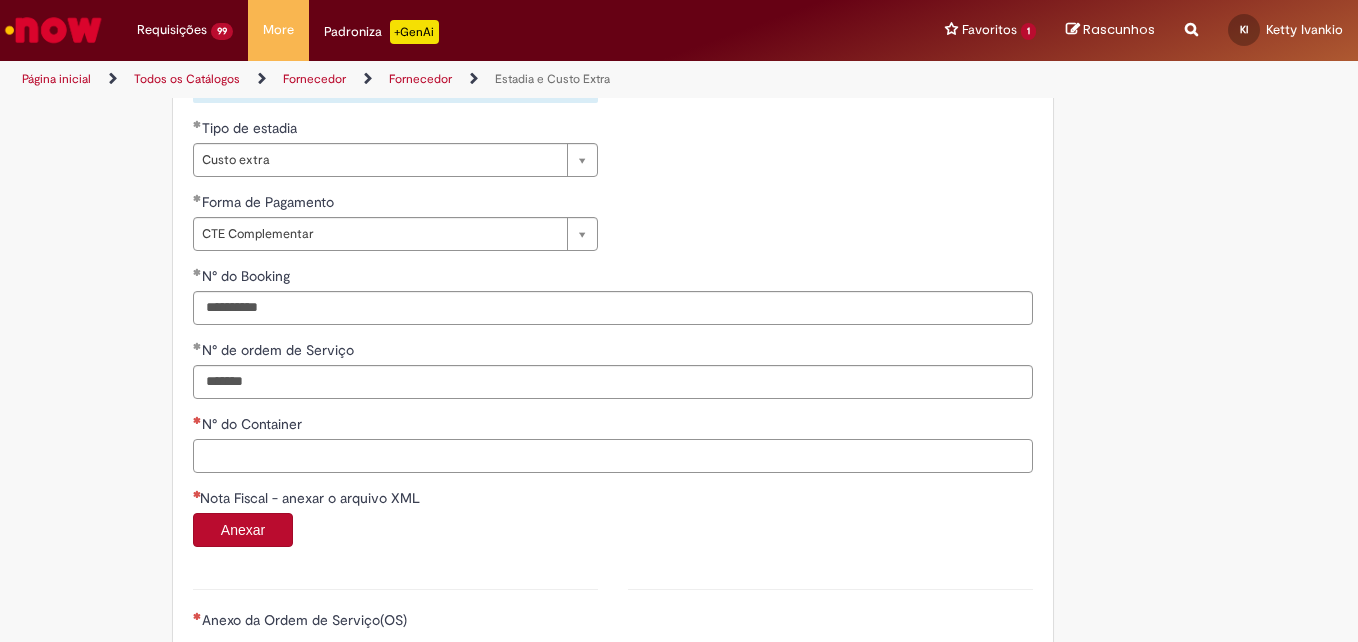 click on "N° do Container" at bounding box center (613, 456) 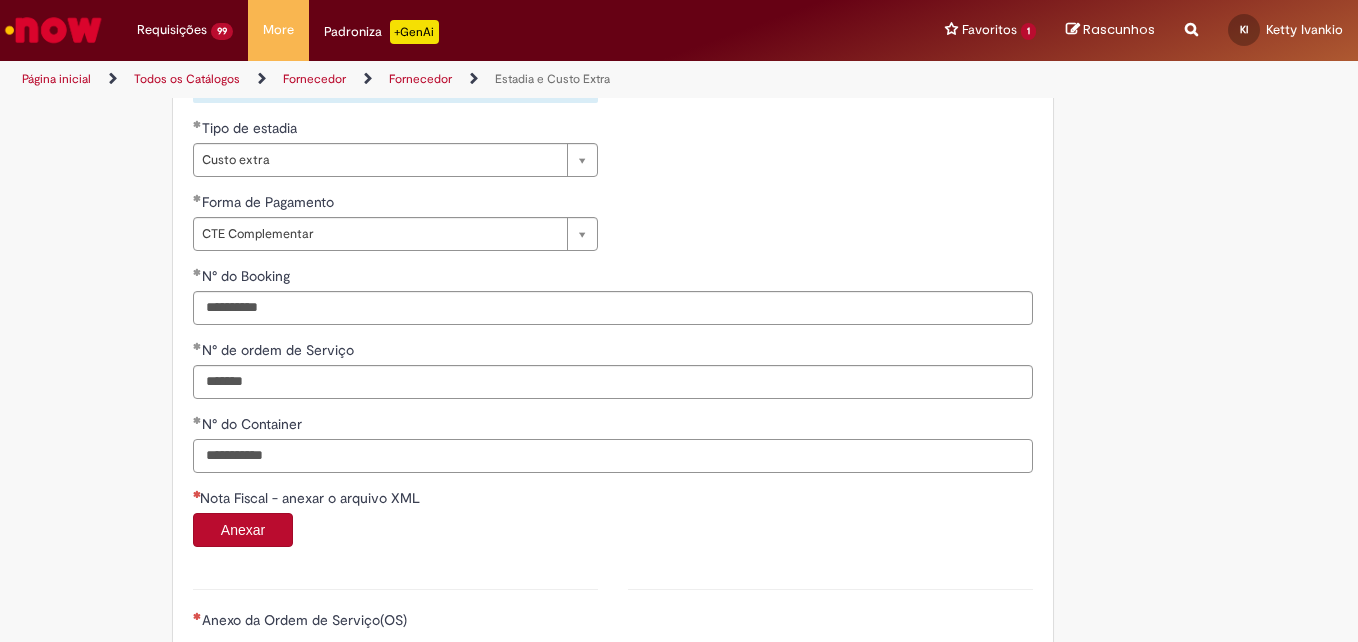 type on "**********" 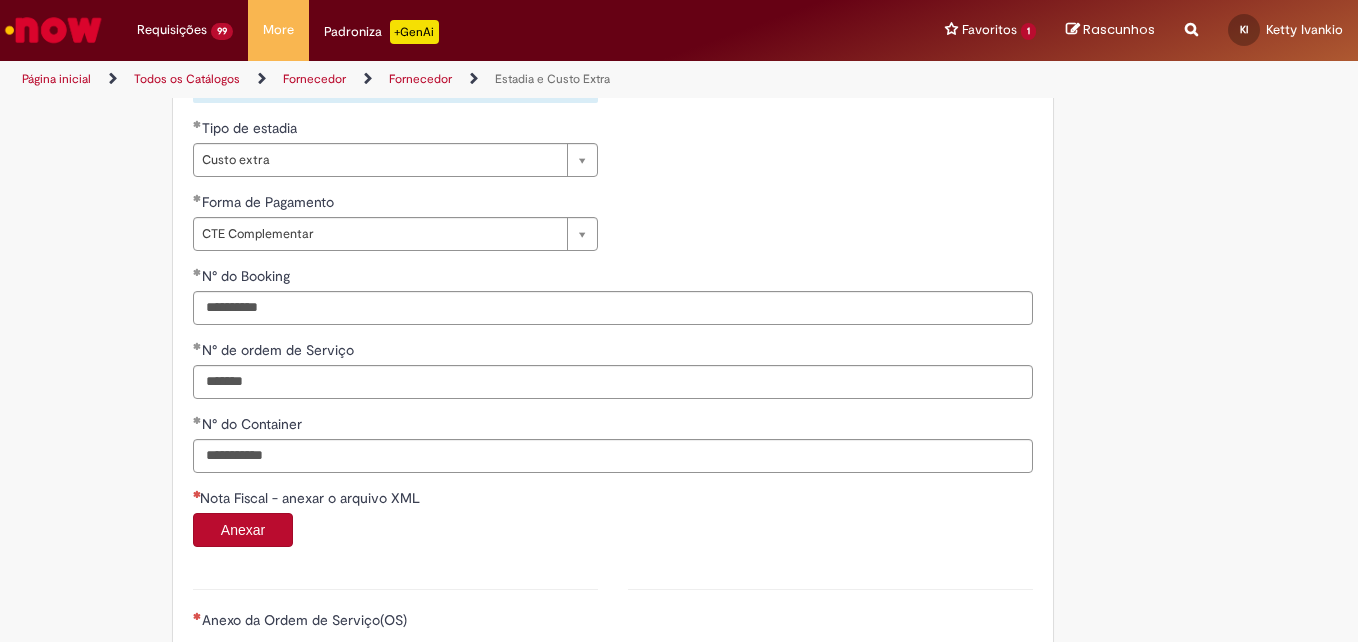 click on "Anexar" at bounding box center [243, 530] 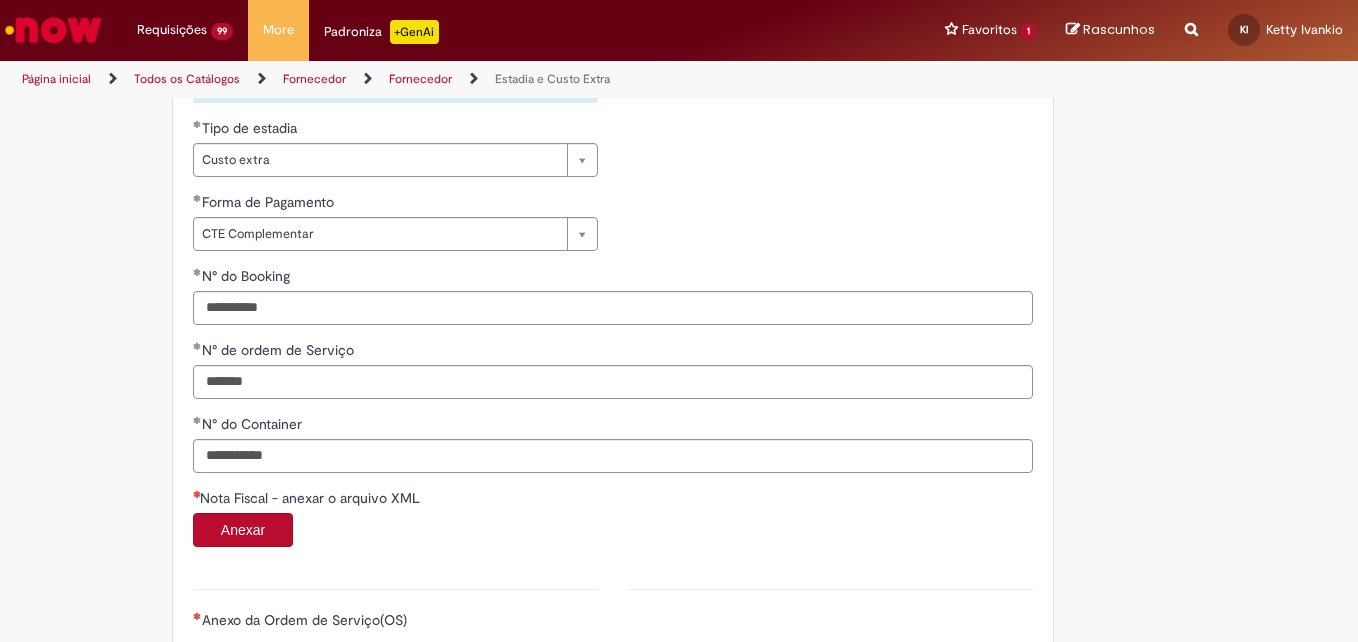 click on "Anexar" at bounding box center (243, 530) 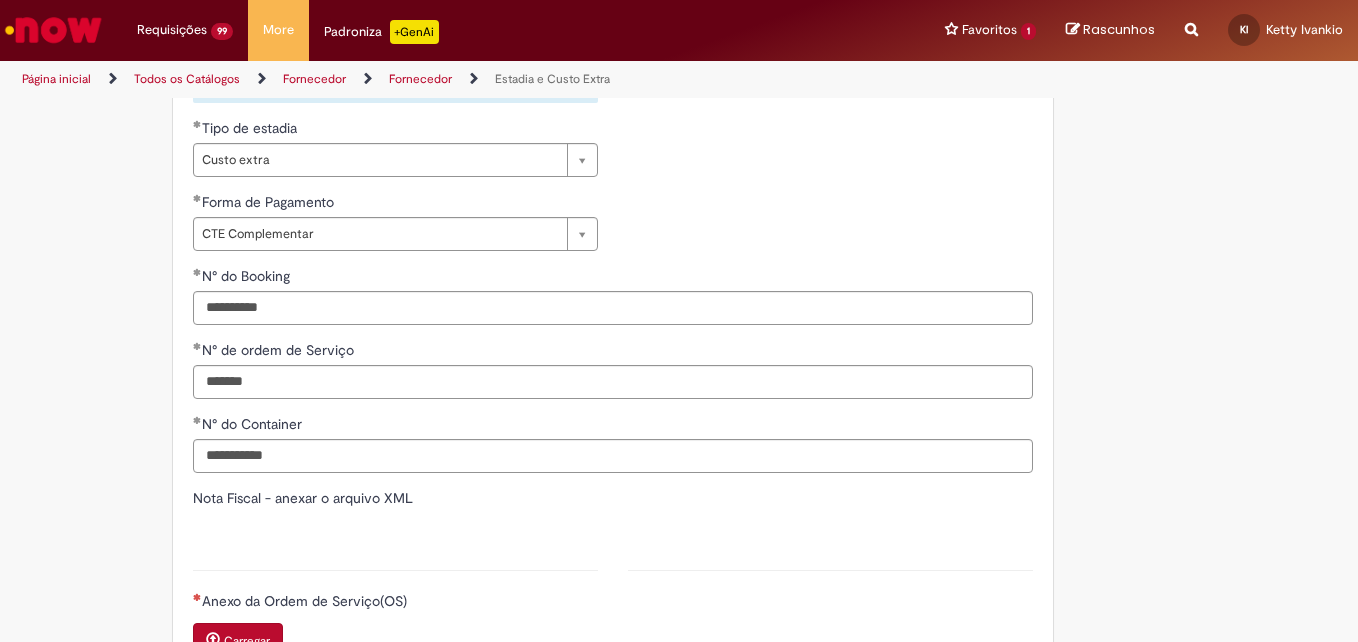 type on "*******" 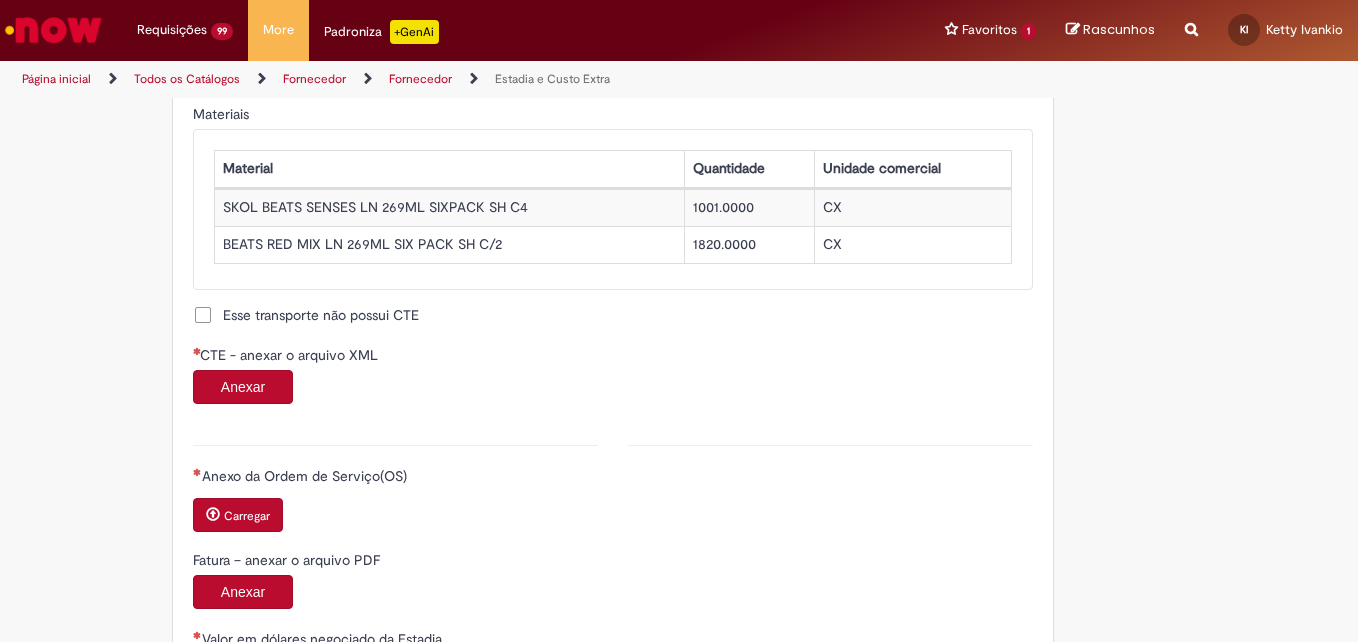 scroll, scrollTop: 1818, scrollLeft: 0, axis: vertical 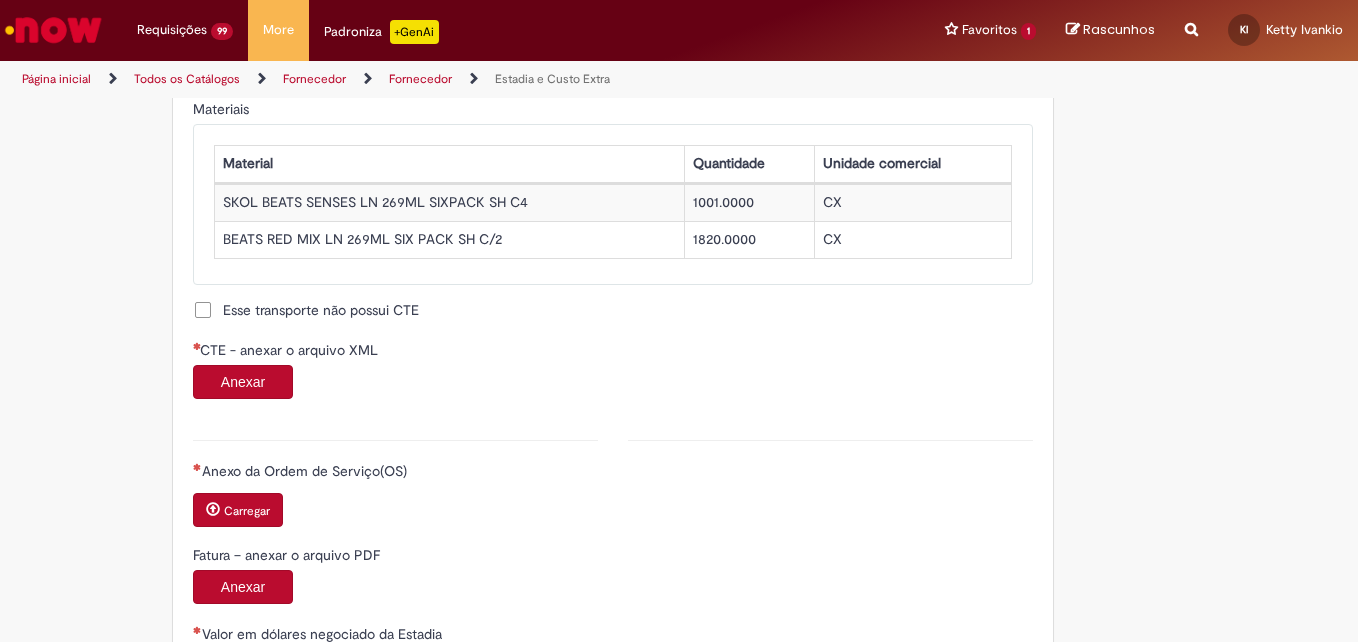 click on "Anexar" at bounding box center (243, 382) 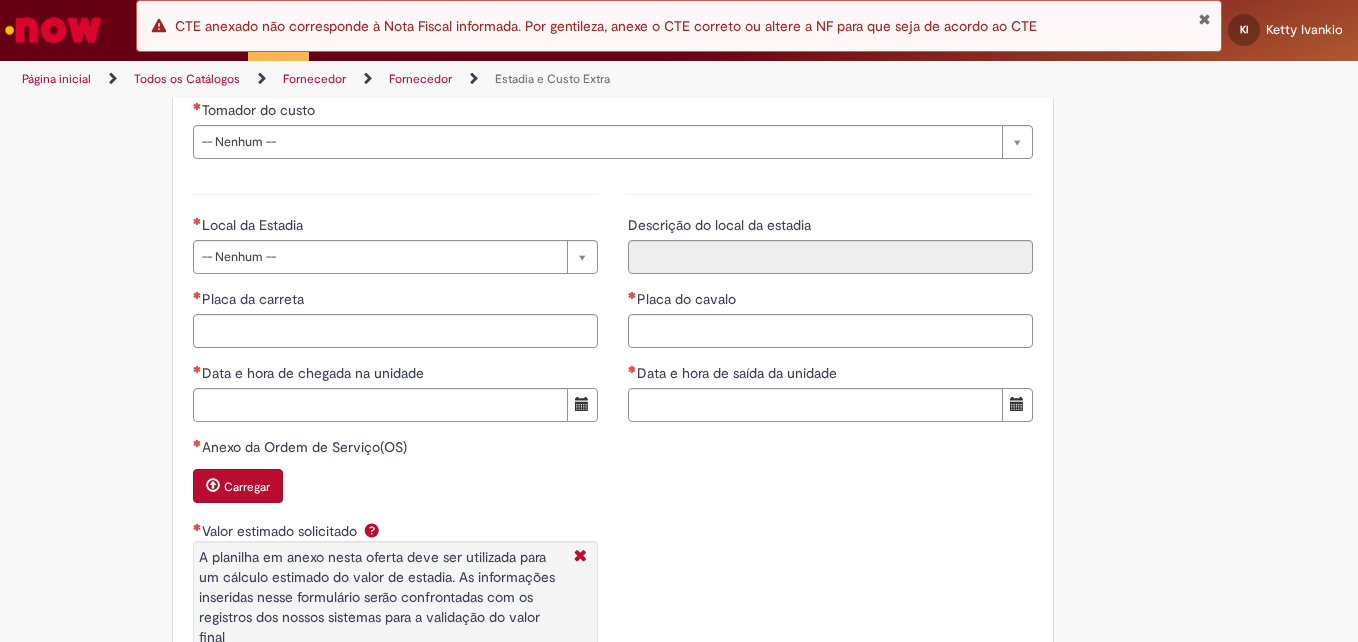 scroll, scrollTop: 2820, scrollLeft: 0, axis: vertical 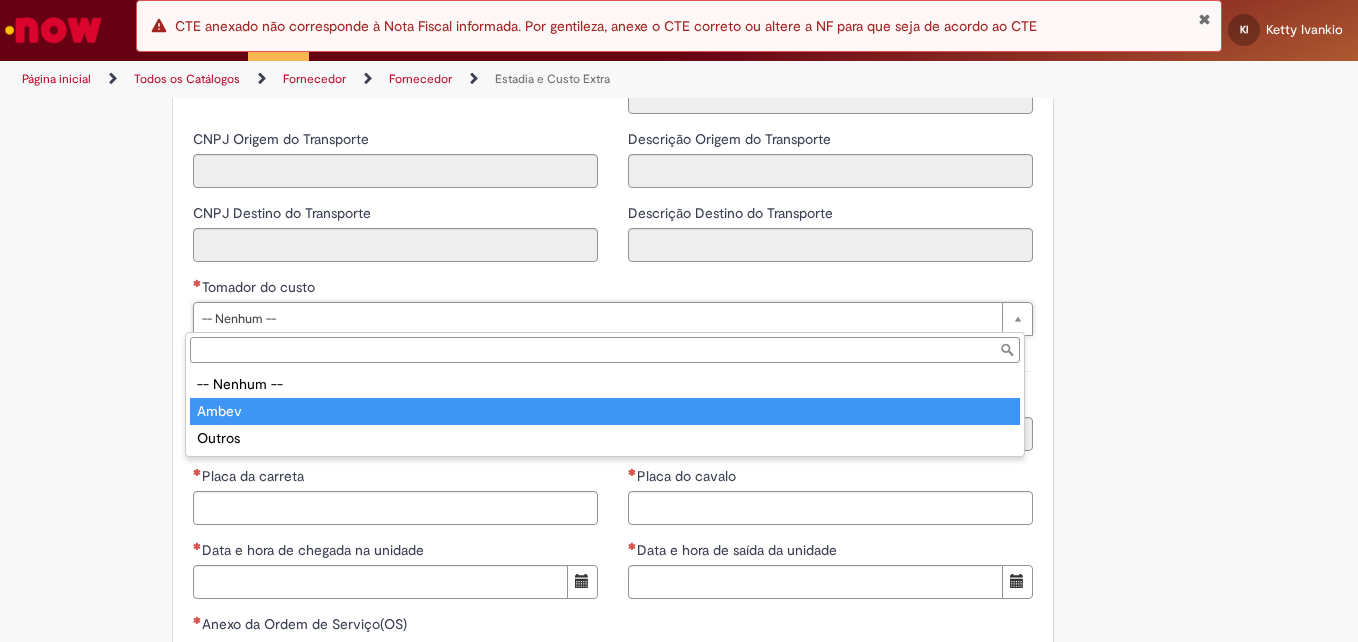 type on "*****" 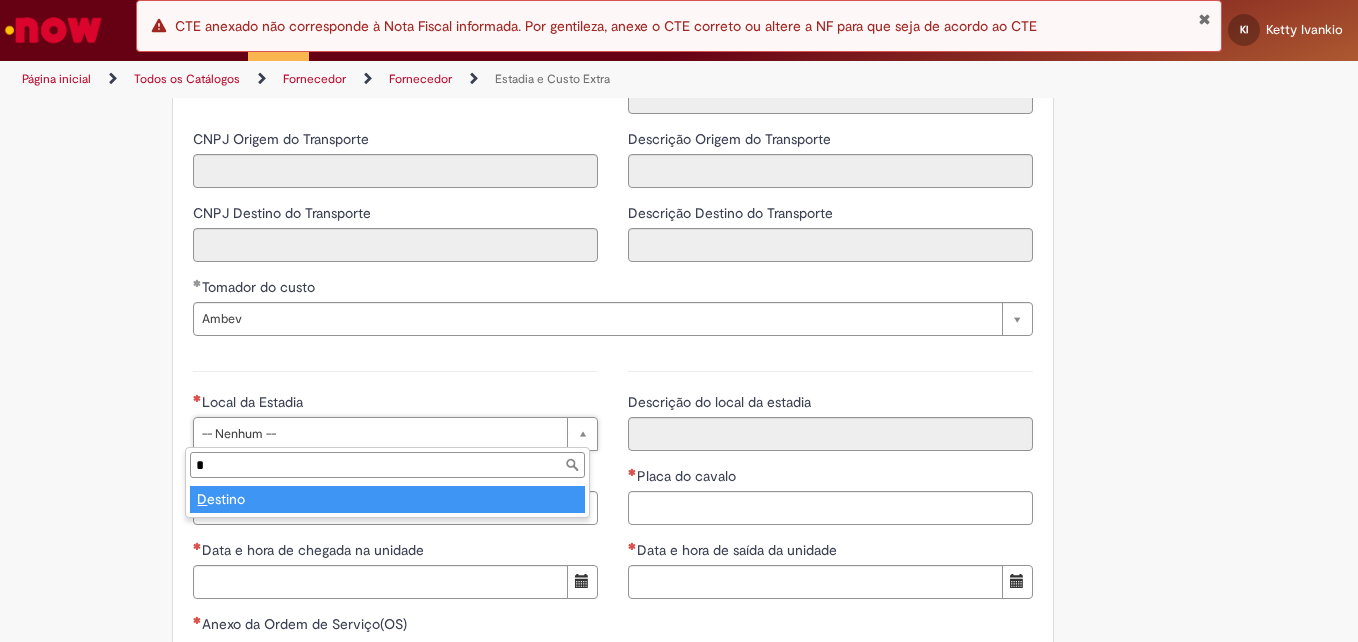 type on "*" 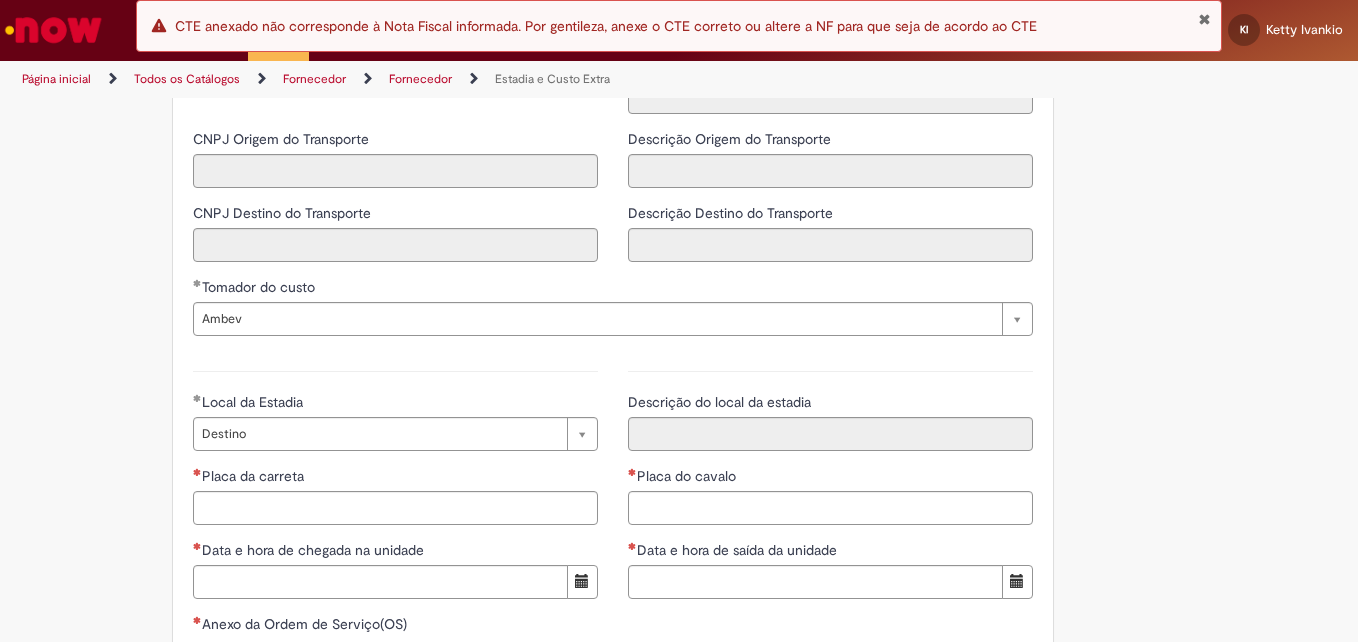 scroll, scrollTop: 2914, scrollLeft: 0, axis: vertical 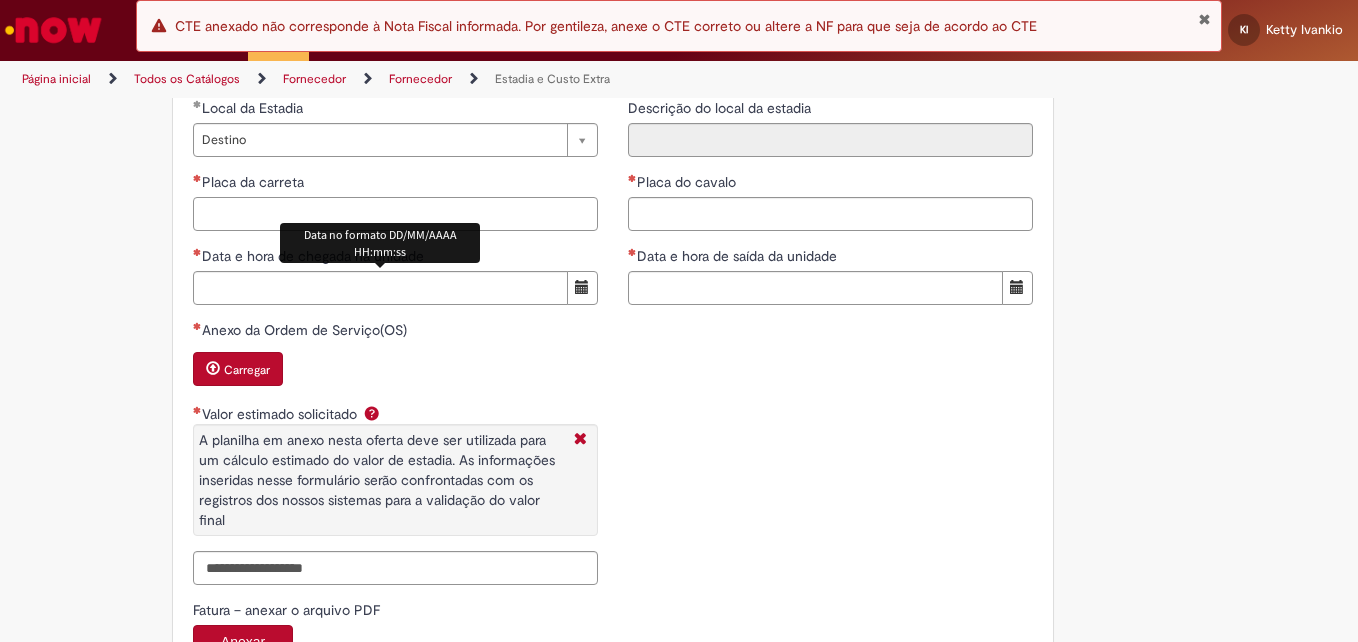 click on "Placa da carreta" at bounding box center [395, 214] 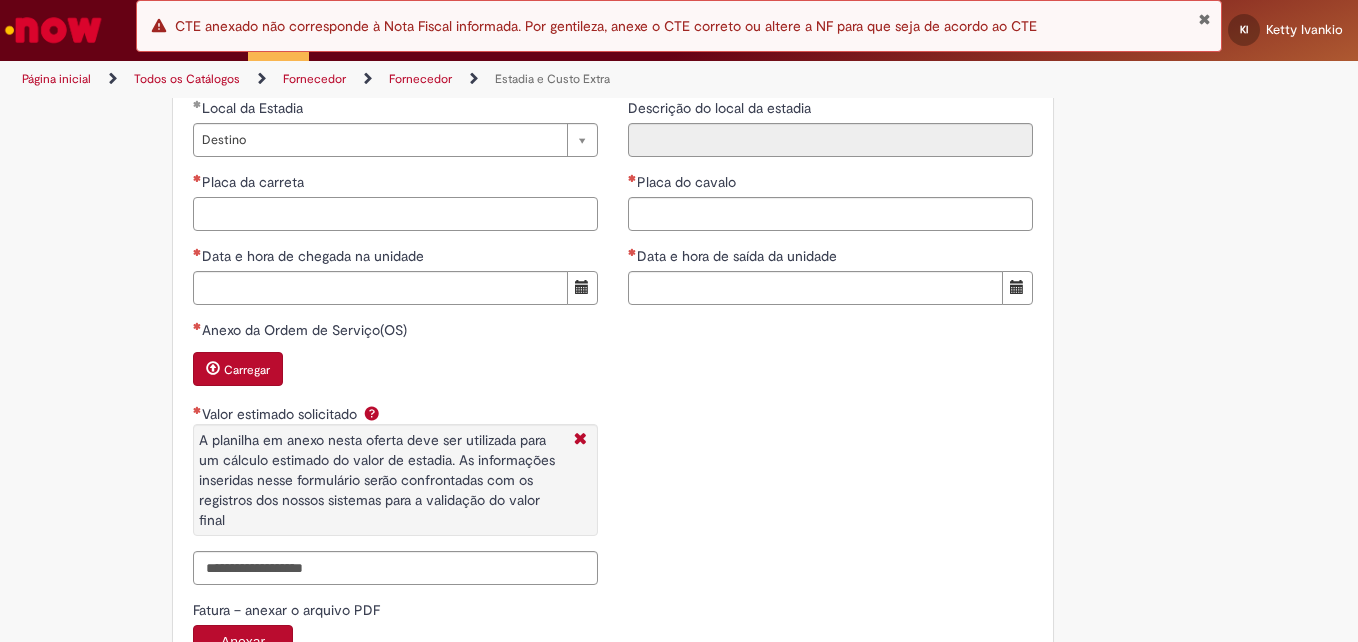 paste on "*******" 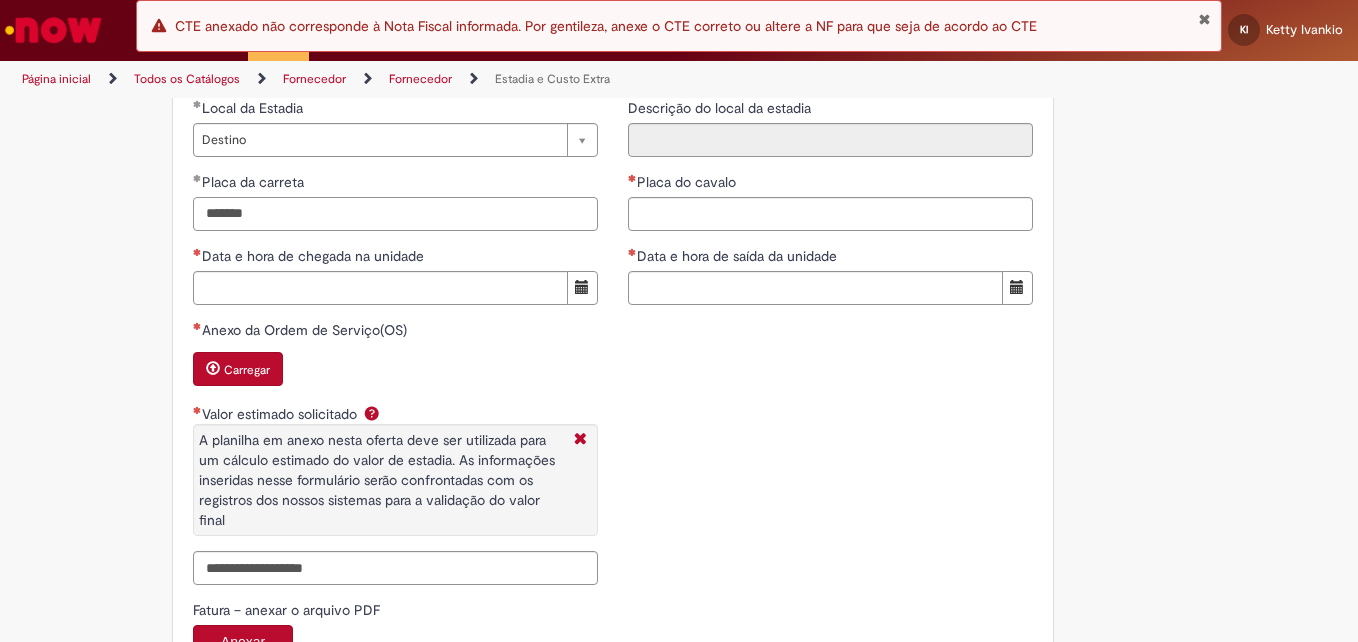 type on "*******" 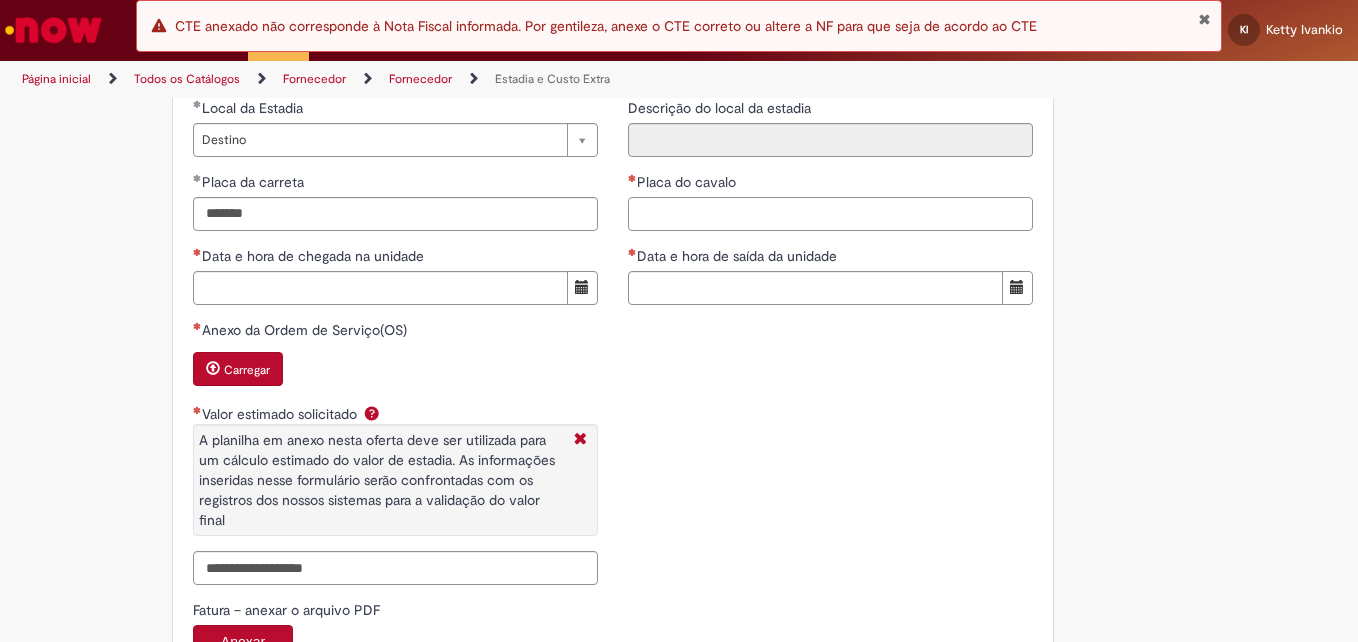 click on "Placa do cavalo" at bounding box center (830, 214) 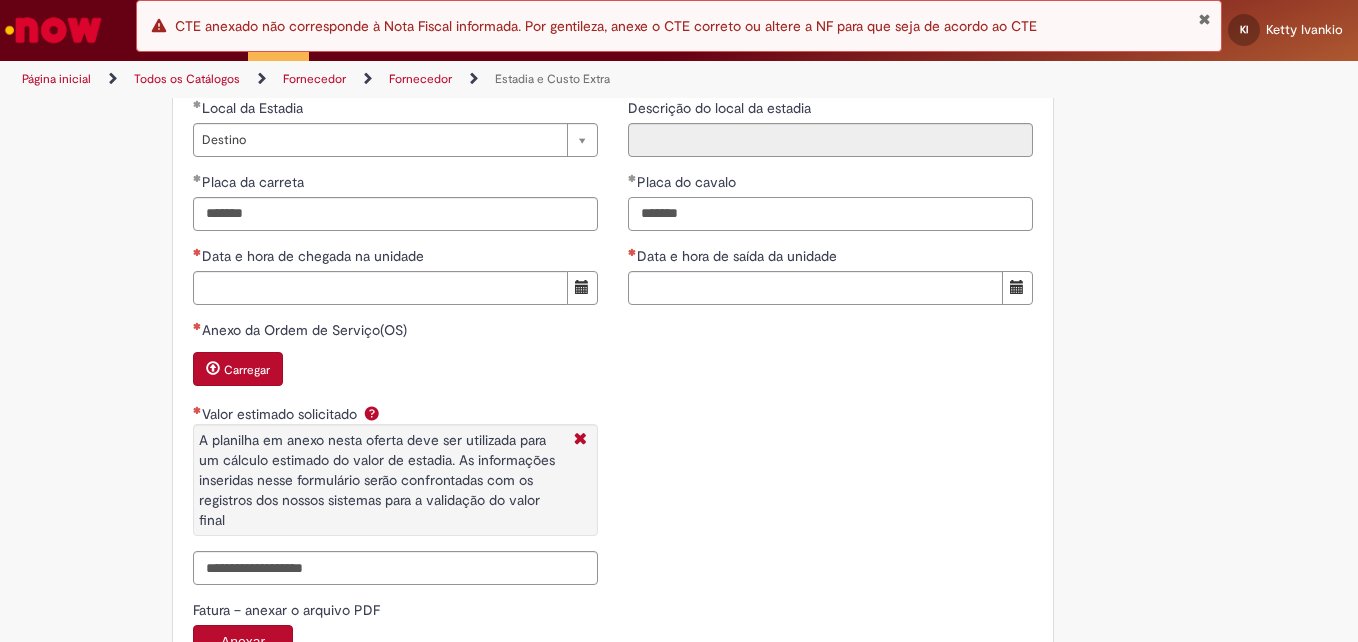 type on "*******" 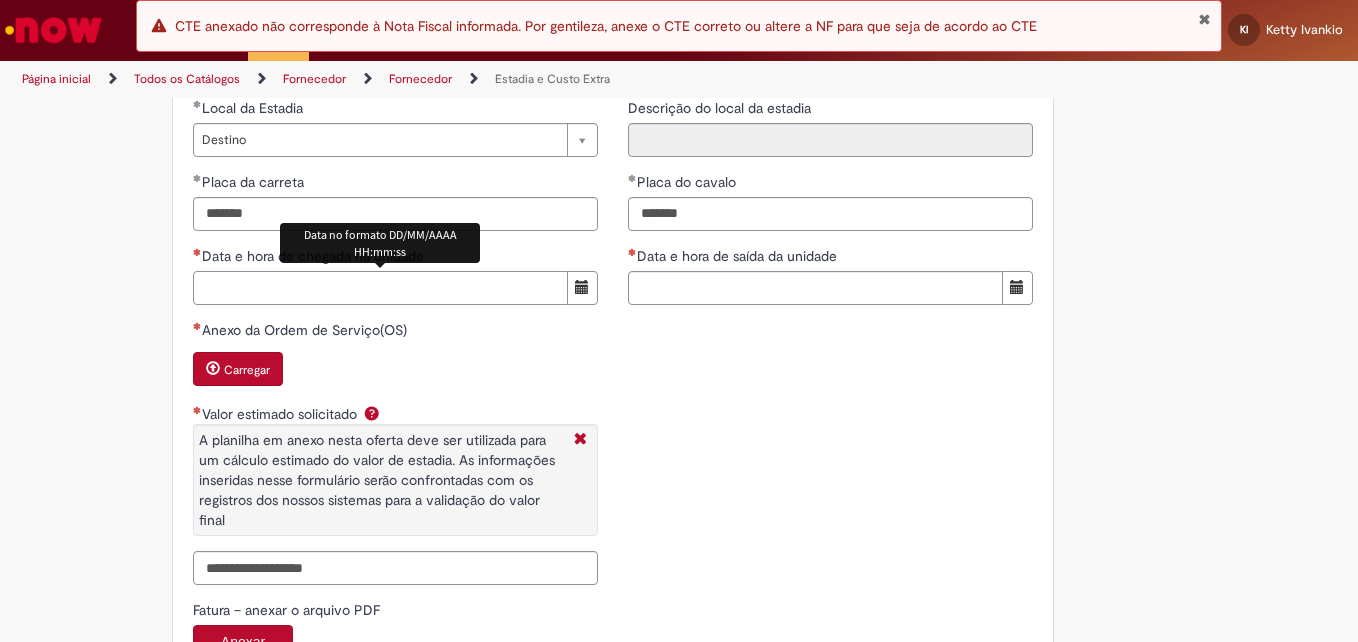 click on "Data e hora de chegada na unidade" at bounding box center [380, 288] 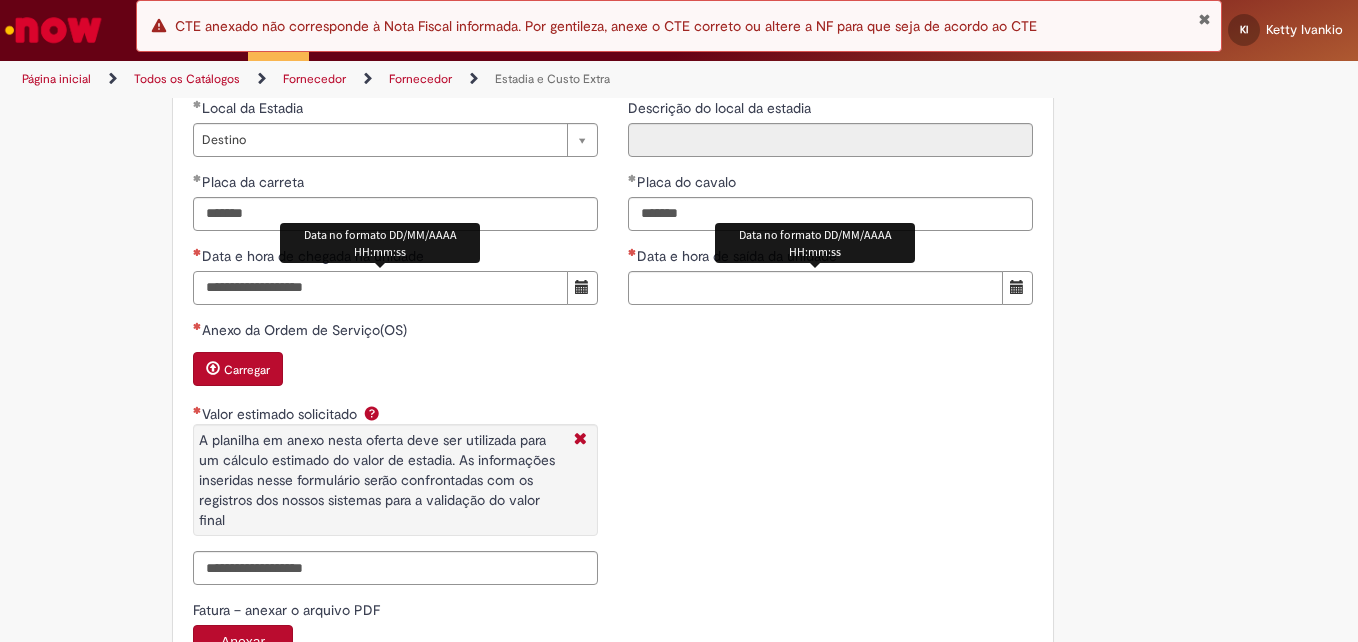 type on "**********" 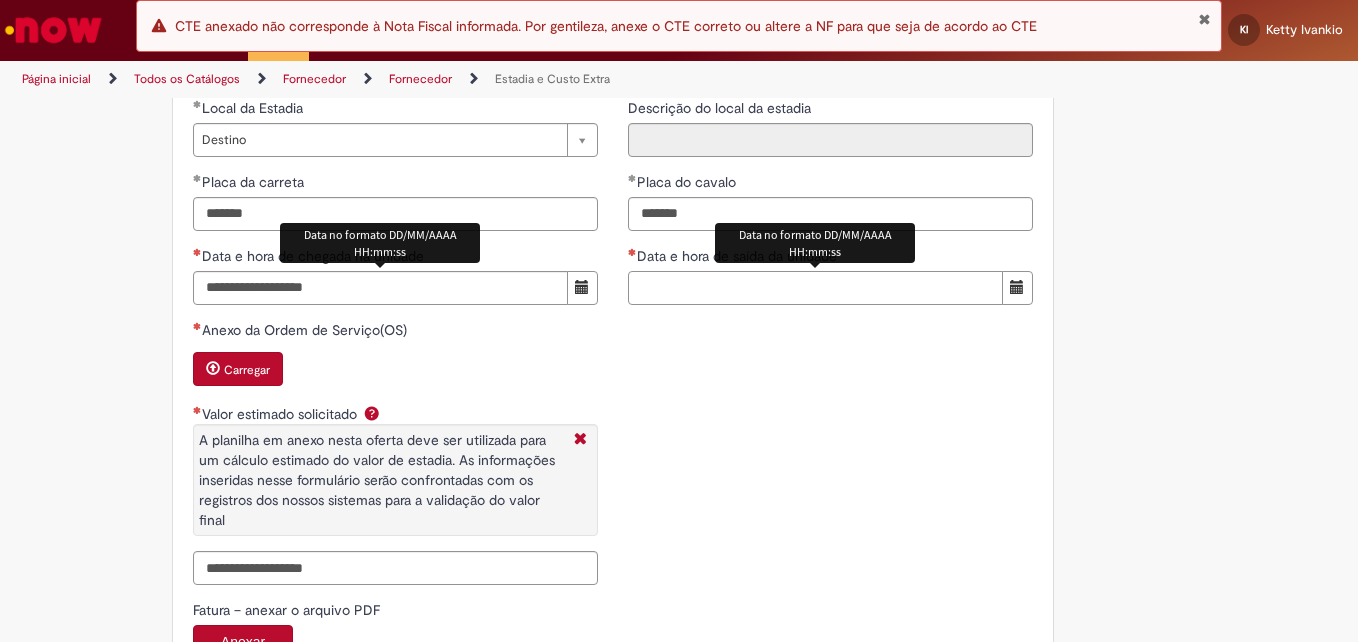 click on "Data e hora de saída da unidade" at bounding box center (815, 288) 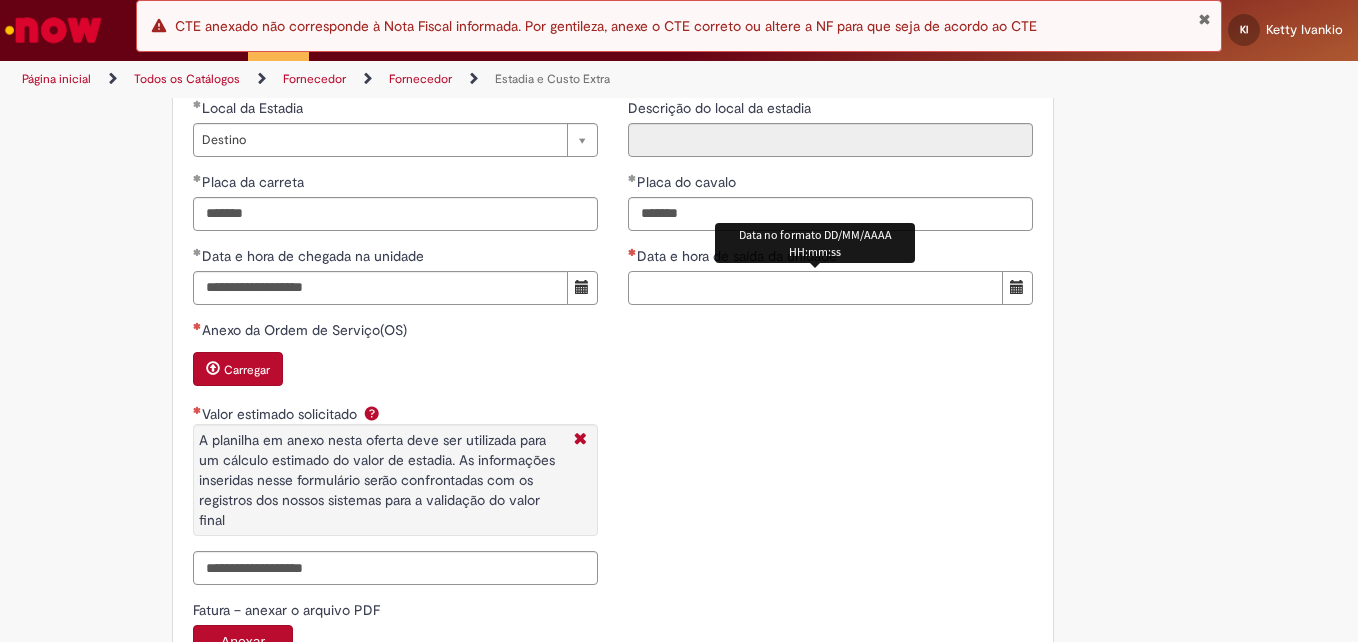 click on "Data e hora de saída da unidade" at bounding box center (815, 288) 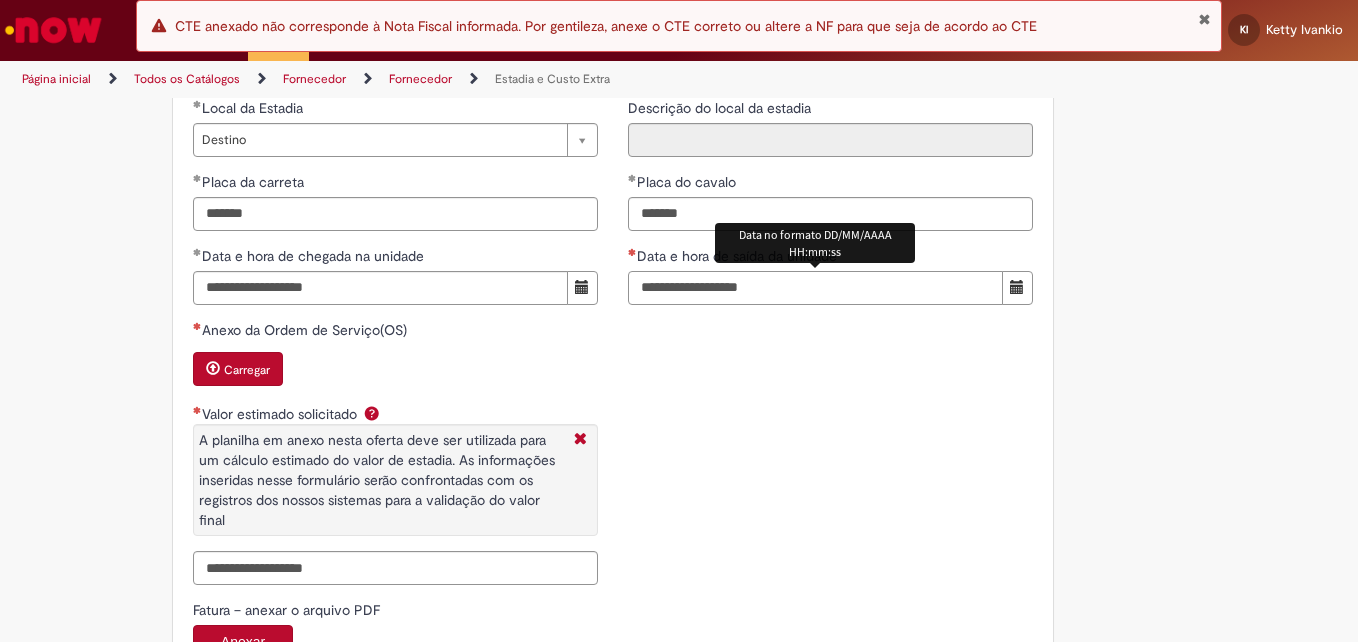 type on "**********" 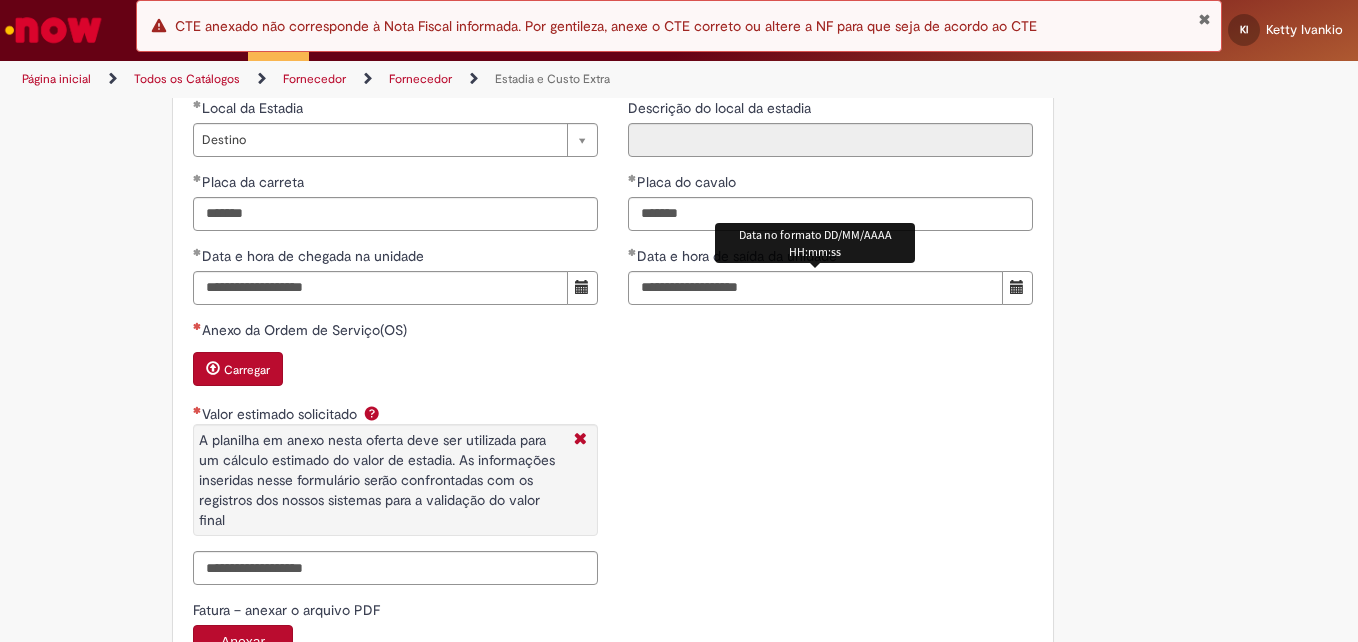 click on "Carregar" at bounding box center (247, 370) 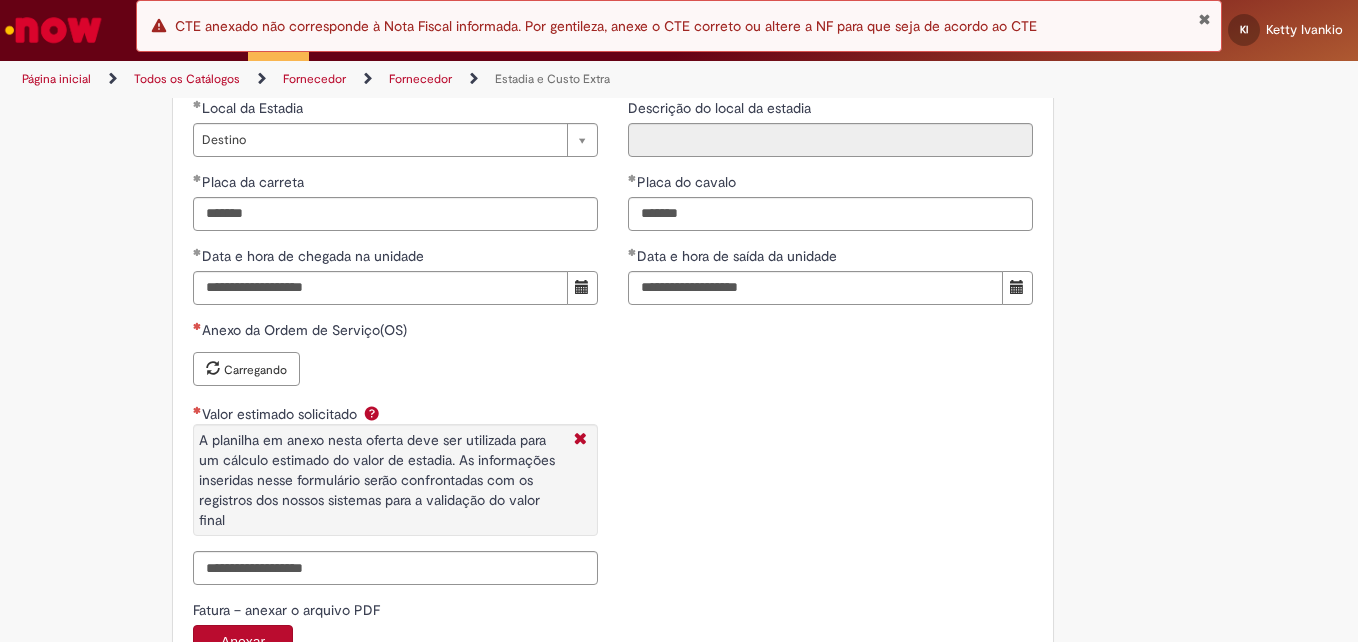 type 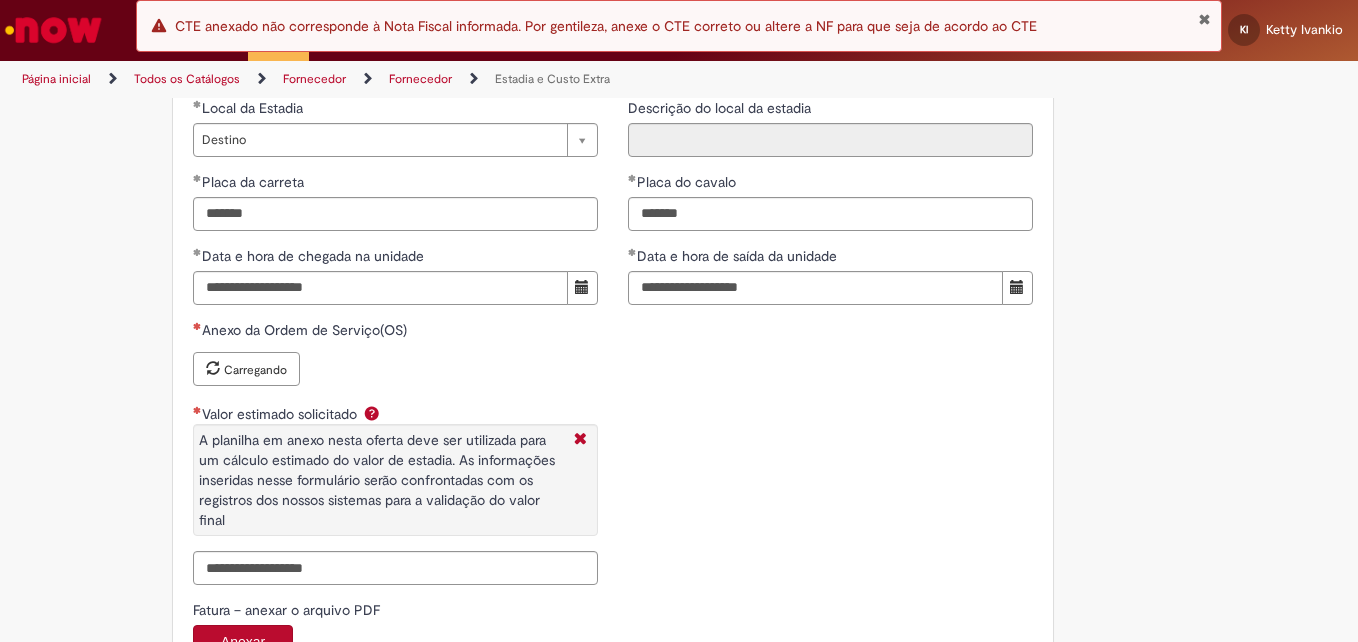scroll, scrollTop: 3162, scrollLeft: 0, axis: vertical 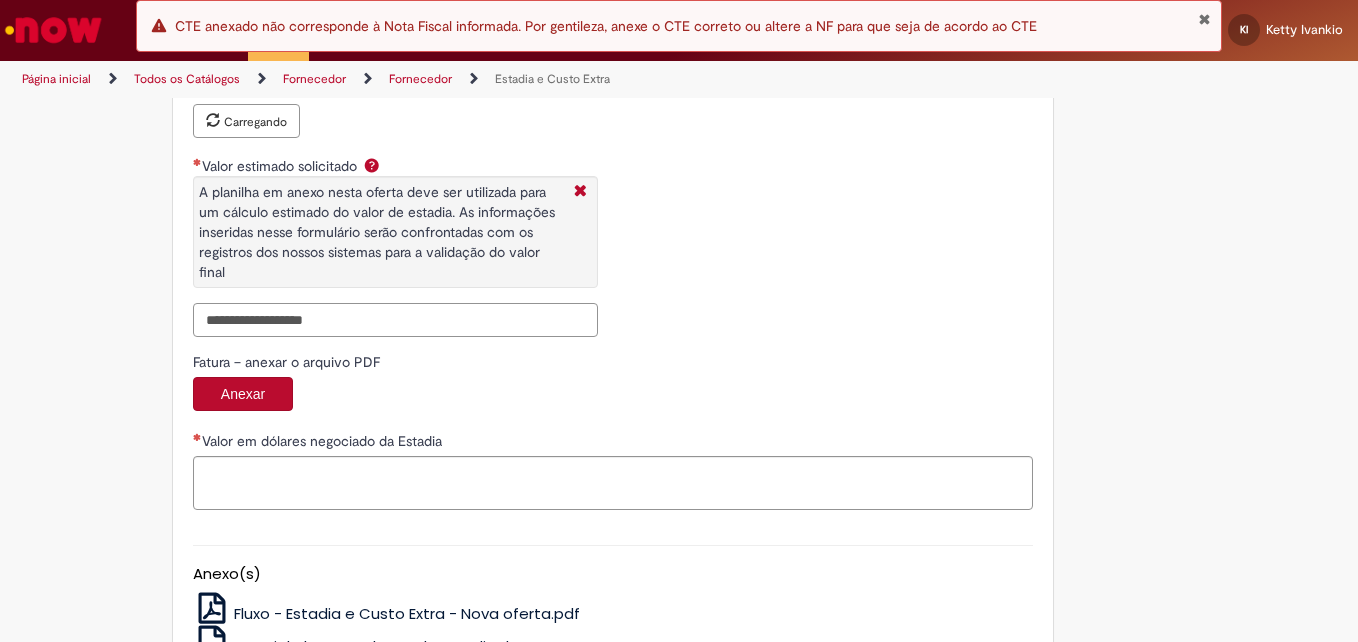 click on "Valor estimado solicitado A planilha em anexo nesta oferta deve ser utilizada para um cálculo estimado do valor de estadia. As informações inseridas nesse formulário serão confrontadas com os registros dos nossos sistemas para a validação do valor final" at bounding box center (395, 320) 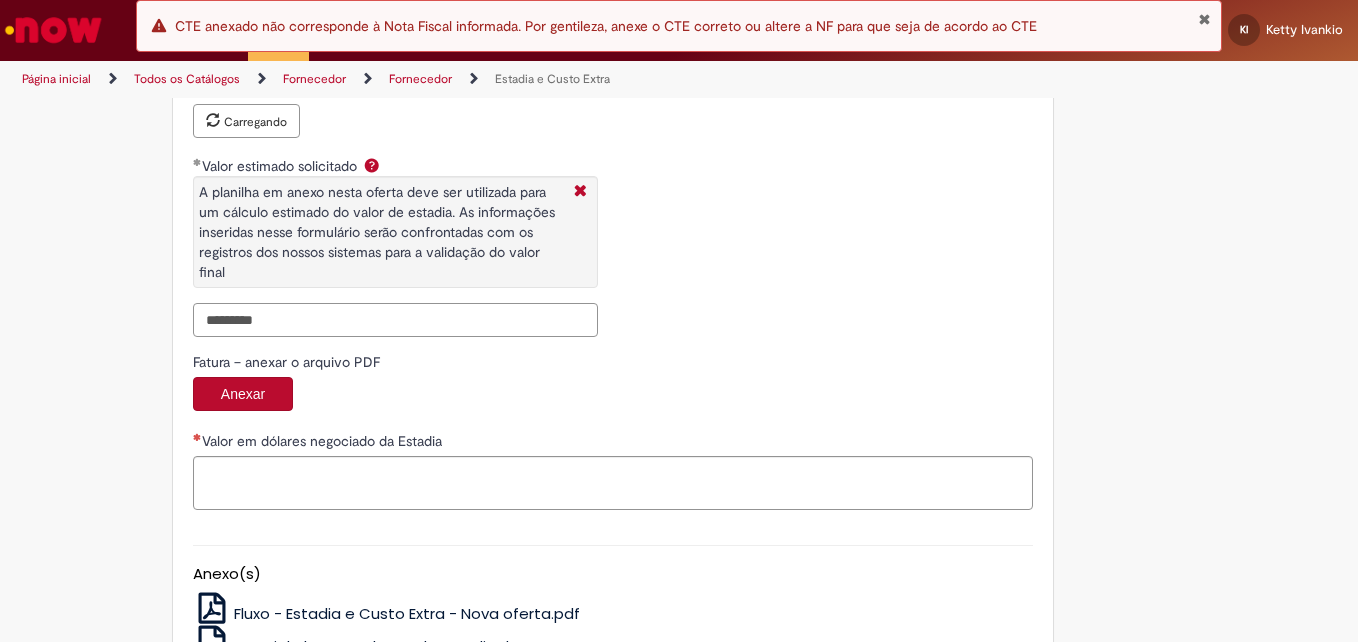 scroll, scrollTop: 3155, scrollLeft: 0, axis: vertical 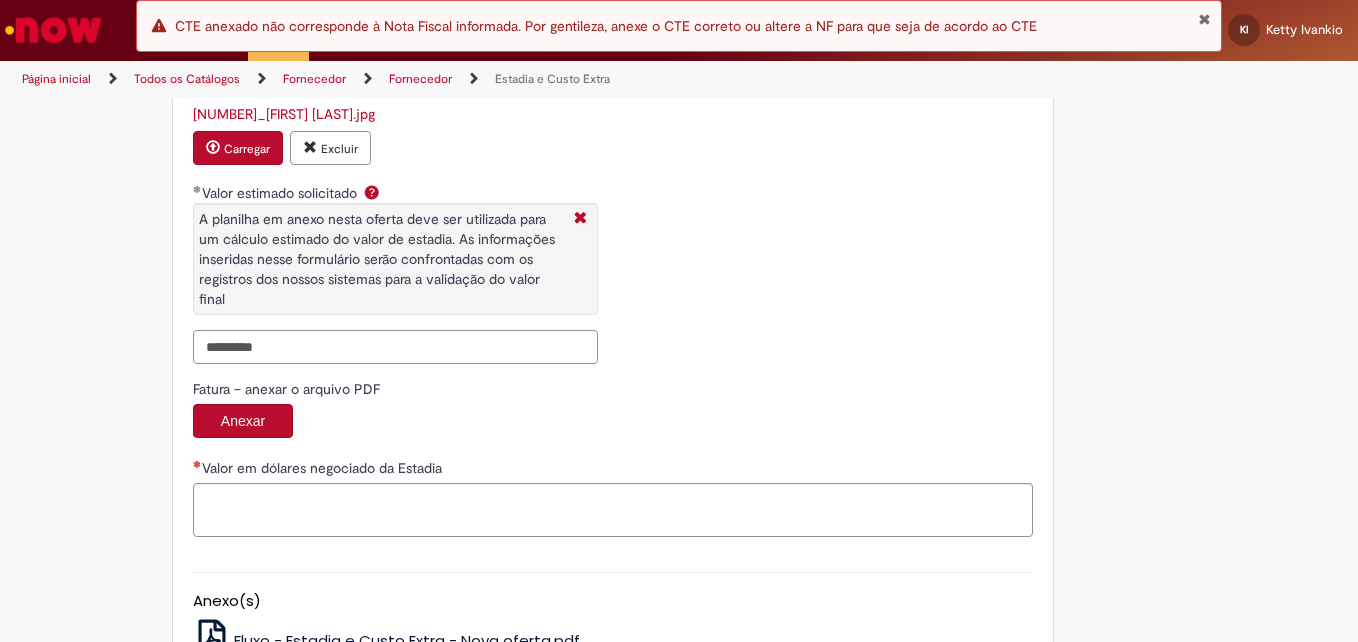 type on "*********" 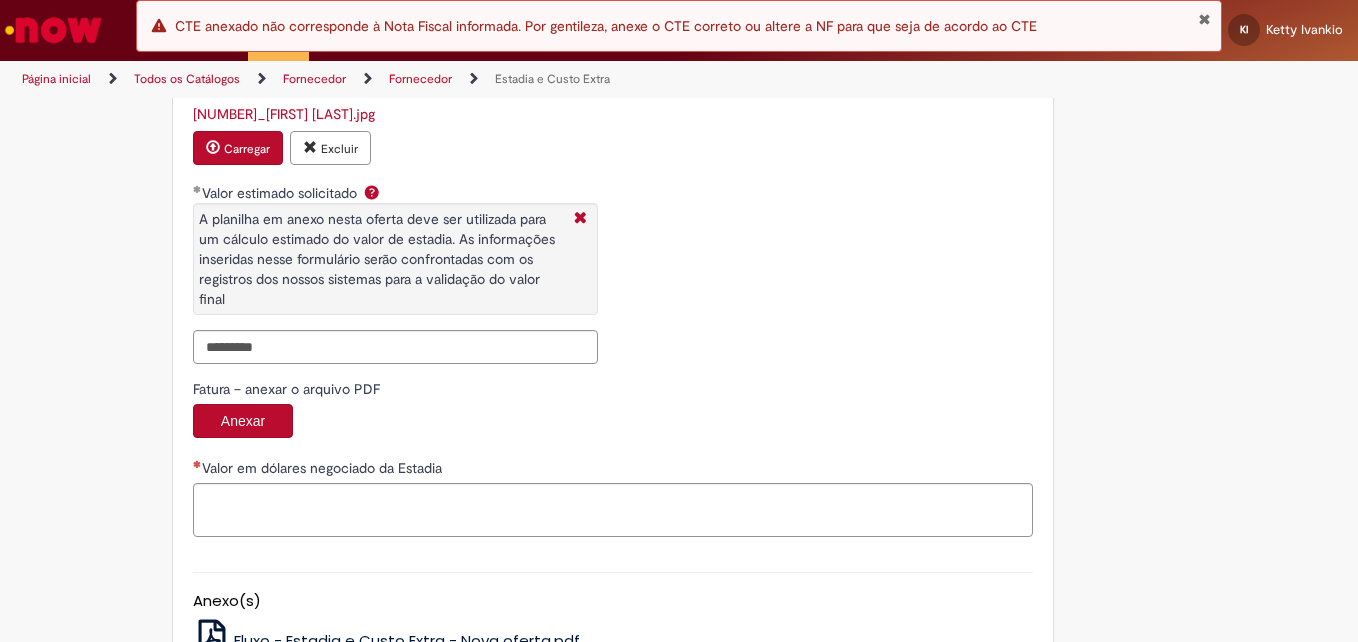 click on "Valor em dólares negociado da Estadia" at bounding box center [324, 468] 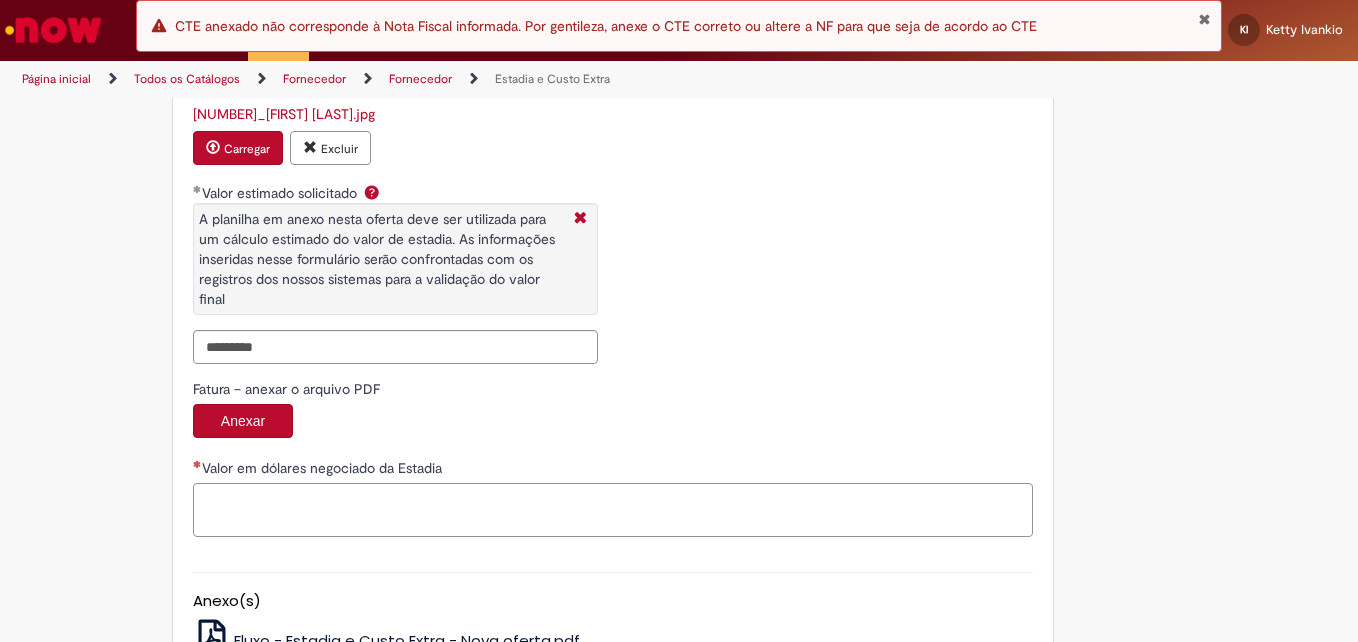 click on "Valor em dólares negociado da Estadia" at bounding box center [613, 510] 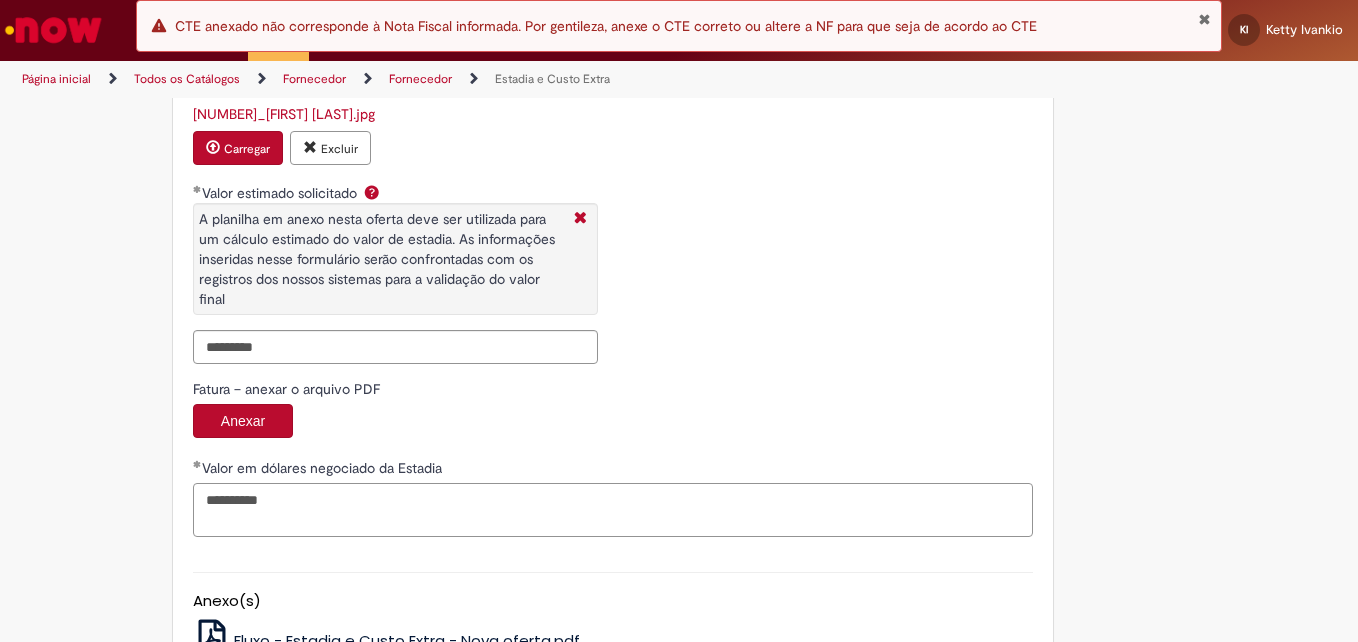 type on "*********" 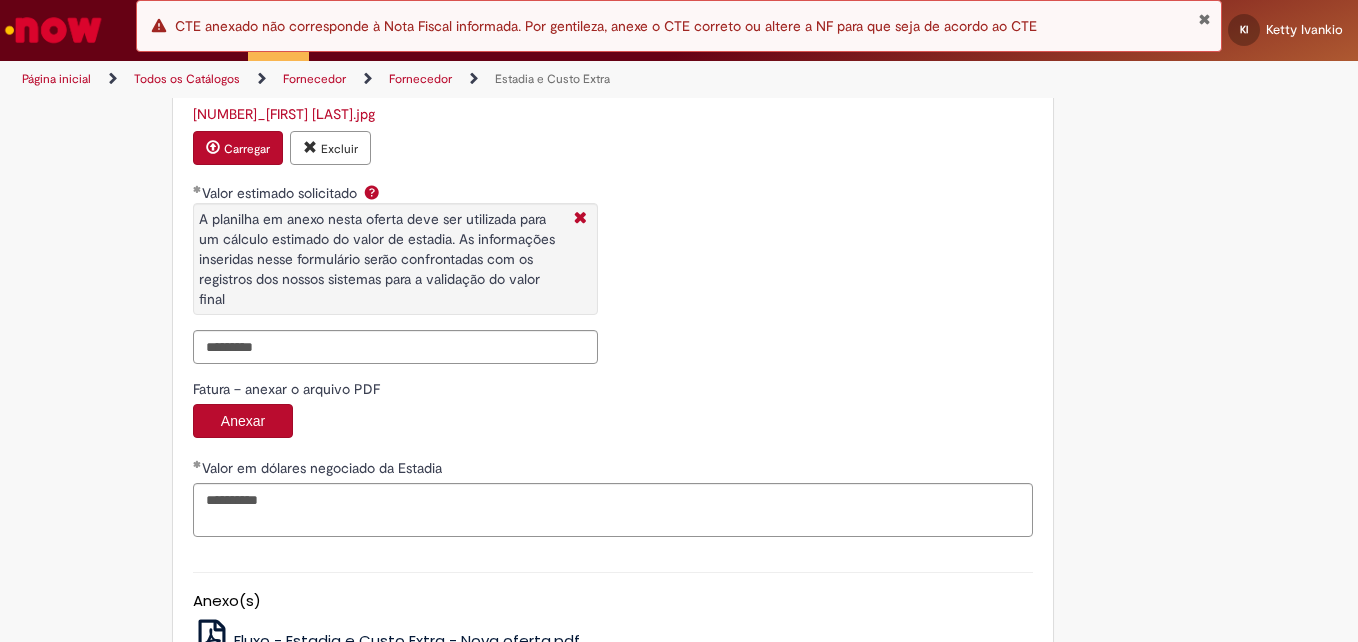 scroll, scrollTop: 3331, scrollLeft: 0, axis: vertical 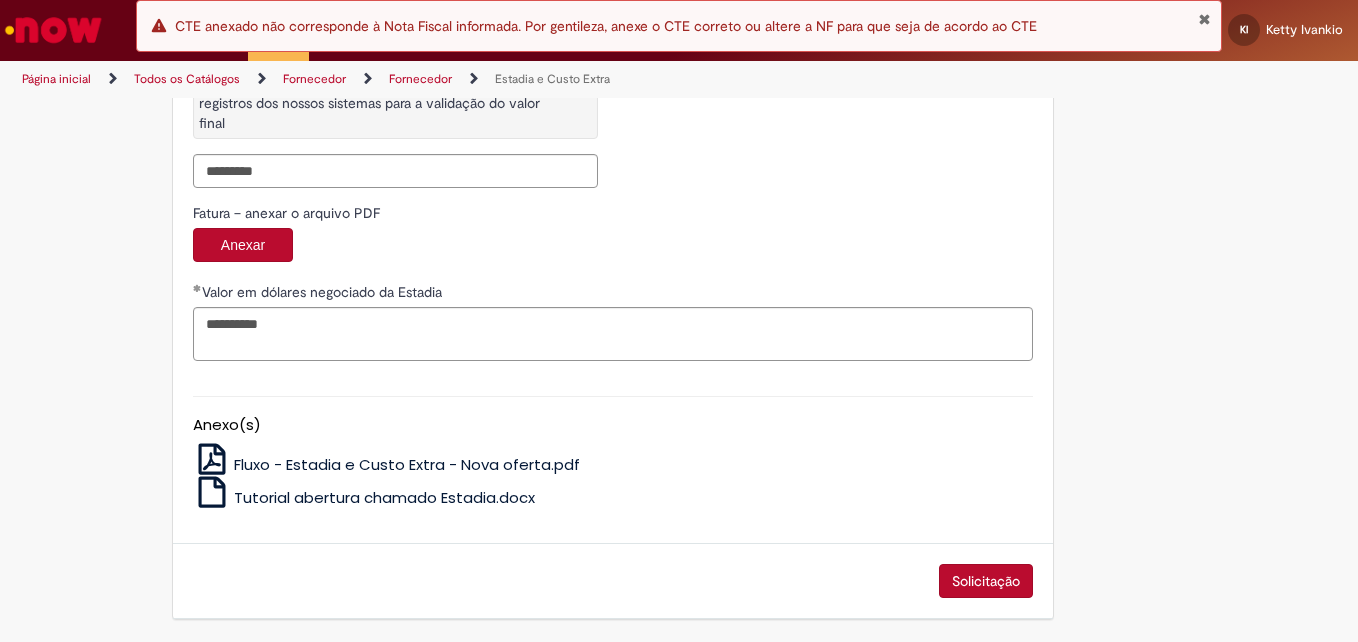 click on "Solicitação" at bounding box center [986, 581] 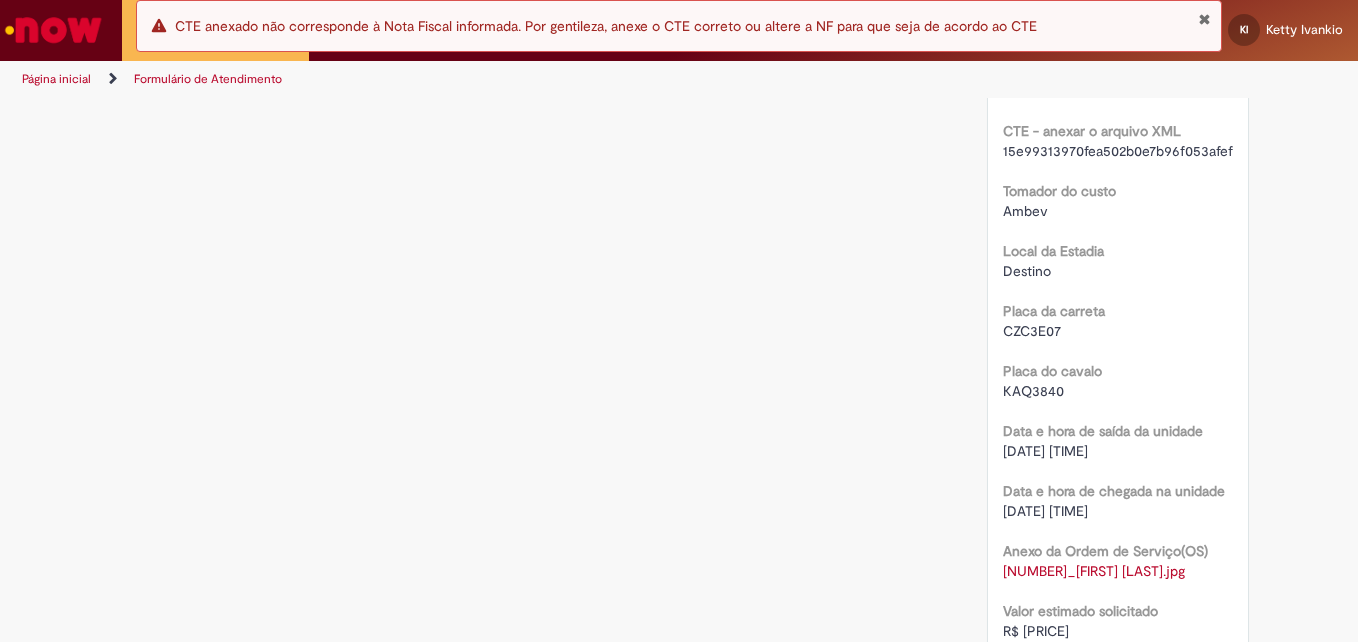 scroll, scrollTop: 0, scrollLeft: 0, axis: both 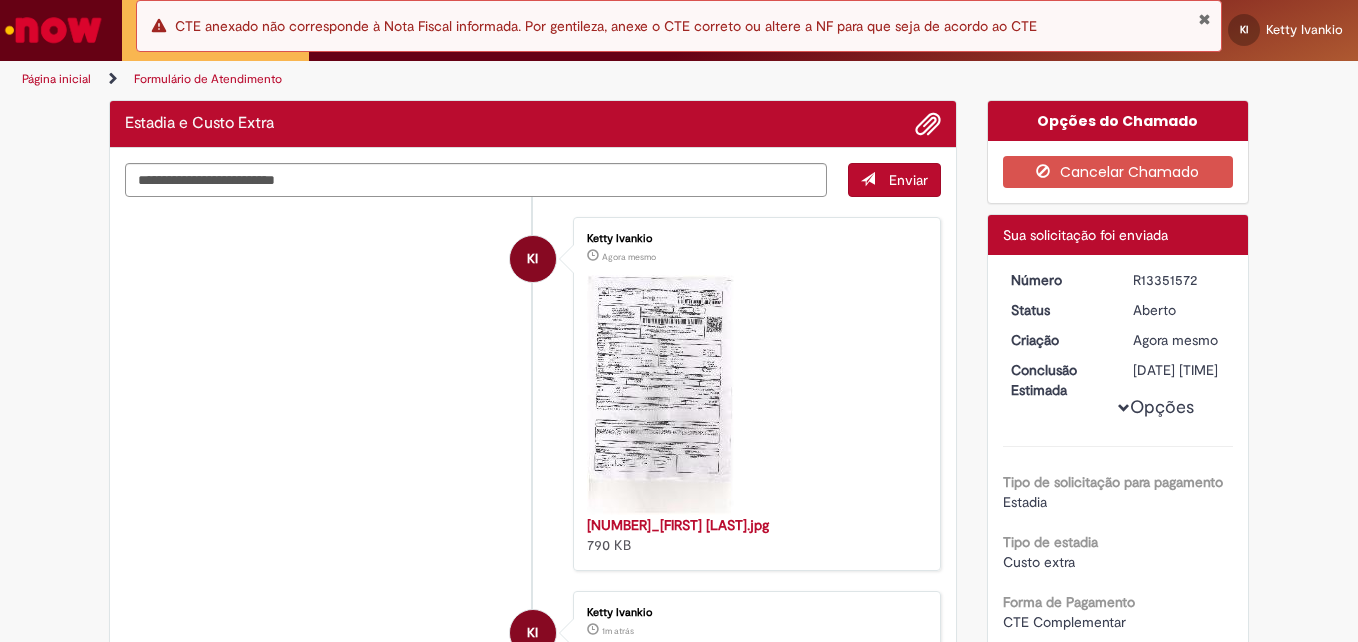click on "R13351572" at bounding box center [1179, 280] 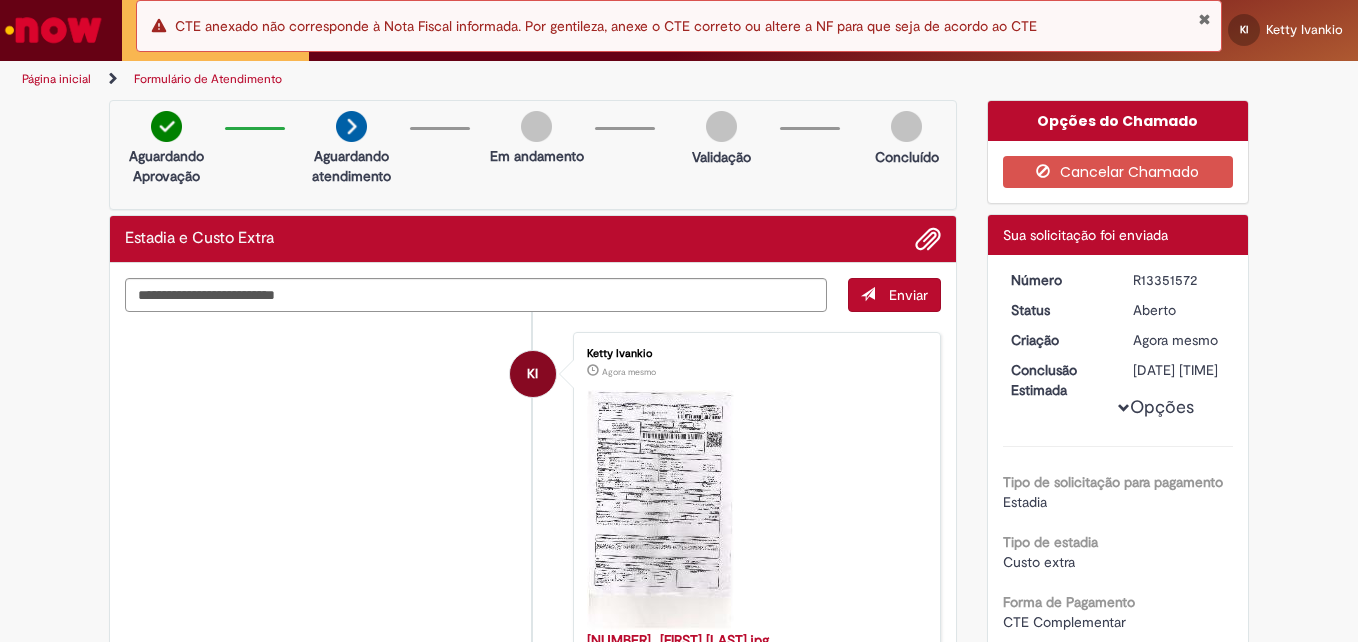 click at bounding box center [1204, 19] 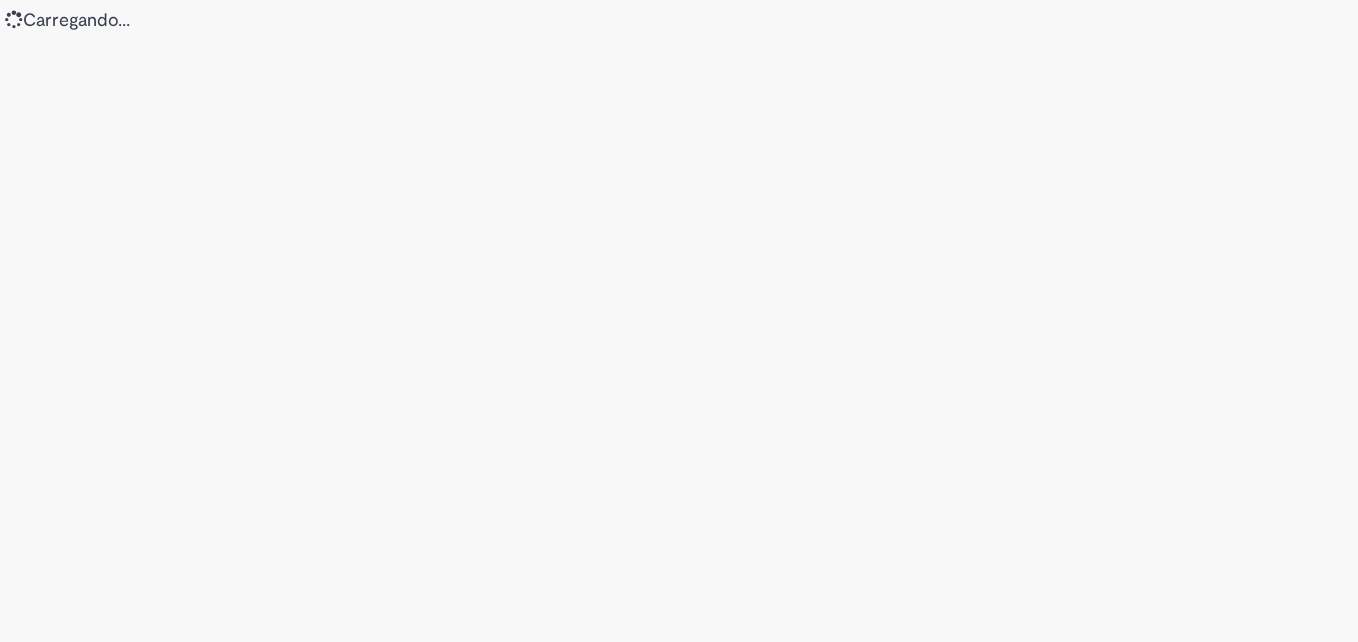 scroll, scrollTop: 0, scrollLeft: 0, axis: both 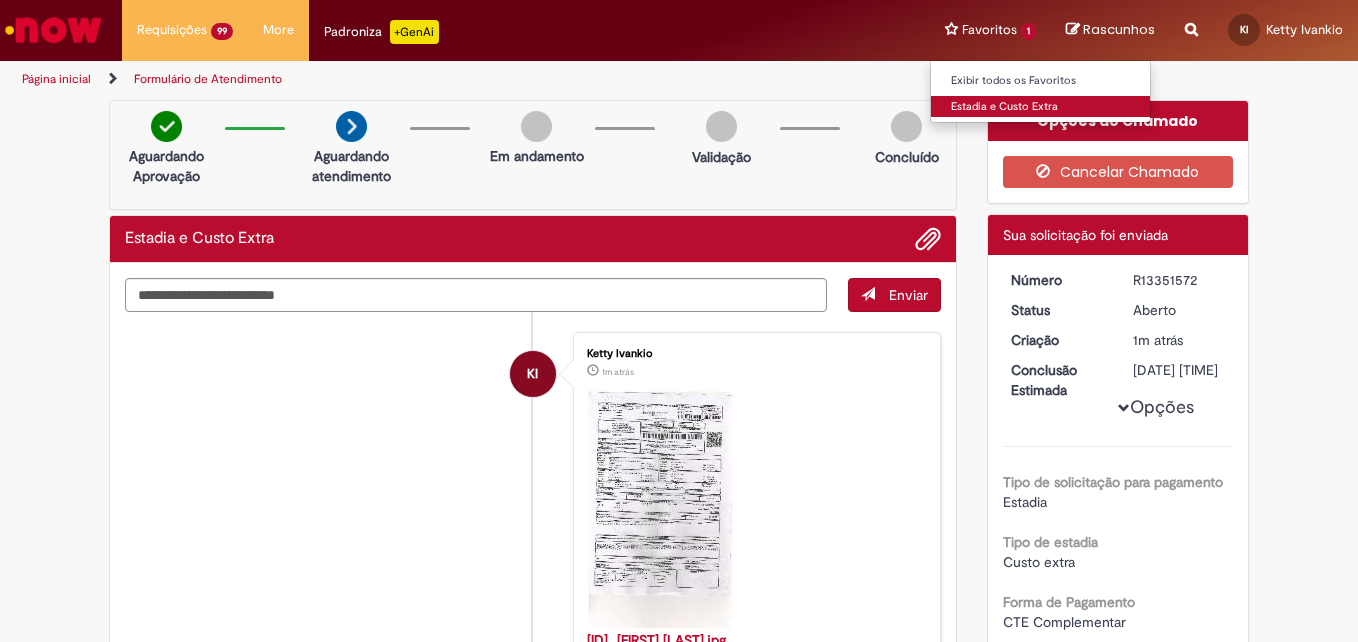 click on "Estadia e Custo Extra" at bounding box center [1041, 107] 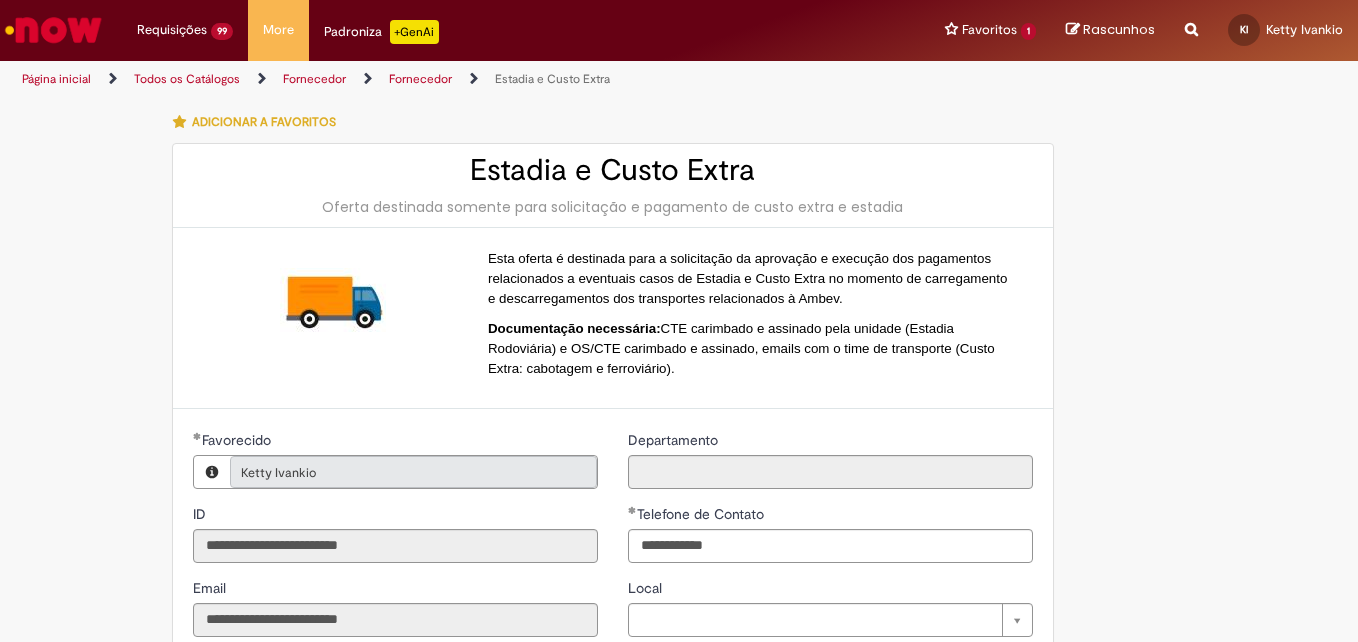 type on "**********" 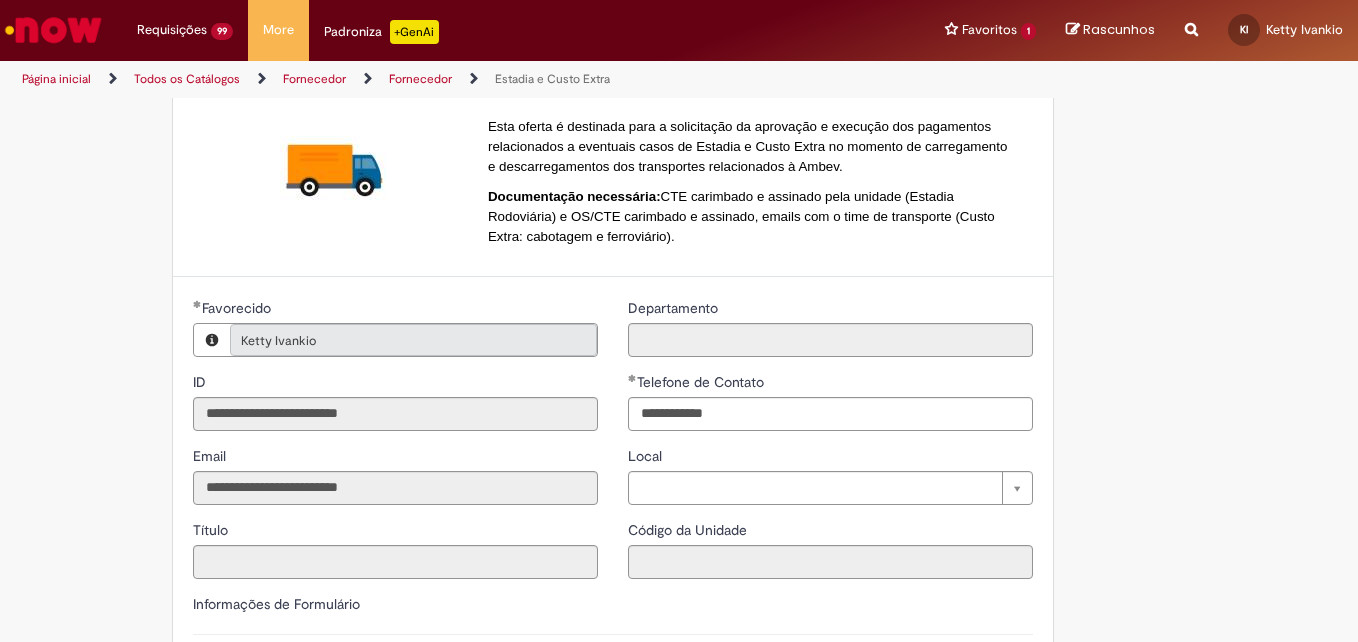 type on "**********" 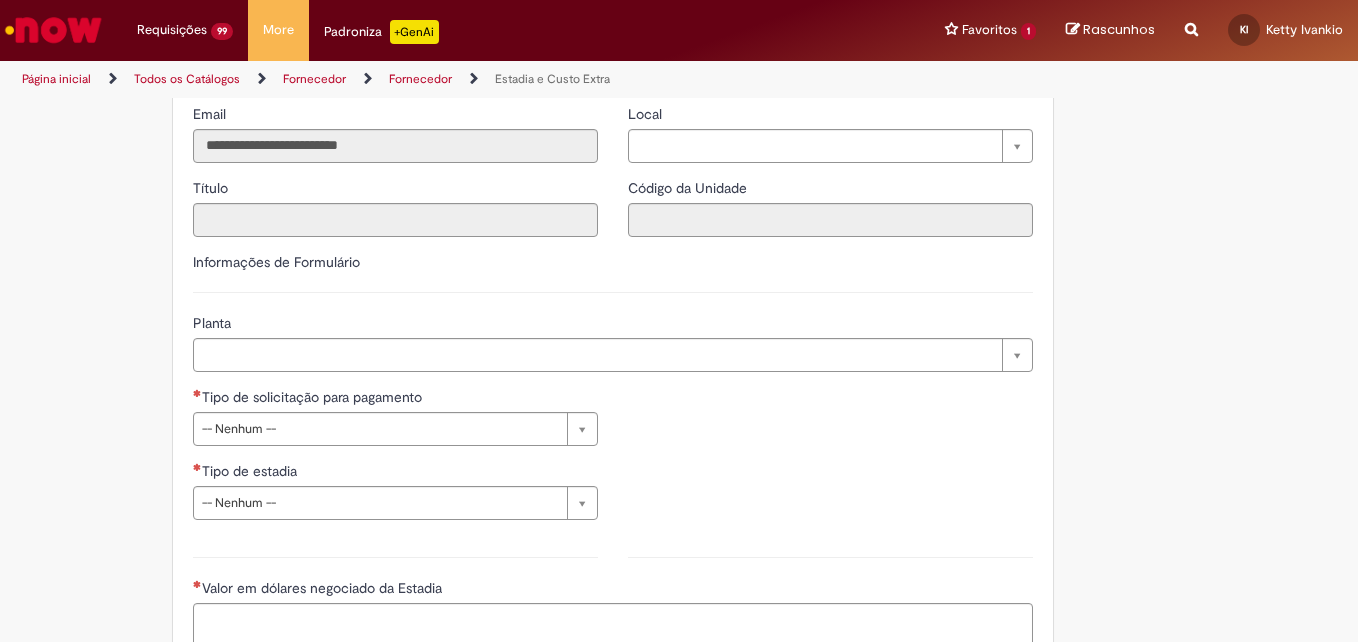 scroll, scrollTop: 498, scrollLeft: 0, axis: vertical 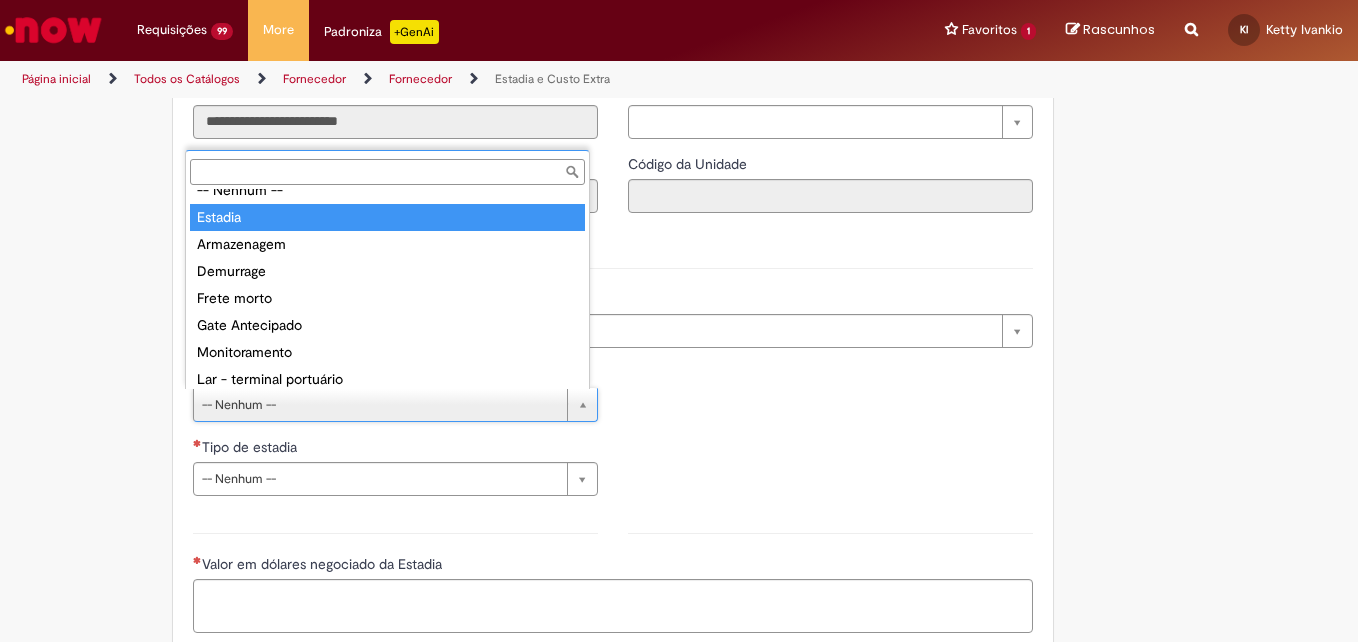 type on "*******" 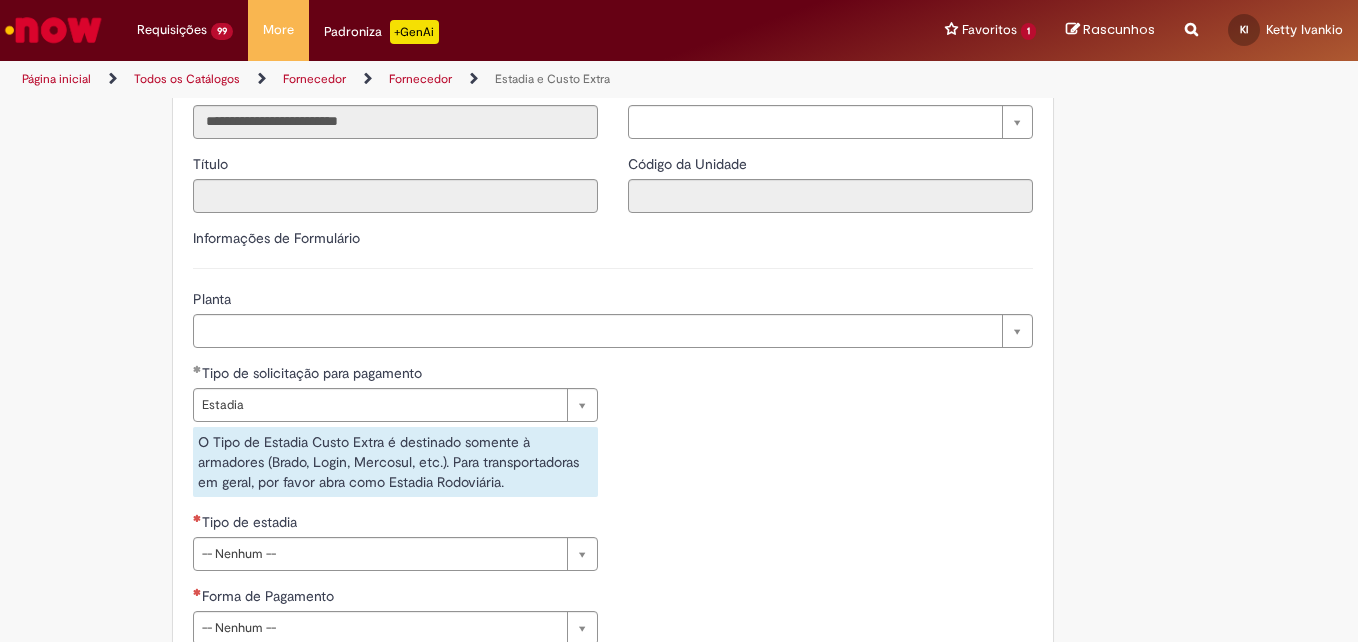 scroll, scrollTop: 699, scrollLeft: 0, axis: vertical 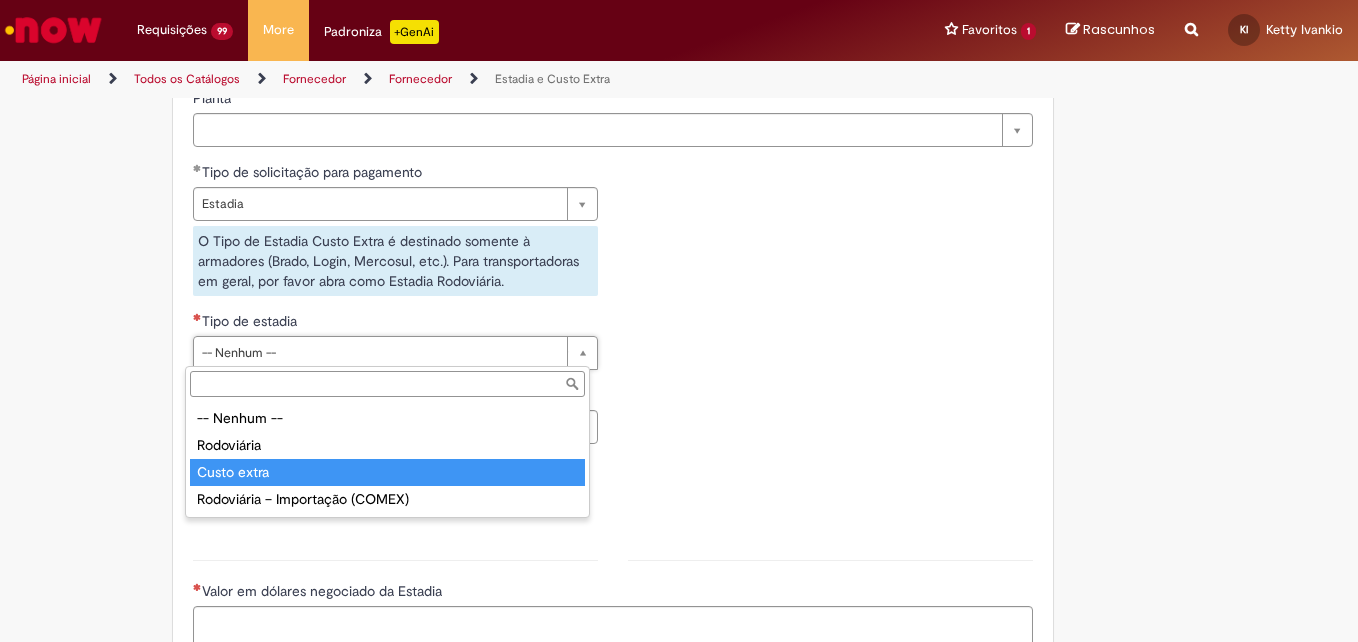 type on "**********" 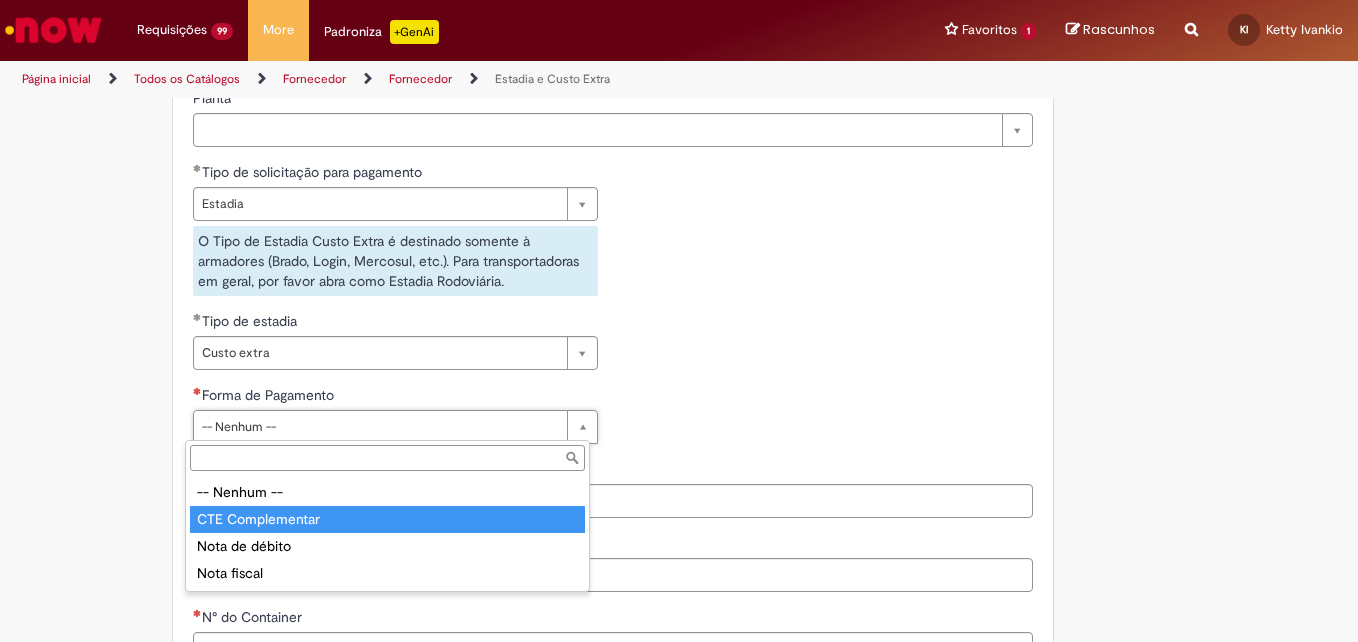 type on "**********" 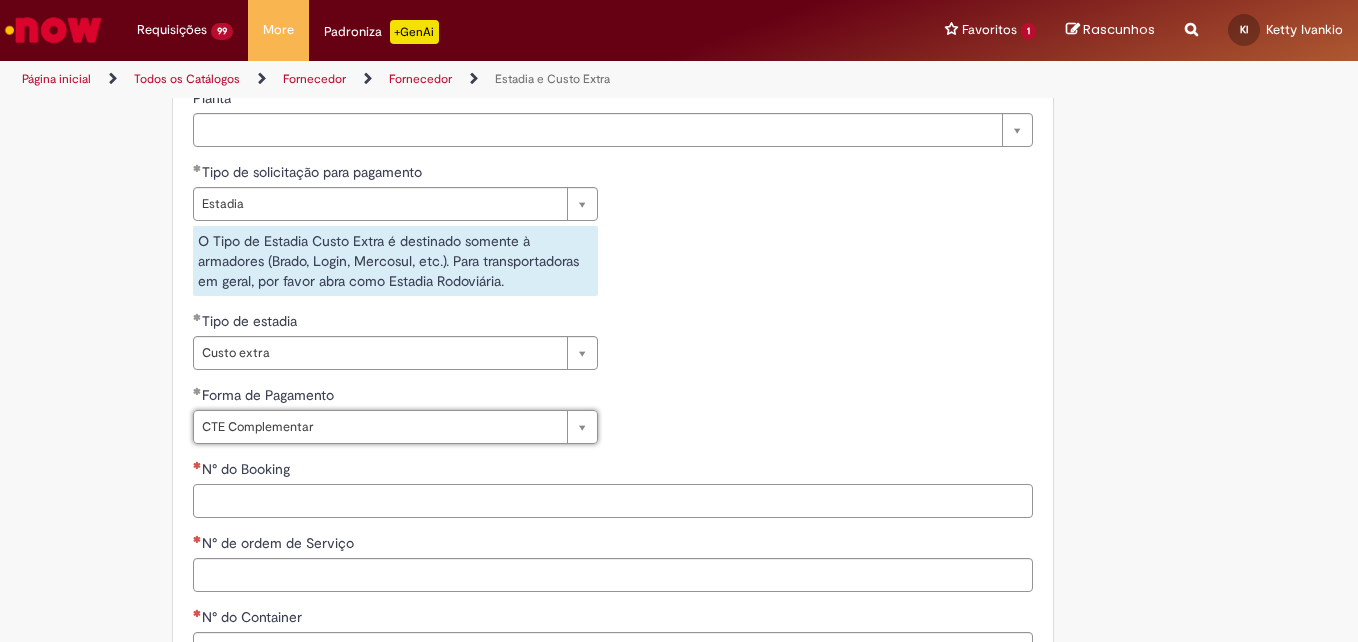 click on "N° do Booking" at bounding box center [613, 501] 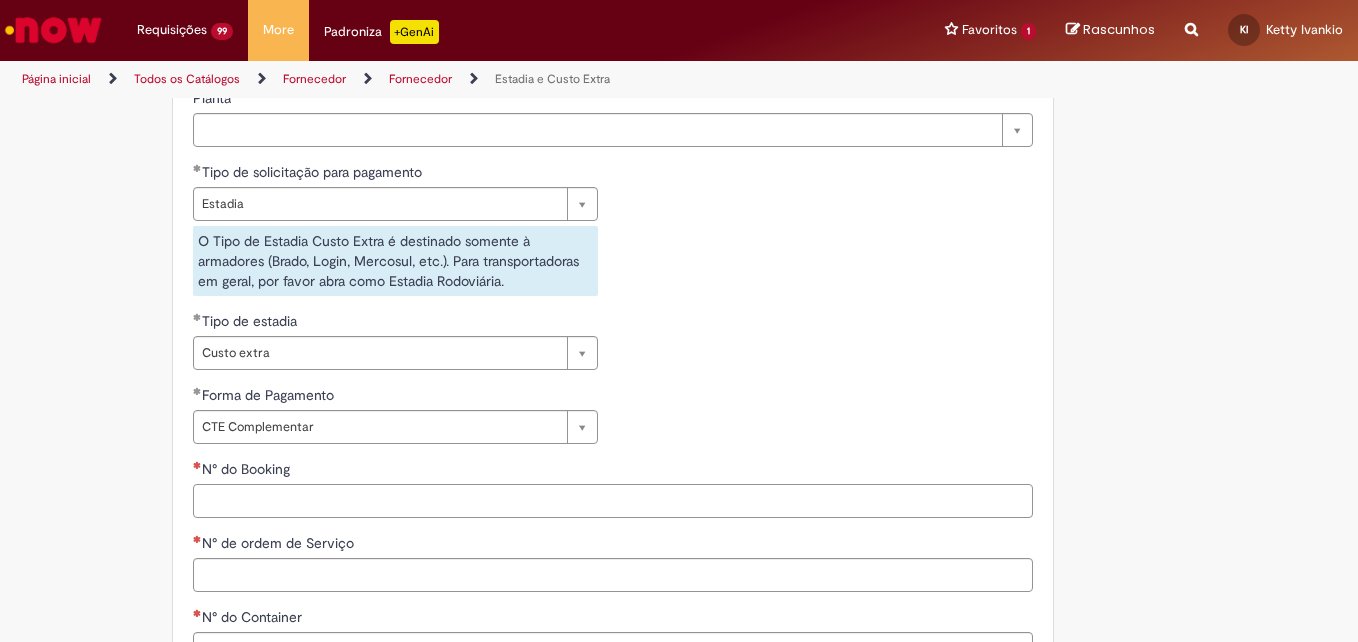 paste on "**********" 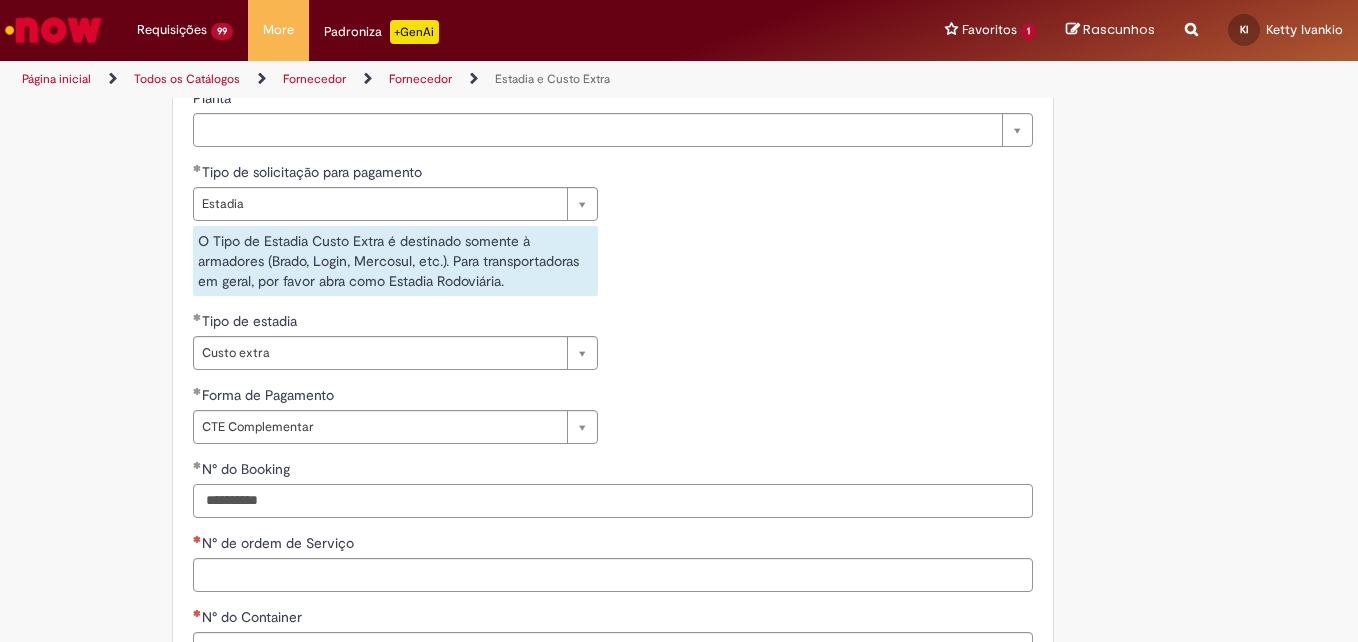 type on "**********" 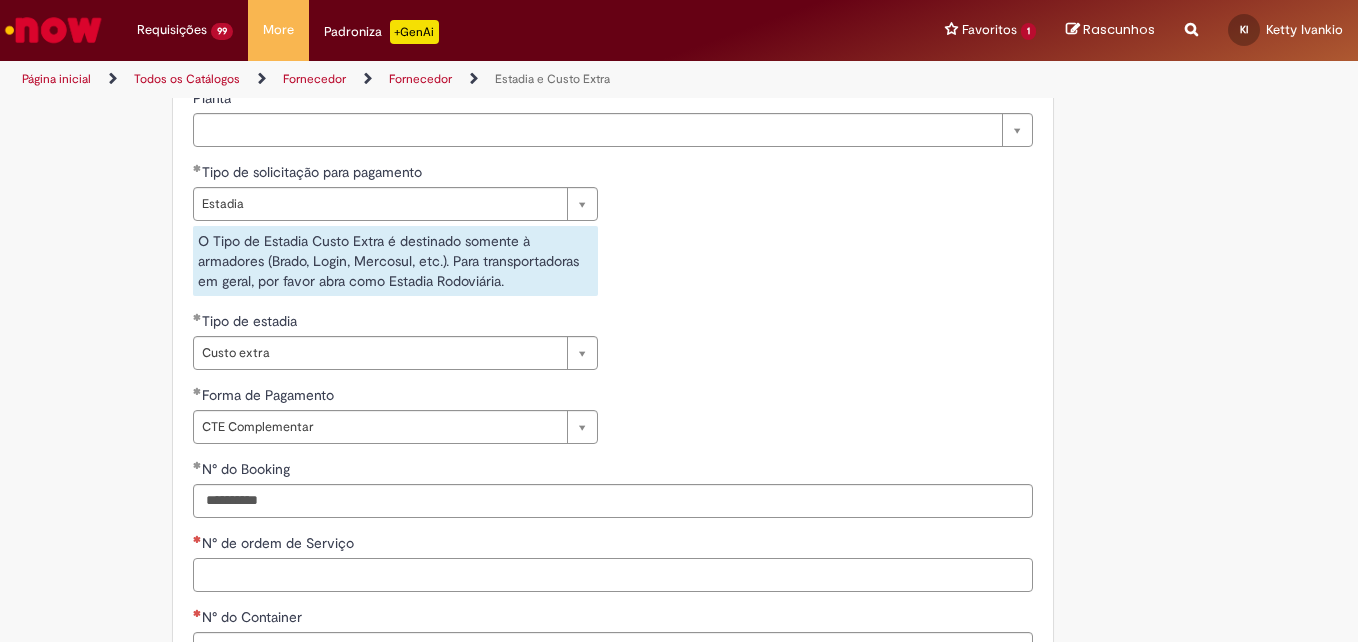 click on "N° de ordem de Serviço" at bounding box center (613, 575) 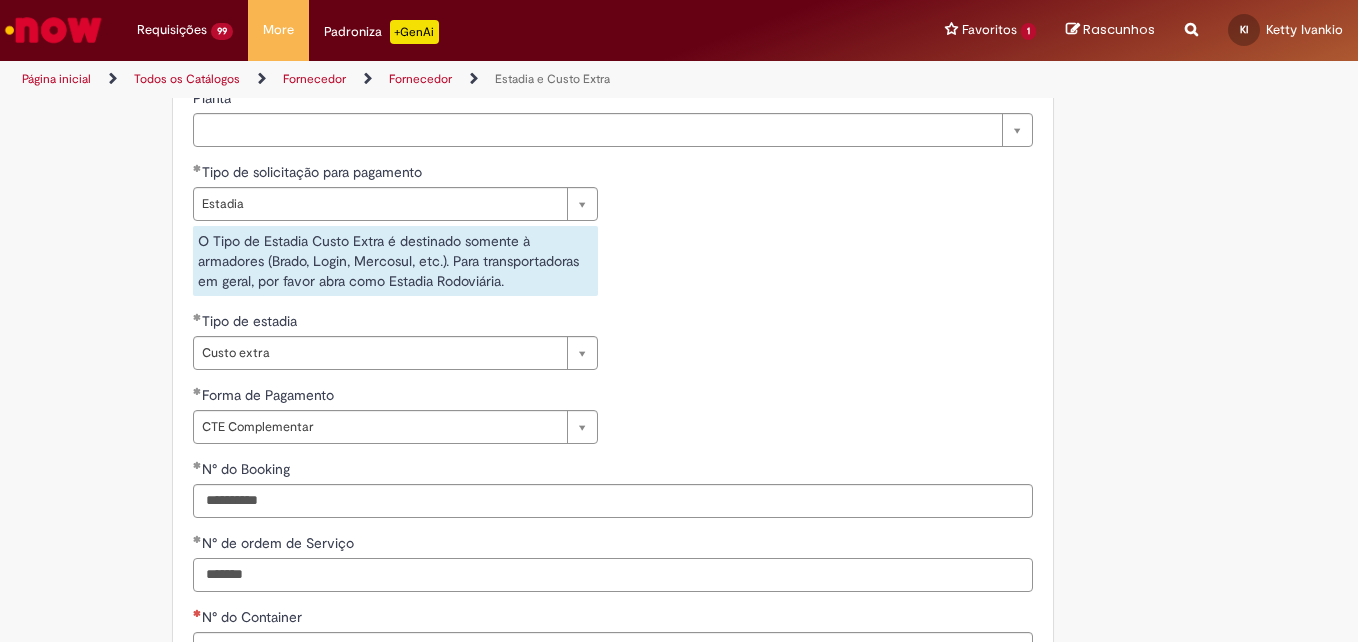 type on "*******" 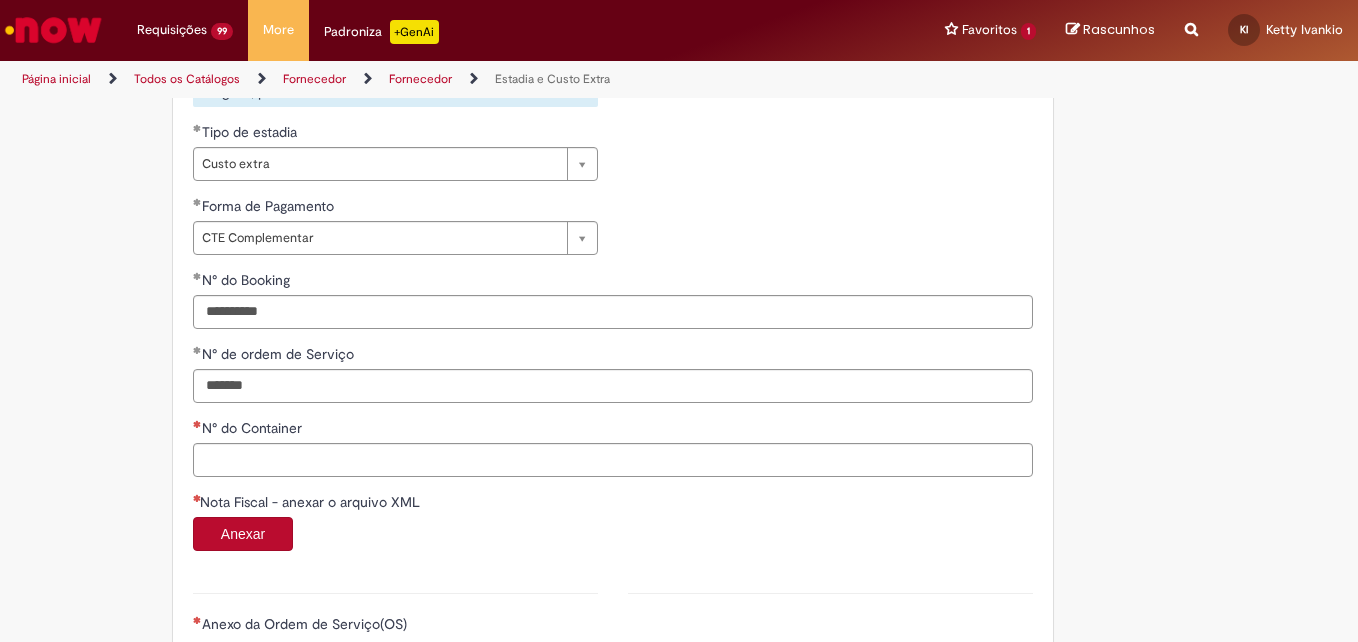 scroll, scrollTop: 959, scrollLeft: 0, axis: vertical 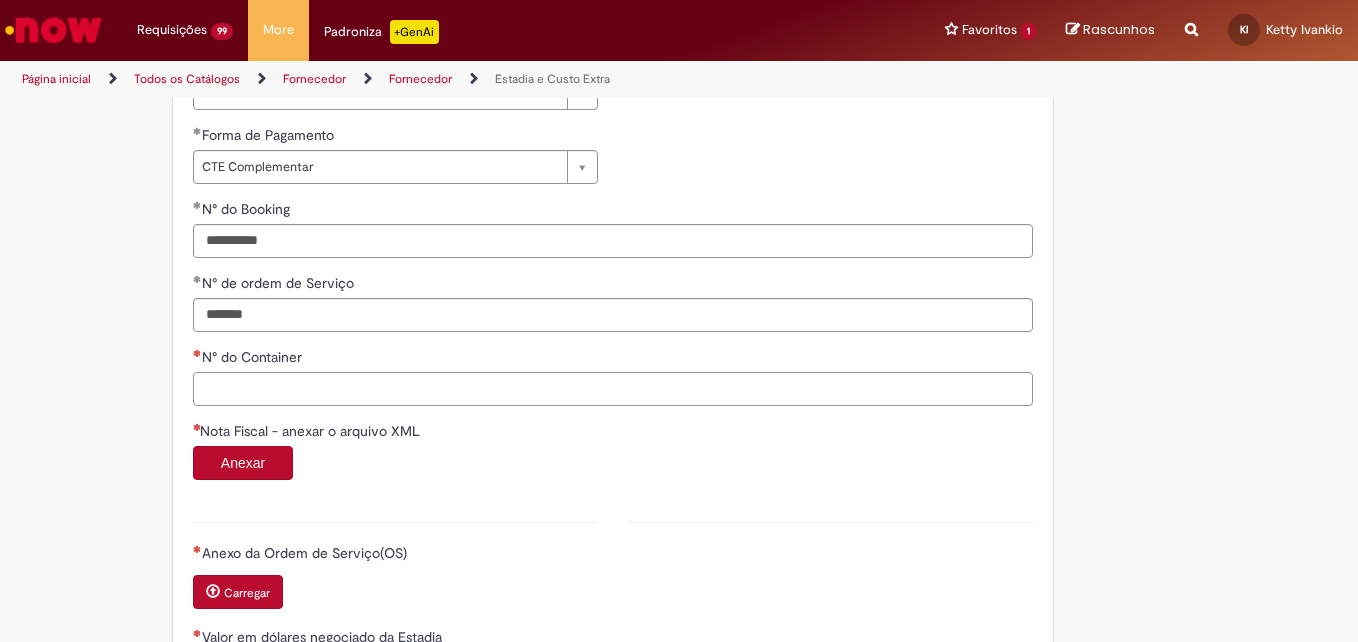click on "N° do Container" at bounding box center [613, 389] 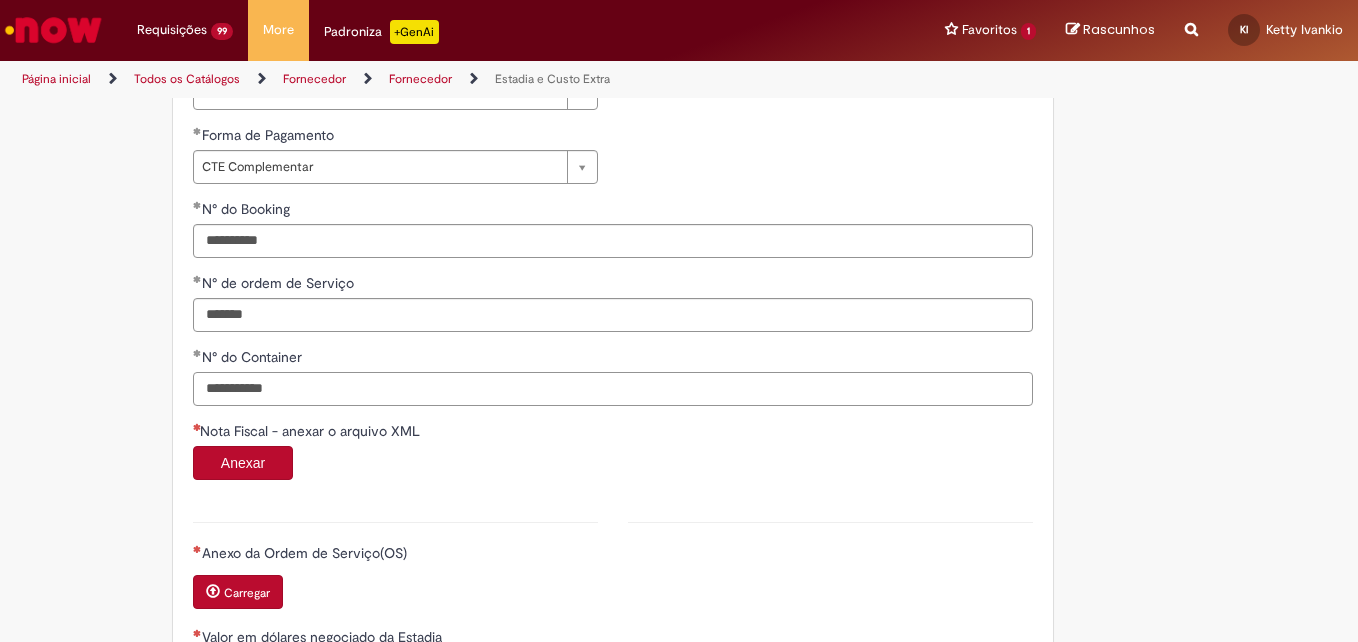type on "**********" 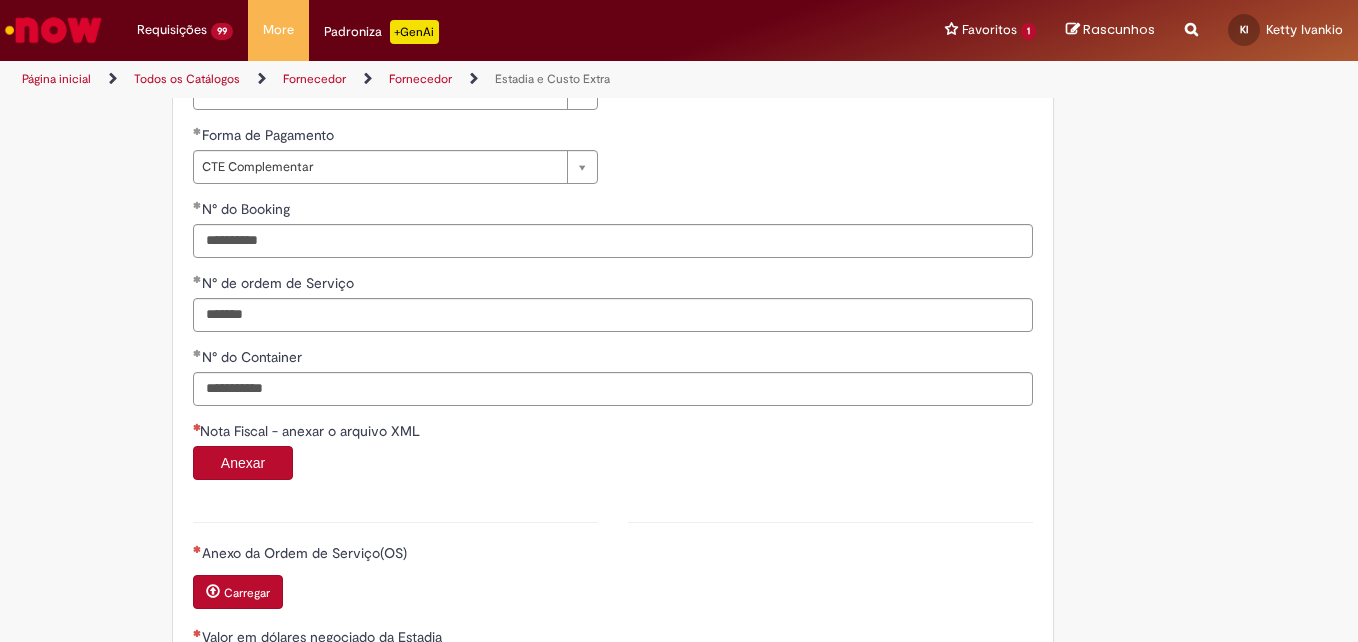 click on "Anexar" at bounding box center (243, 463) 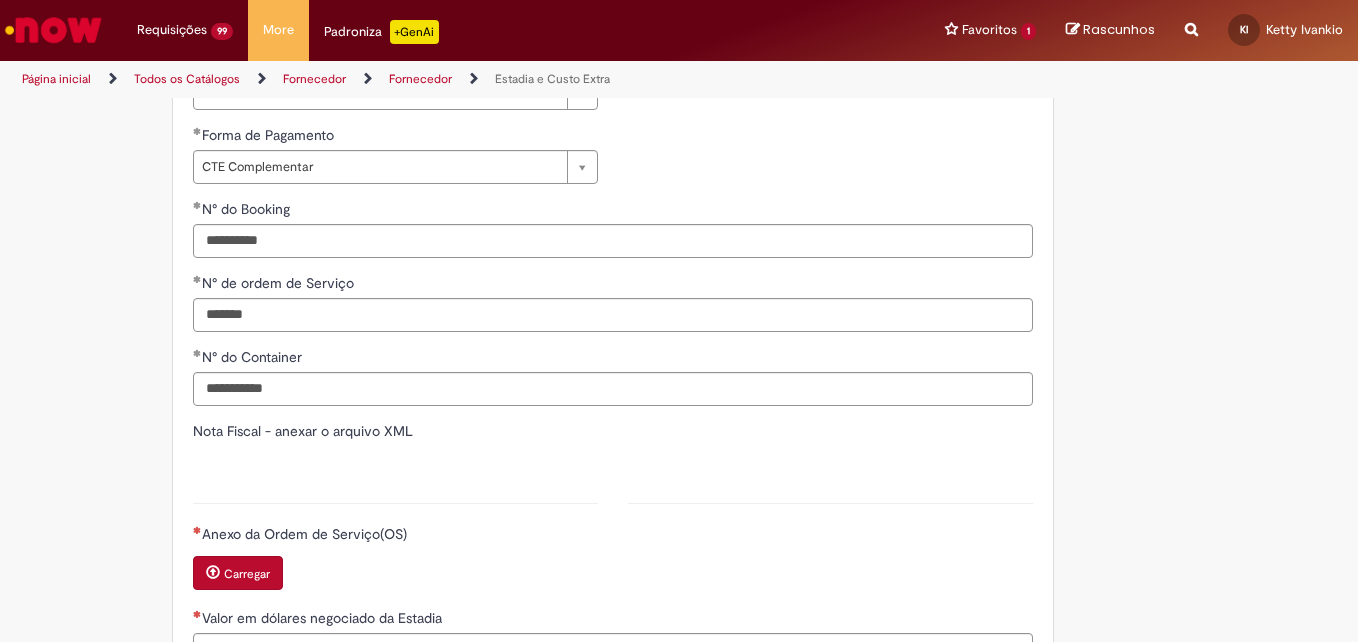 type on "******" 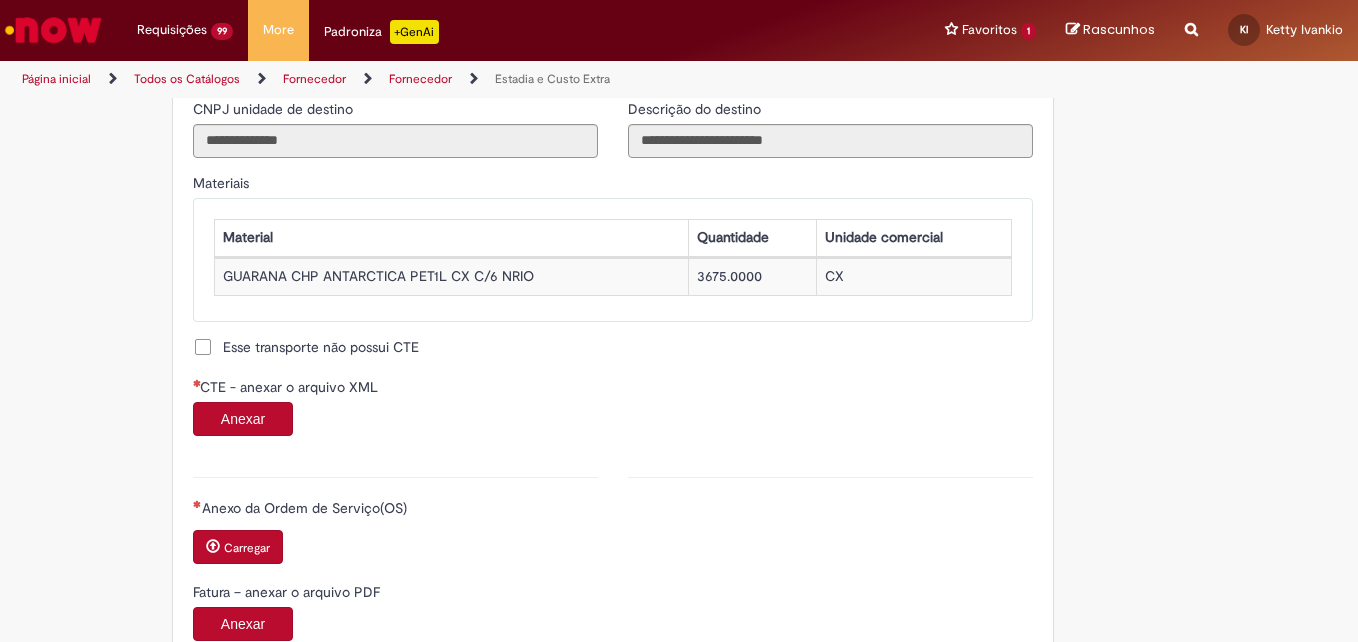 scroll, scrollTop: 1869, scrollLeft: 0, axis: vertical 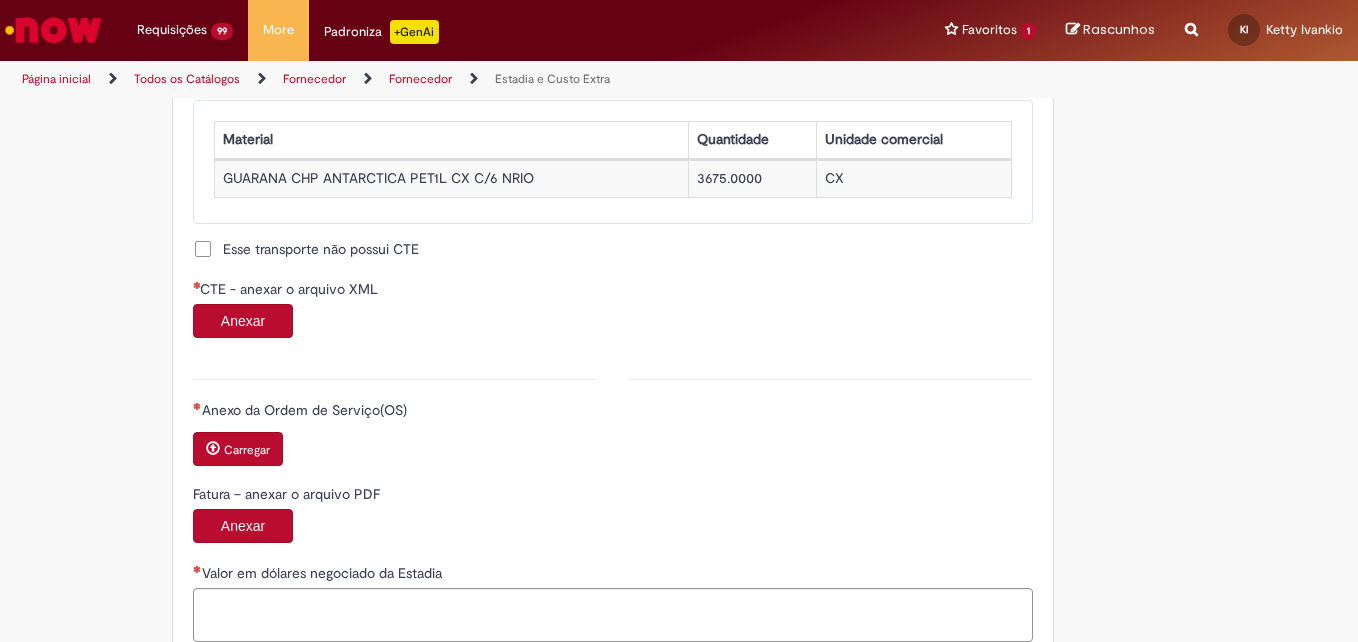click on "Anexar" at bounding box center (243, 321) 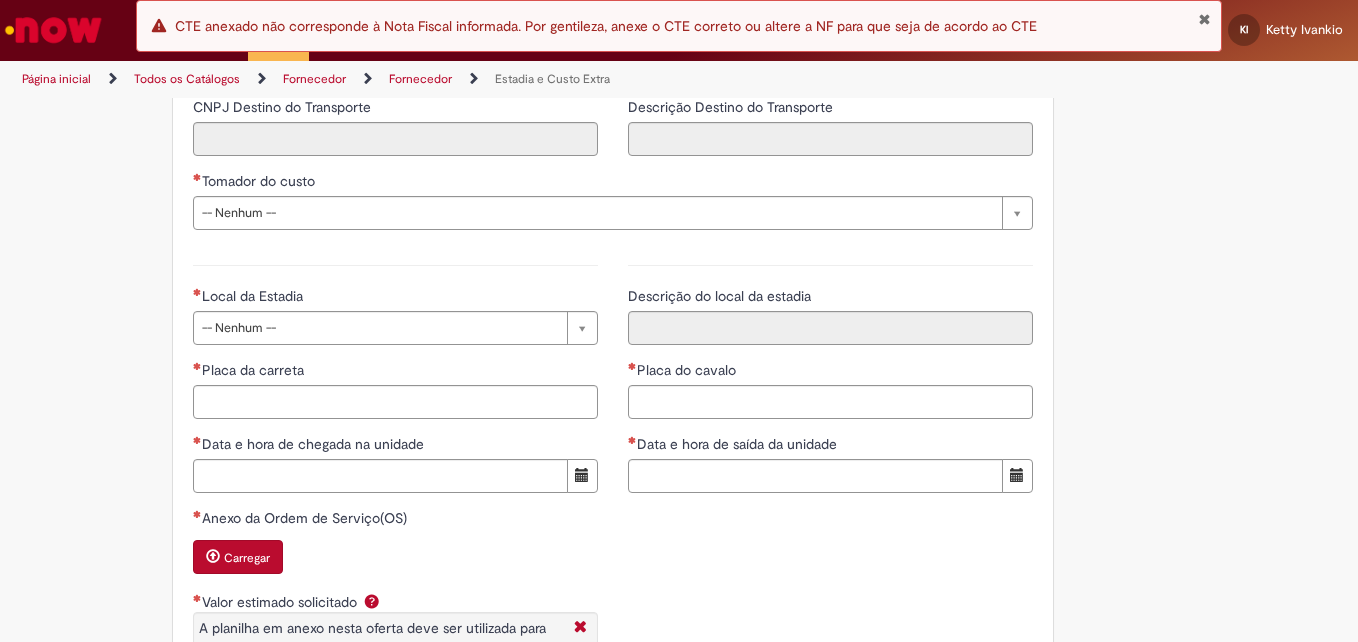 scroll, scrollTop: 2682, scrollLeft: 0, axis: vertical 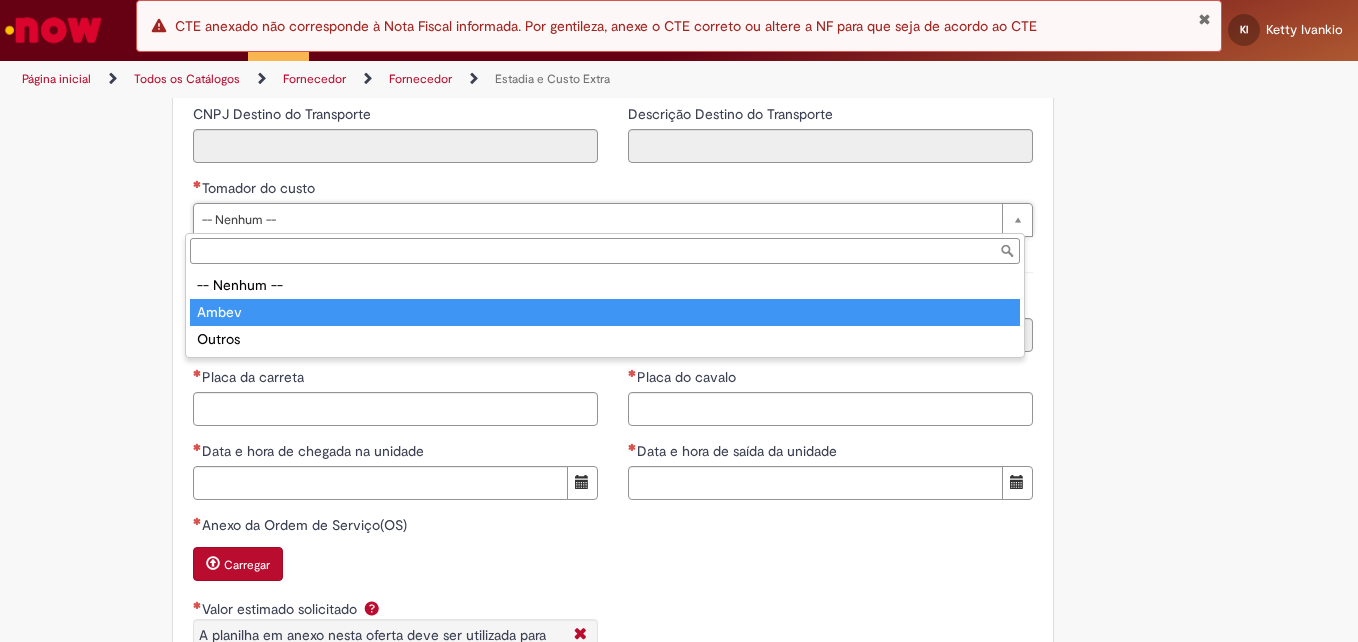 type on "*****" 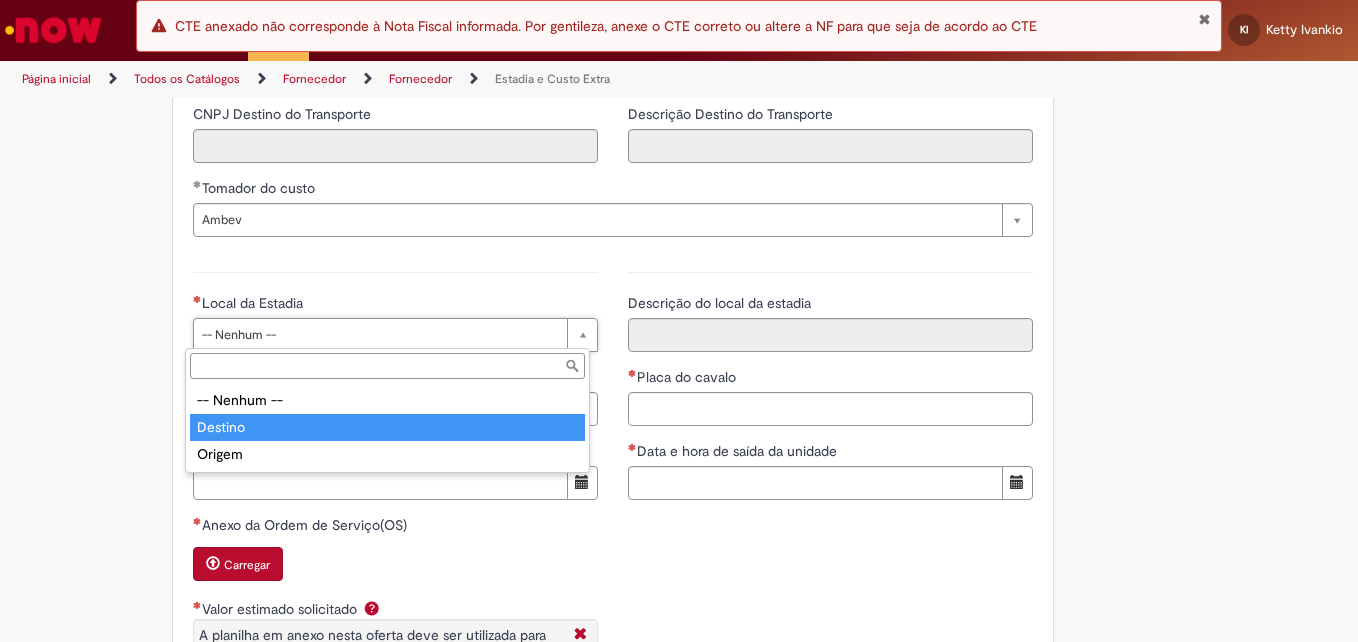 type on "*******" 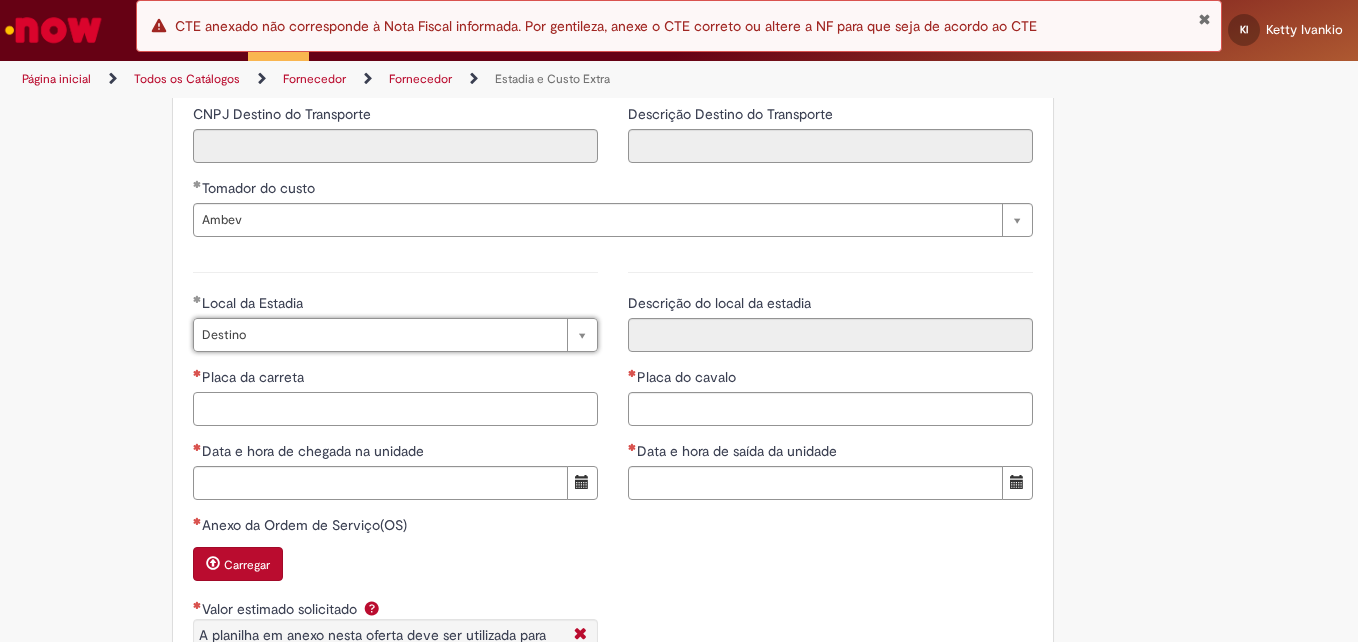 click on "Placa da carreta" at bounding box center [395, 409] 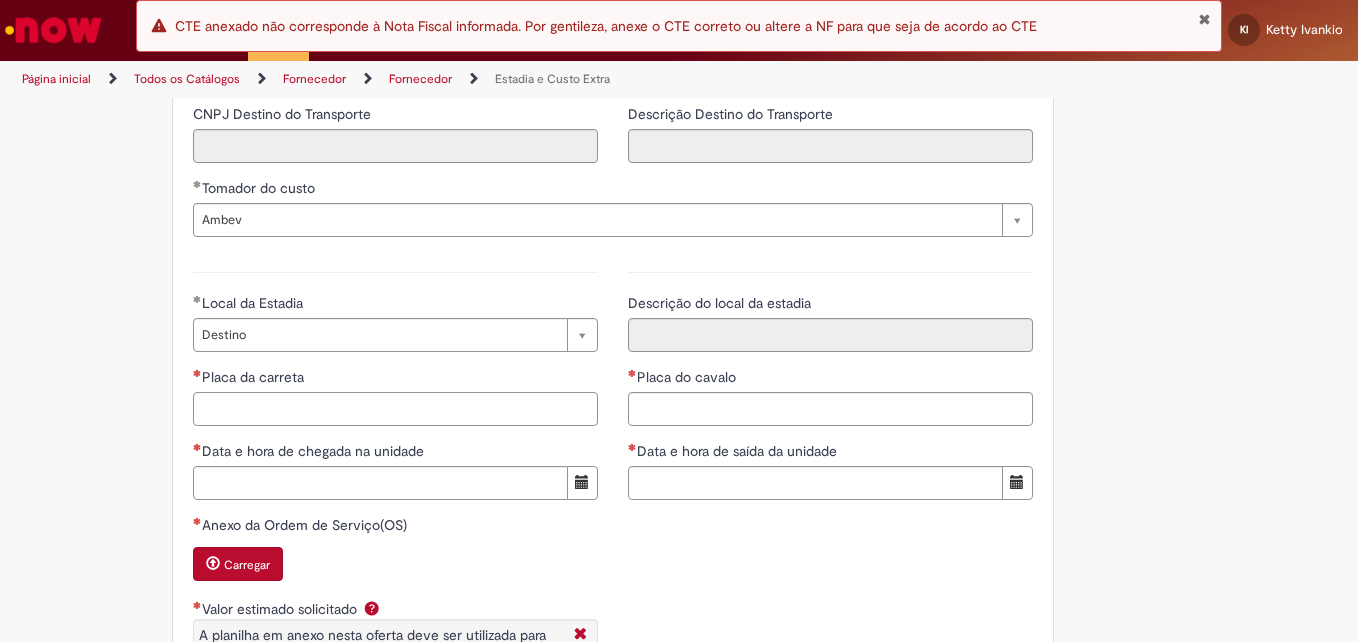 paste on "*******" 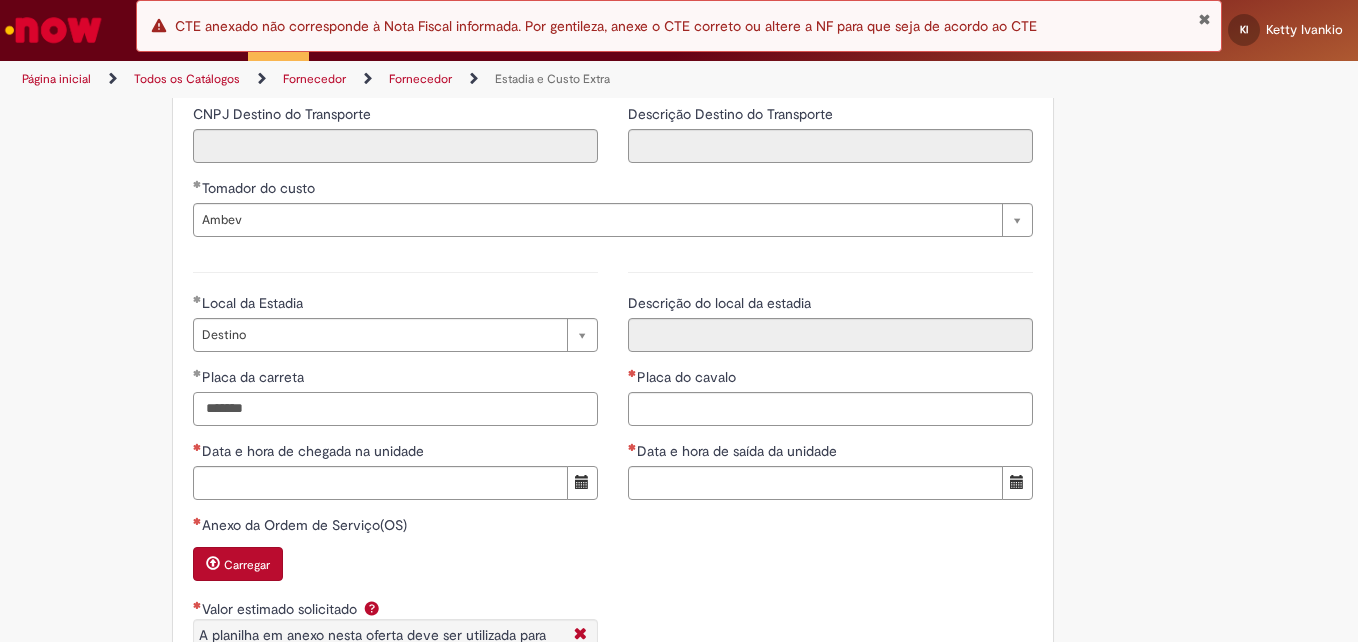 type on "*******" 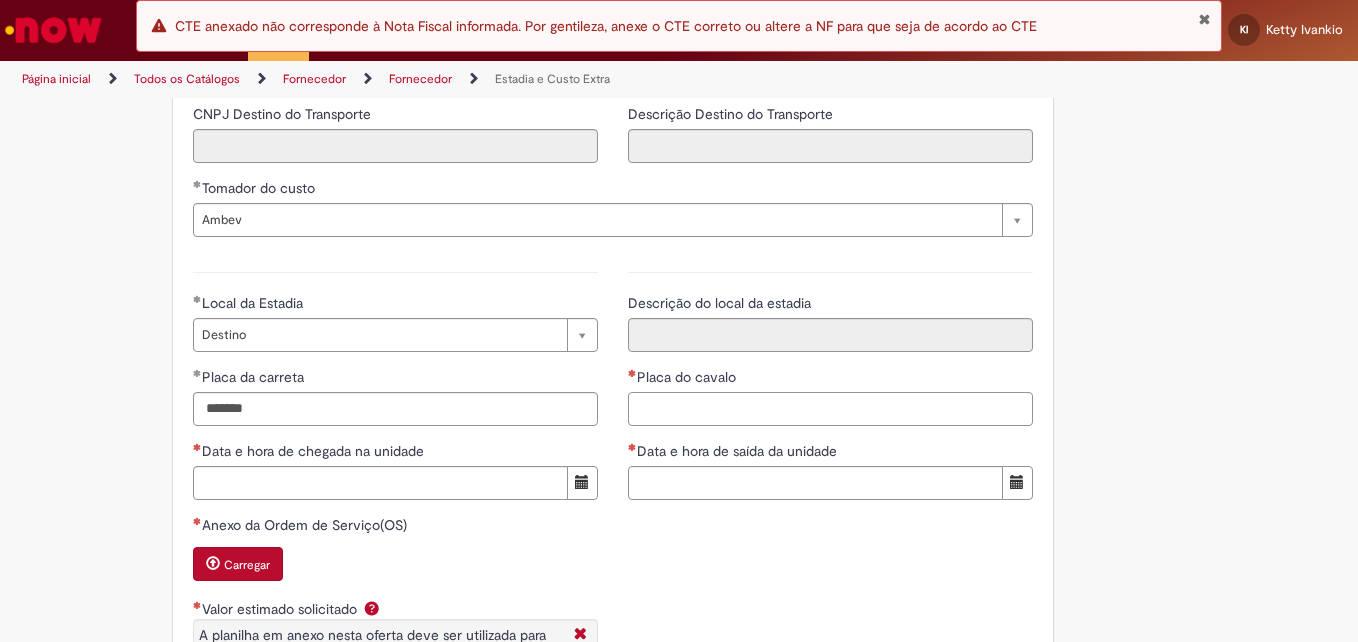click on "Placa do cavalo" at bounding box center [830, 409] 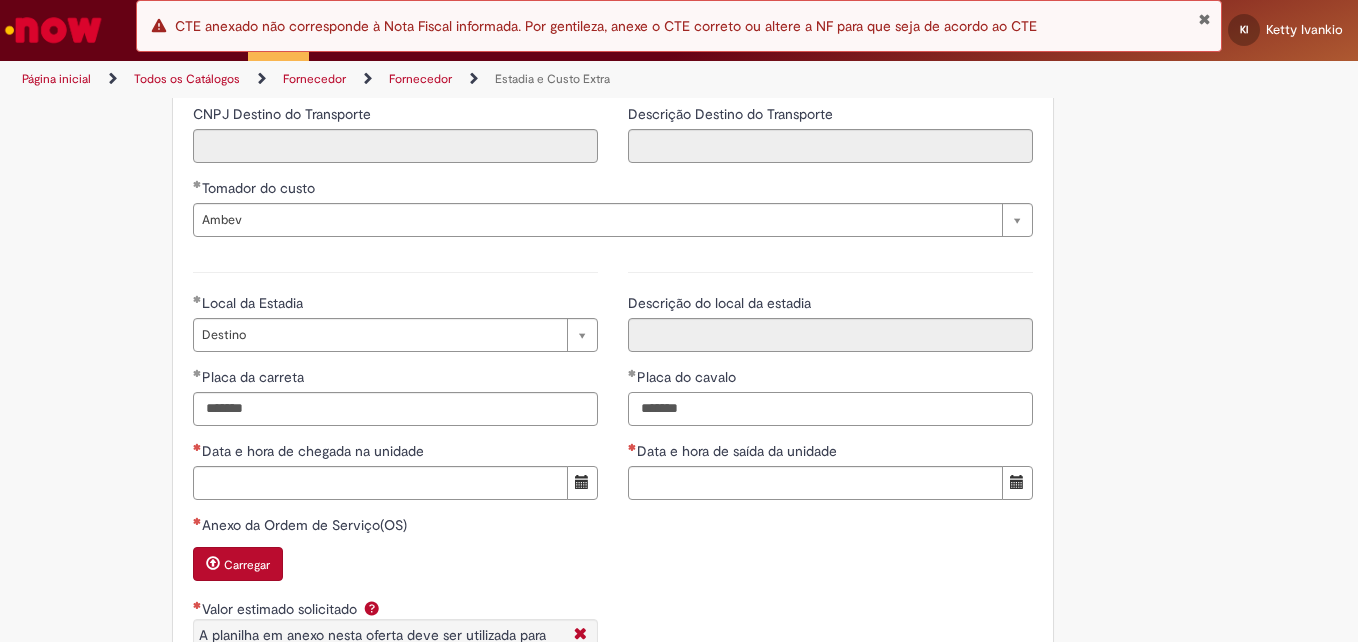 type on "*******" 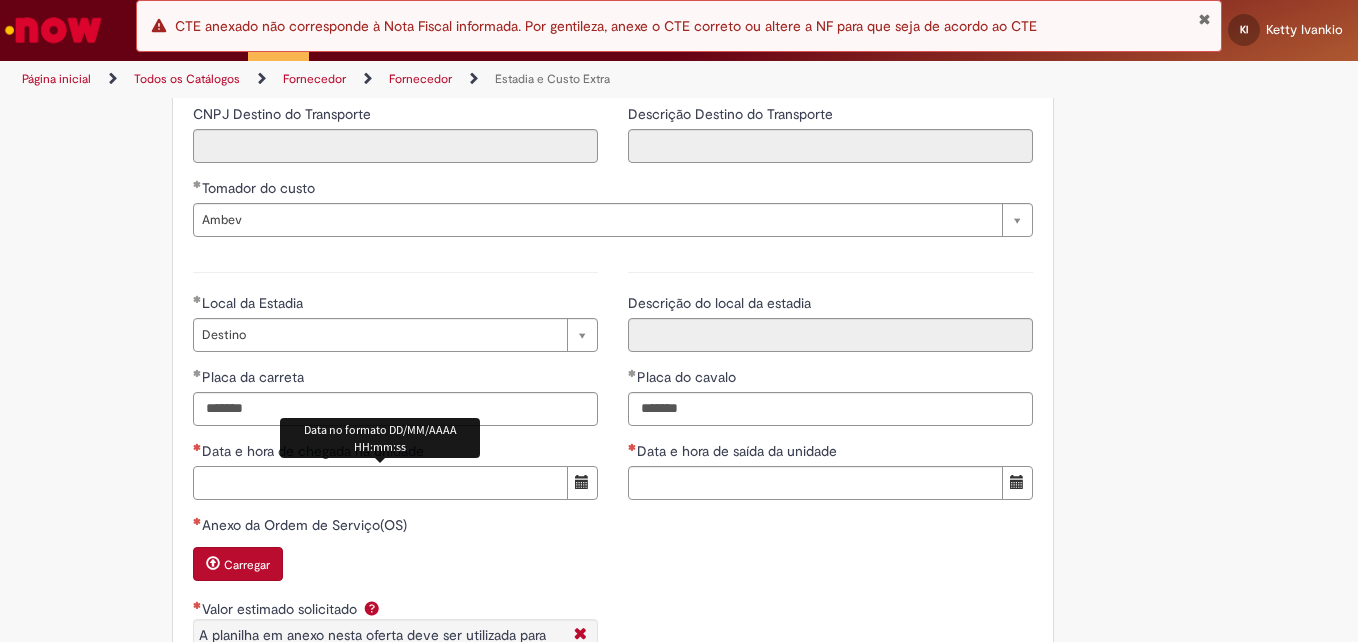click on "Data e hora de chegada na unidade" at bounding box center (380, 483) 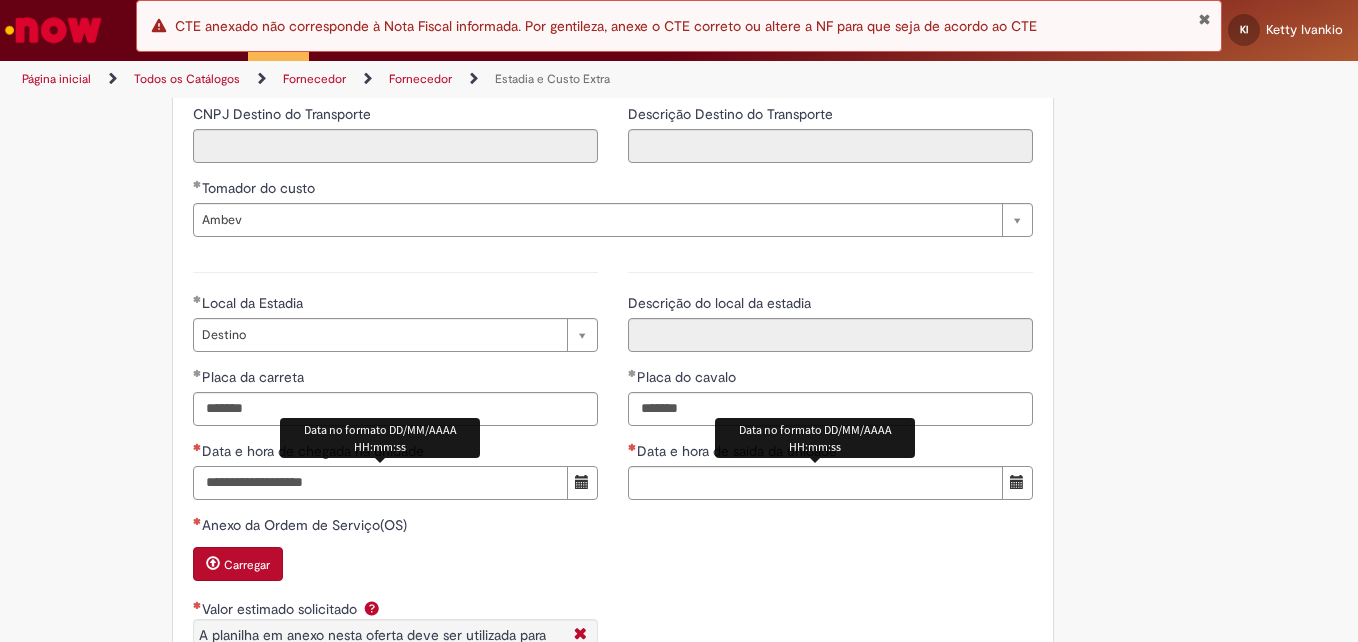 type on "**********" 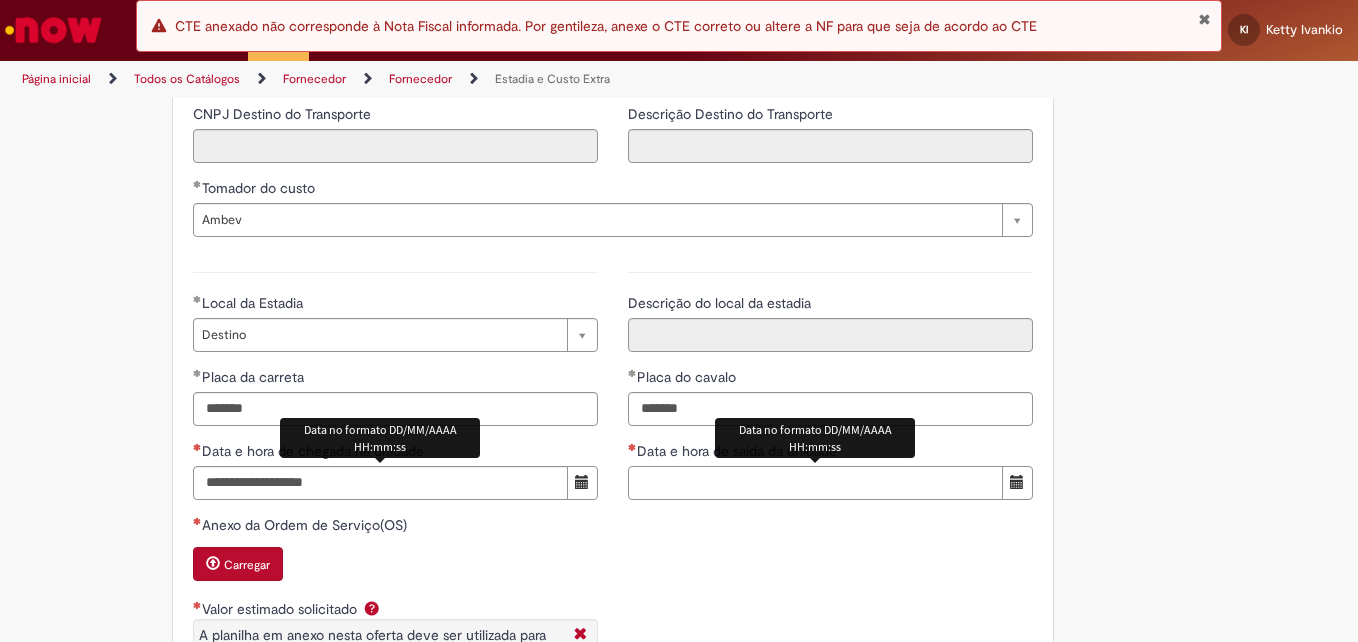 click on "Data e hora de saída da unidade" at bounding box center [815, 483] 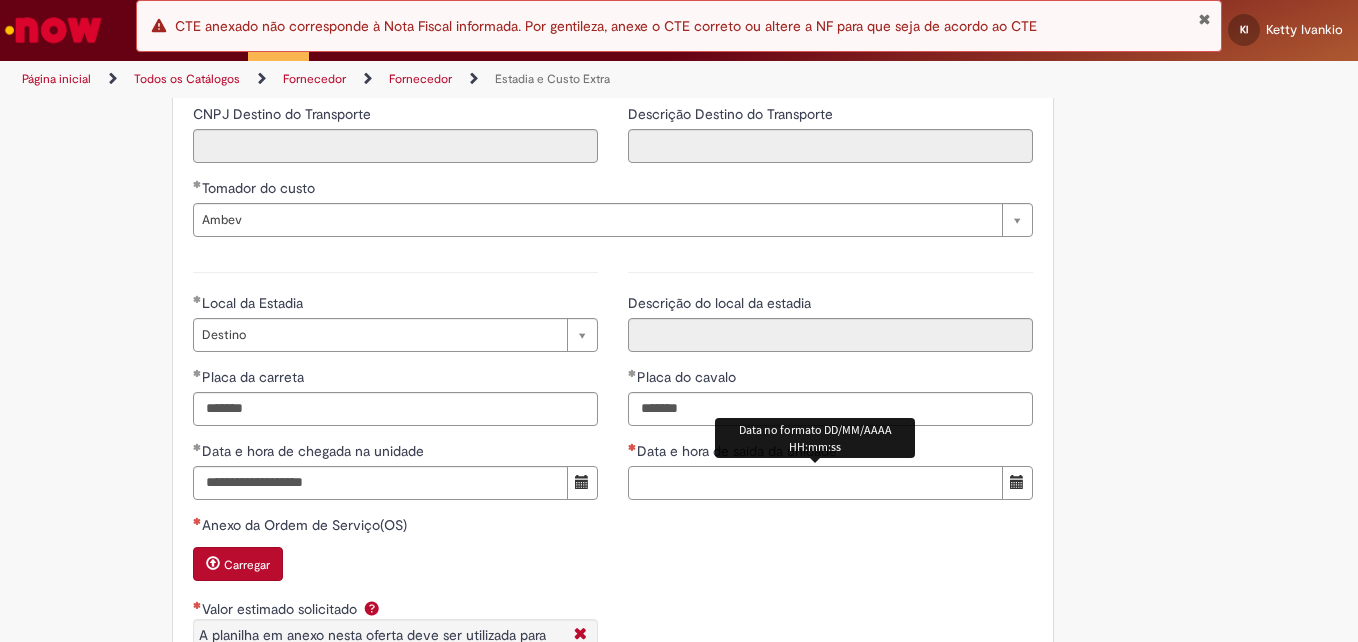 click on "Data e hora de saída da unidade" at bounding box center [815, 483] 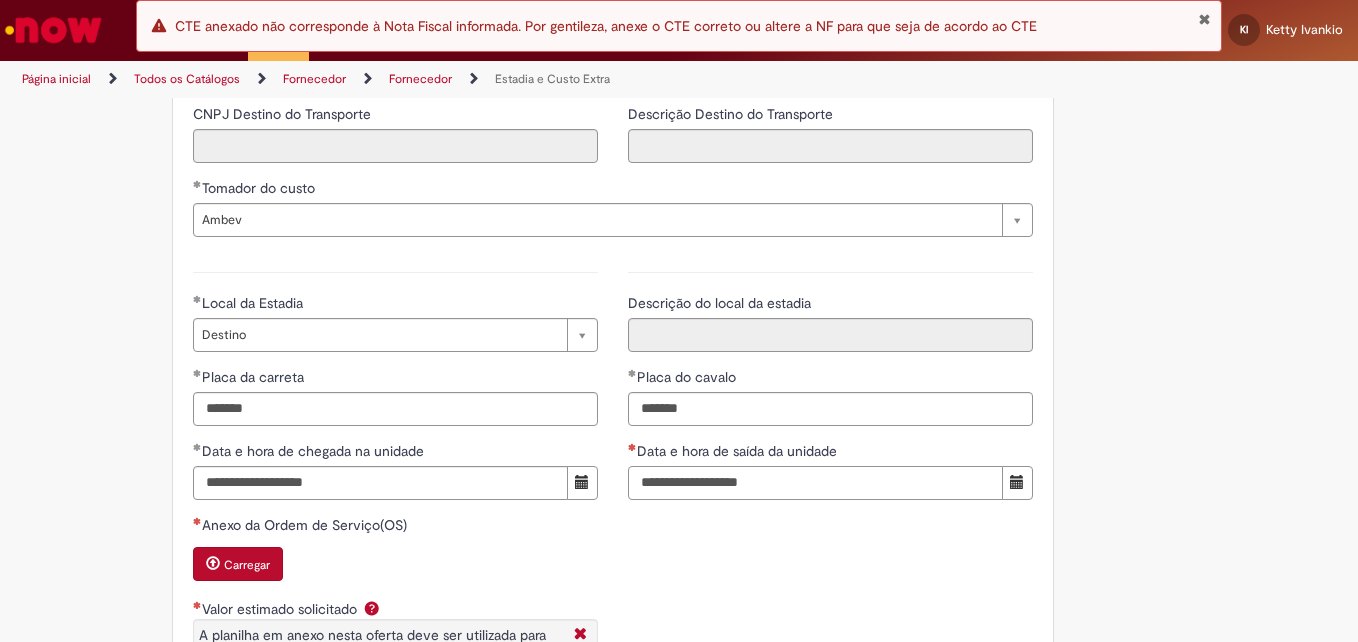 type on "**********" 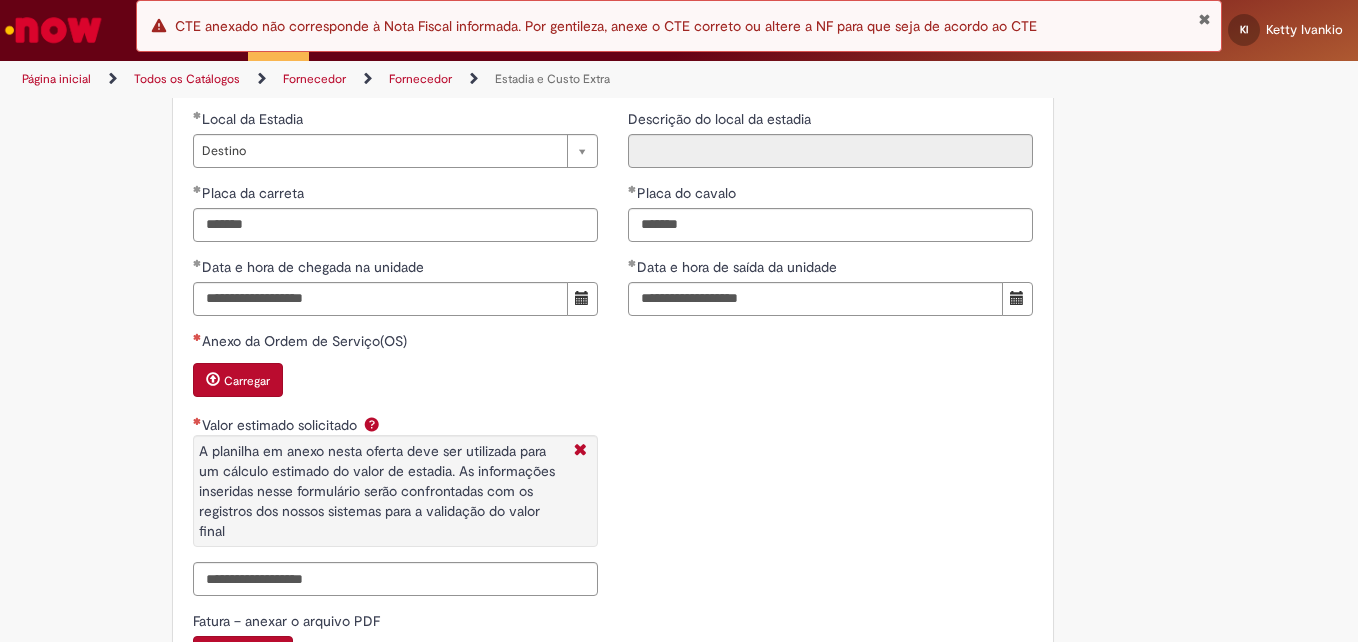 scroll, scrollTop: 2881, scrollLeft: 0, axis: vertical 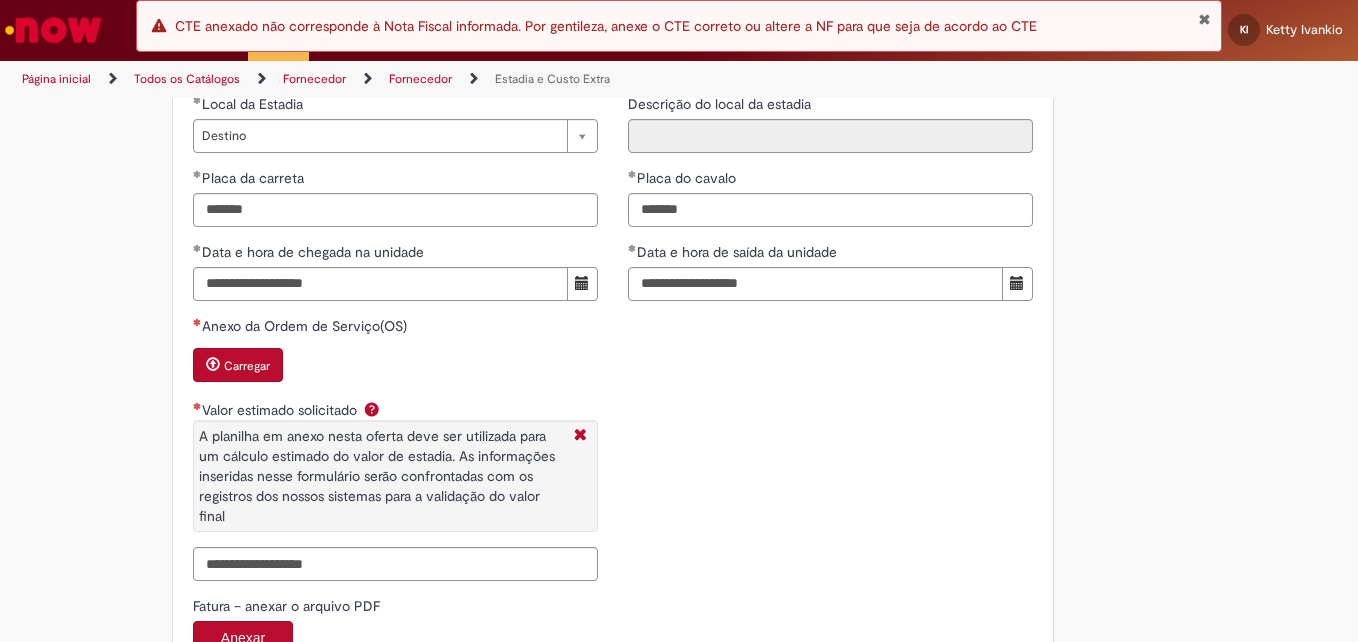 click on "Carregar" at bounding box center [247, 366] 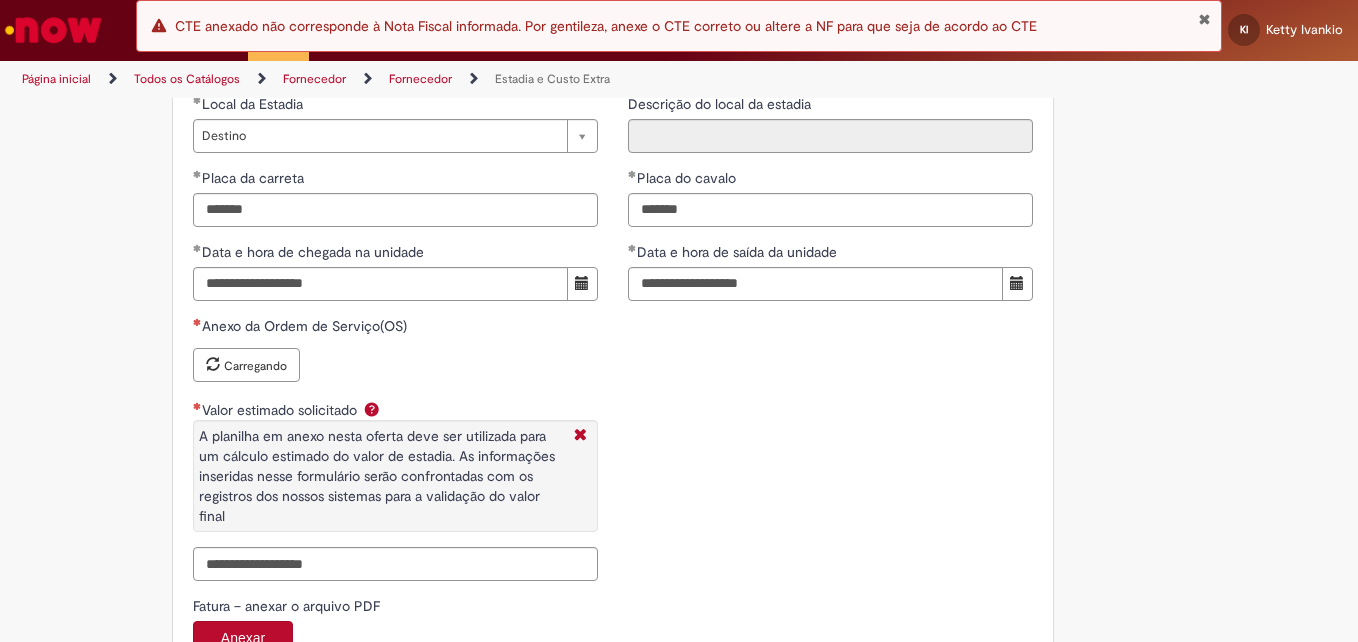 type 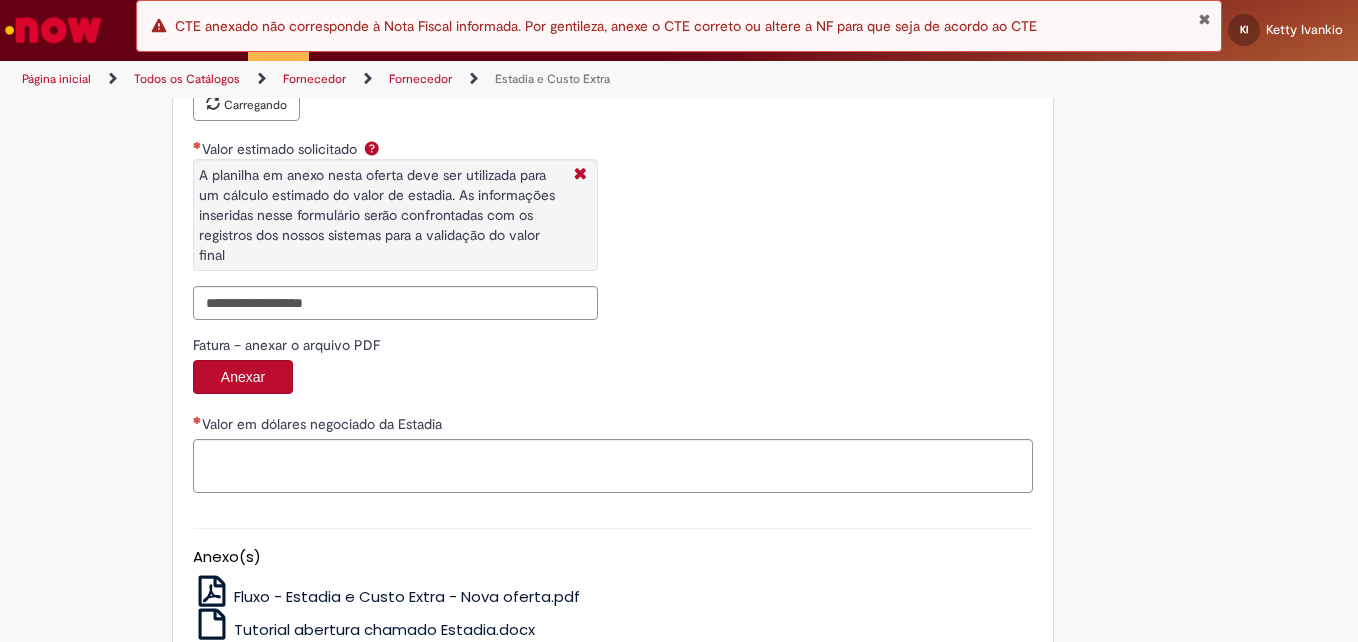 scroll, scrollTop: 3149, scrollLeft: 0, axis: vertical 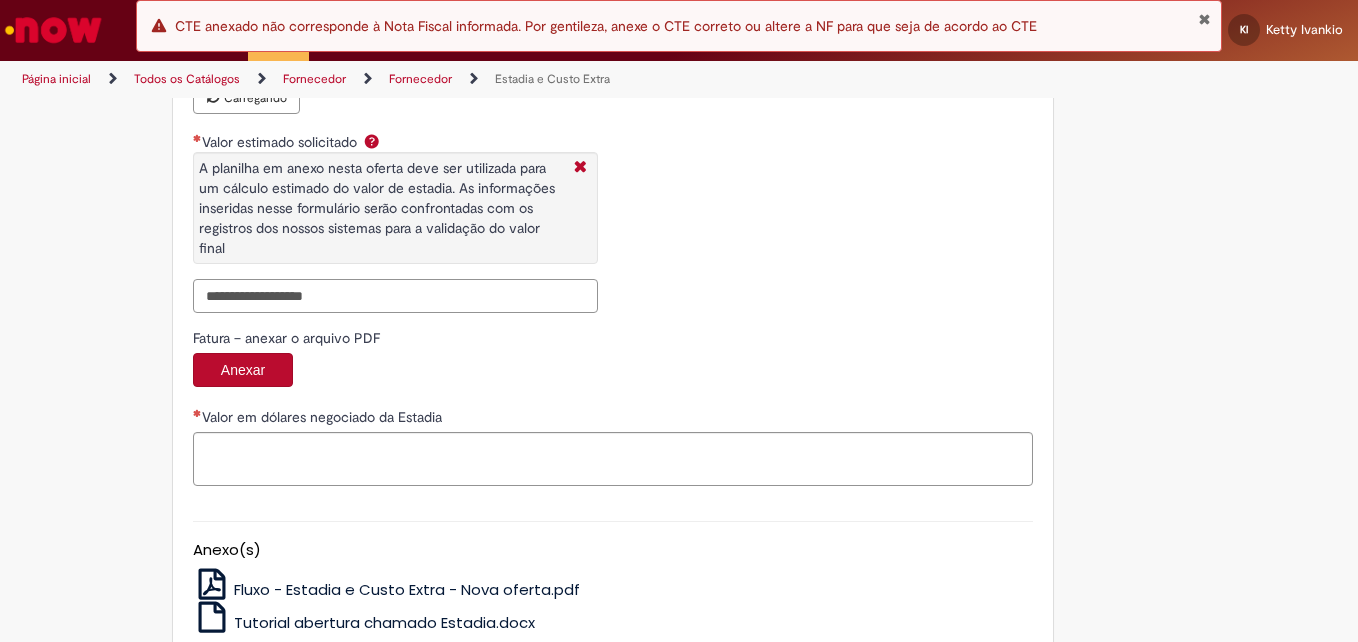 click on "Valor estimado solicitado A planilha em anexo nesta oferta deve ser utilizada para um cálculo estimado do valor de estadia. As informações inseridas nesse formulário serão confrontadas com os registros dos nossos sistemas para a validação do valor final" at bounding box center (395, 296) 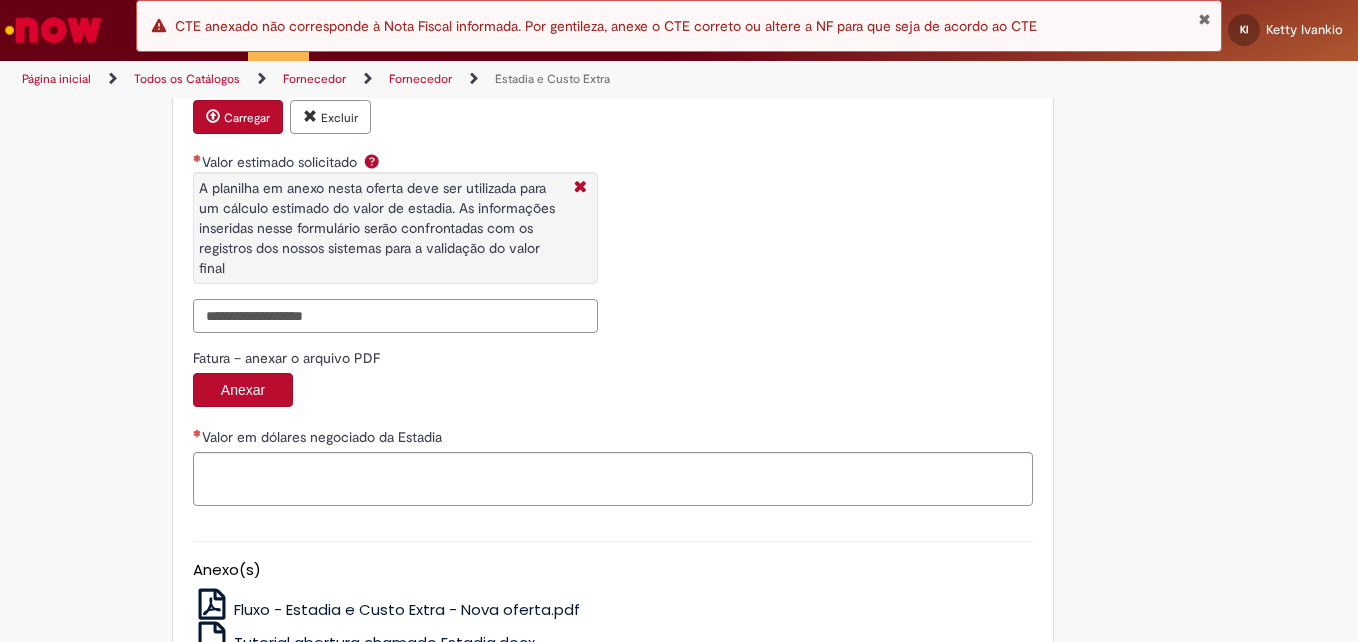 scroll, scrollTop: 3169, scrollLeft: 0, axis: vertical 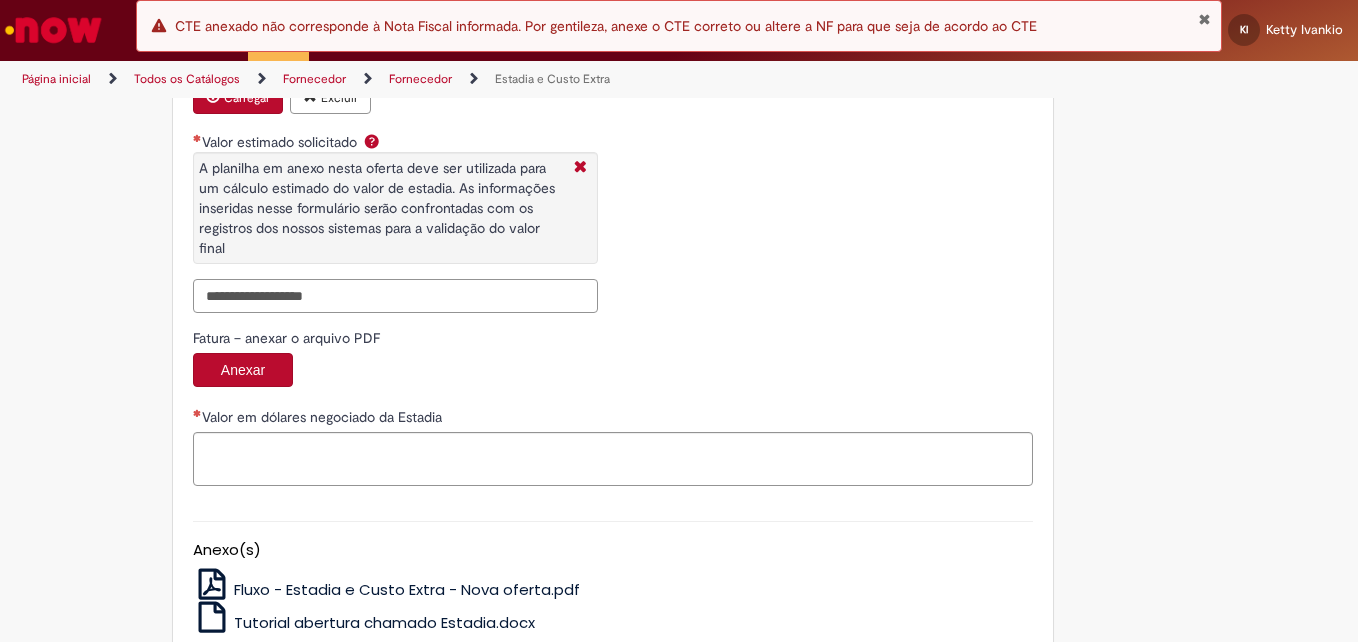 paste on "*********" 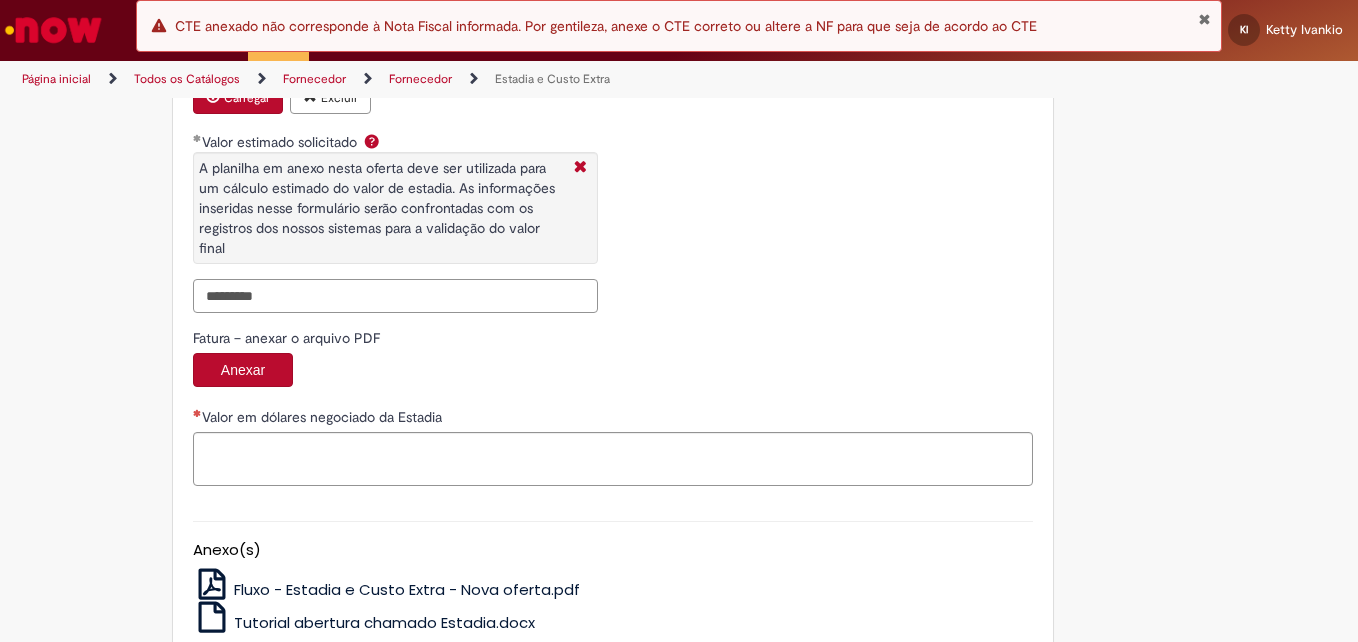 type on "*********" 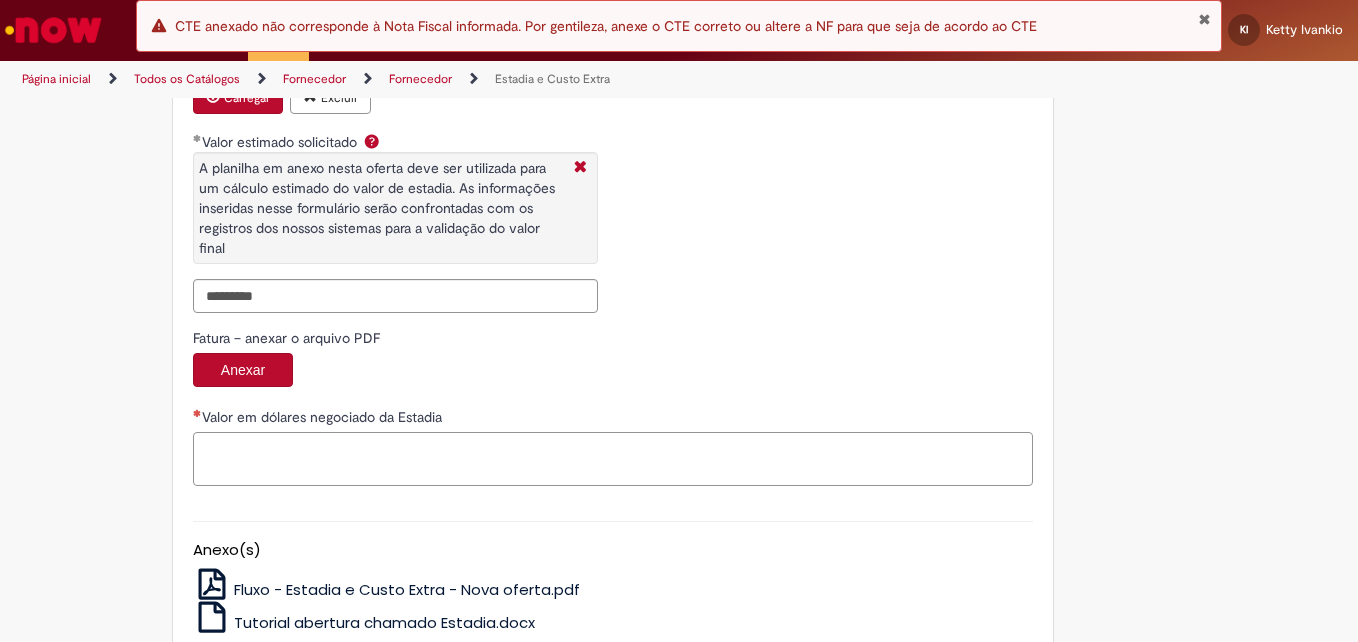 click on "Valor em dólares negociado da Estadia" at bounding box center [613, 459] 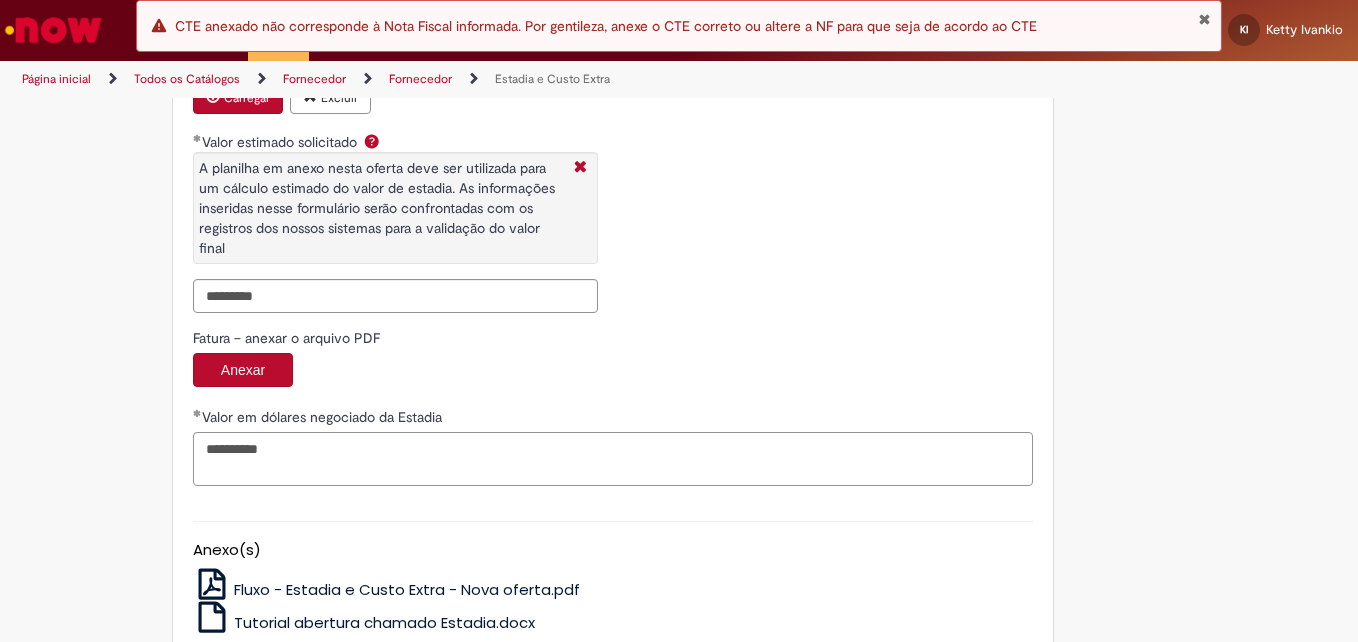 scroll, scrollTop: 2969, scrollLeft: 0, axis: vertical 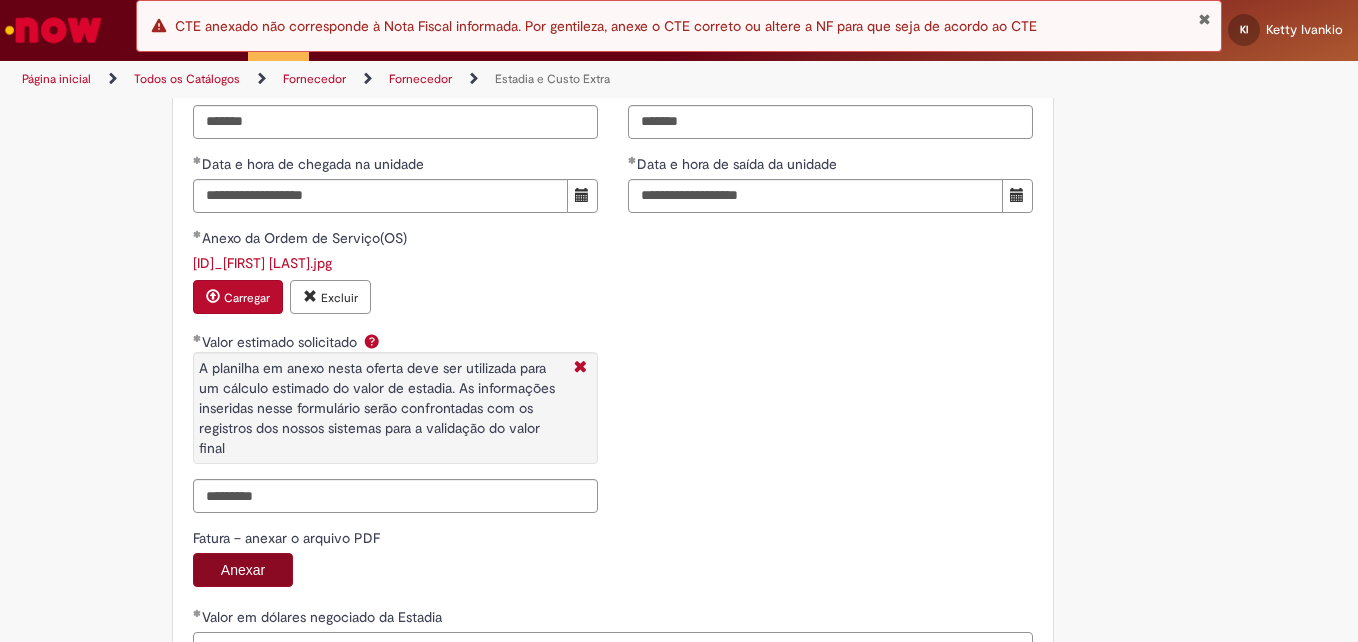 type on "*********" 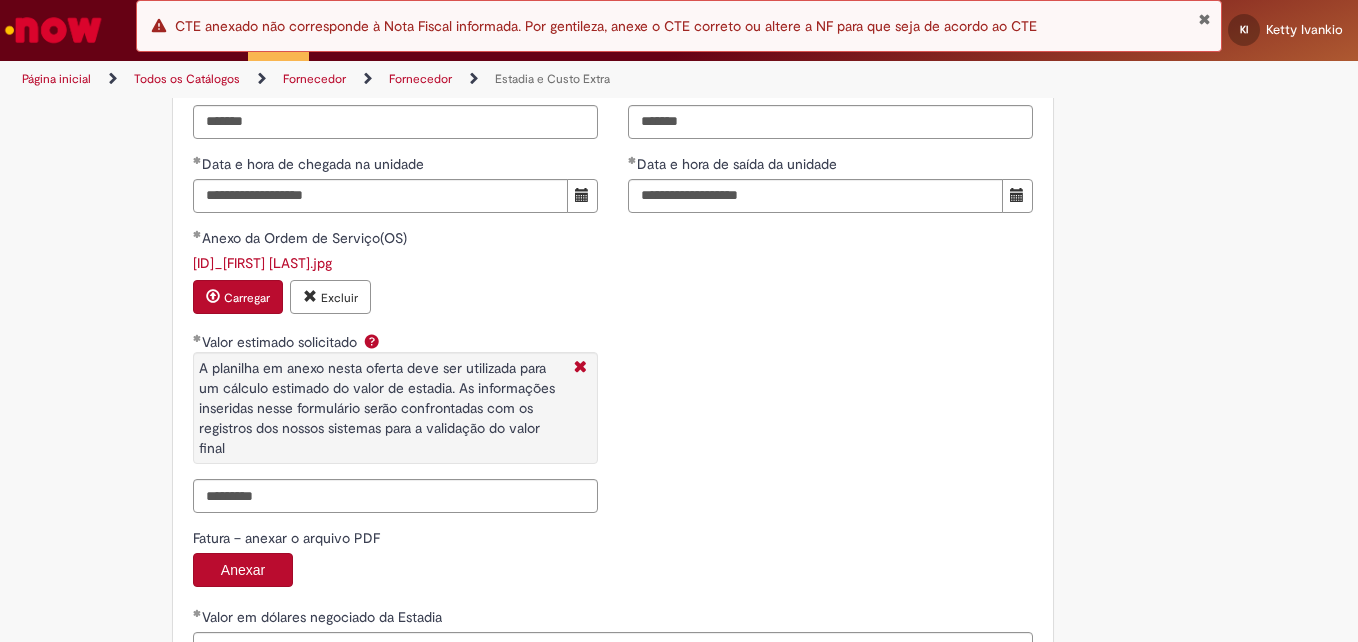click on "Anexar" at bounding box center [243, 570] 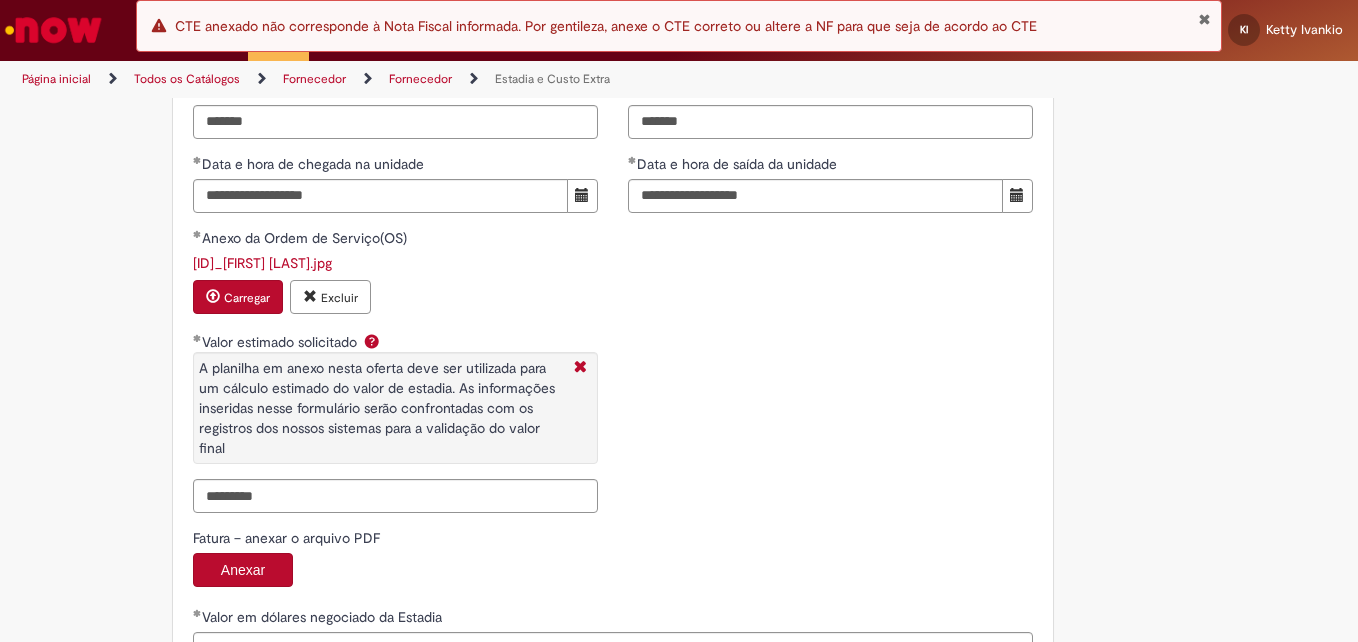 scroll, scrollTop: 3294, scrollLeft: 0, axis: vertical 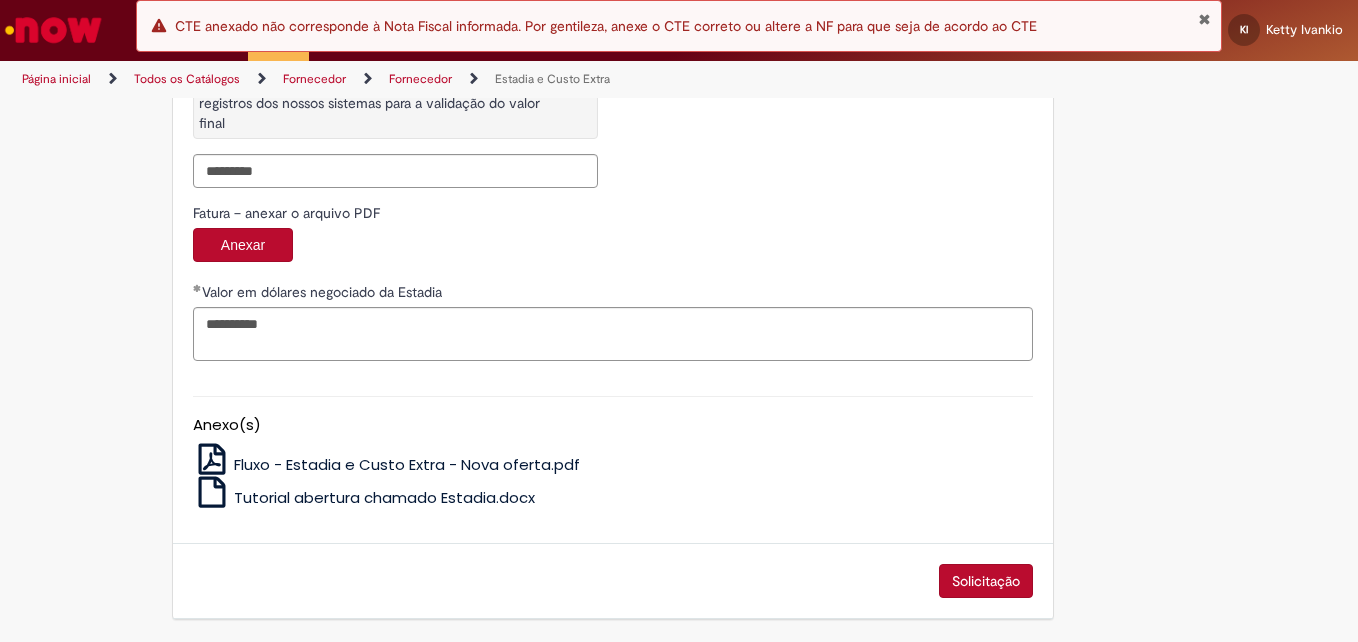 click on "Solicitação" at bounding box center [986, 581] 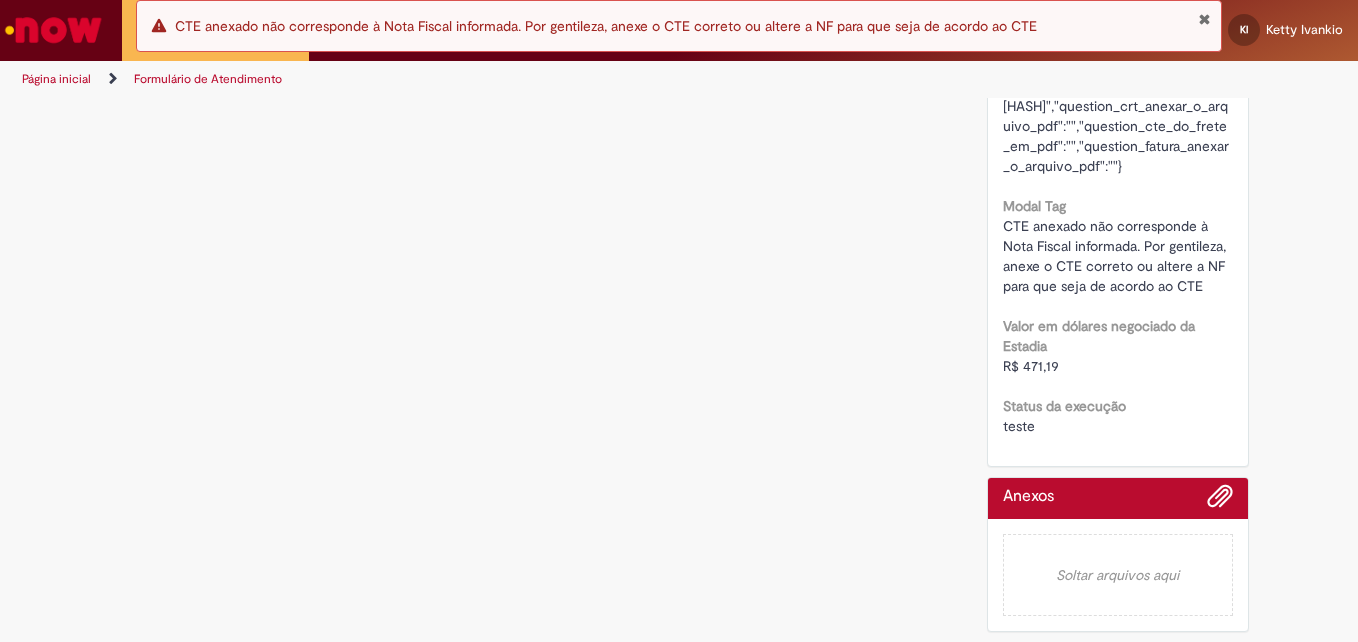 scroll, scrollTop: 0, scrollLeft: 0, axis: both 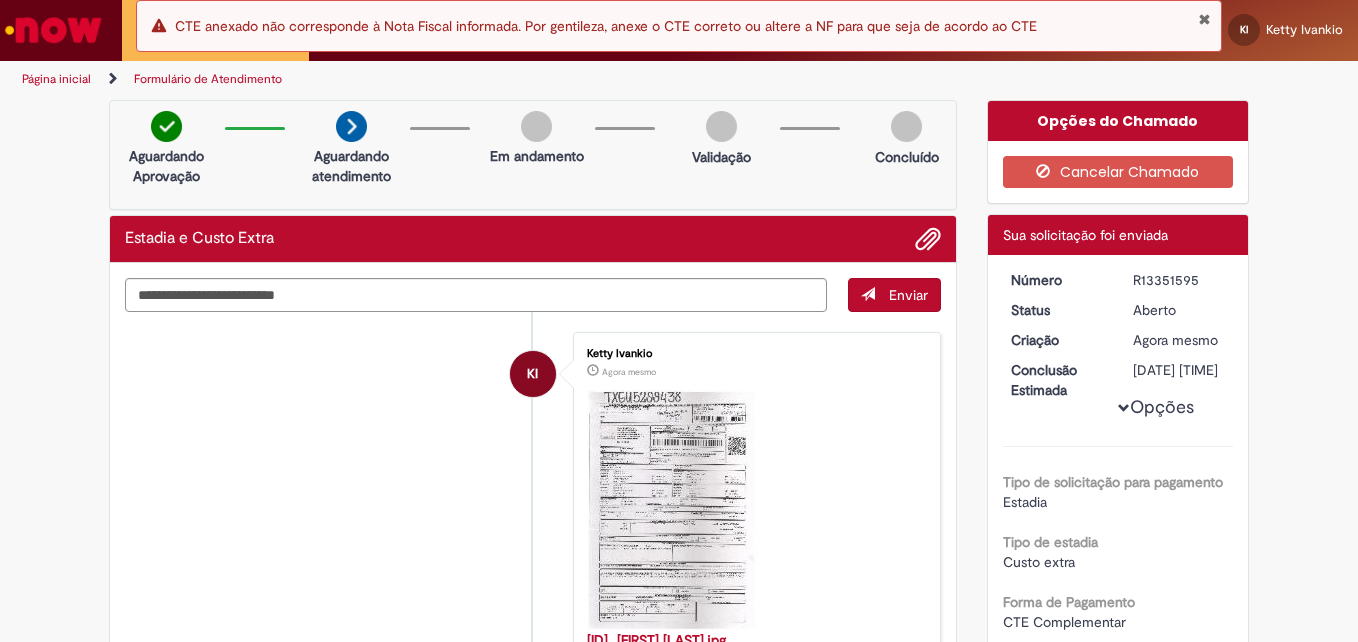 click on "R13351595" at bounding box center [1179, 280] 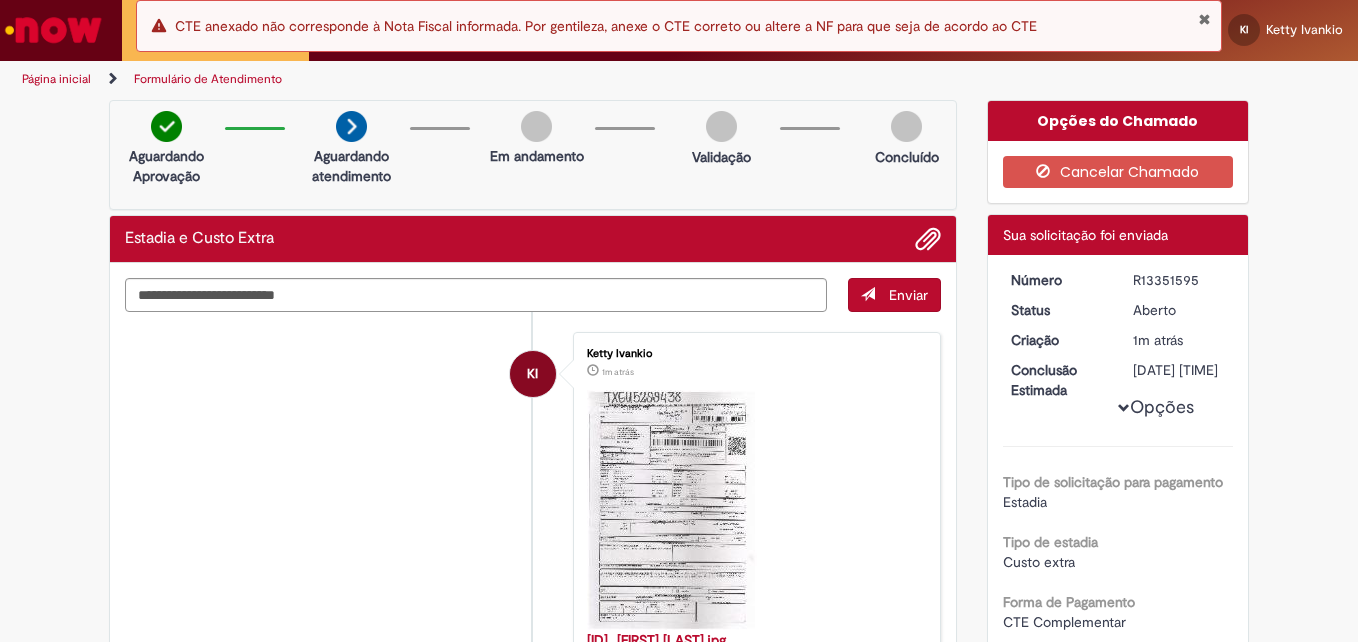 click on "Erro 			 CTE anexado não corresponde à Nota Fiscal informada. Por gentileza, anexe o CTE correto ou altere a NF para que seja de acordo ao CTE" at bounding box center [679, 26] 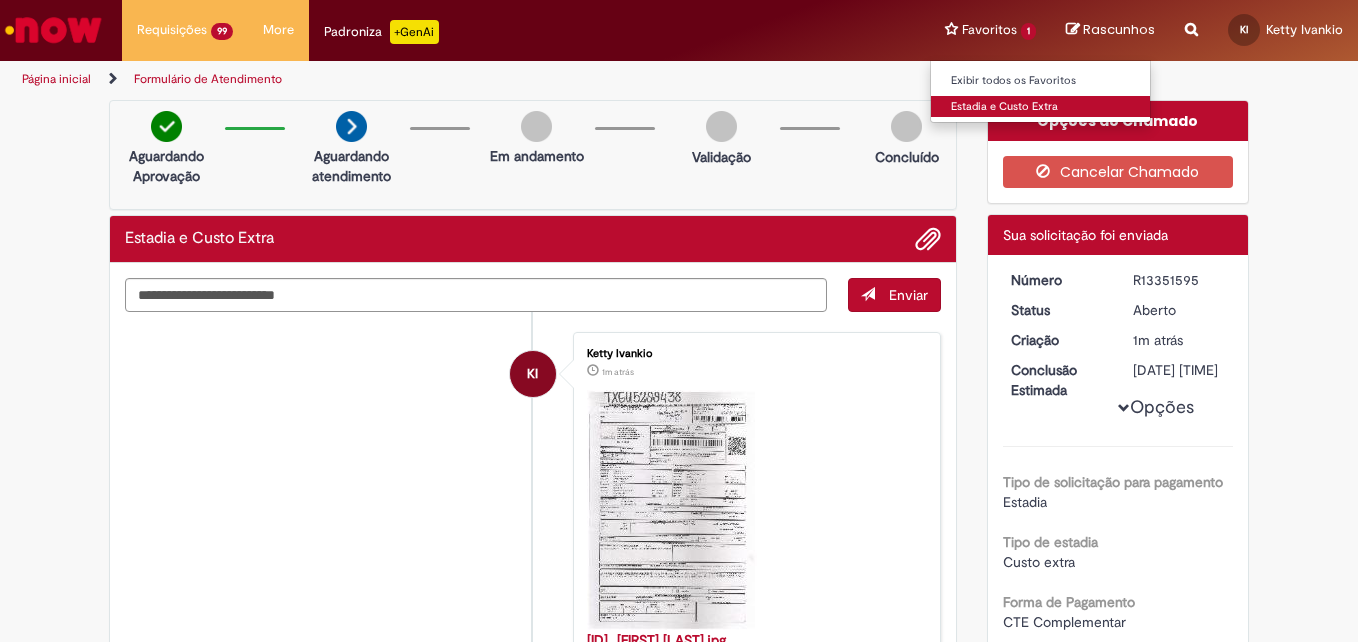 click on "Estadia e Custo Extra" at bounding box center (1041, 107) 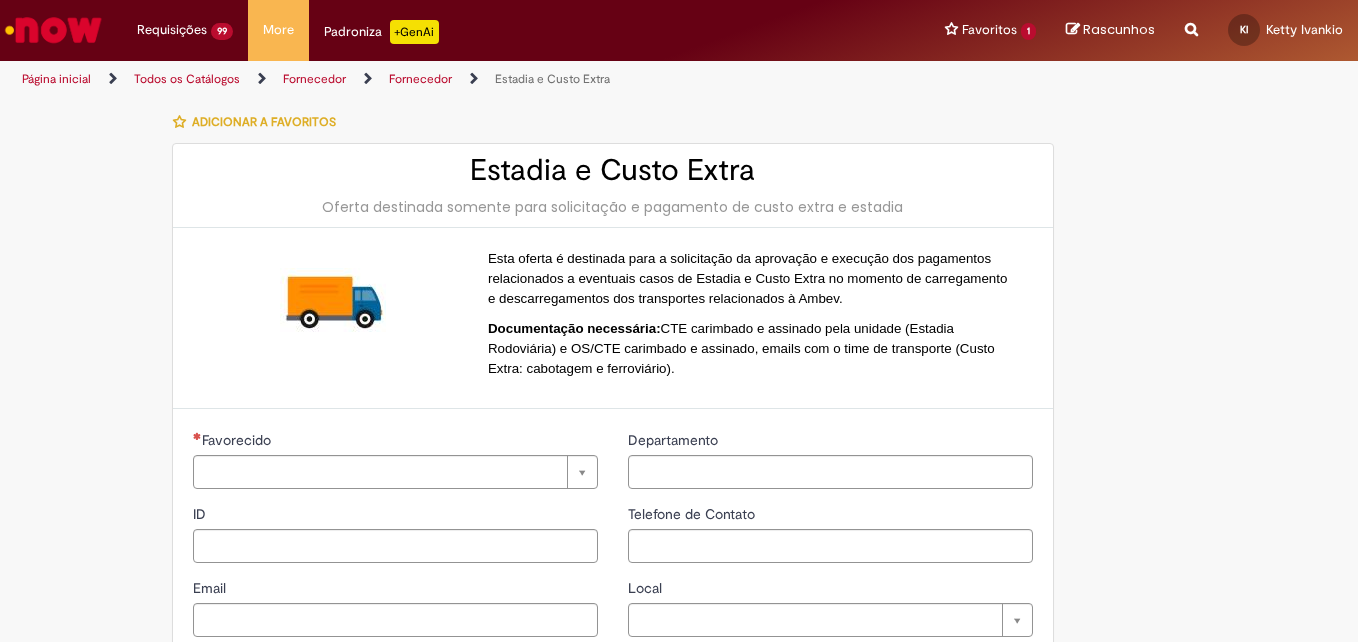 type on "**********" 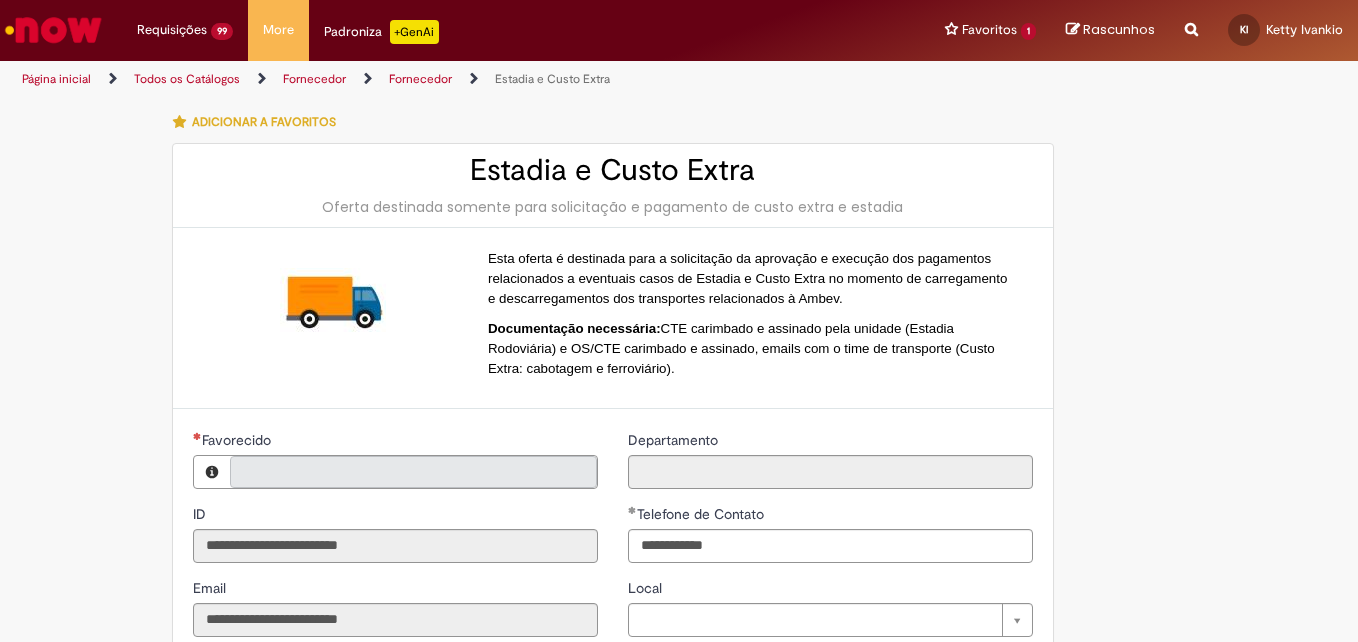 type on "**********" 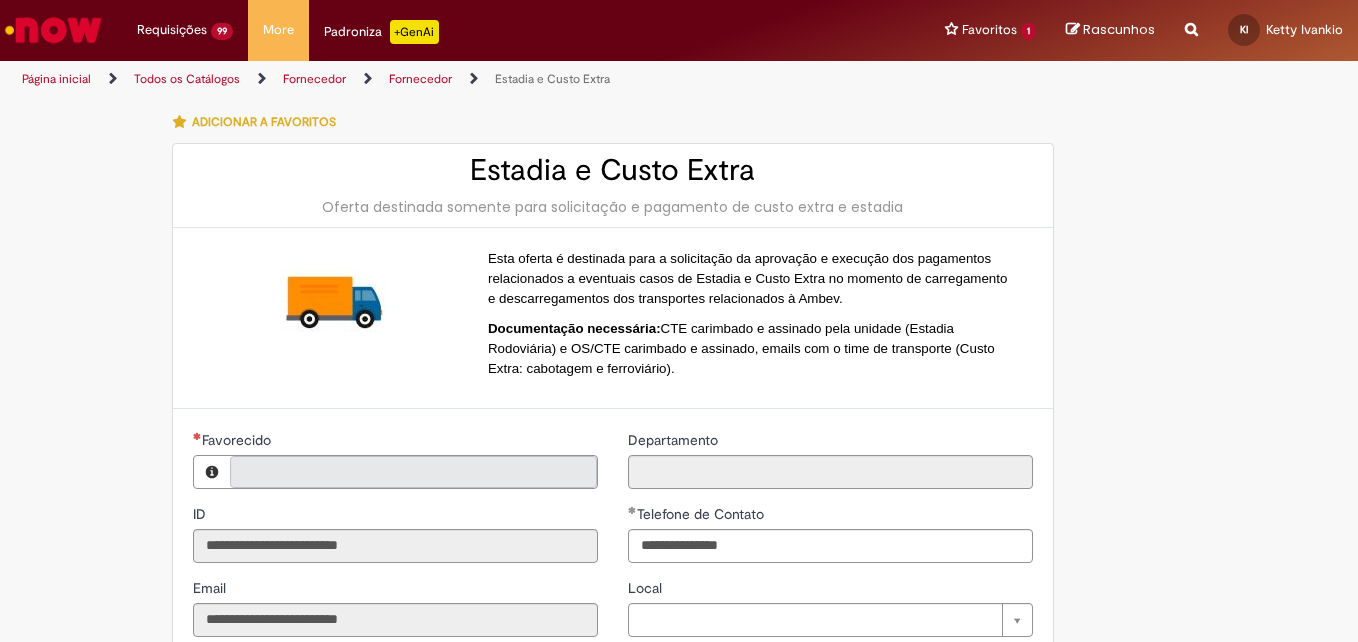 type on "**********" 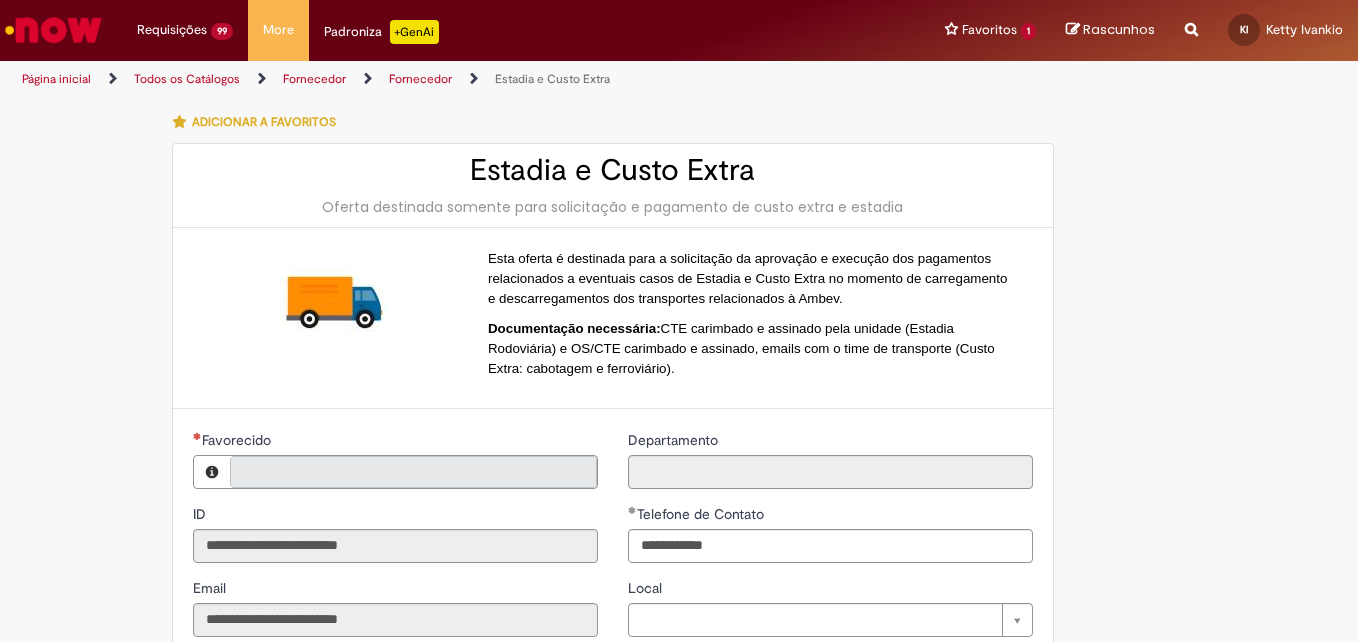type on "**********" 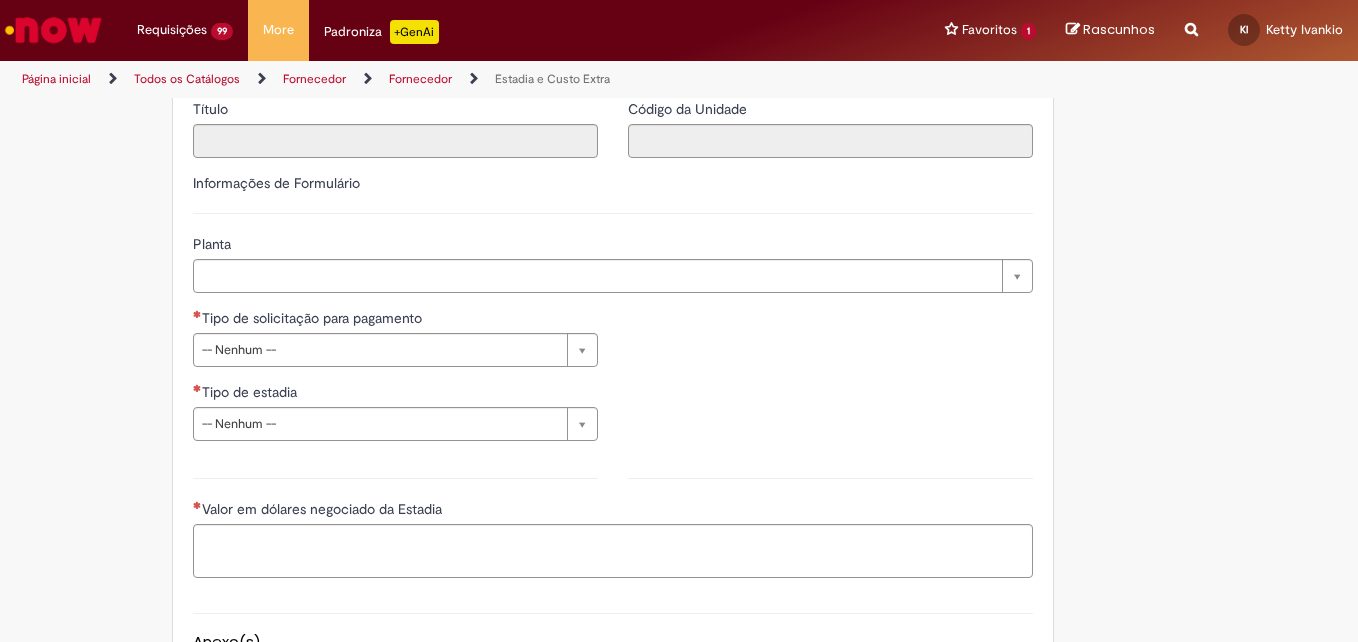 scroll, scrollTop: 616, scrollLeft: 0, axis: vertical 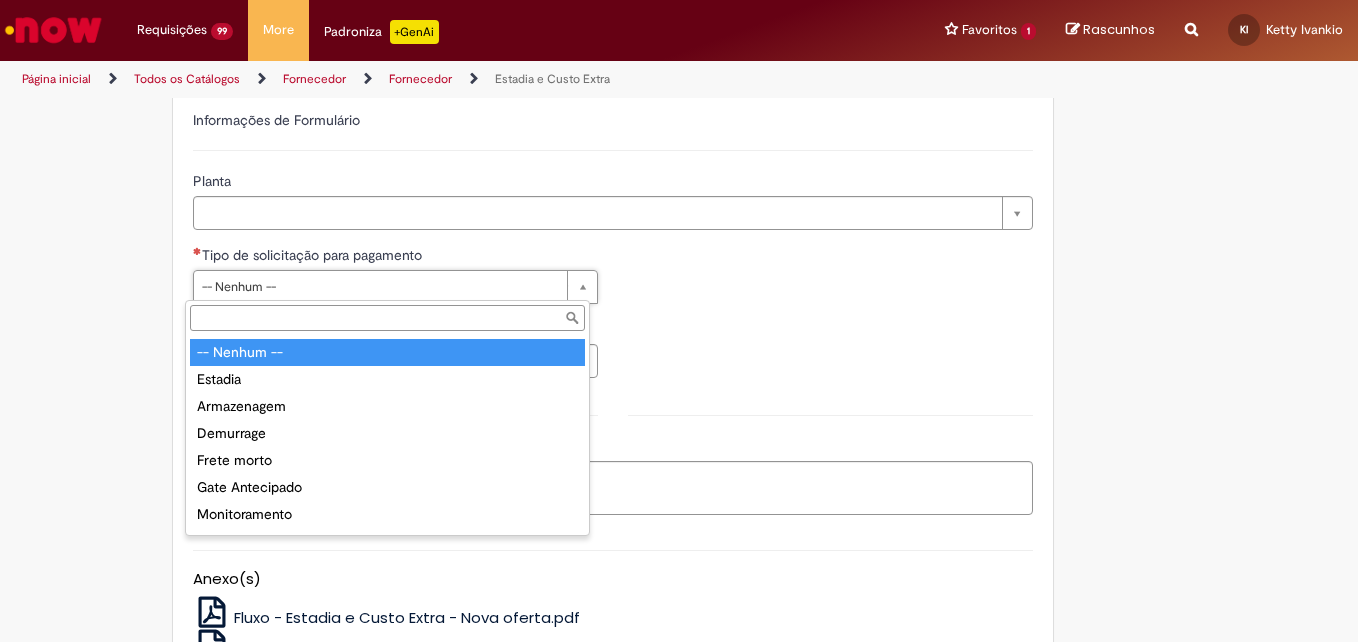 type on "*******" 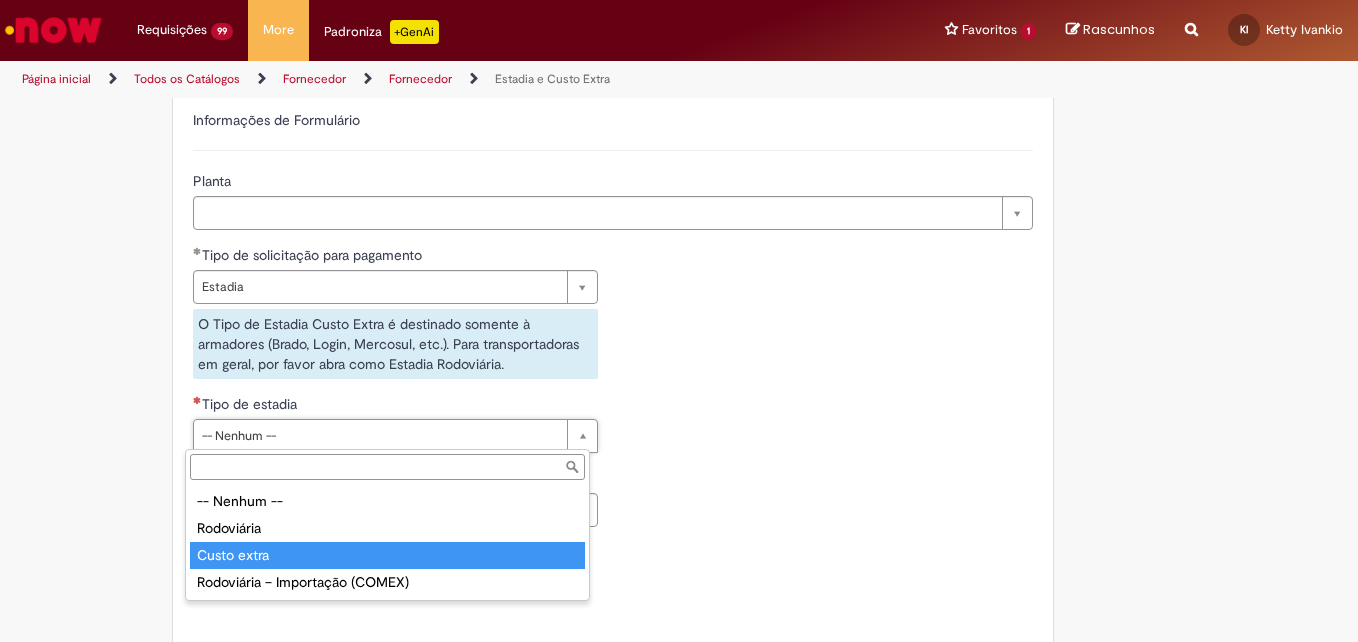 type on "**********" 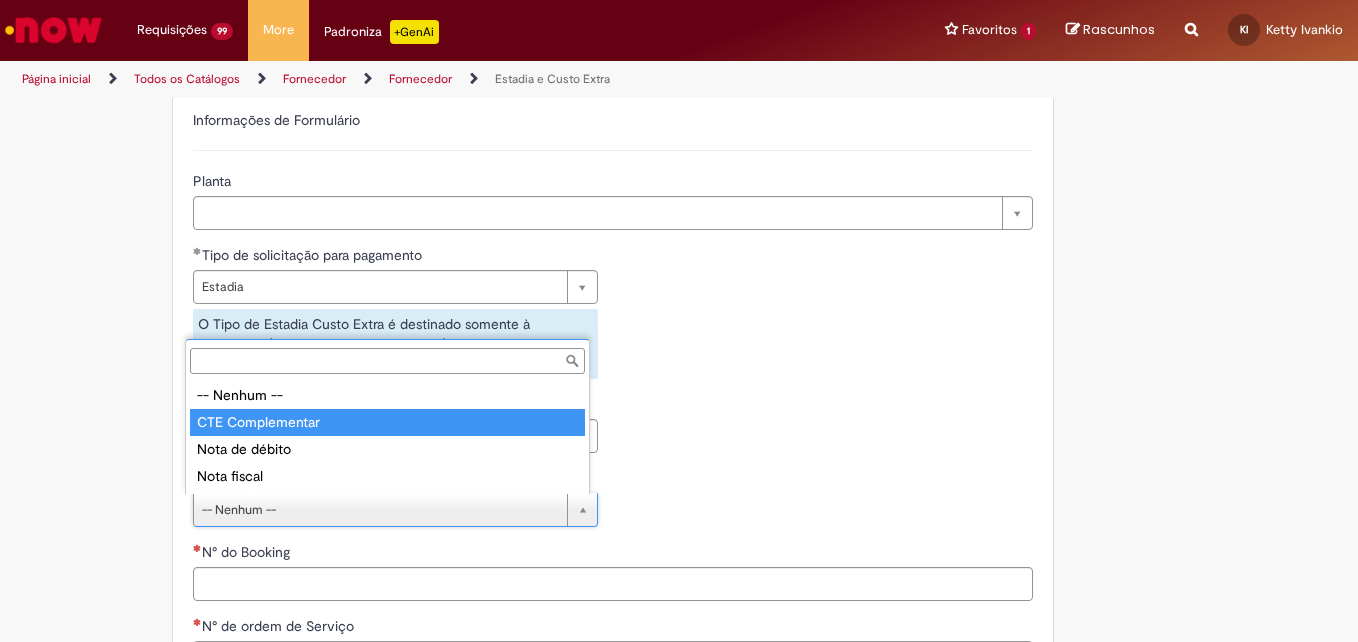 type on "**********" 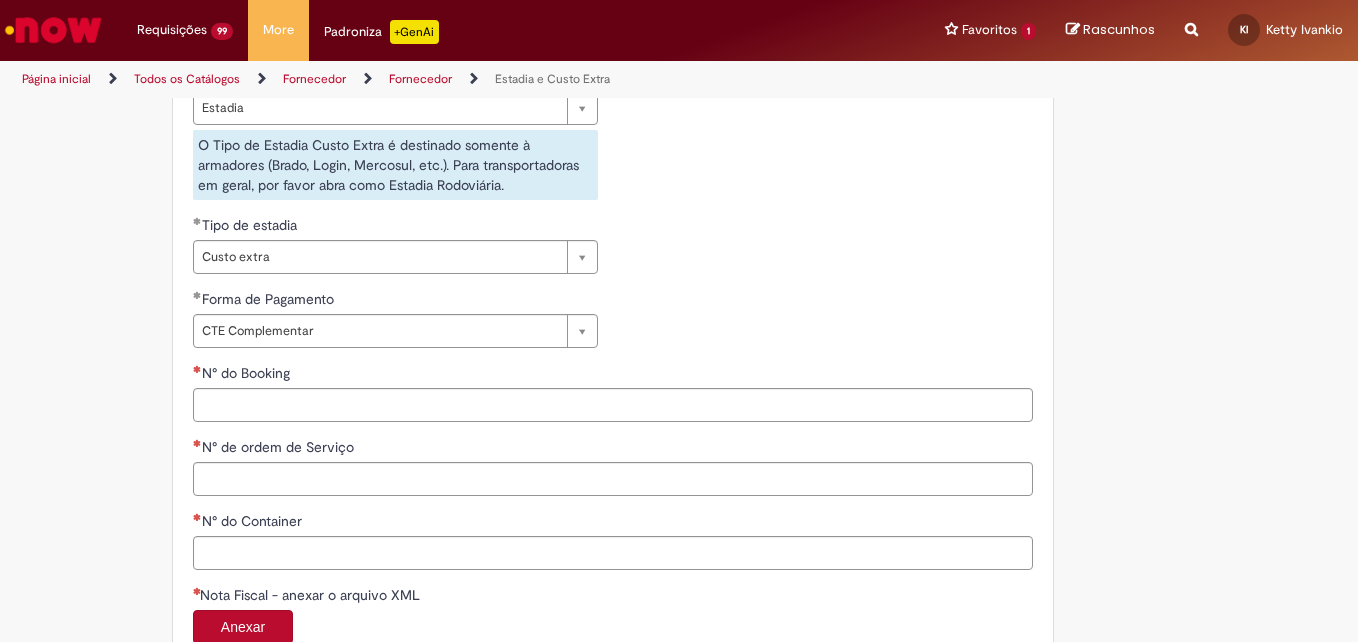 scroll, scrollTop: 895, scrollLeft: 0, axis: vertical 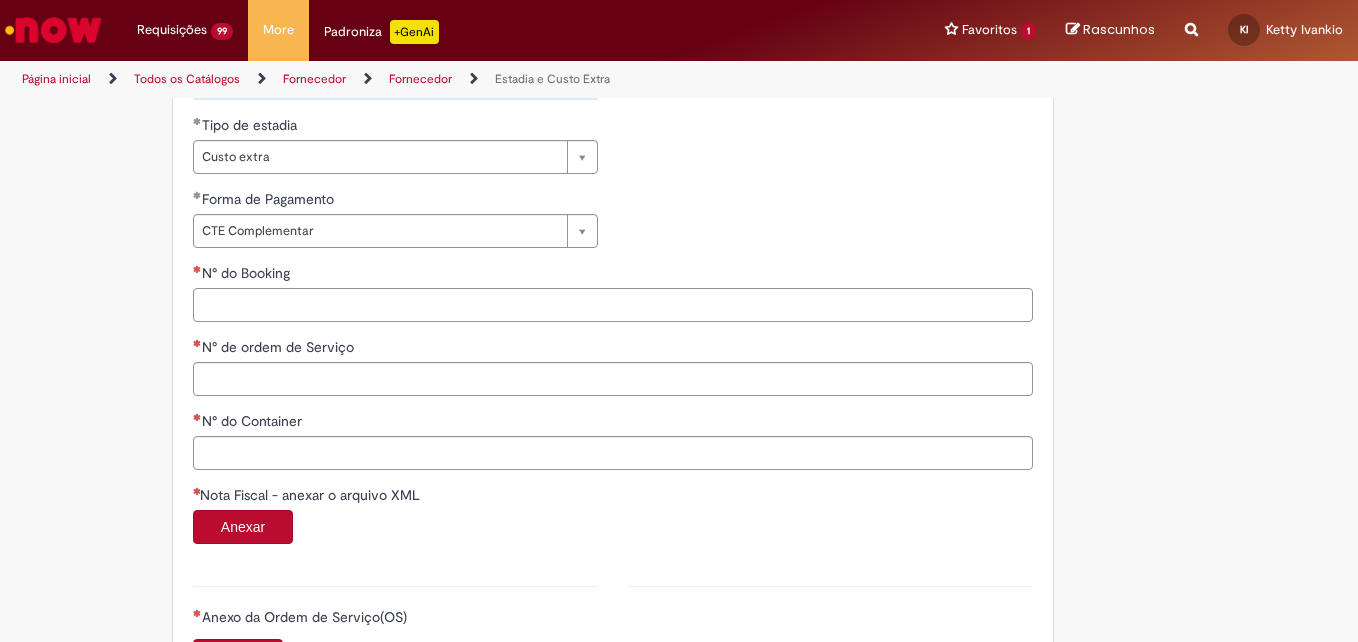 click on "N° do Booking" at bounding box center [613, 305] 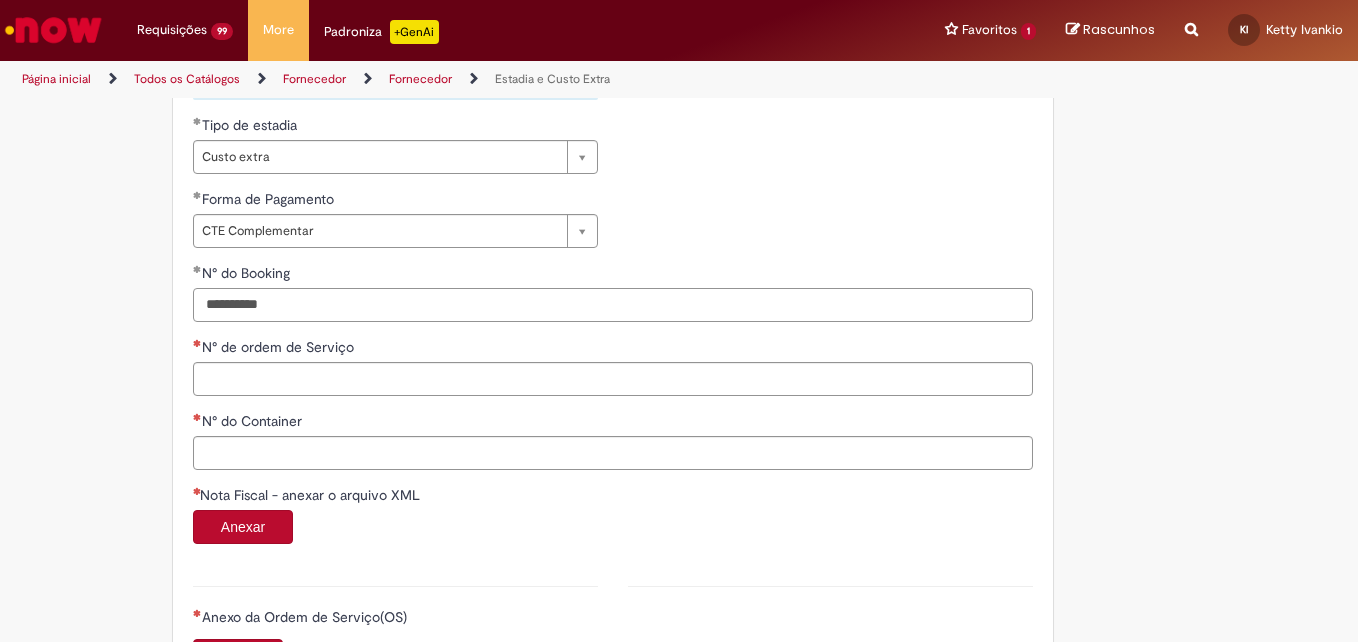 type on "**********" 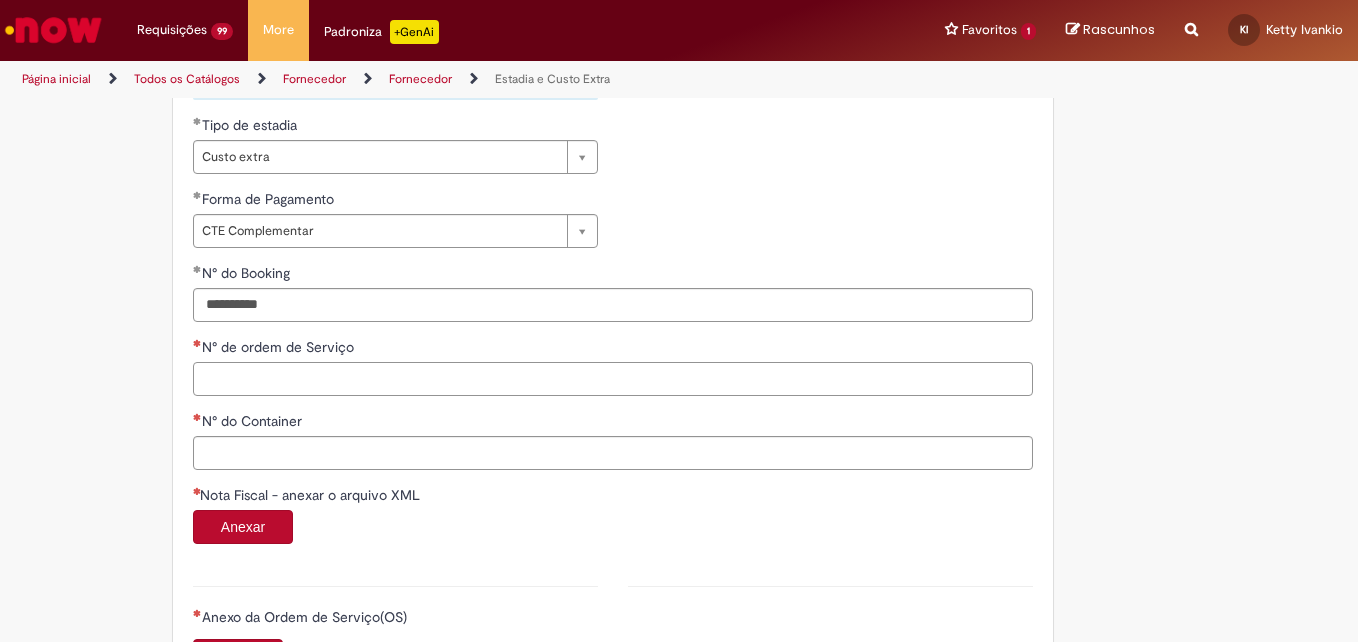 paste on "*******" 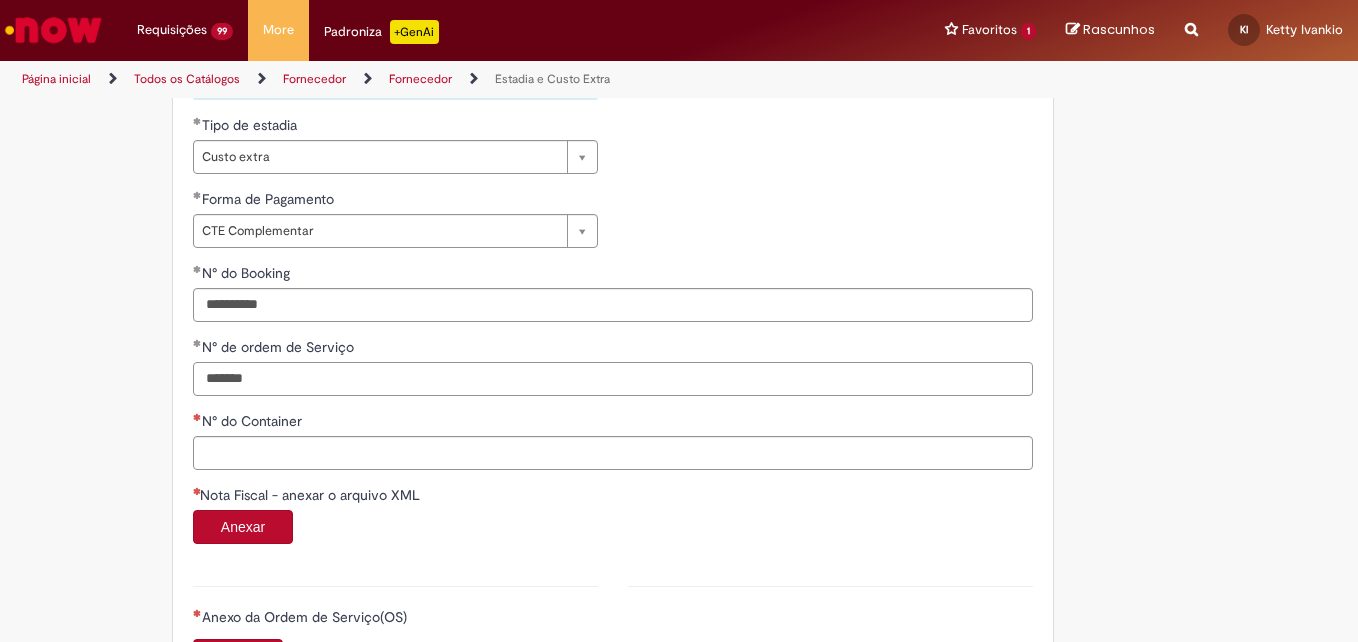 type on "*******" 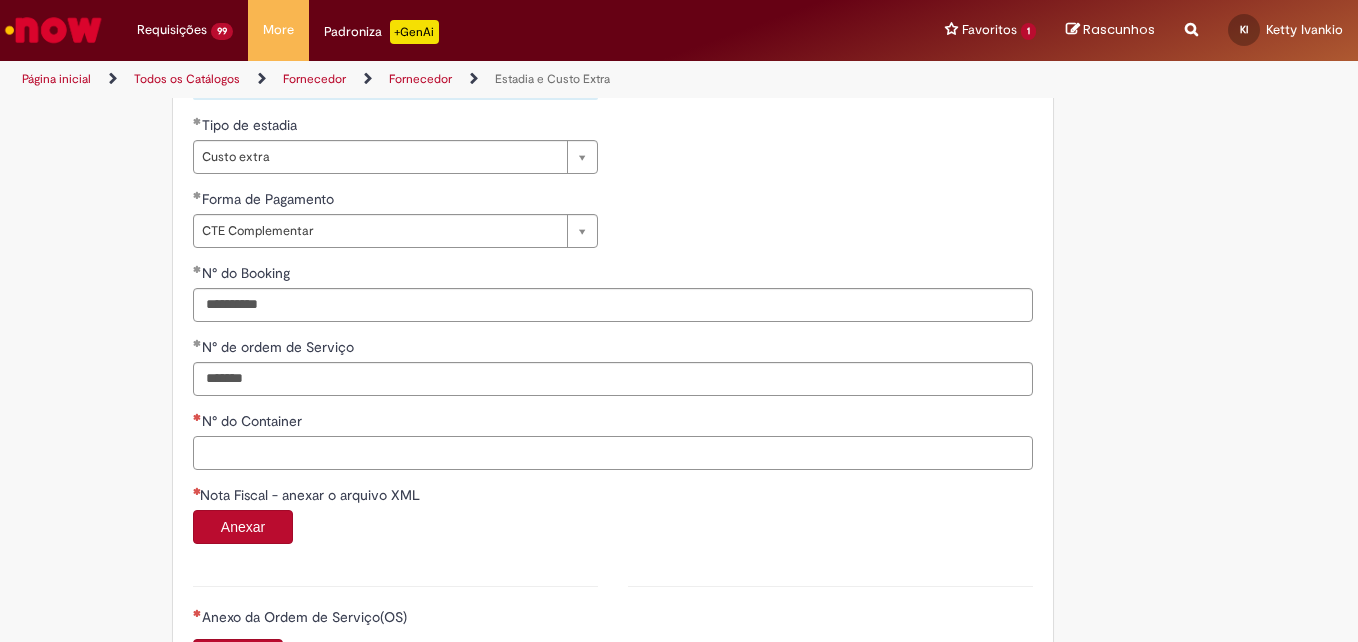 paste on "**********" 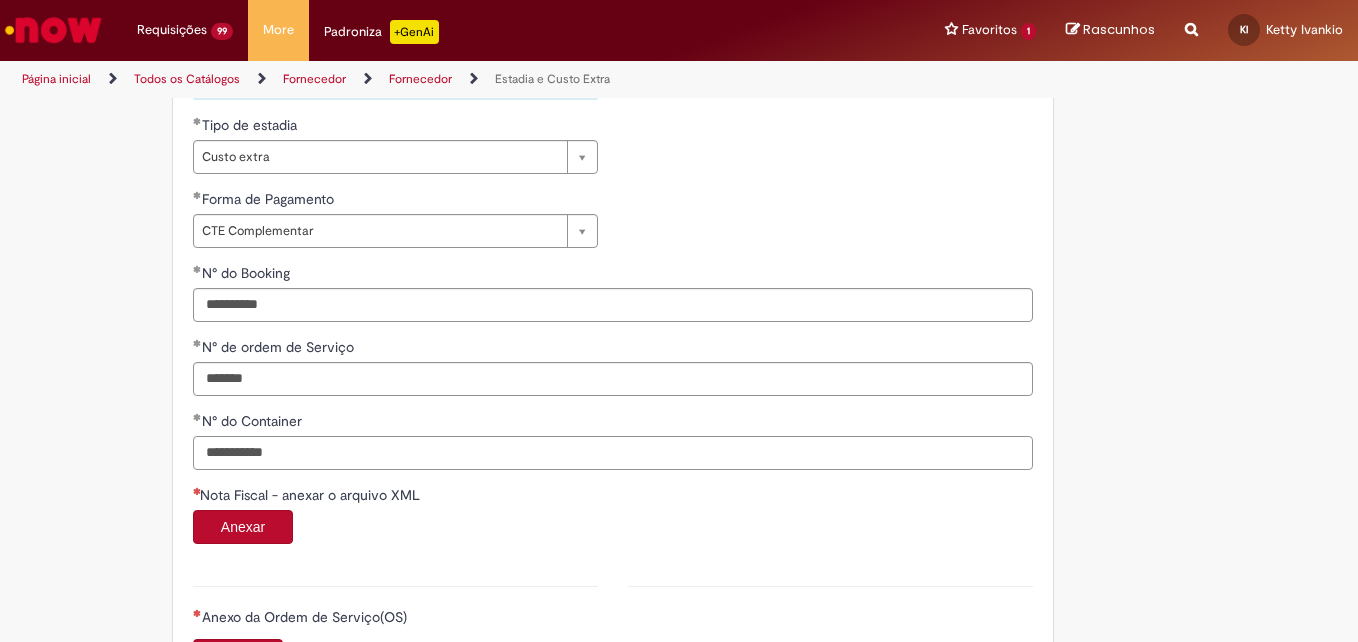 type on "**********" 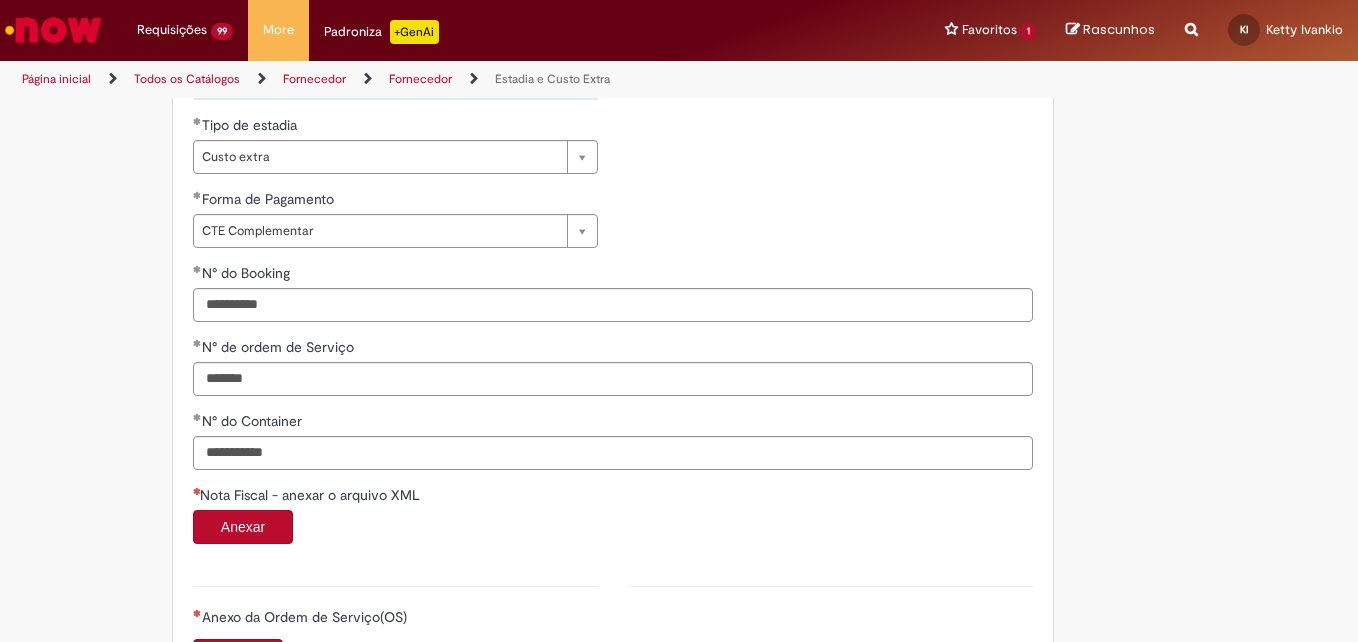 click on "Anexar" at bounding box center [243, 527] 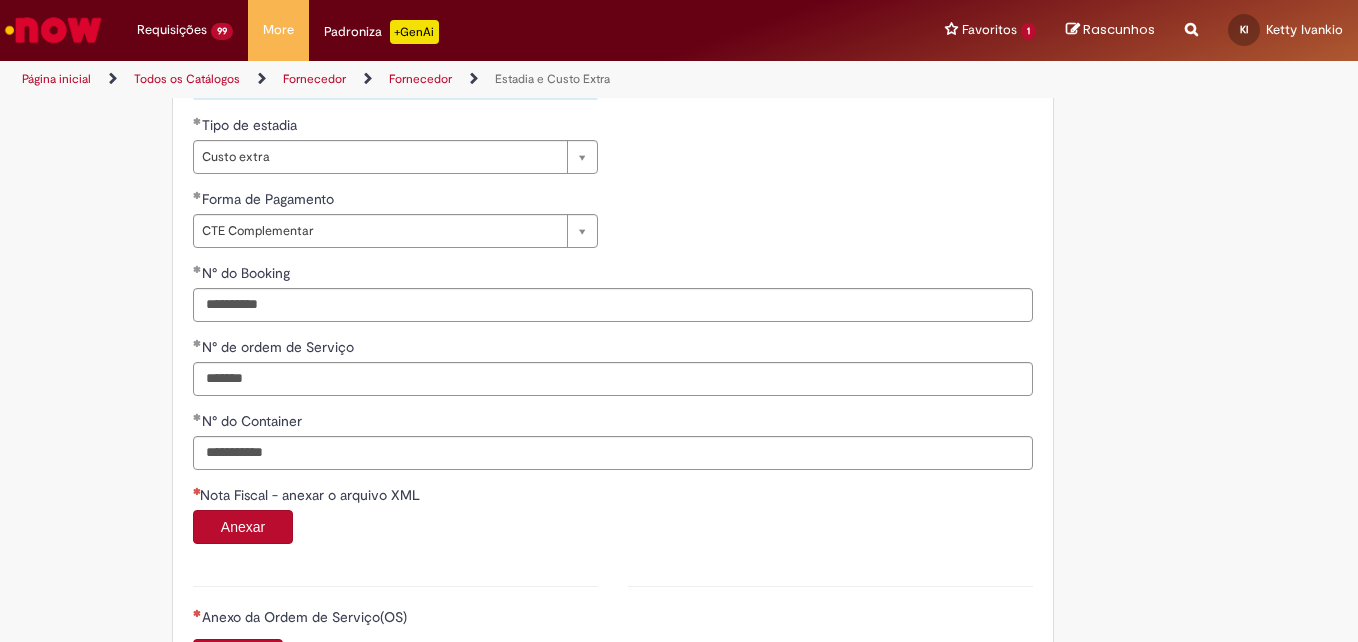 click on "Anexar" at bounding box center [243, 527] 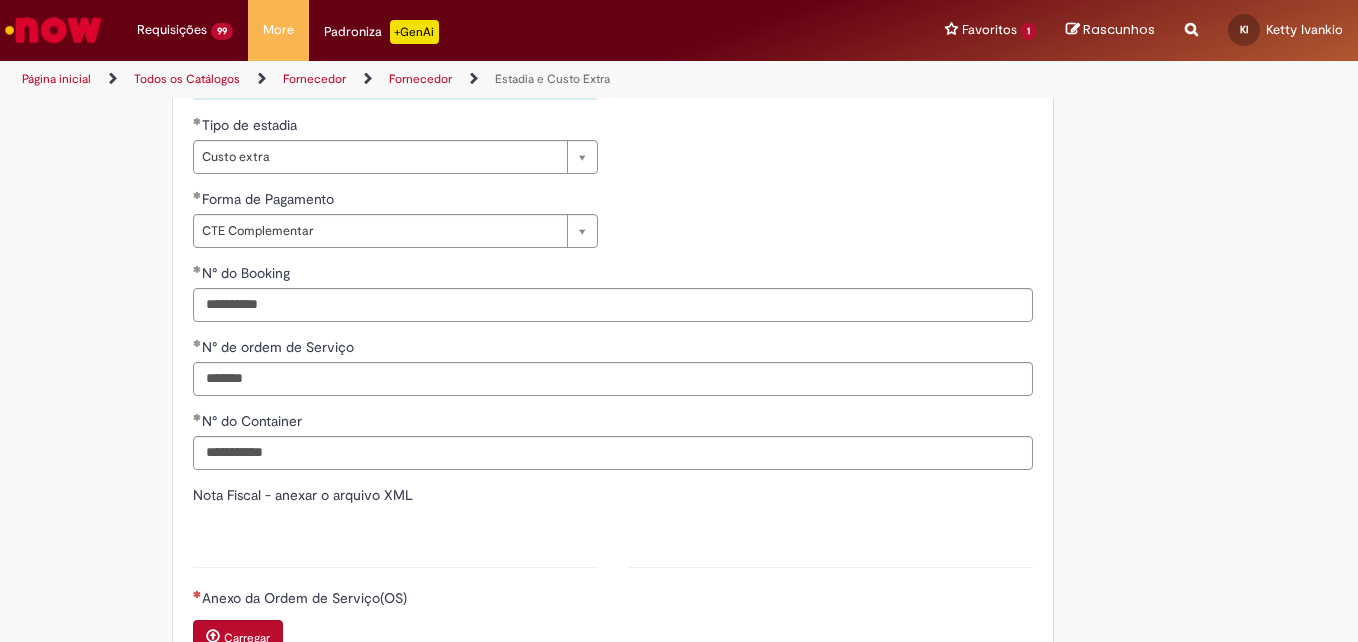 type on "*******" 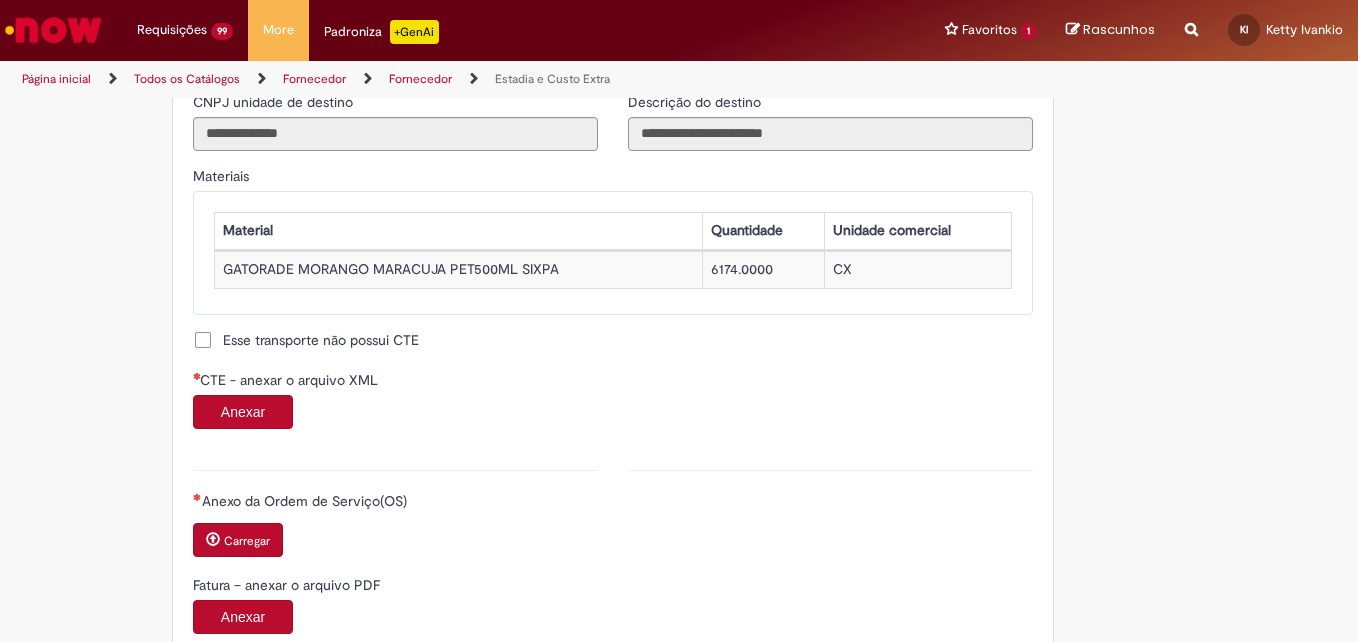 scroll, scrollTop: 1870, scrollLeft: 0, axis: vertical 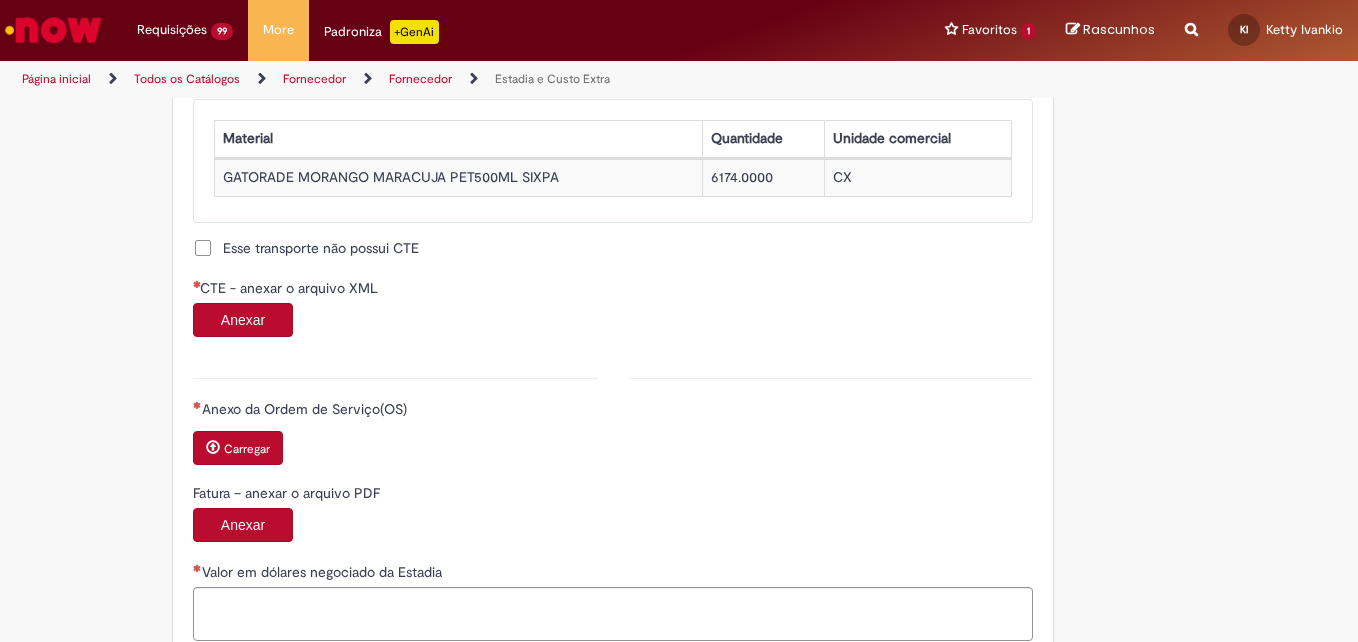 click on "Anexar" at bounding box center (243, 320) 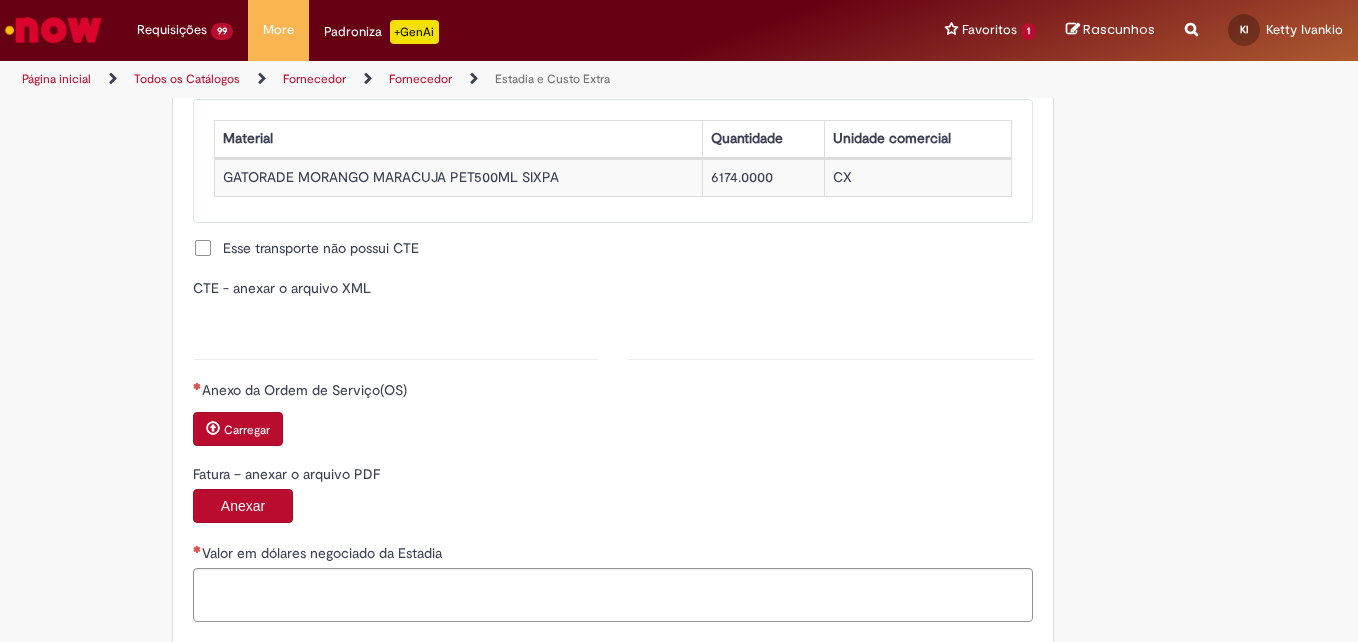 type on "**********" 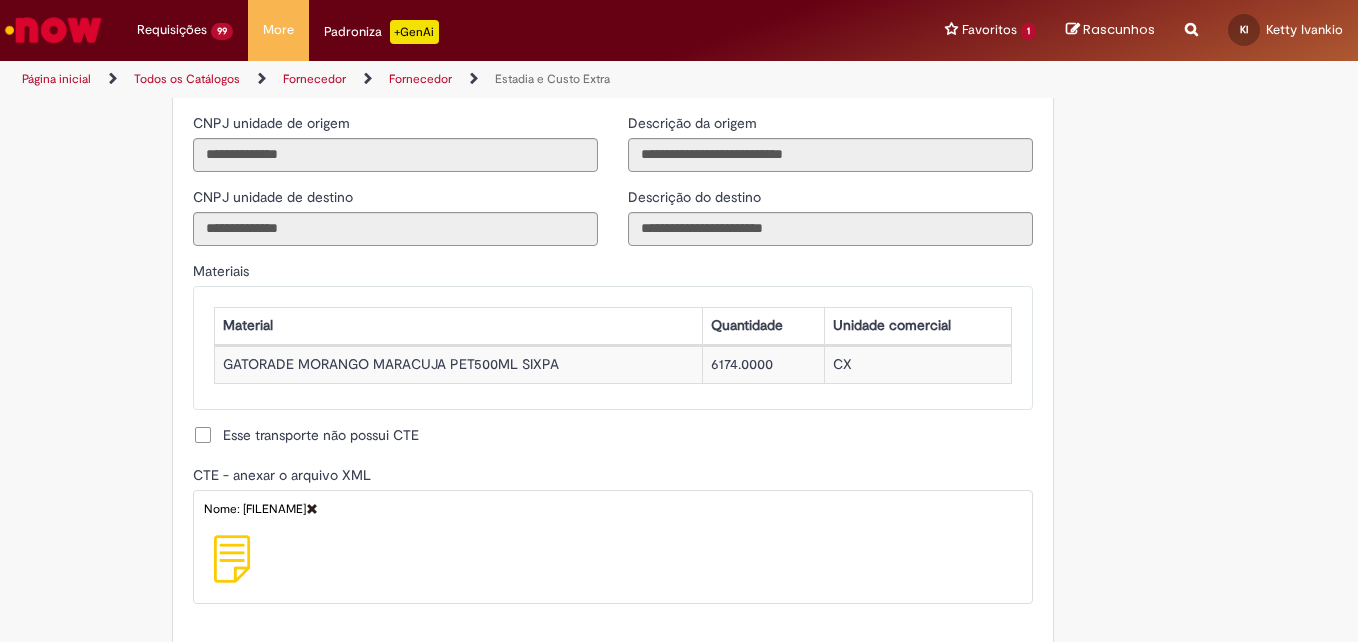 scroll, scrollTop: 1667, scrollLeft: 0, axis: vertical 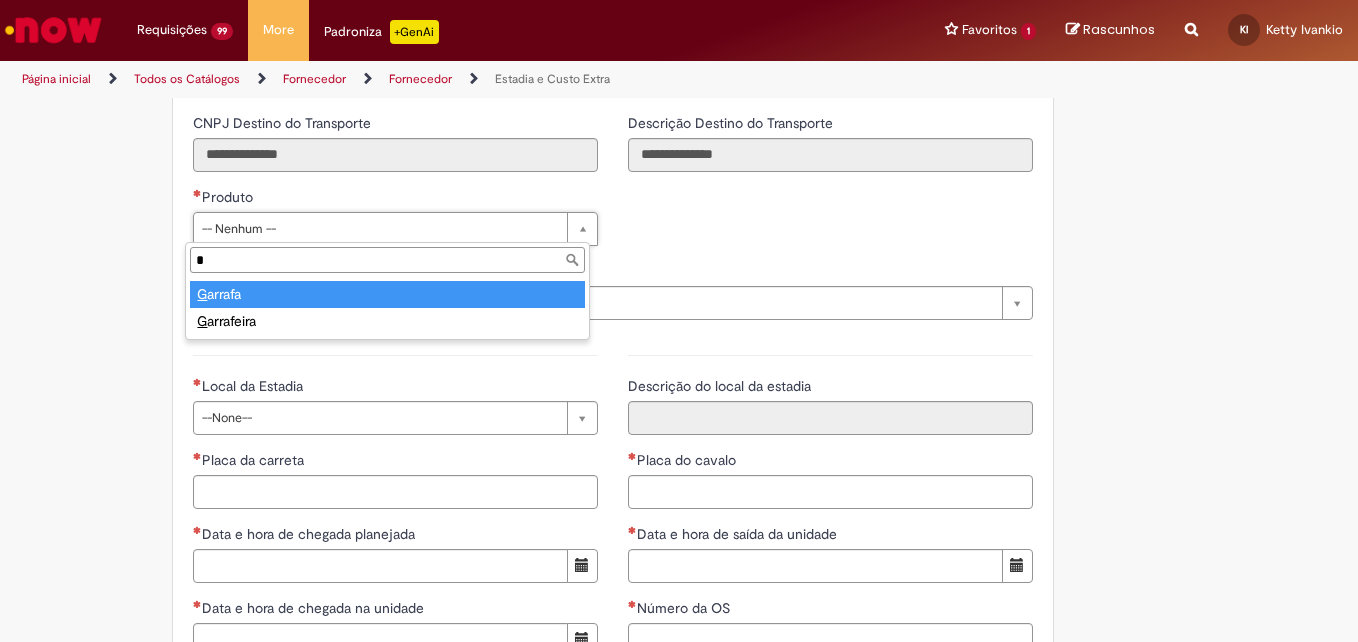 type on "*" 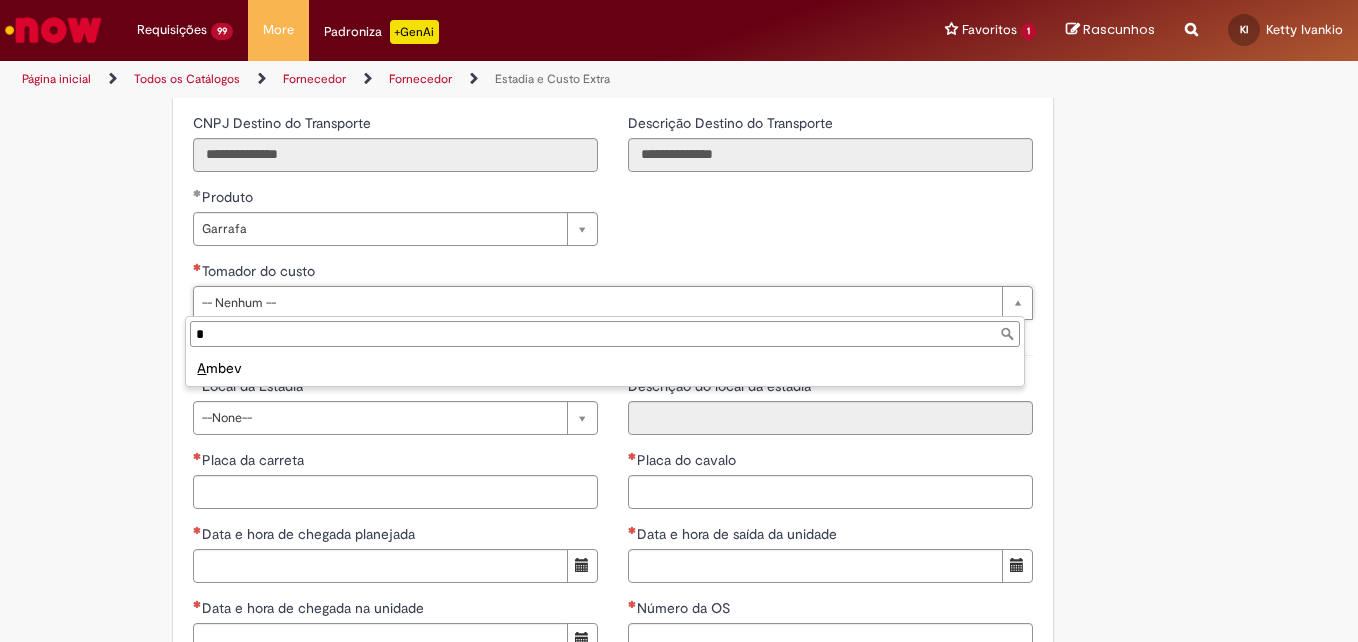 type on "*" 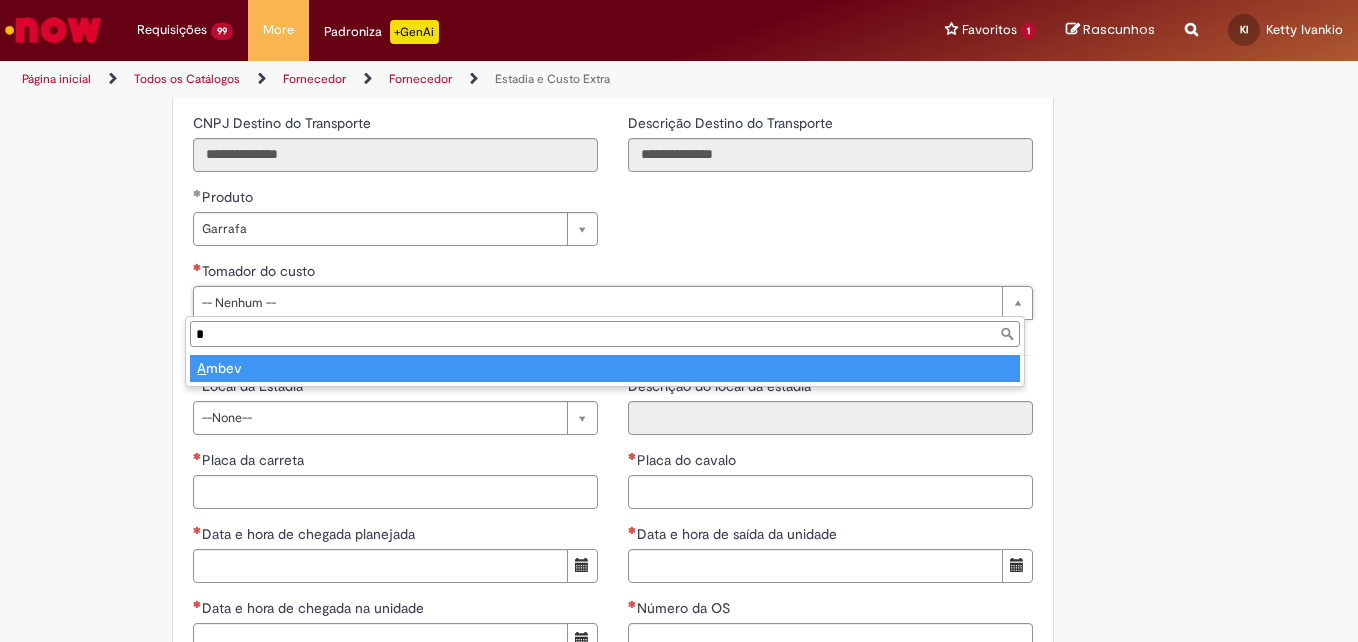 type on "*****" 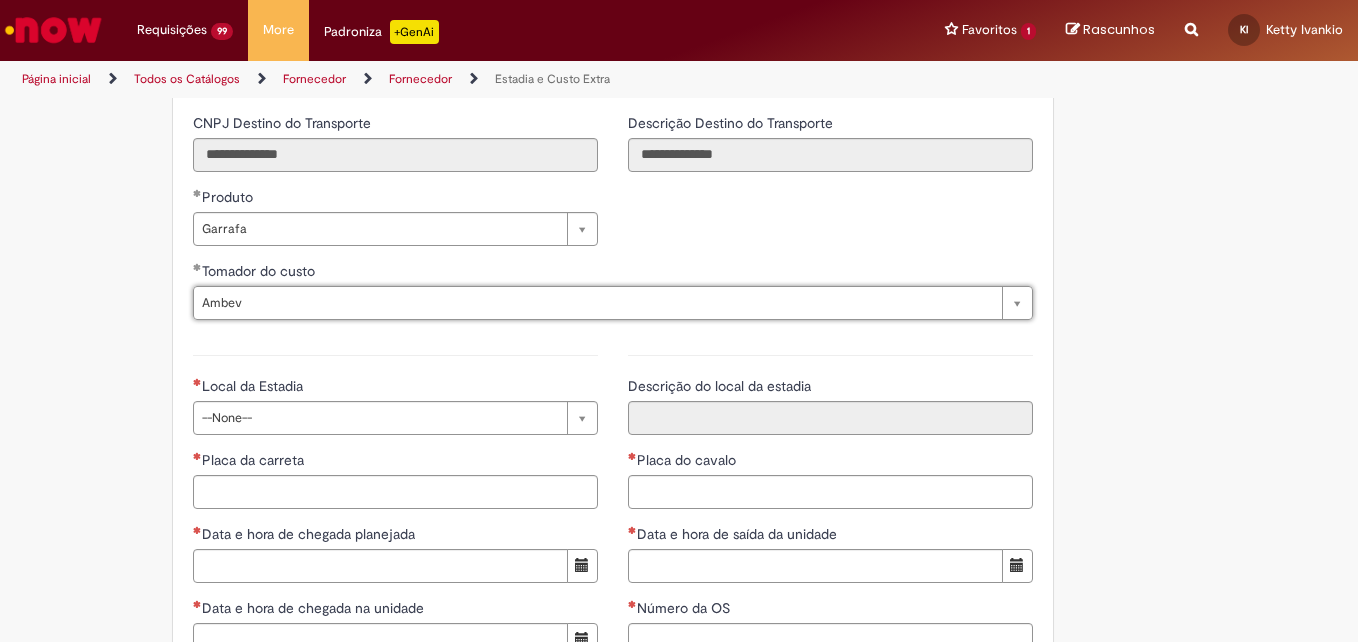 click on "**********" at bounding box center [395, 681] 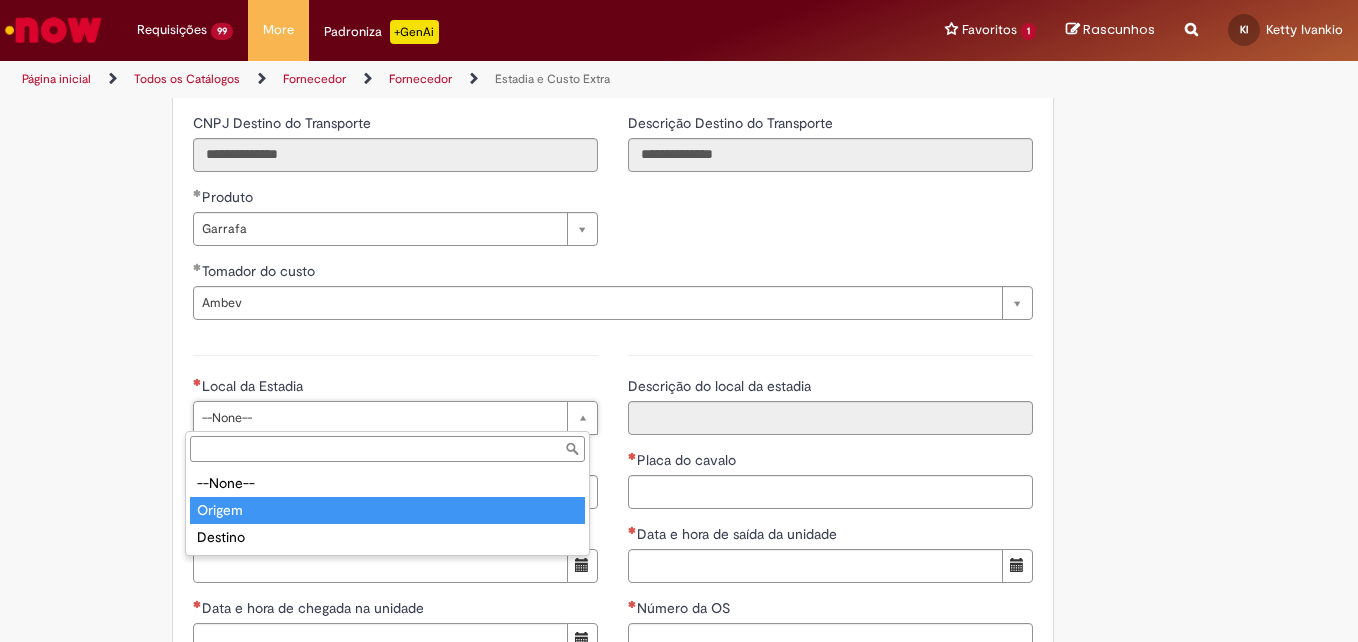 type on "******" 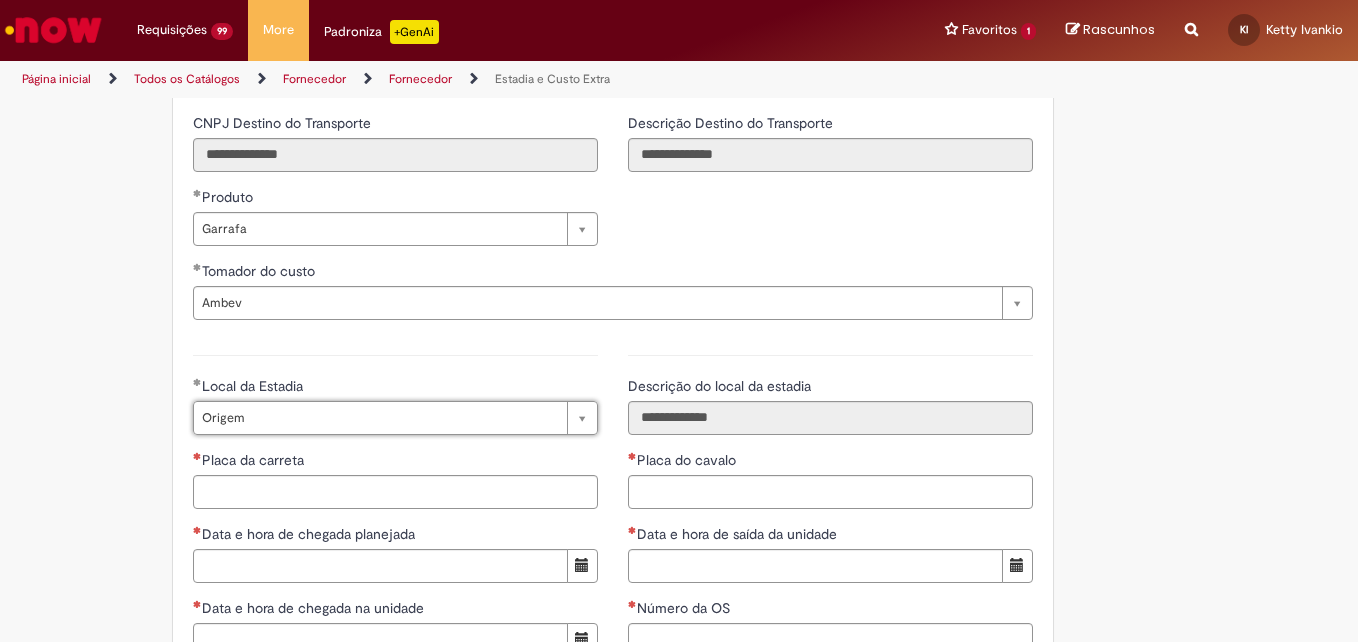 click on "**********" at bounding box center [395, 681] 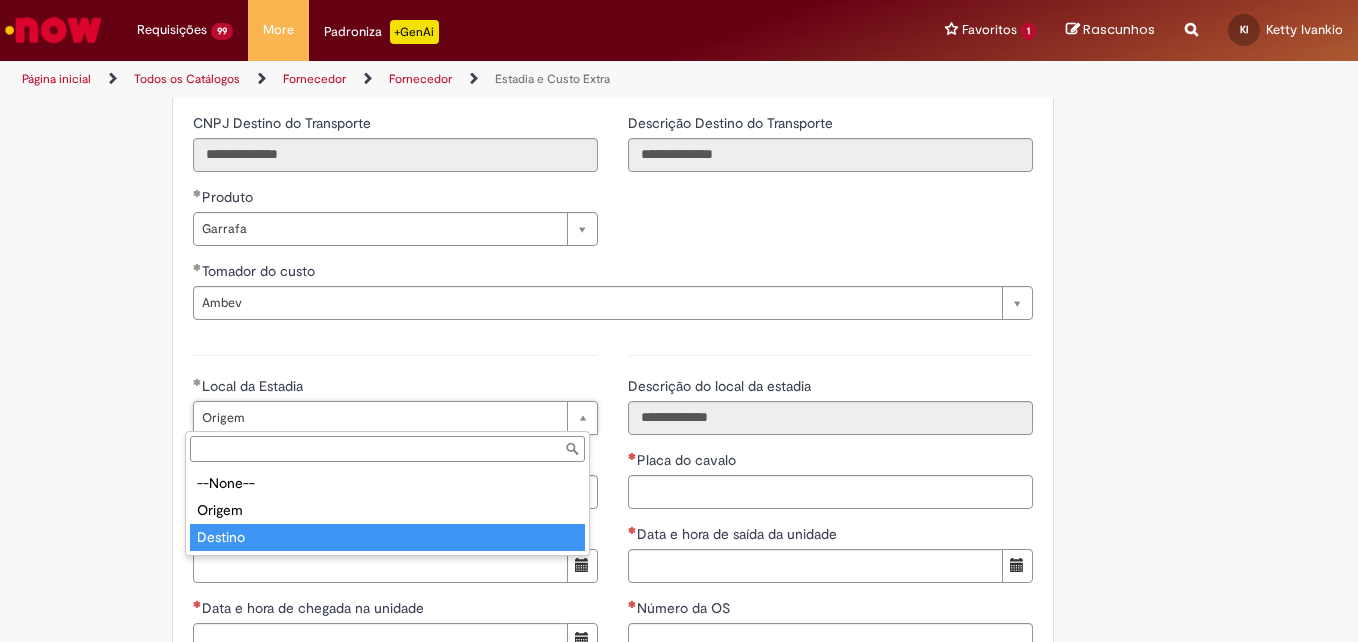 type on "*******" 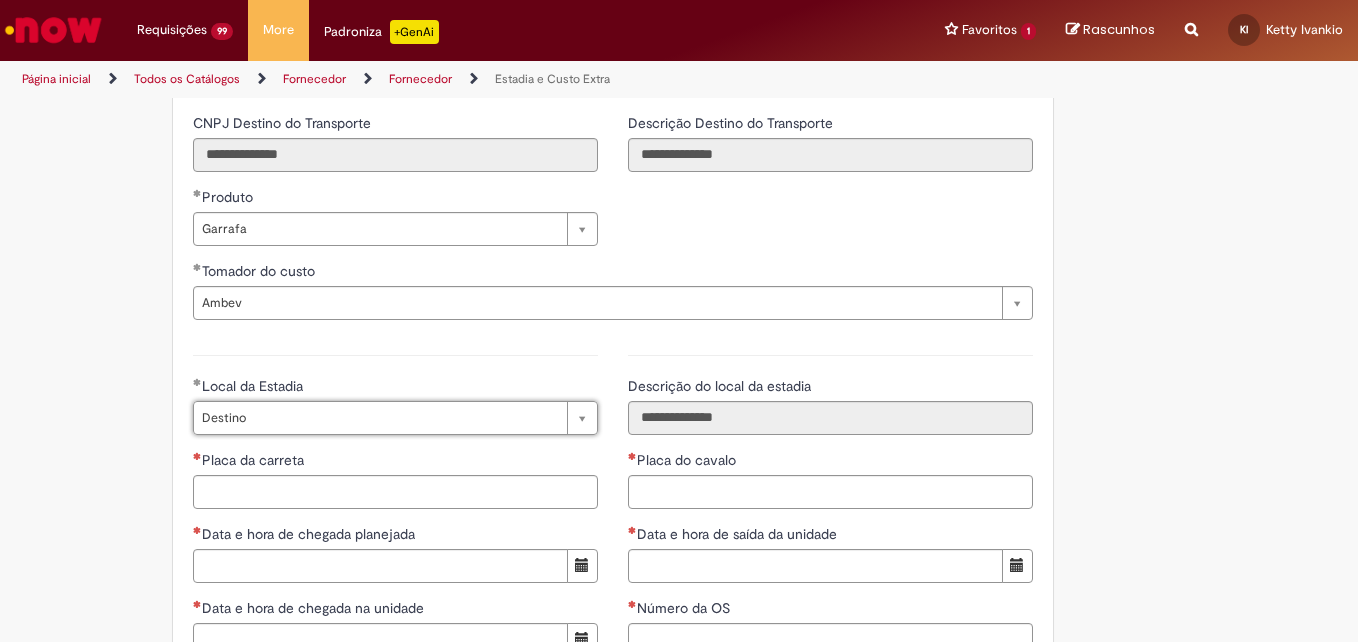scroll, scrollTop: 0, scrollLeft: 45, axis: horizontal 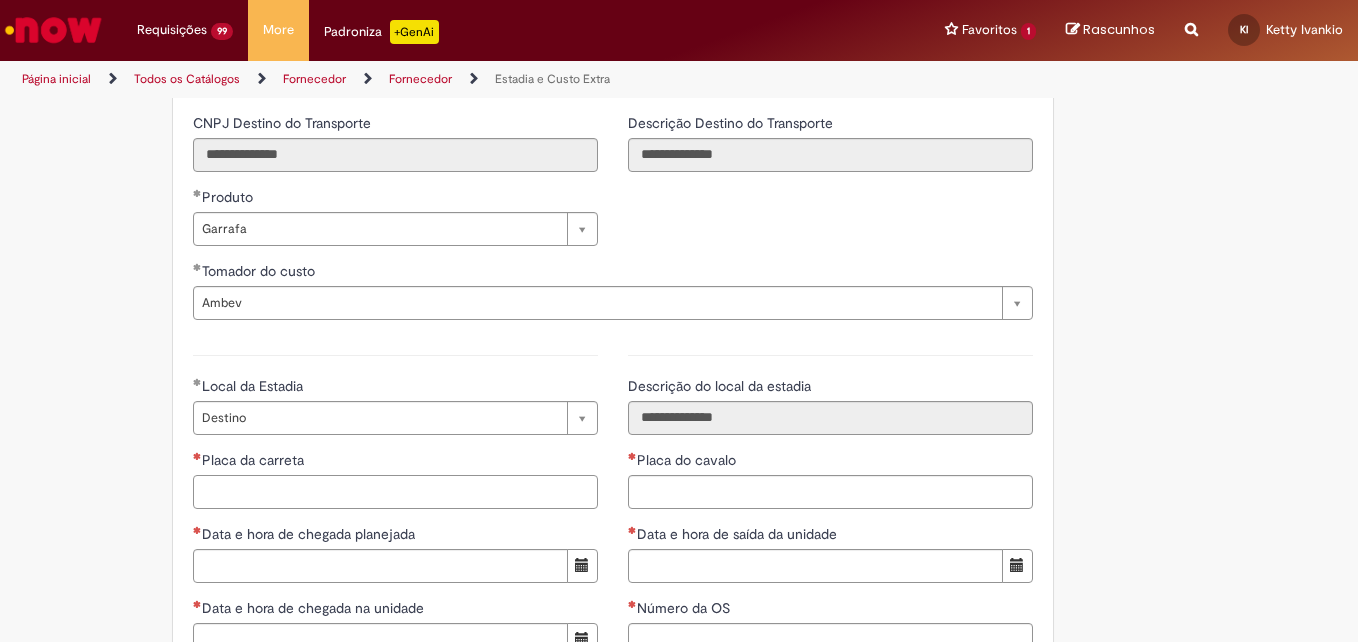 click on "Placa da carreta" at bounding box center (395, 492) 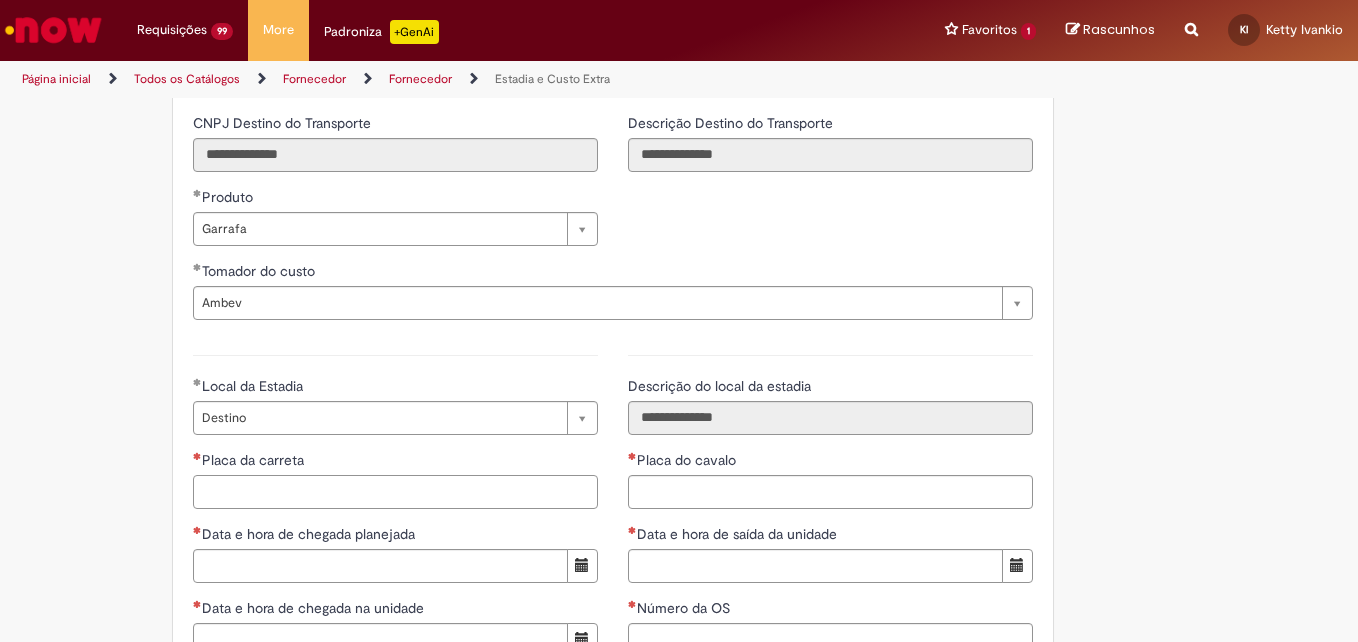 click on "Placa da carreta" at bounding box center [395, 492] 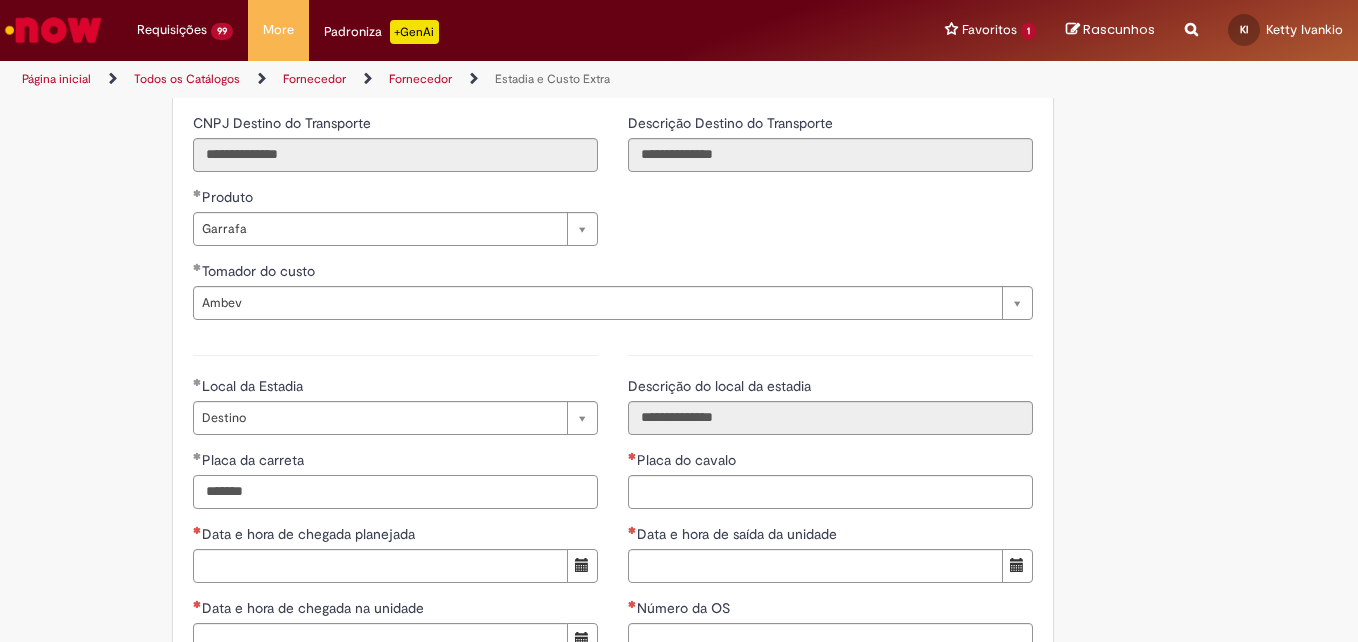 type on "*******" 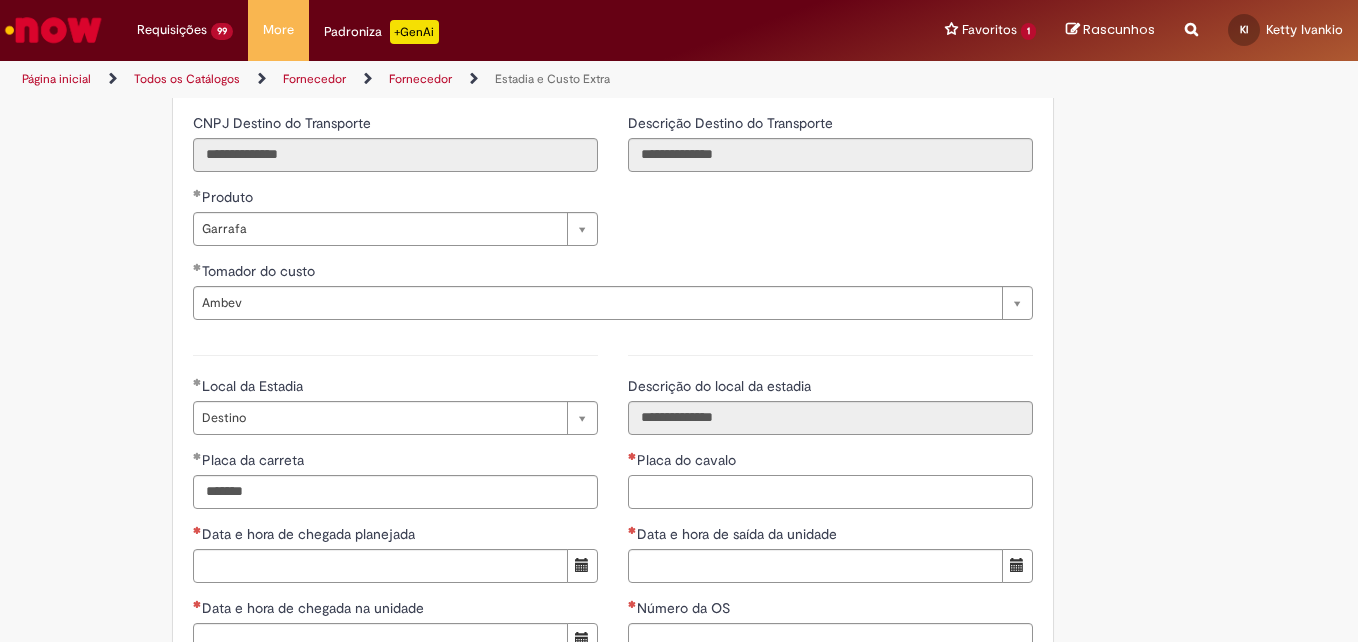 click on "Placa do cavalo" at bounding box center [830, 492] 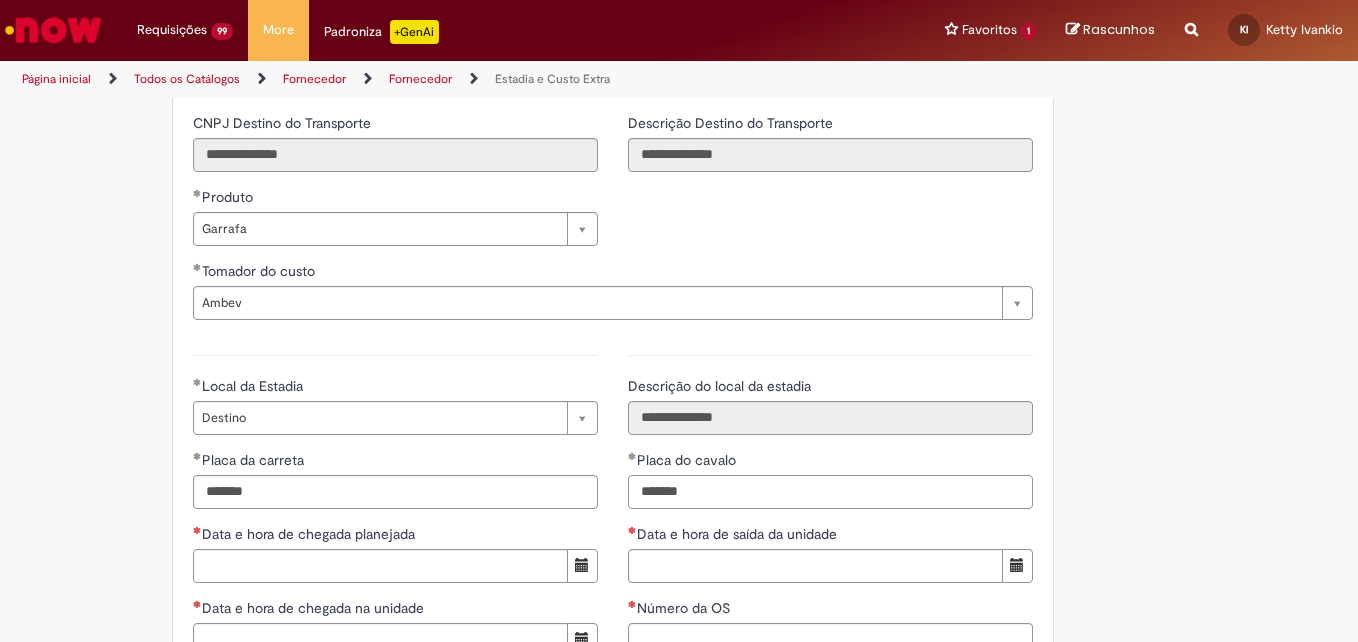 type on "*******" 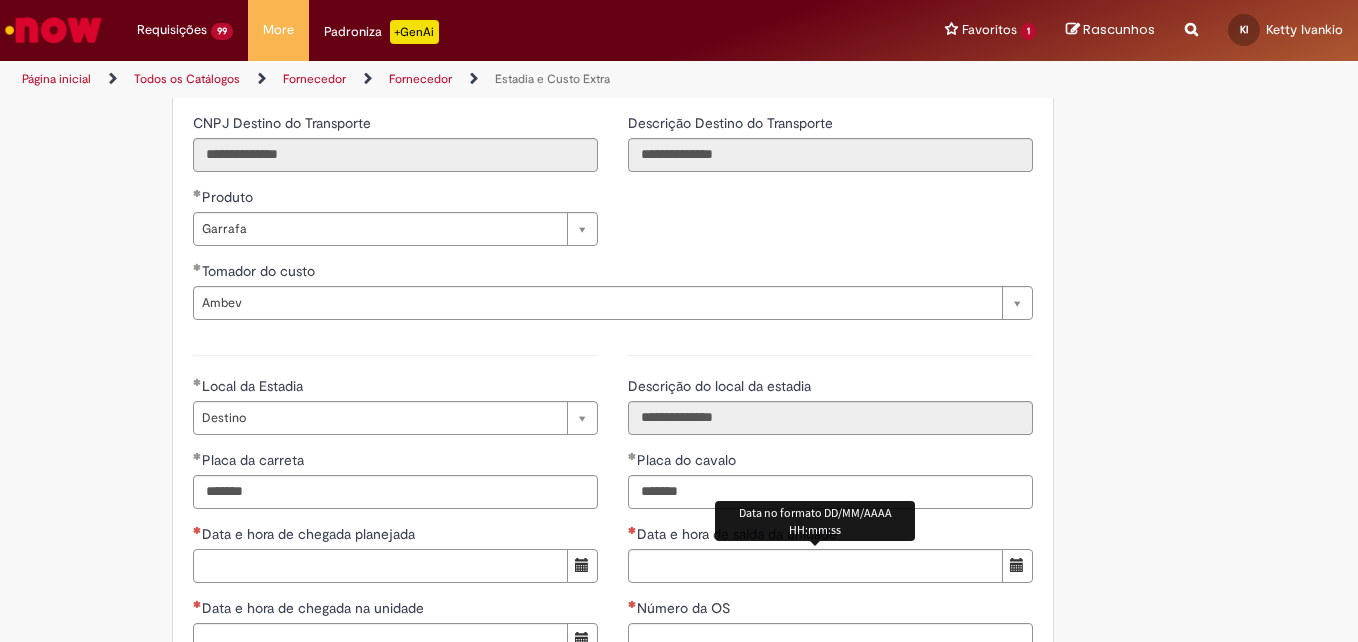 click on "Data e hora de chegada planejada" at bounding box center [380, 566] 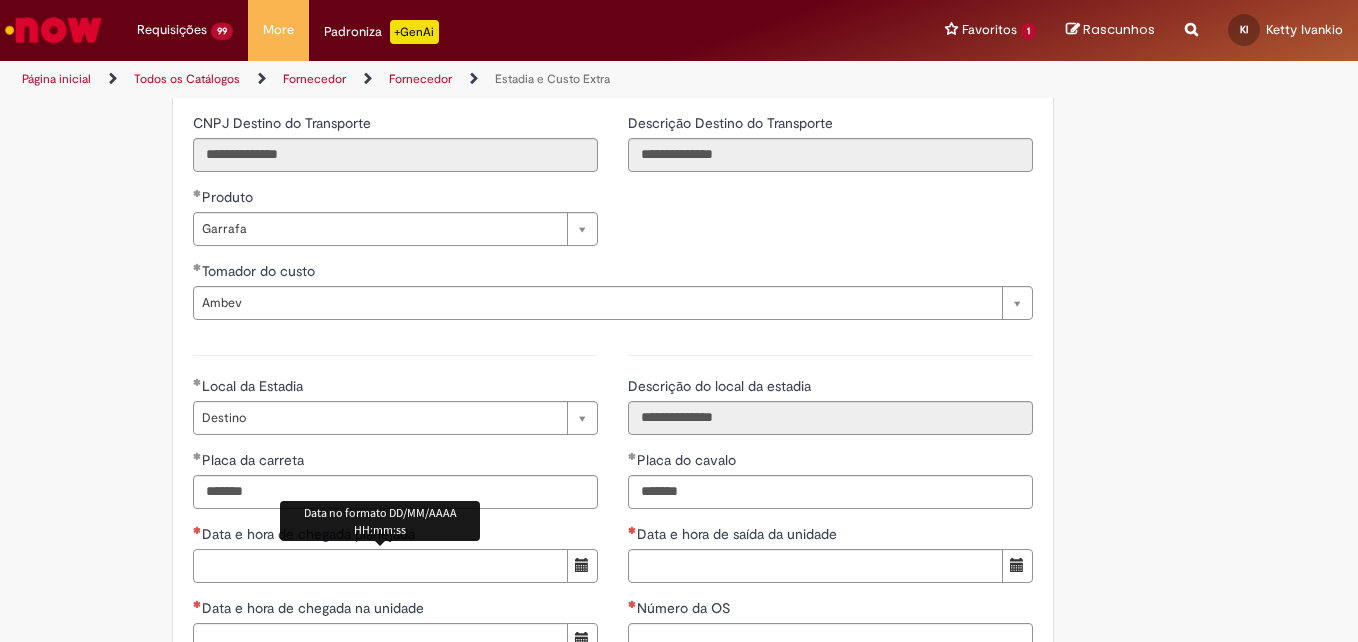 paste on "**********" 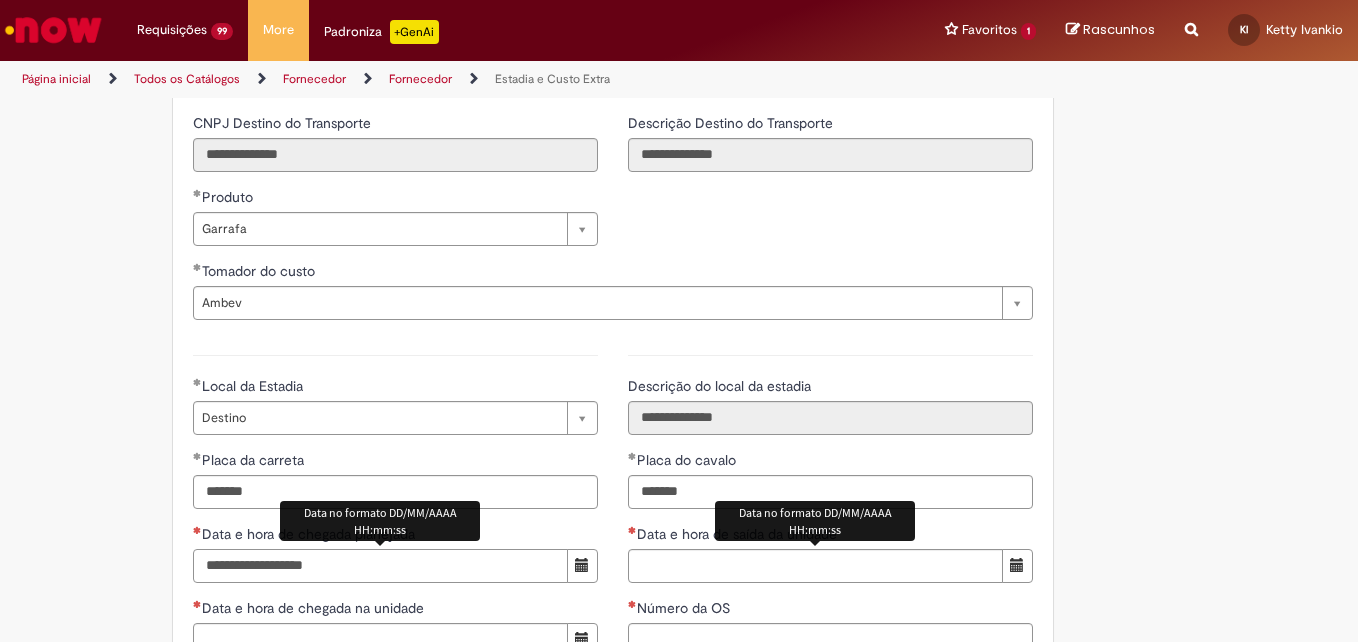 type on "**********" 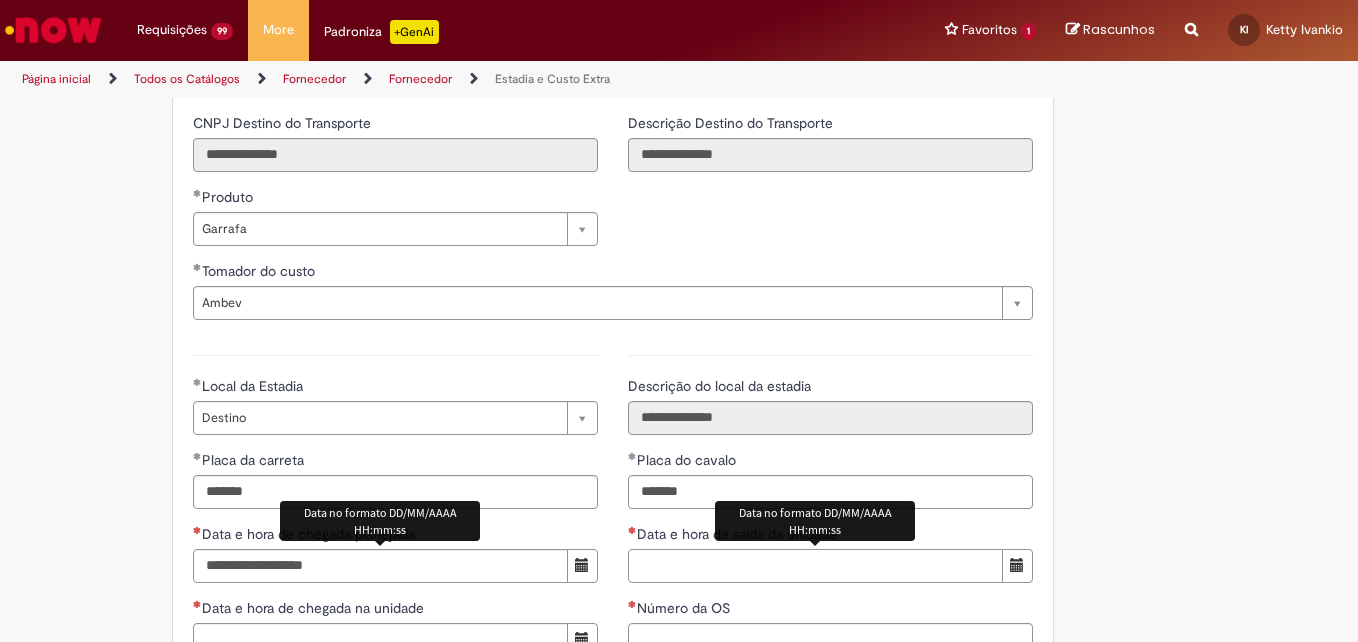click on "Data e hora de saída da unidade" at bounding box center [815, 566] 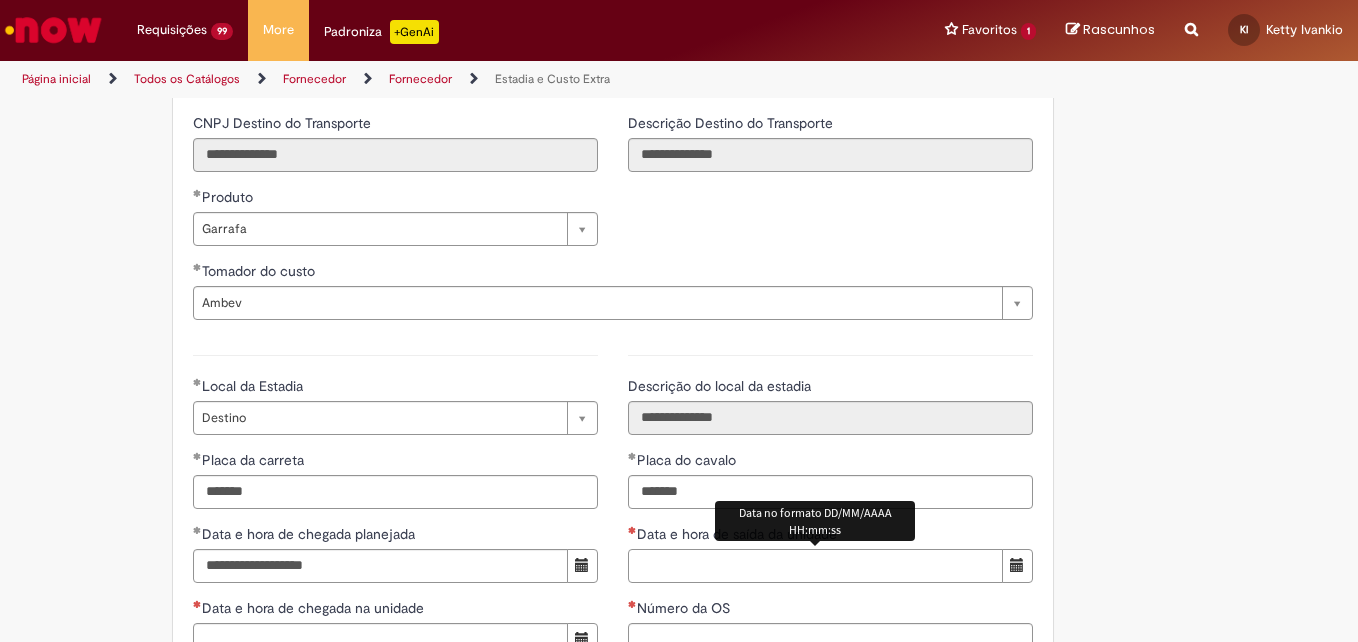 click on "Data e hora de saída da unidade" at bounding box center (815, 566) 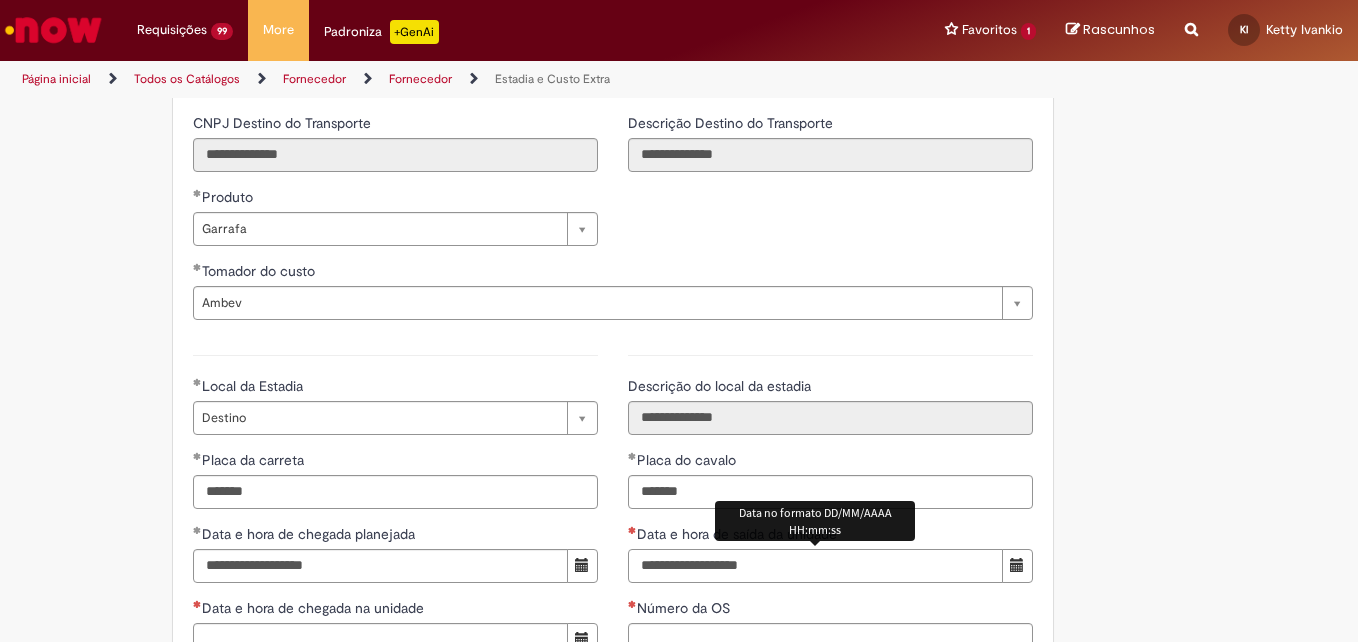 type on "**********" 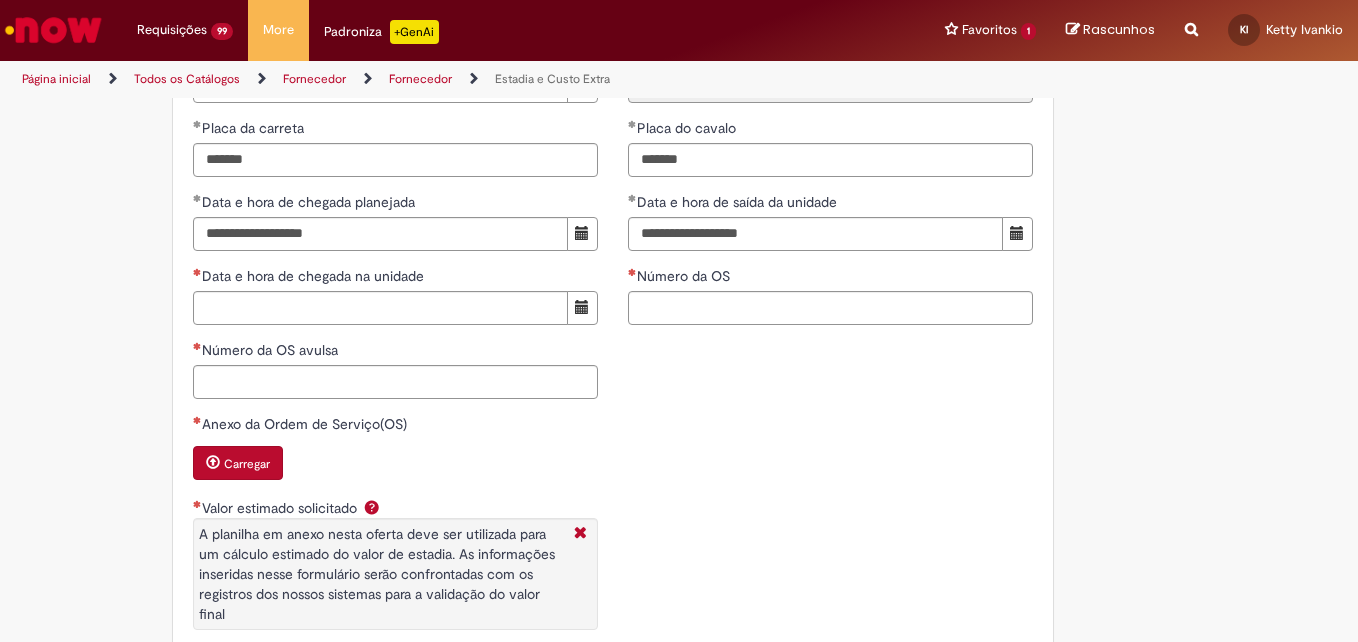 scroll, scrollTop: 3030, scrollLeft: 0, axis: vertical 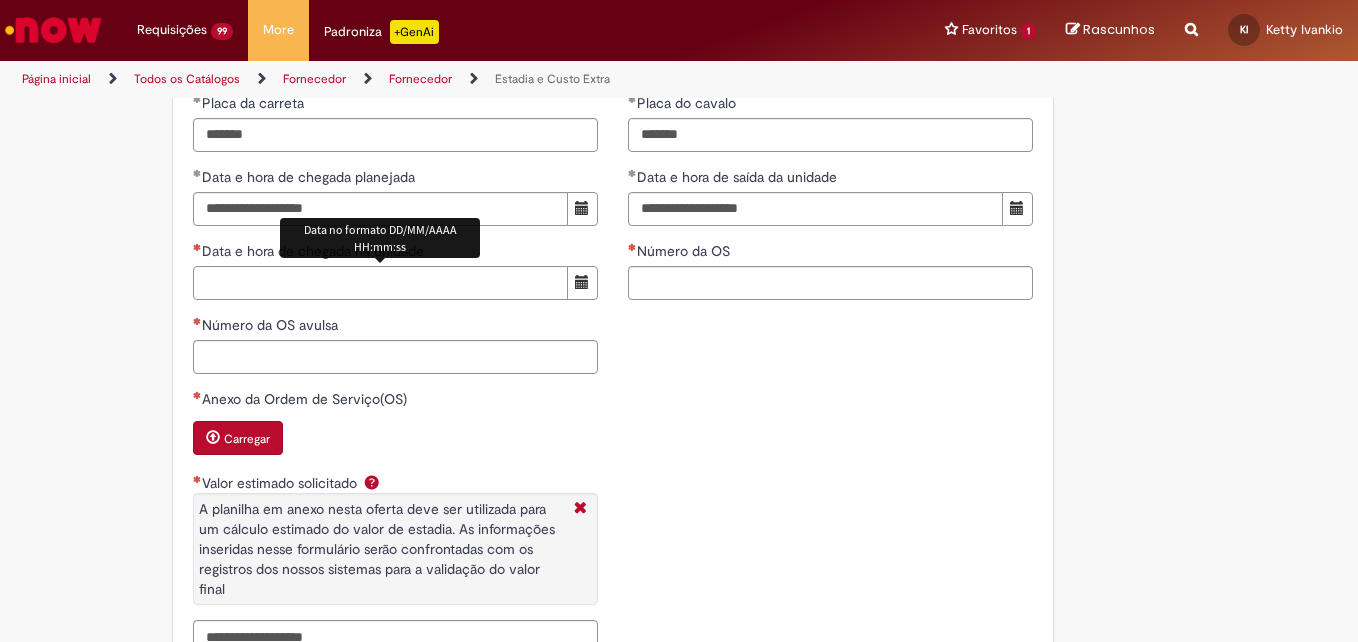 click on "Data e hora de chegada na unidade" at bounding box center (380, 283) 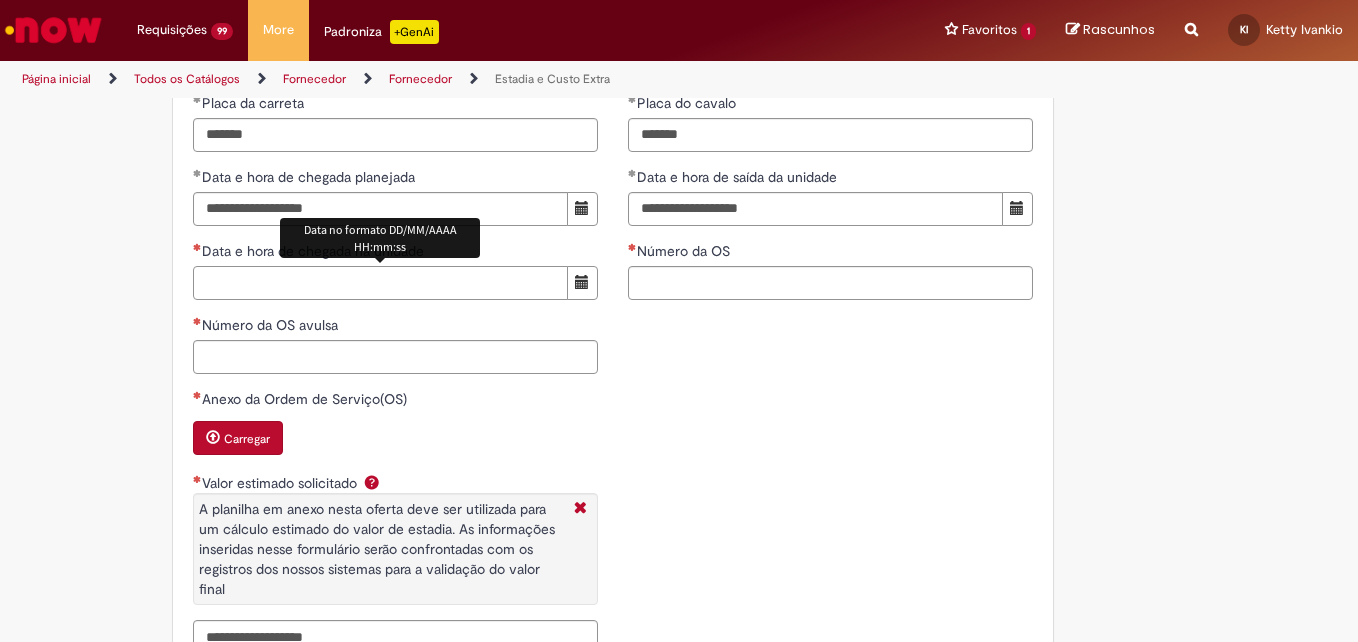paste on "**********" 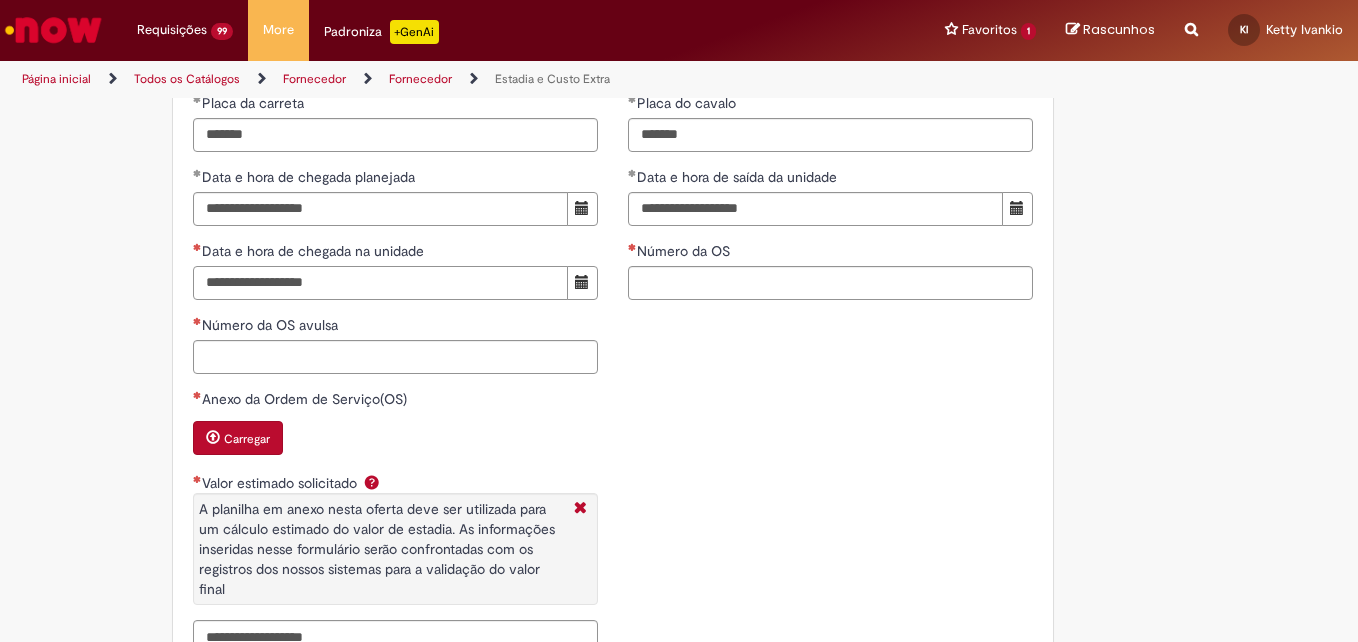type on "**********" 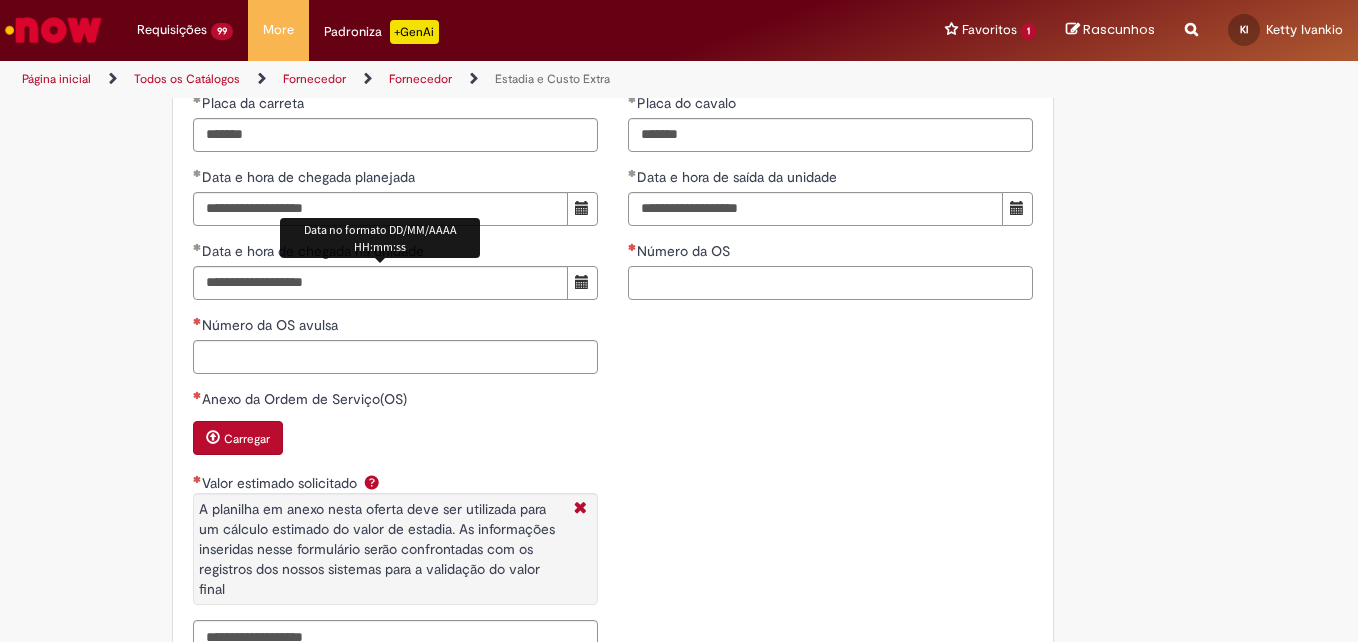 click on "Número da OS" at bounding box center [830, 283] 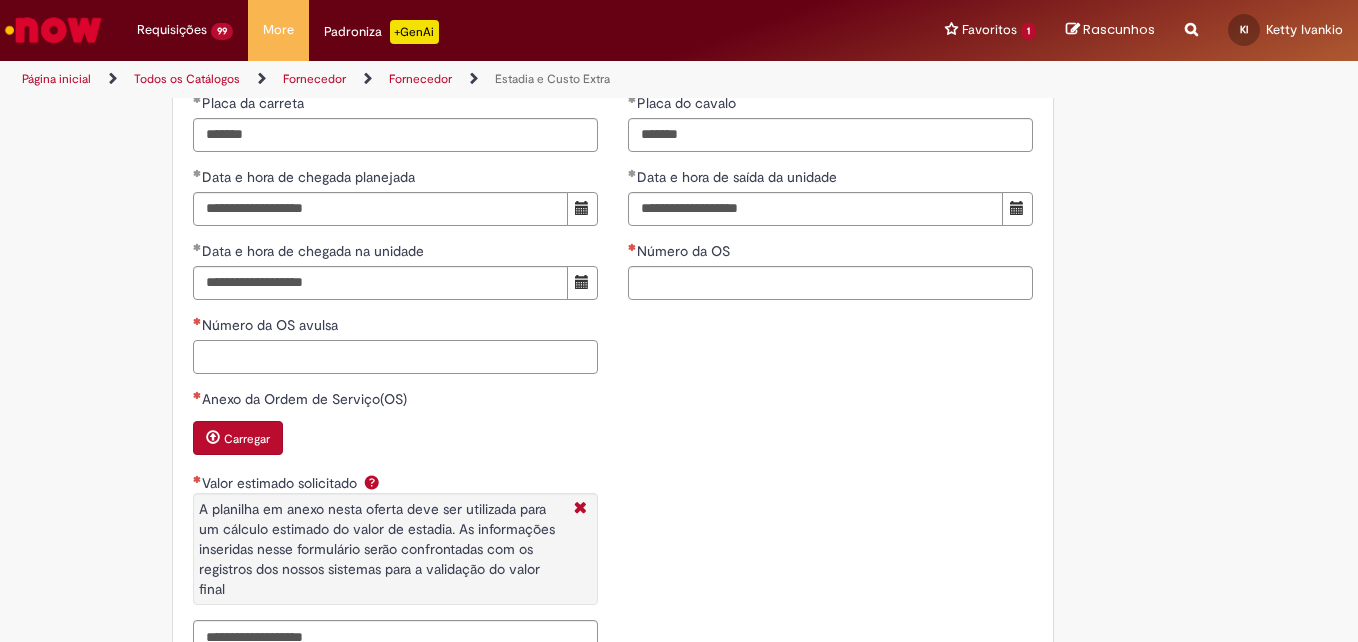 click on "Número da OS avulsa" at bounding box center [395, 357] 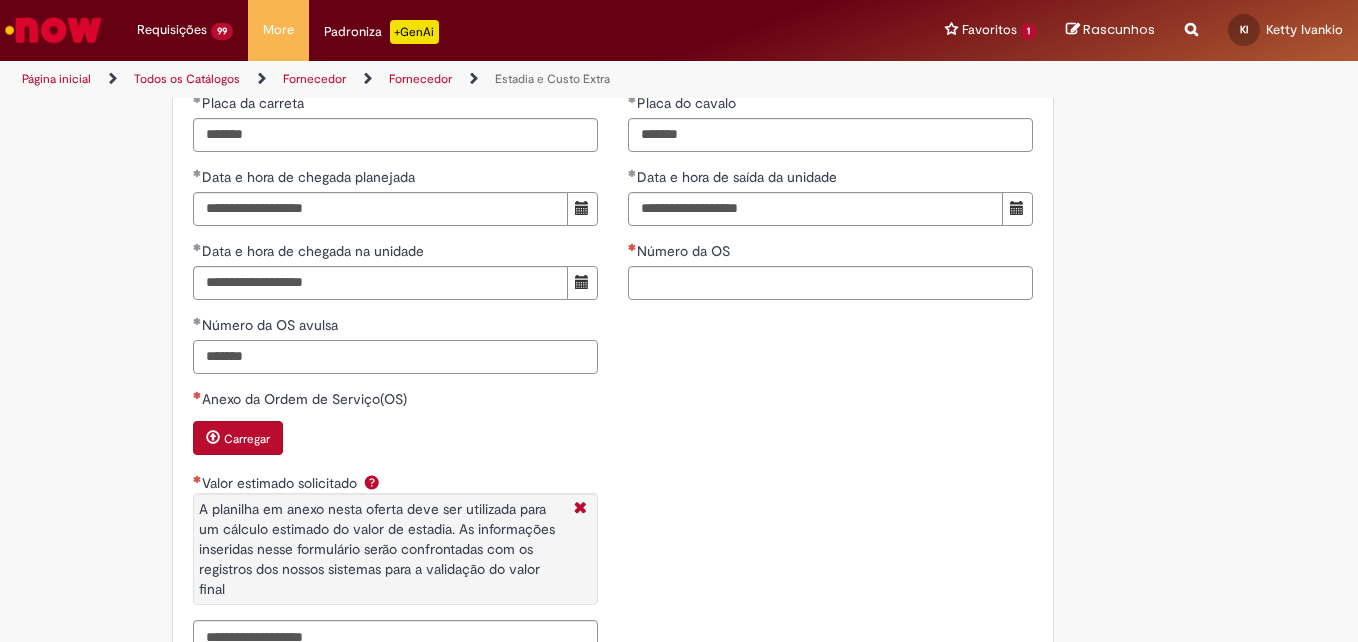 type on "*******" 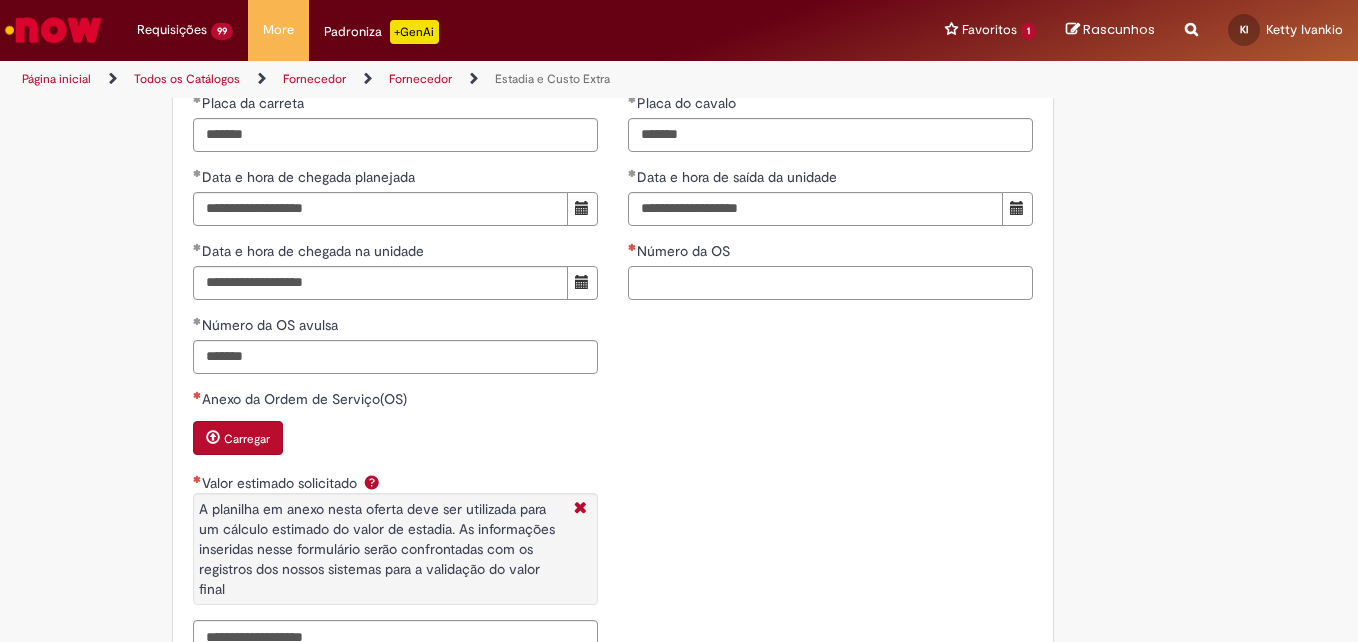 click on "Número da OS" at bounding box center [830, 283] 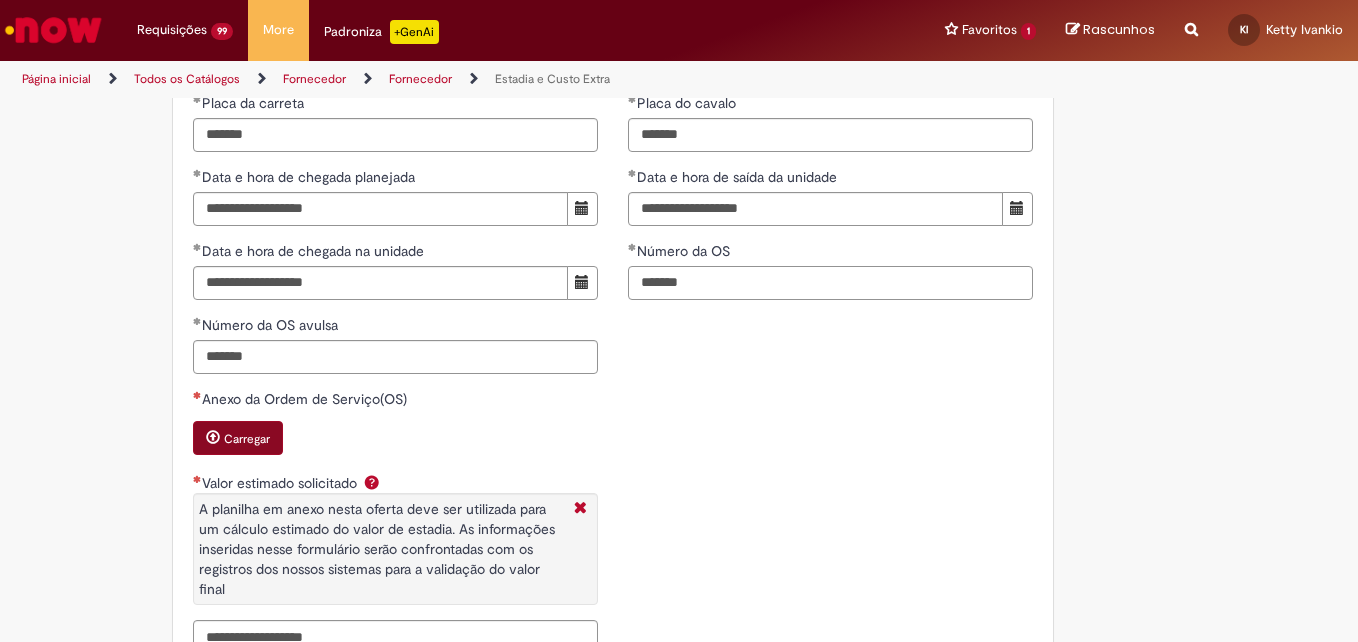 type on "*******" 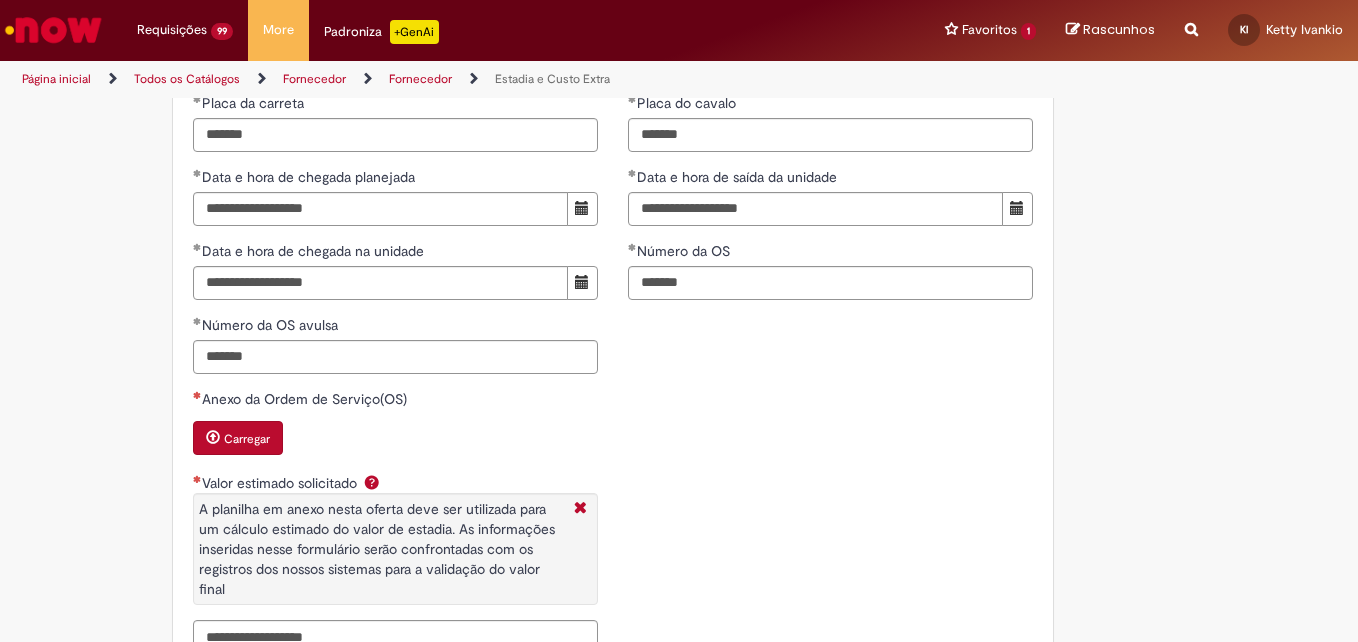 click on "Carregar" at bounding box center [247, 439] 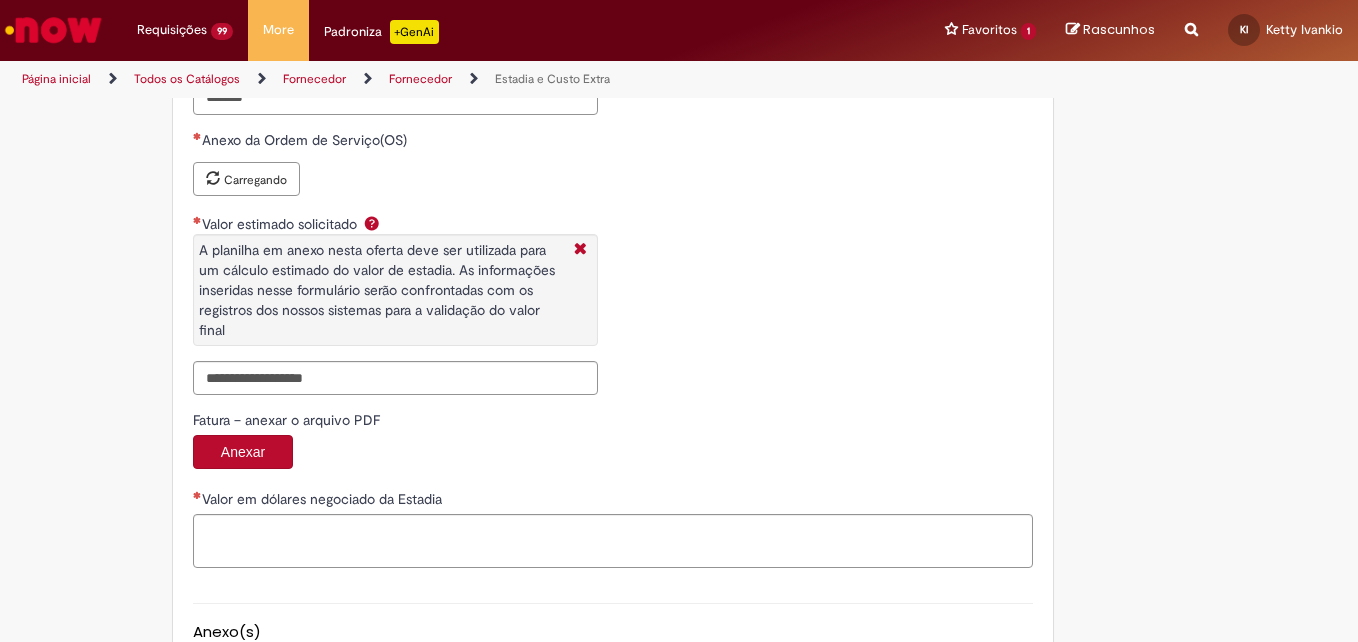 scroll, scrollTop: 3330, scrollLeft: 0, axis: vertical 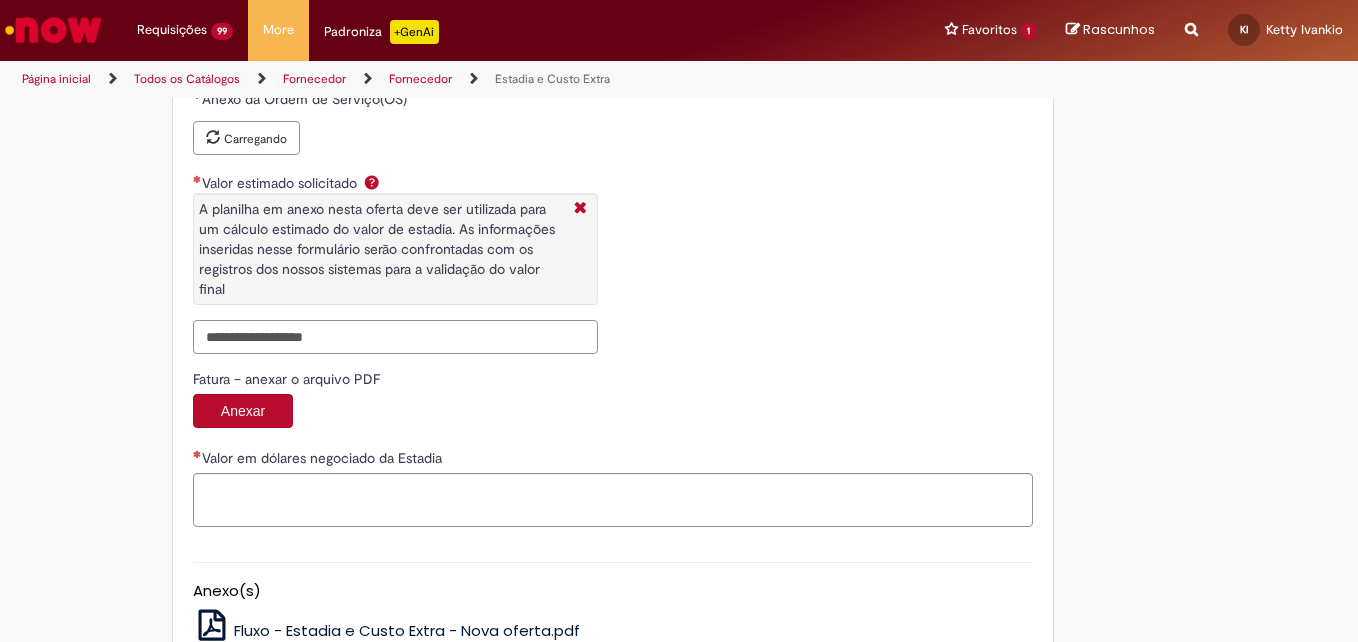 click on "Valor estimado solicitado A planilha em anexo nesta oferta deve ser utilizada para um cálculo estimado do valor de estadia. As informações inseridas nesse formulário serão confrontadas com os registros dos nossos sistemas para a validação do valor final" at bounding box center [395, 337] 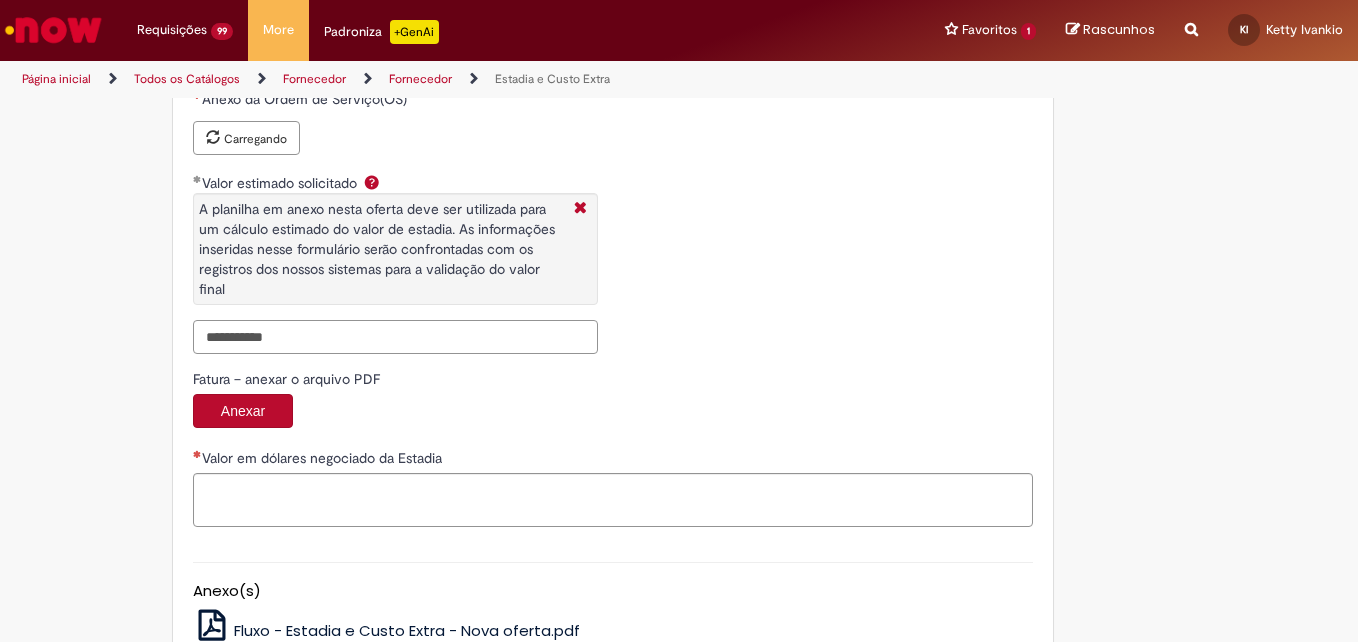 type on "**********" 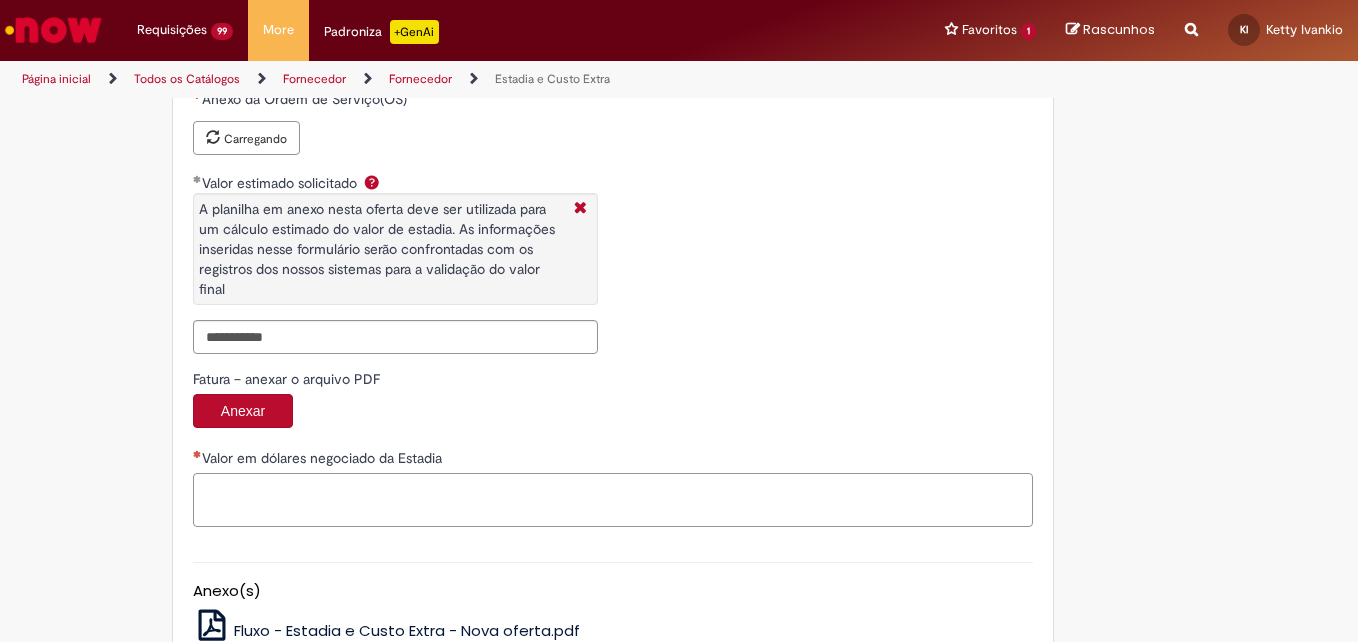 click on "Valor em dólares negociado da Estadia" at bounding box center [613, 500] 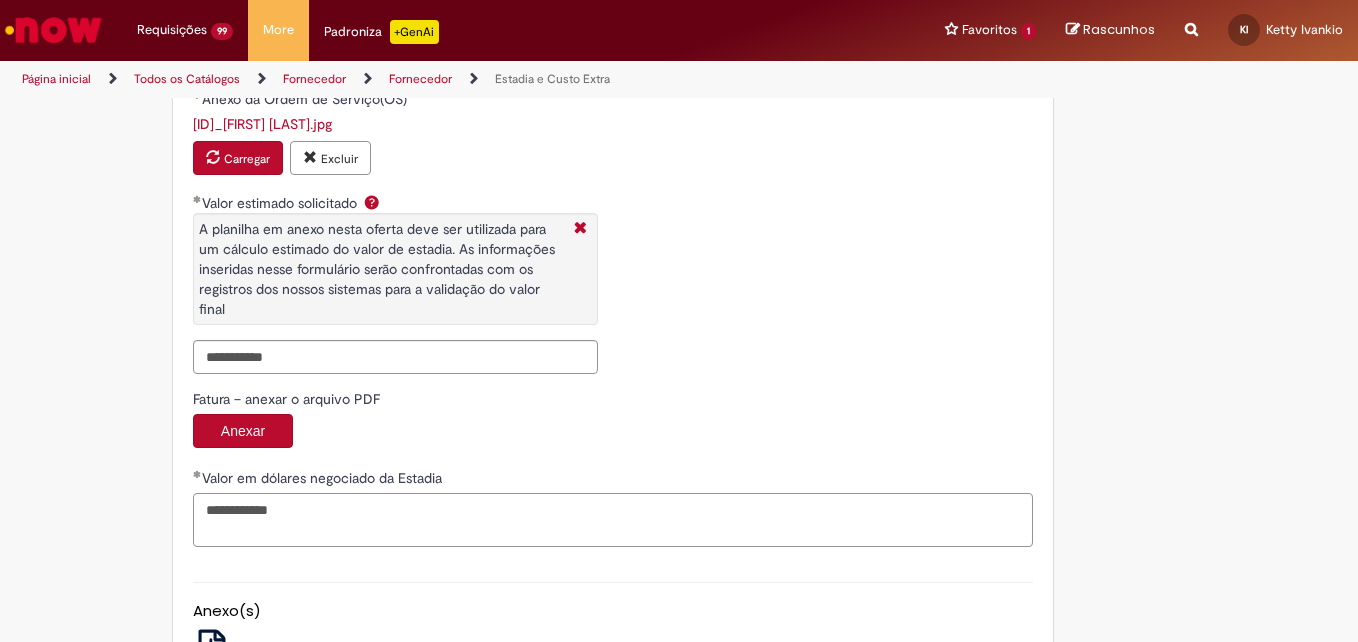 scroll, scrollTop: 3130, scrollLeft: 0, axis: vertical 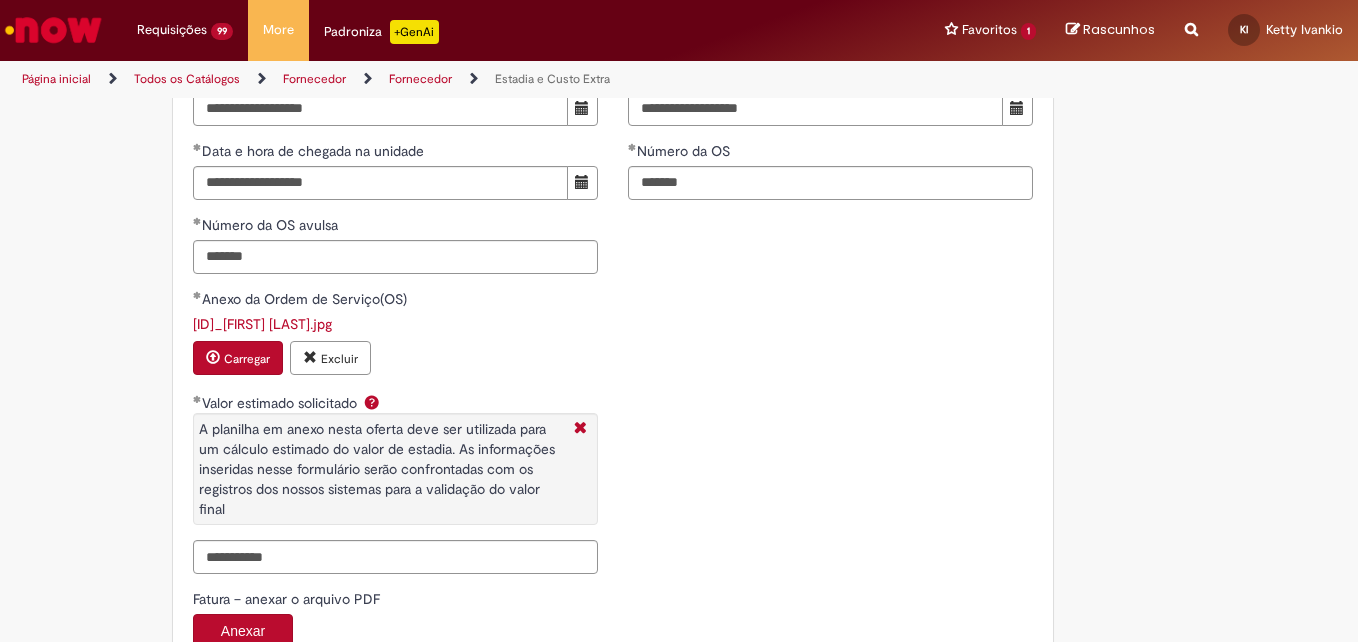 type on "**********" 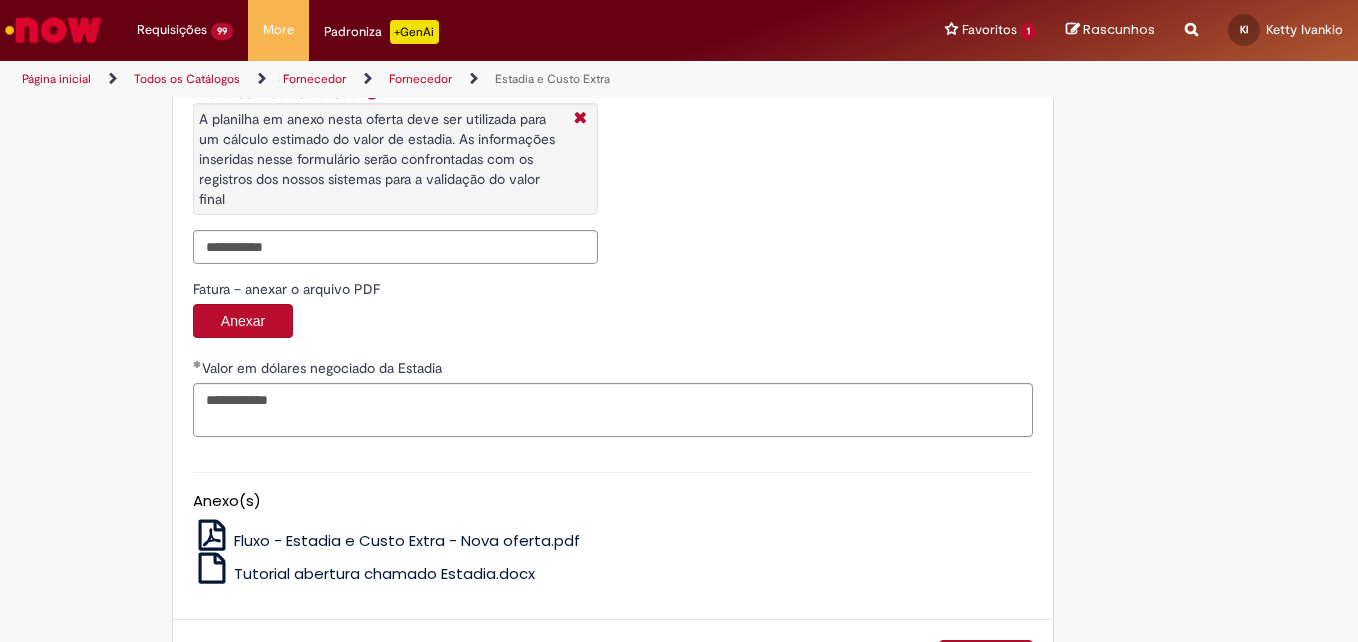scroll, scrollTop: 3516, scrollLeft: 0, axis: vertical 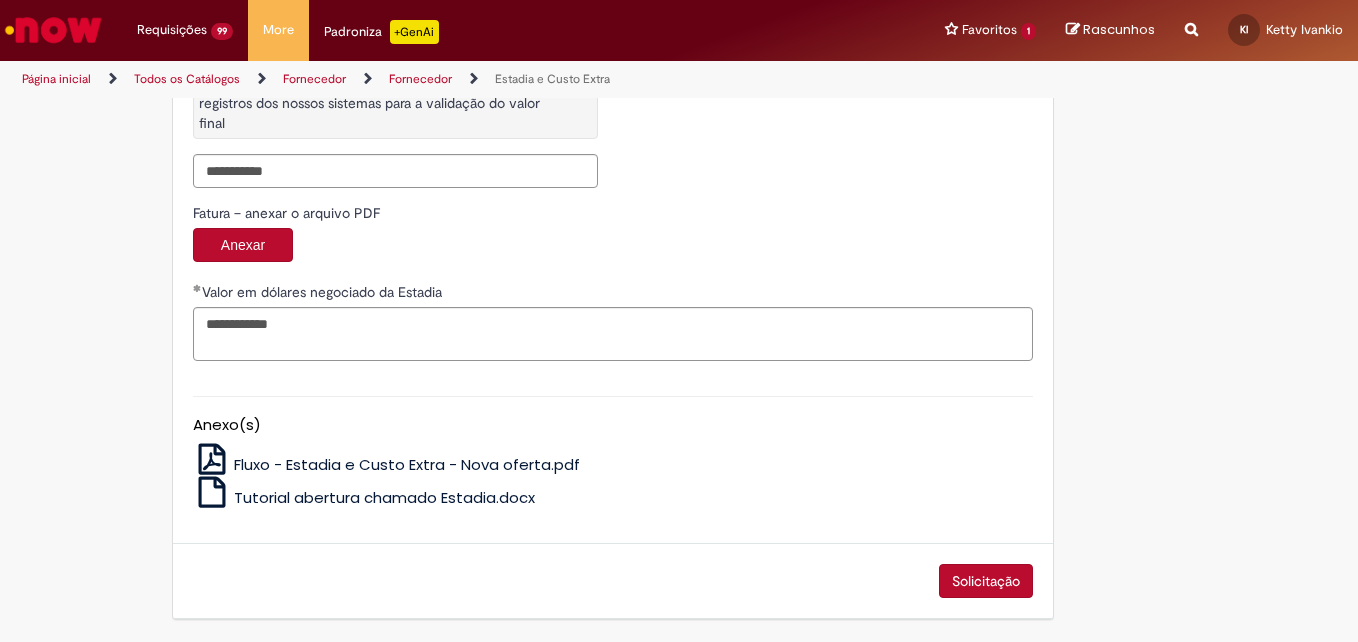 click on "Solicitação" at bounding box center [986, 581] 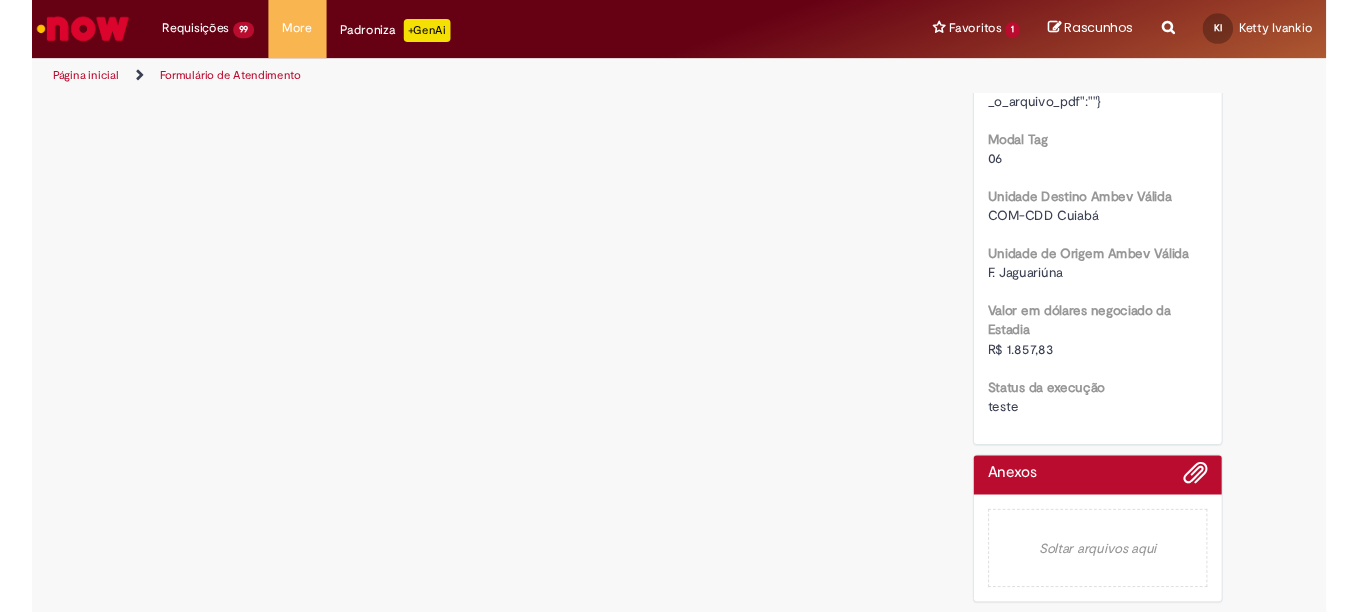 scroll, scrollTop: 0, scrollLeft: 0, axis: both 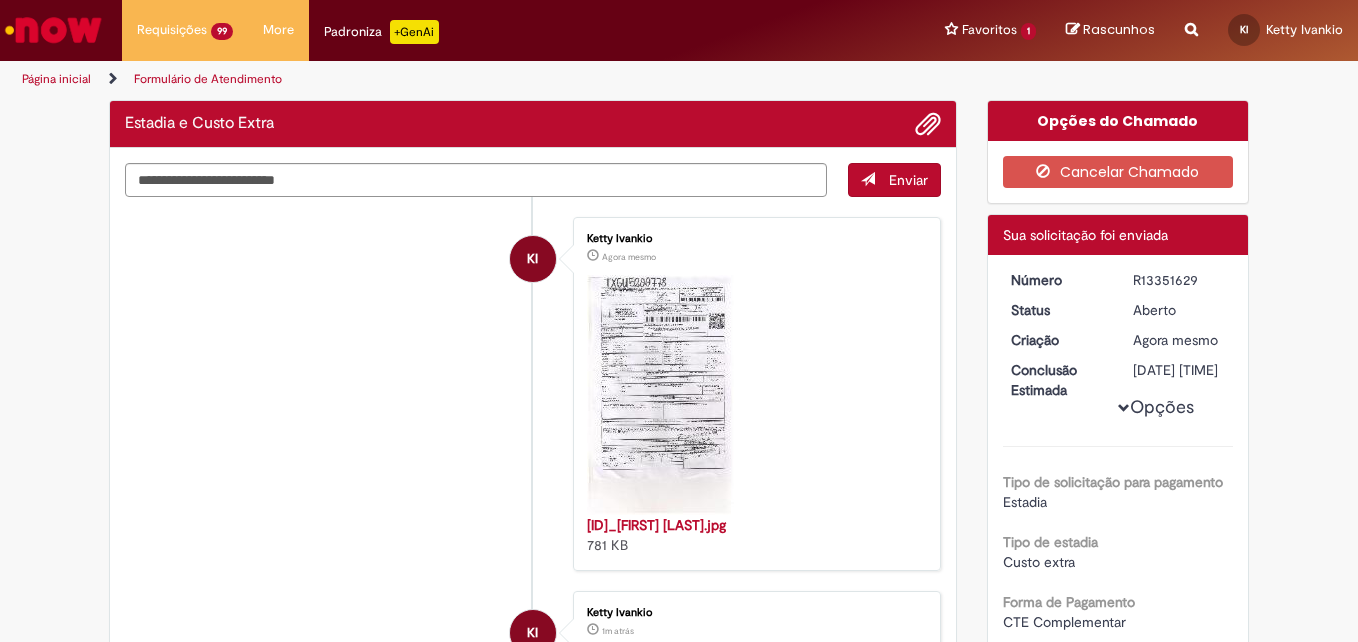 click on "R13351629" at bounding box center (1179, 280) 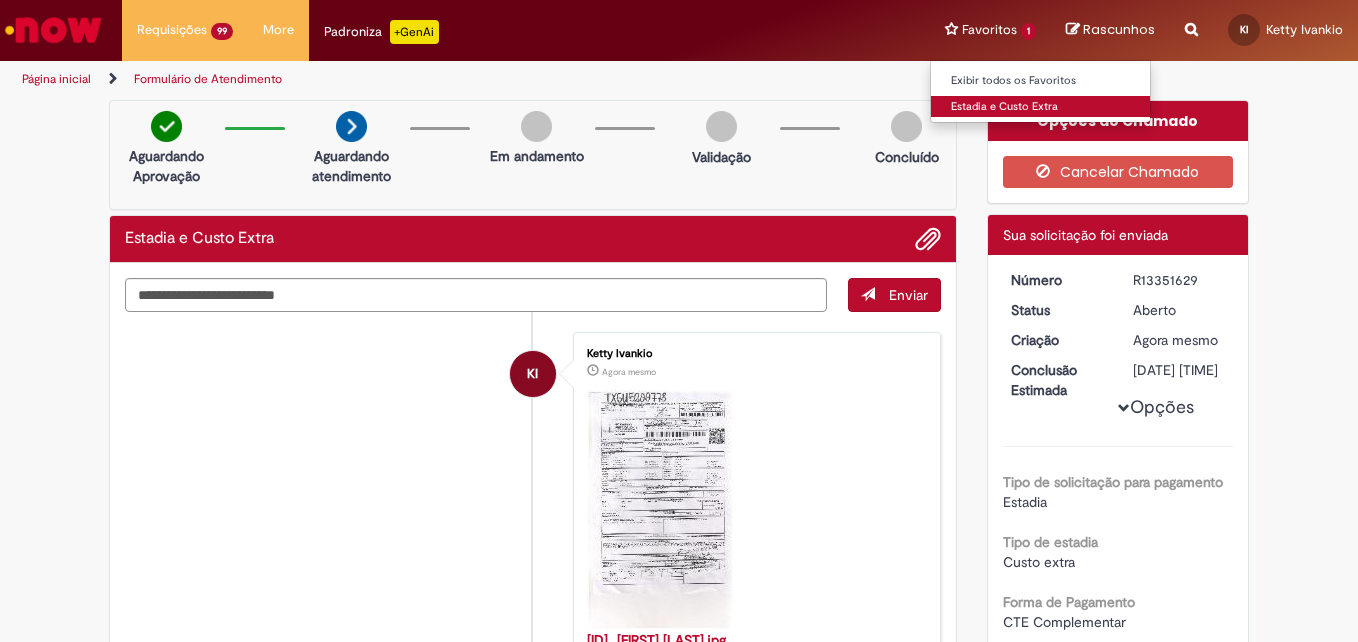 click on "Estadia e Custo Extra" at bounding box center (1041, 107) 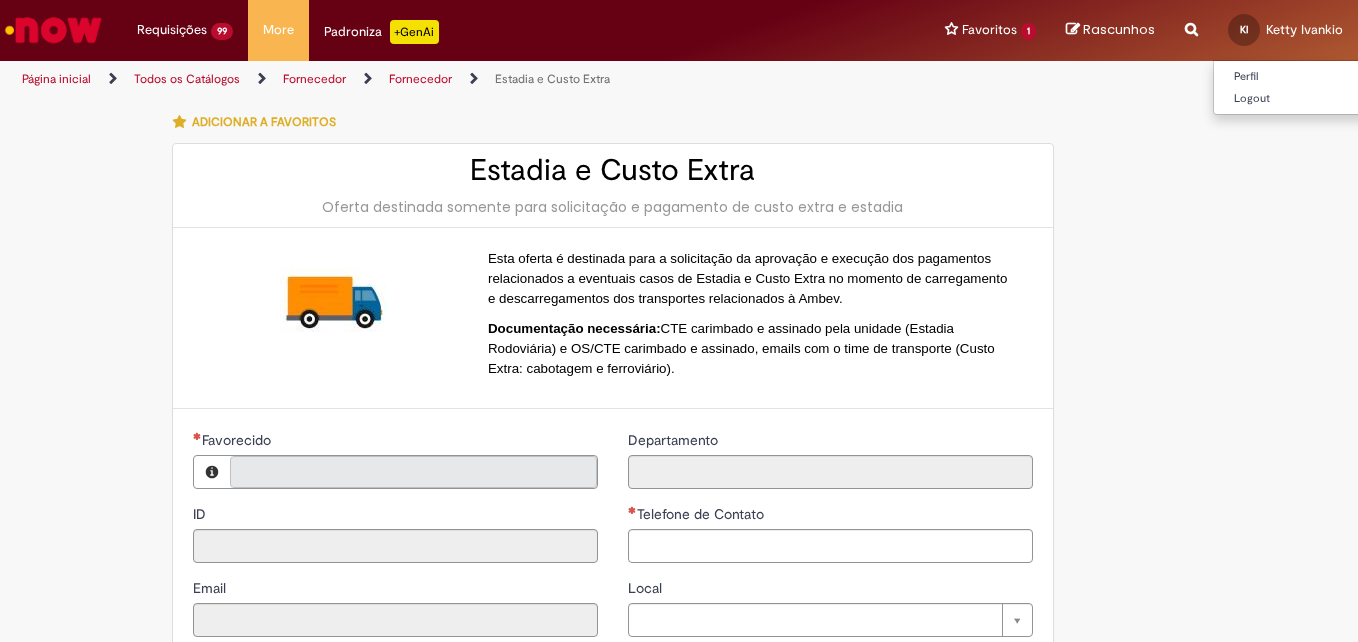 type on "**********" 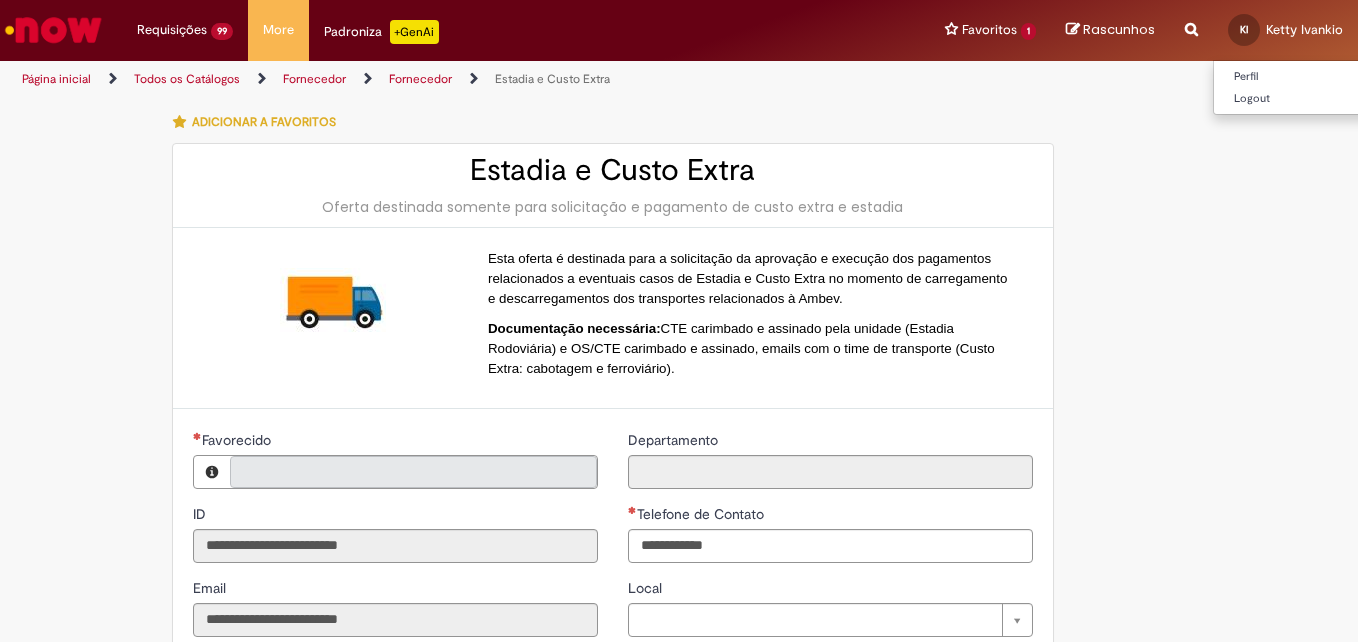type on "**********" 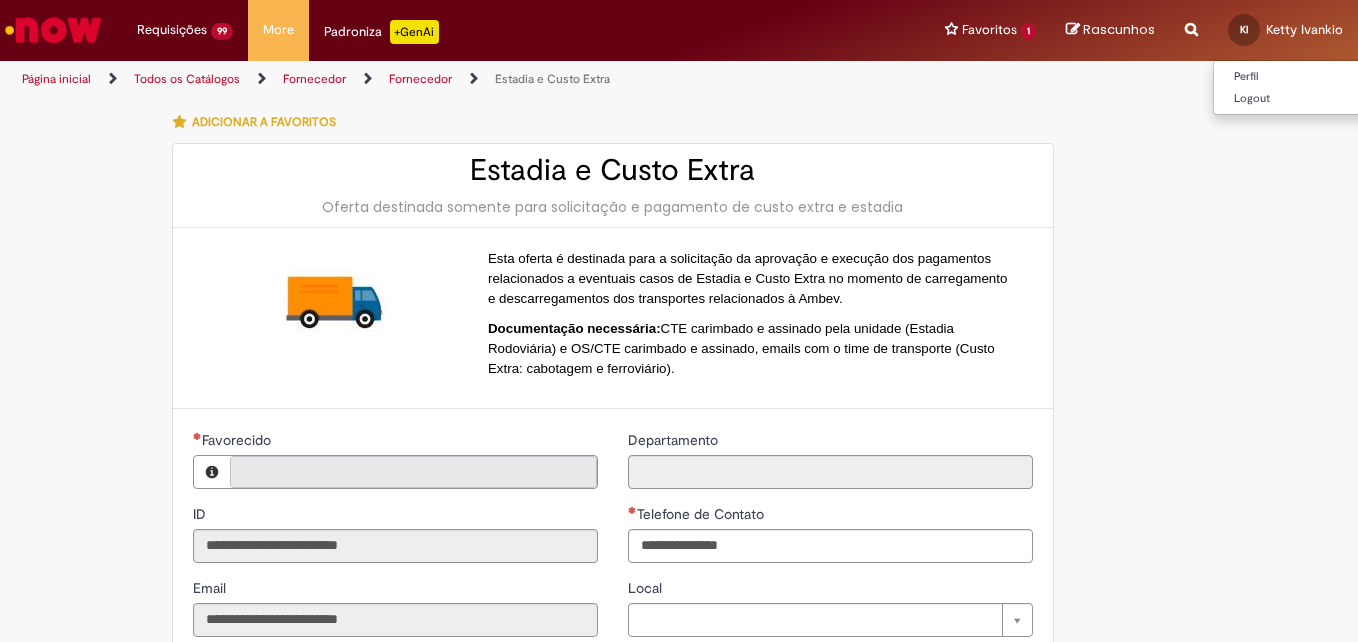 type on "**********" 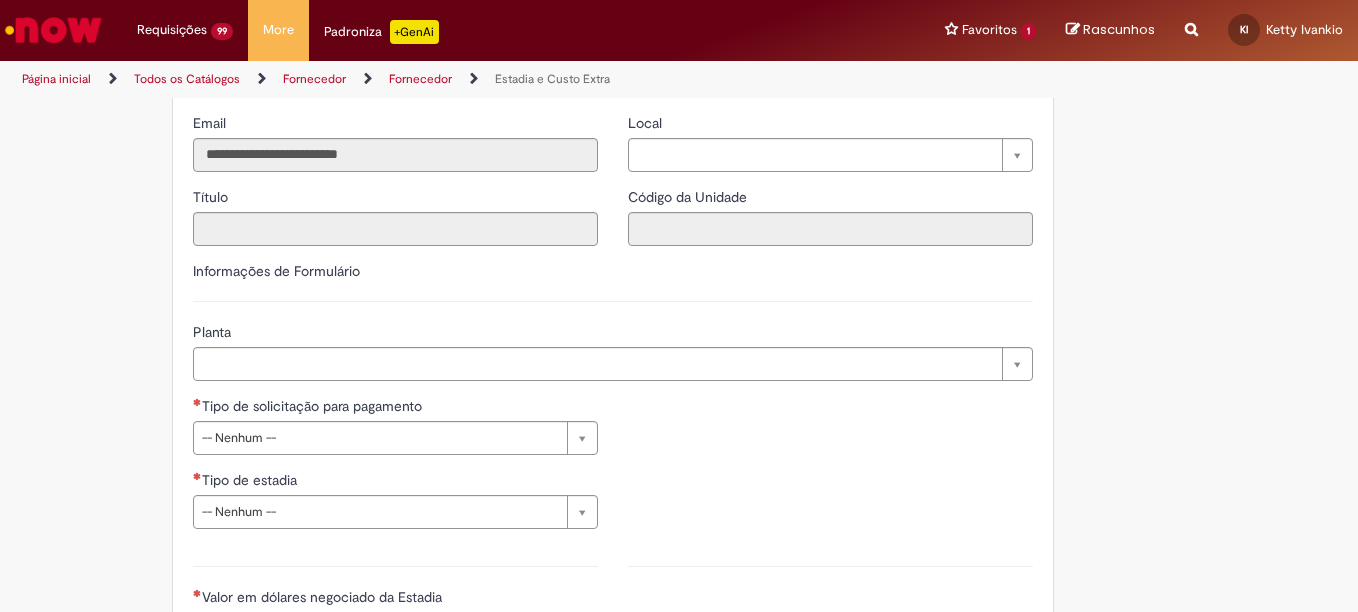 scroll, scrollTop: 474, scrollLeft: 0, axis: vertical 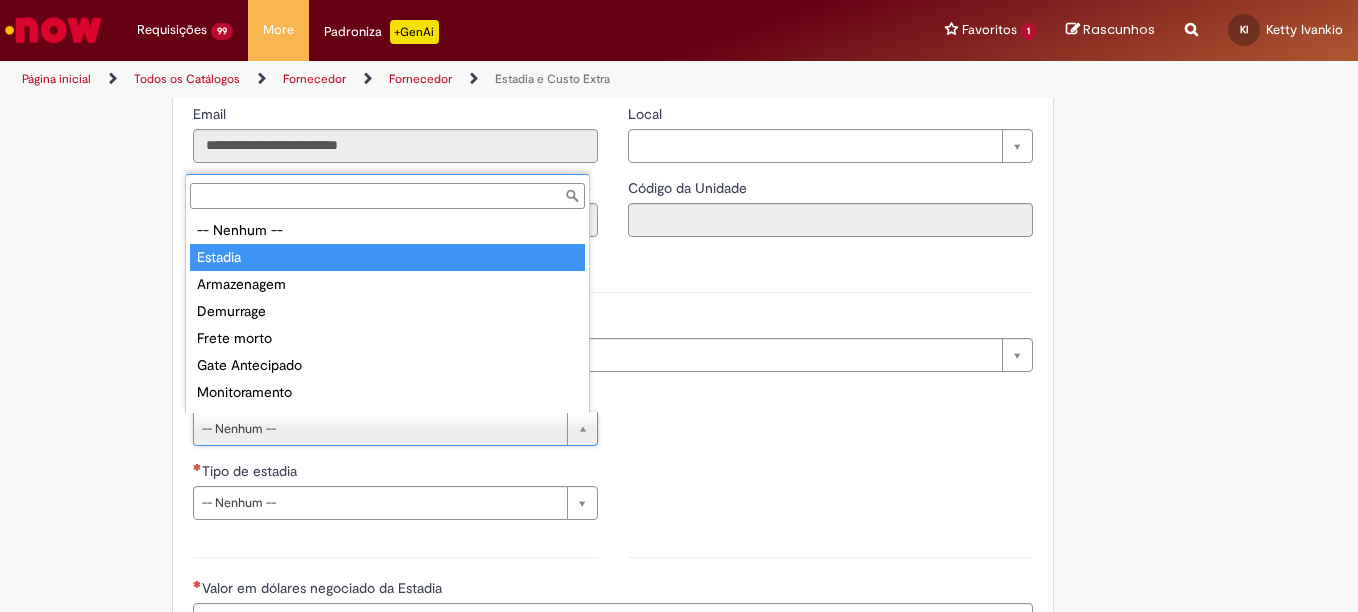 type on "*******" 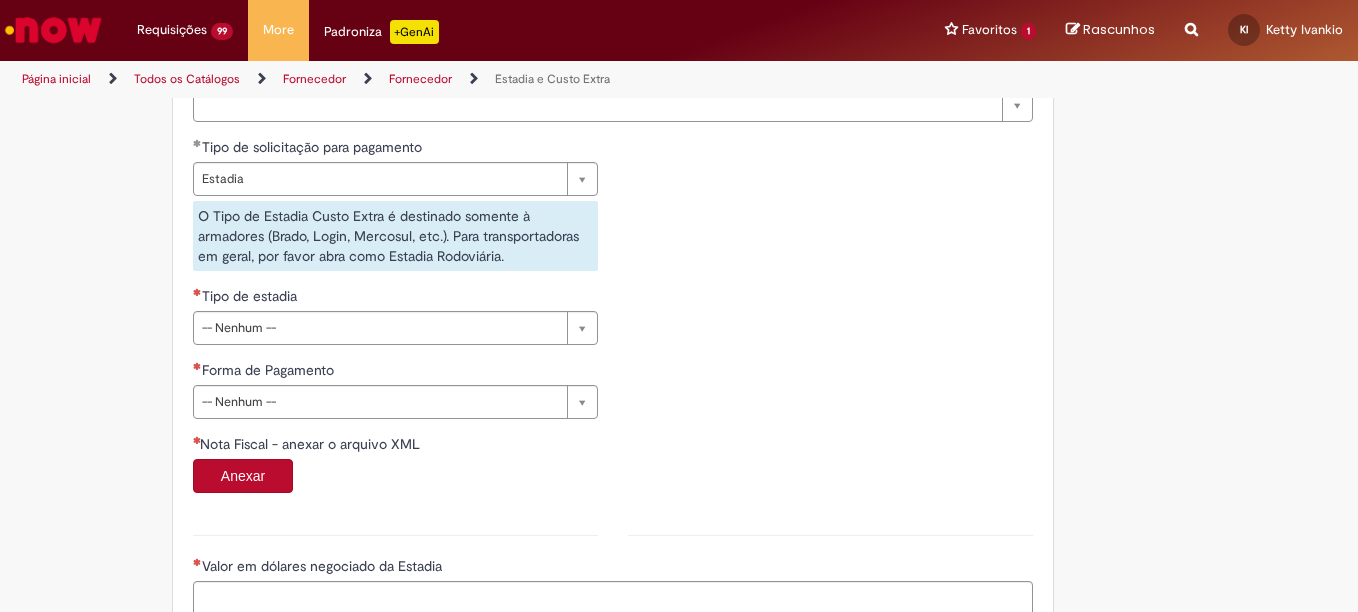 scroll, scrollTop: 740, scrollLeft: 0, axis: vertical 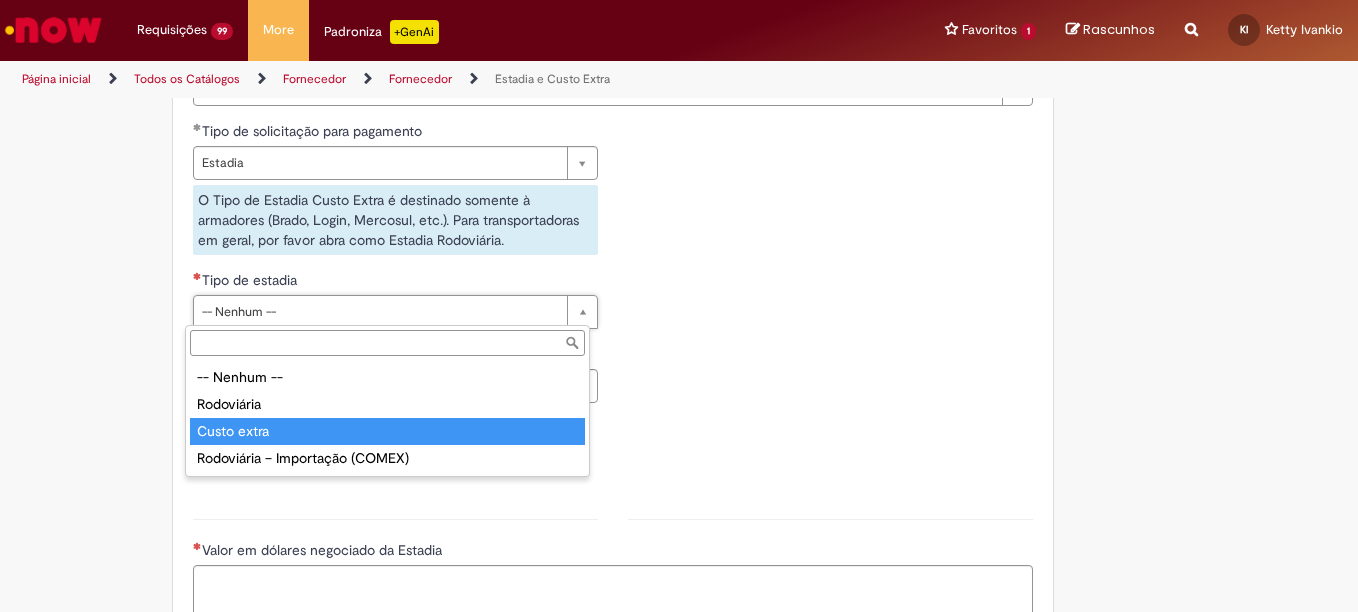 type on "**********" 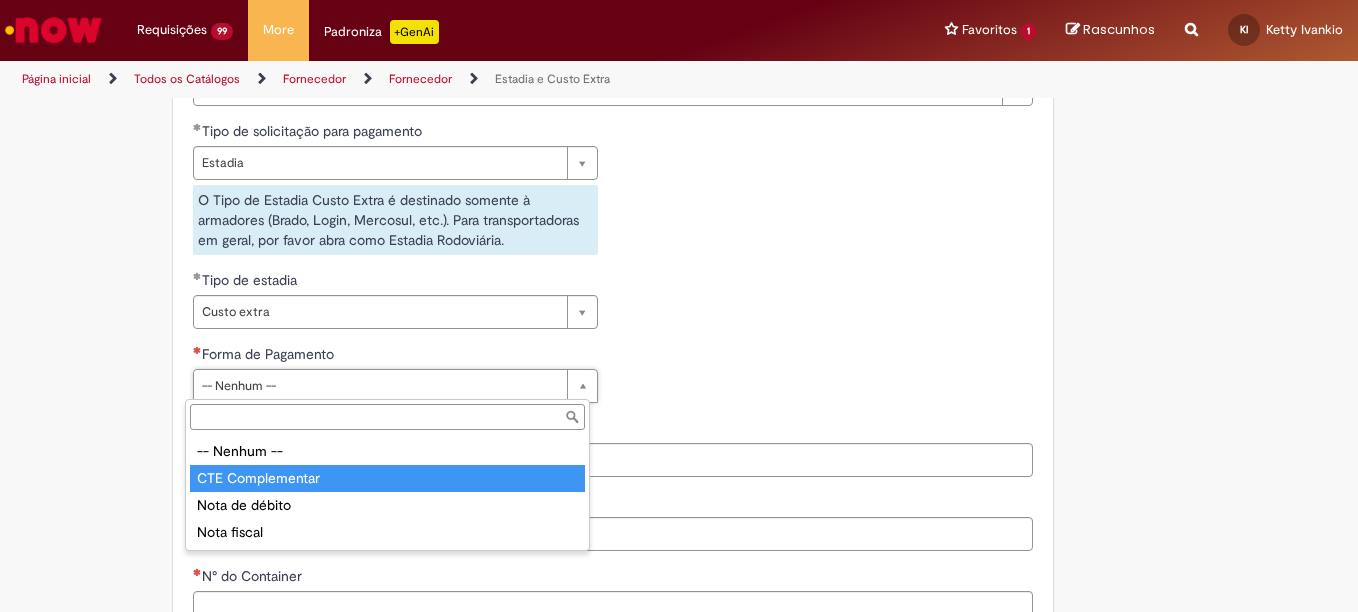 type on "**********" 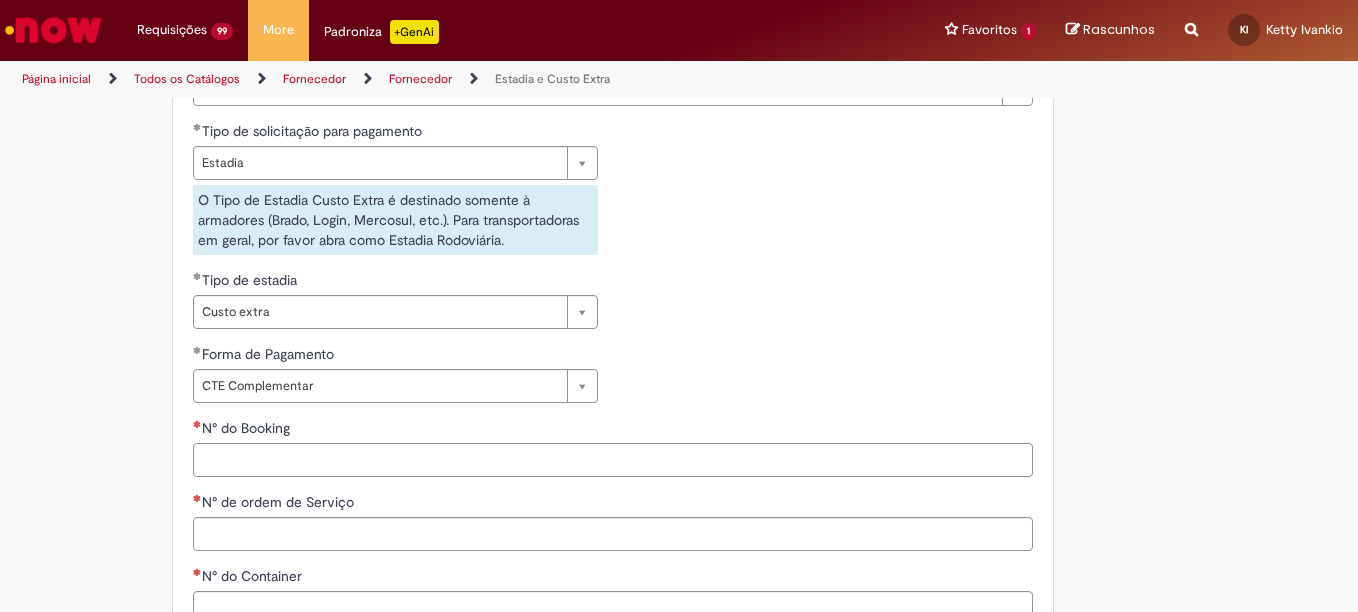 click on "N° do Booking" at bounding box center (613, 460) 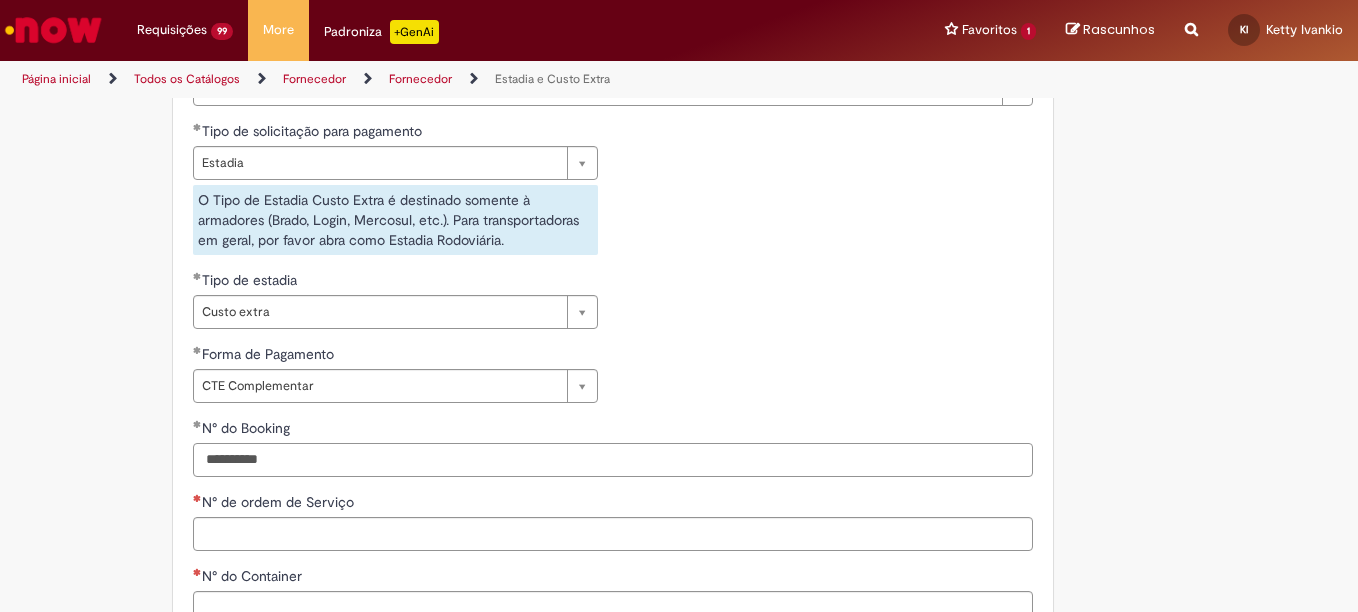 type on "**********" 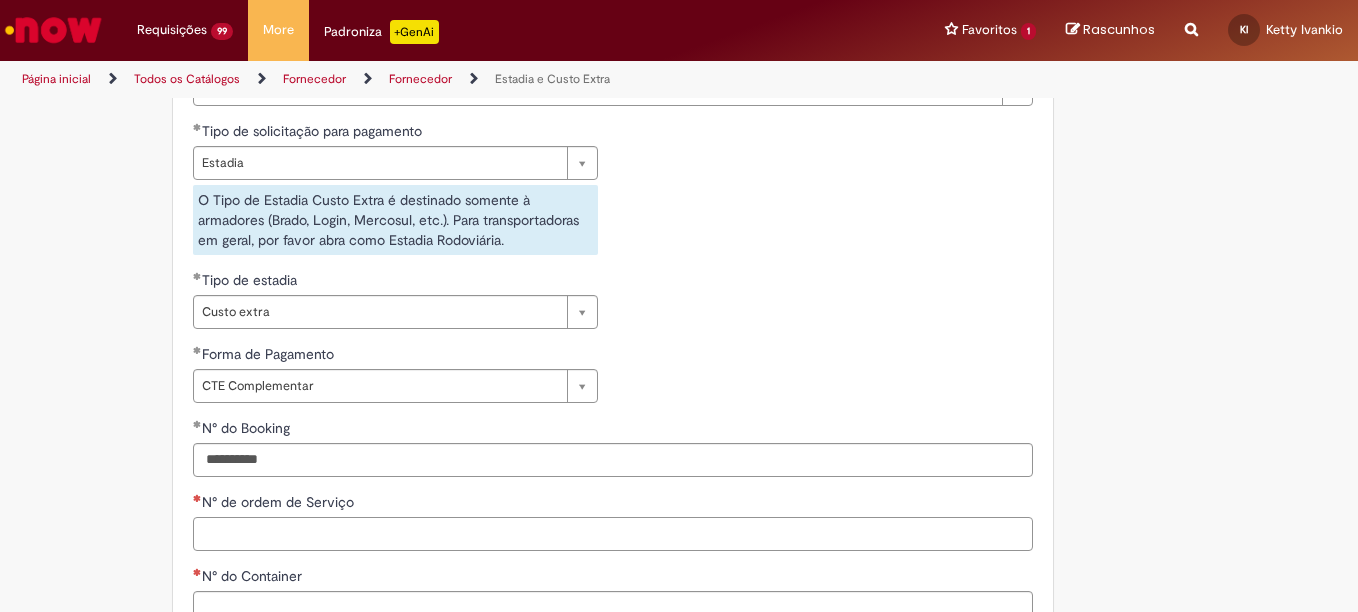 click on "N° de ordem de Serviço" at bounding box center [613, 534] 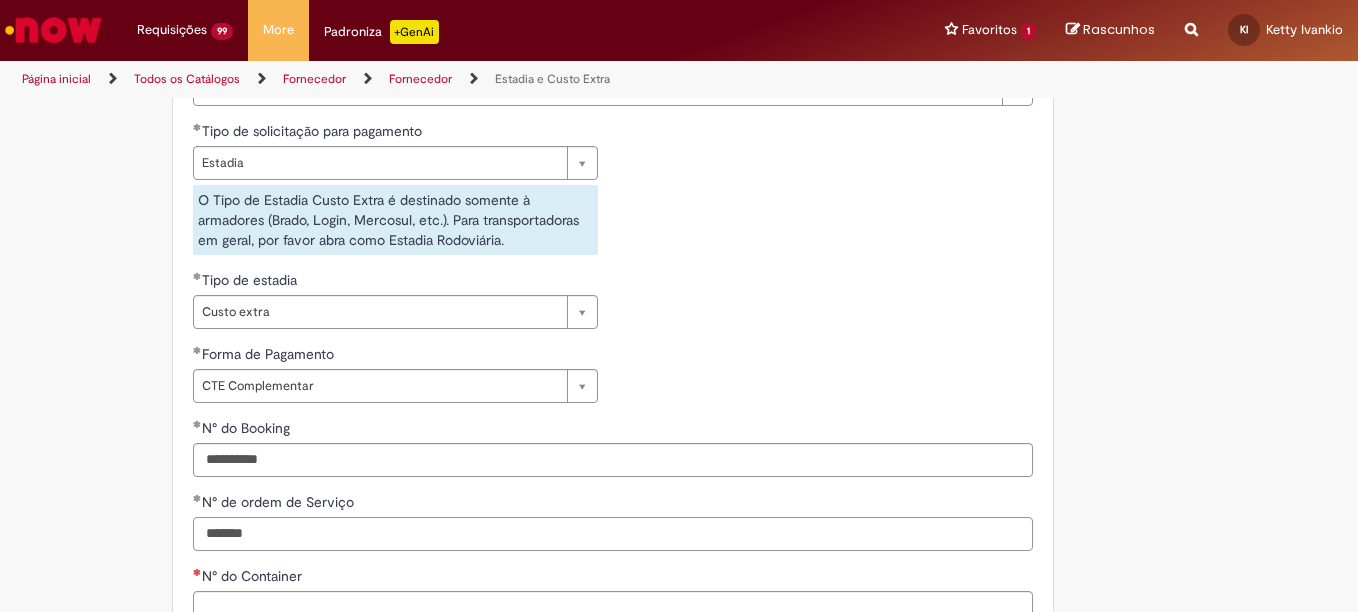 type on "*******" 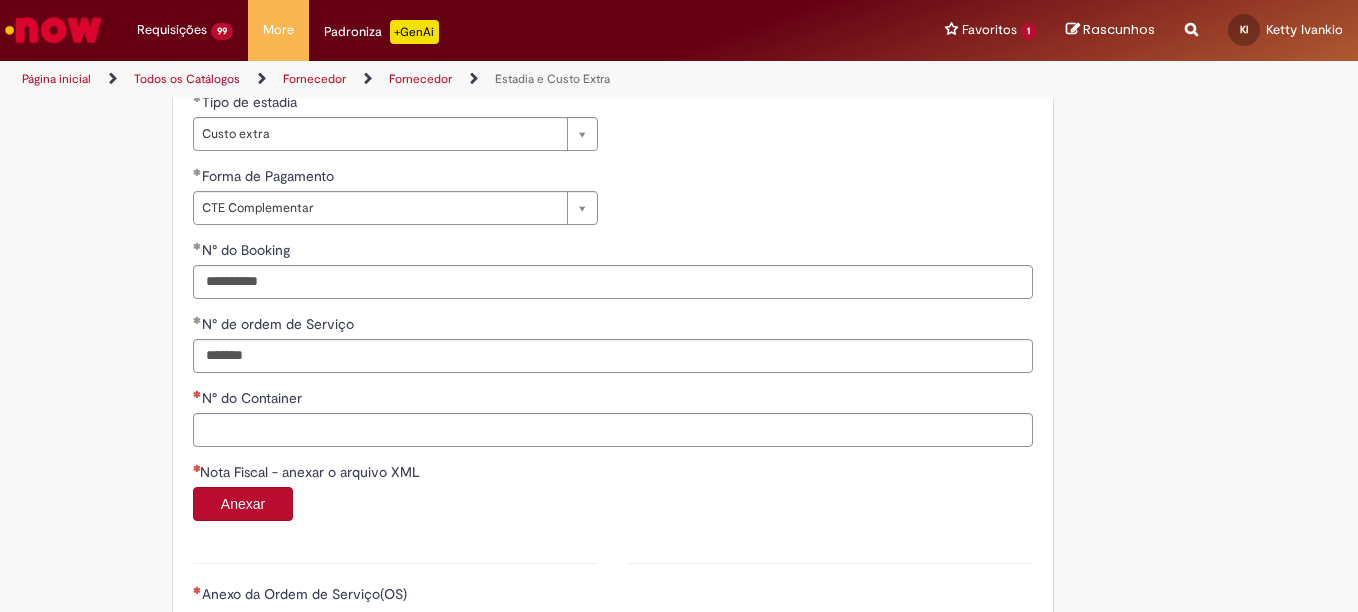 scroll, scrollTop: 954, scrollLeft: 0, axis: vertical 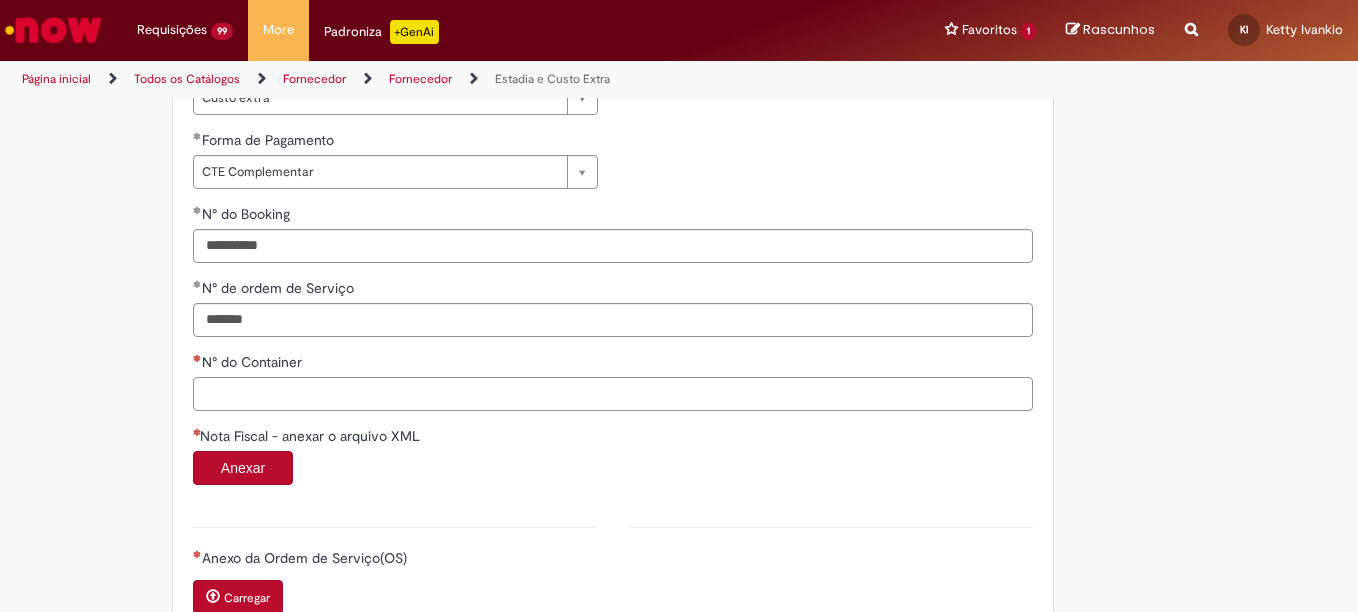 click on "N° do Container" at bounding box center (613, 394) 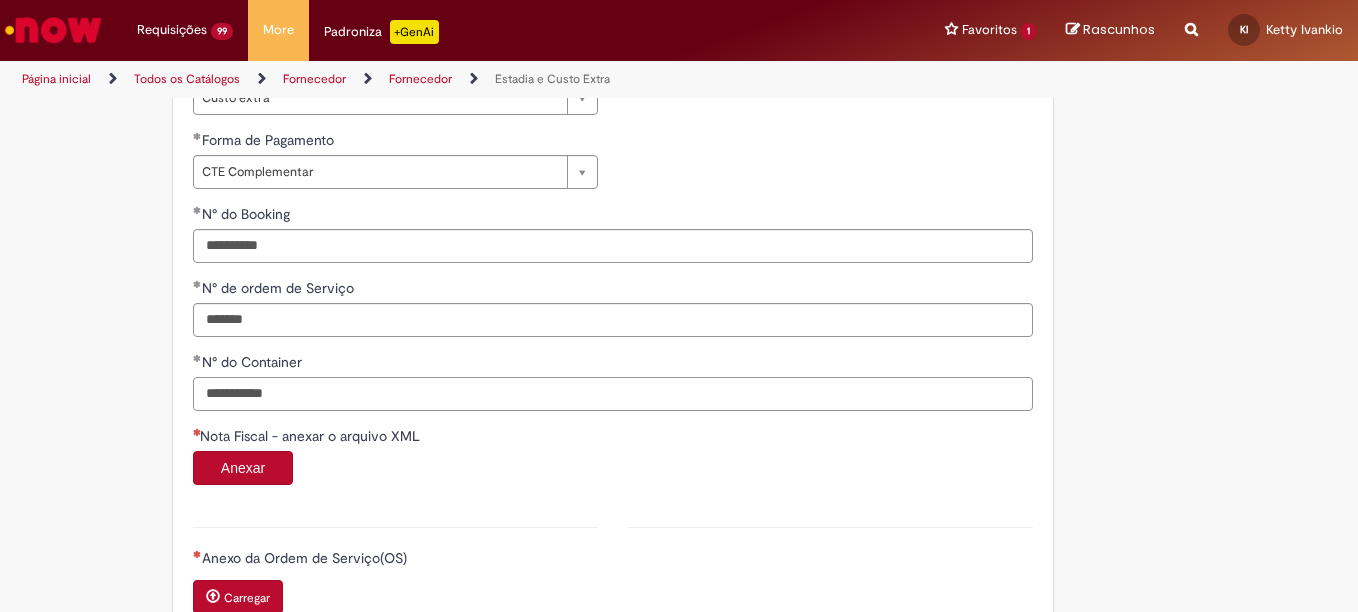 type on "**********" 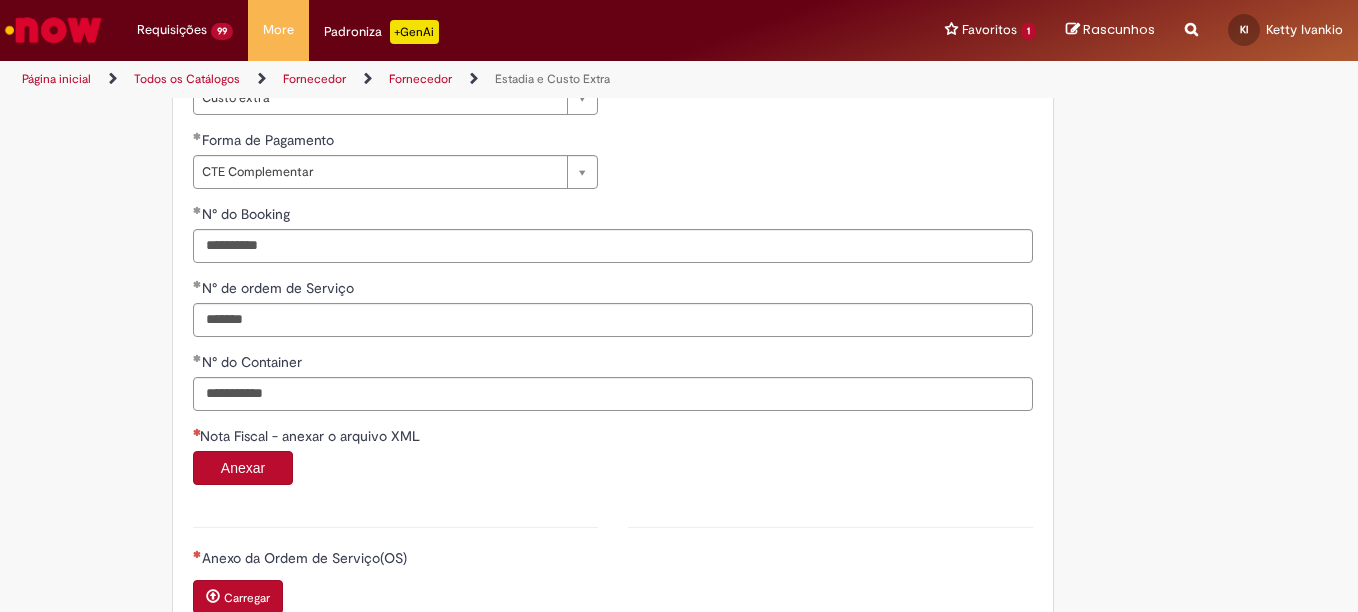 click on "Anexar" at bounding box center [243, 468] 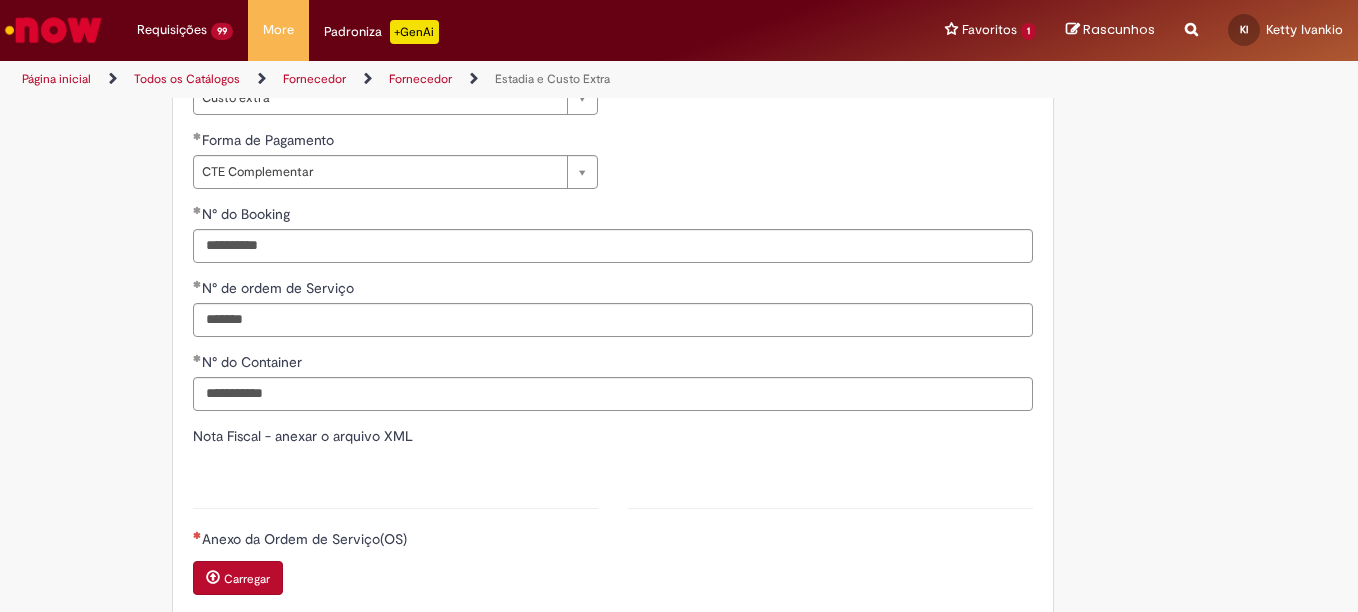 type on "*******" 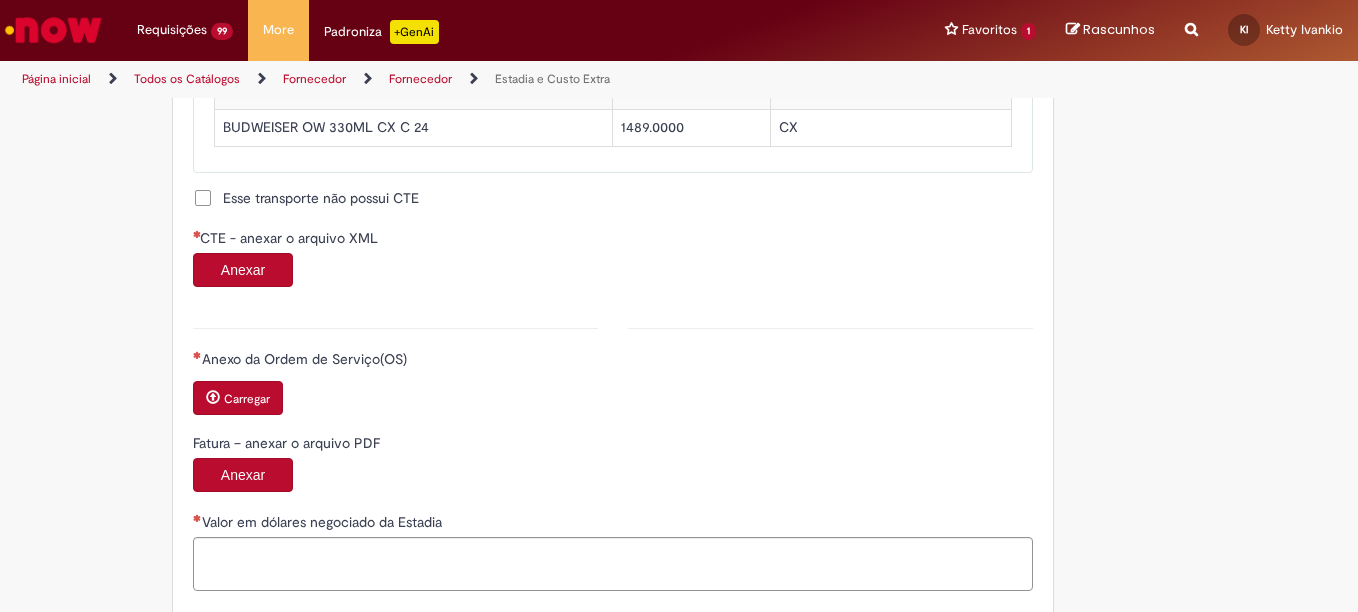 scroll, scrollTop: 1992, scrollLeft: 0, axis: vertical 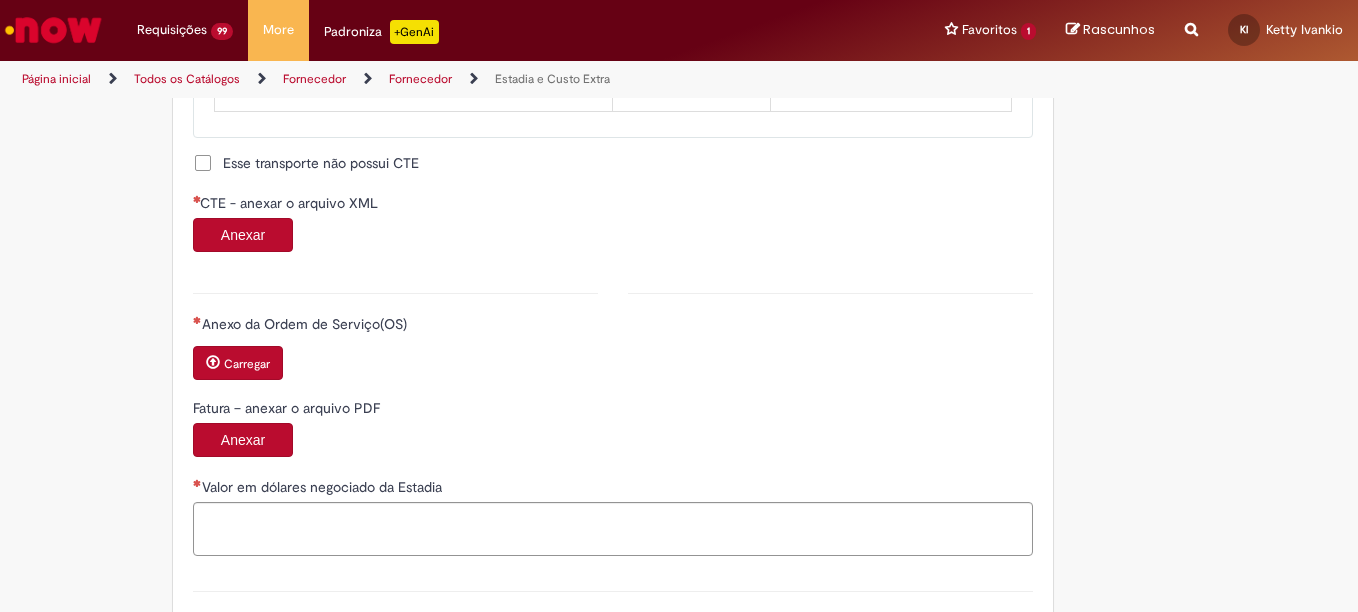 click on "Anexar" at bounding box center [243, 235] 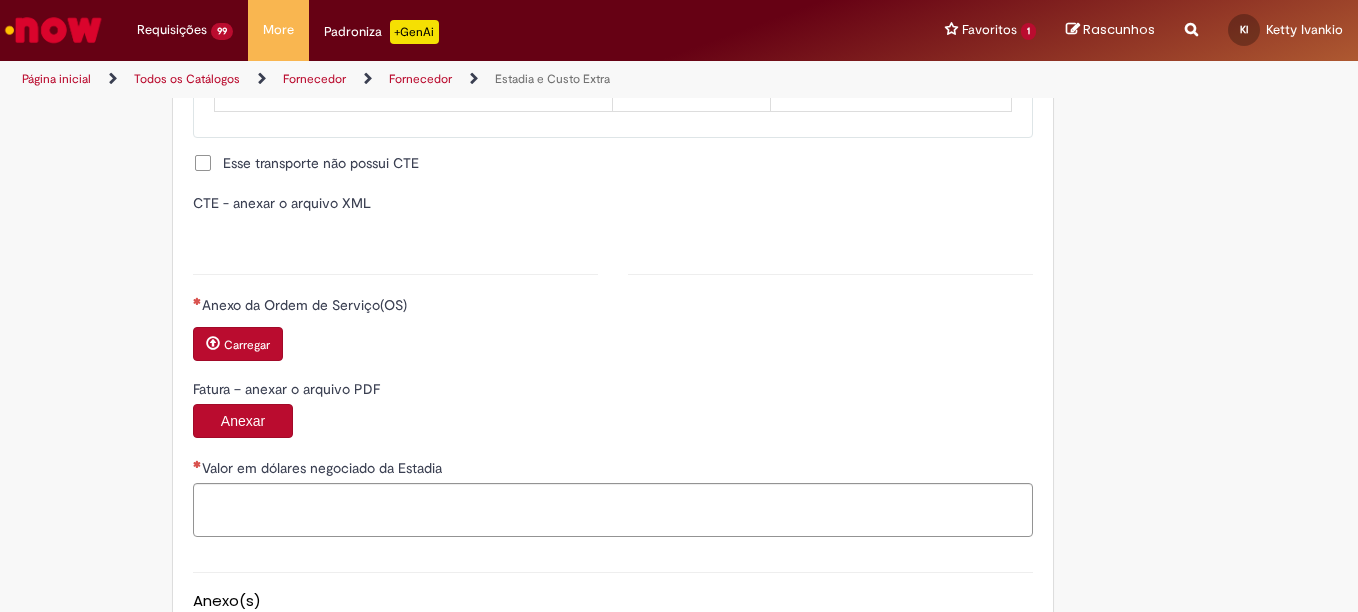 type on "**********" 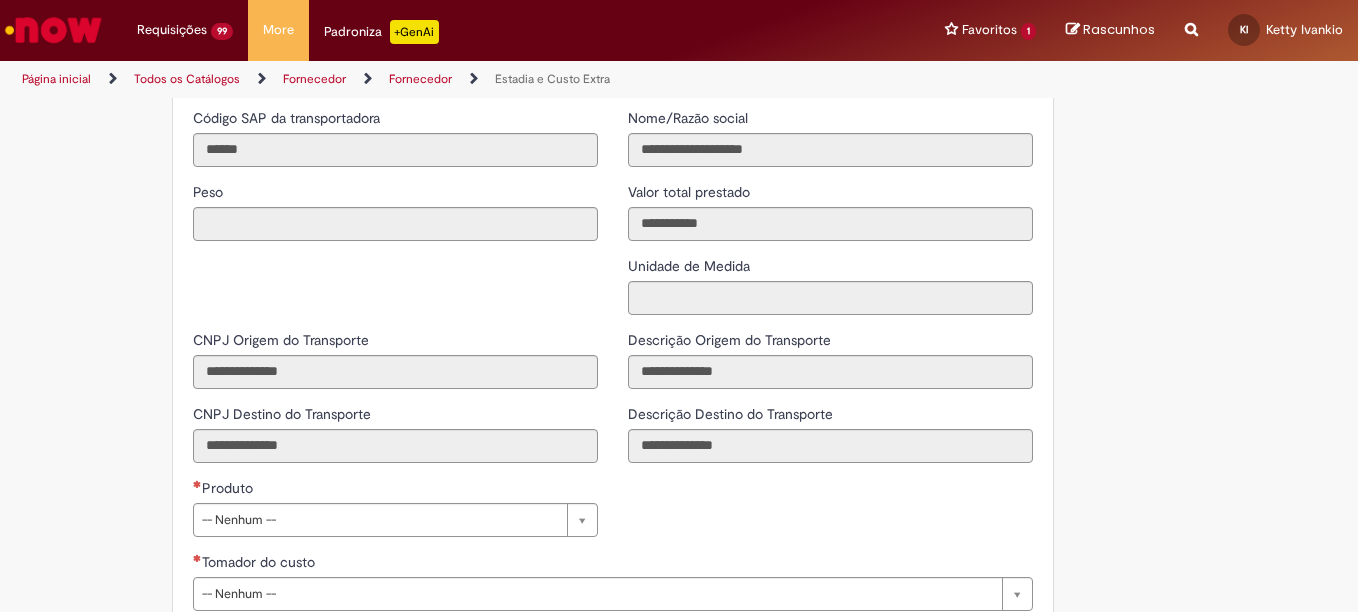 scroll, scrollTop: 2471, scrollLeft: 0, axis: vertical 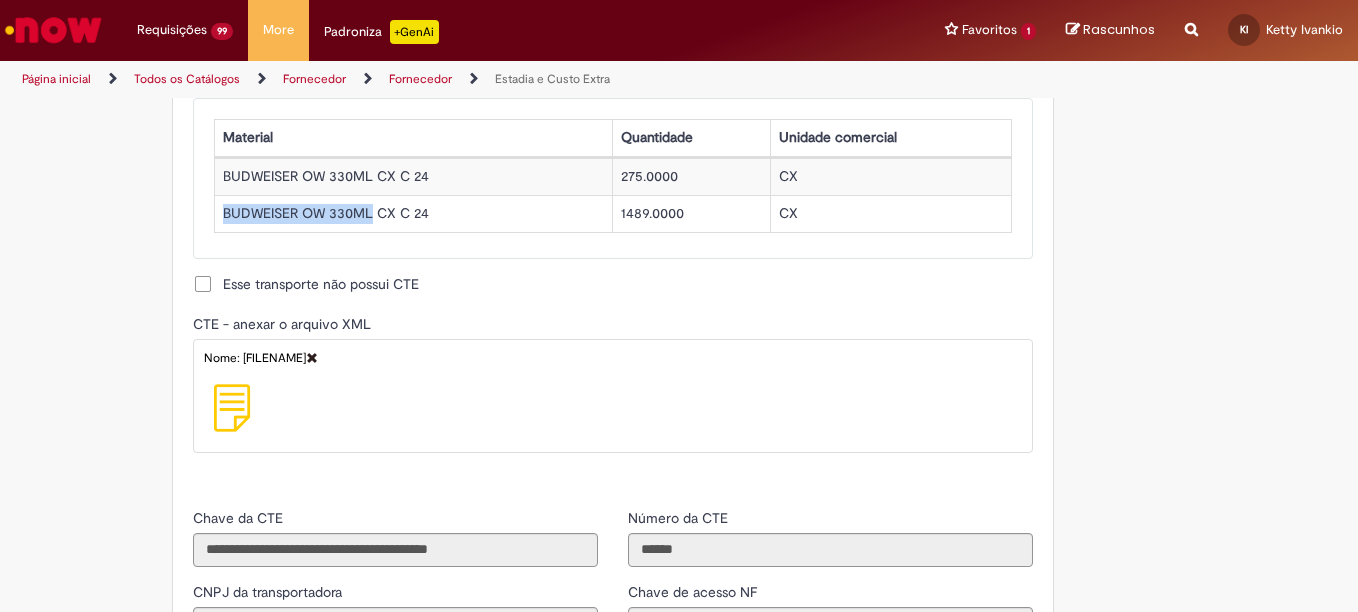 drag, startPoint x: 215, startPoint y: 212, endPoint x: 364, endPoint y: 221, distance: 149.27156 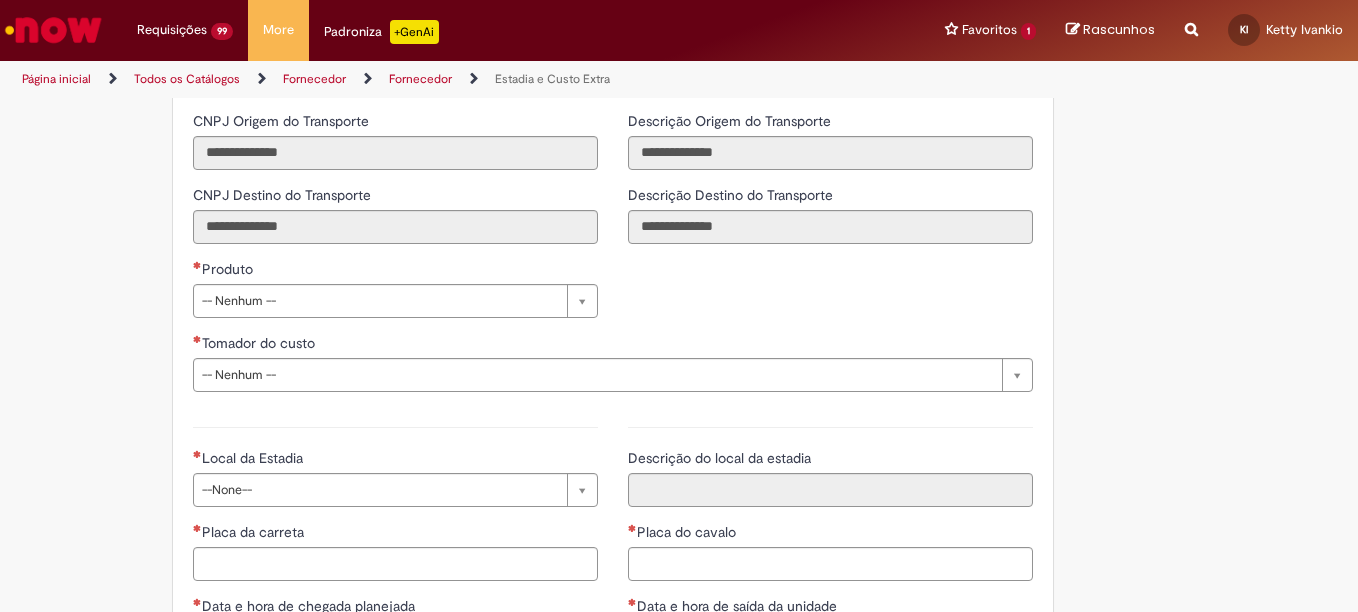 scroll, scrollTop: 2664, scrollLeft: 0, axis: vertical 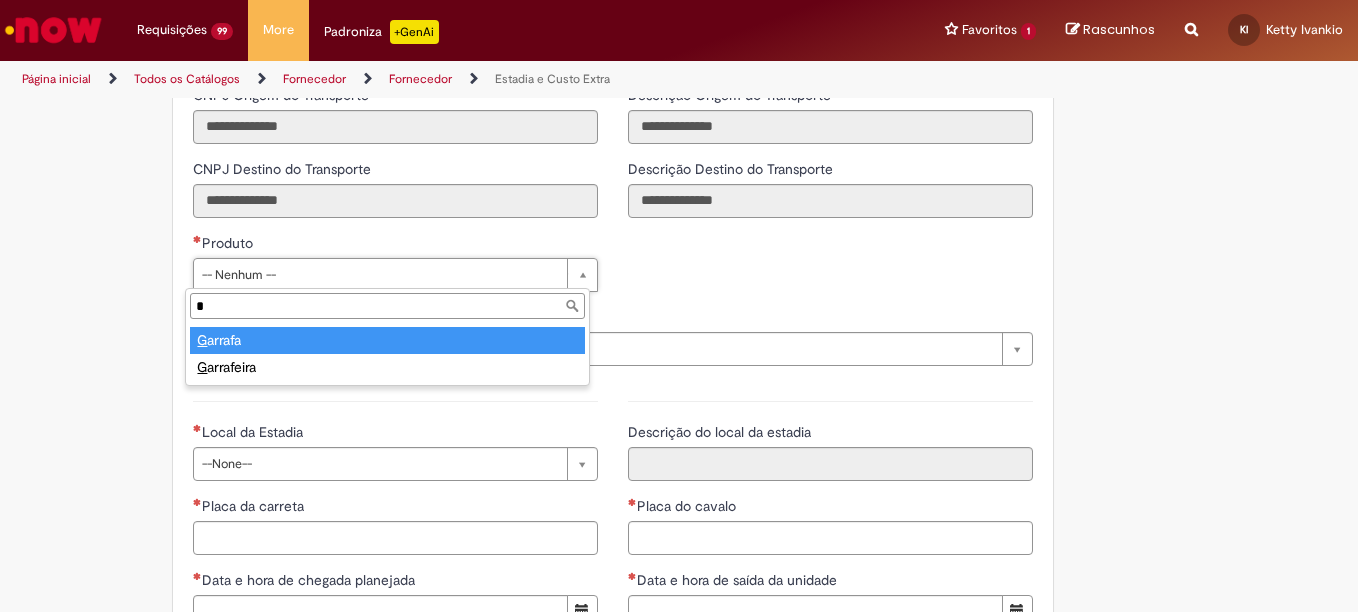 type on "*" 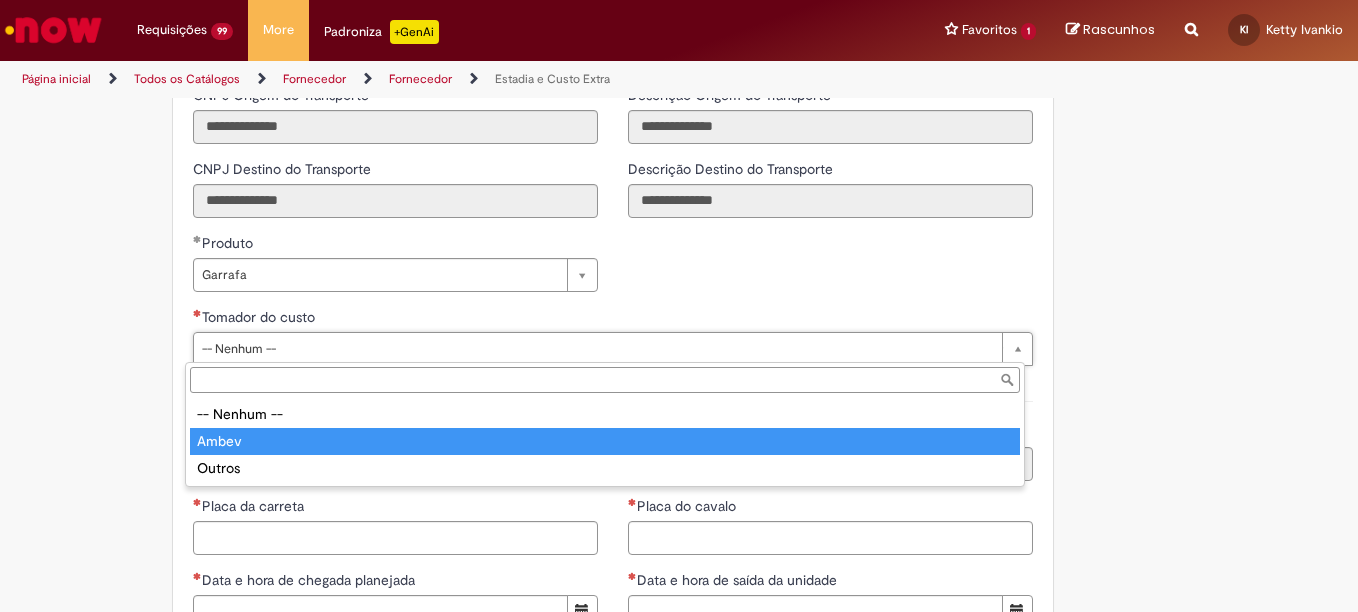 type on "*****" 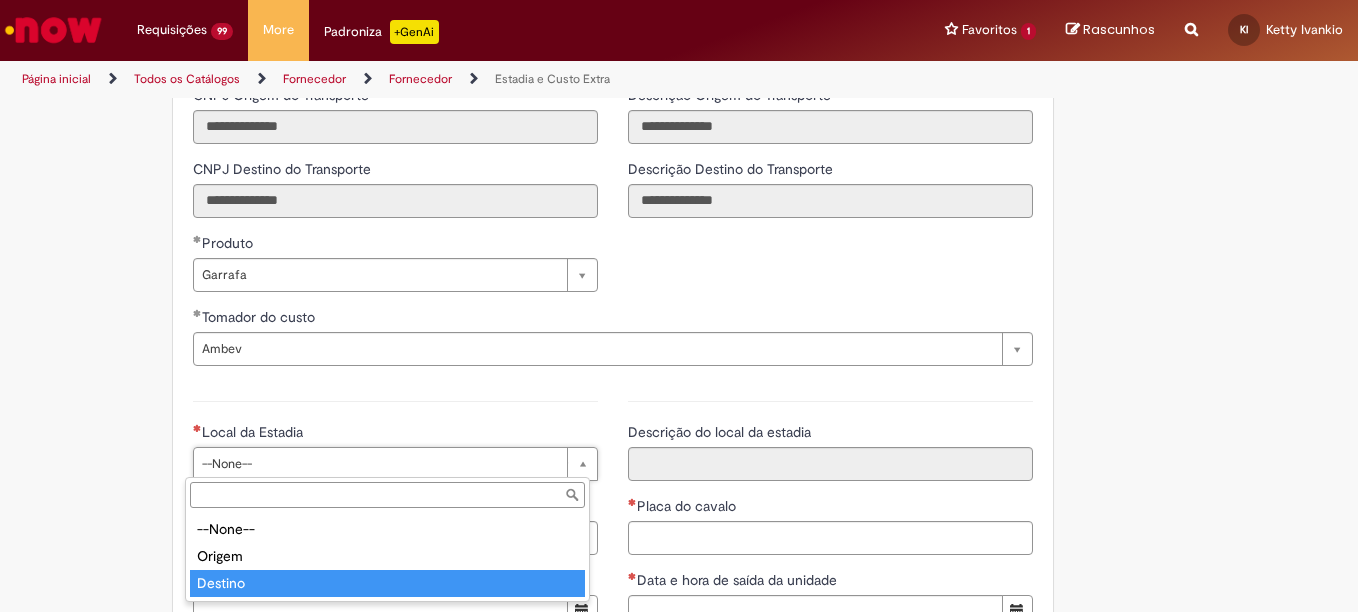 type on "*******" 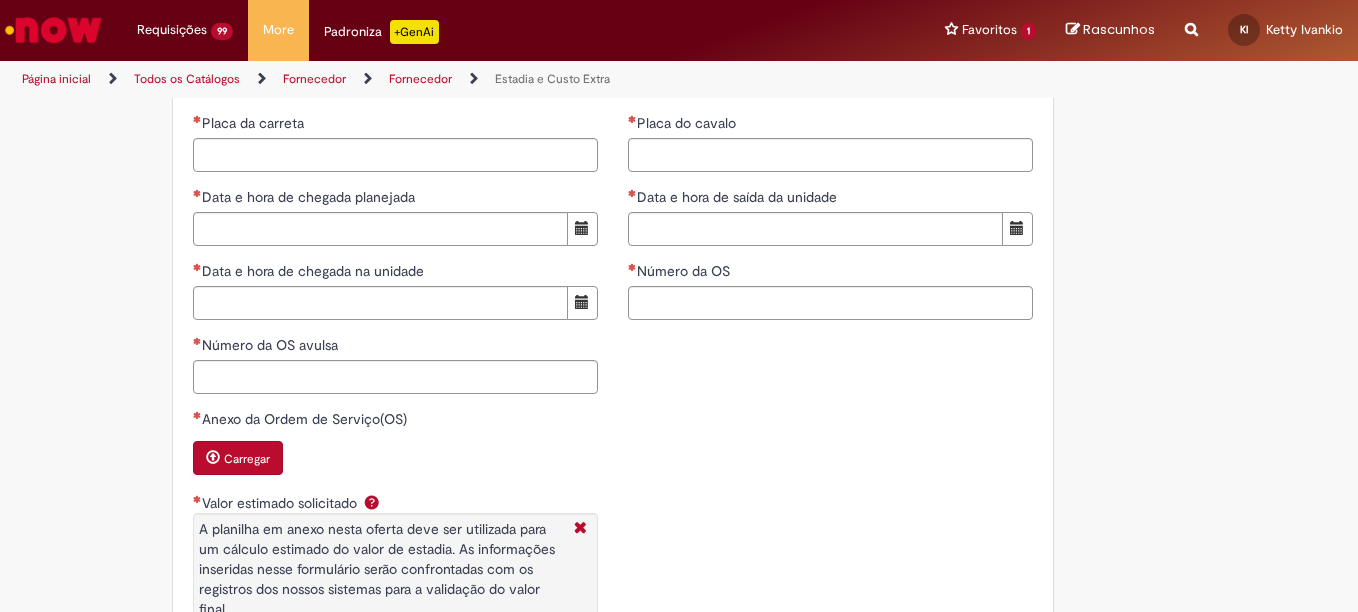 scroll, scrollTop: 3012, scrollLeft: 0, axis: vertical 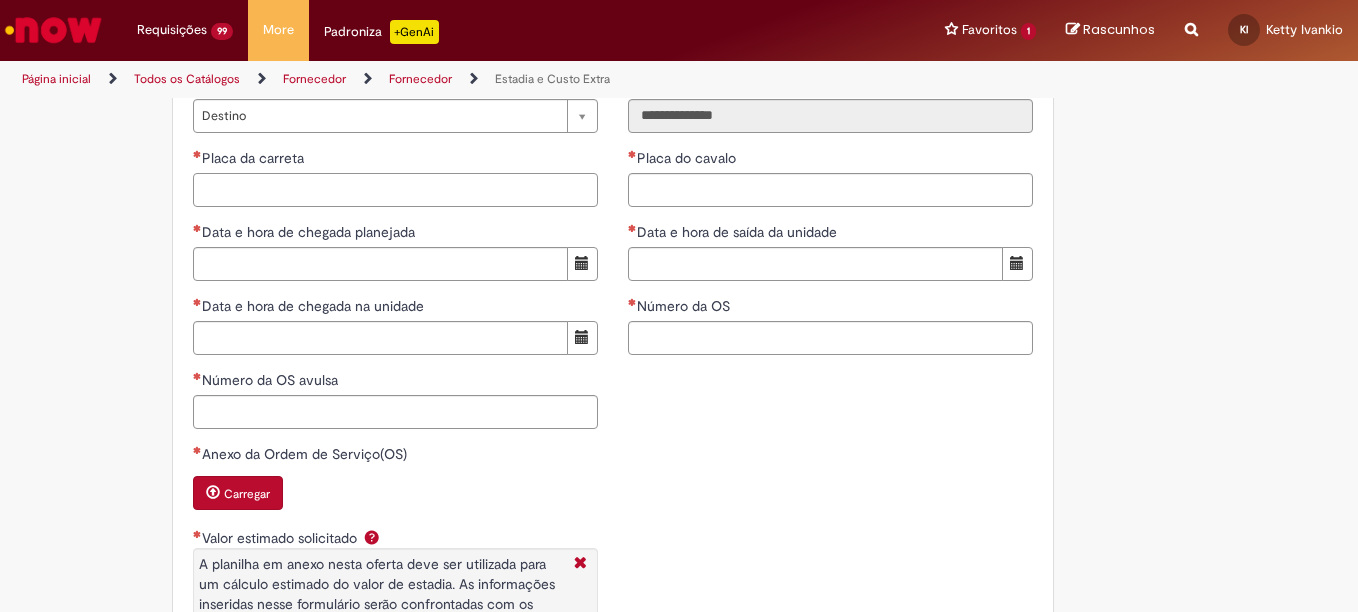 click on "Placa da carreta" at bounding box center (395, 190) 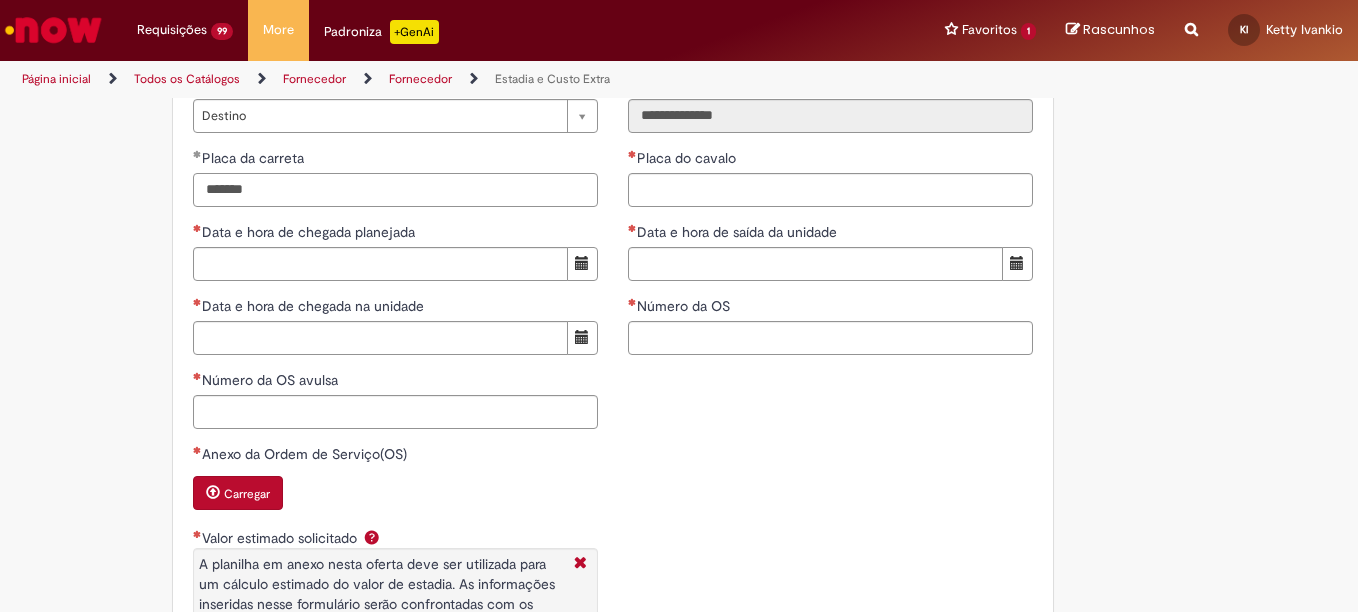 type on "*******" 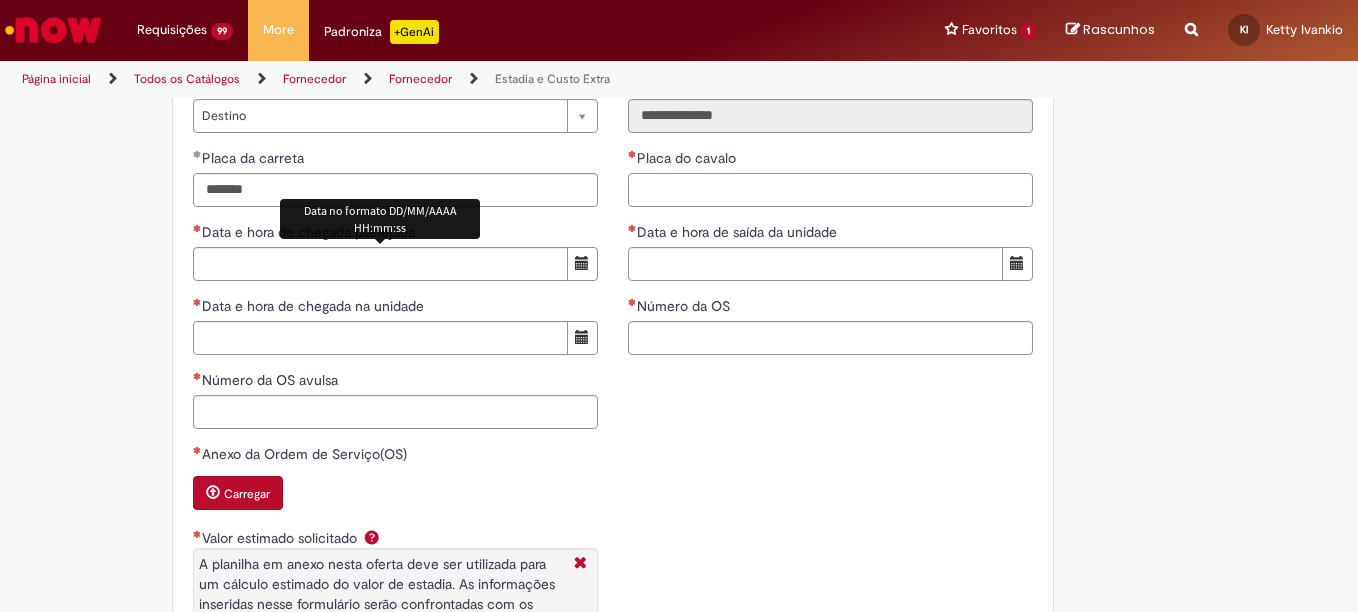 click on "Placa do cavalo" at bounding box center (830, 190) 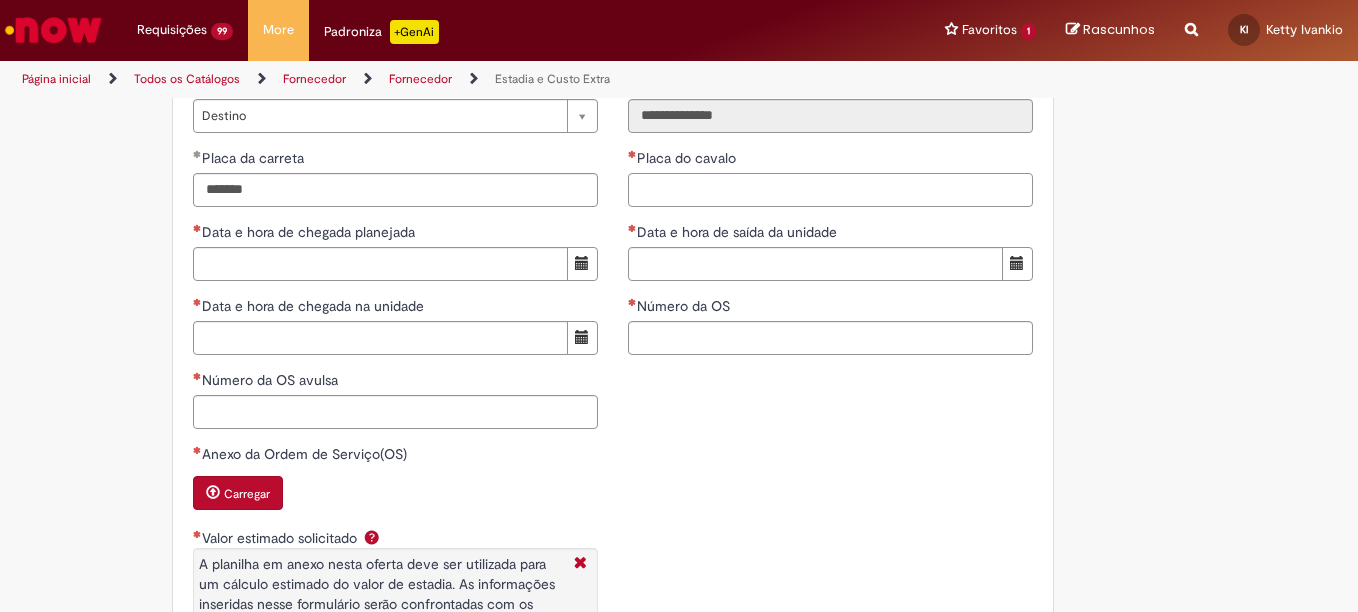 paste on "*******" 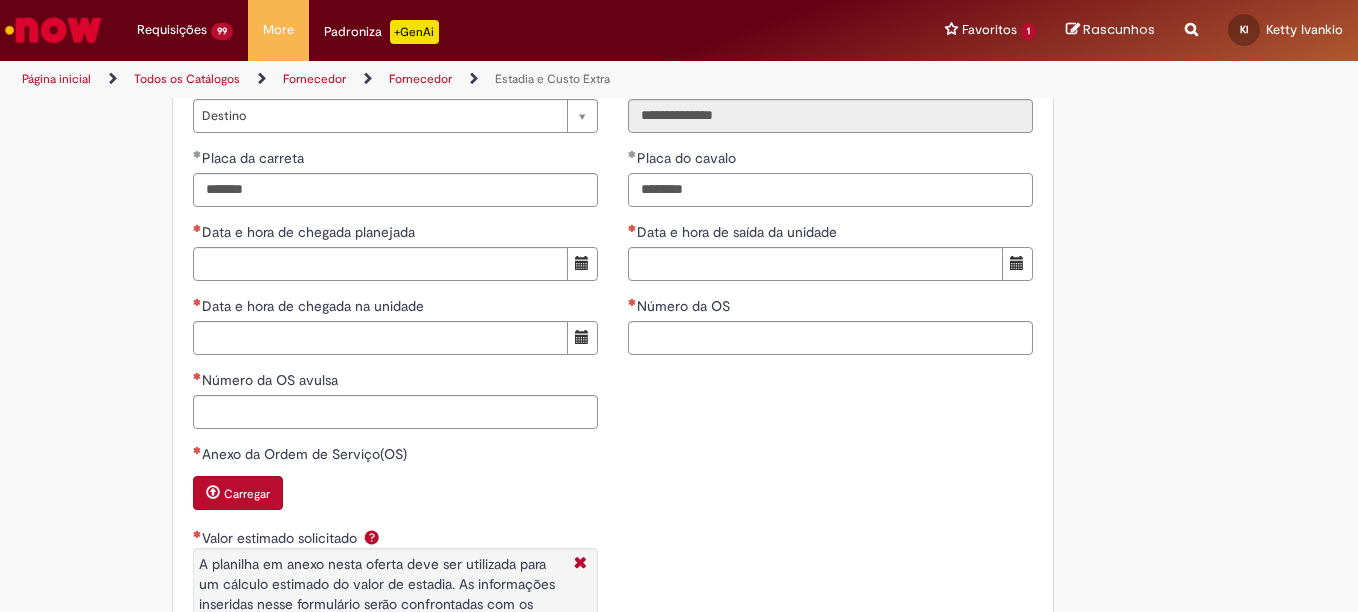 type on "*******" 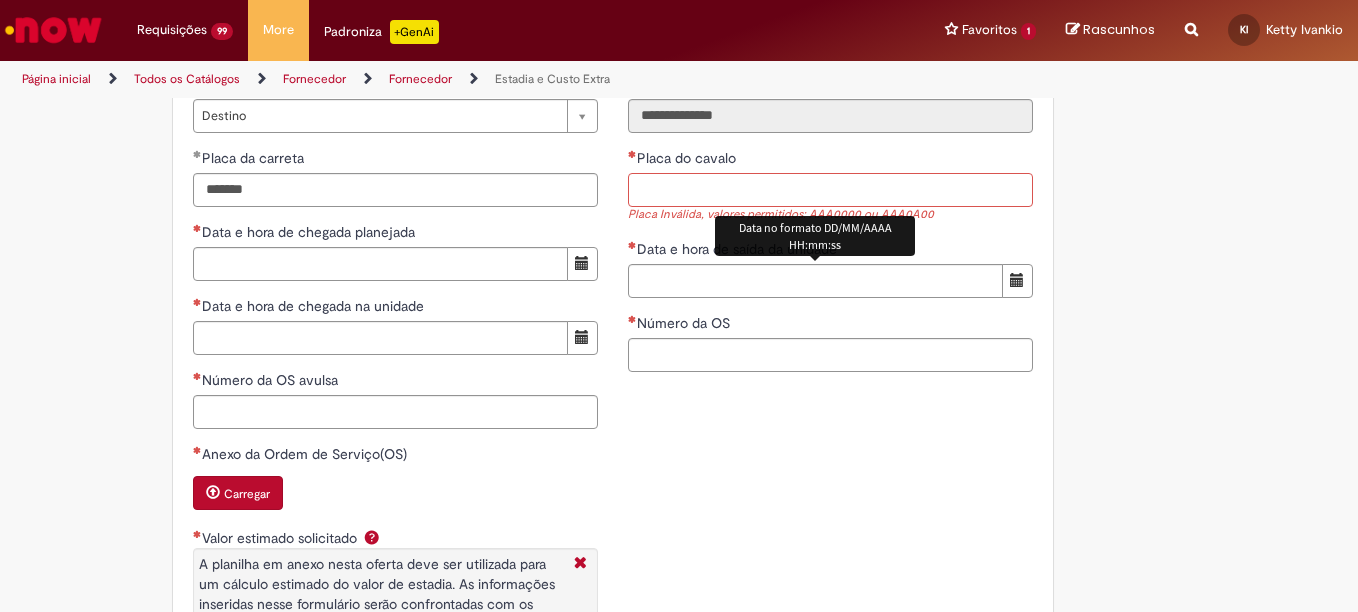 click on "Placa do cavalo" at bounding box center [830, 190] 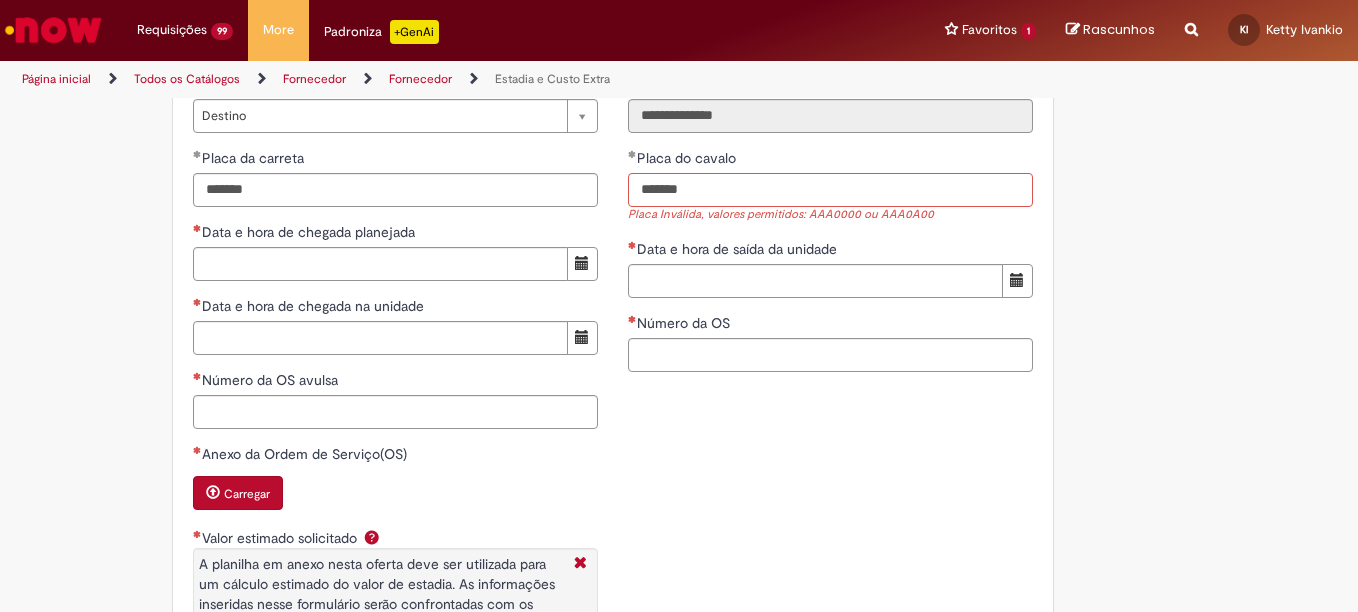 type on "*******" 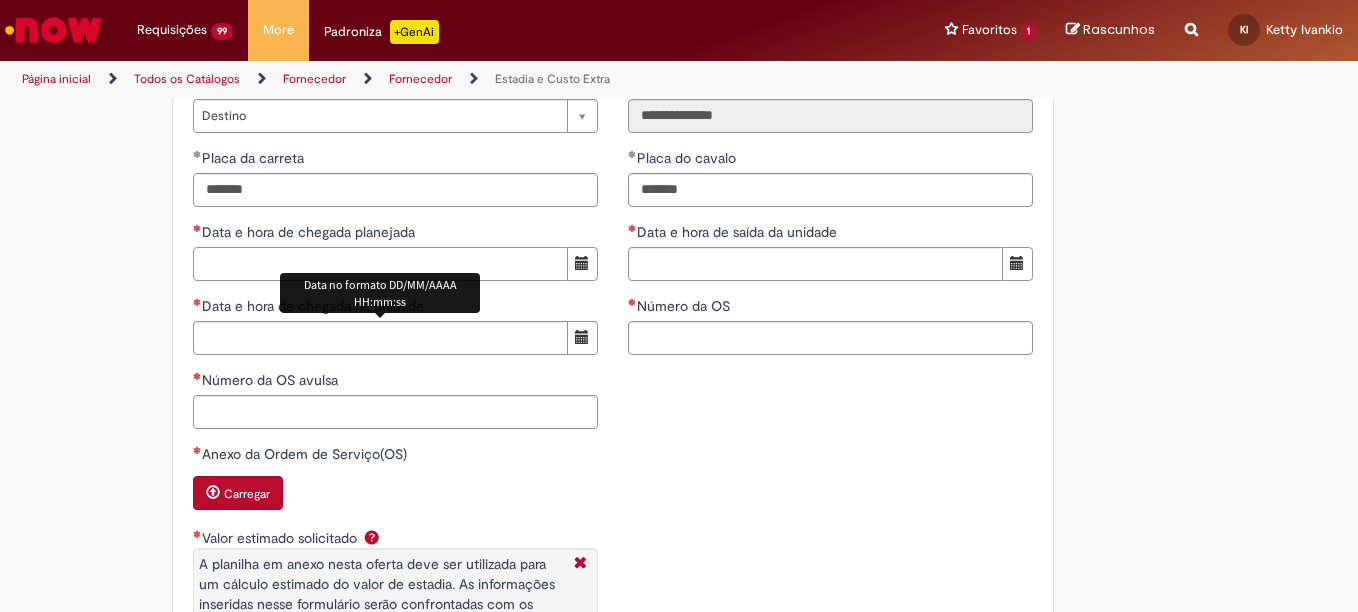 click on "Data e hora de chegada planejada" at bounding box center (380, 264) 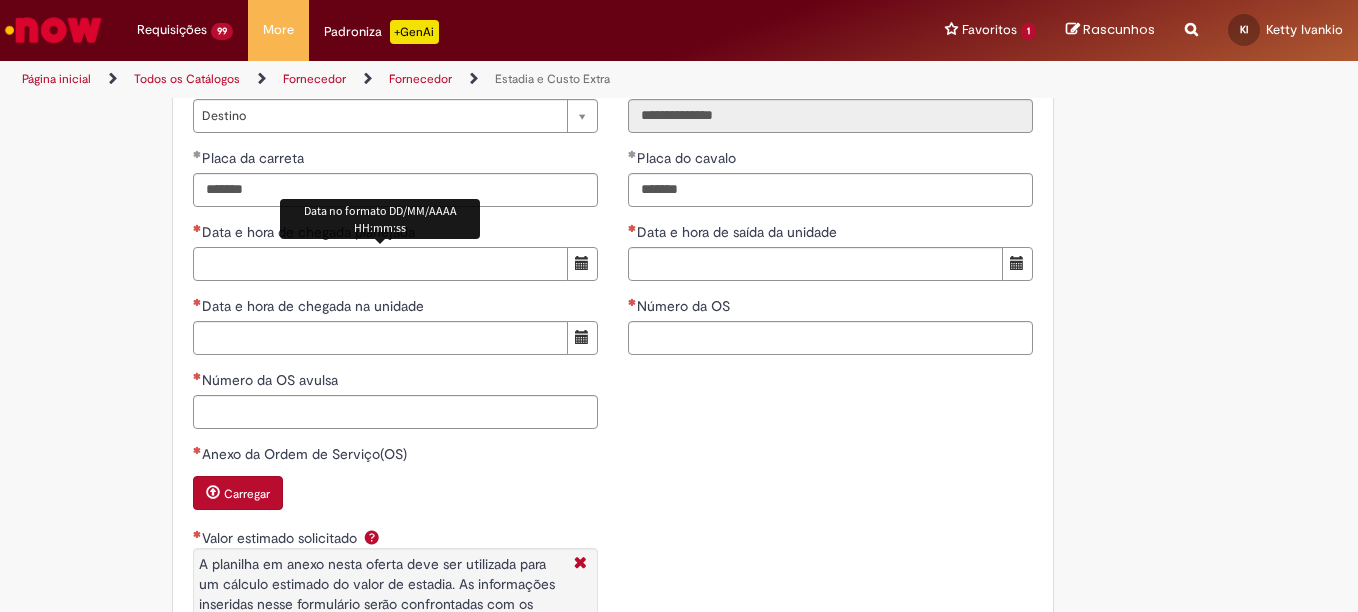 paste on "**********" 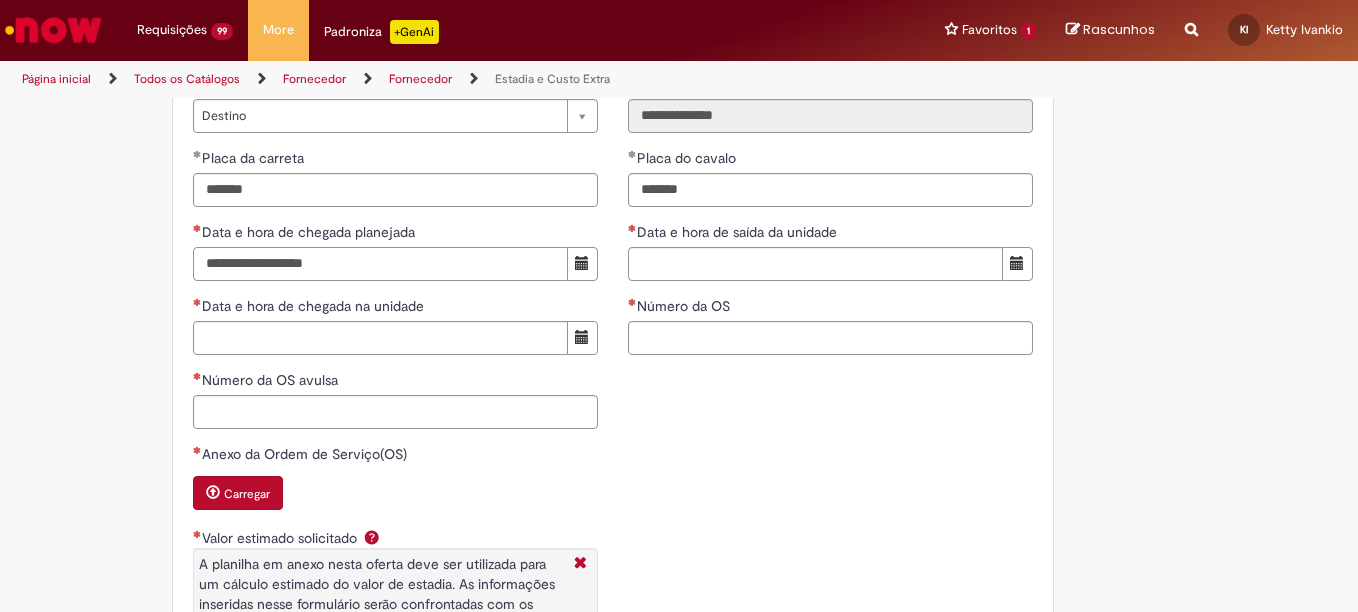 type on "**********" 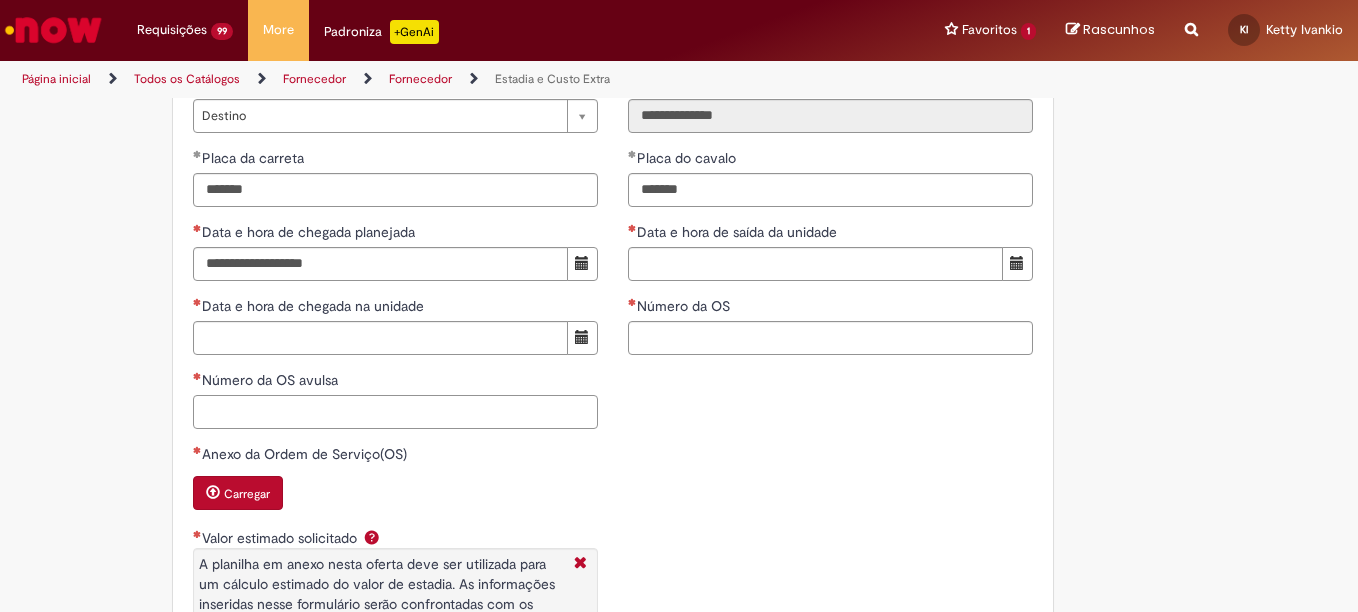click on "Número da OS avulsa" at bounding box center (395, 412) 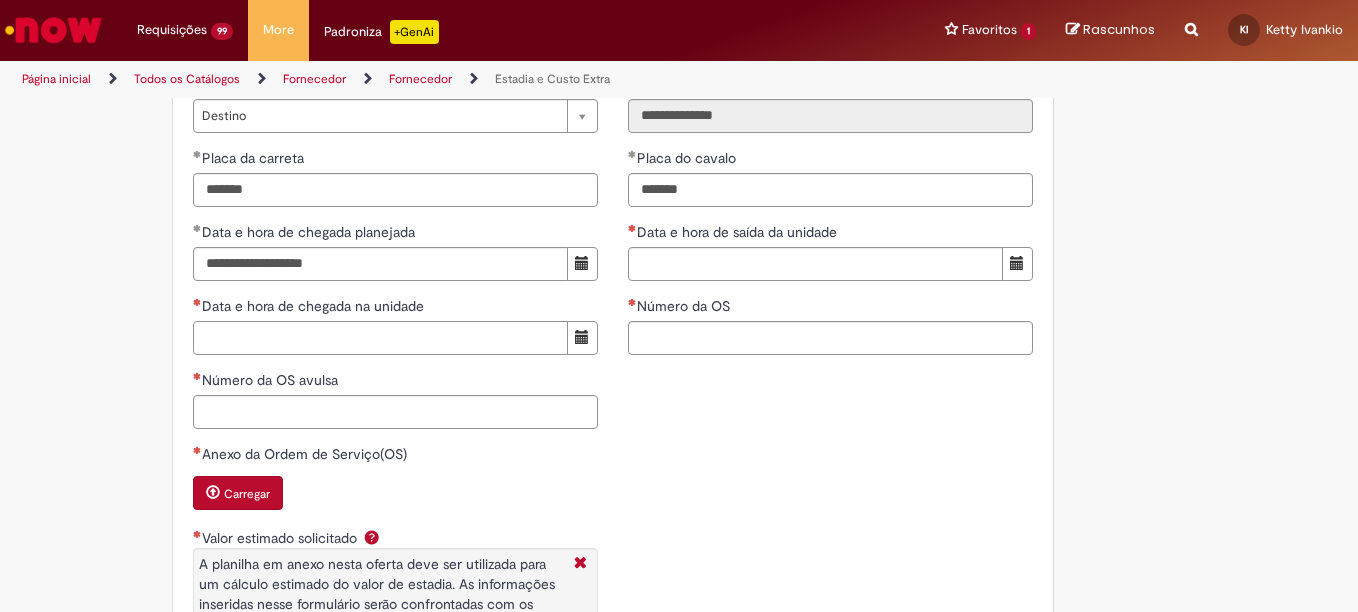 click on "Data e hora de chegada na unidade" at bounding box center (380, 338) 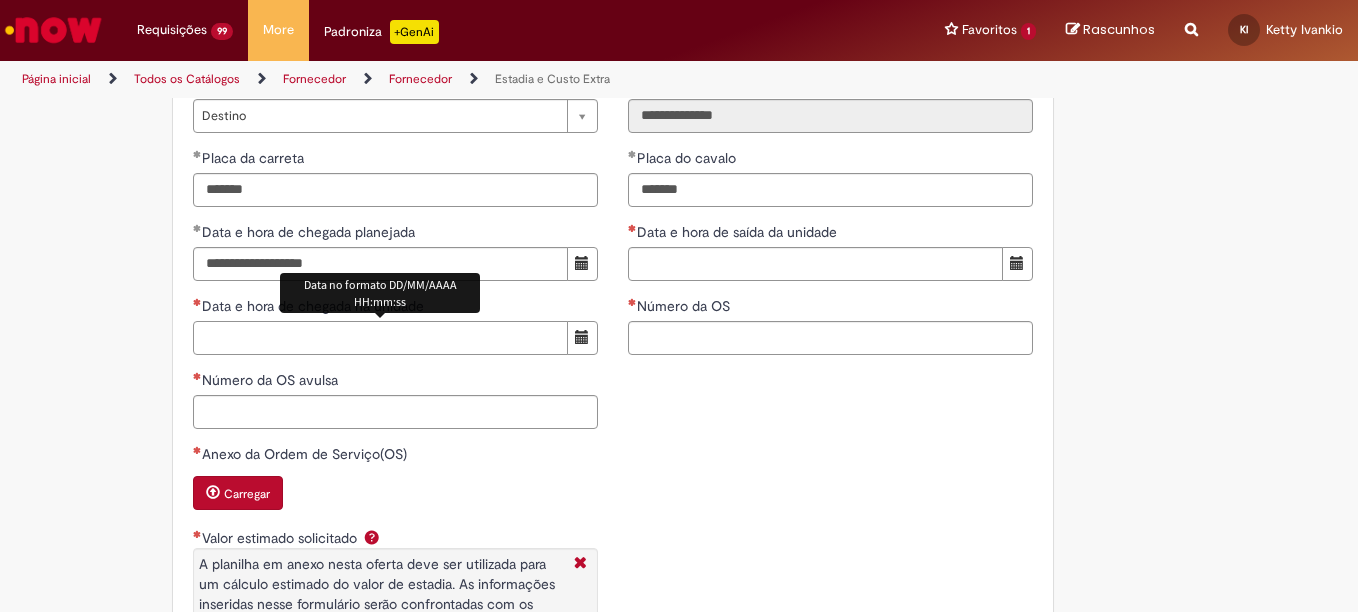 paste on "**********" 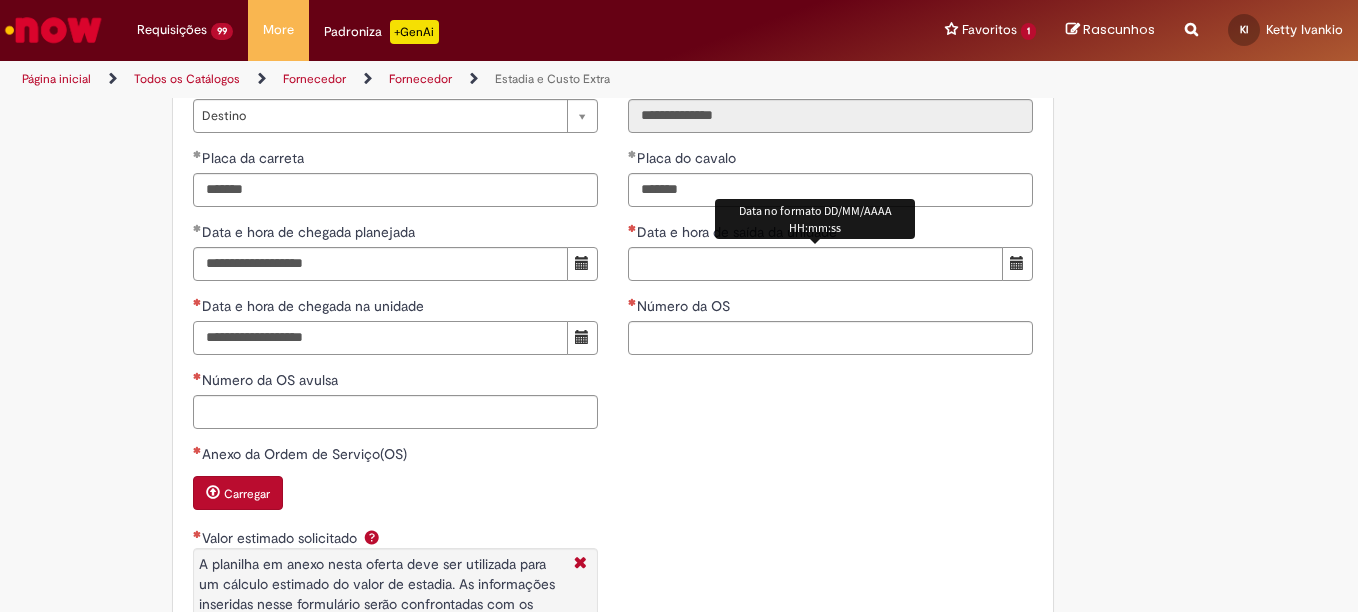type on "**********" 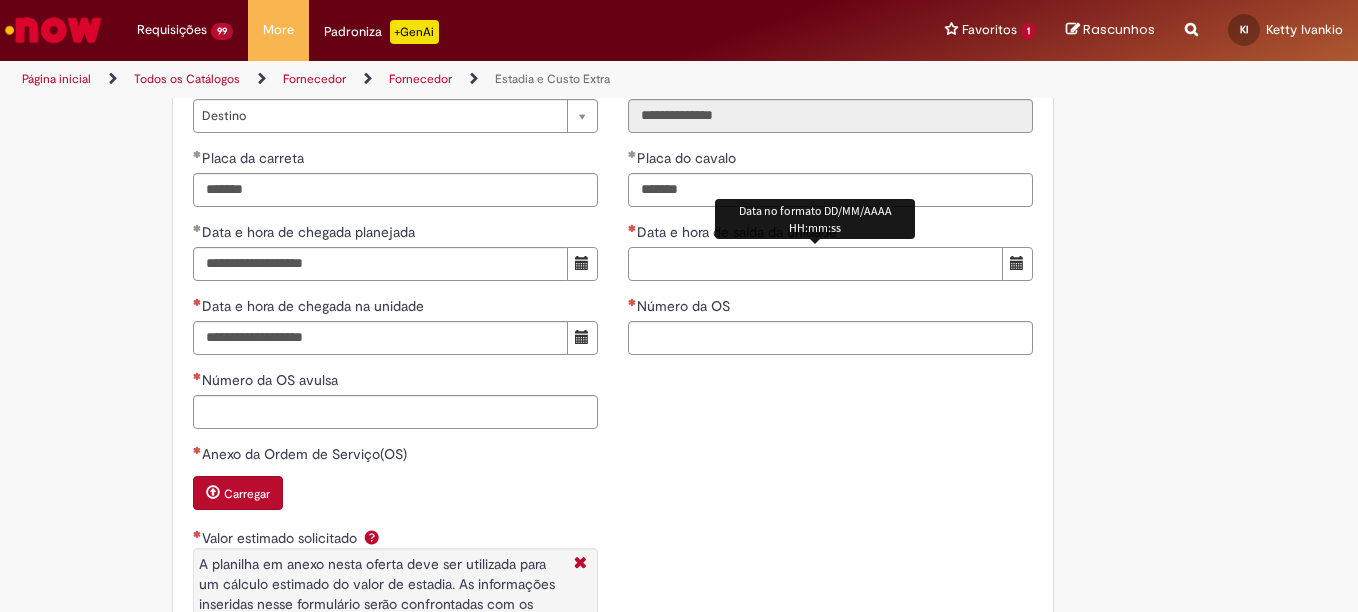 click on "Data e hora de saída da unidade" at bounding box center (815, 264) 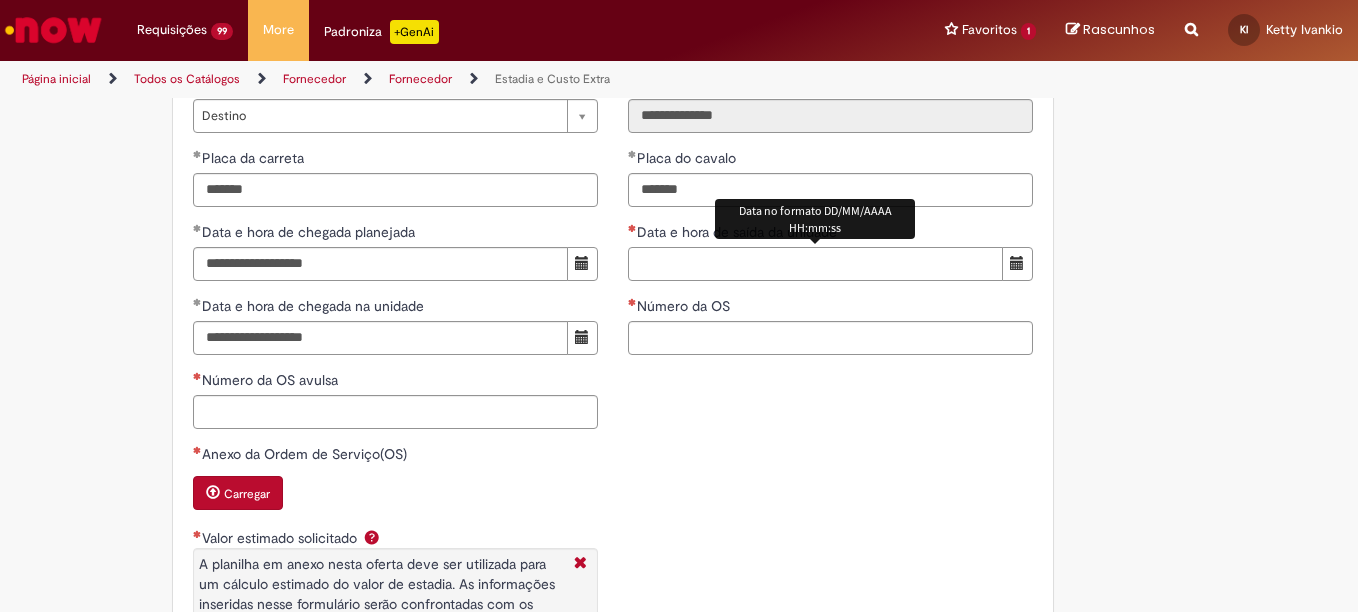 click on "Data e hora de saída da unidade" at bounding box center (815, 264) 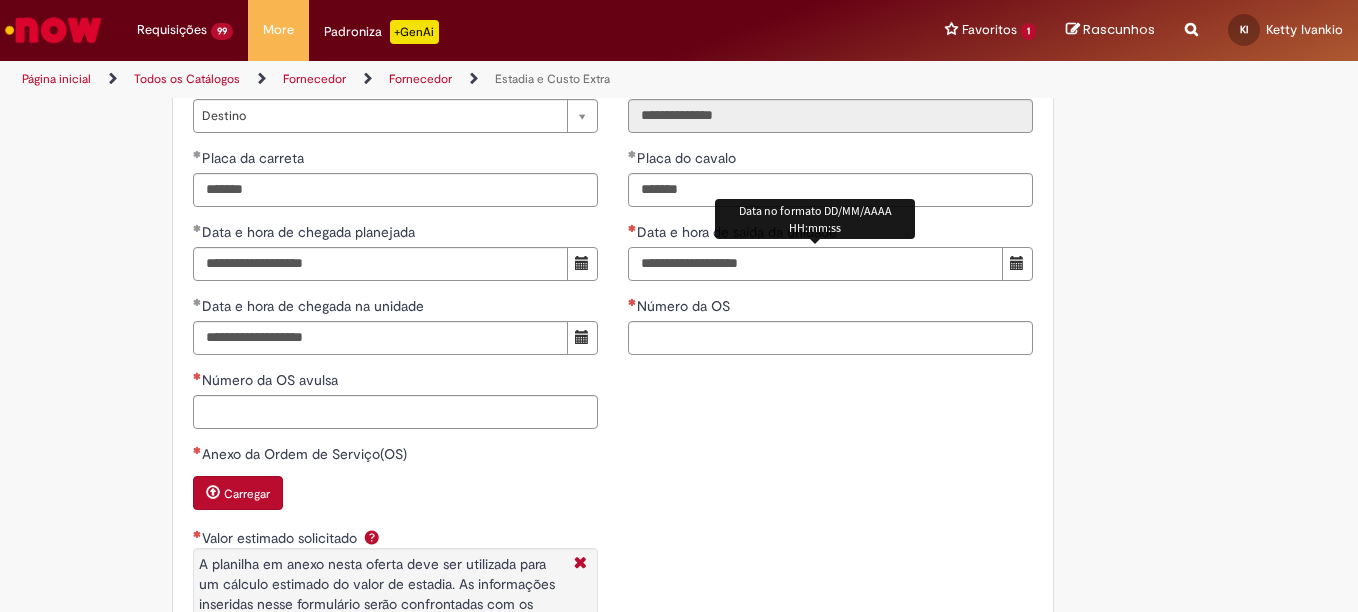 type on "**********" 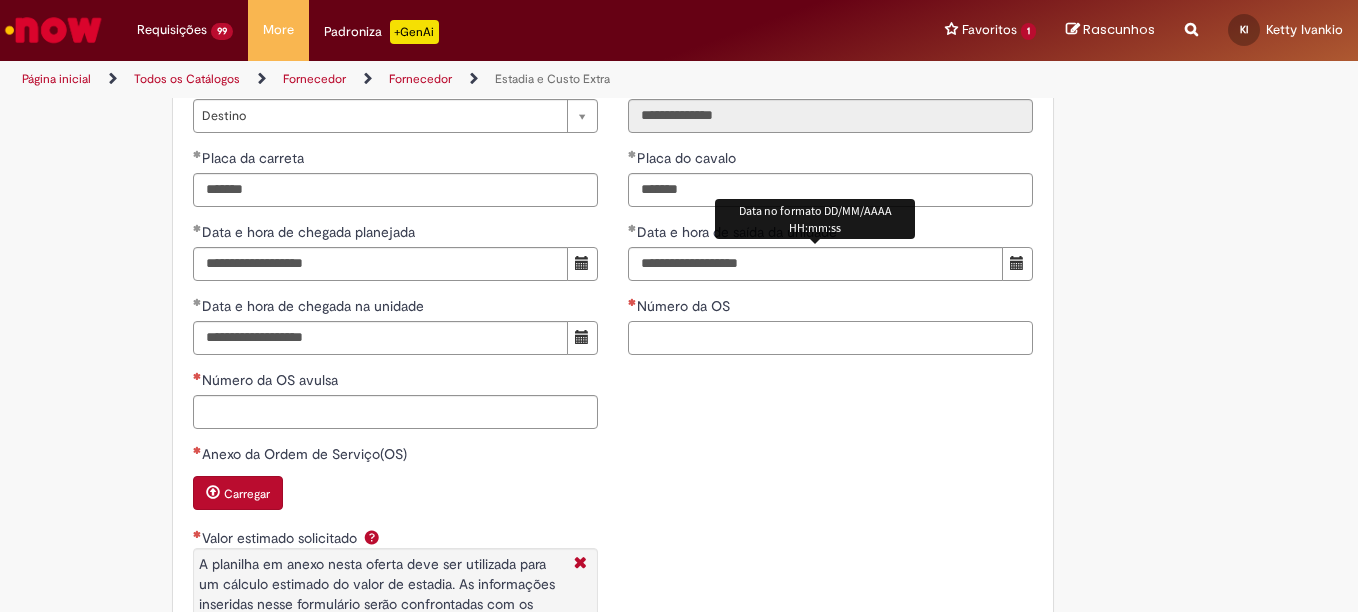 click on "Número da OS" at bounding box center (830, 338) 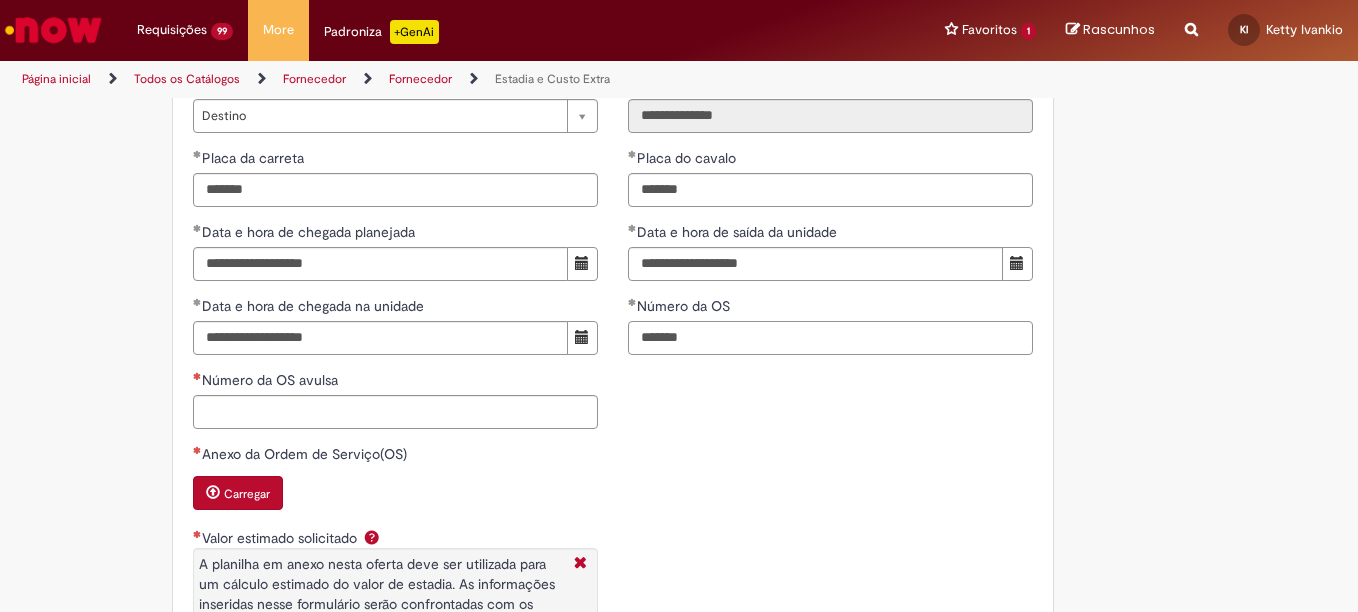 type on "*******" 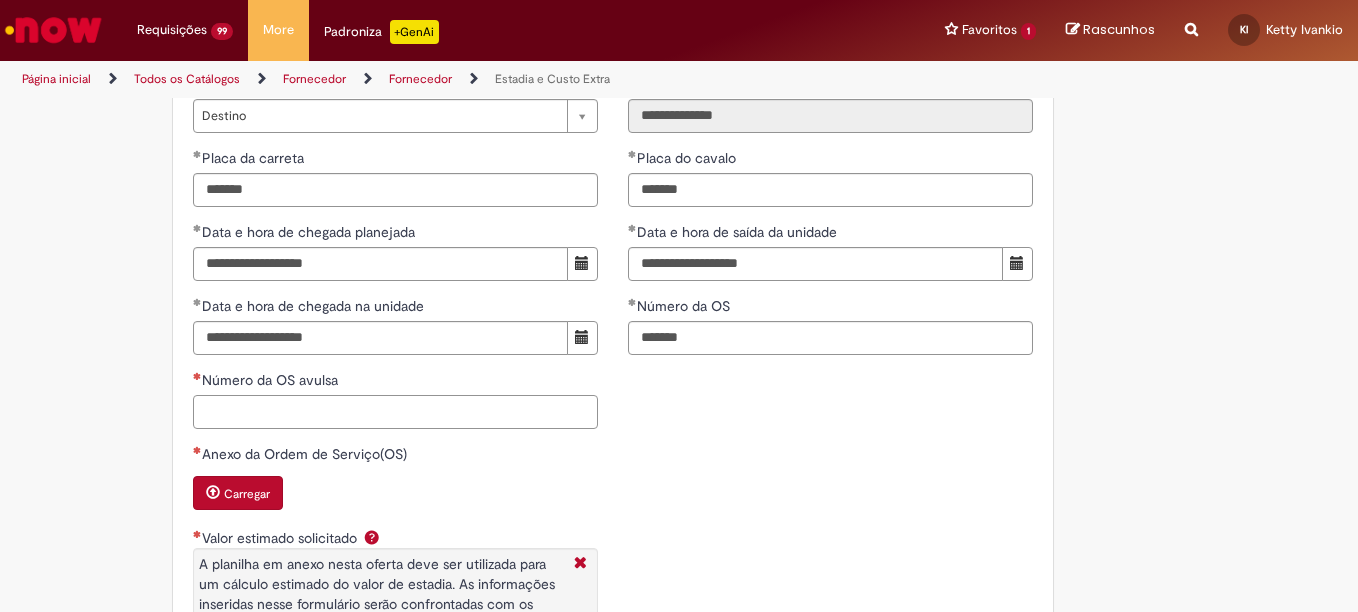 click on "Número da OS avulsa" at bounding box center (395, 412) 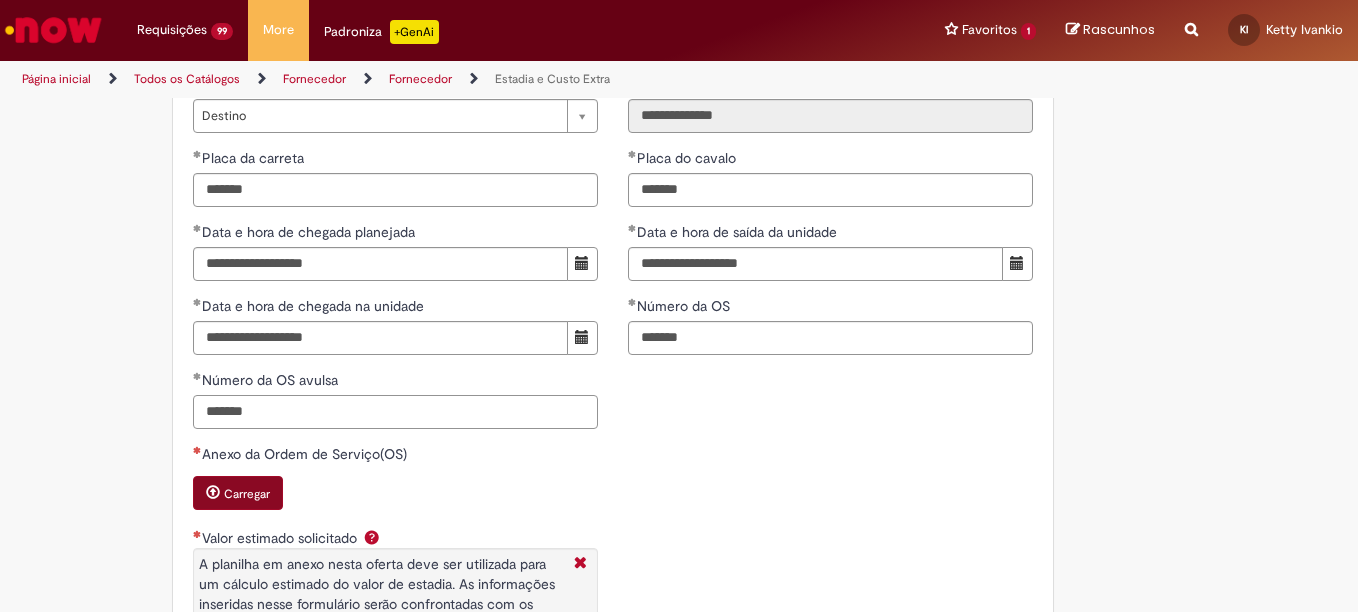 type on "*******" 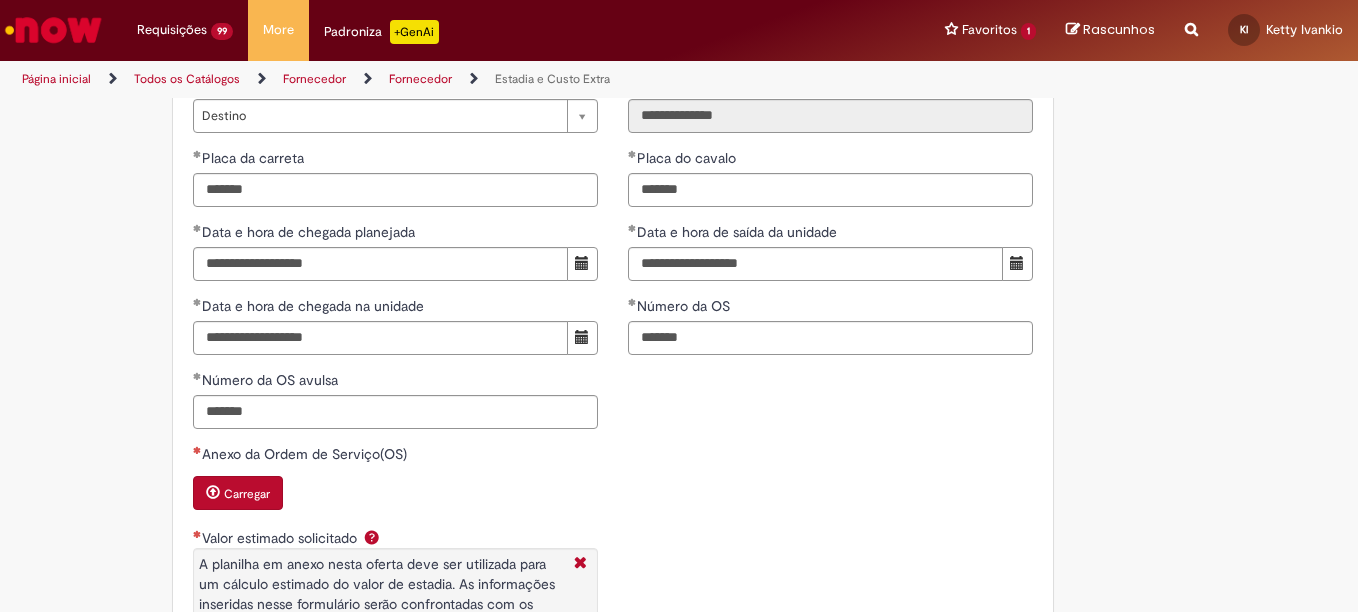 click on "Carregar" at bounding box center (238, 493) 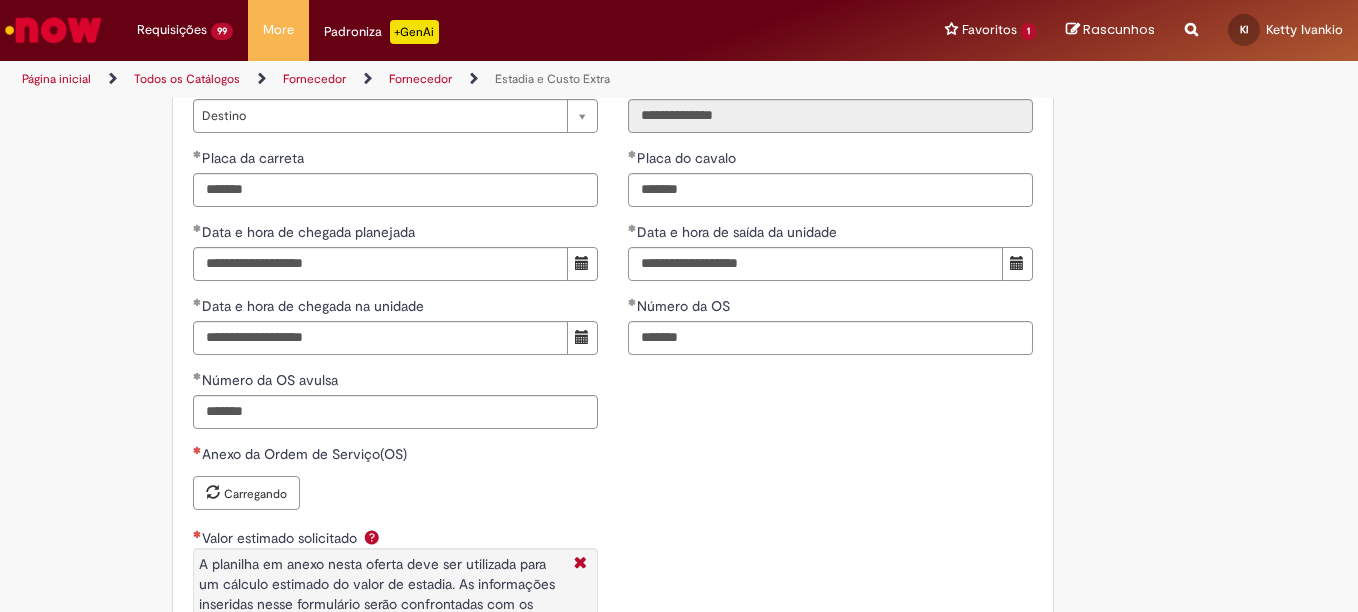 type 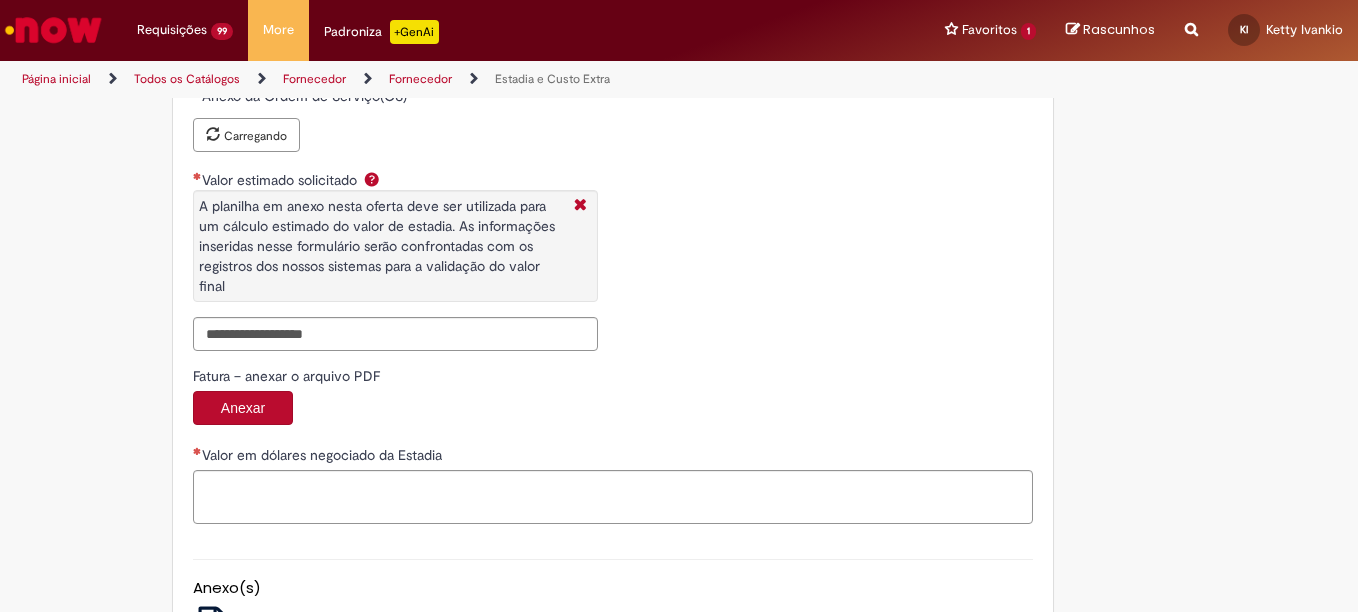 scroll, scrollTop: 3431, scrollLeft: 0, axis: vertical 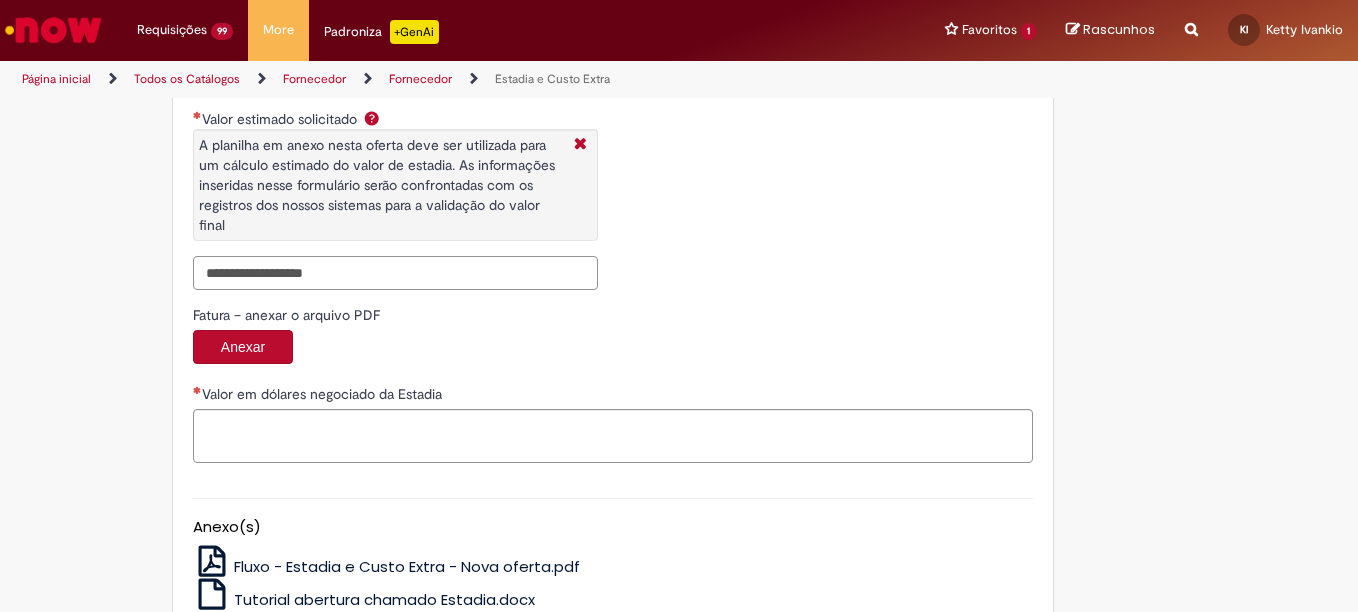 click on "Valor estimado solicitado A planilha em anexo nesta oferta deve ser utilizada para um cálculo estimado do valor de estadia. As informações inseridas nesse formulário serão confrontadas com os registros dos nossos sistemas para a validação do valor final" at bounding box center [395, 273] 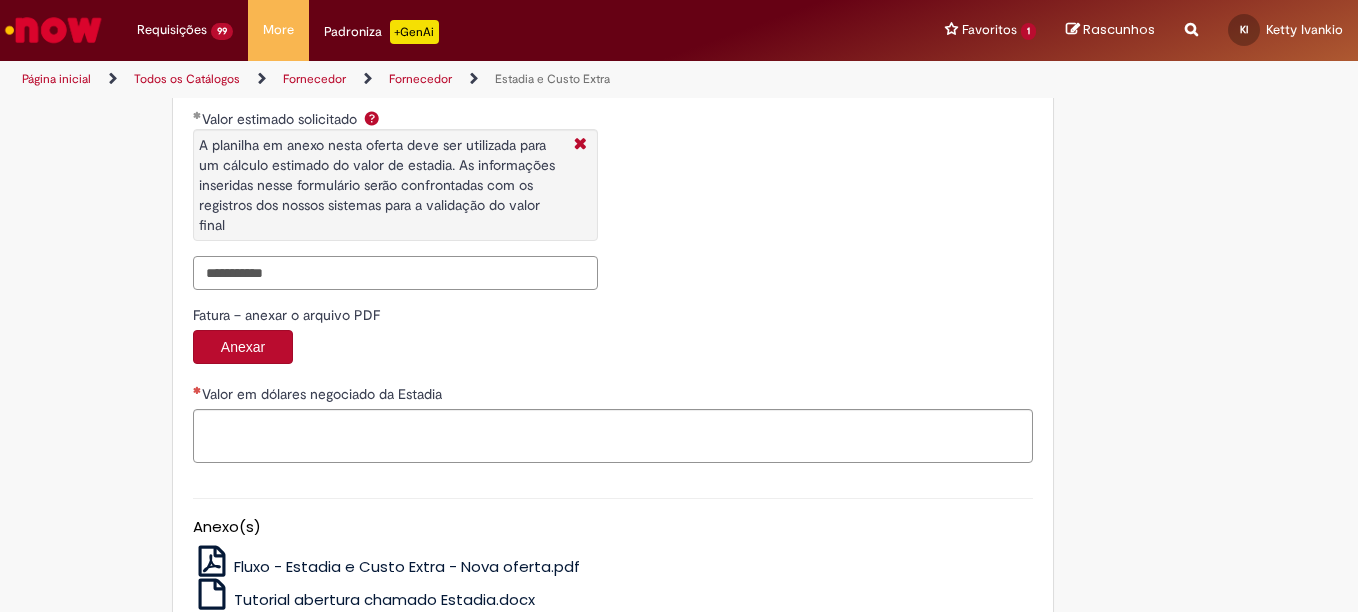 type on "**********" 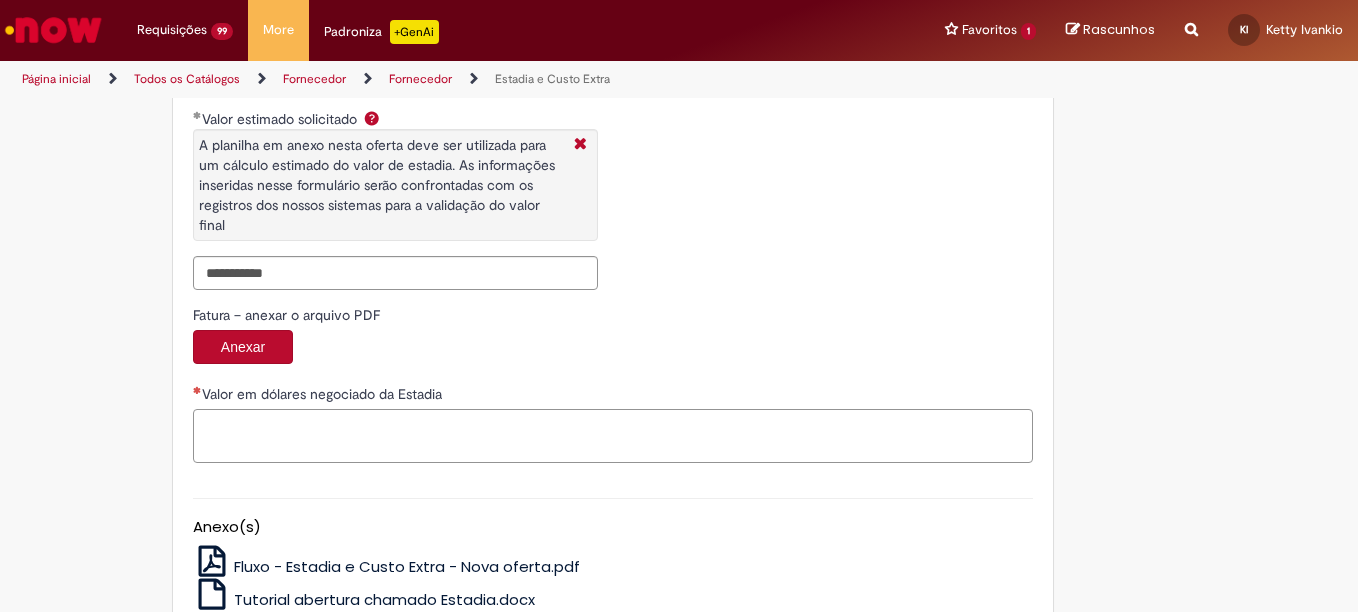 click on "Valor em dólares negociado da Estadia" at bounding box center [613, 436] 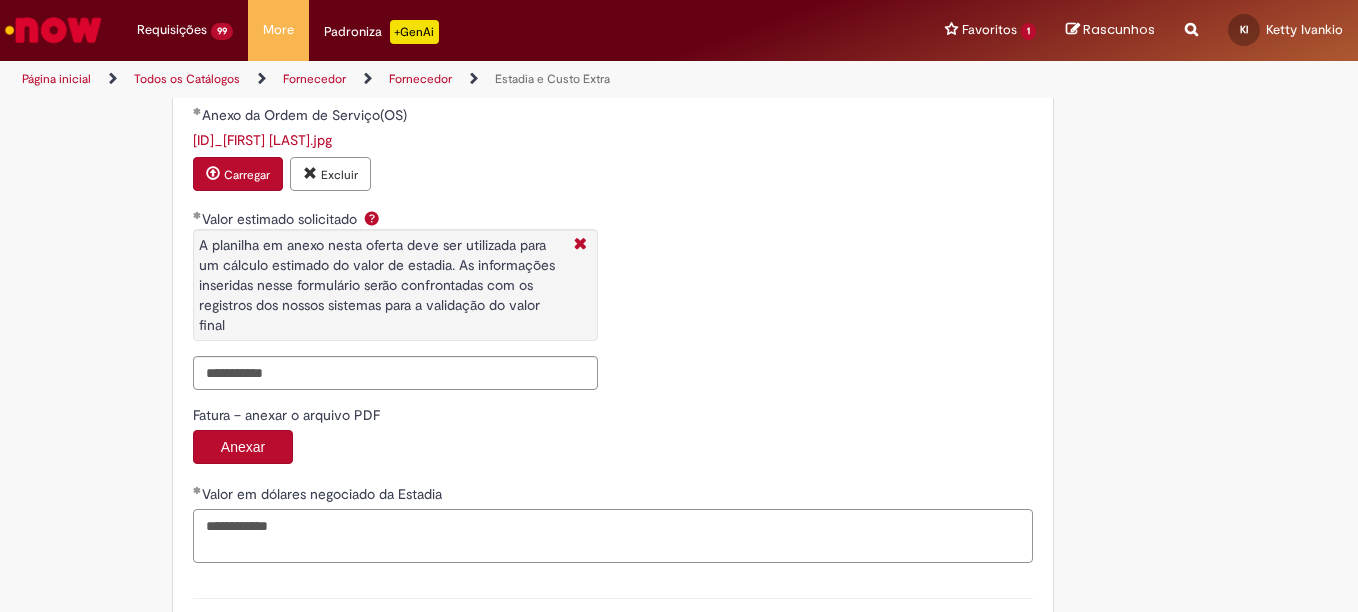 scroll, scrollTop: 3583, scrollLeft: 0, axis: vertical 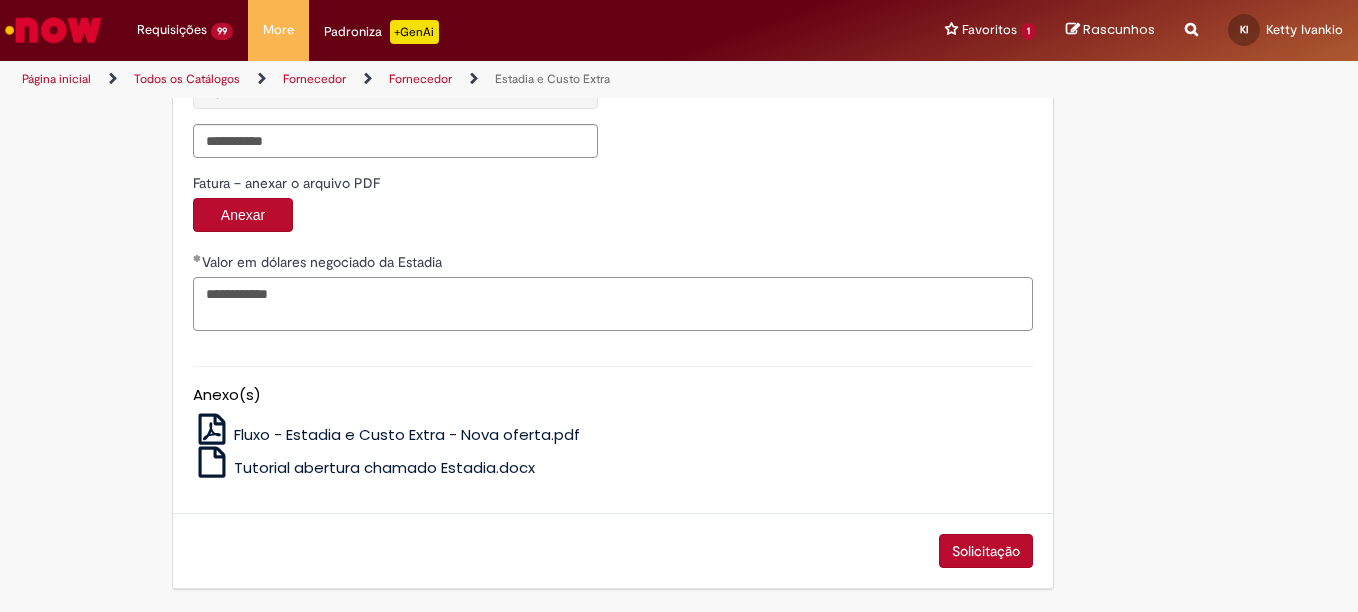 type on "**********" 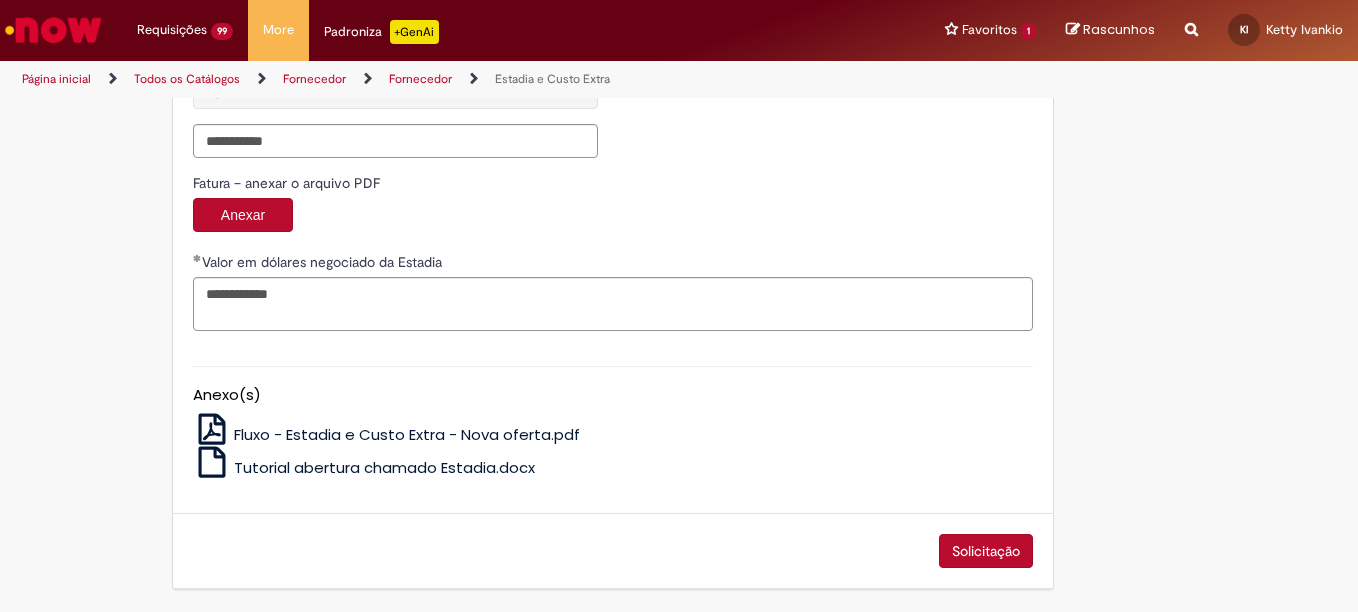 click on "Solicitação" at bounding box center (613, 551) 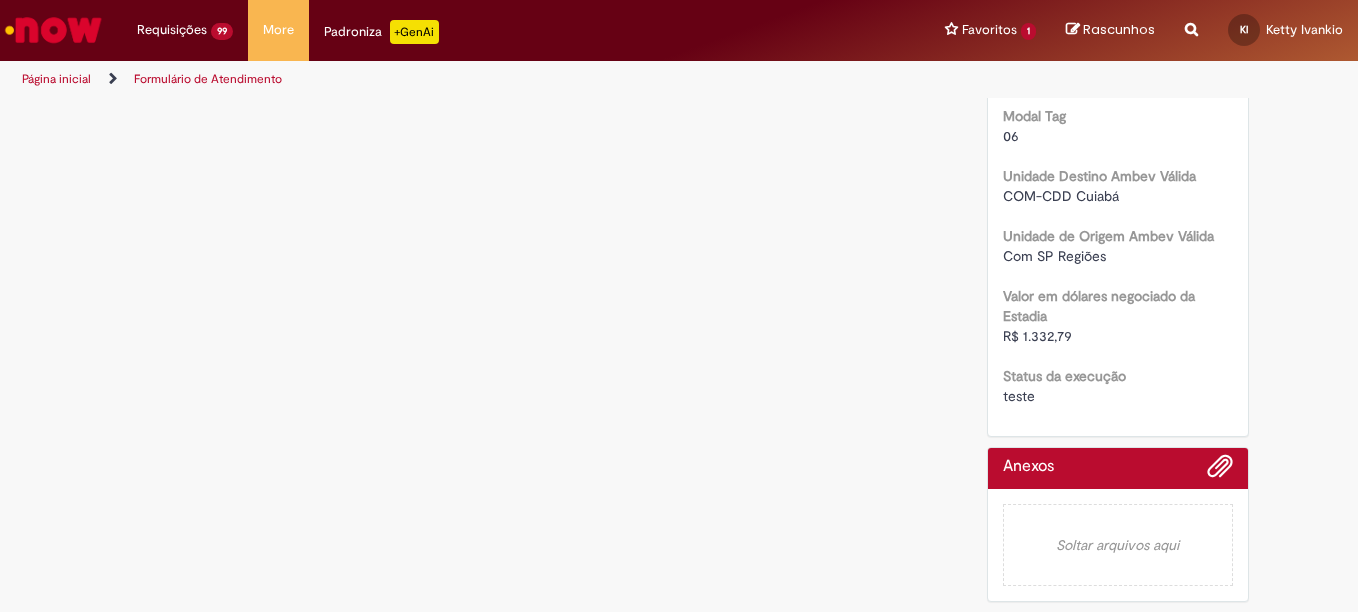 scroll, scrollTop: 0, scrollLeft: 0, axis: both 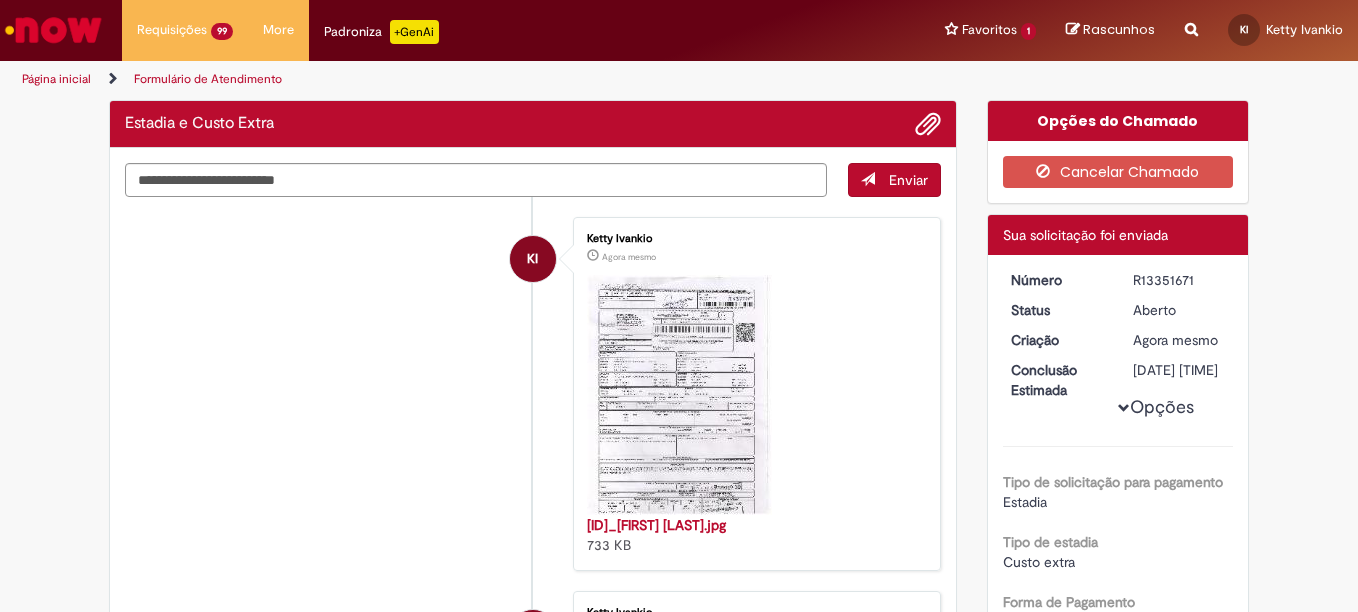 click on "R13351671" at bounding box center [1179, 280] 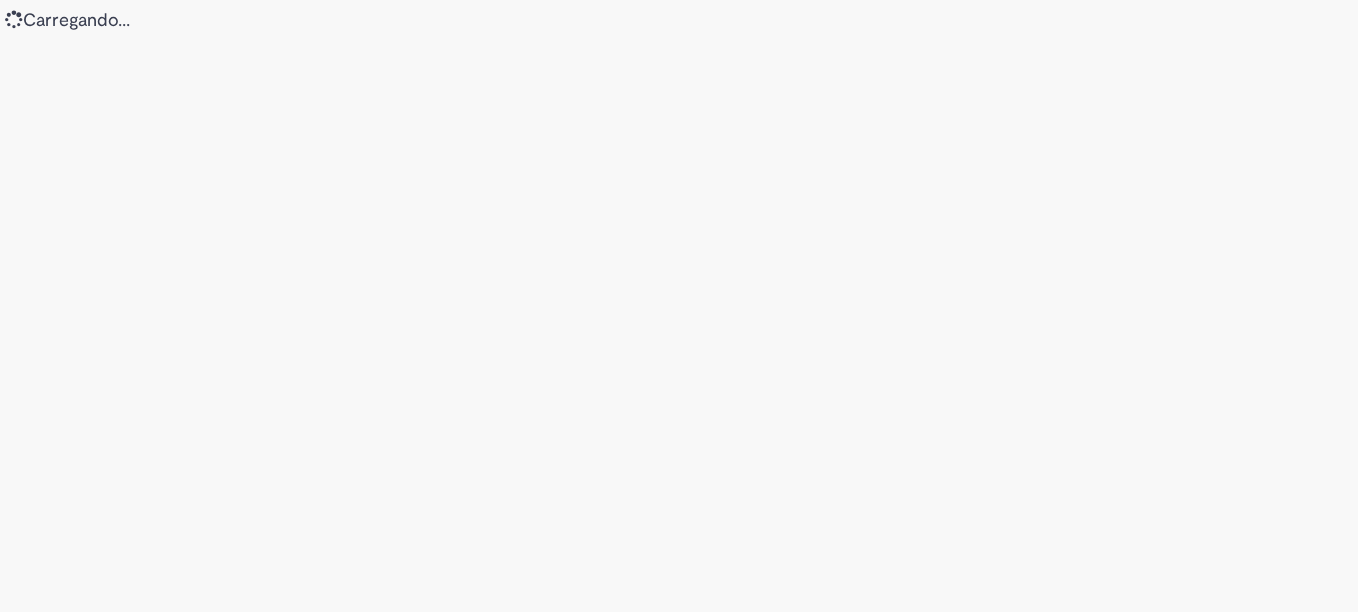 scroll, scrollTop: 0, scrollLeft: 0, axis: both 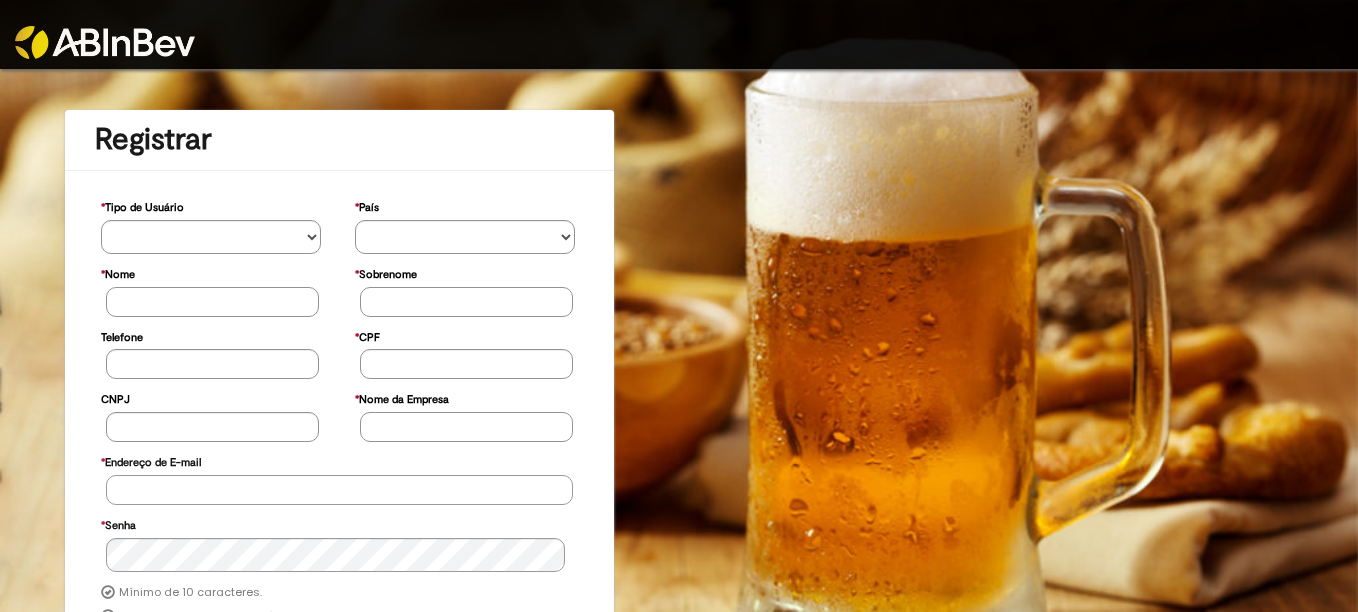 type on "**********" 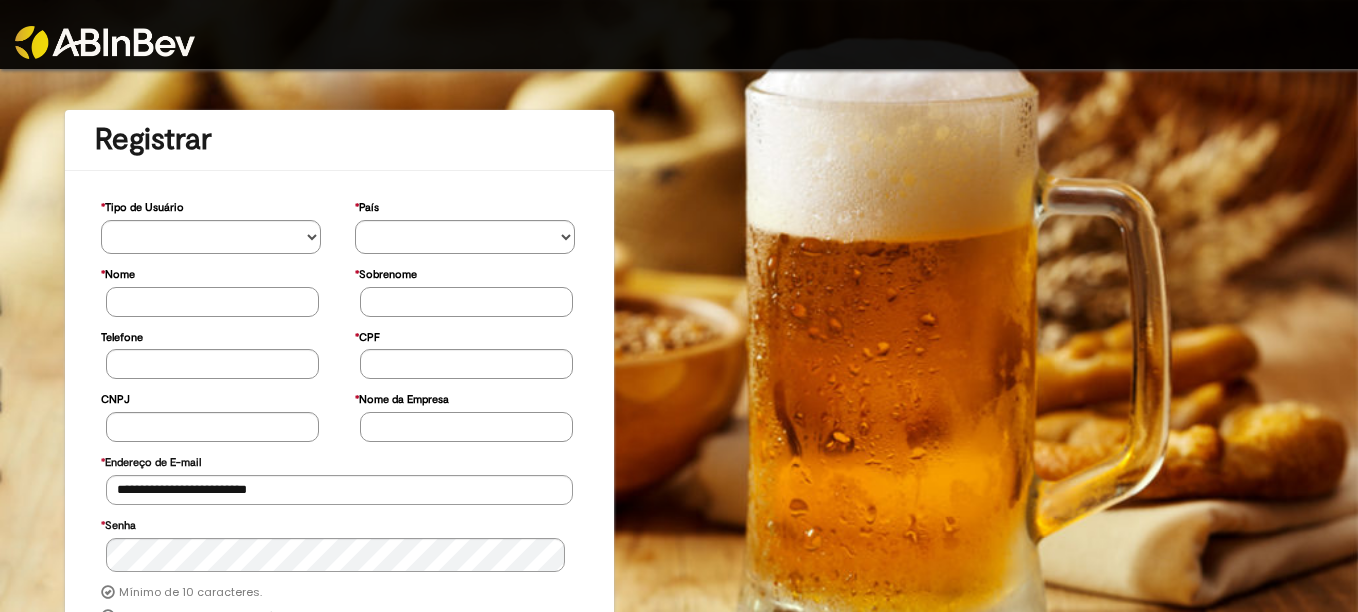 click at bounding box center (105, 42) 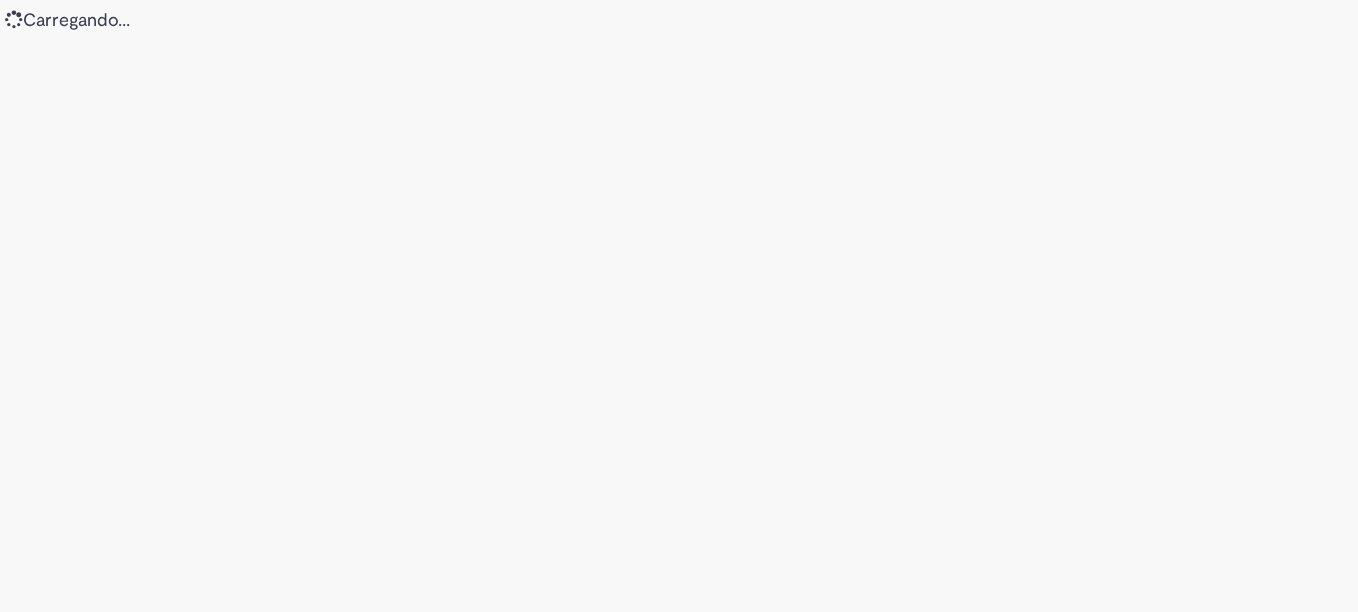 scroll, scrollTop: 0, scrollLeft: 0, axis: both 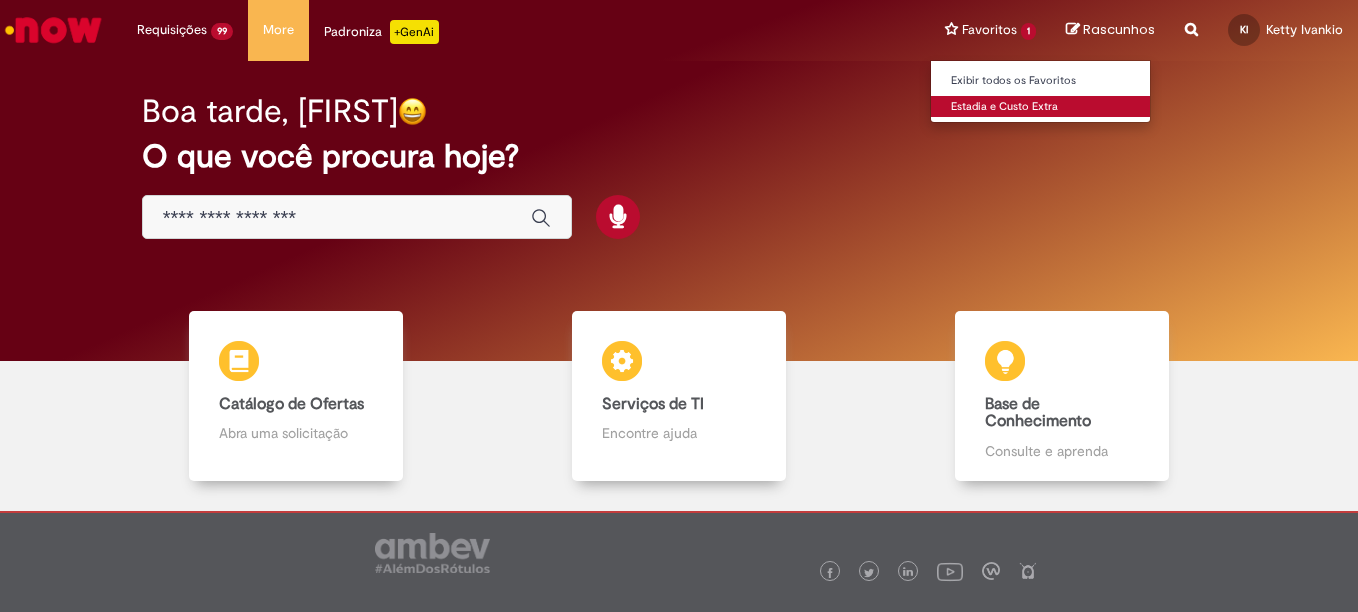 click on "Estadia e Custo Extra" at bounding box center (1041, 107) 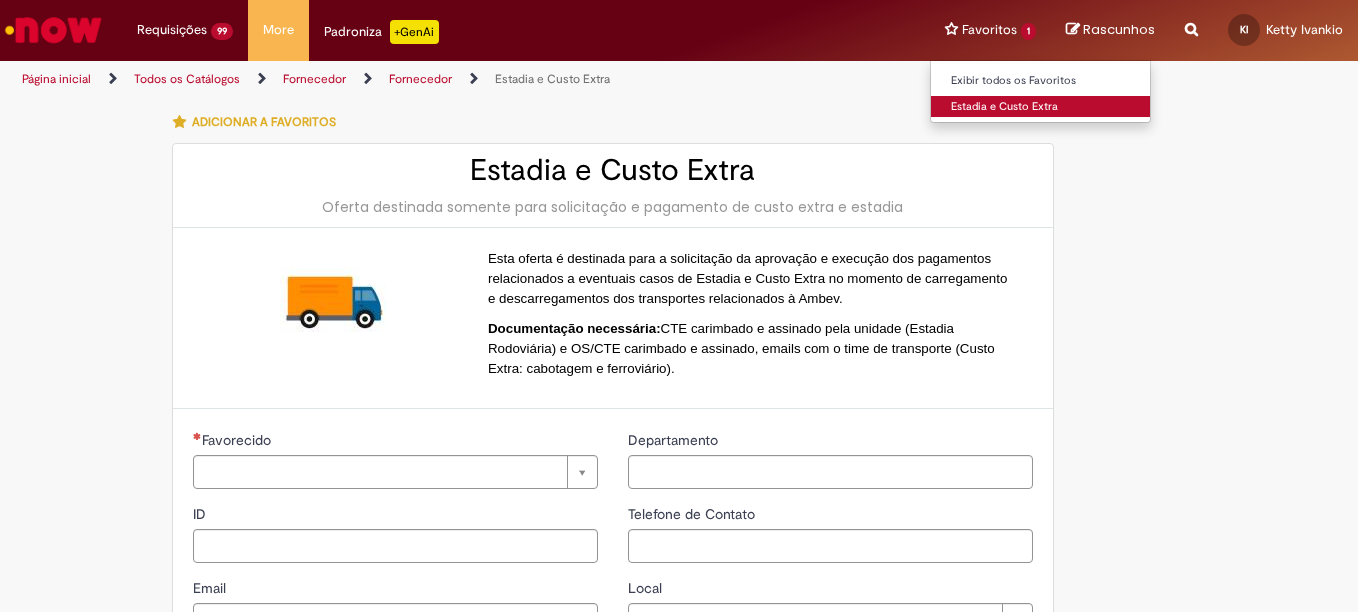 type on "**********" 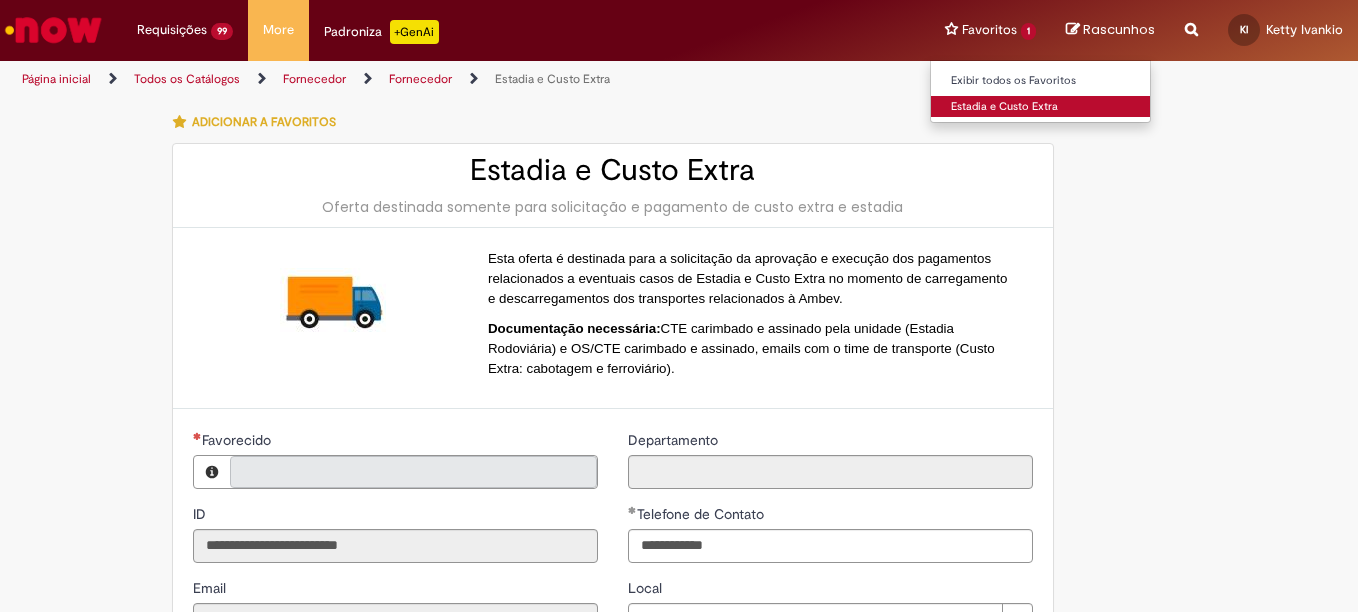 type on "**********" 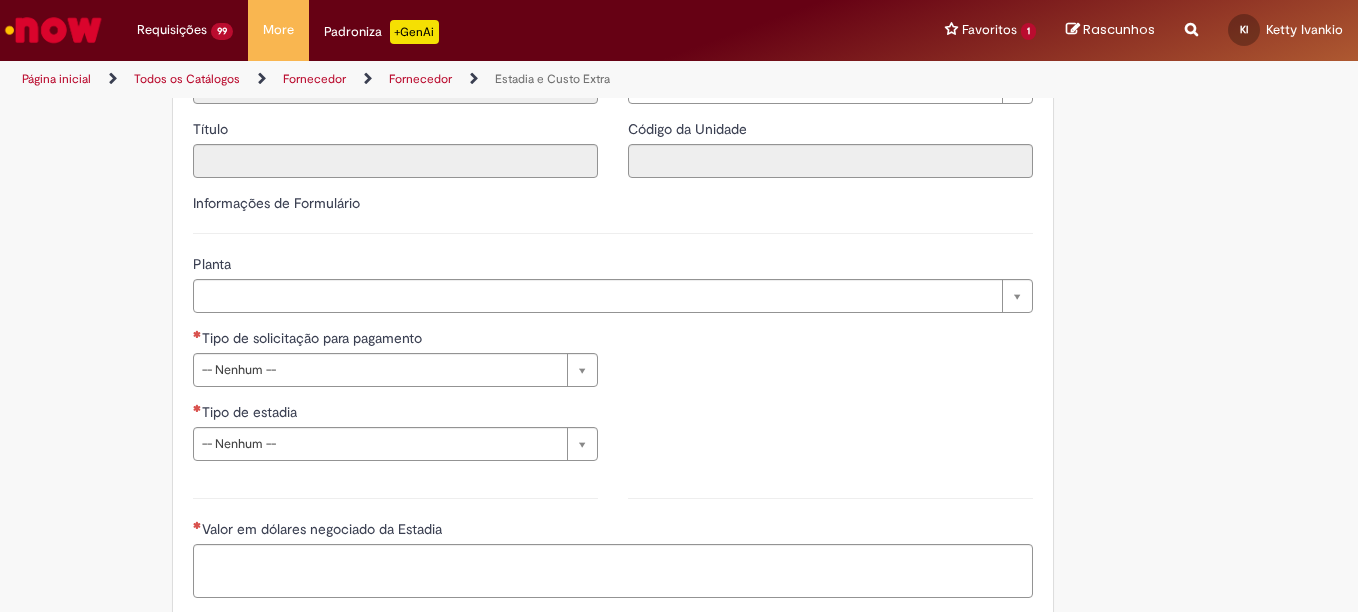 scroll, scrollTop: 541, scrollLeft: 0, axis: vertical 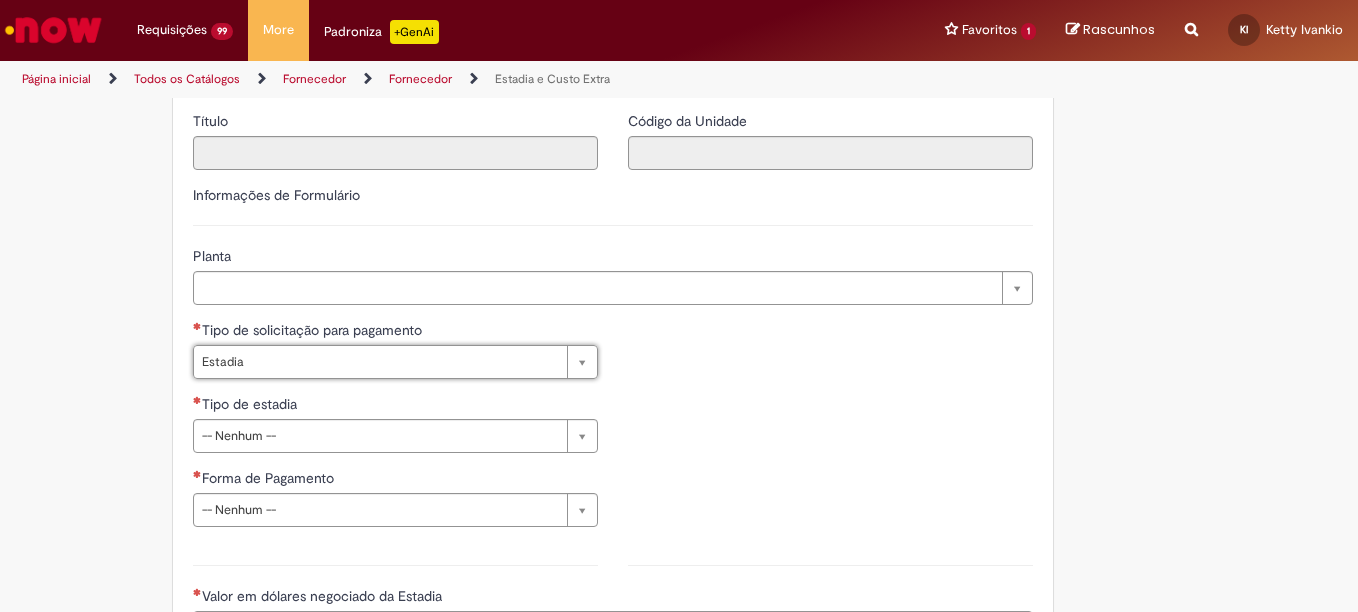 type on "*******" 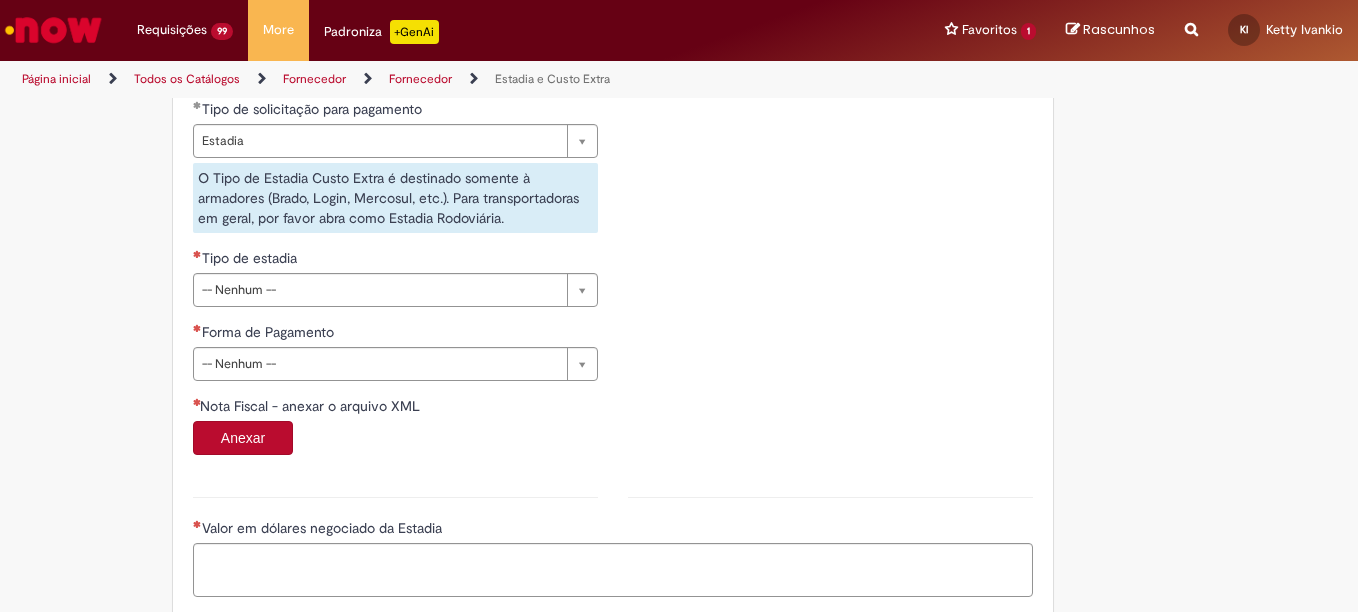 scroll, scrollTop: 860, scrollLeft: 0, axis: vertical 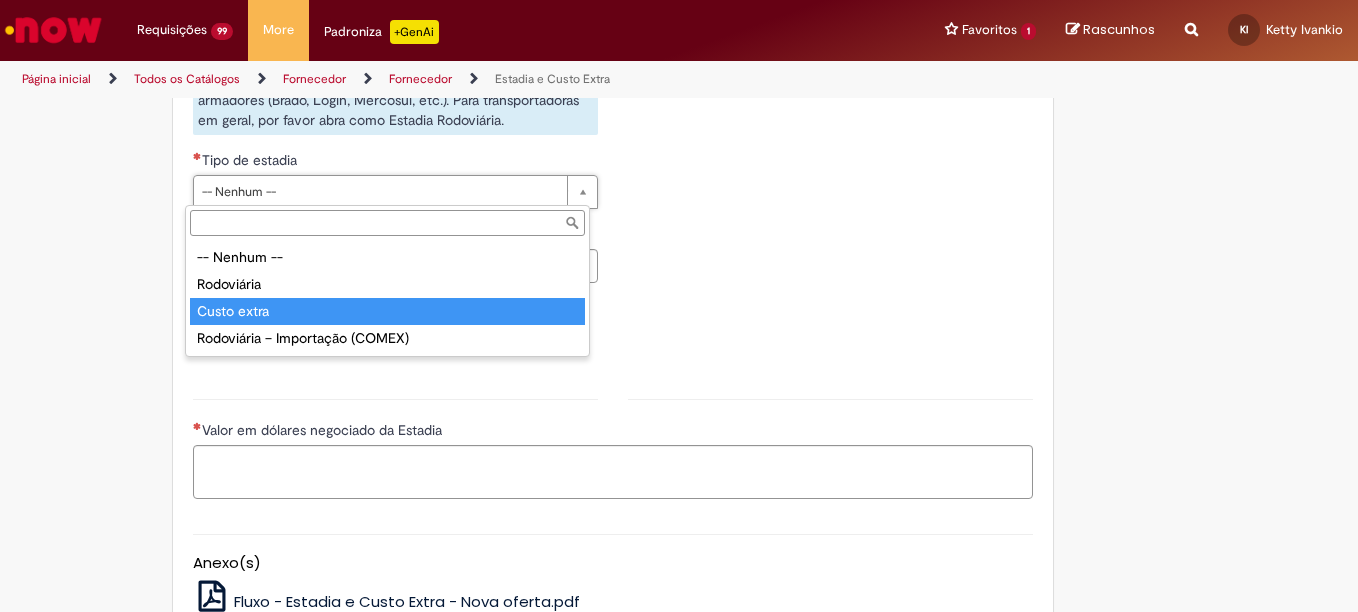type on "**********" 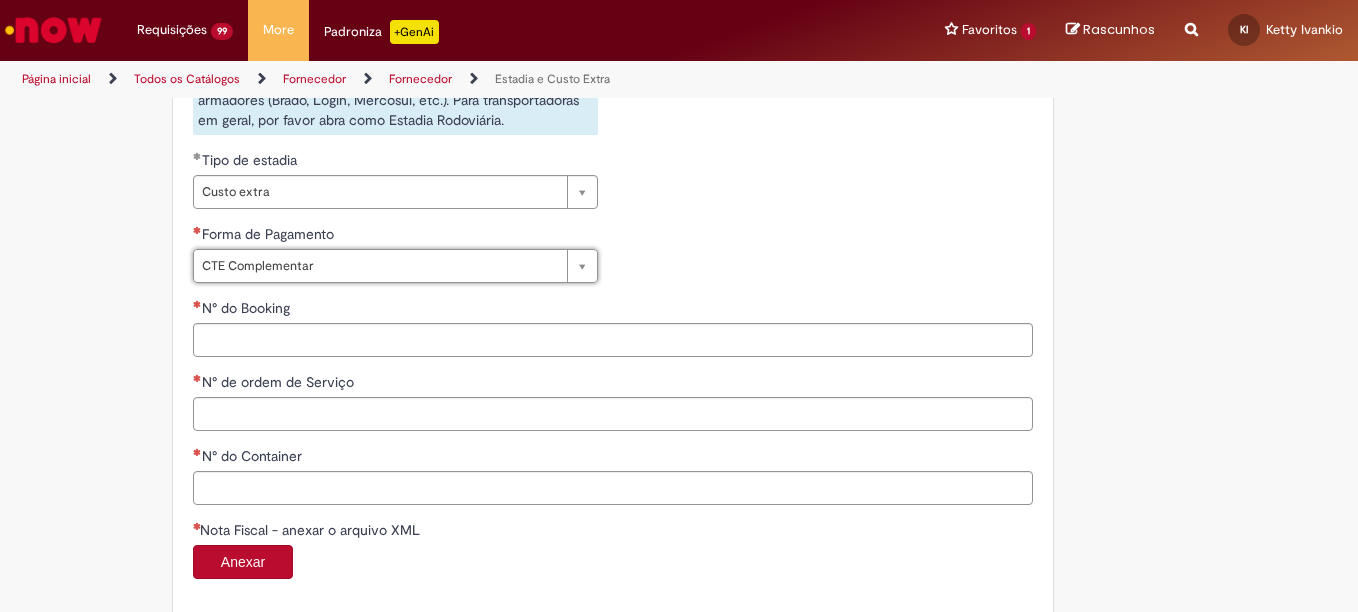 type on "**********" 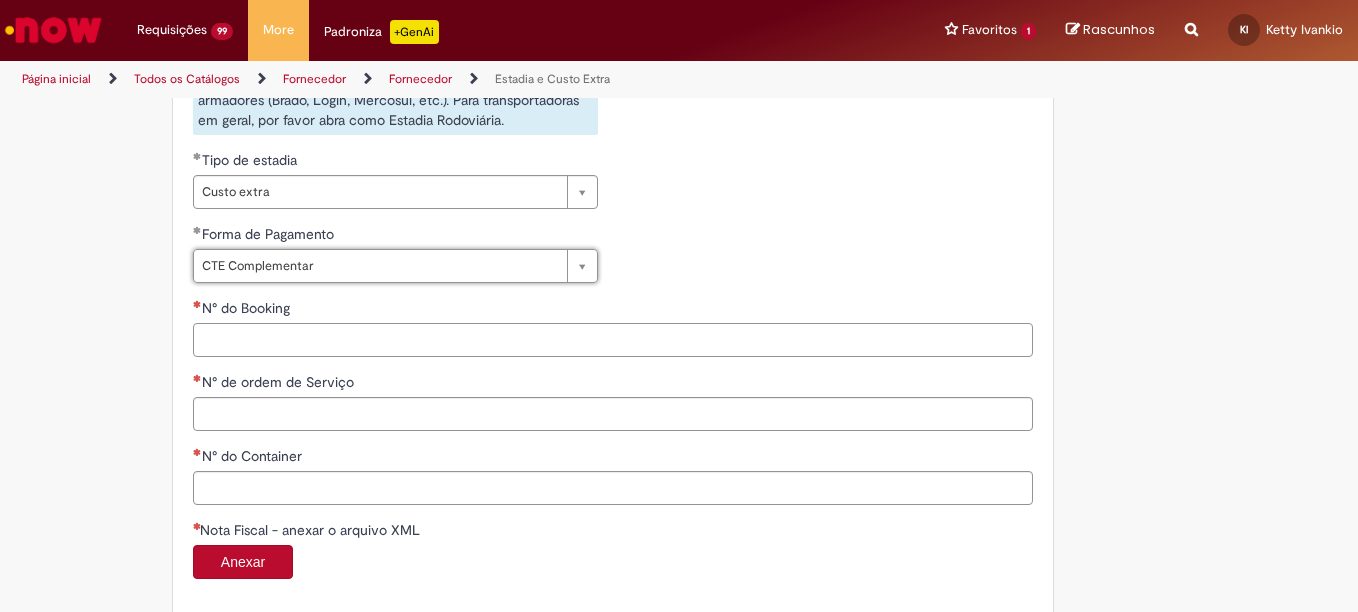 click on "N° do Booking" at bounding box center (613, 340) 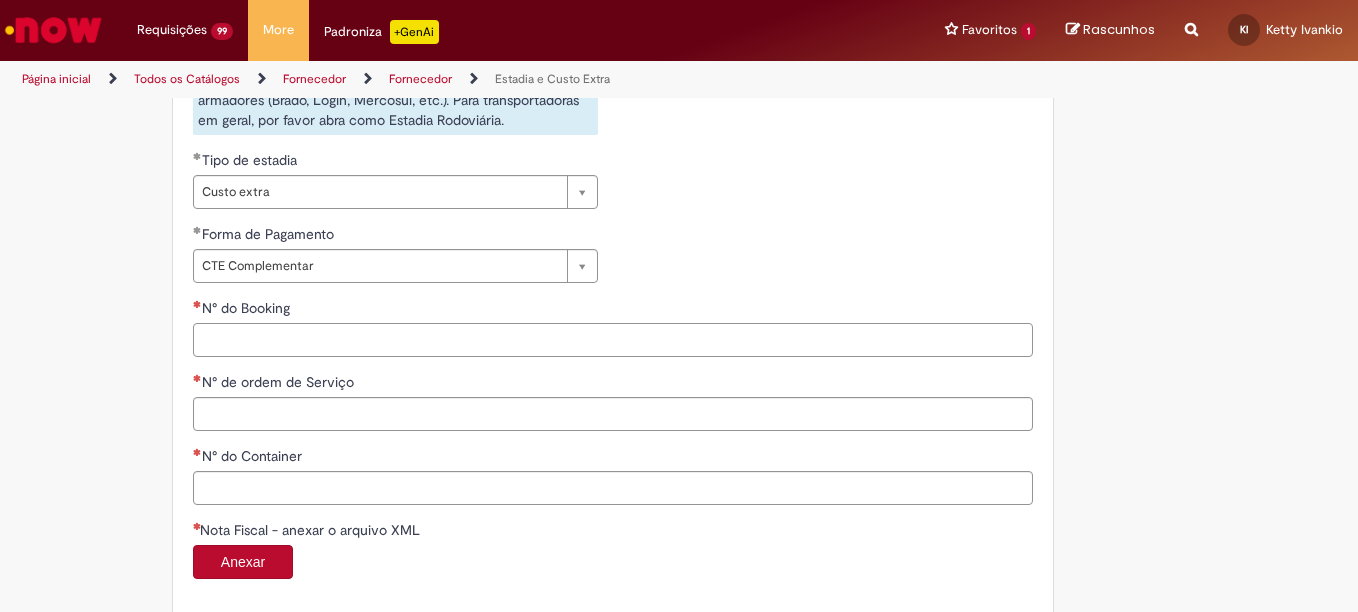 paste on "**********" 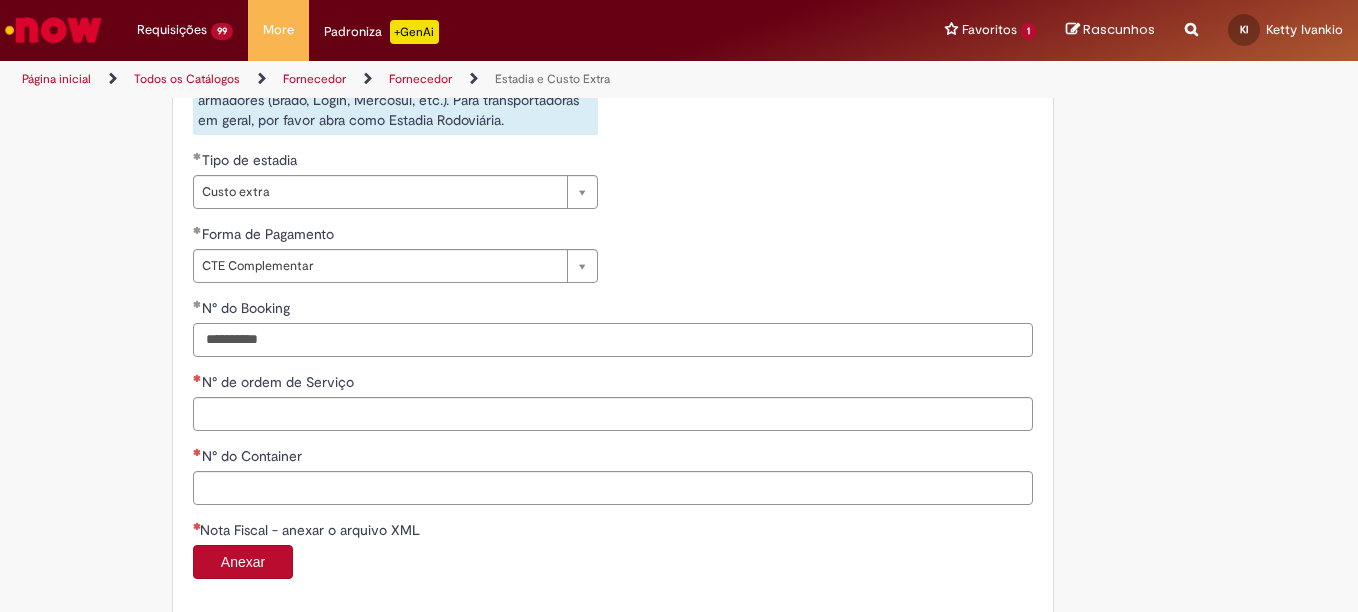 type on "**********" 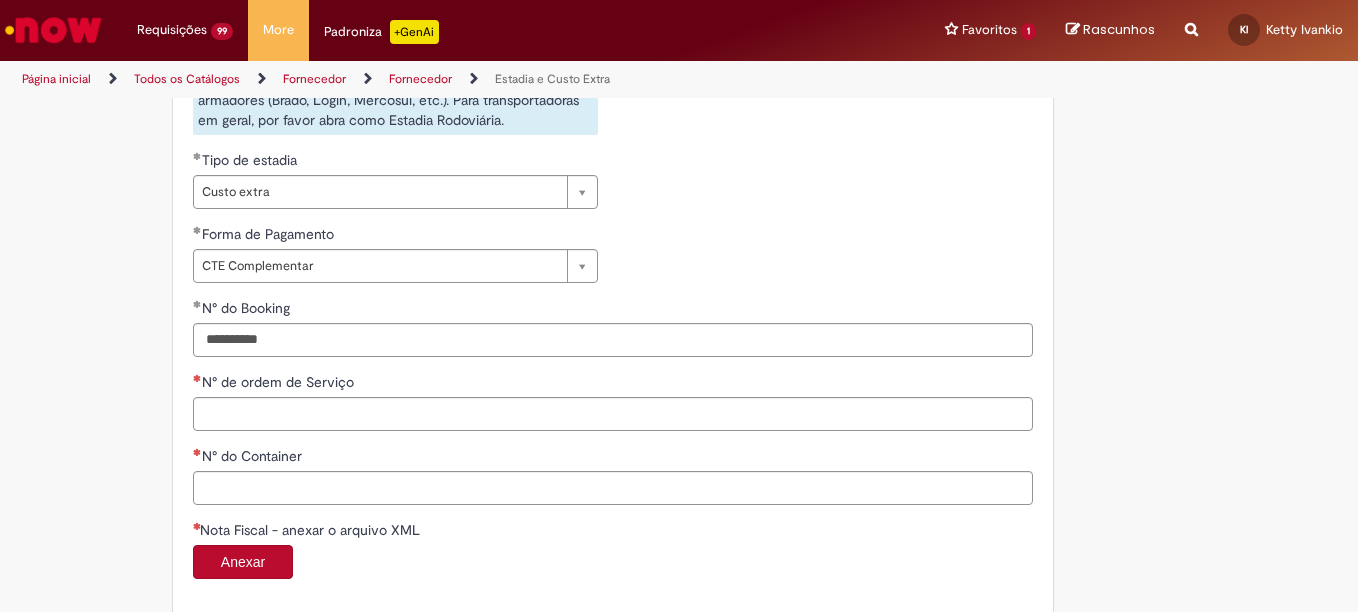 click on "N° de ordem de Serviço" at bounding box center (613, 384) 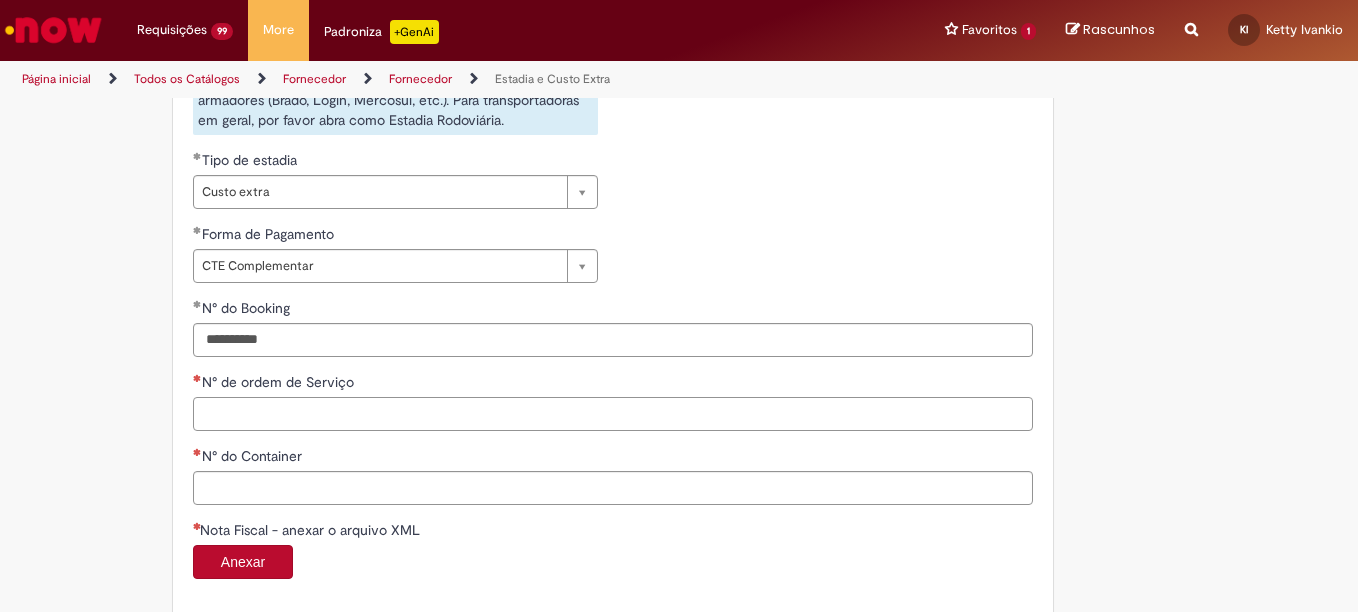 click on "N° de ordem de Serviço" at bounding box center [613, 414] 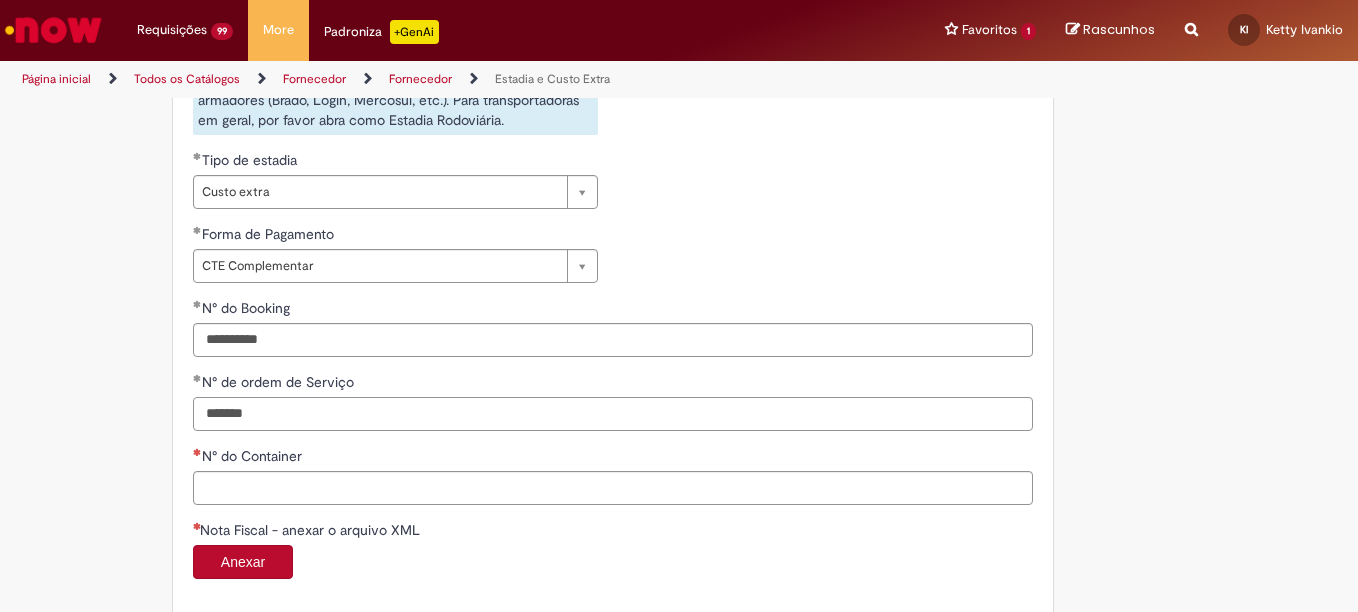 type on "*******" 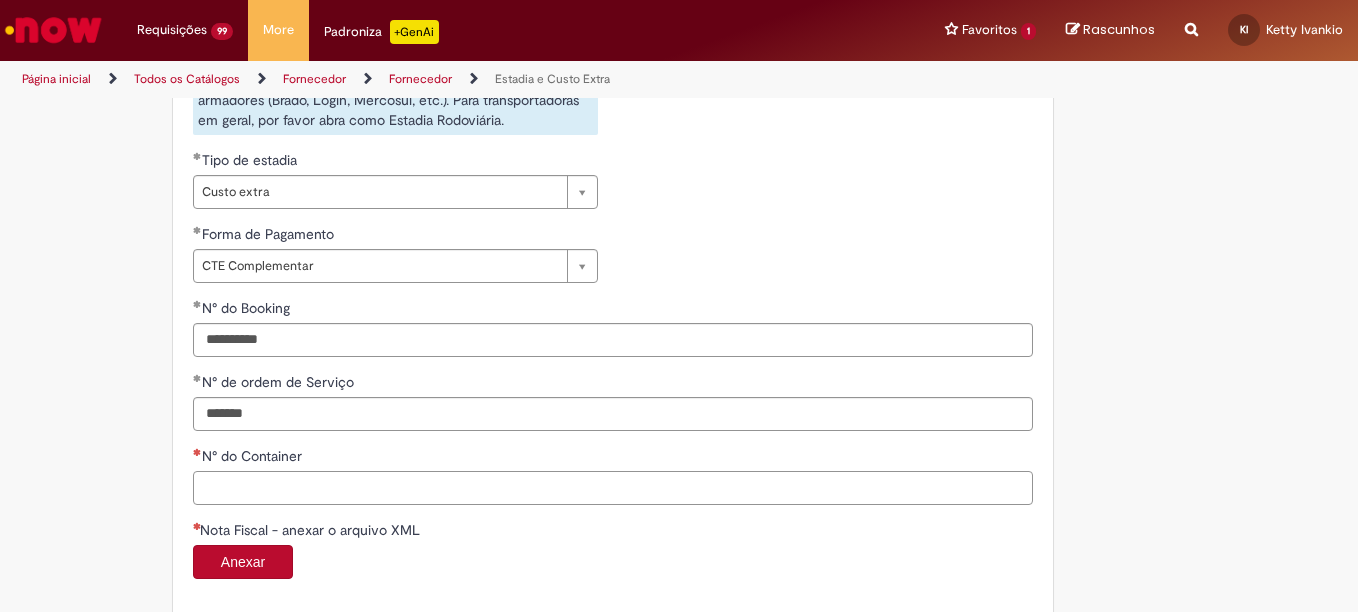 click on "N° do Container" at bounding box center (613, 488) 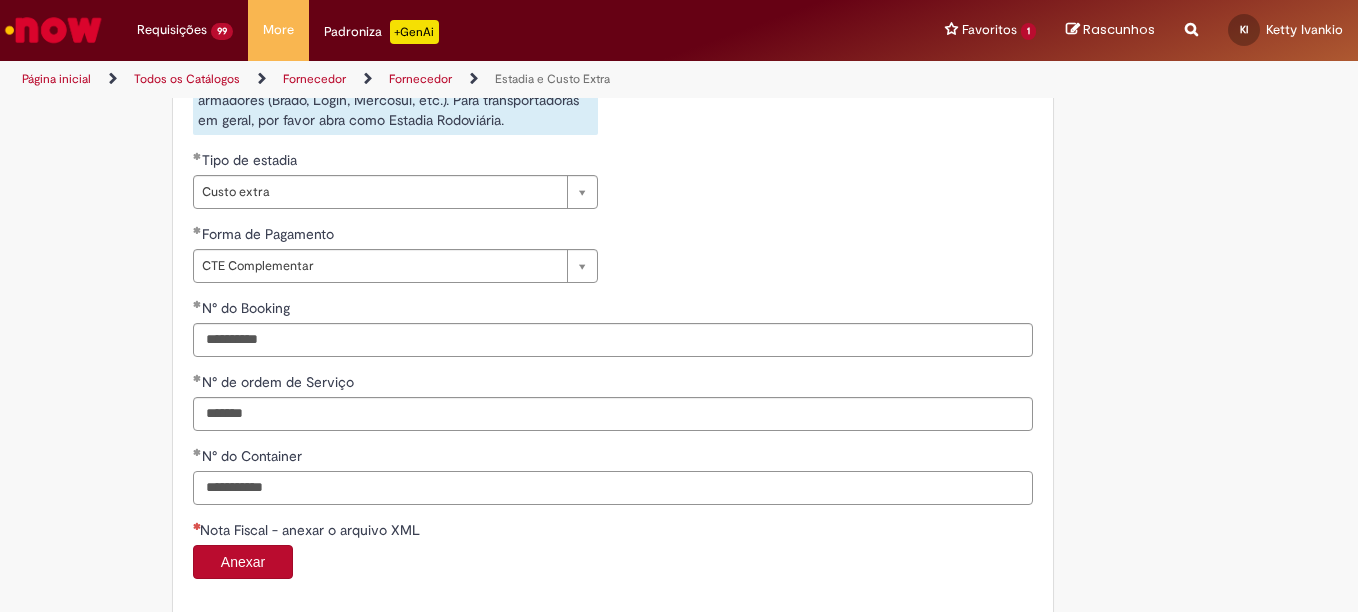 type on "**********" 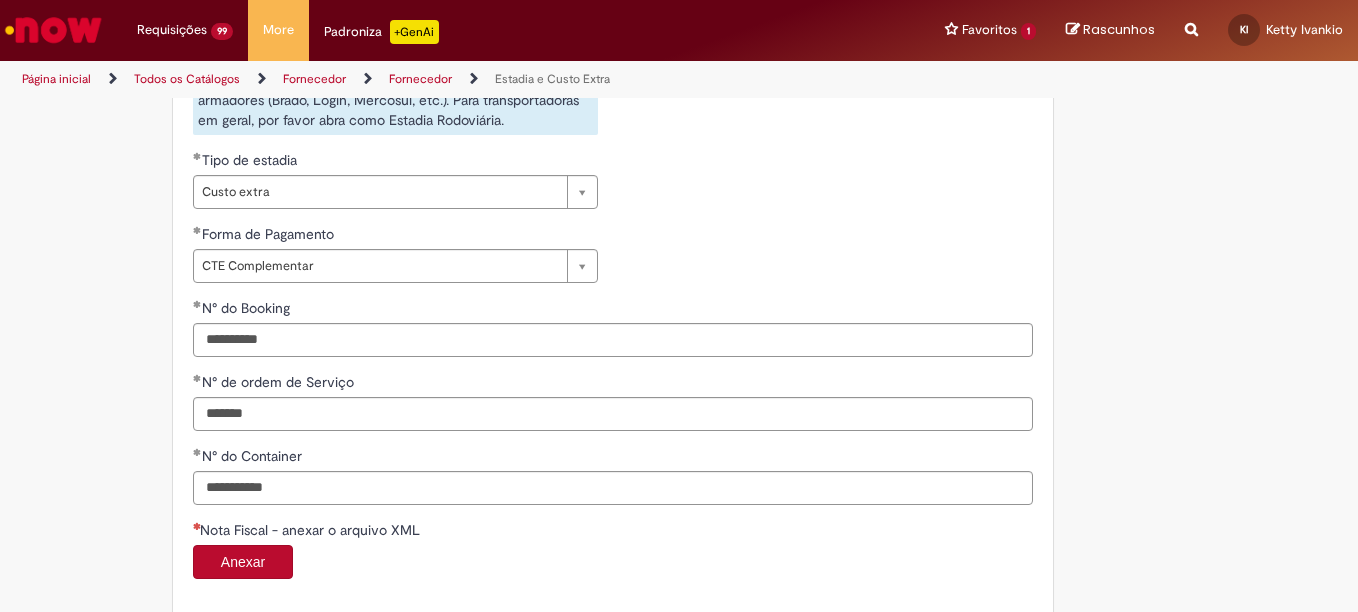 click on "Anexar" at bounding box center (243, 562) 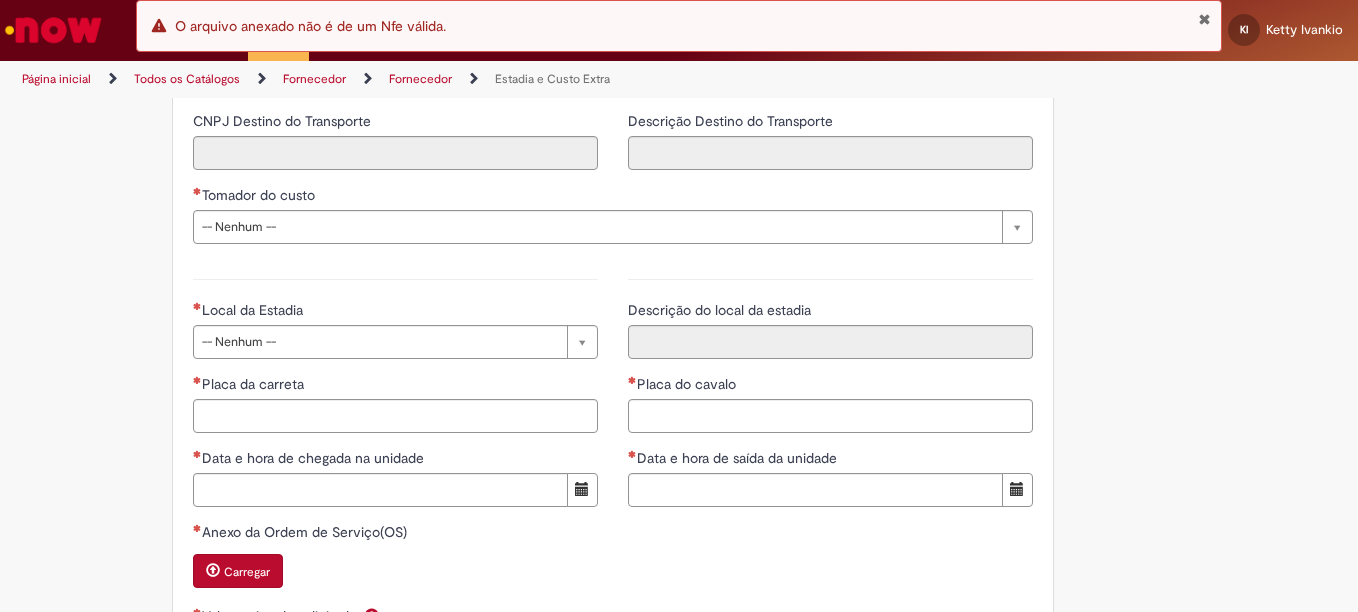 scroll, scrollTop: 1940, scrollLeft: 0, axis: vertical 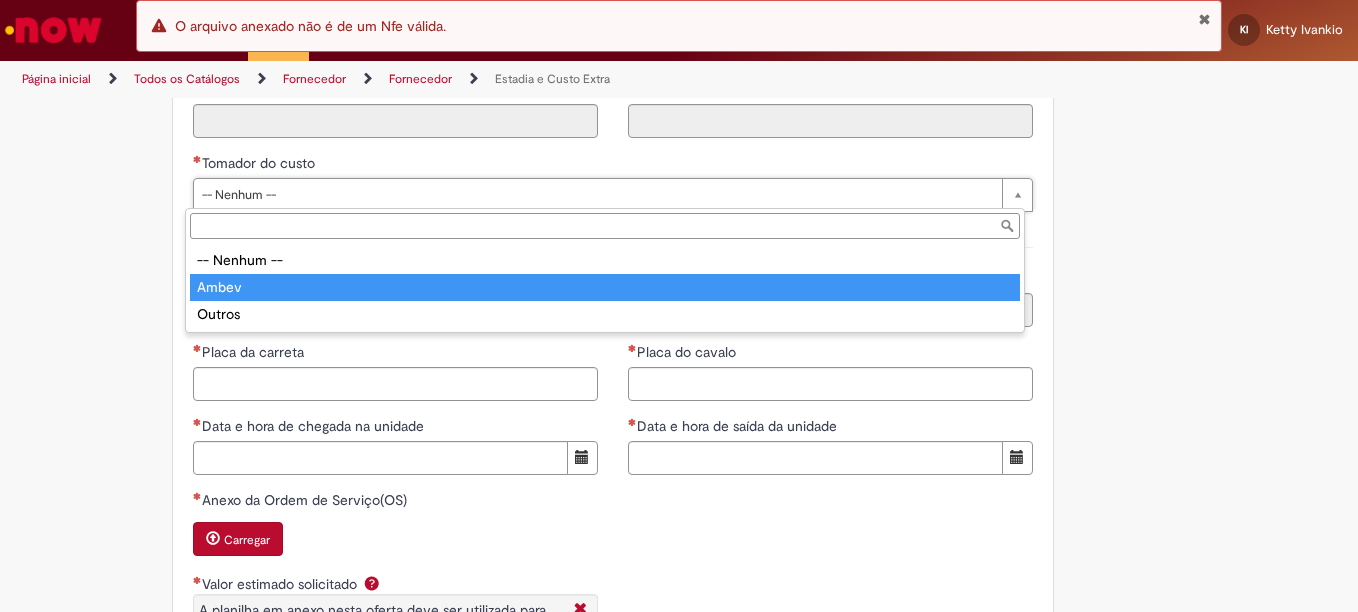 type on "*****" 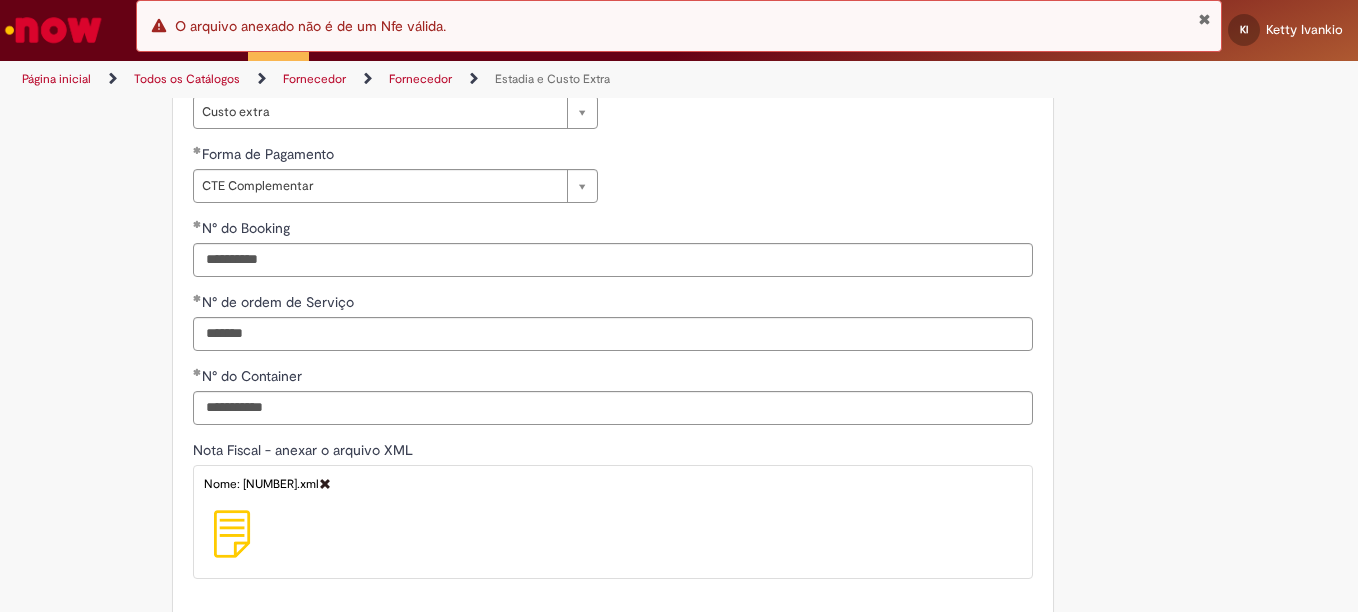 scroll, scrollTop: 1040, scrollLeft: 0, axis: vertical 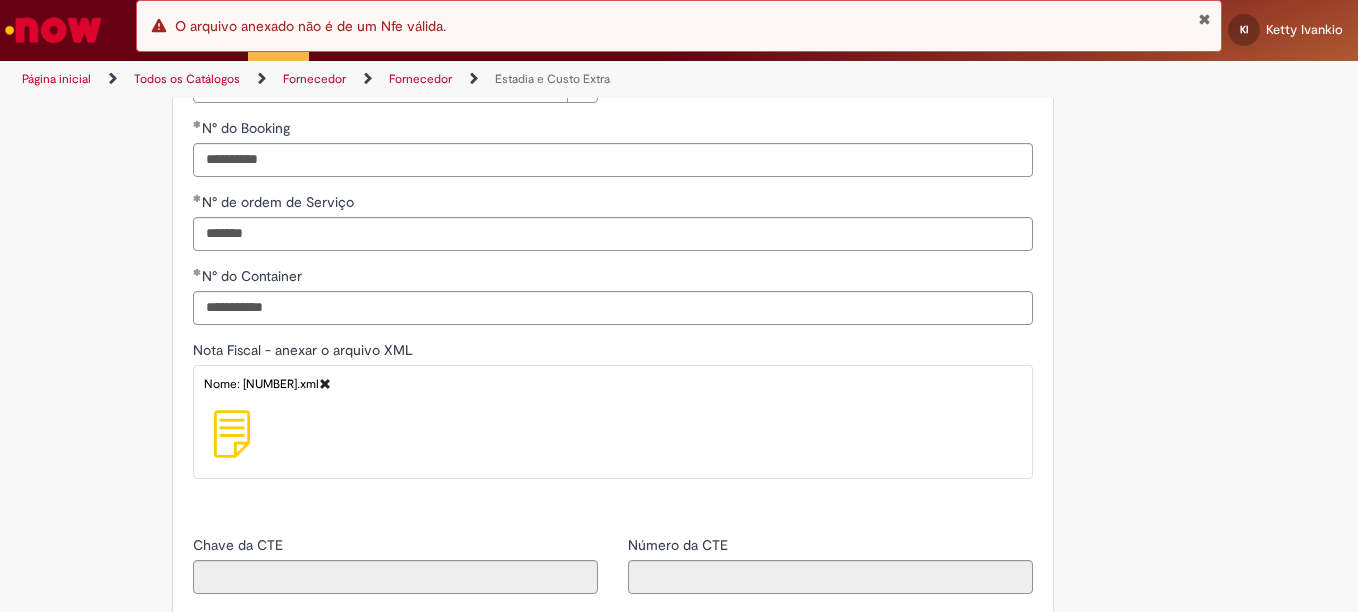 click on "Nome: [NUMBER].xml" at bounding box center [613, 388] 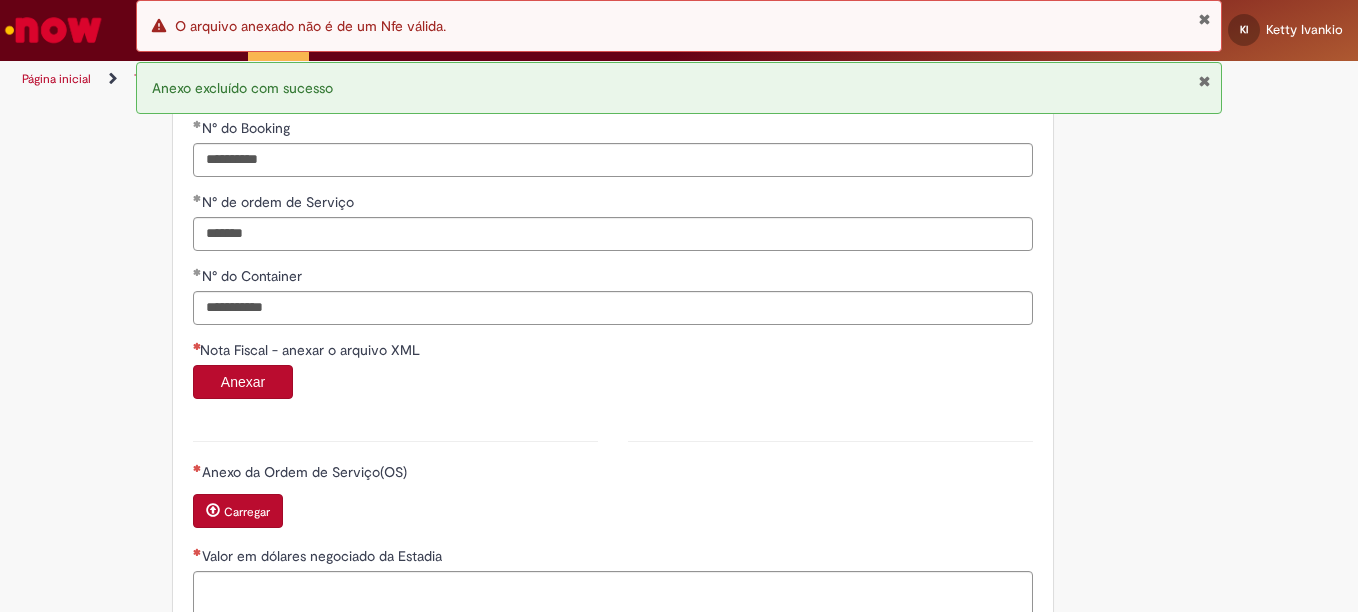 click on "Anexar" at bounding box center [243, 382] 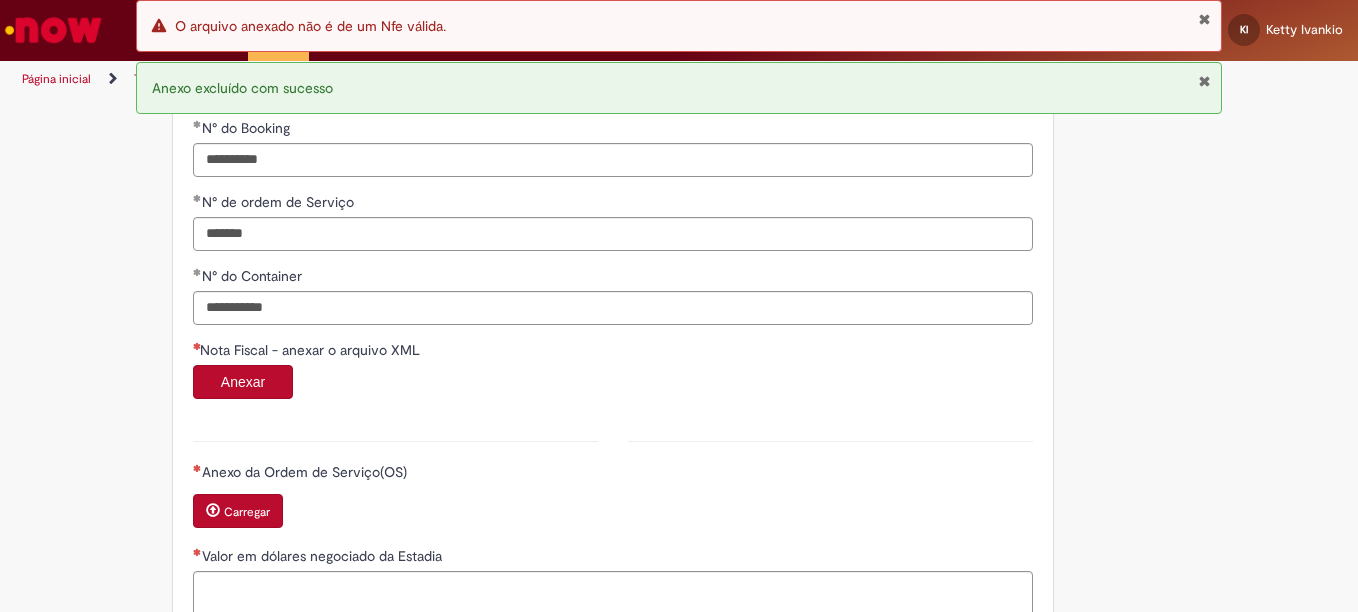 type on "*******" 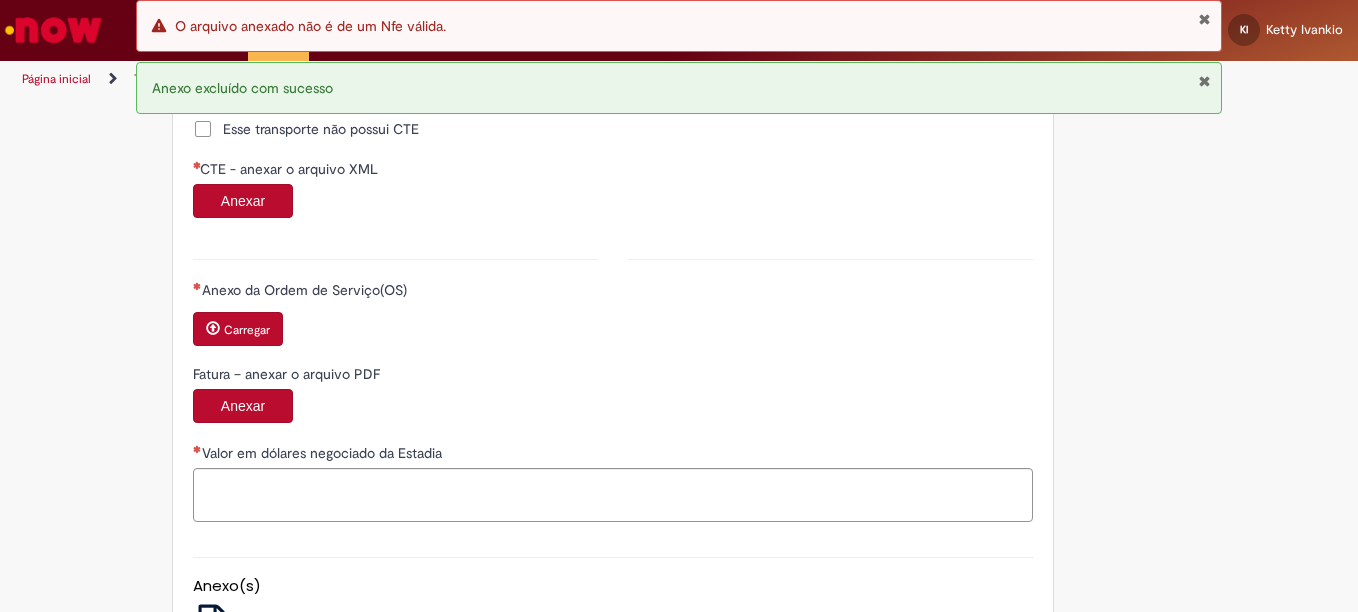 scroll, scrollTop: 1995, scrollLeft: 0, axis: vertical 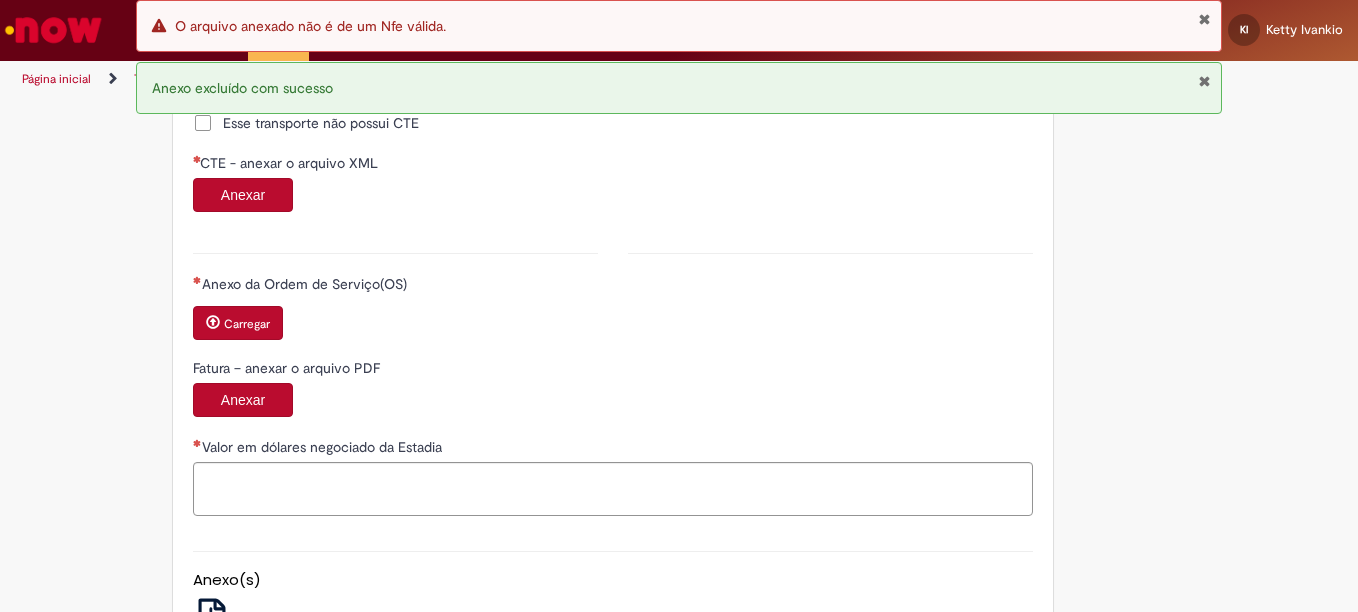 click on "Anexar" at bounding box center [243, 195] 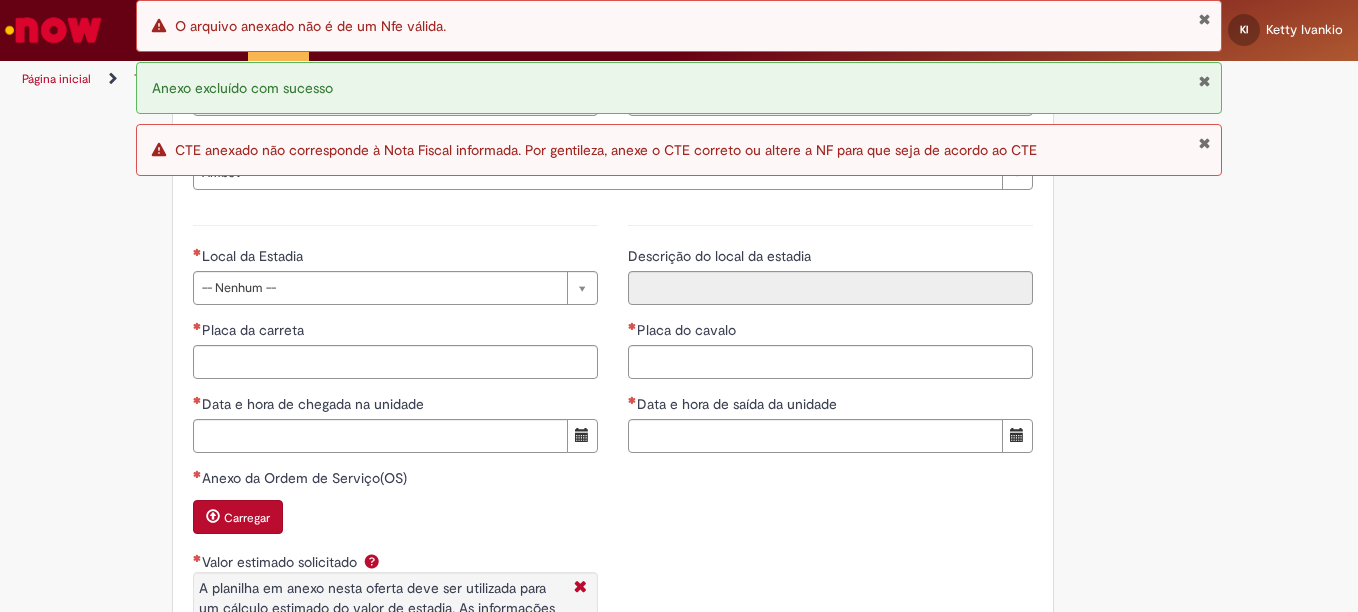 scroll, scrollTop: 2705, scrollLeft: 0, axis: vertical 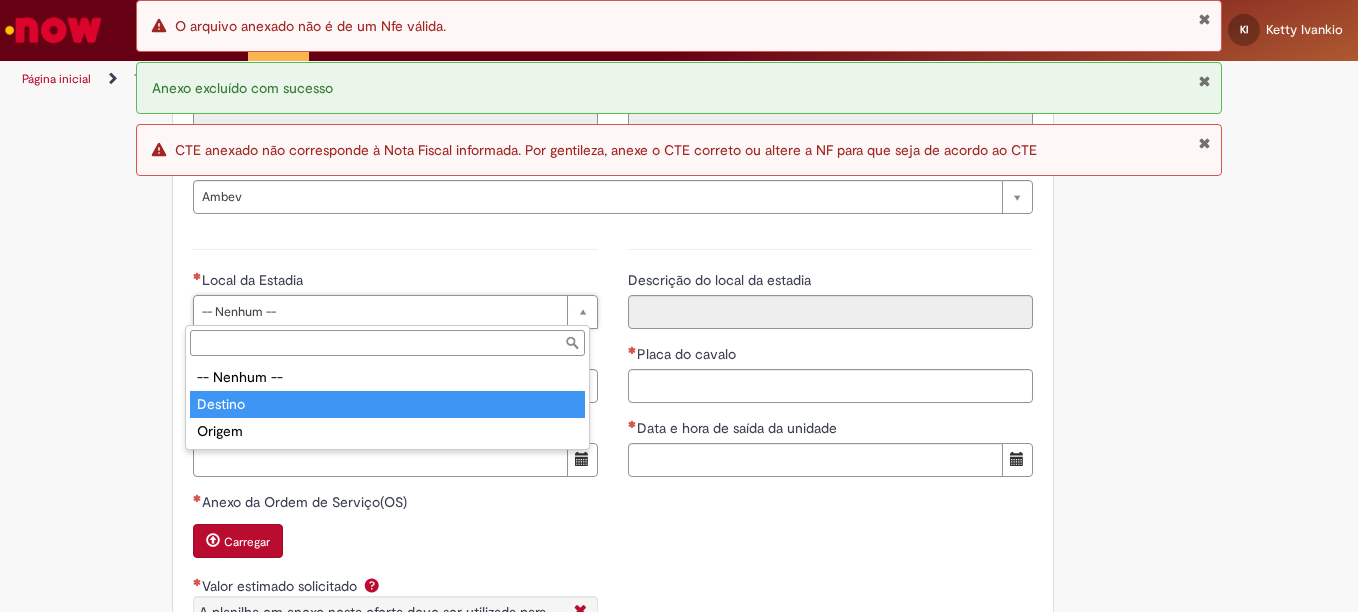 type on "*******" 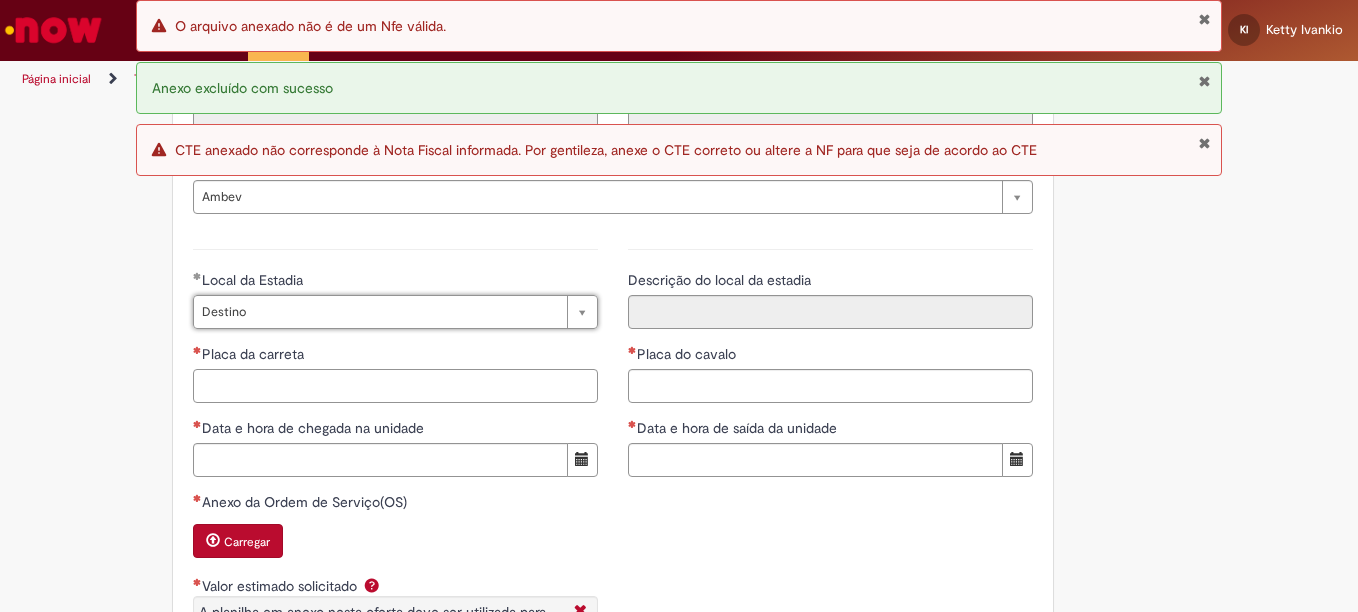 click on "Placa da carreta" at bounding box center [395, 386] 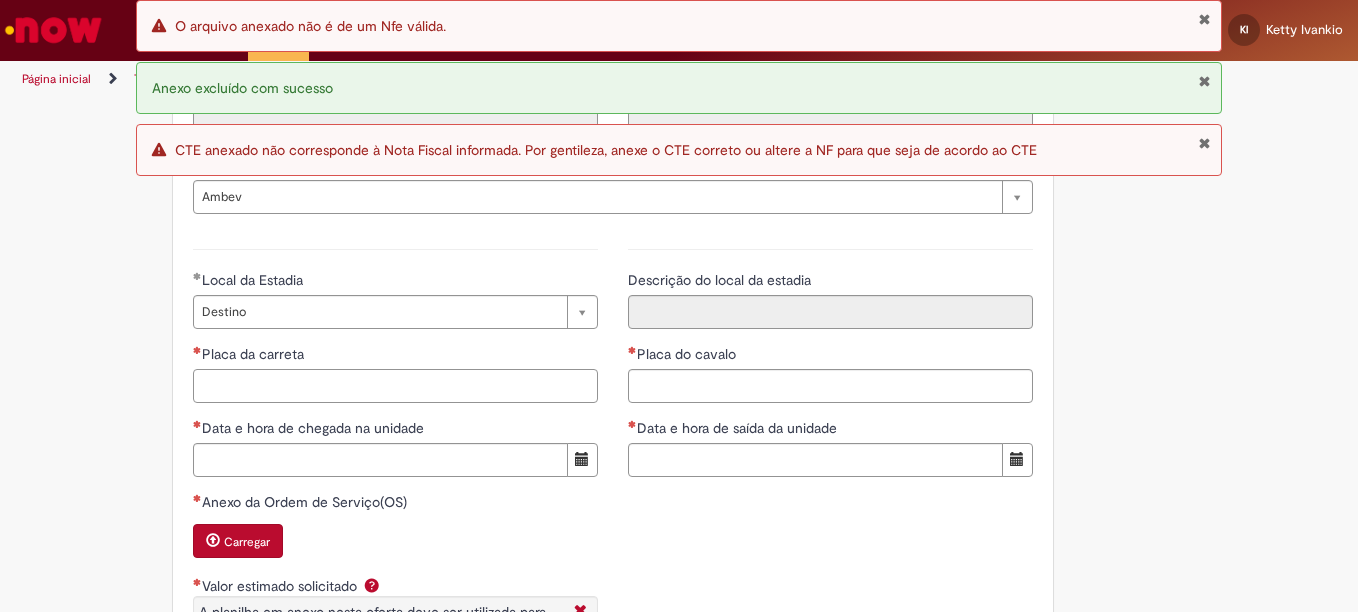 paste on "*******" 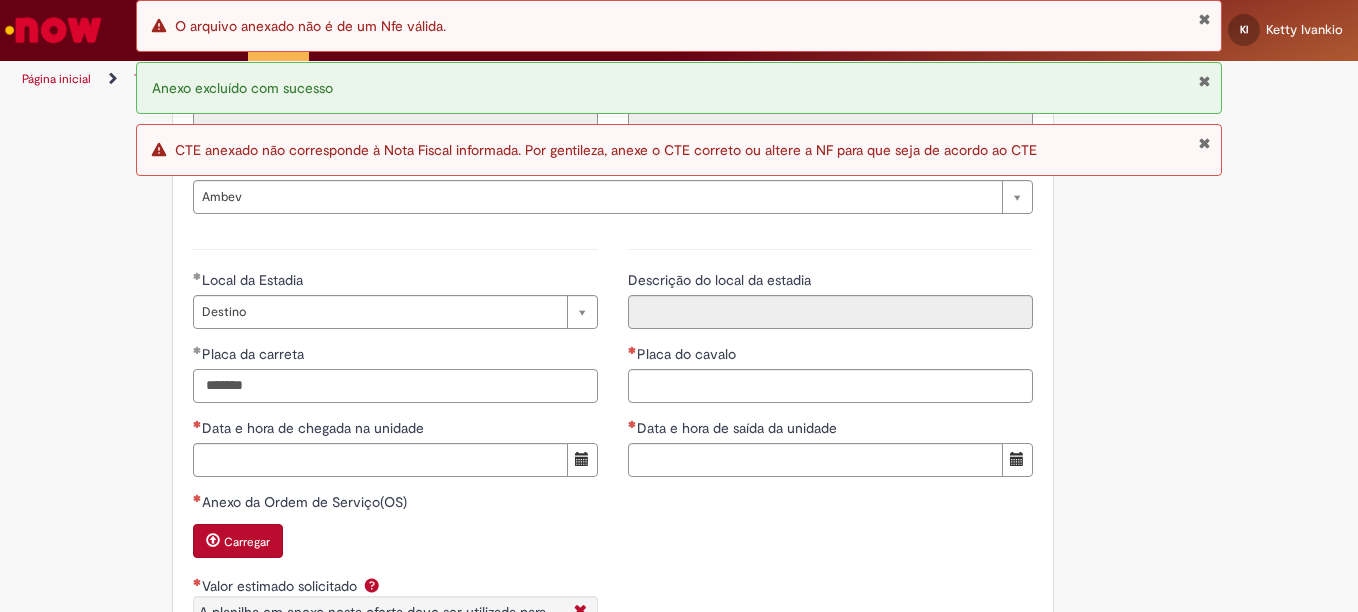 type on "*******" 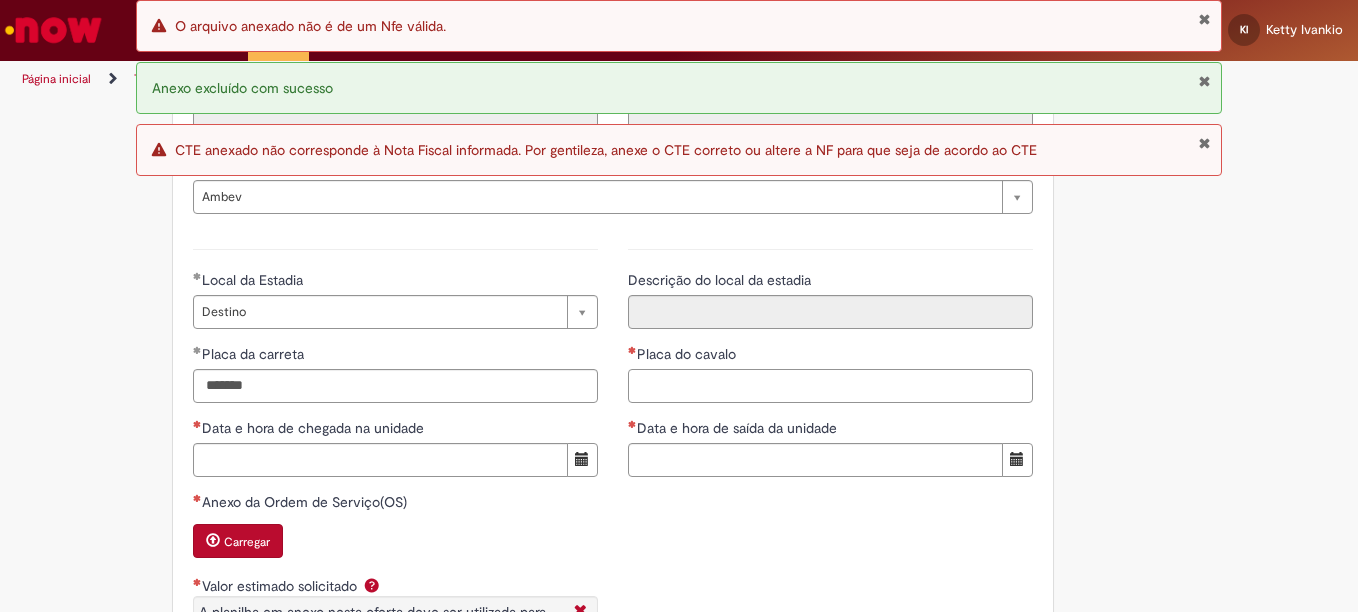 click on "Placa do cavalo" at bounding box center [830, 386] 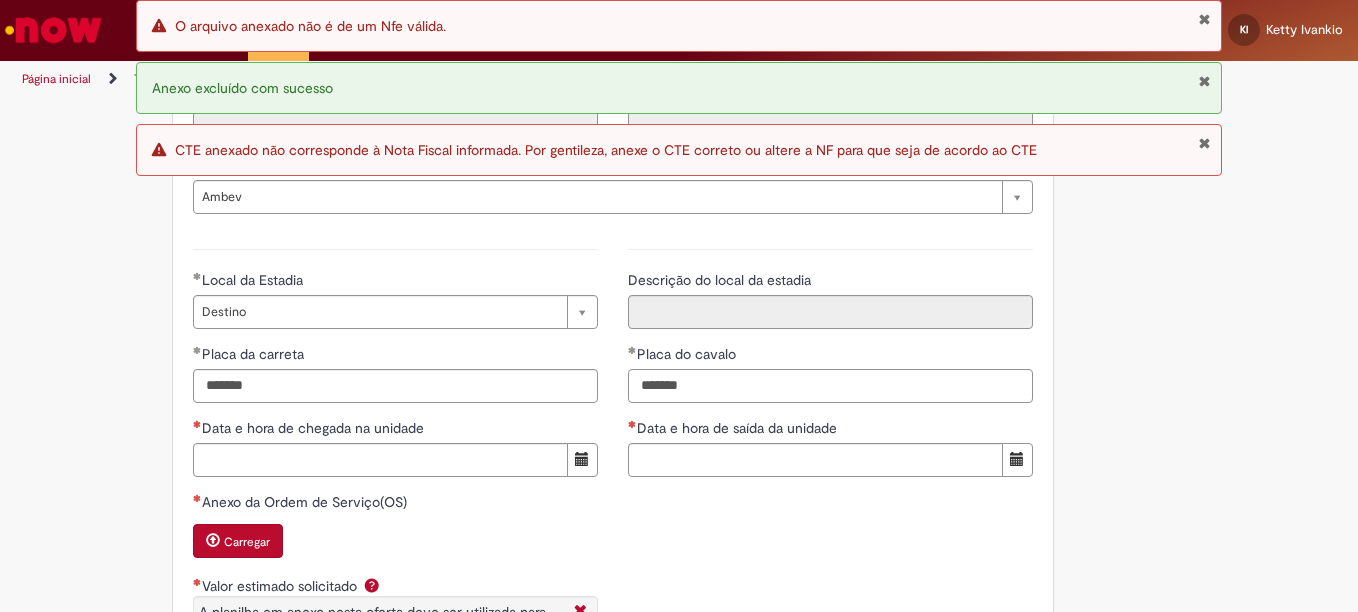 type on "*******" 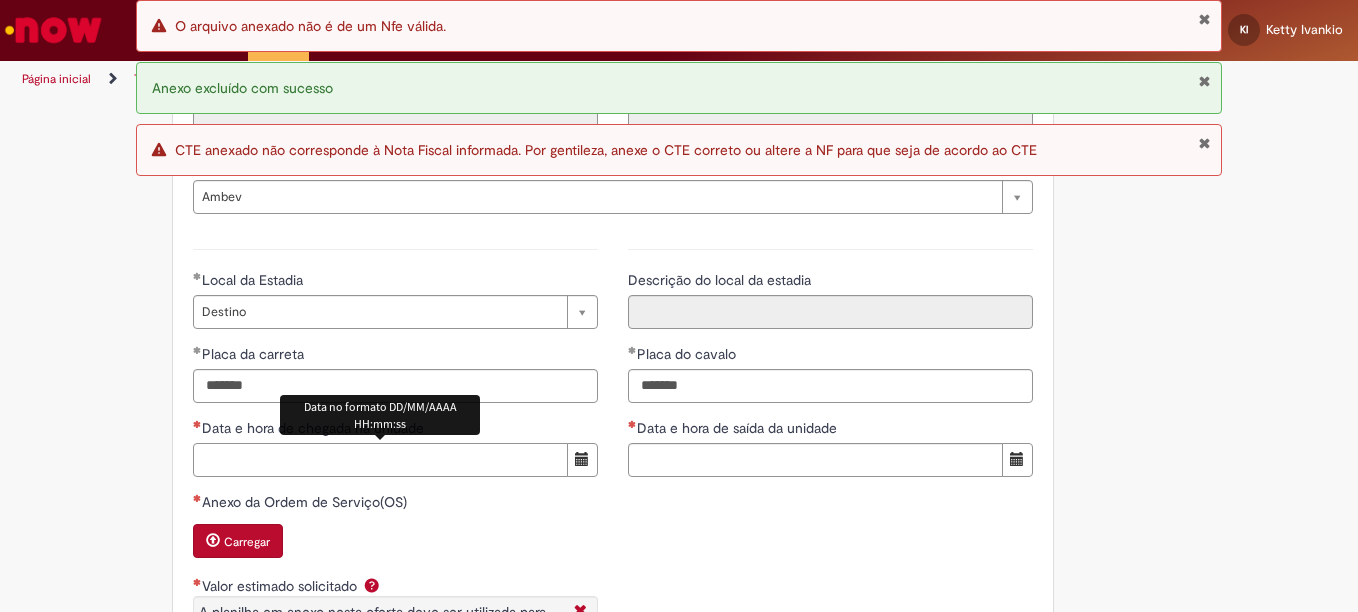 click on "Data e hora de chegada na unidade" at bounding box center [380, 460] 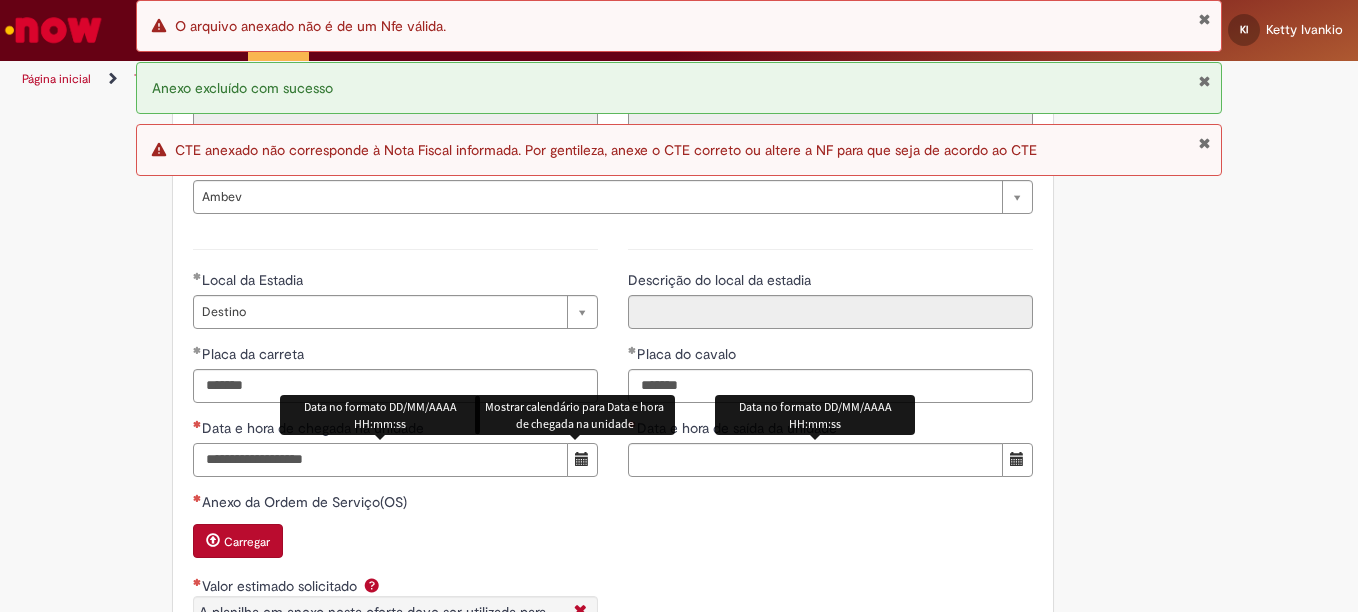 type on "**********" 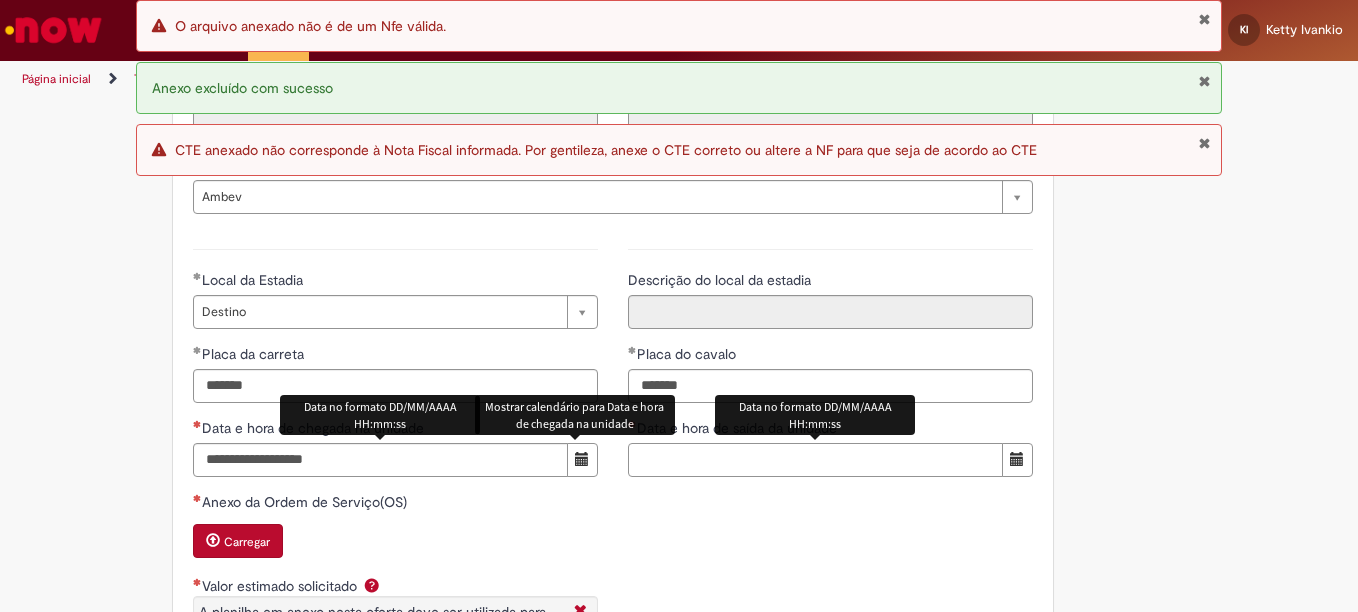 click on "Data e hora de saída da unidade" at bounding box center (815, 460) 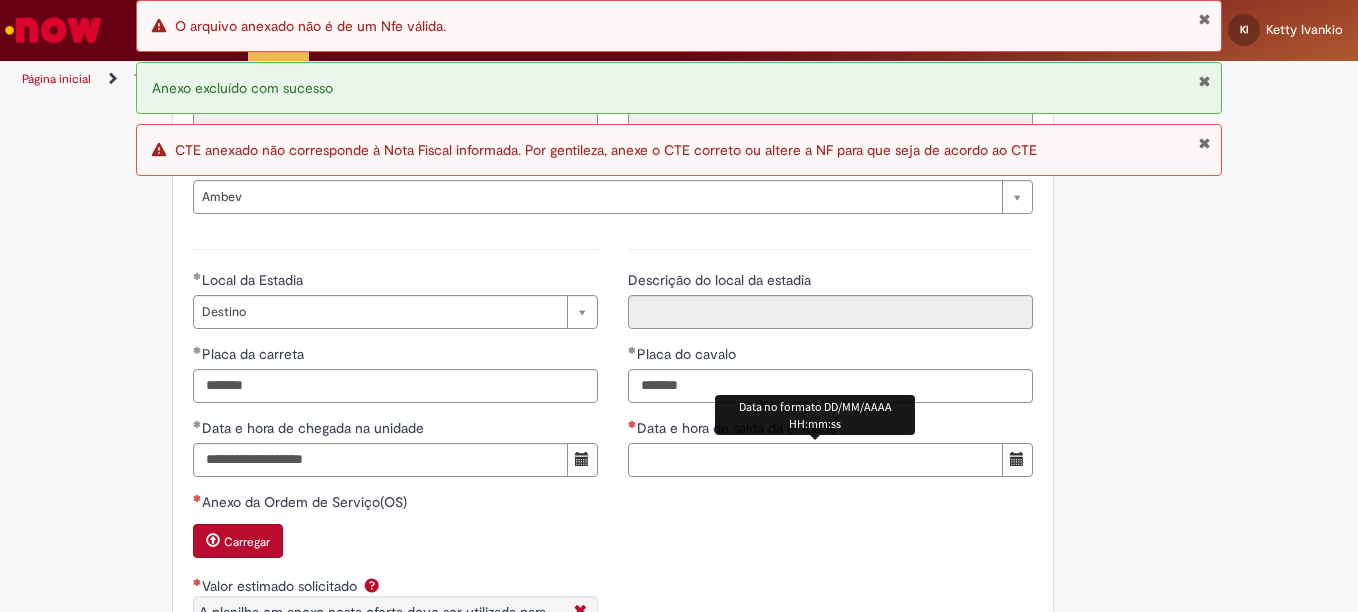 paste on "**********" 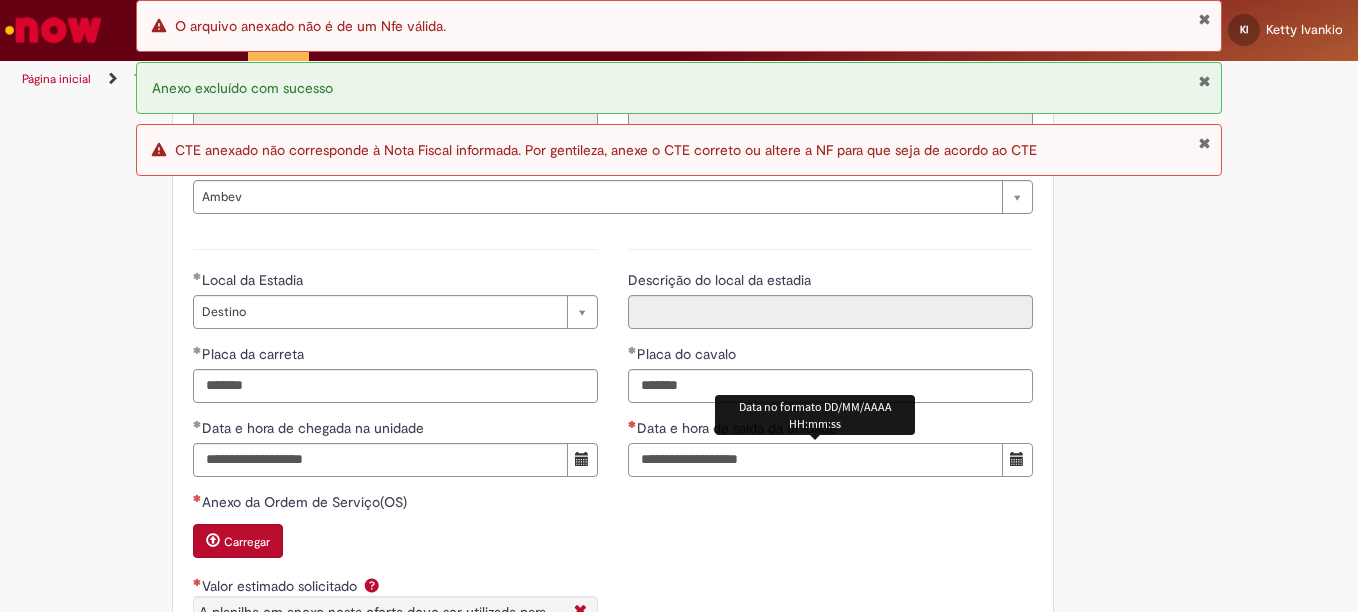 type on "**********" 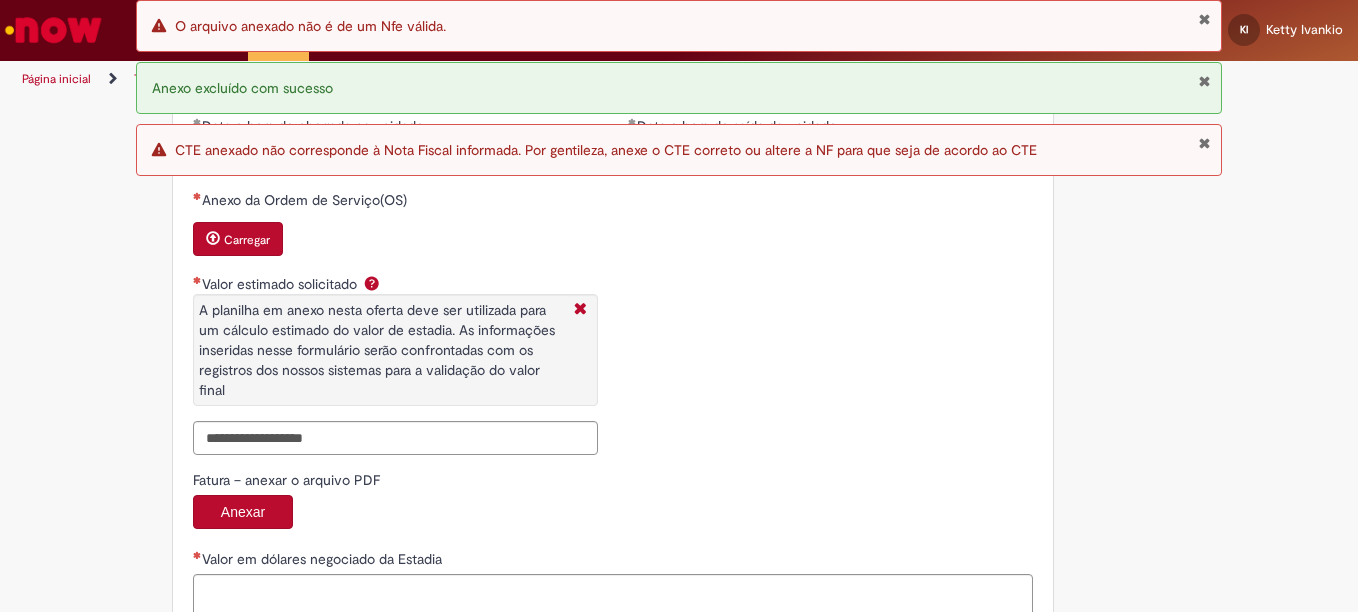 scroll, scrollTop: 3047, scrollLeft: 0, axis: vertical 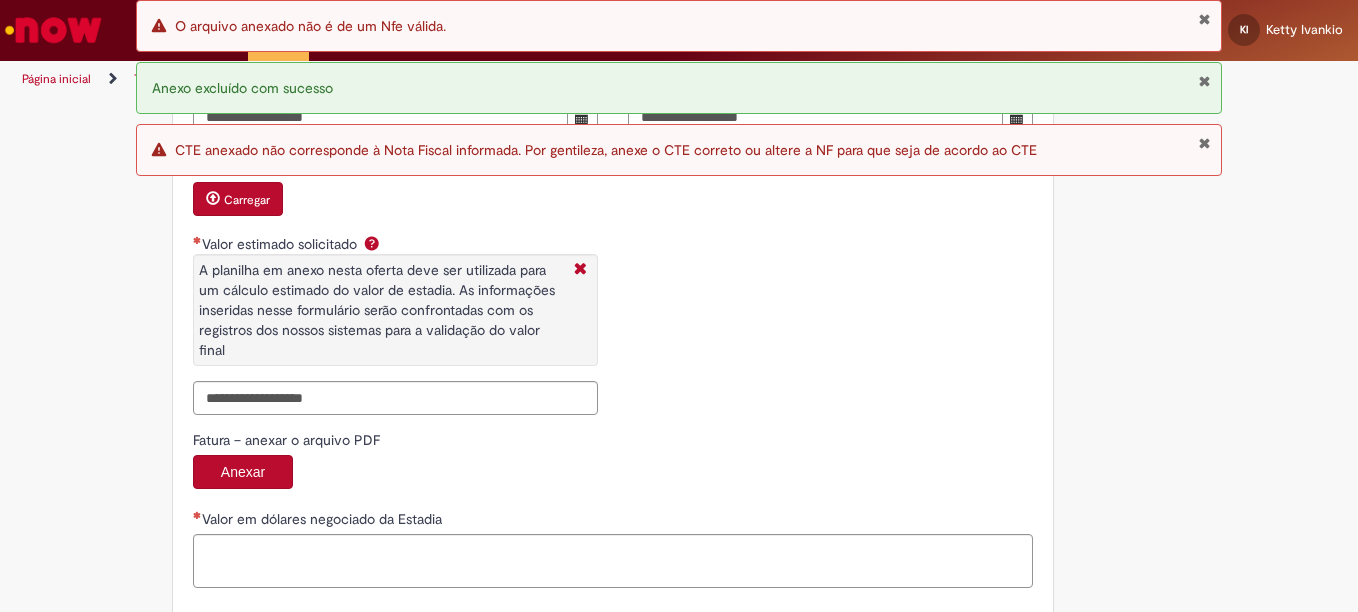 click on "A planilha em anexo nesta oferta deve ser utilizada para um cálculo estimado do valor de estadia. As informações inseridas nesse formulário serão confrontadas com os registros dos nossos sistemas para a validação do valor final" at bounding box center [395, 305] 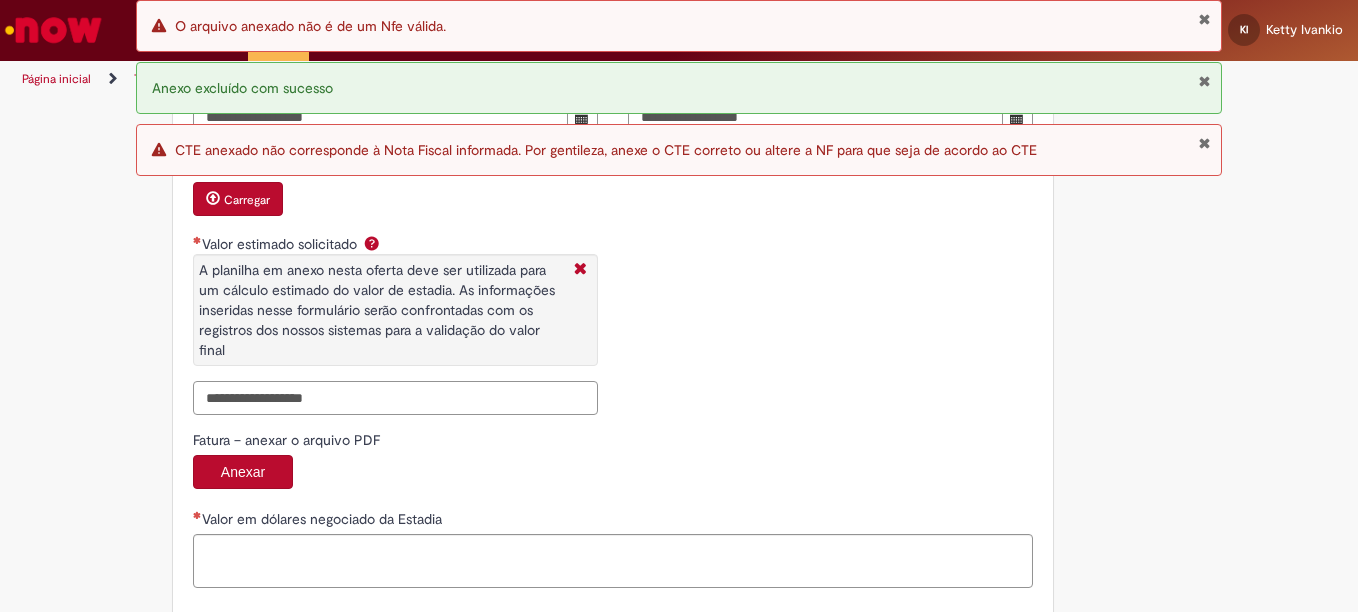 click on "Valor estimado solicitado A planilha em anexo nesta oferta deve ser utilizada para um cálculo estimado do valor de estadia. As informações inseridas nesse formulário serão confrontadas com os registros dos nossos sistemas para a validação do valor final" at bounding box center (395, 398) 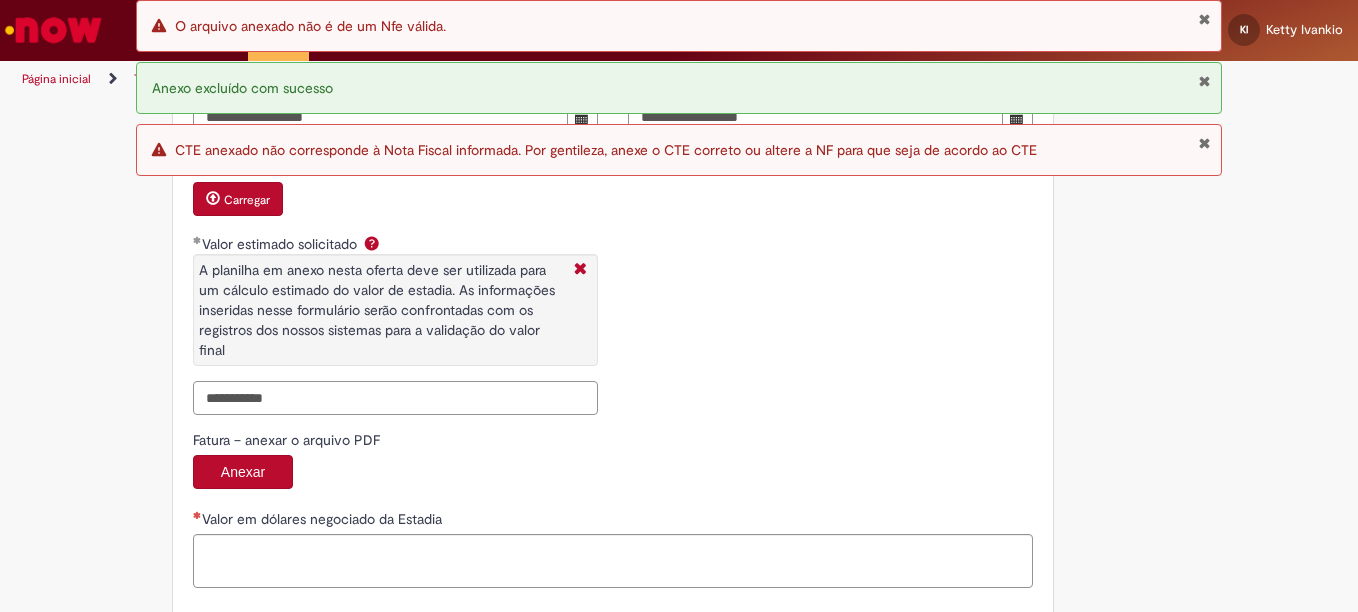 type on "**********" 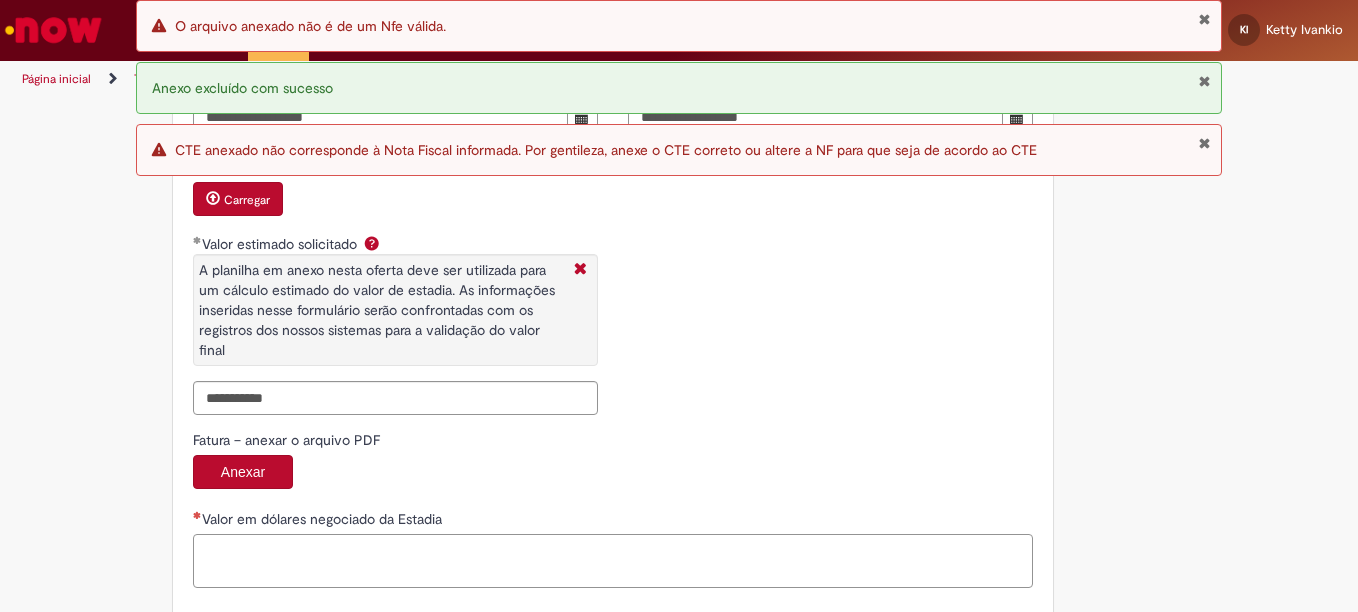click on "Valor em dólares negociado da Estadia" at bounding box center (613, 561) 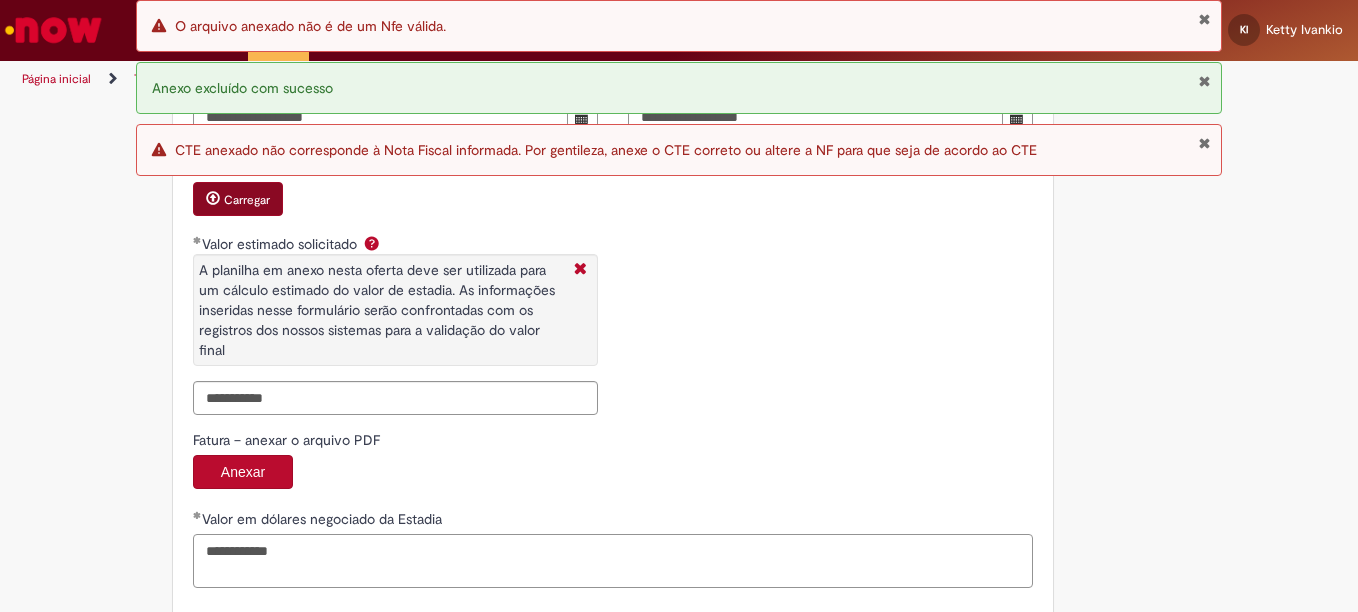 type on "**********" 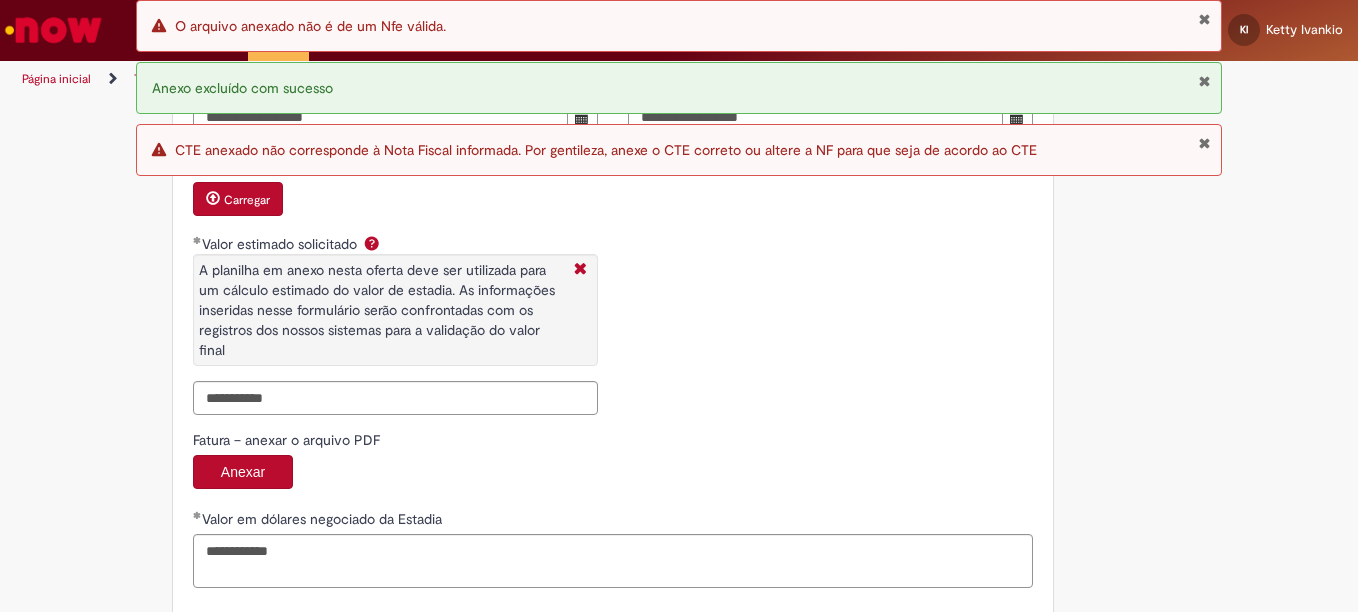 click on "Carregar" at bounding box center [247, 200] 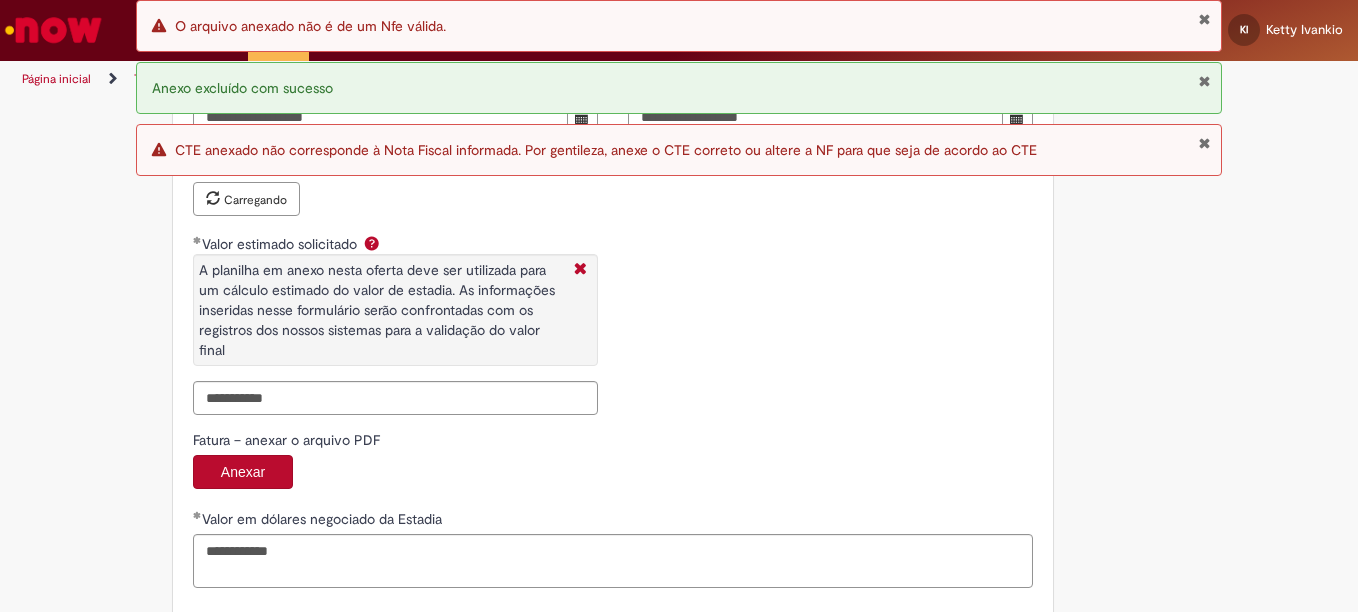 scroll, scrollTop: 2847, scrollLeft: 0, axis: vertical 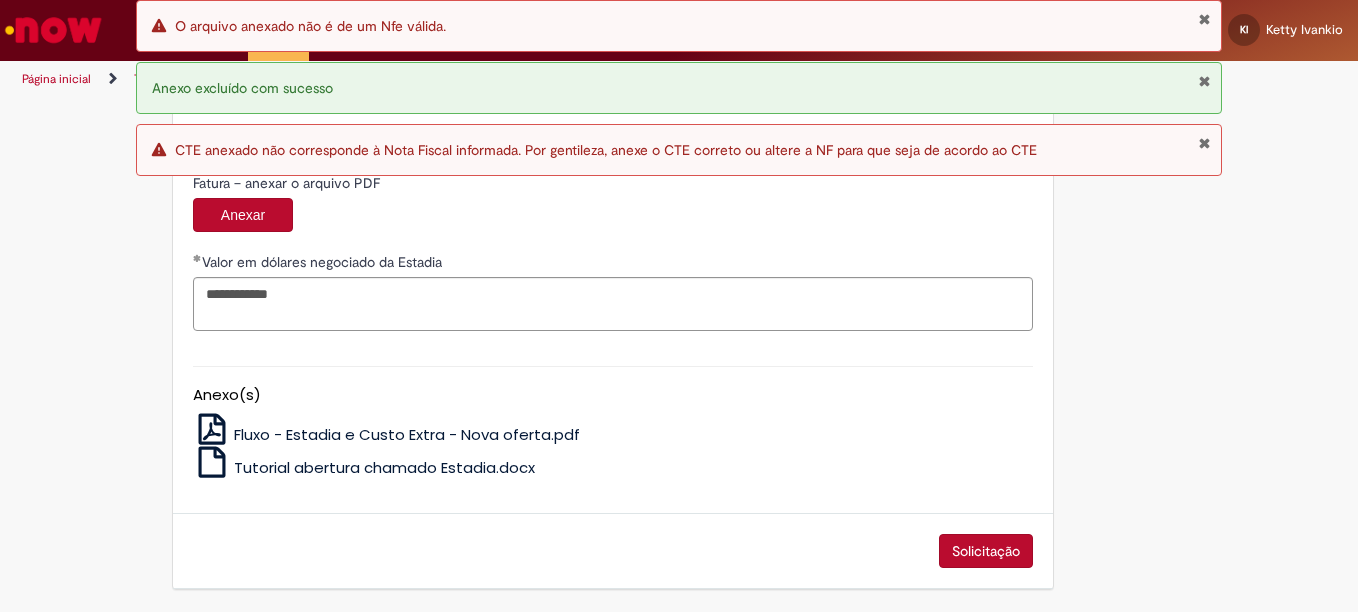 click on "Solicitação" at bounding box center (986, 551) 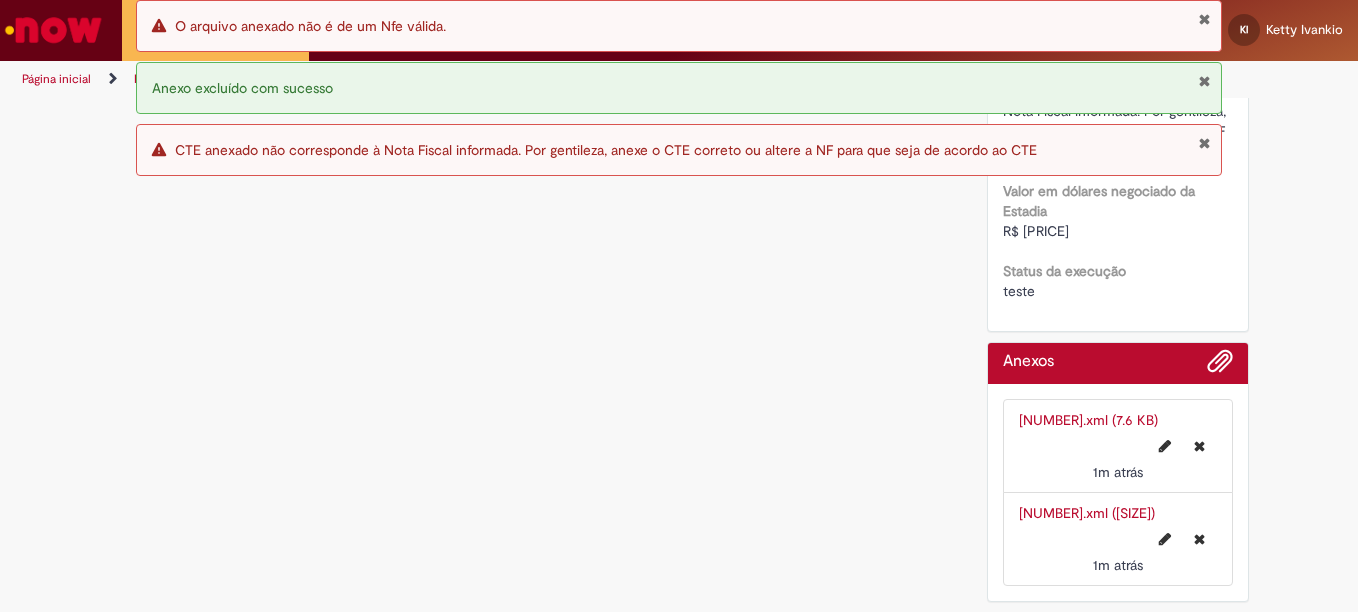 scroll, scrollTop: 0, scrollLeft: 0, axis: both 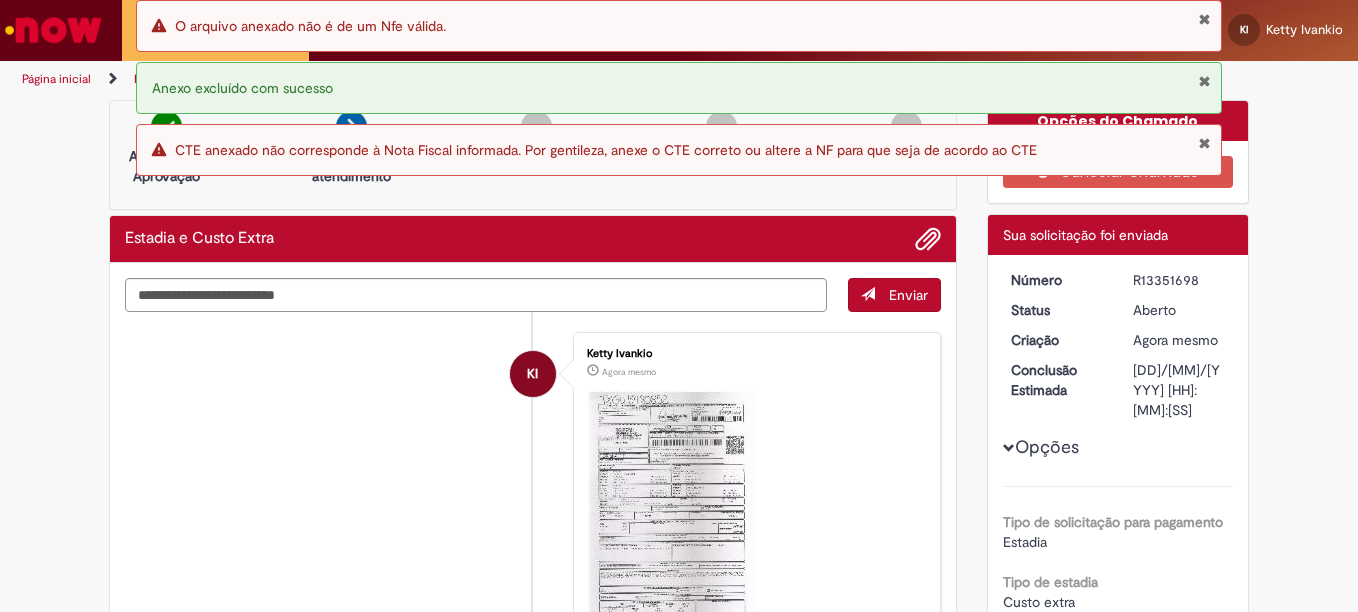 click on "R13351698" at bounding box center [1179, 280] 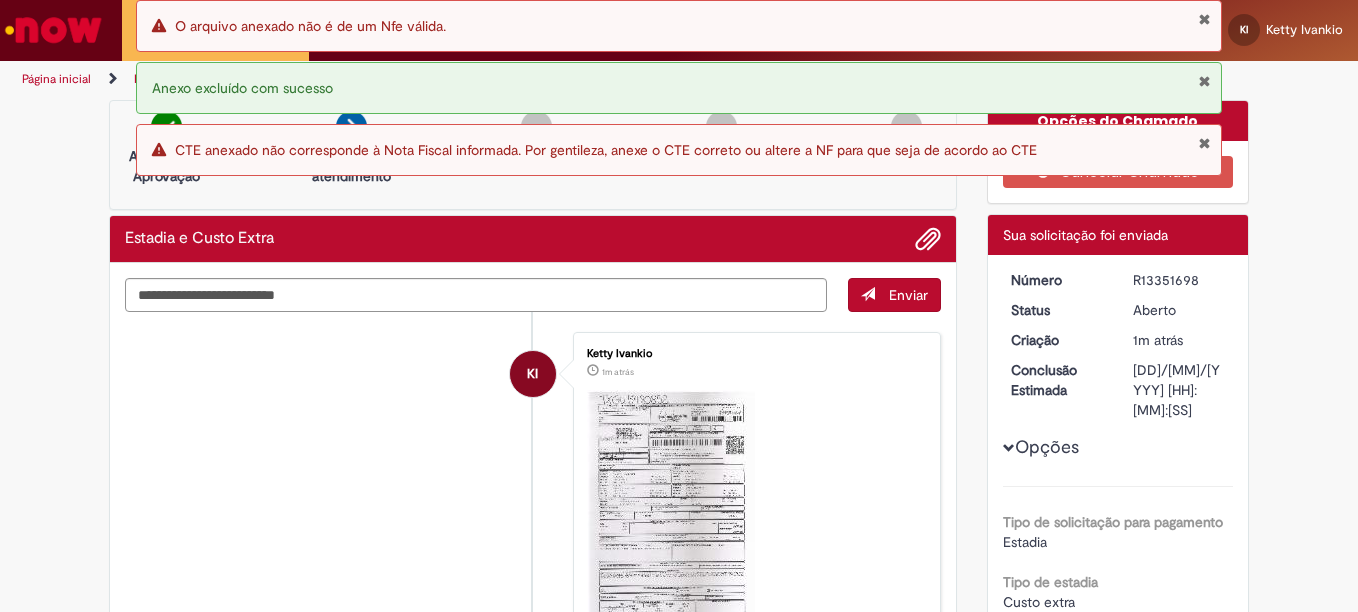 click at bounding box center (1204, 19) 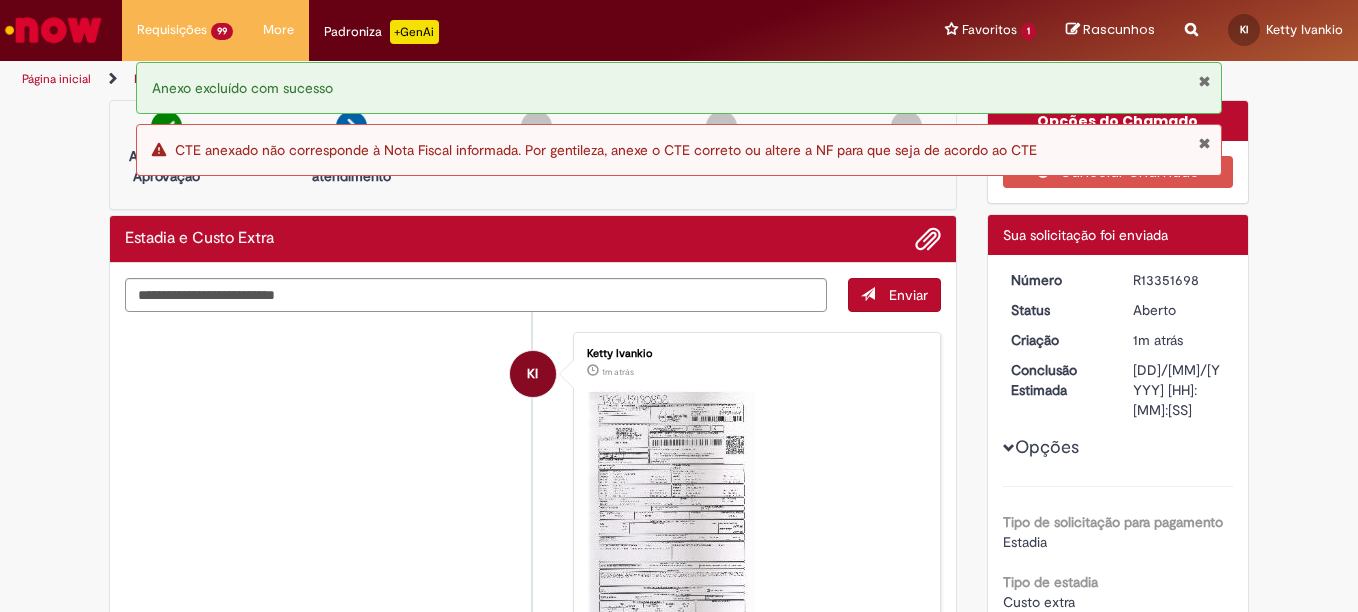 click at bounding box center [1204, 19] 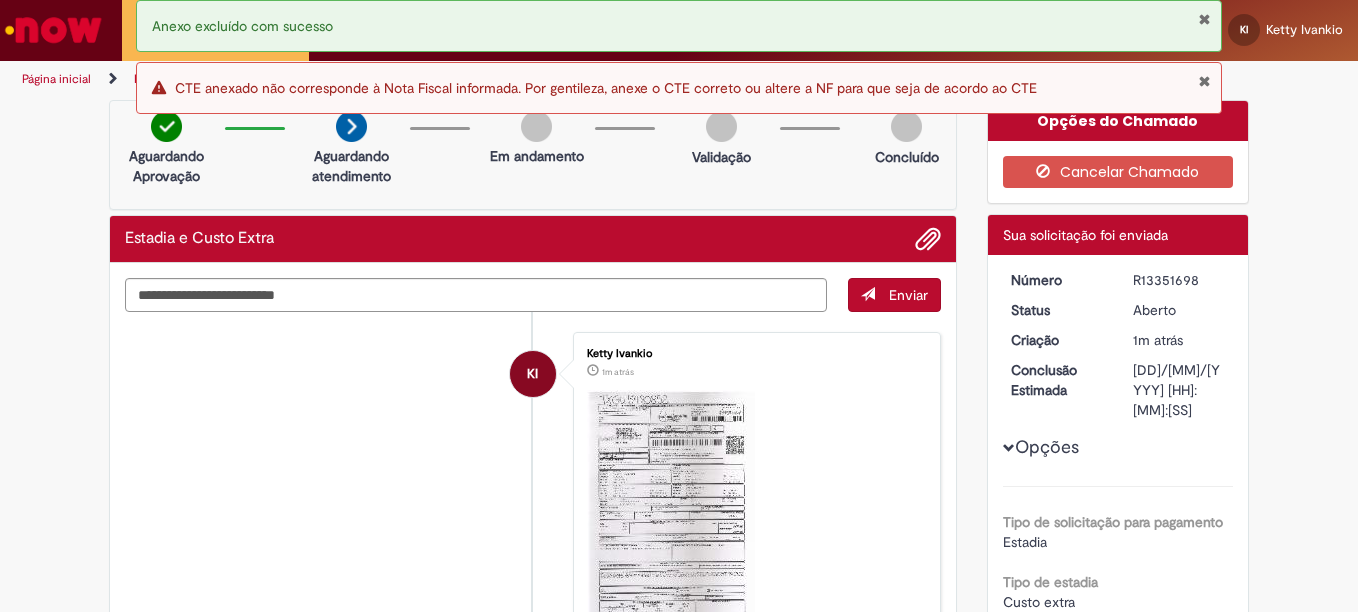 click at bounding box center (1204, 19) 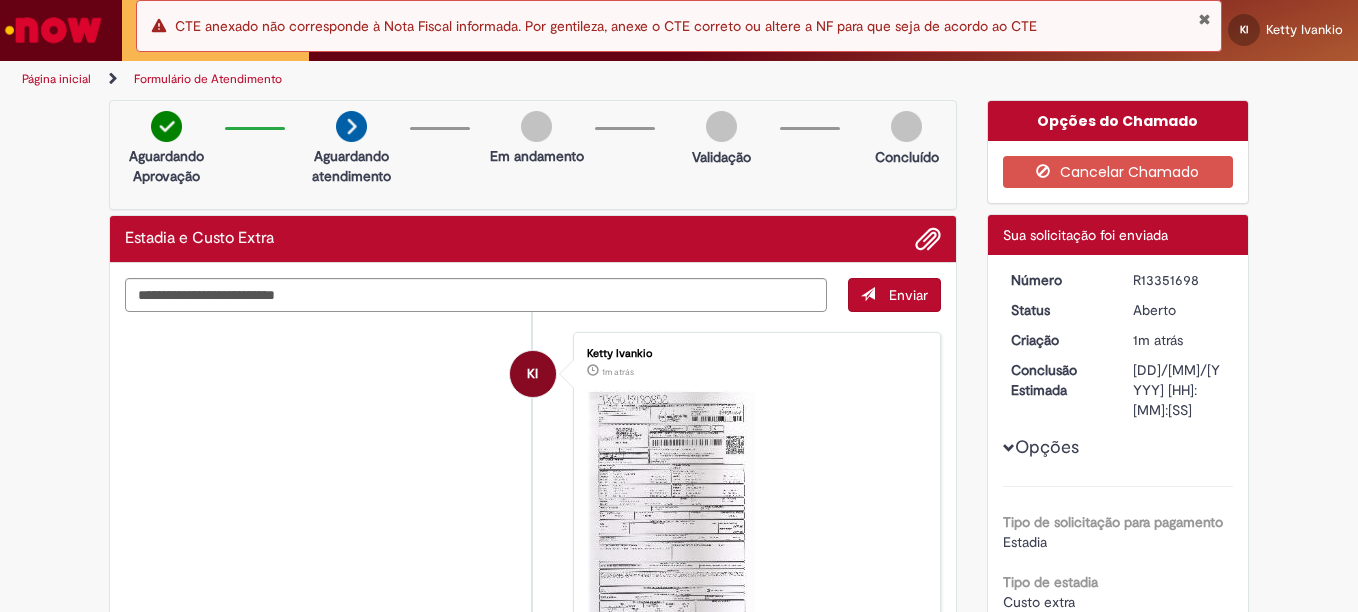 click at bounding box center [1204, 19] 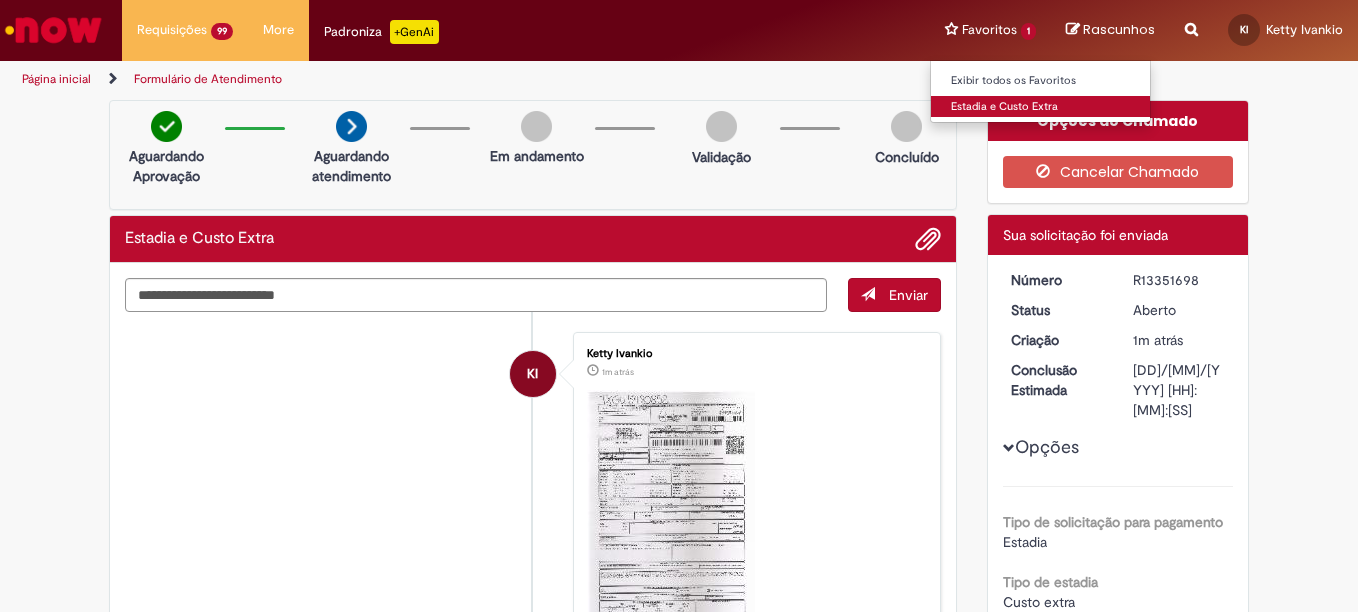 click on "Estadia e Custo Extra" at bounding box center [1041, 107] 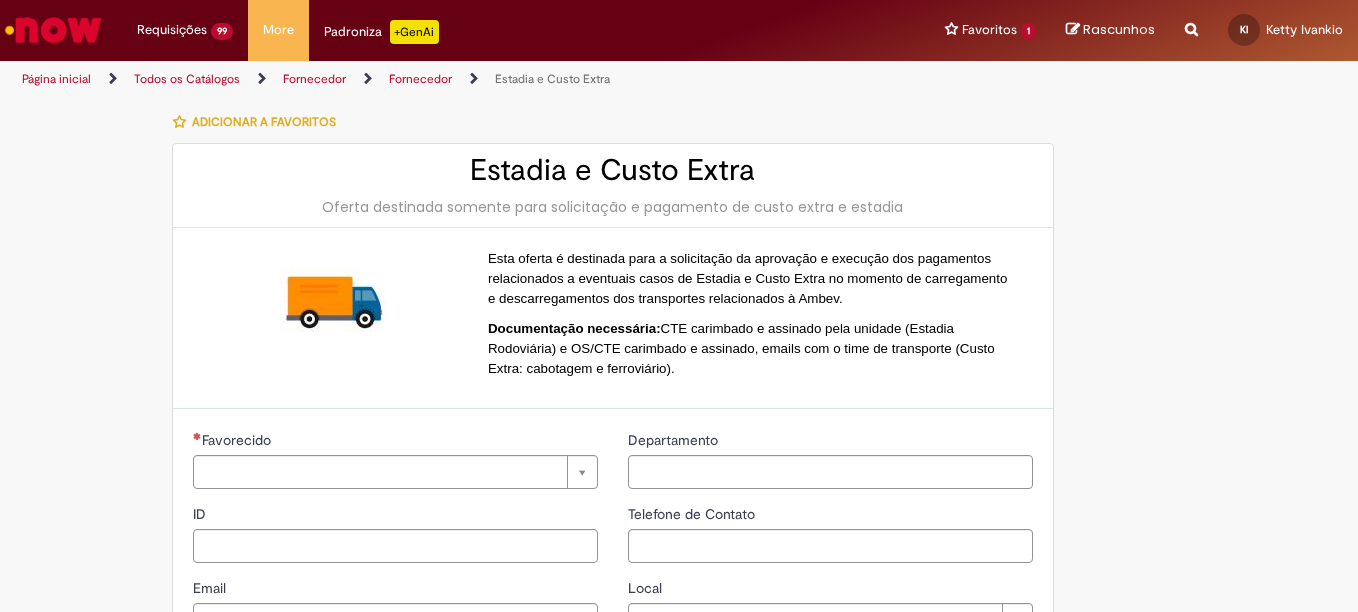 type on "**********" 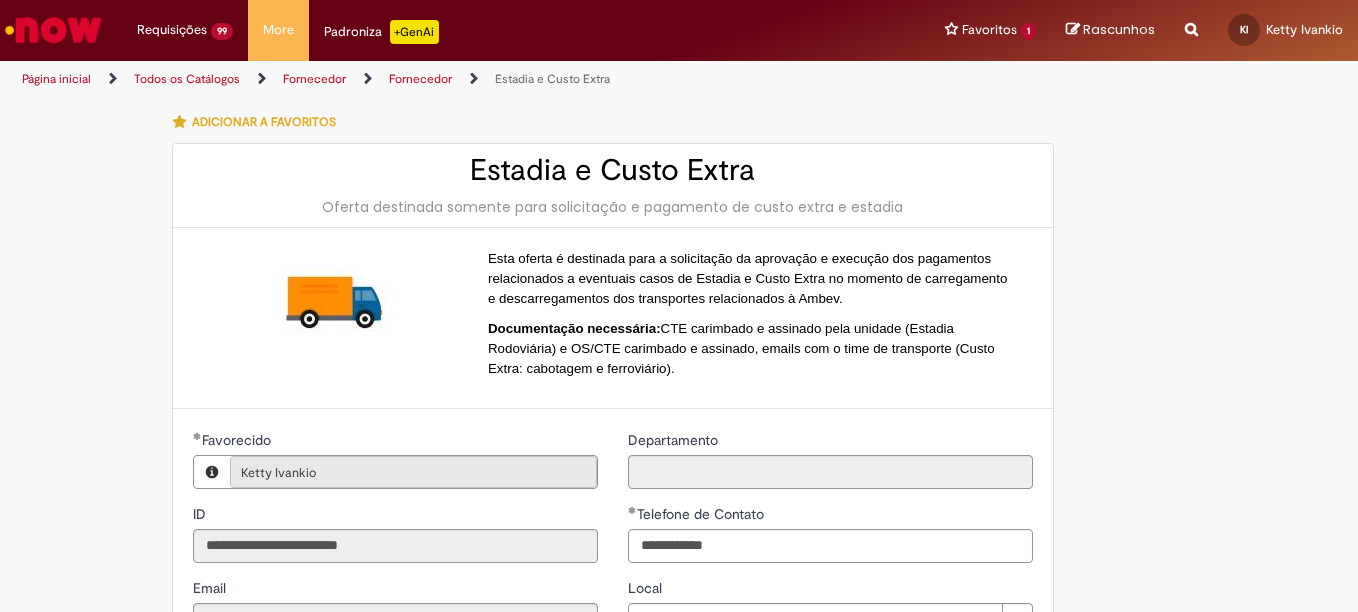 type on "**********" 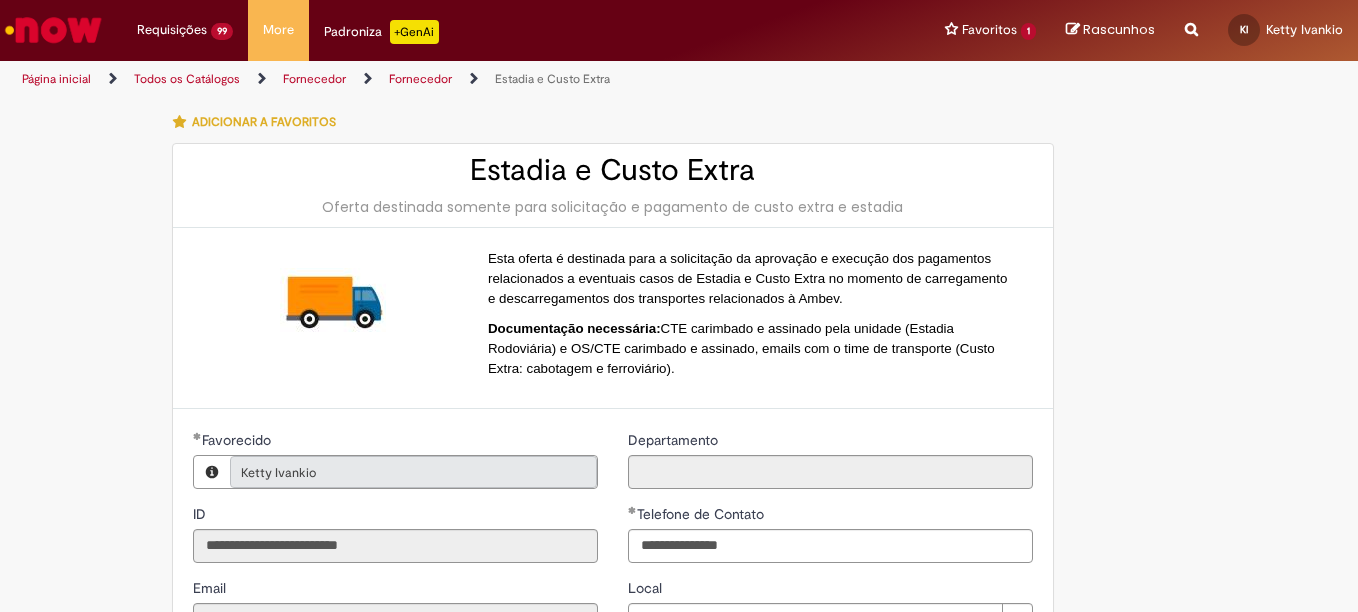 type on "**********" 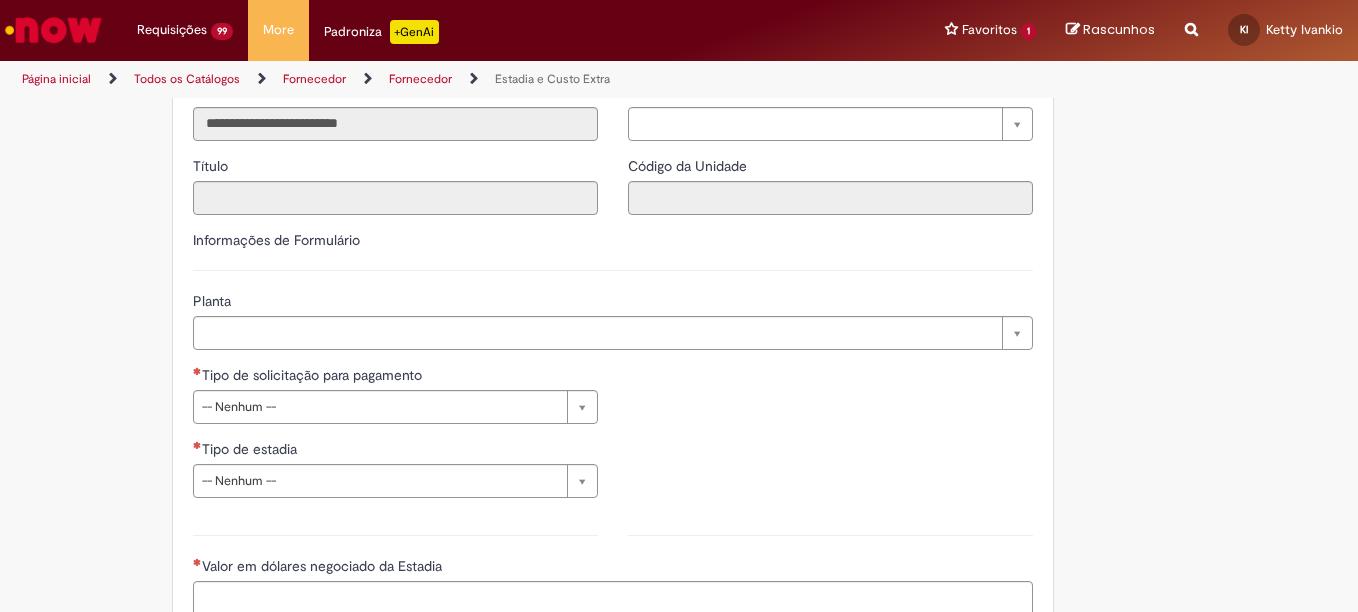 scroll, scrollTop: 493, scrollLeft: 0, axis: vertical 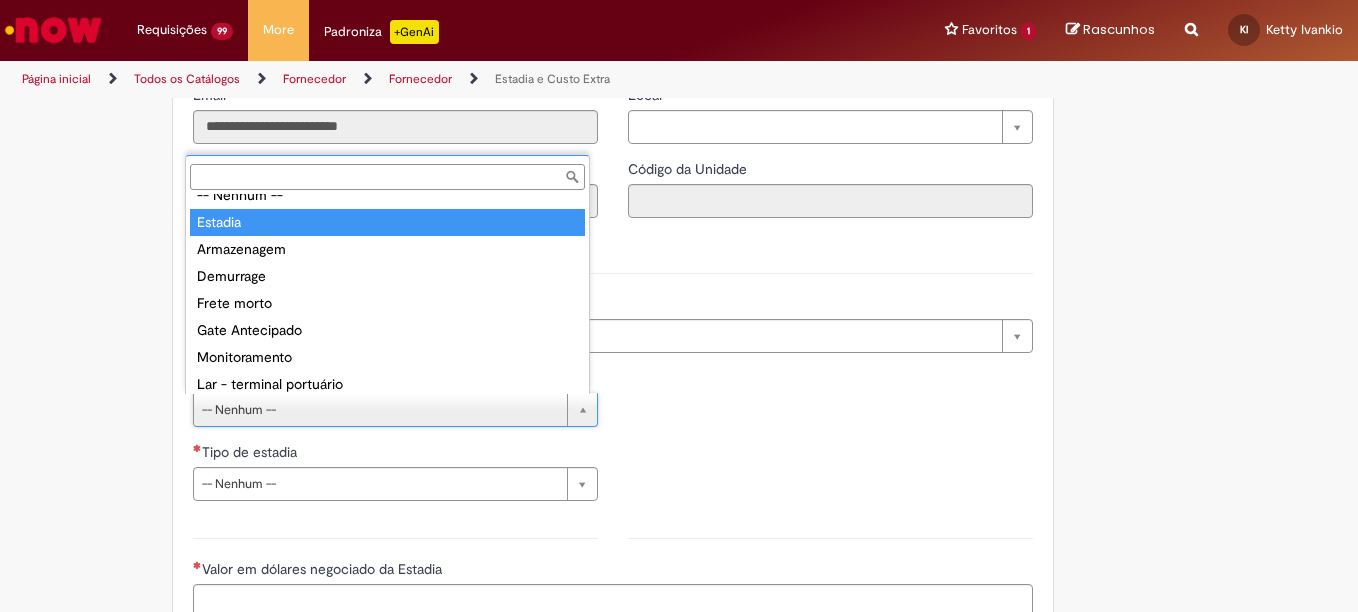 type on "*******" 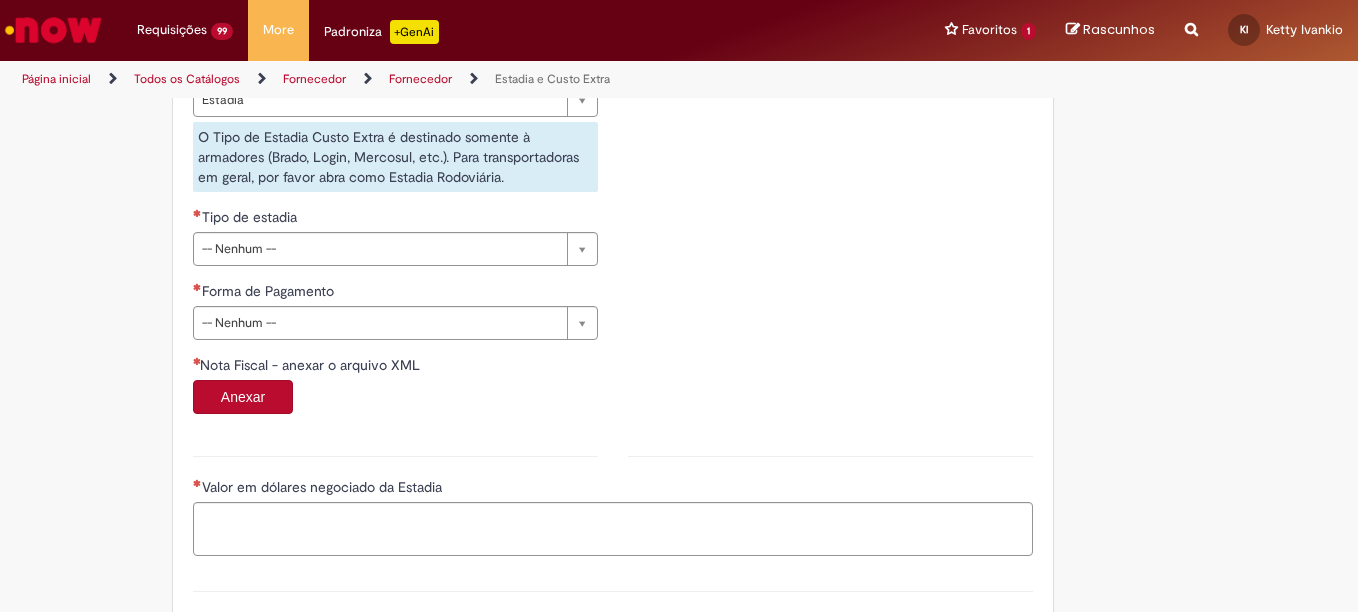 scroll, scrollTop: 806, scrollLeft: 0, axis: vertical 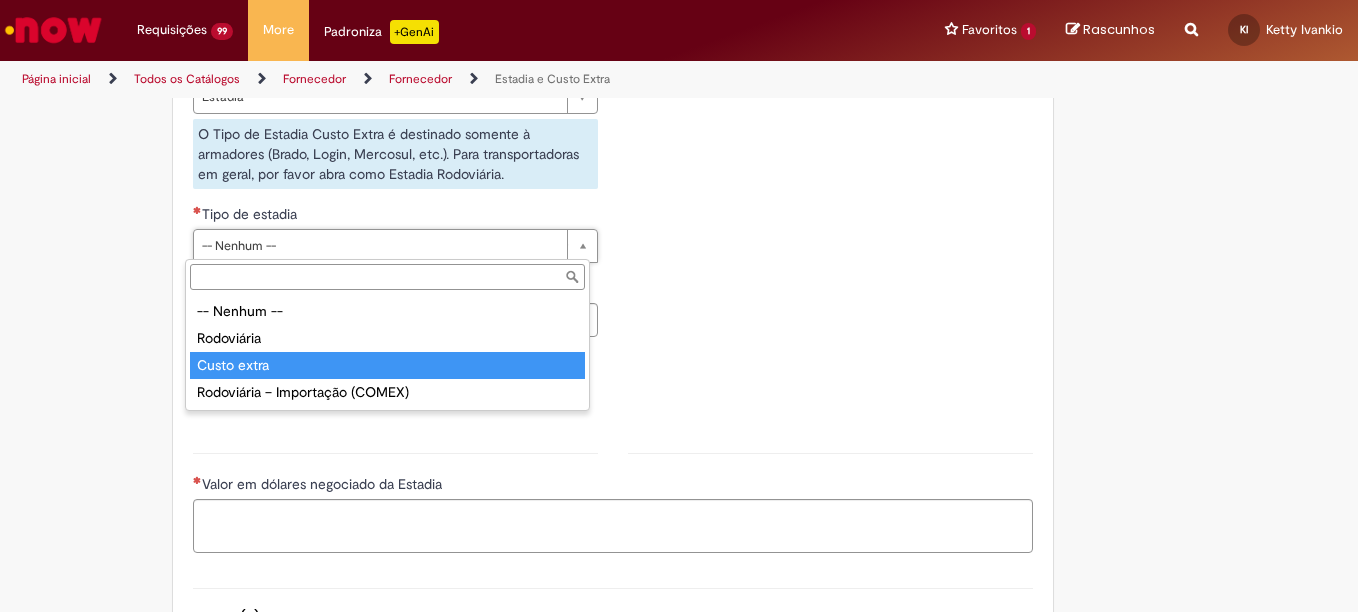 type on "**********" 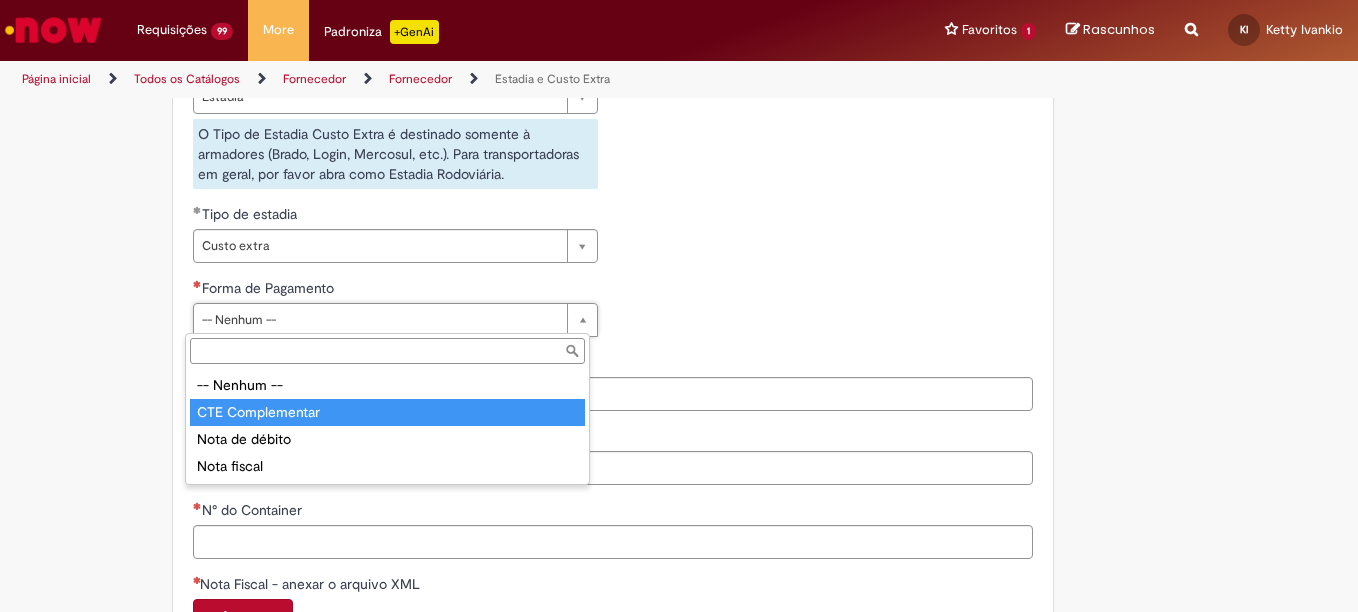 type on "**********" 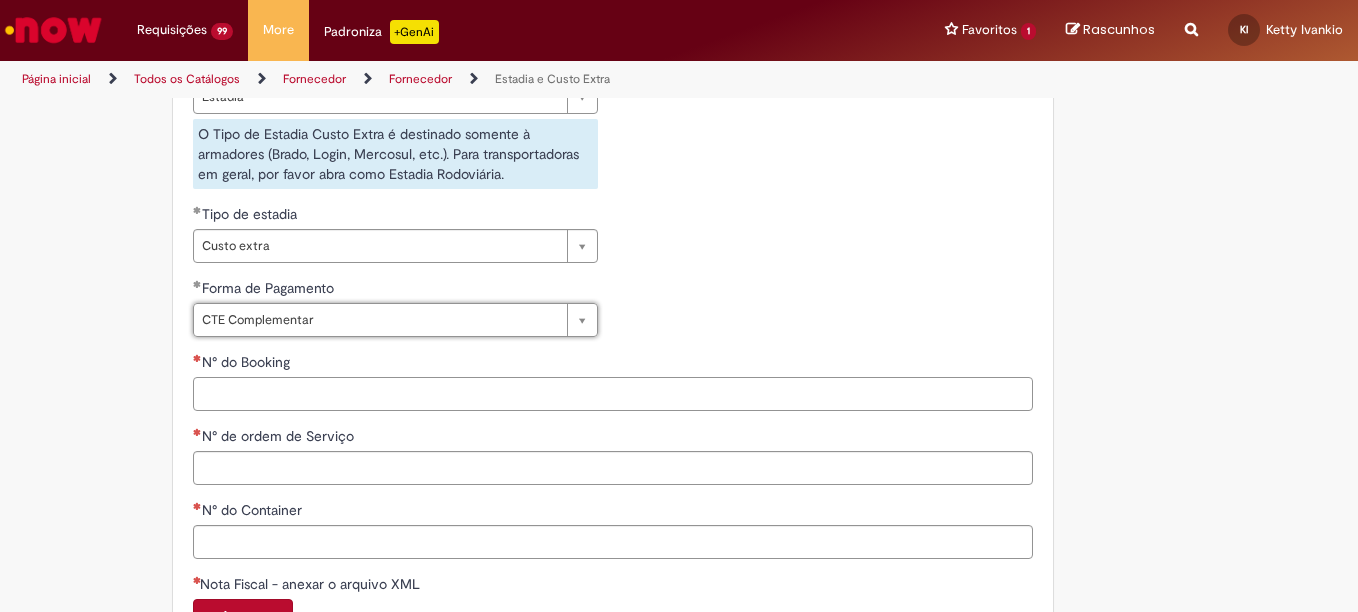 click on "N° do Booking" at bounding box center [613, 394] 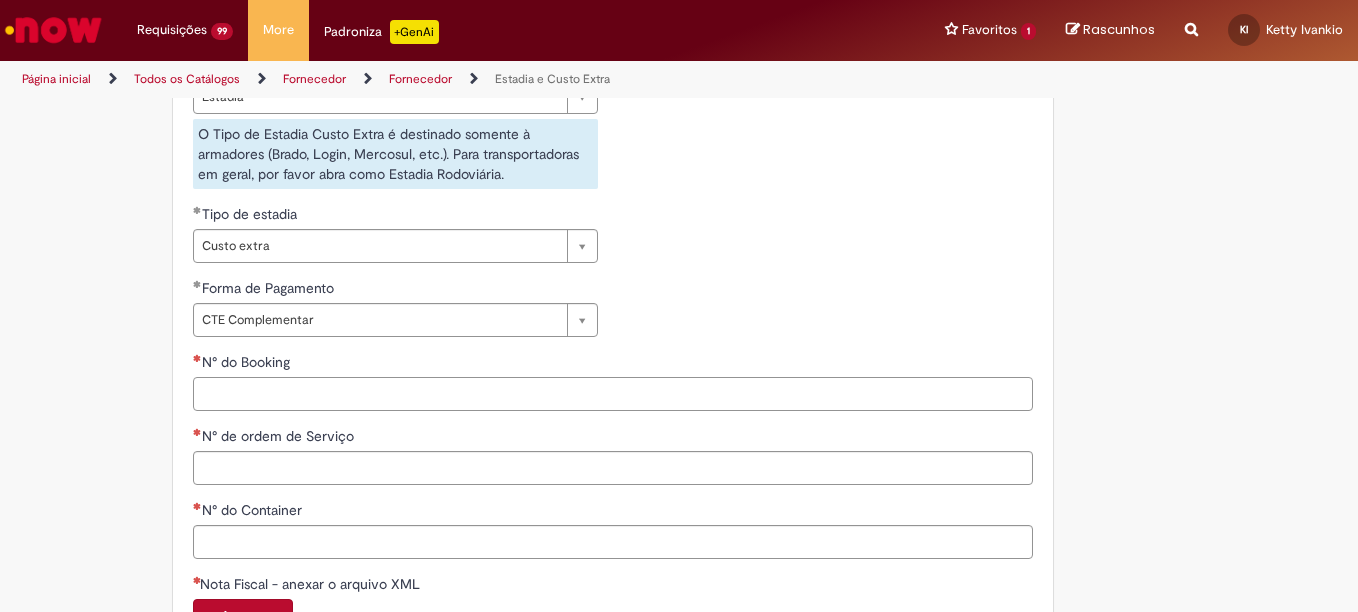paste on "**********" 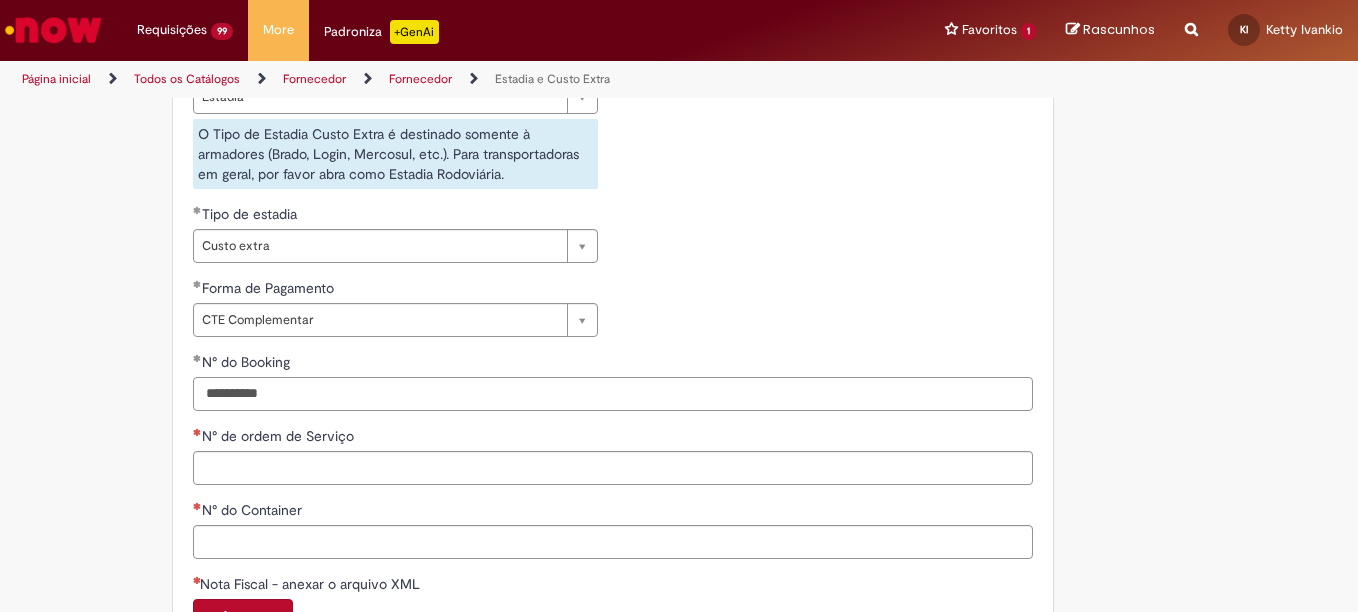 type on "**********" 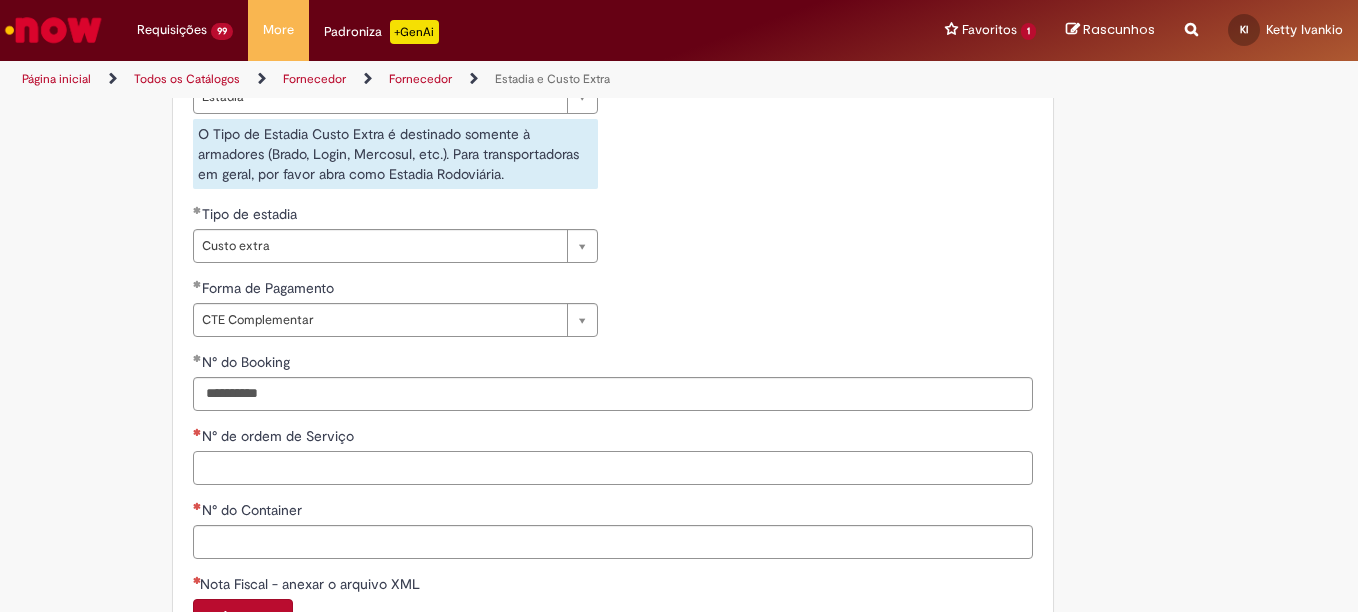click on "N° de ordem de Serviço" at bounding box center [613, 468] 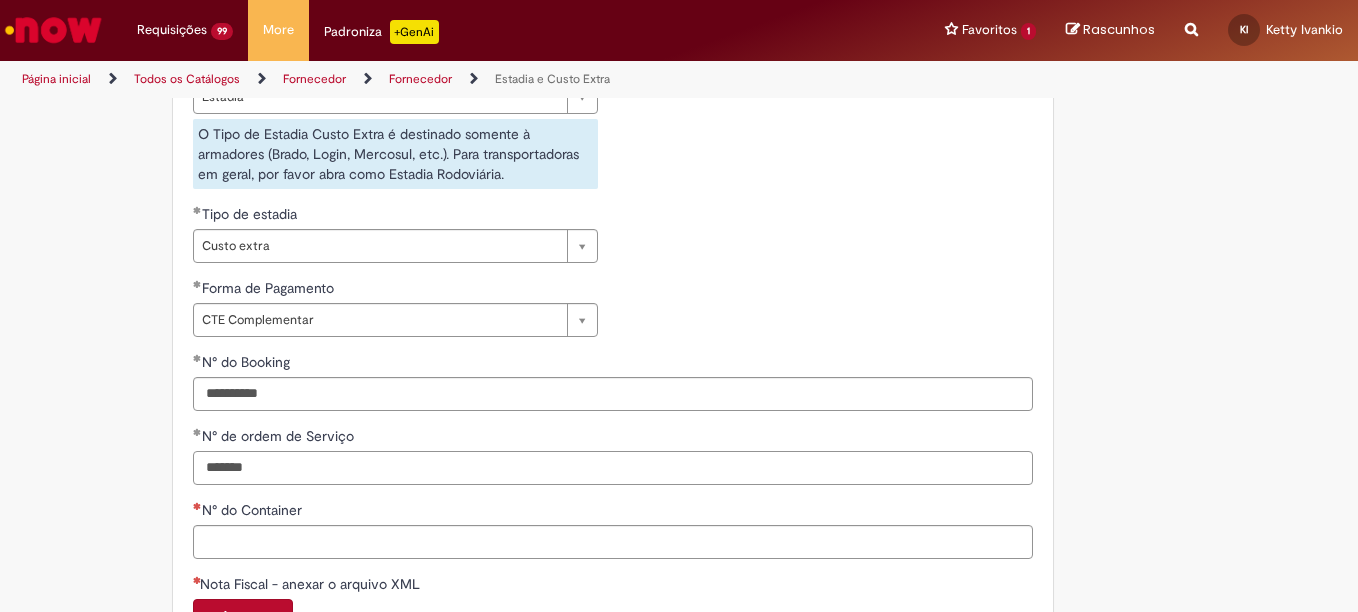 type on "*******" 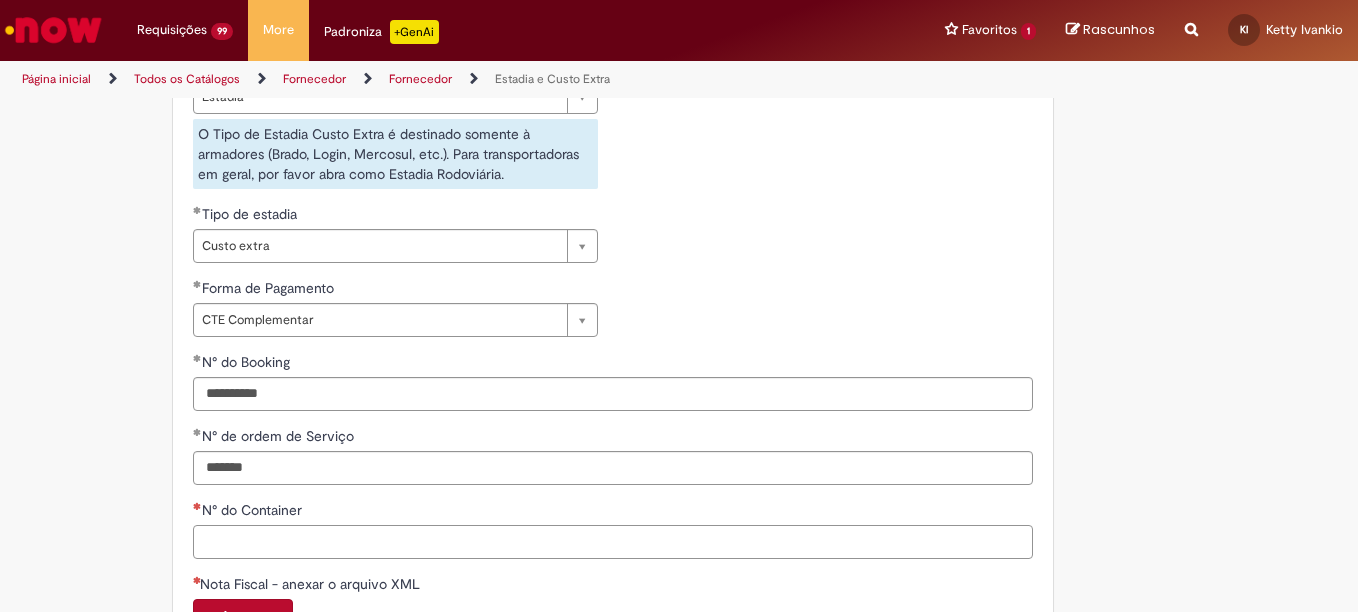 click on "N° do Container" at bounding box center (613, 542) 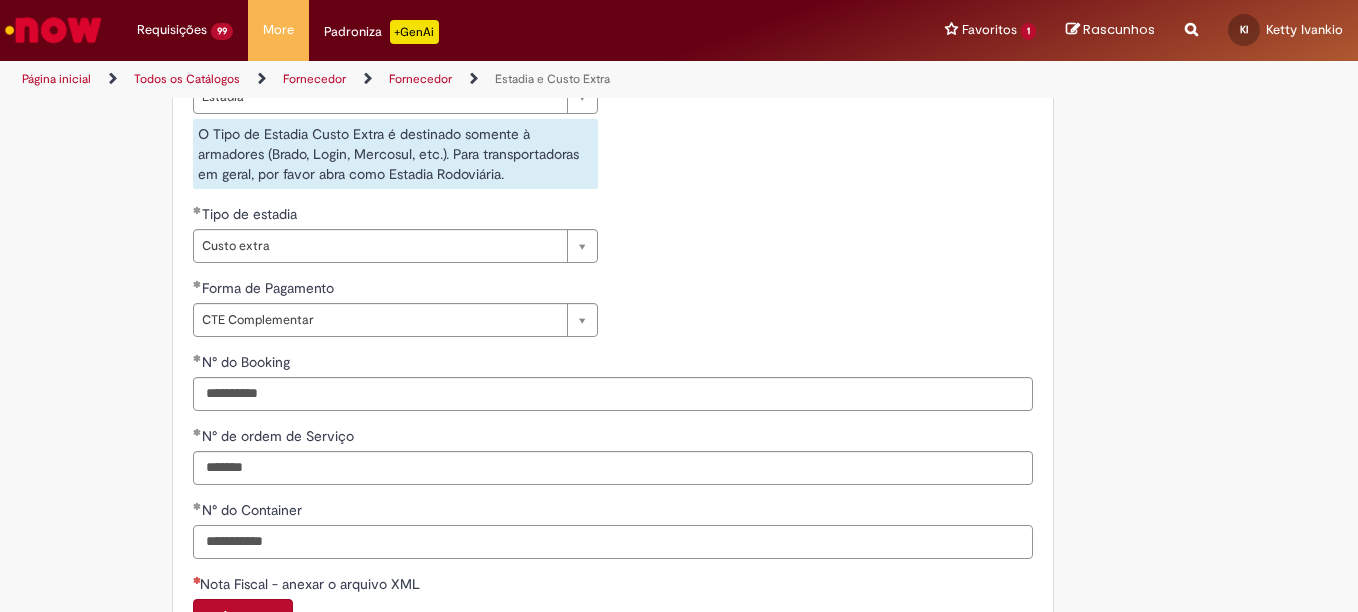 type on "**********" 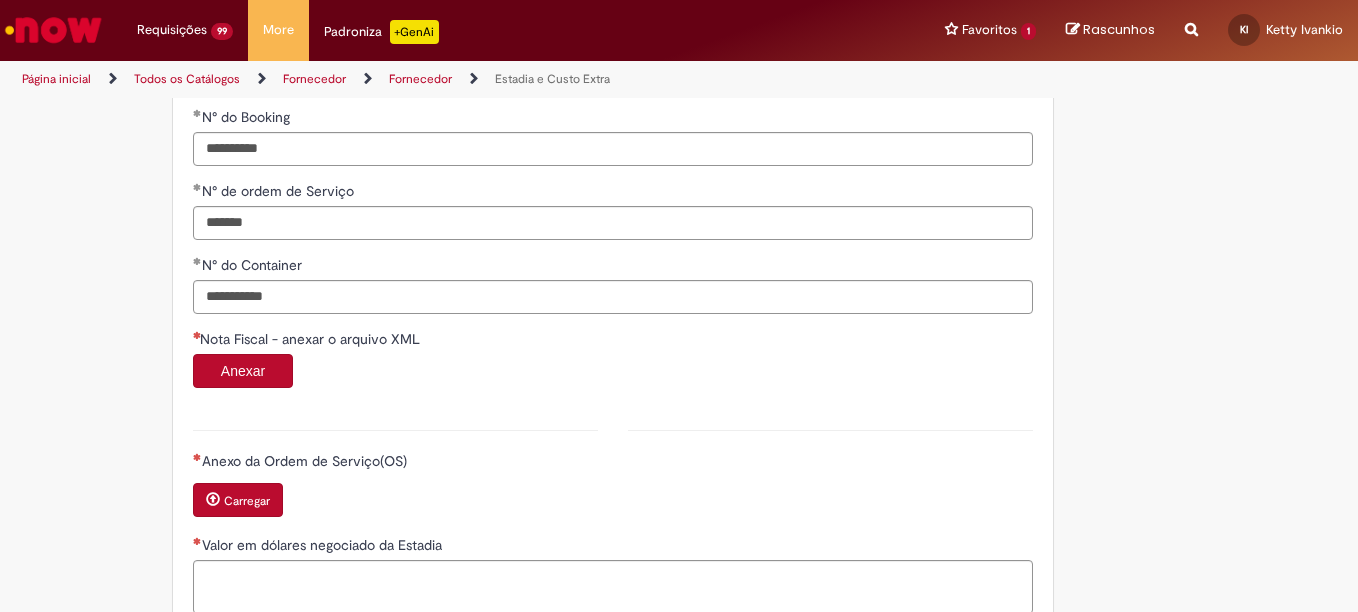 scroll, scrollTop: 1055, scrollLeft: 0, axis: vertical 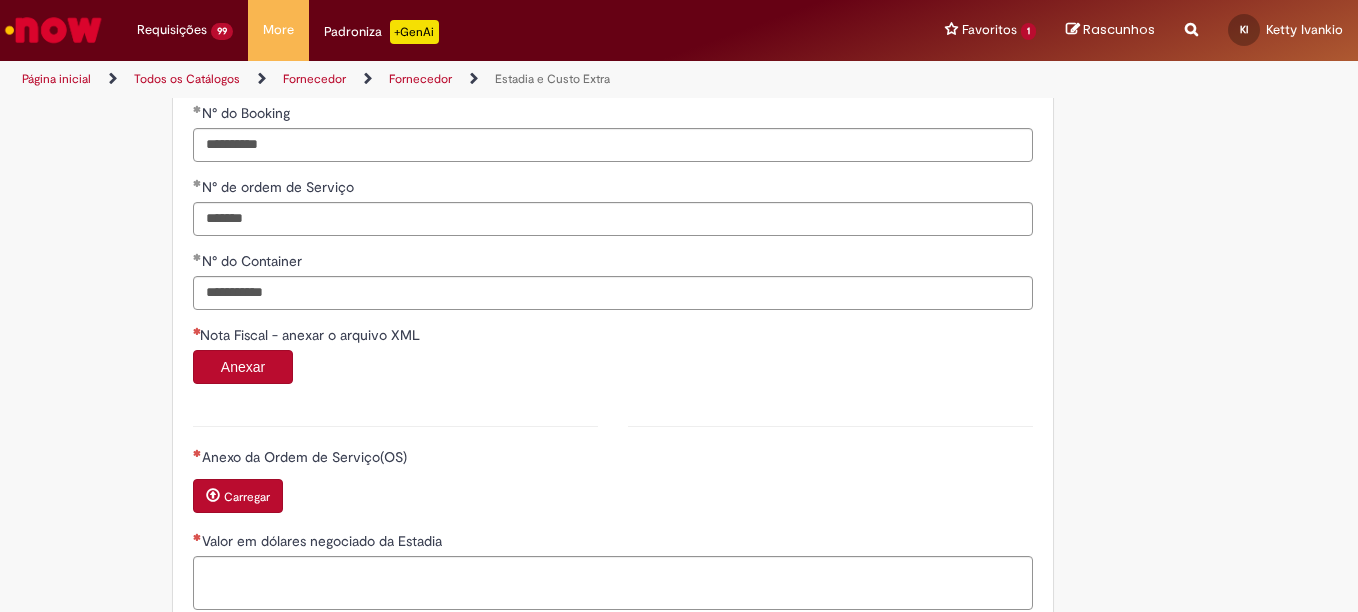 click on "Anexar" at bounding box center [243, 367] 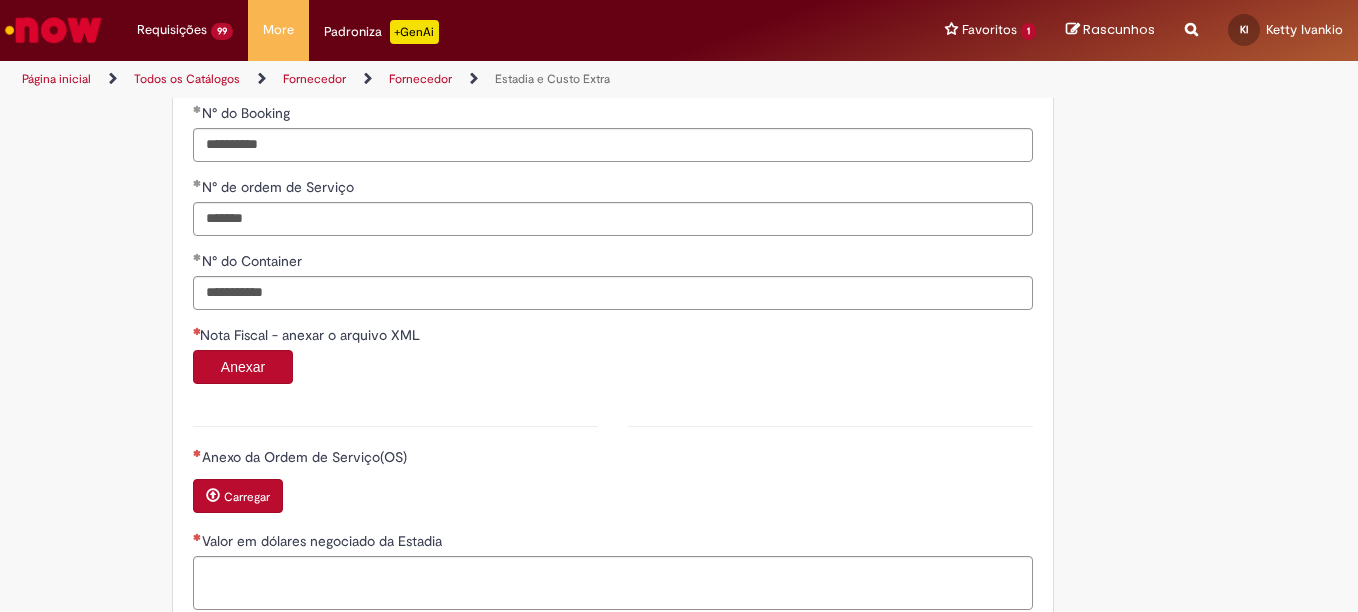type 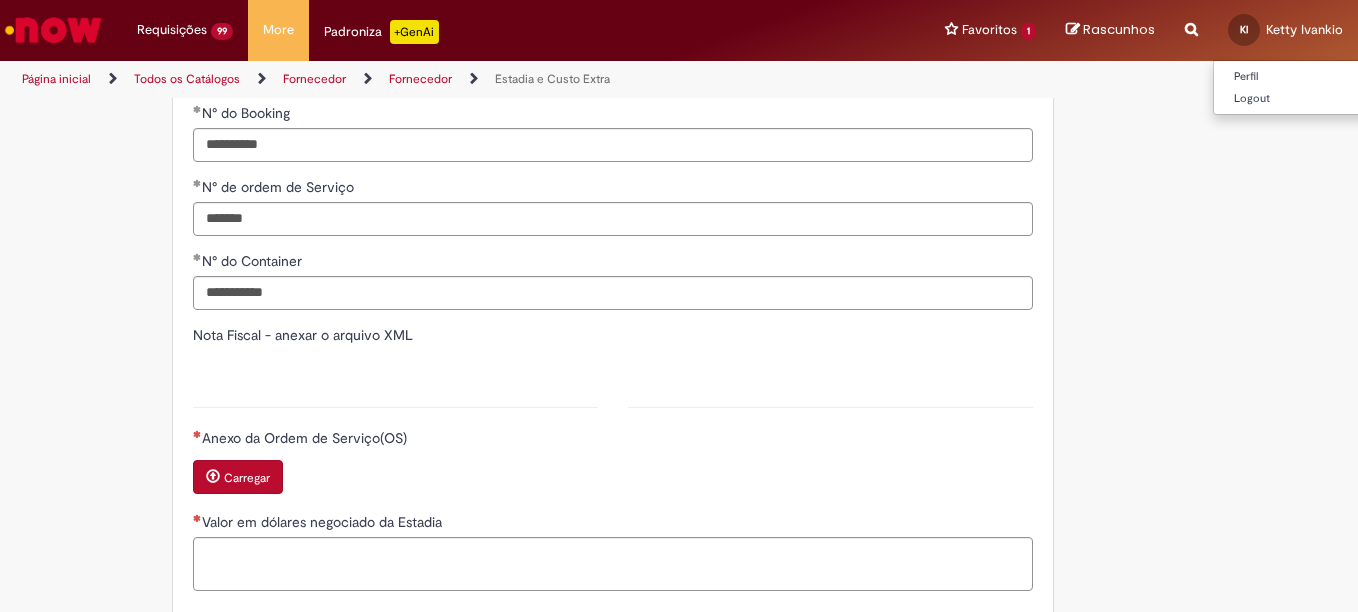 type on "*******" 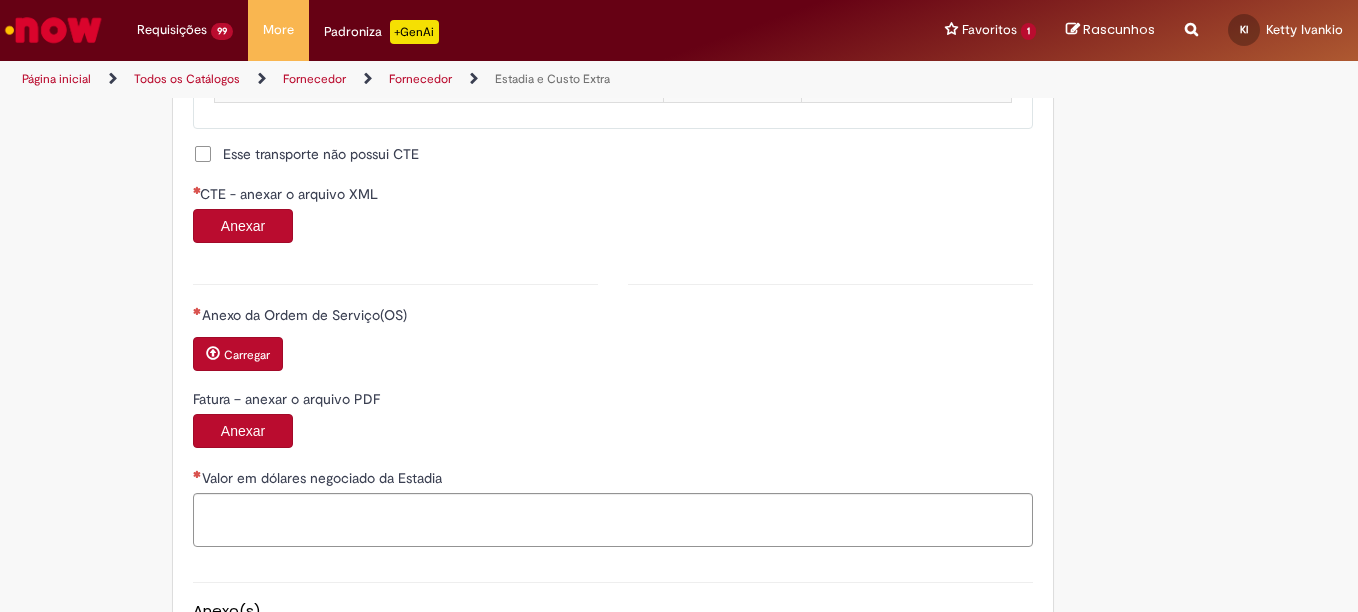 scroll, scrollTop: 2021, scrollLeft: 0, axis: vertical 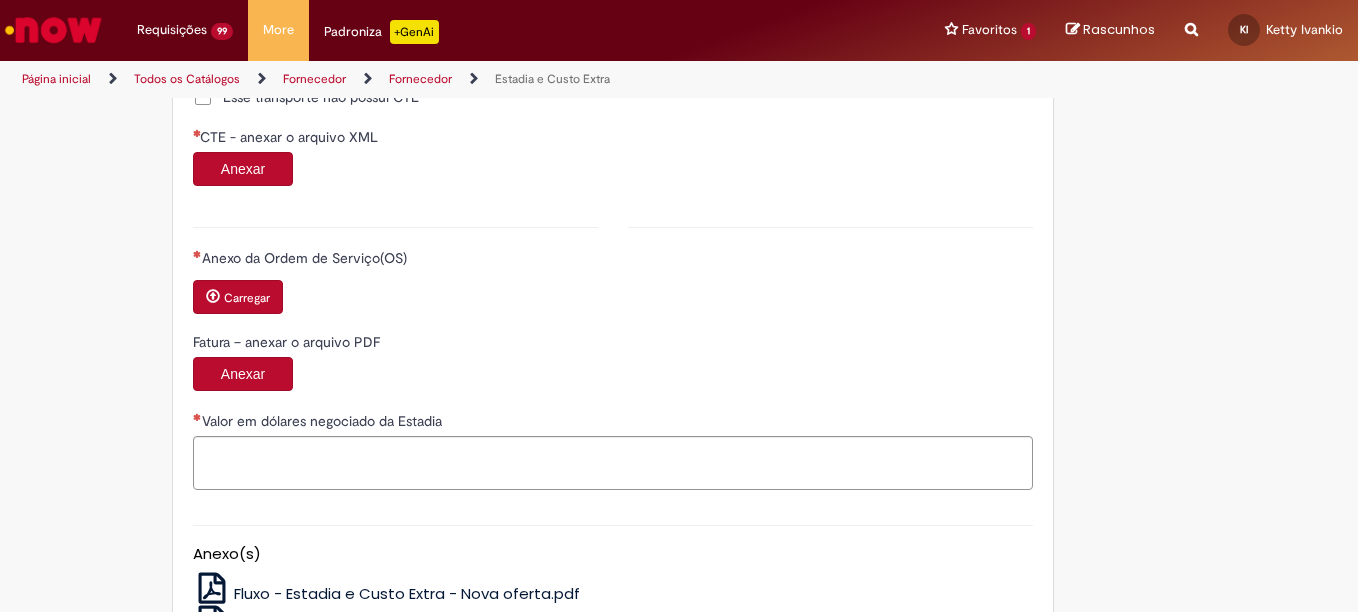 click on "Anexar" at bounding box center (243, 169) 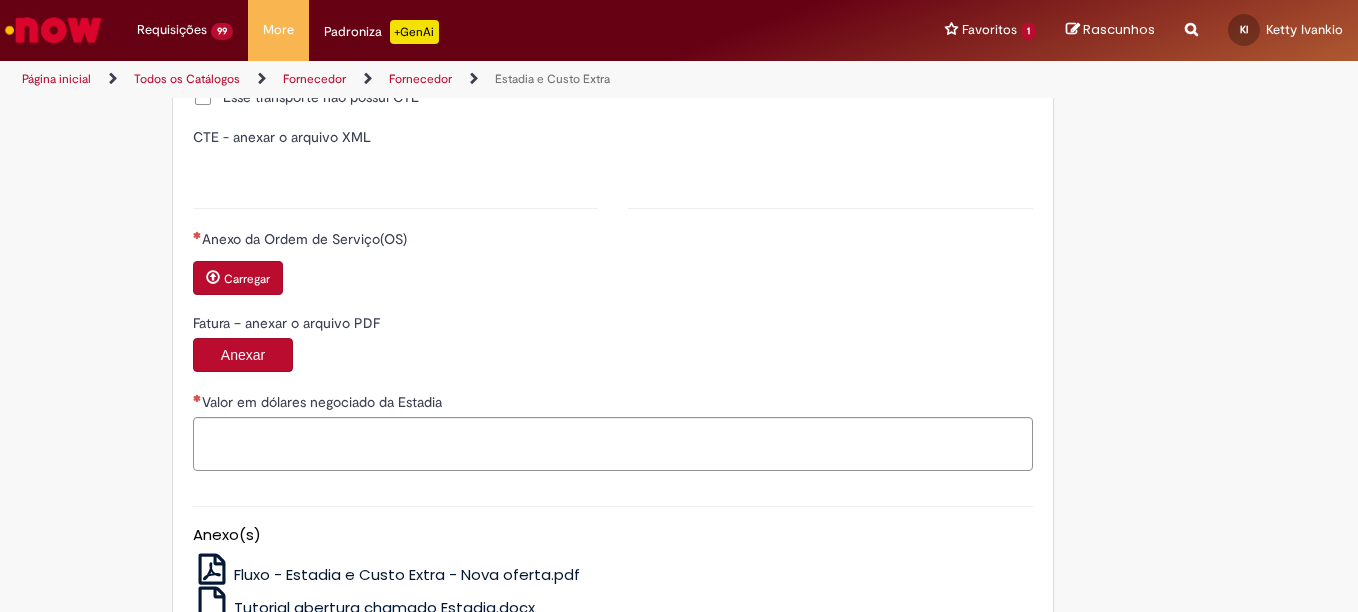 type on "**********" 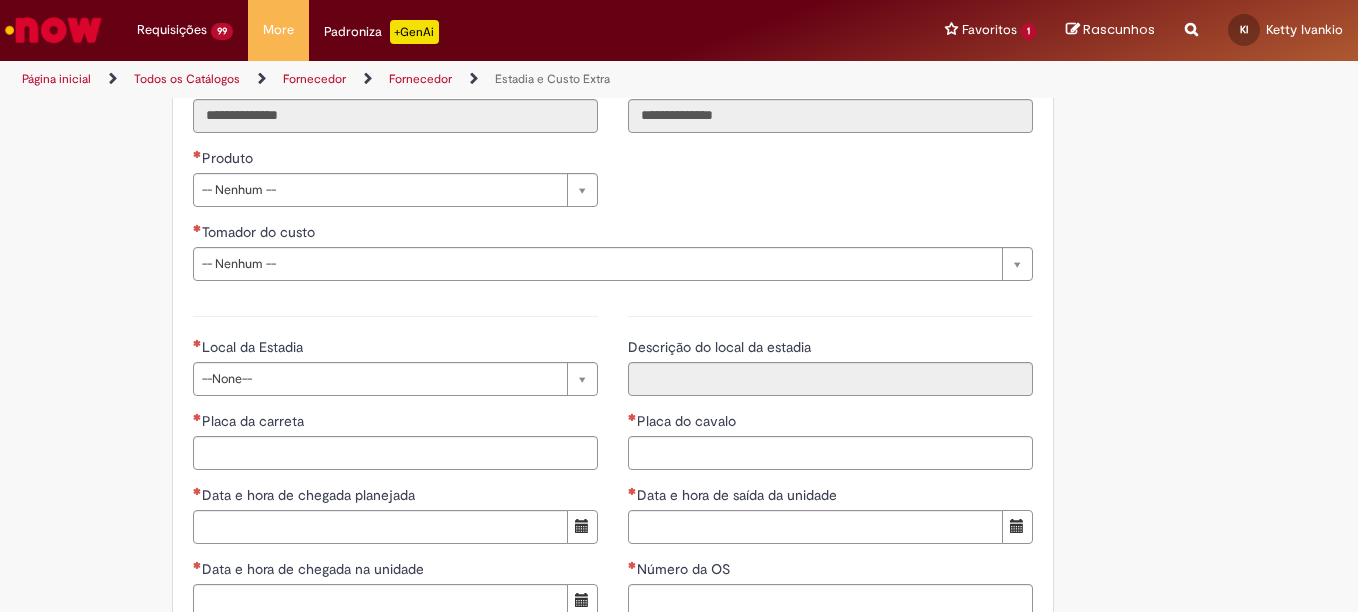 scroll, scrollTop: 2782, scrollLeft: 0, axis: vertical 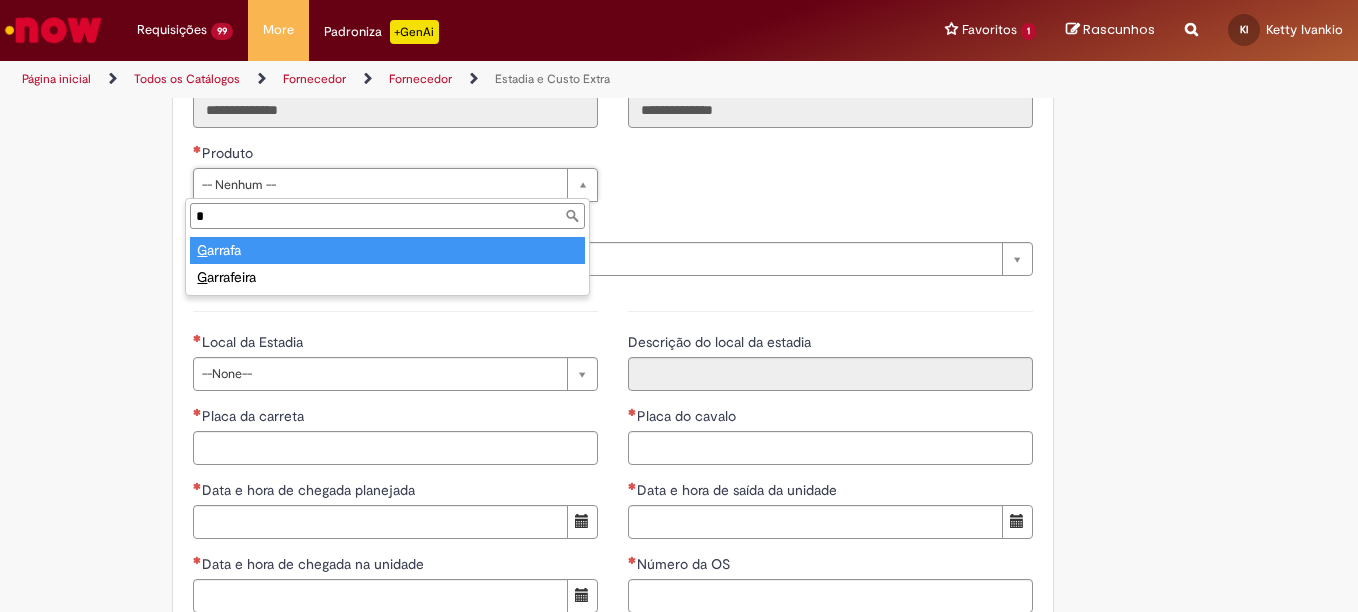 type on "*" 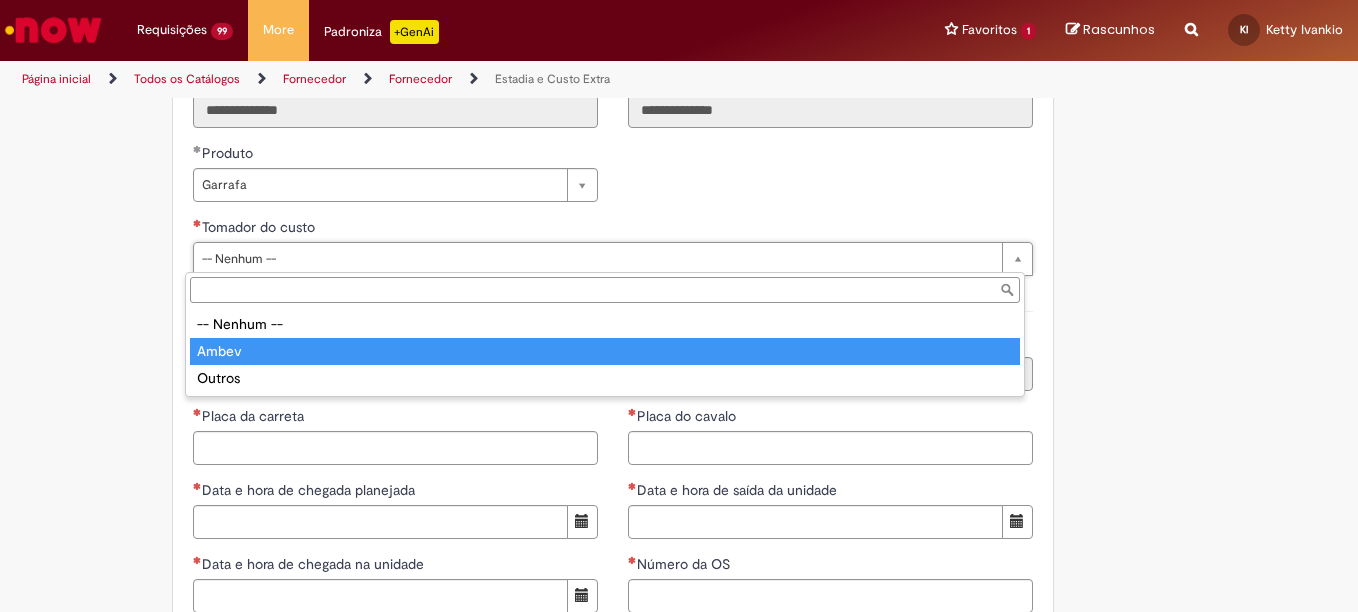 type on "*****" 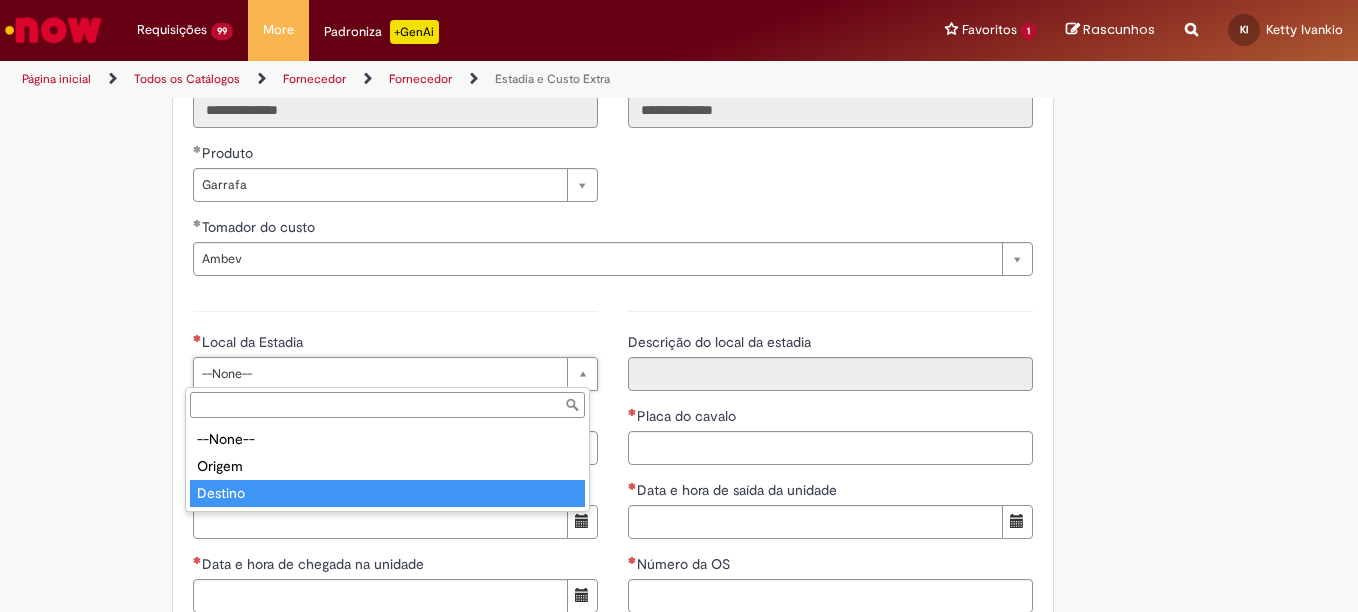type on "*******" 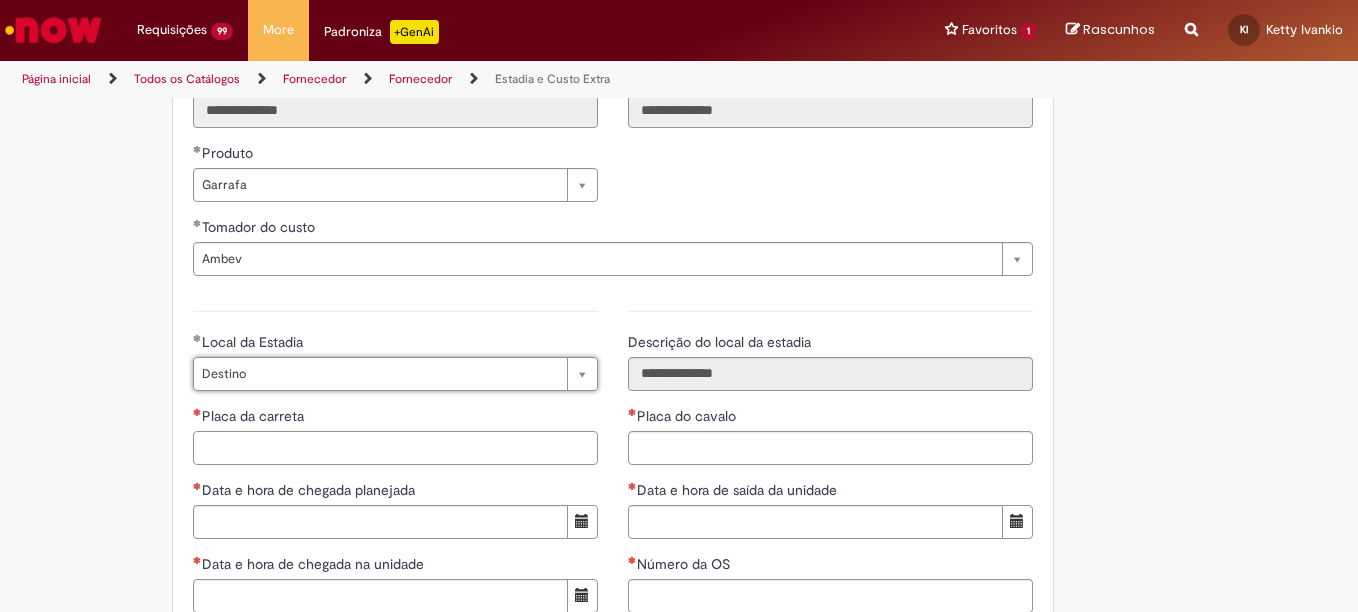 click on "Placa da carreta" at bounding box center (395, 448) 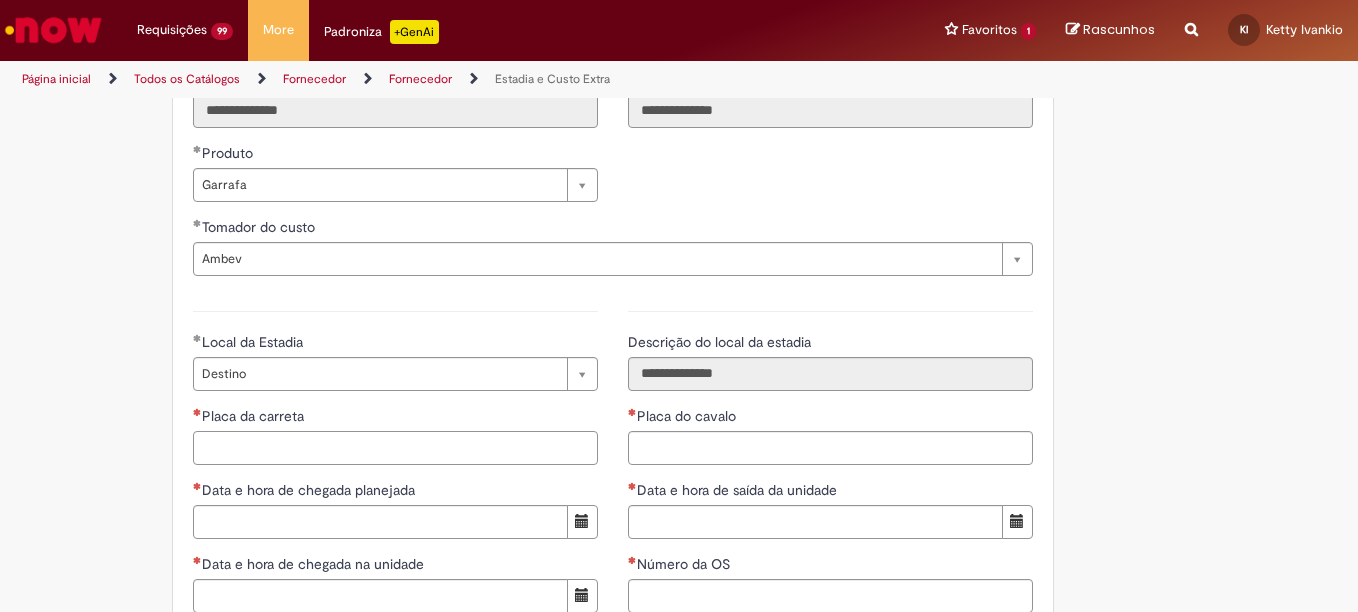 paste on "*******" 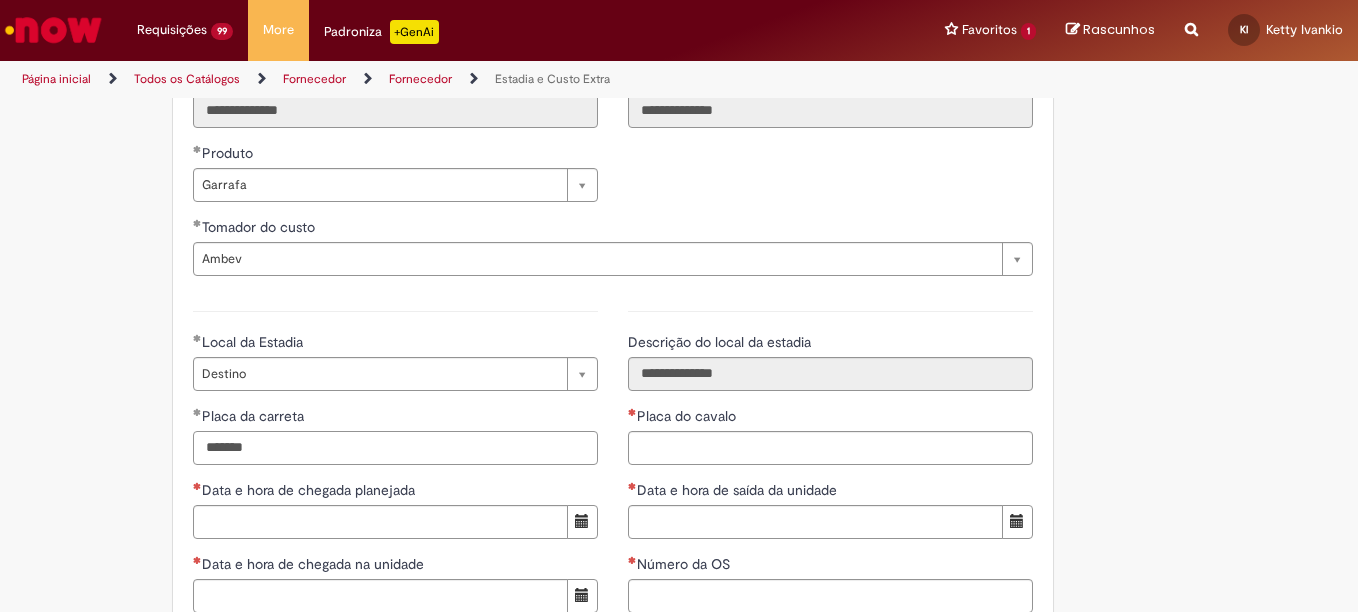 type on "*******" 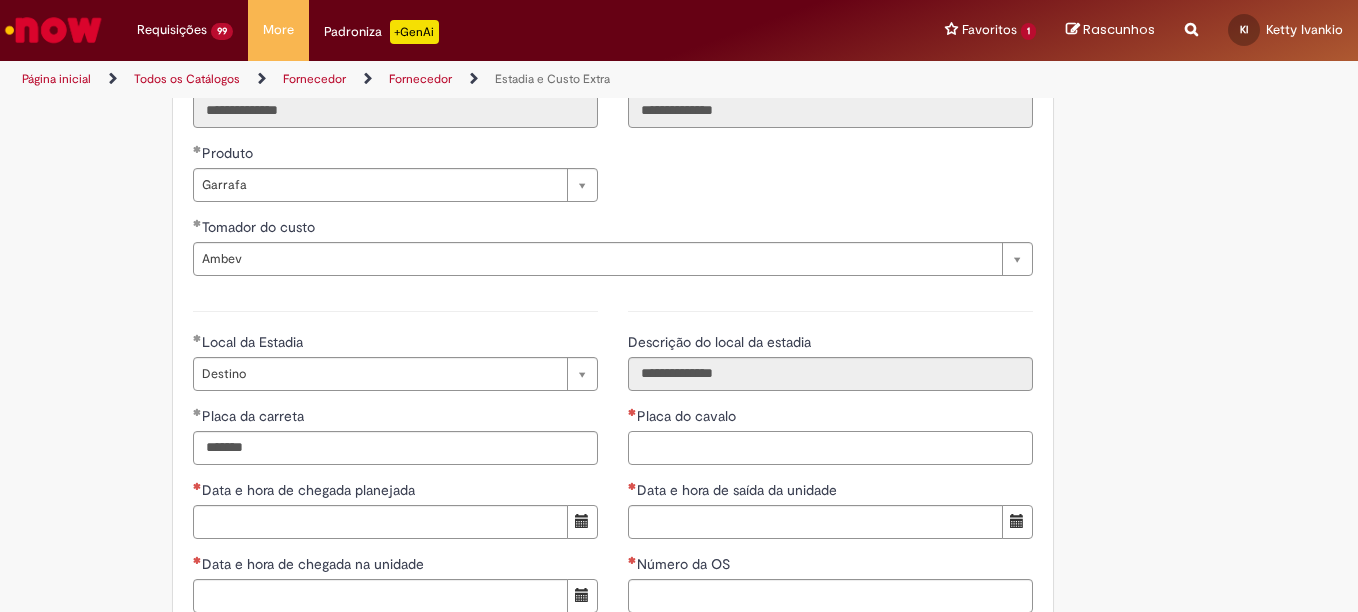 click on "Placa do cavalo" at bounding box center [830, 448] 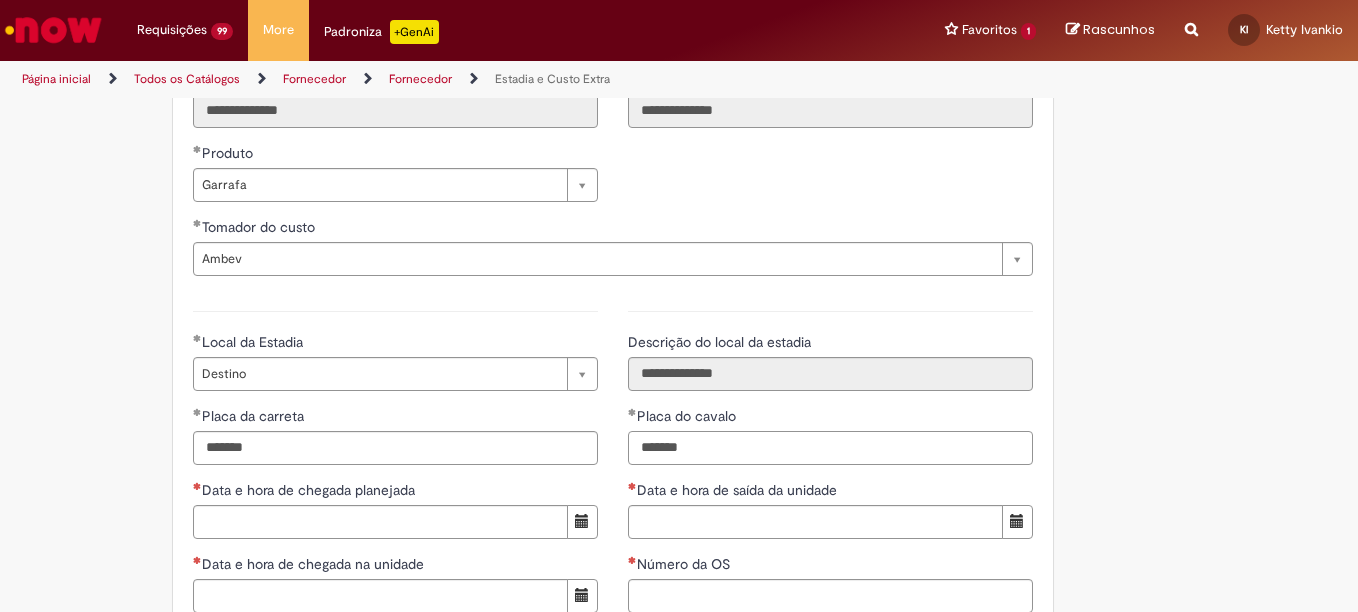 type on "*******" 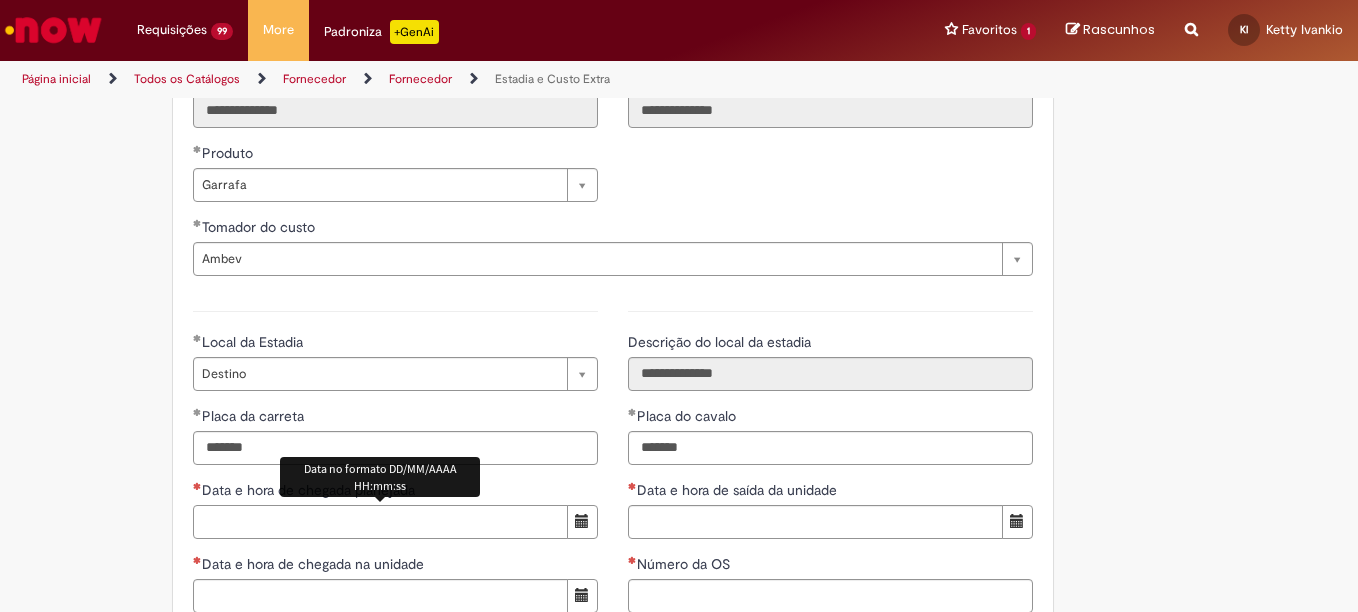 click on "Data e hora de chegada planejada" at bounding box center (380, 522) 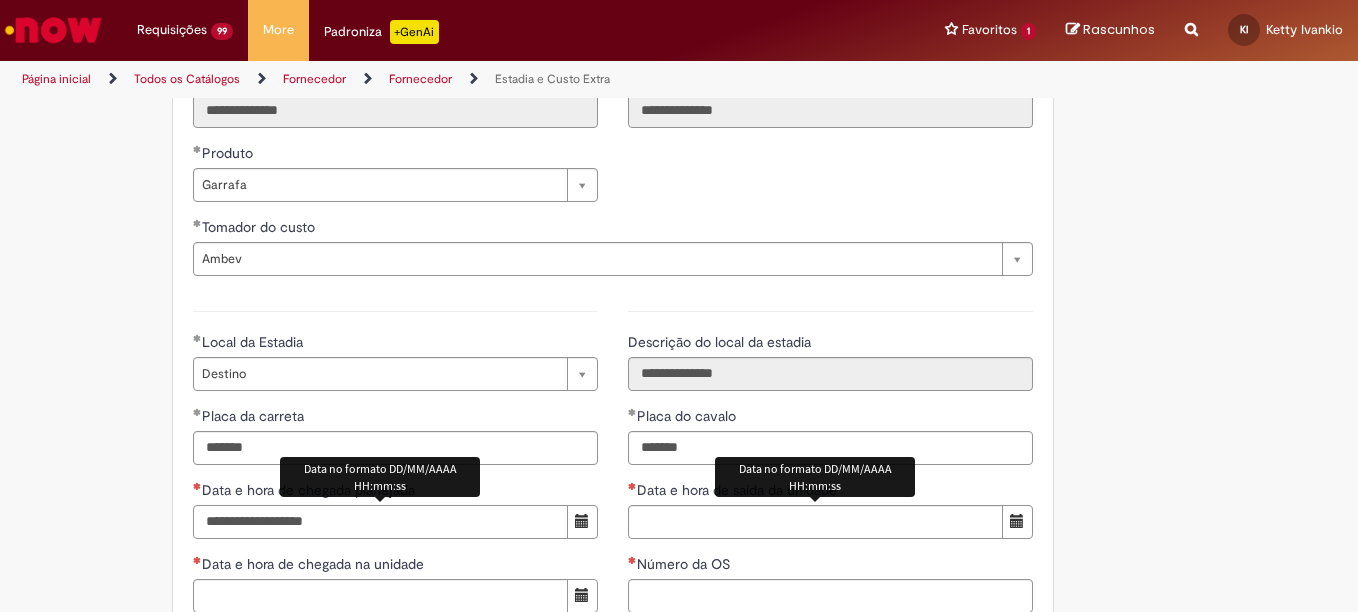 type on "**********" 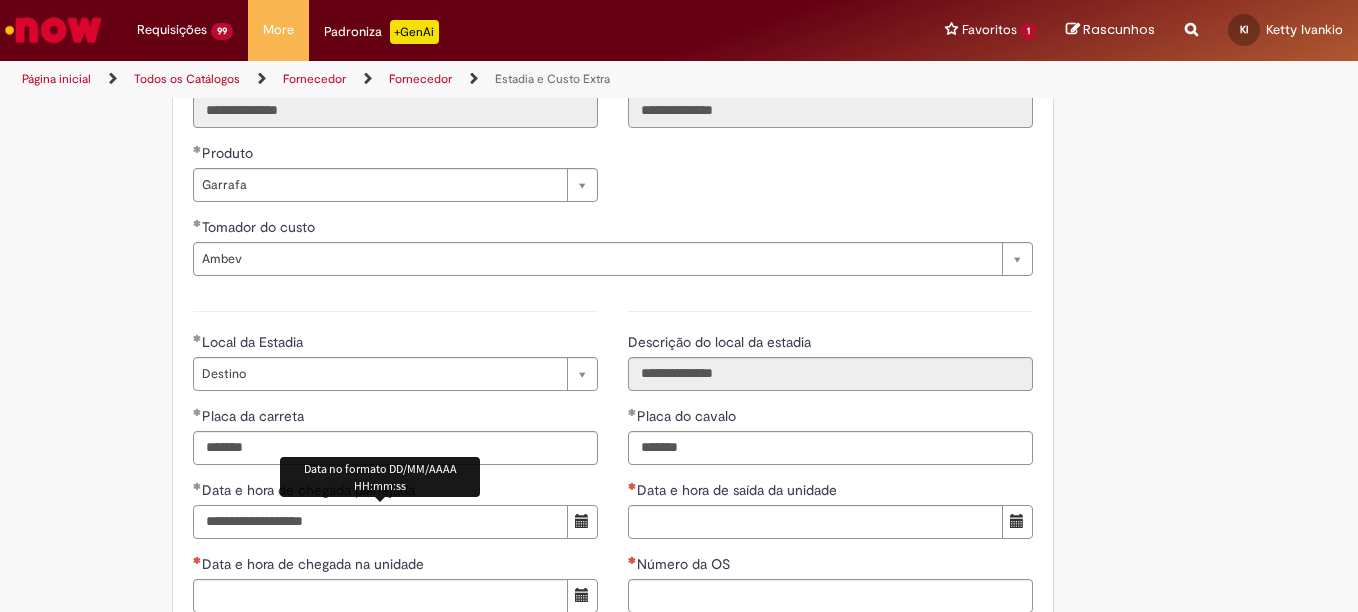 scroll, scrollTop: 2617, scrollLeft: 0, axis: vertical 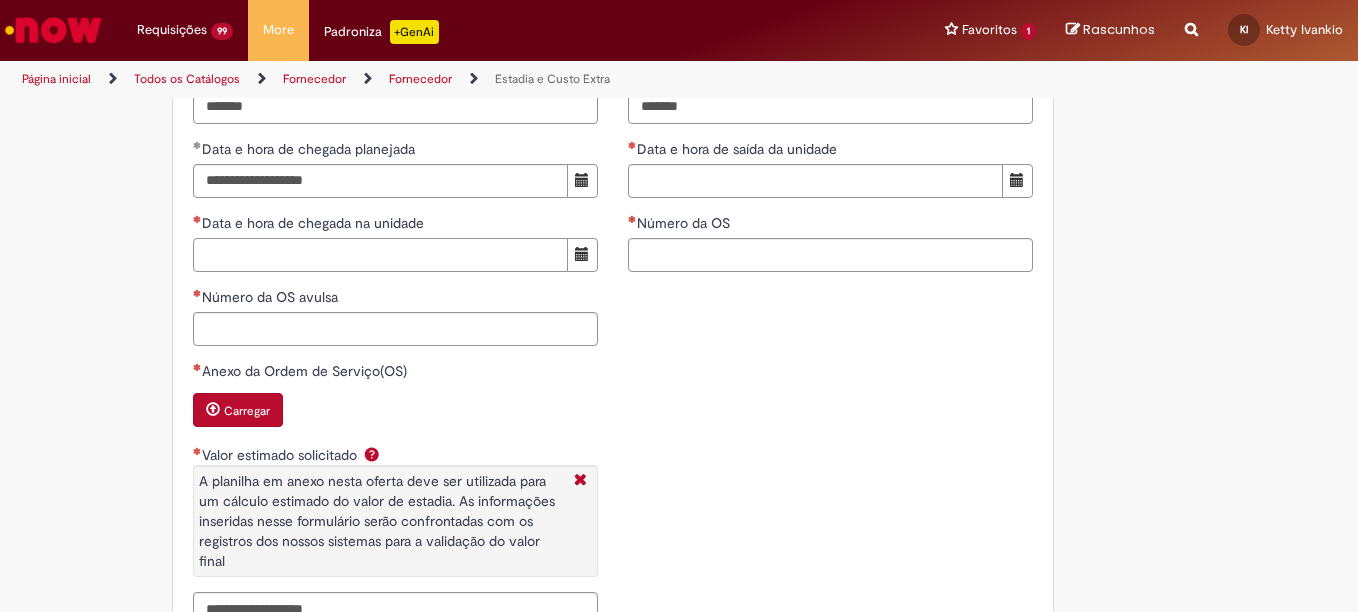 click on "Data e hora de chegada na unidade" at bounding box center [380, 255] 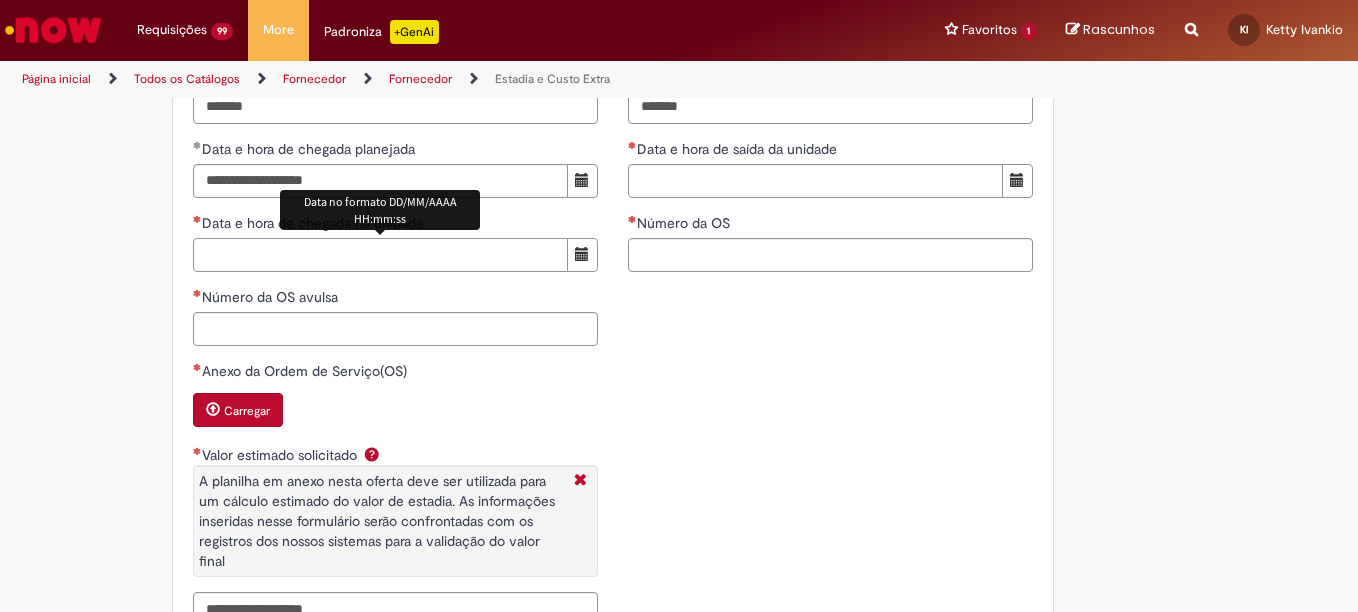 paste on "**********" 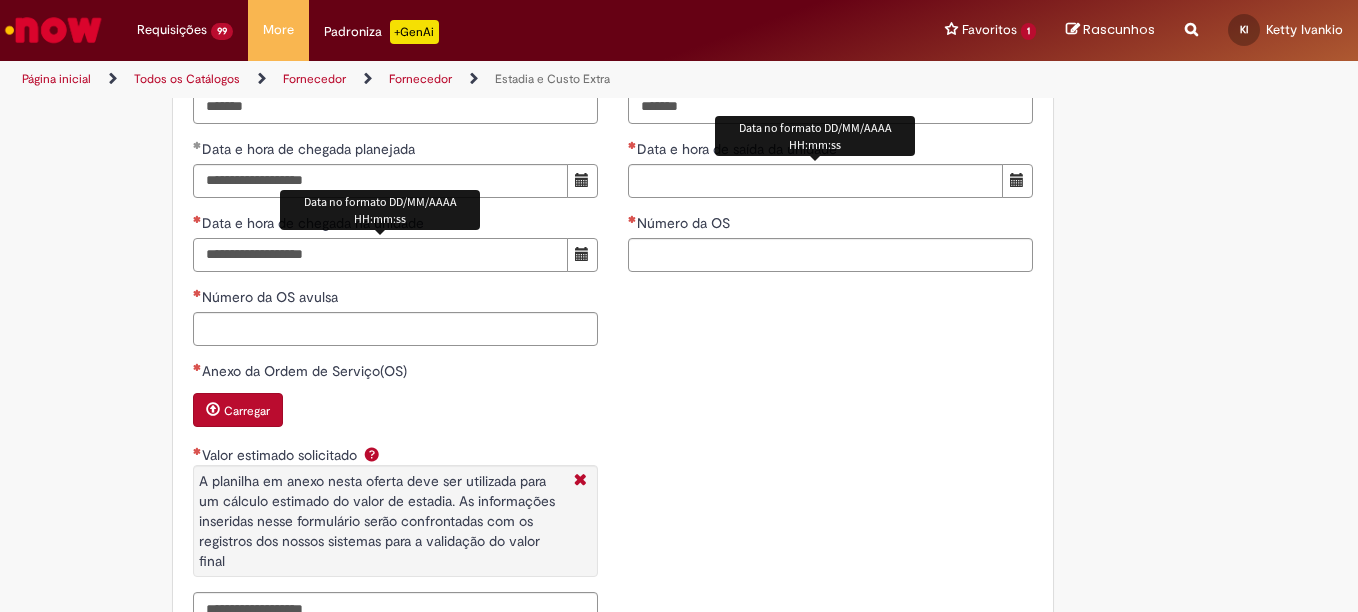 type on "**********" 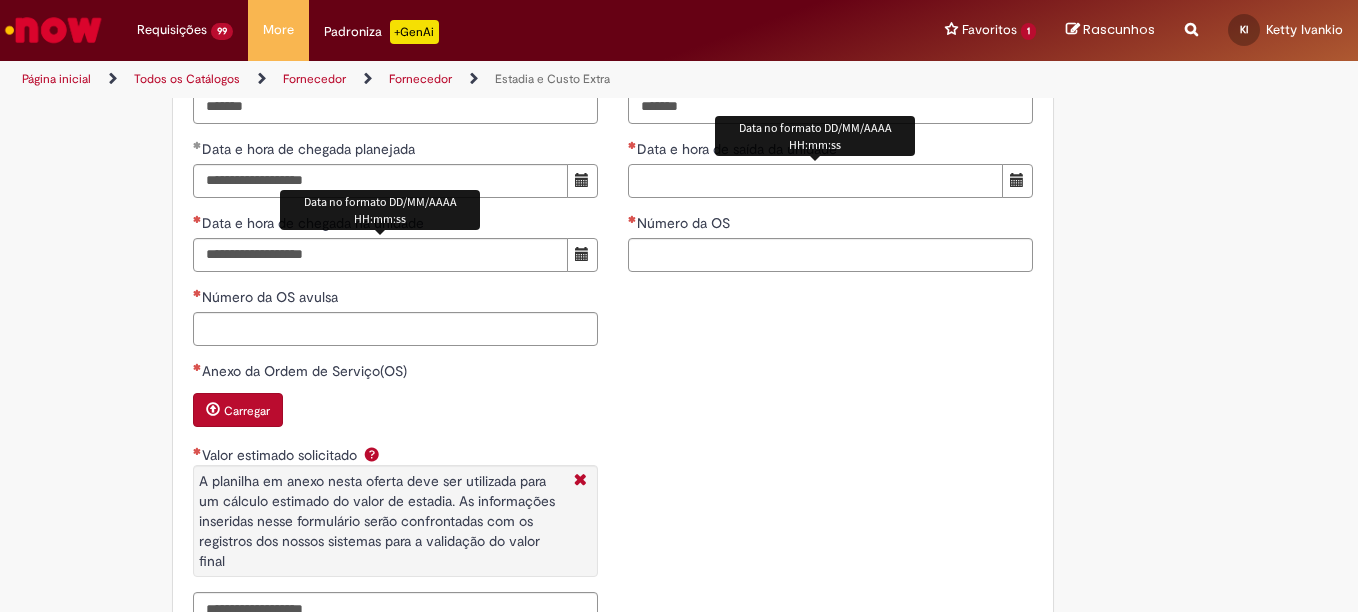 click on "Data e hora de saída da unidade" at bounding box center (815, 181) 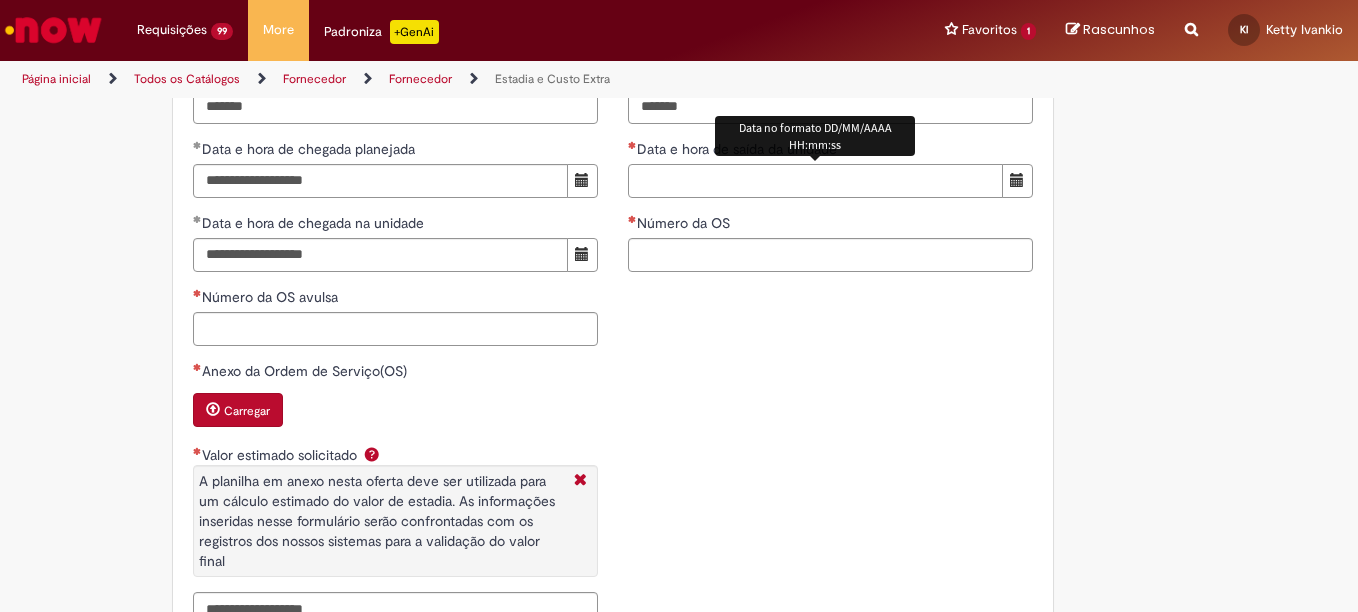 paste on "**********" 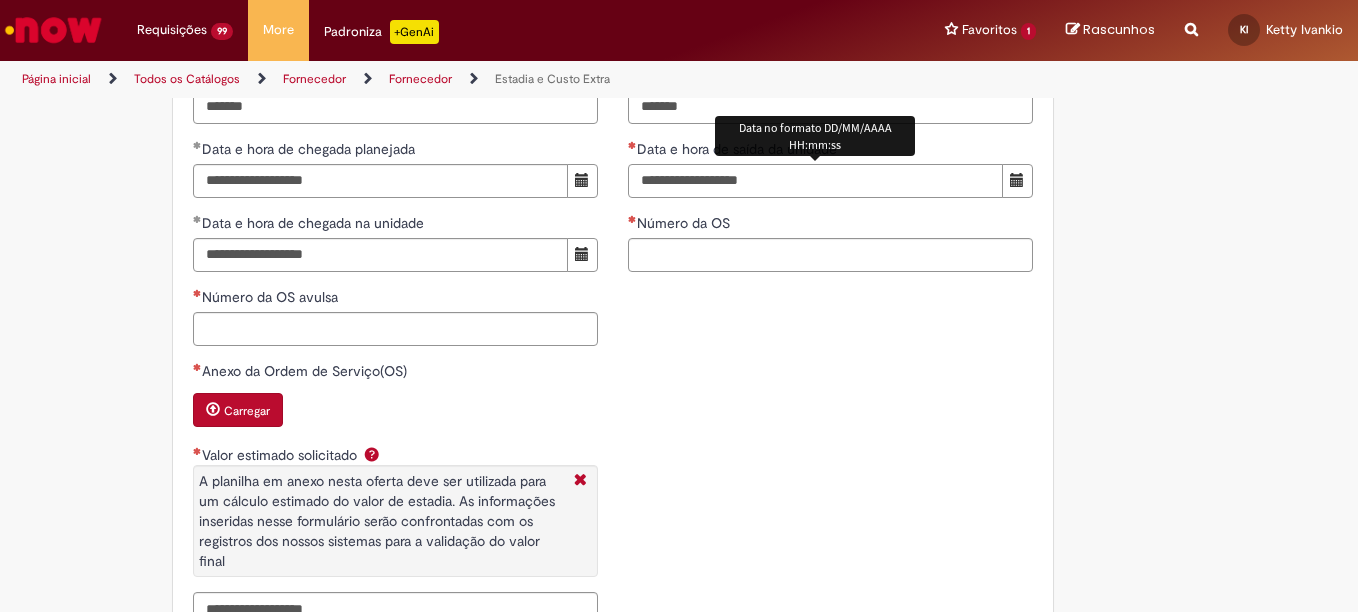type on "**********" 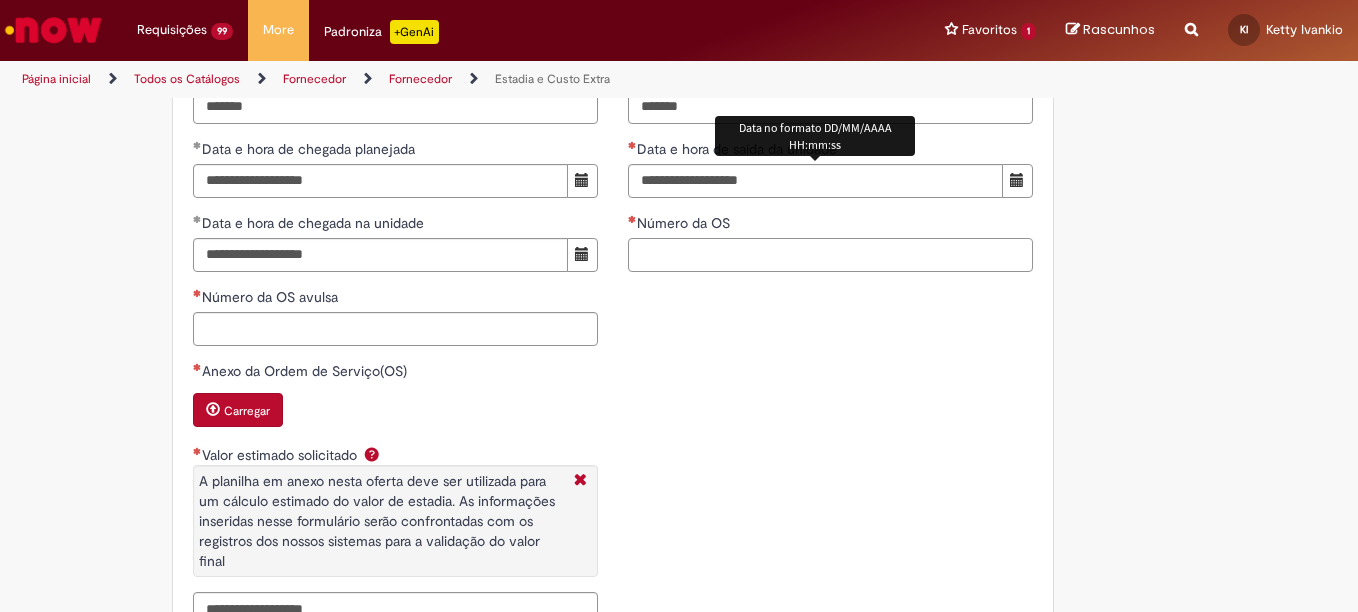 click on "Número da OS" at bounding box center (830, 255) 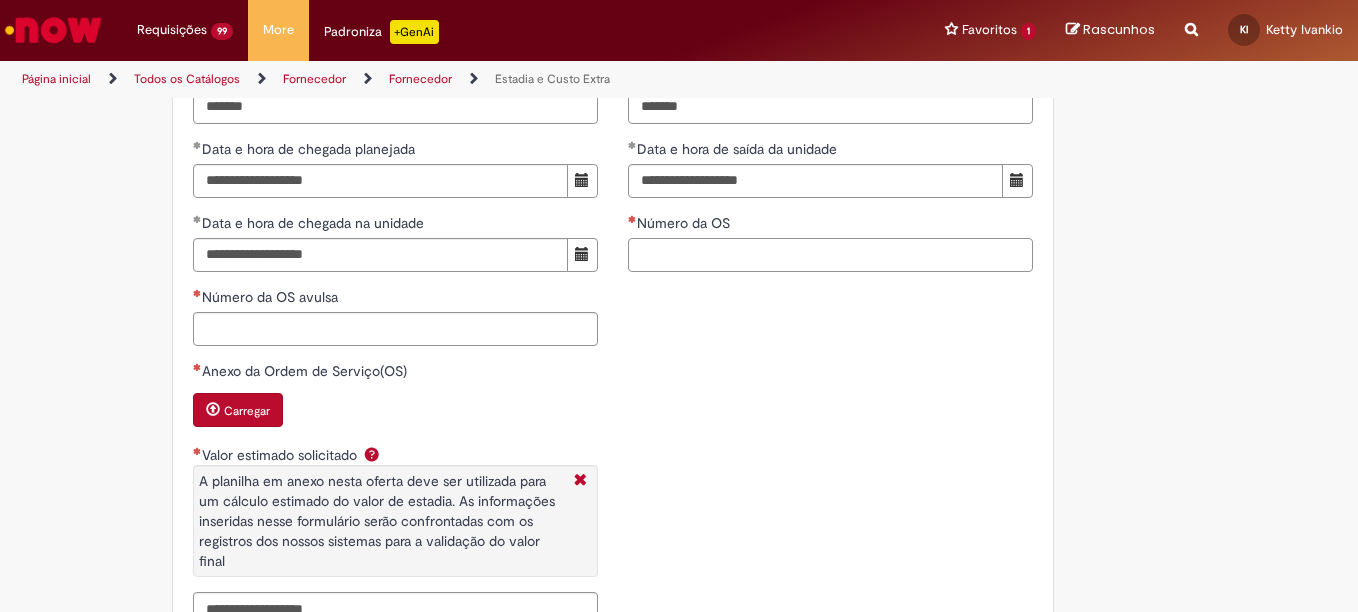 click on "Número da OS" at bounding box center [830, 255] 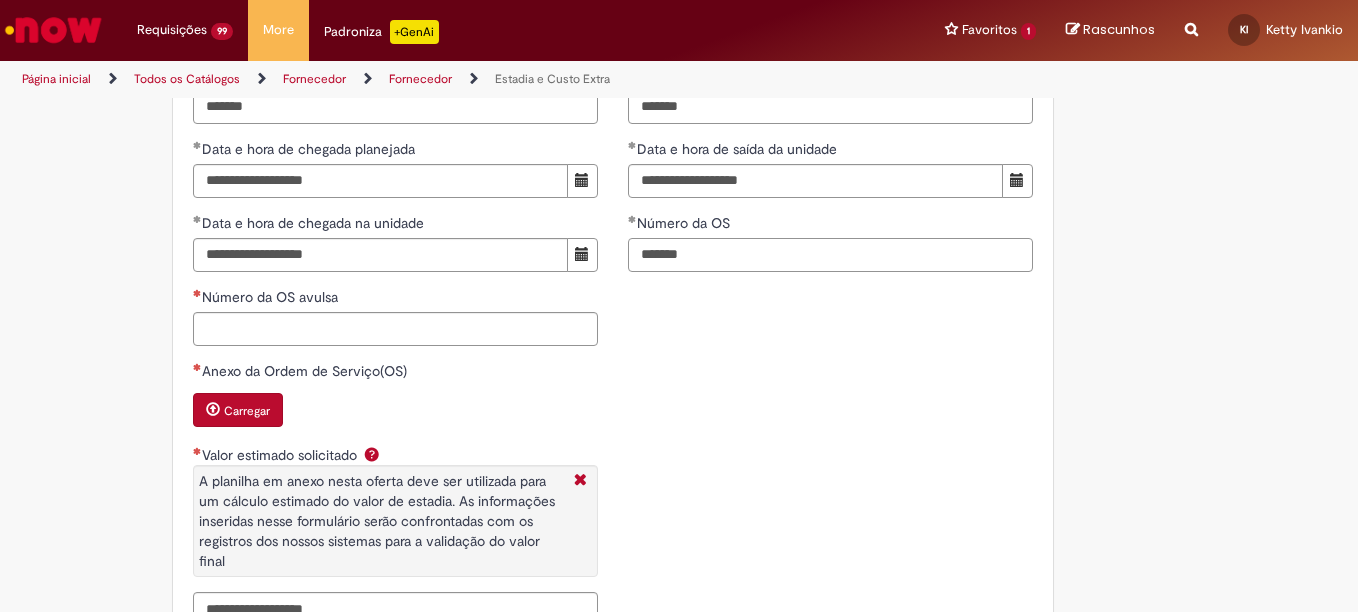 type on "*******" 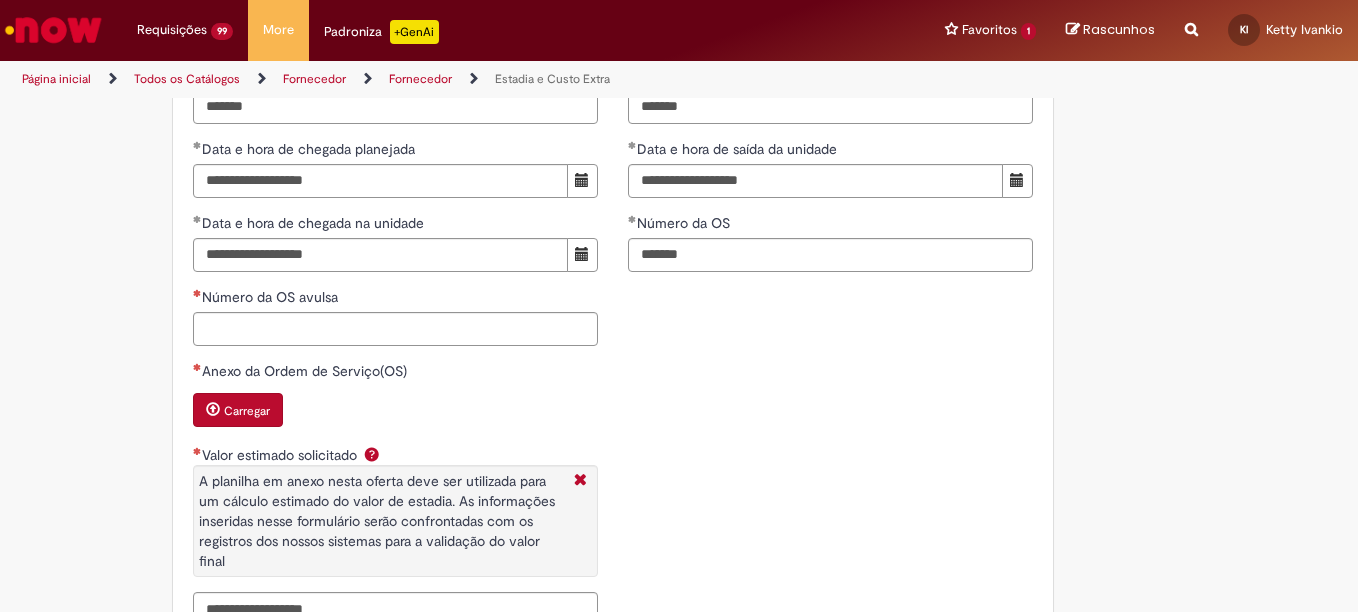 click on "**********" at bounding box center (395, 296) 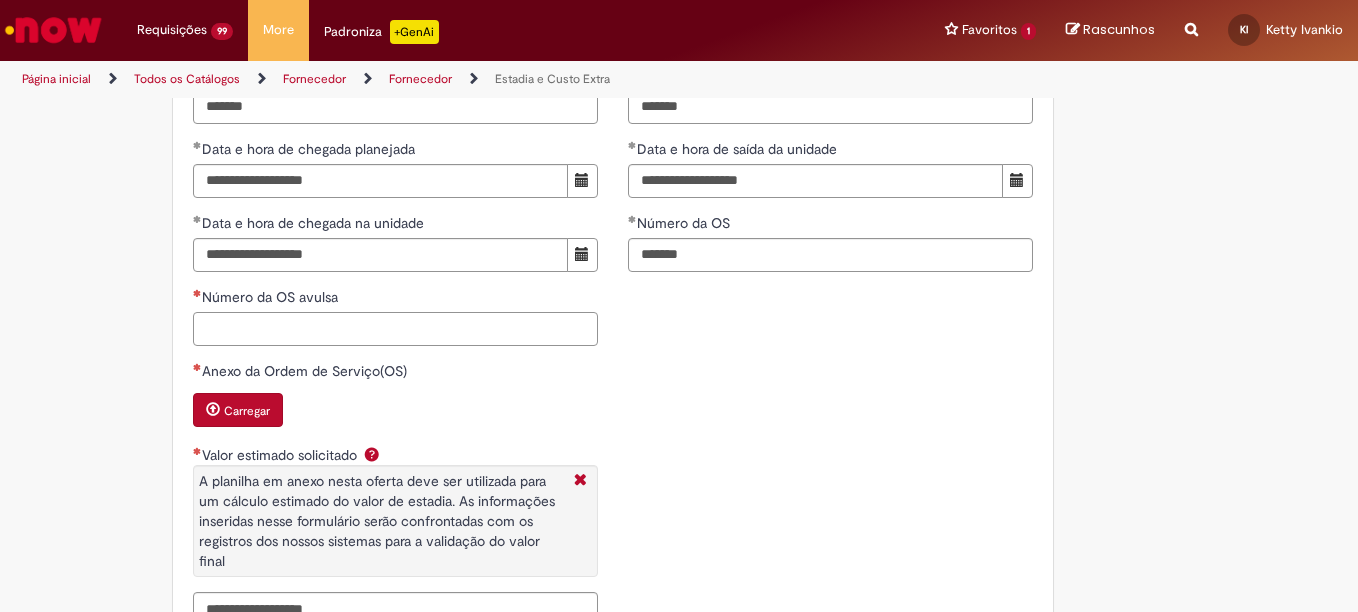 click on "Número da OS avulsa" at bounding box center (395, 329) 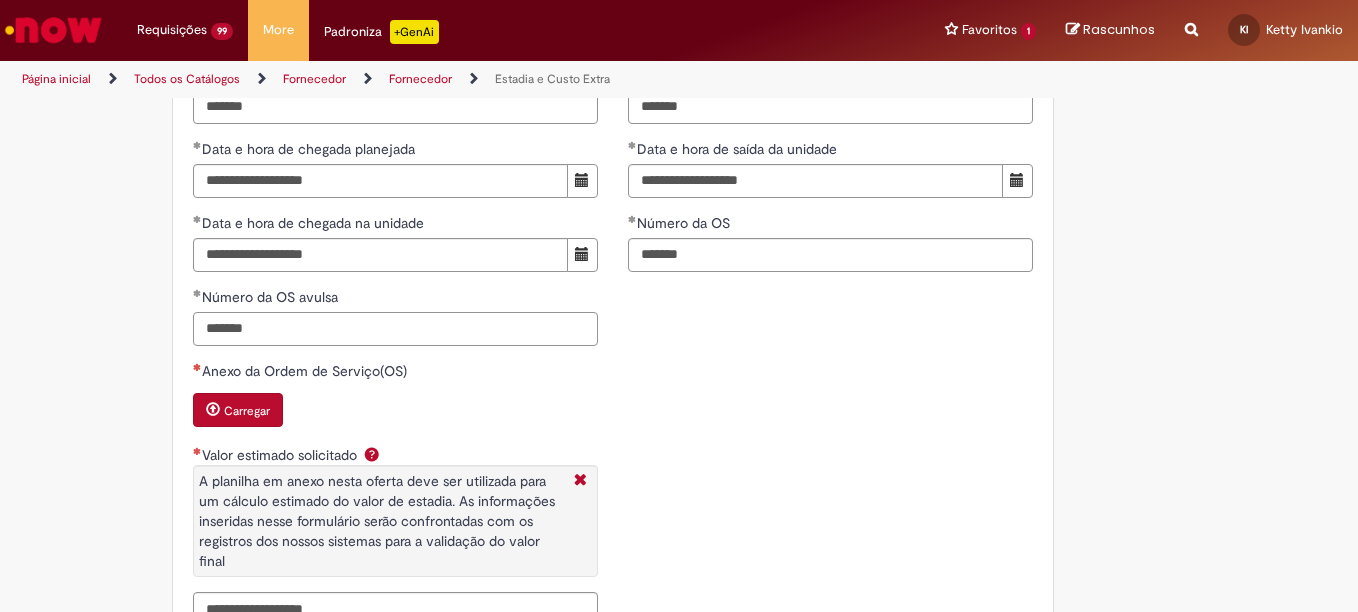 type on "*******" 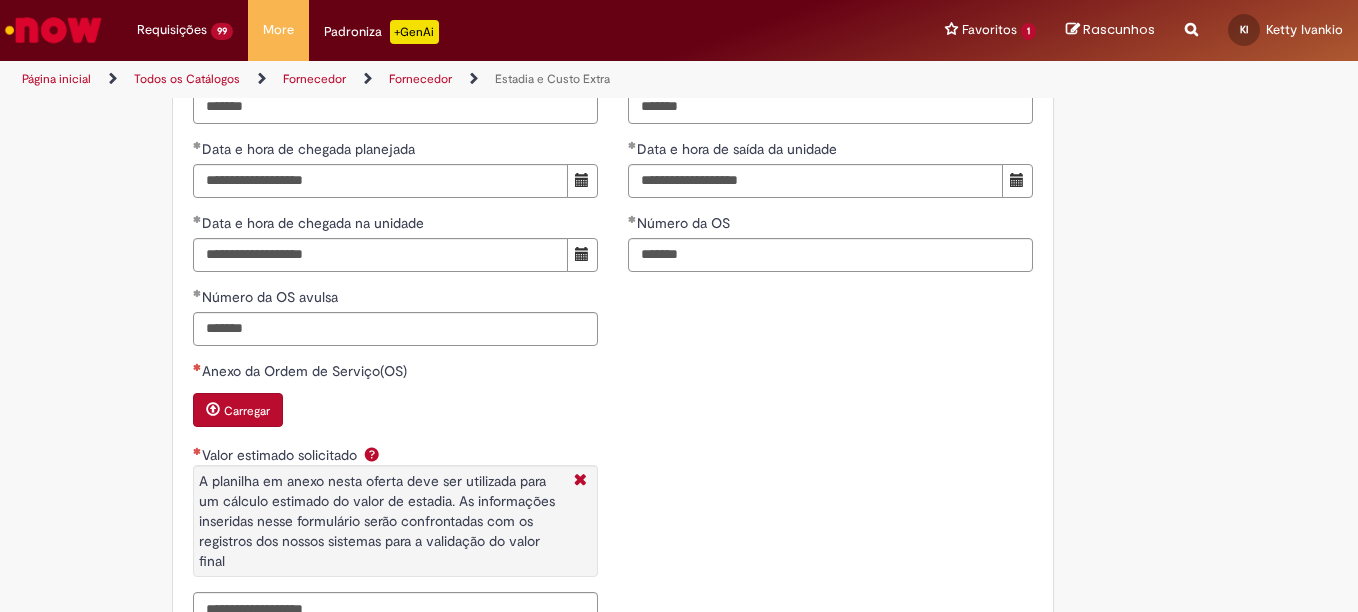 click on "Carregar" at bounding box center (247, 411) 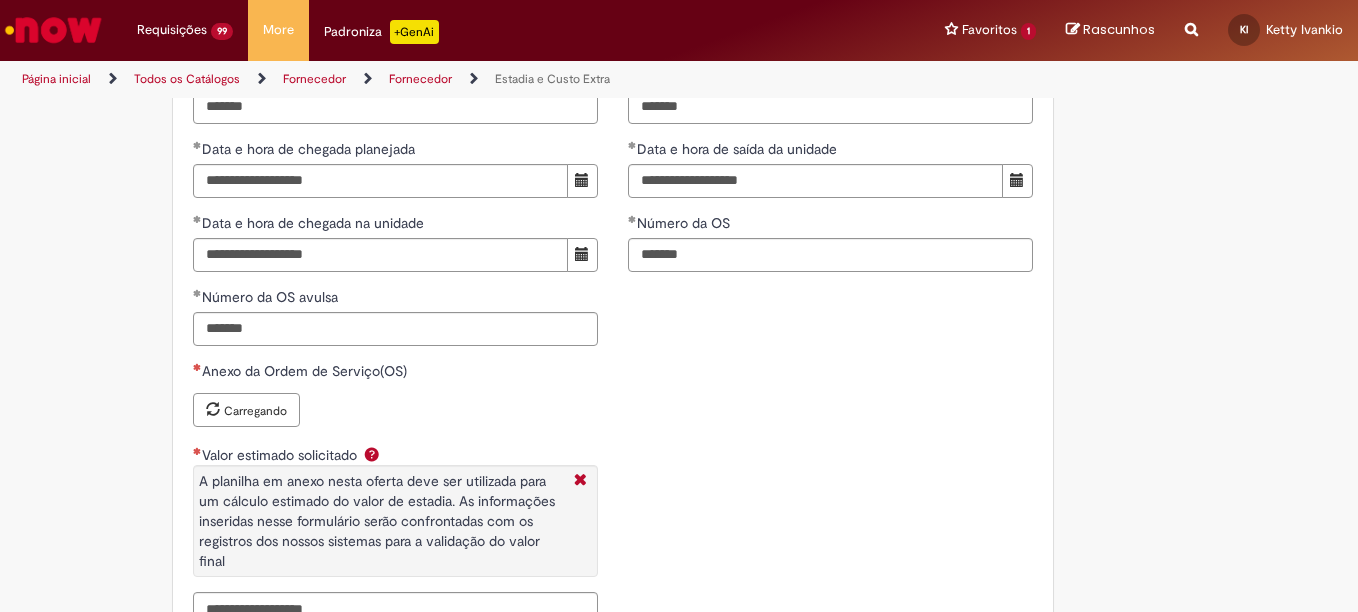 type 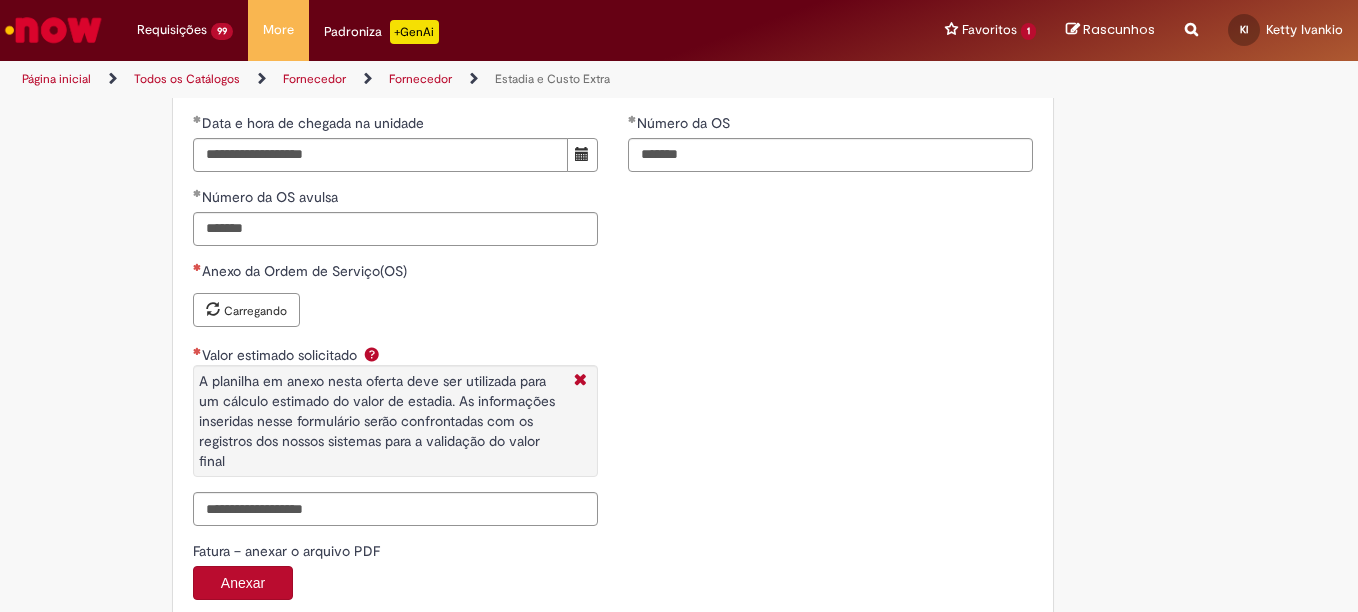 scroll, scrollTop: 3058, scrollLeft: 0, axis: vertical 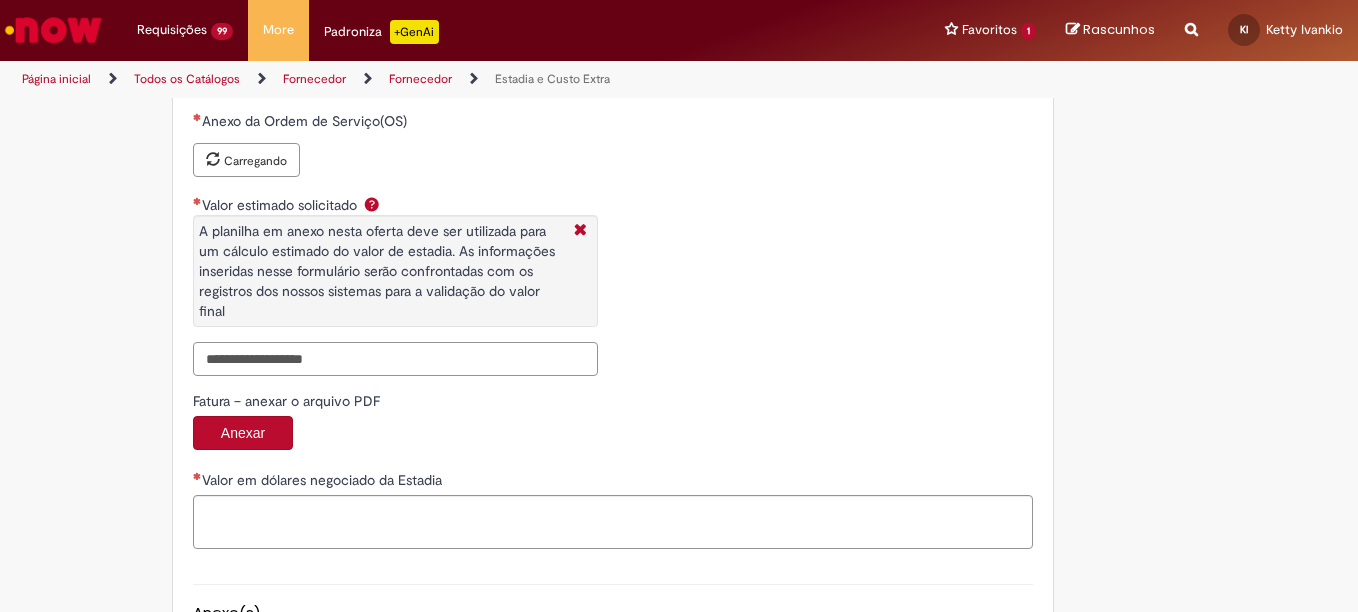 click on "Valor estimado solicitado A planilha em anexo nesta oferta deve ser utilizada para um cálculo estimado do valor de estadia. As informações inseridas nesse formulário serão confrontadas com os registros dos nossos sistemas para a validação do valor final" at bounding box center [395, 359] 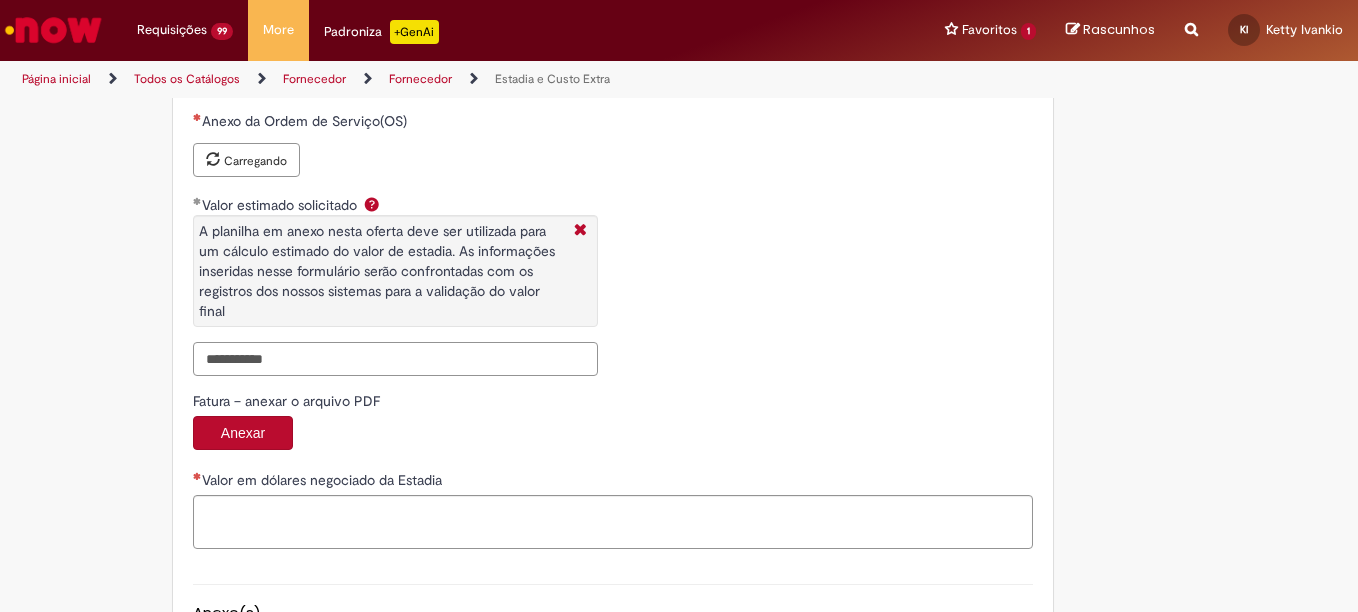 type on "**********" 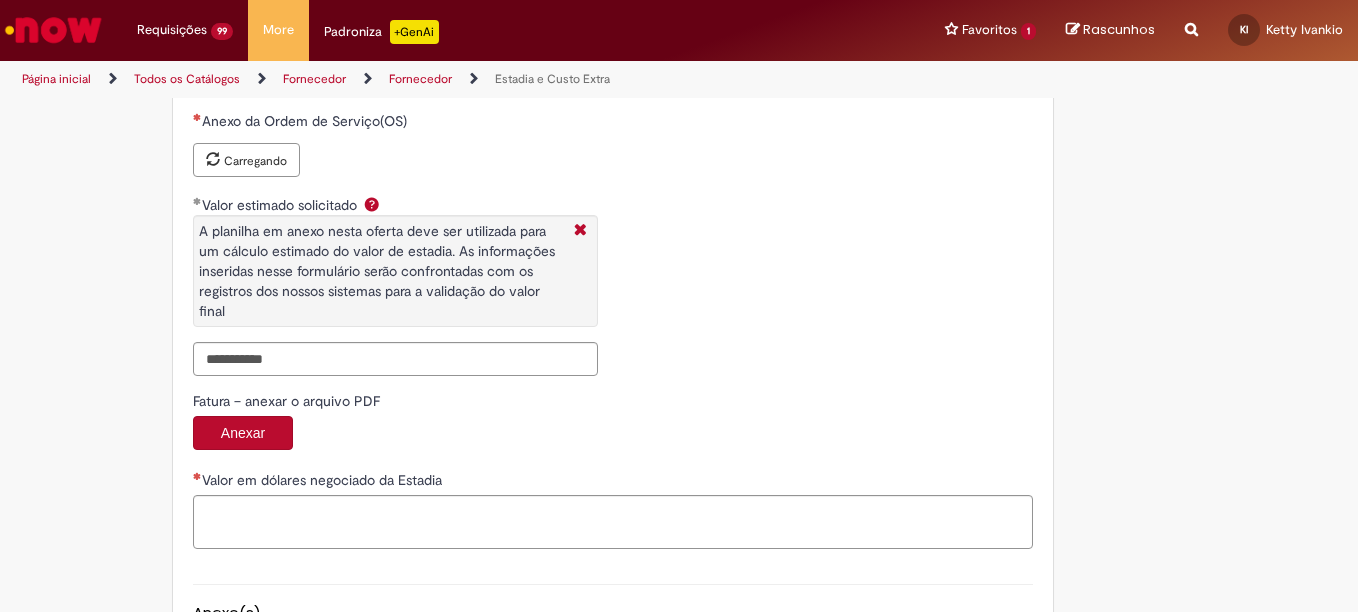 click on "Valor em dólares negociado da Estadia" at bounding box center [319, 480] 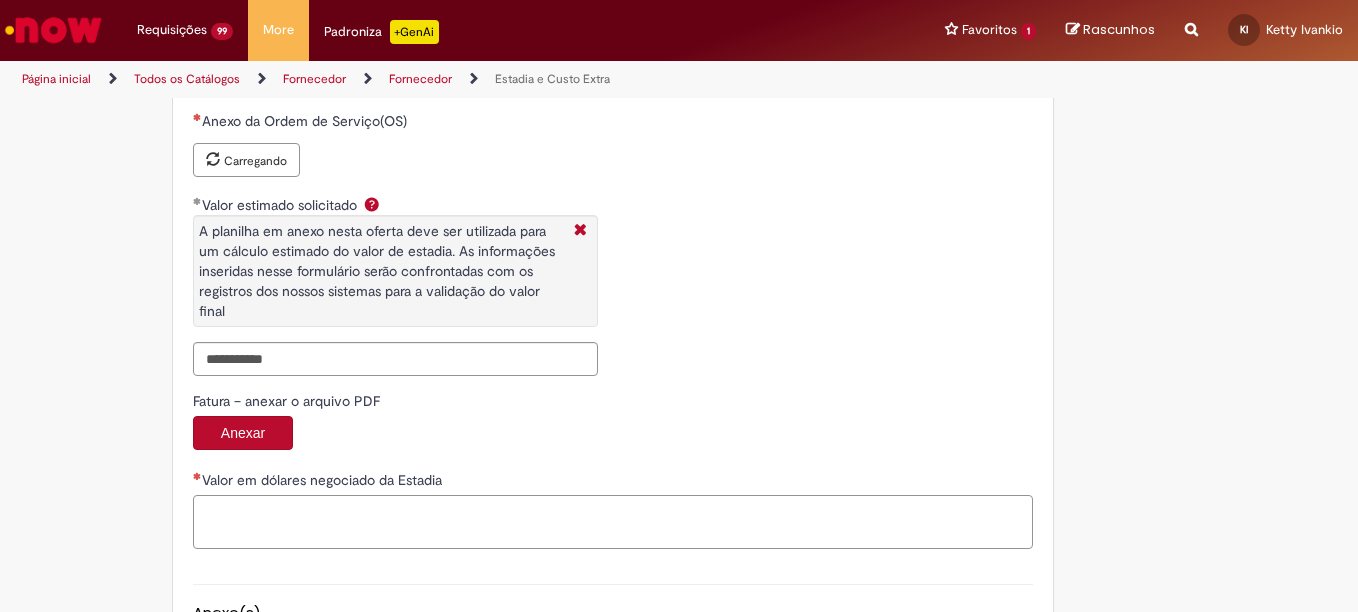 click on "Valor em dólares negociado da Estadia" at bounding box center (613, 522) 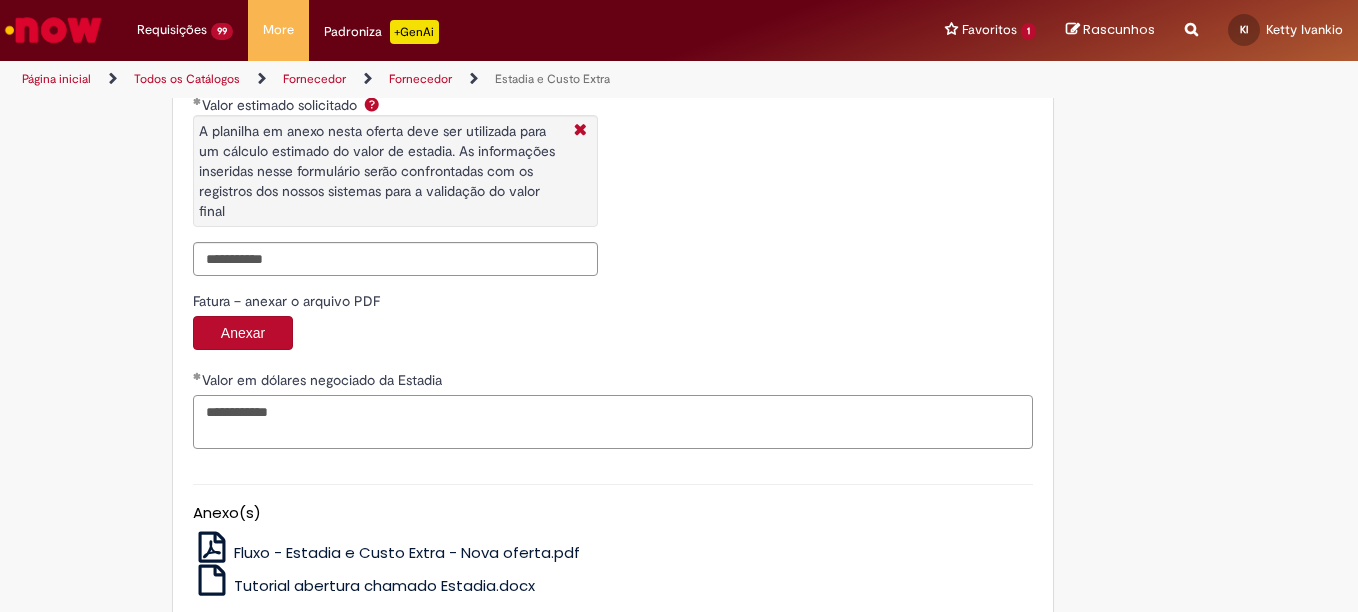 scroll, scrollTop: 3228, scrollLeft: 0, axis: vertical 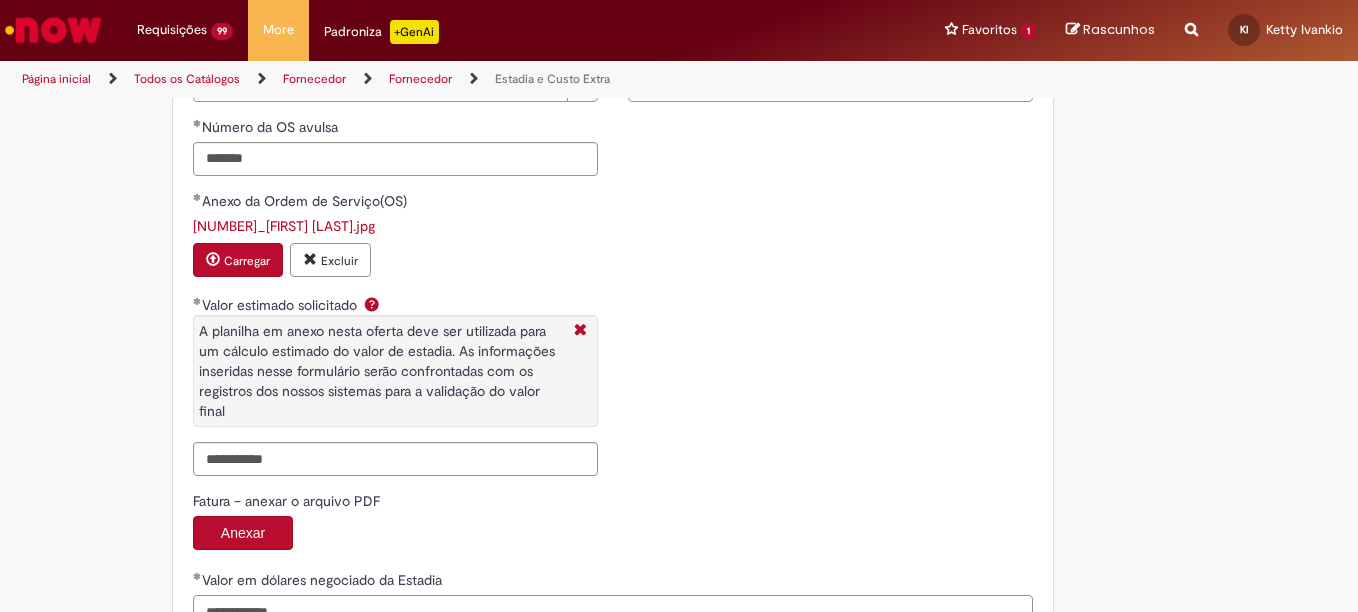 type on "**********" 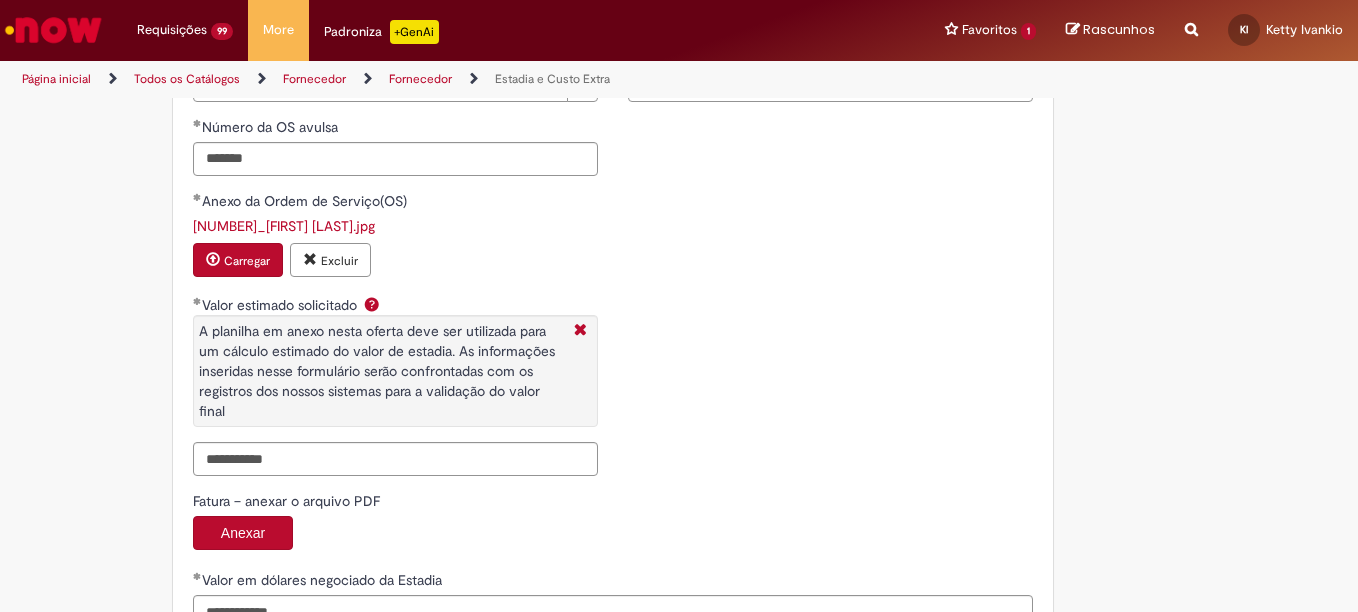 scroll, scrollTop: 3546, scrollLeft: 0, axis: vertical 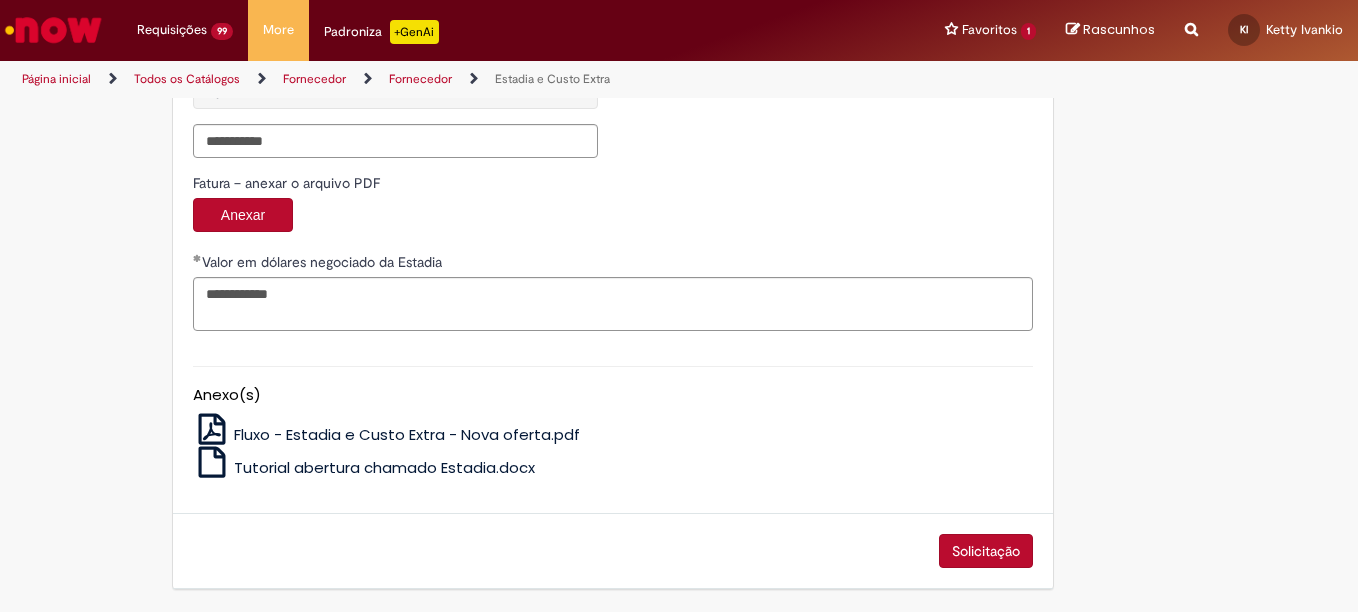 click on "Solicitação" at bounding box center (986, 551) 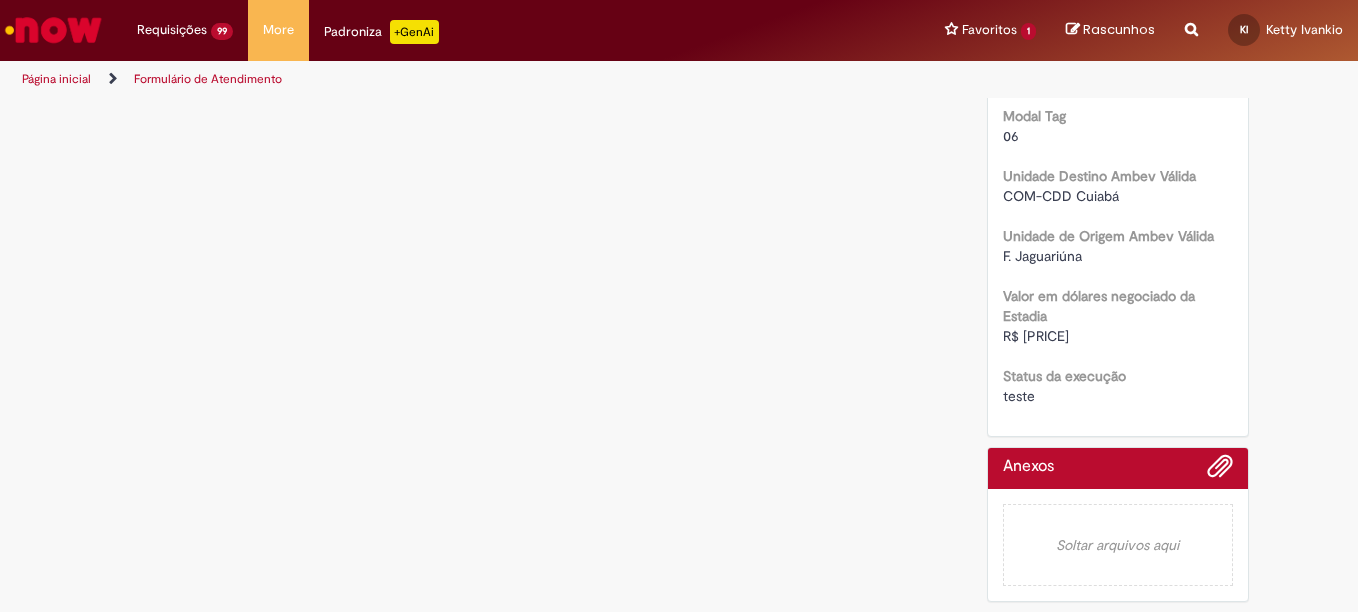 scroll, scrollTop: 0, scrollLeft: 0, axis: both 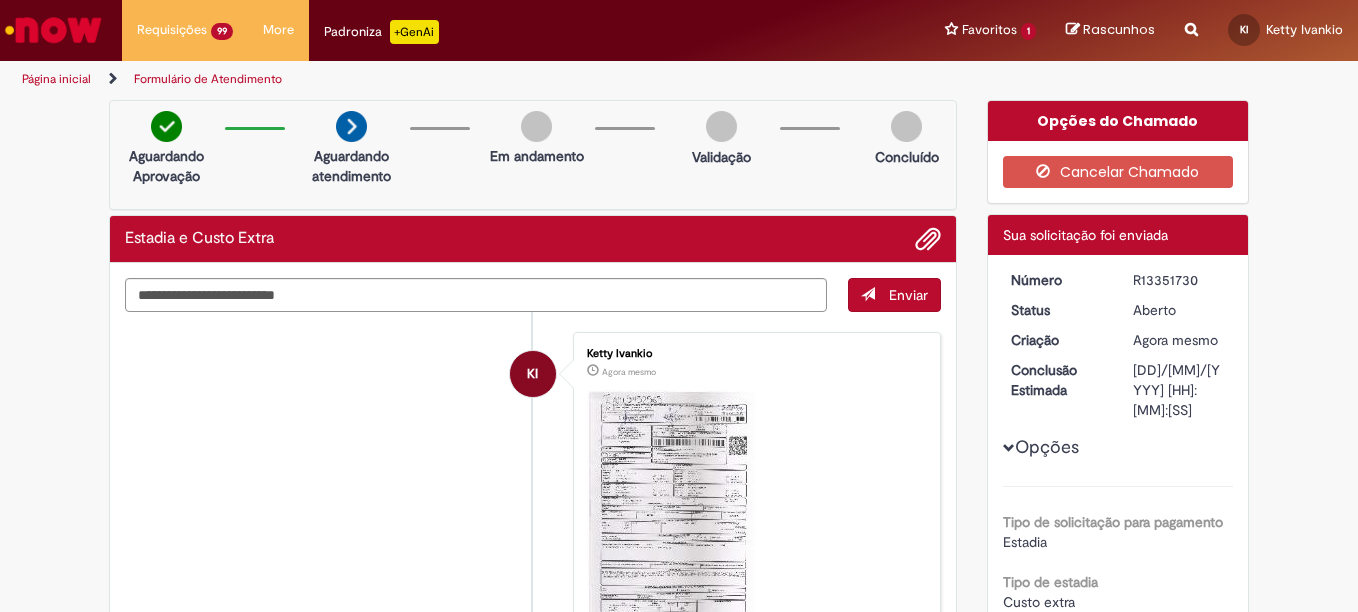 click on "R13351730" at bounding box center (1179, 280) 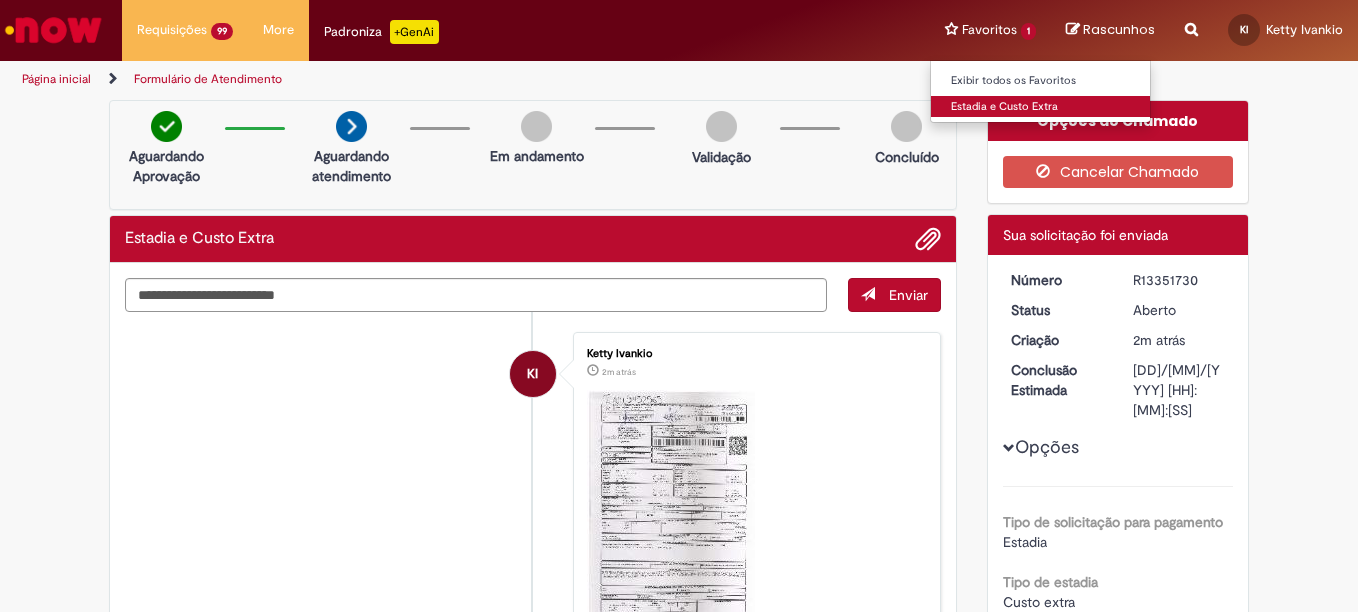 click on "Estadia e Custo Extra" at bounding box center [1041, 107] 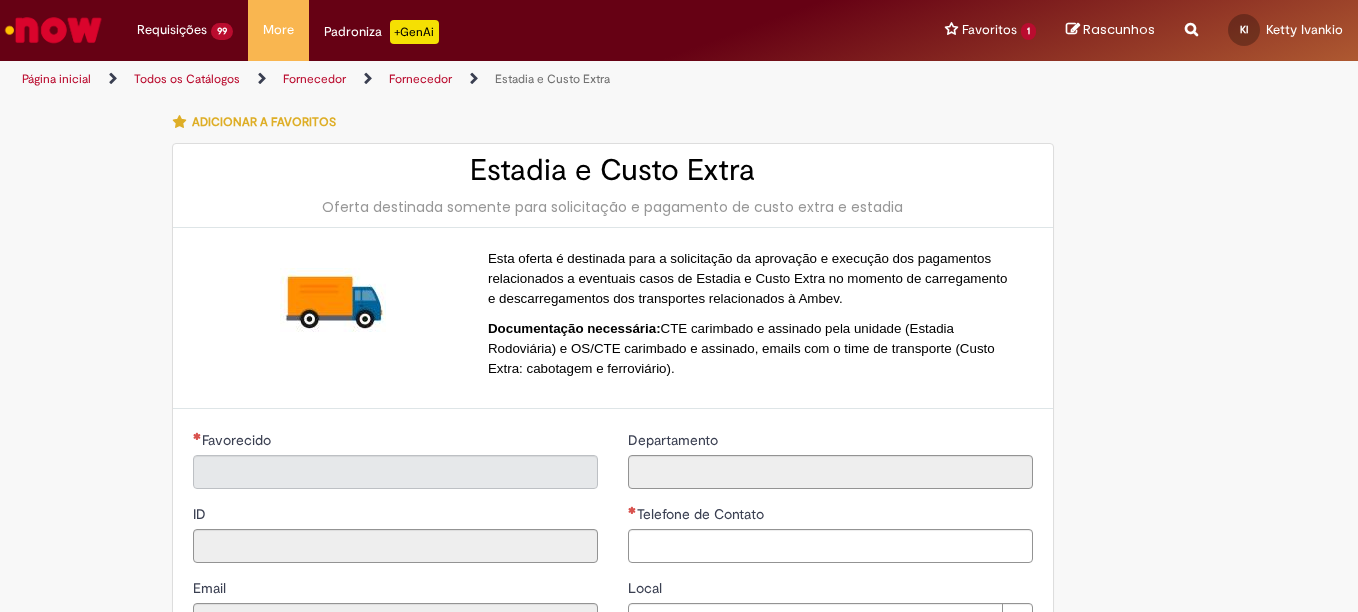 type on "**********" 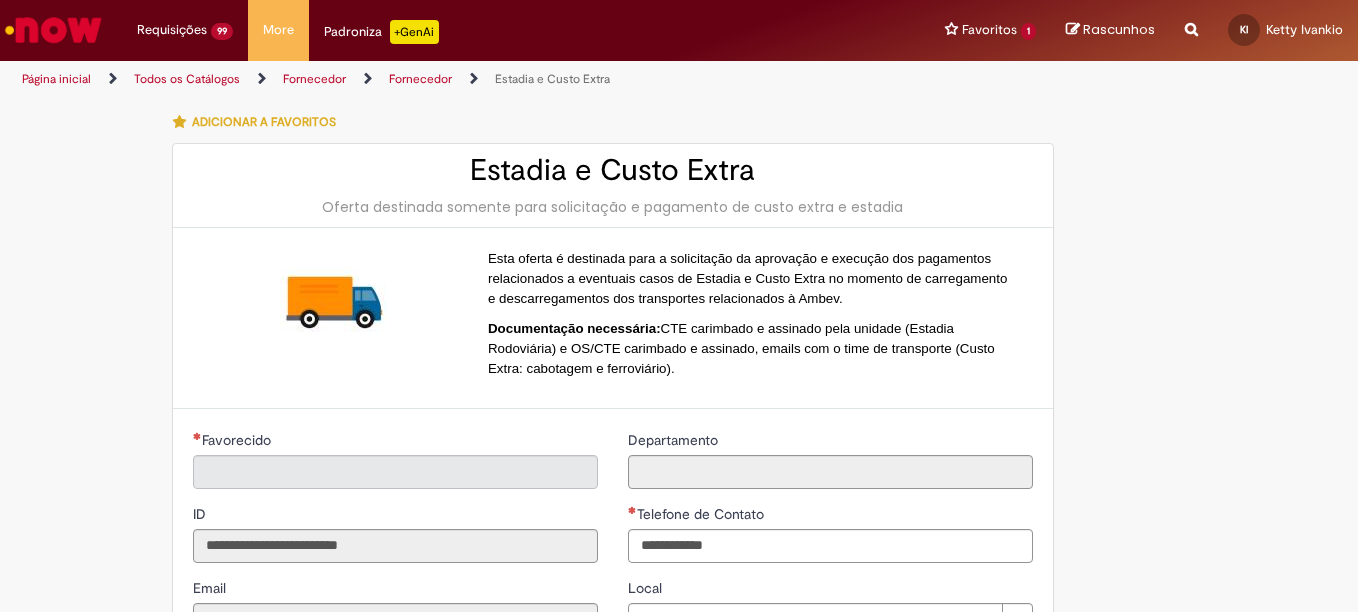 type on "**********" 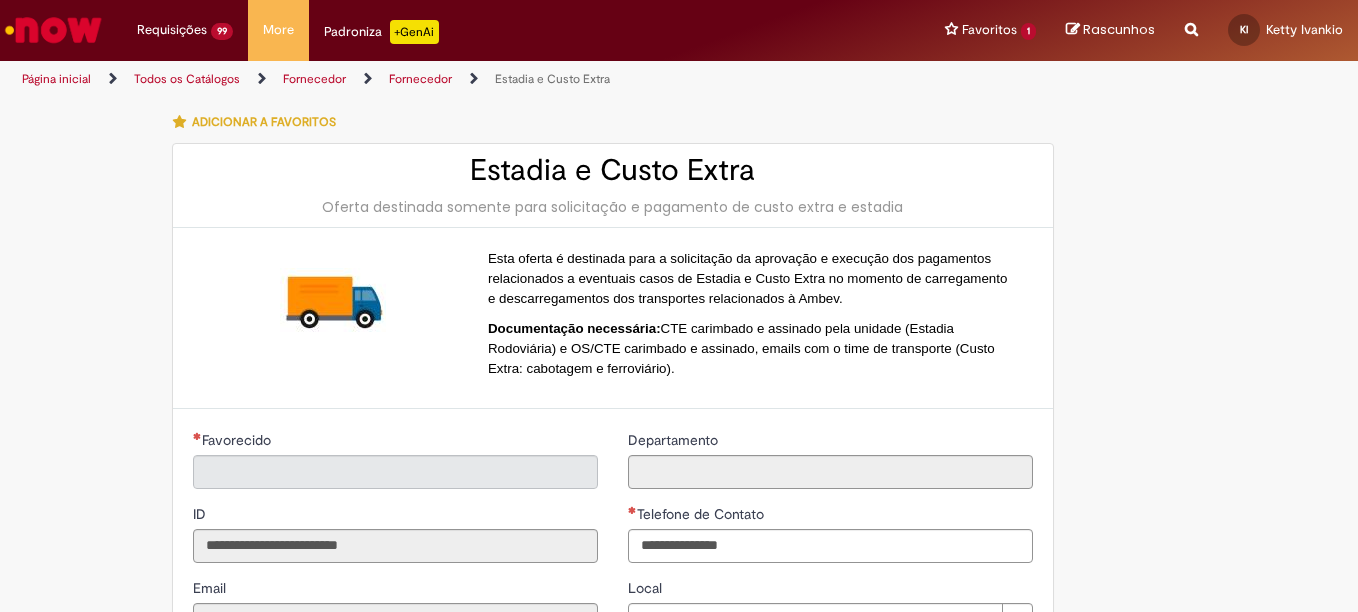 type on "**********" 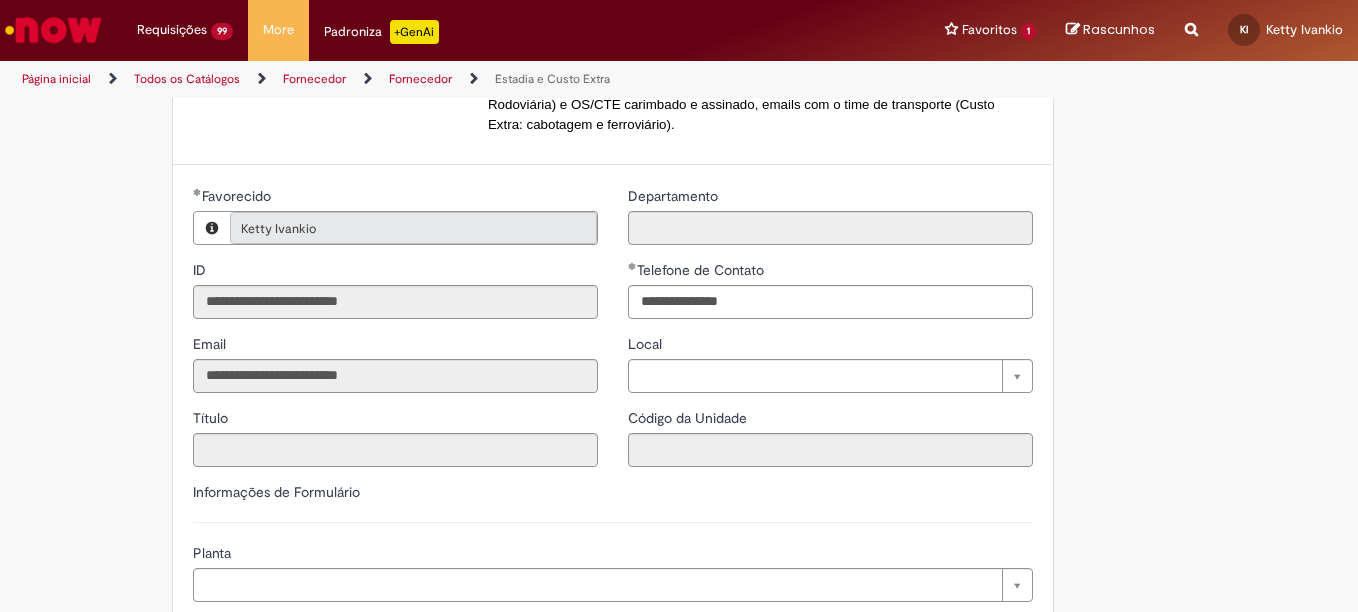 scroll, scrollTop: 373, scrollLeft: 0, axis: vertical 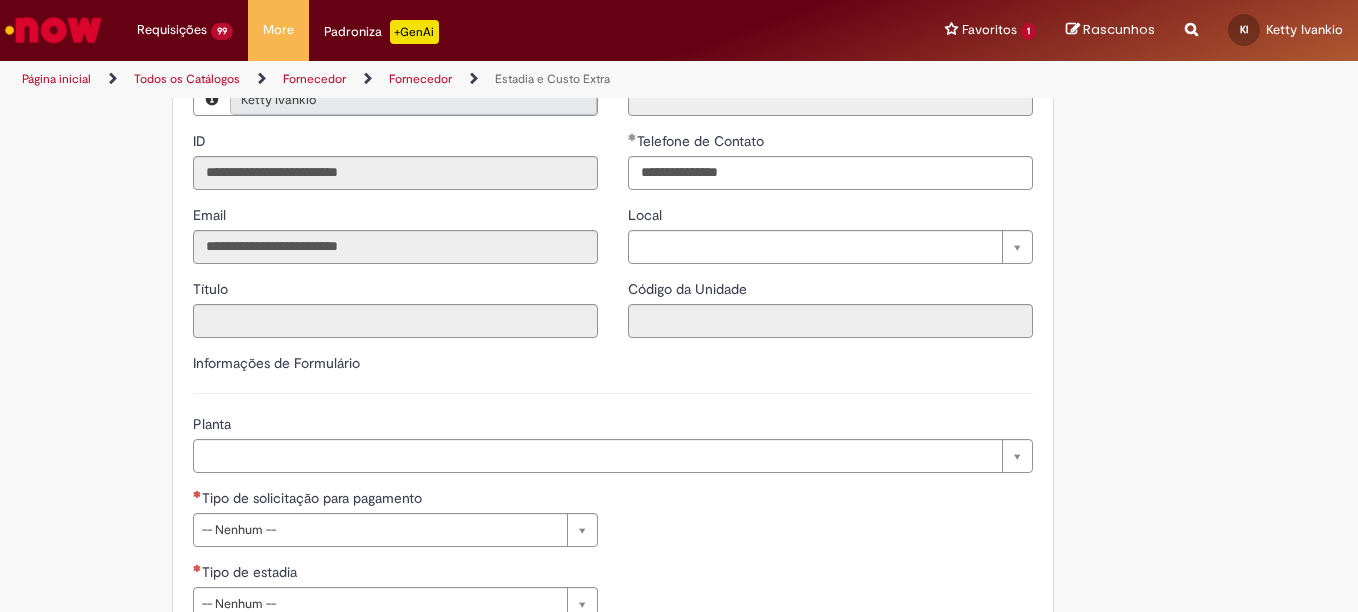drag, startPoint x: 1304, startPoint y: 278, endPoint x: 1288, endPoint y: 305, distance: 31.38471 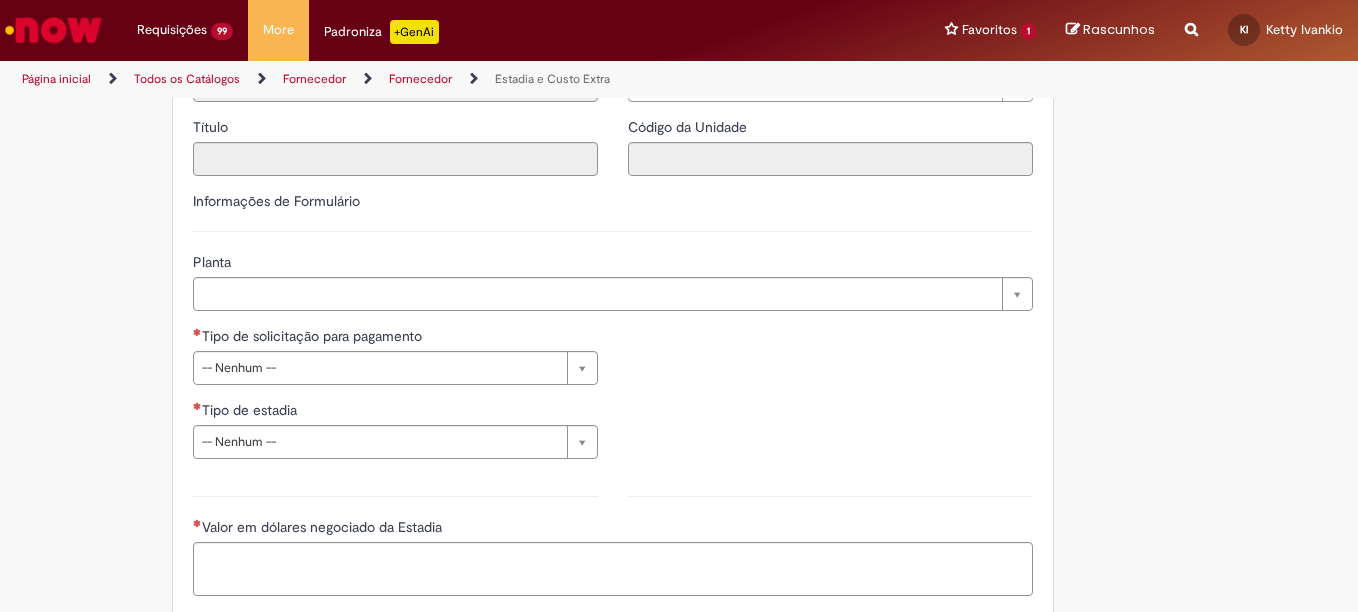 scroll, scrollTop: 569, scrollLeft: 0, axis: vertical 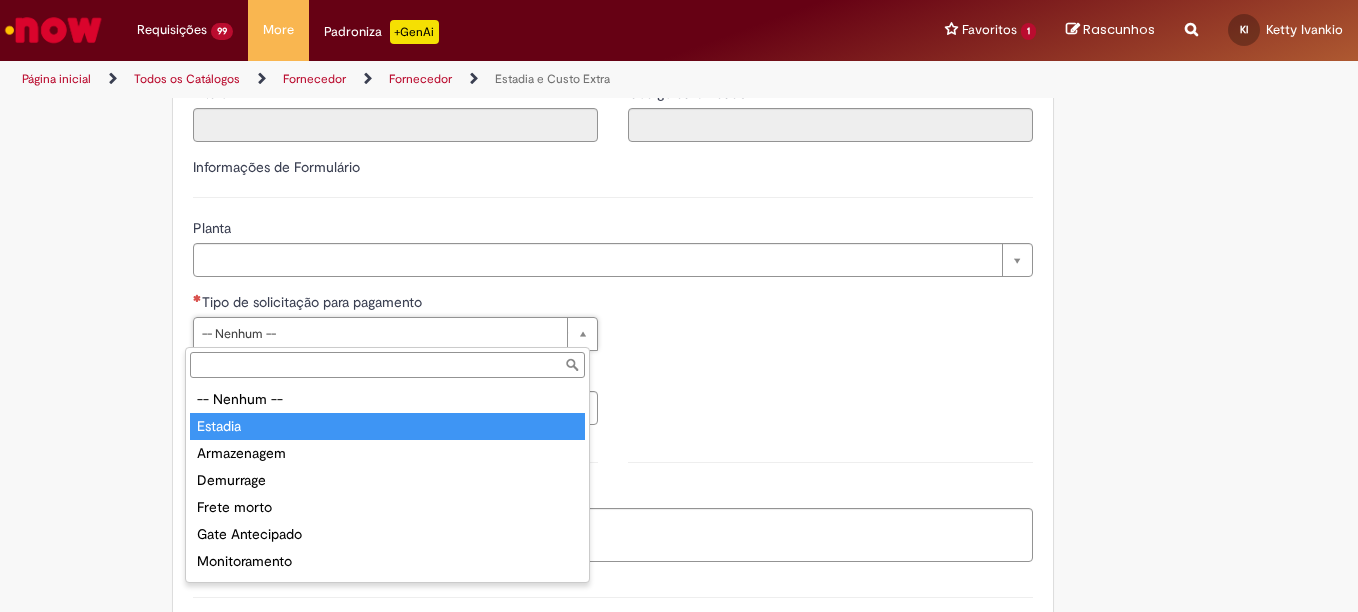 type on "*******" 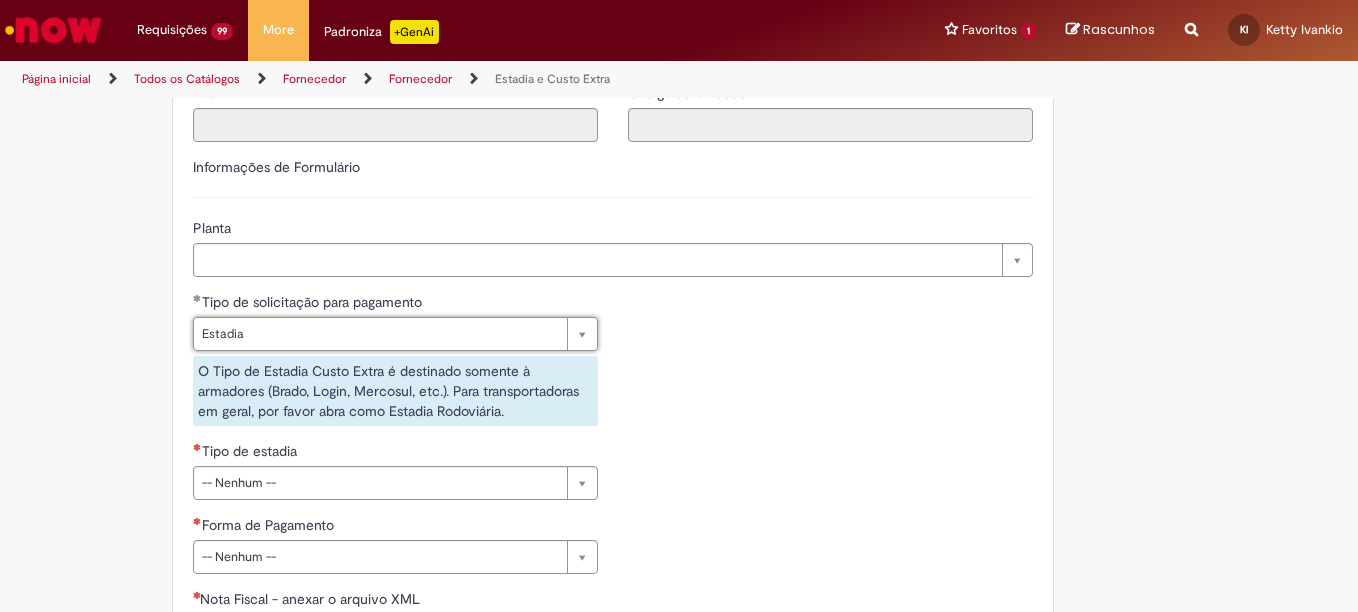 click on "O Tipo de Estadia Custo Extra é destinado somente à armadores (Brado, Login, Mercosul, etc.). Para transportadoras em geral, por favor abra como Estadia Rodoviária." at bounding box center [395, 391] 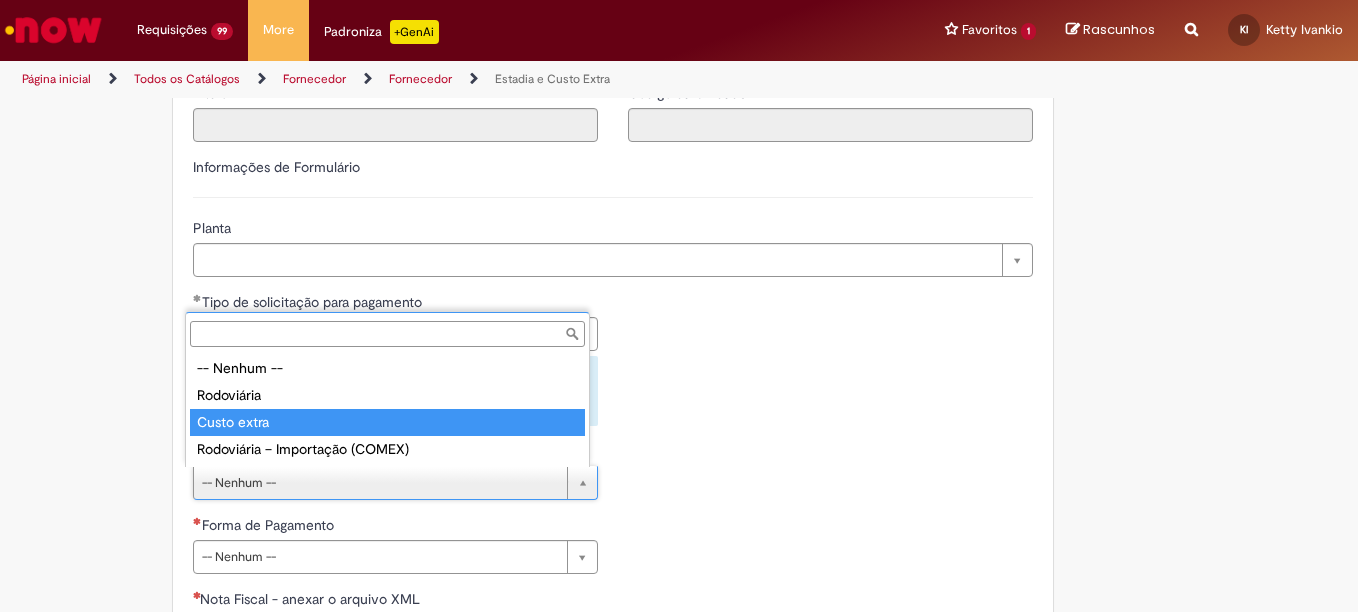 type on "**********" 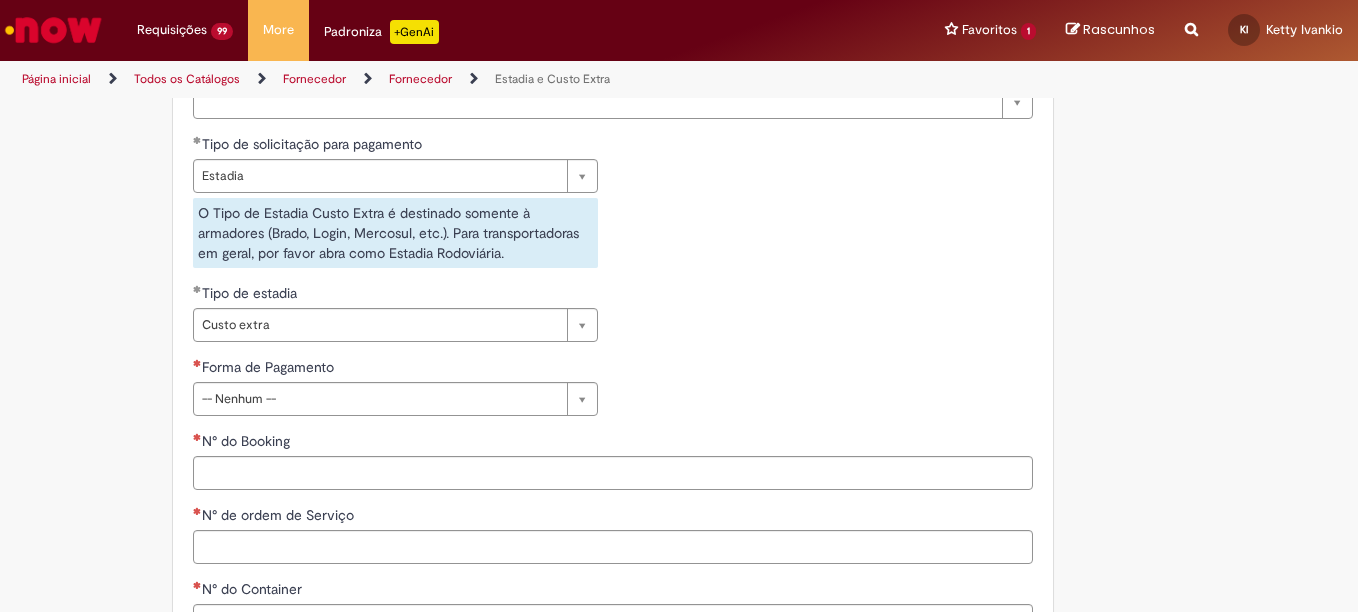 scroll, scrollTop: 778, scrollLeft: 0, axis: vertical 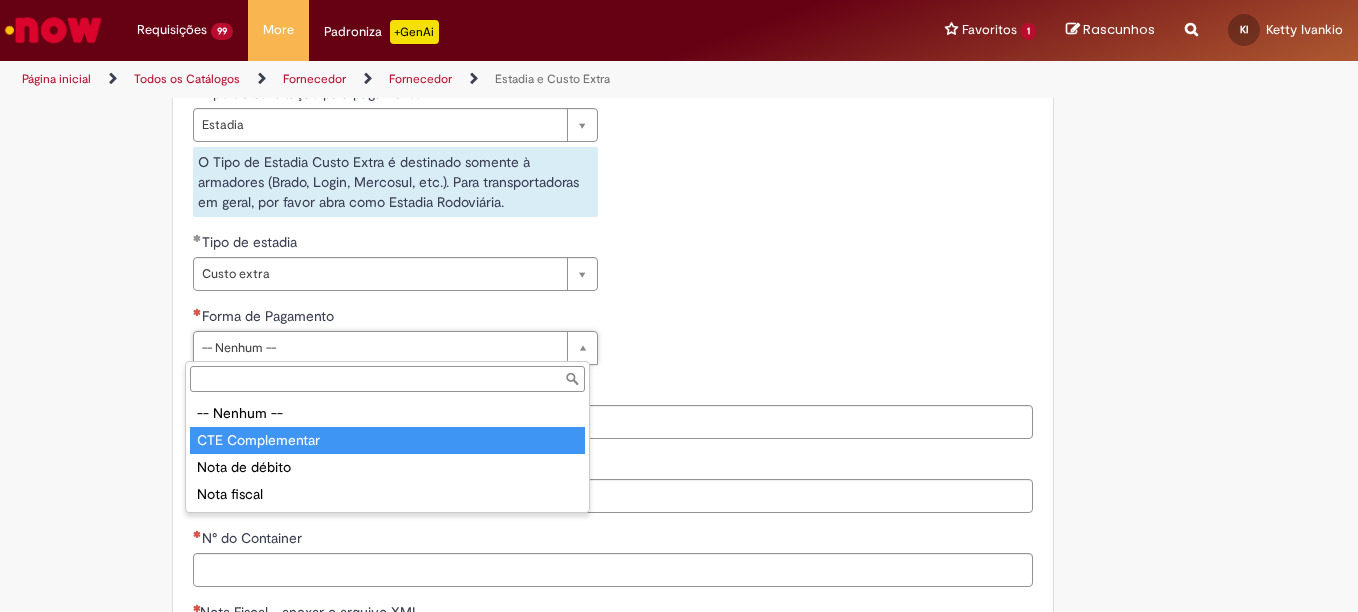 type on "**********" 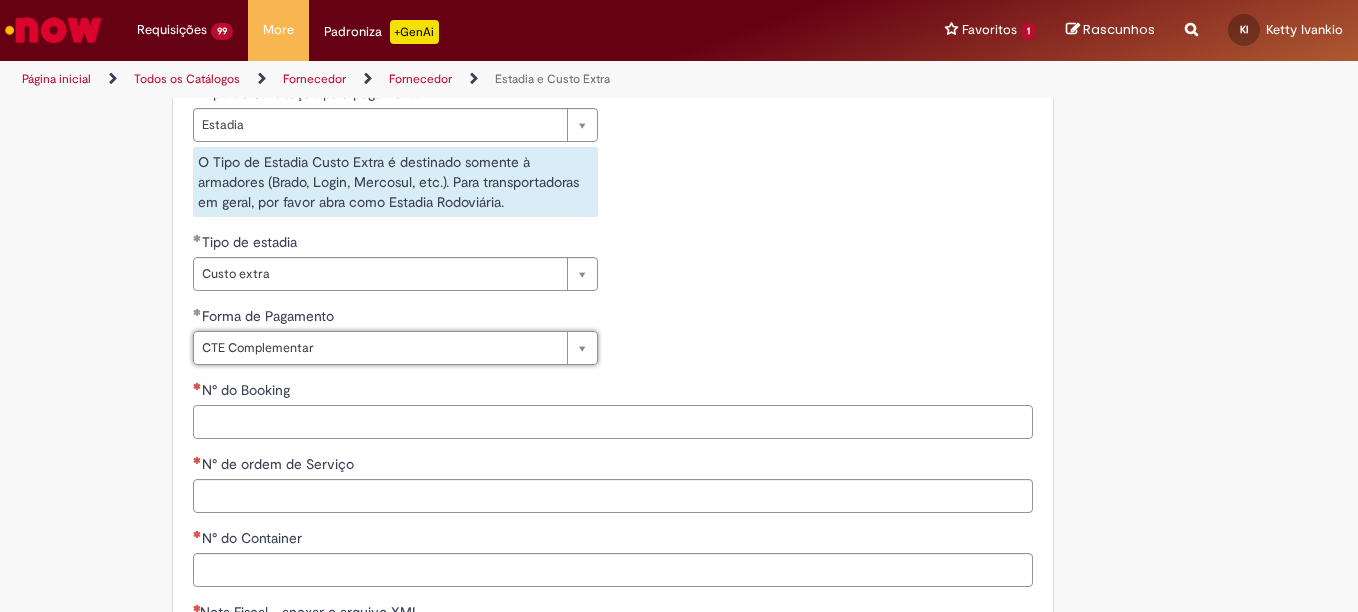 click on "N° do Booking" at bounding box center (613, 422) 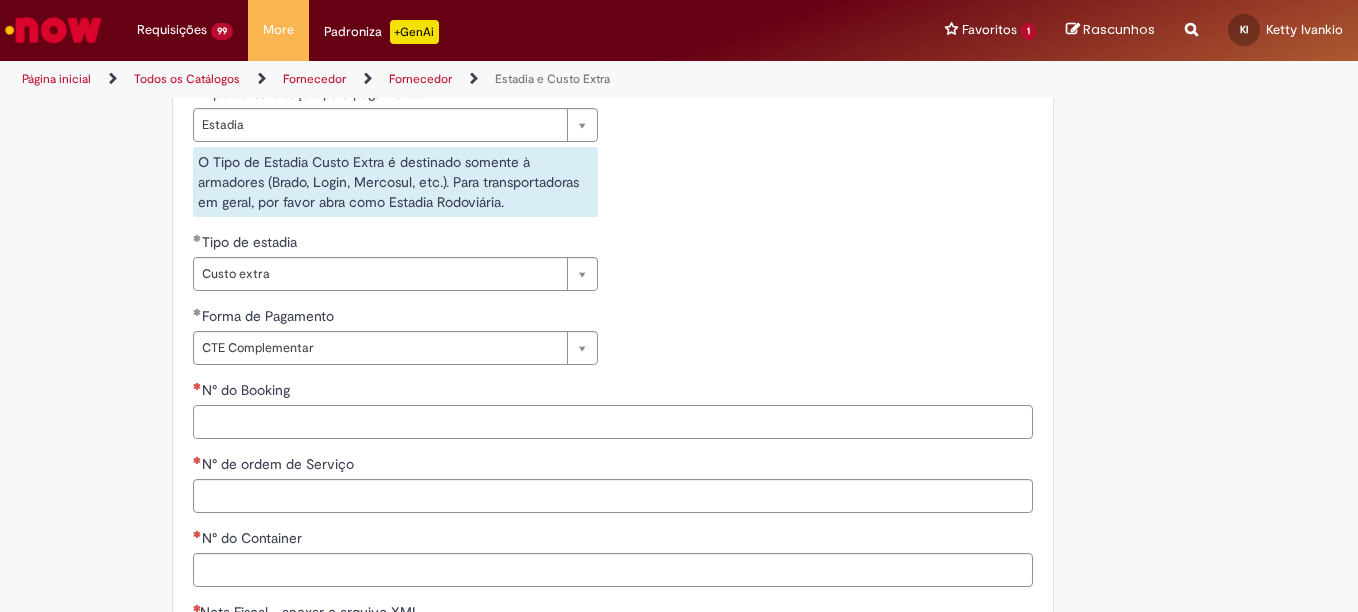 paste on "**********" 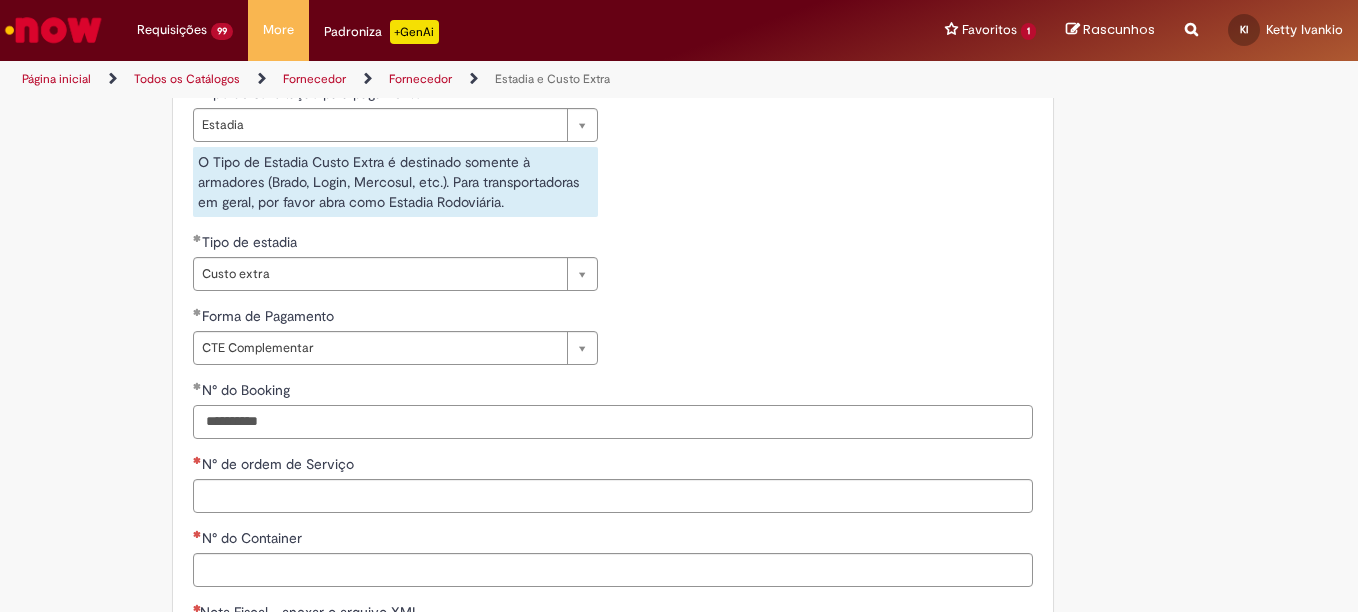 type on "**********" 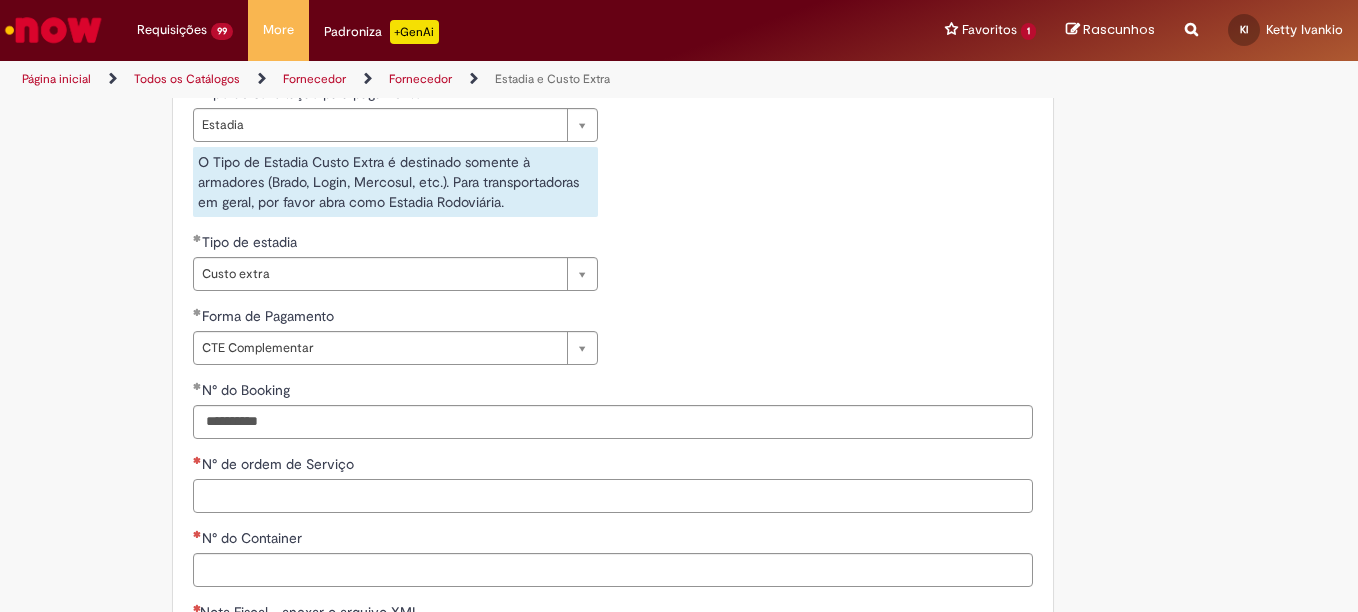 click on "N° de ordem de Serviço" at bounding box center (613, 496) 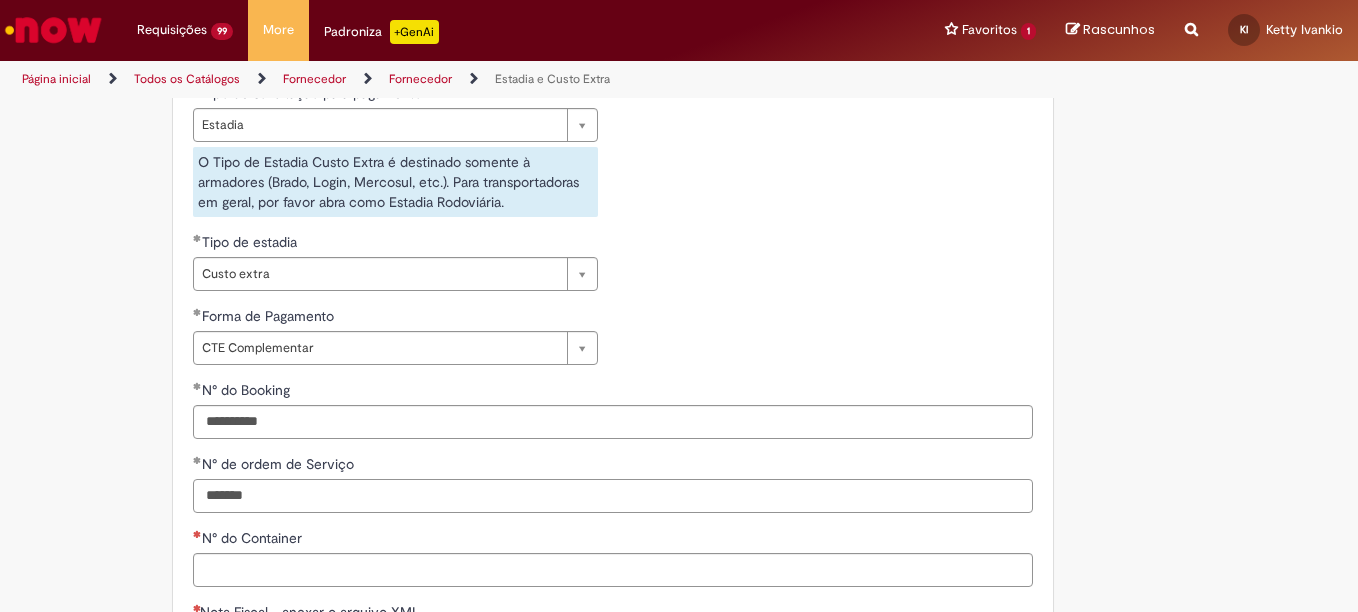 type on "*******" 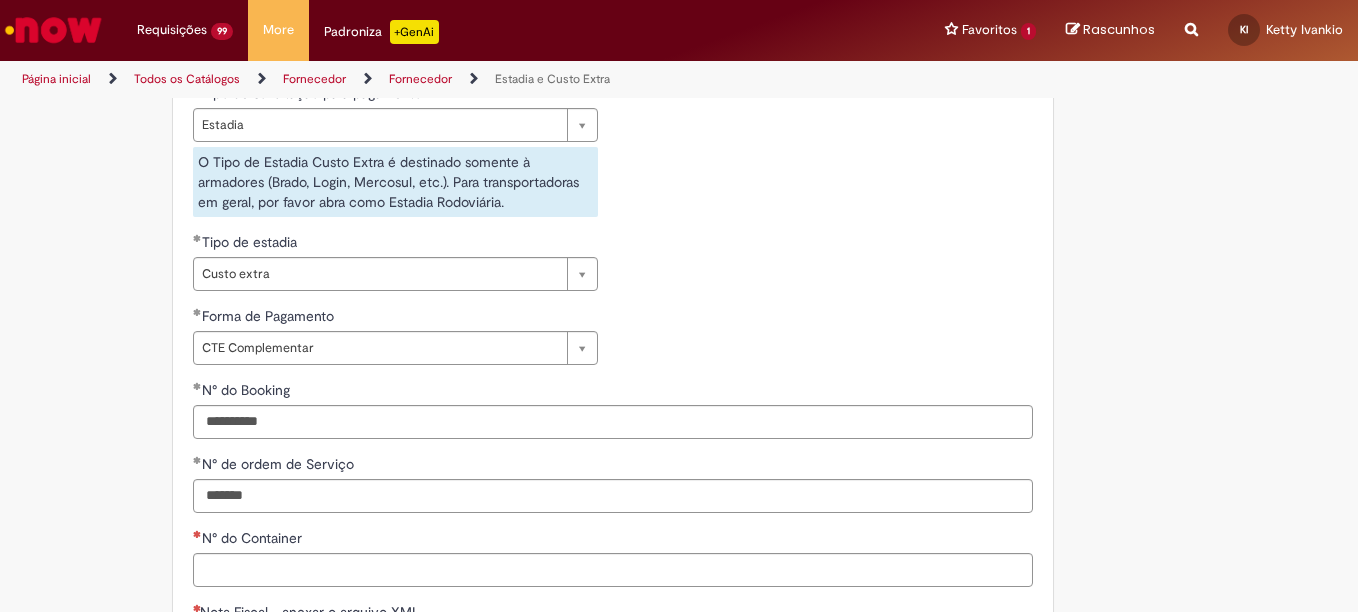 scroll, scrollTop: 889, scrollLeft: 0, axis: vertical 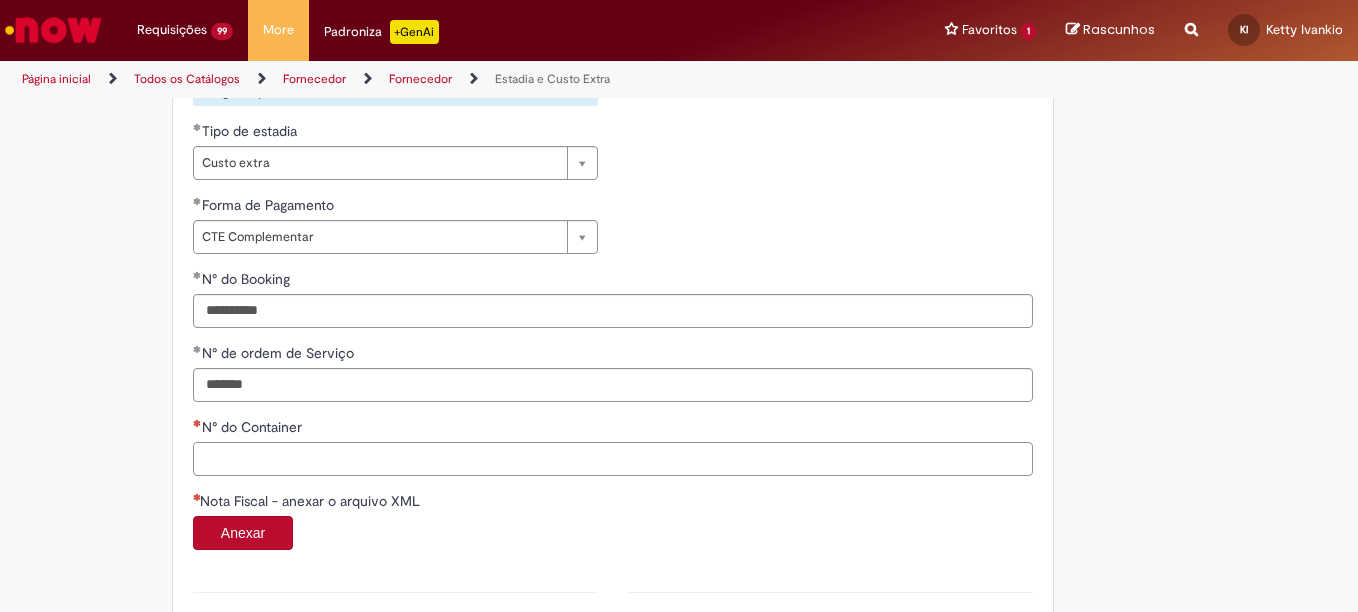 click on "N° do Container" at bounding box center (613, 459) 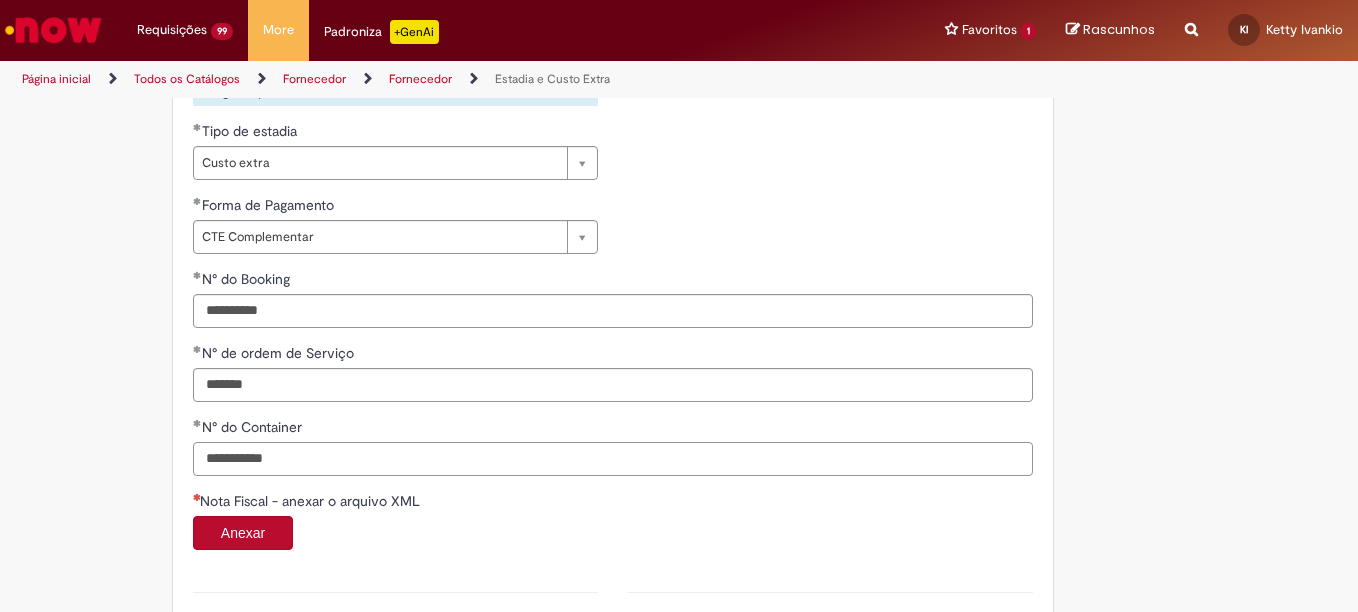 type on "**********" 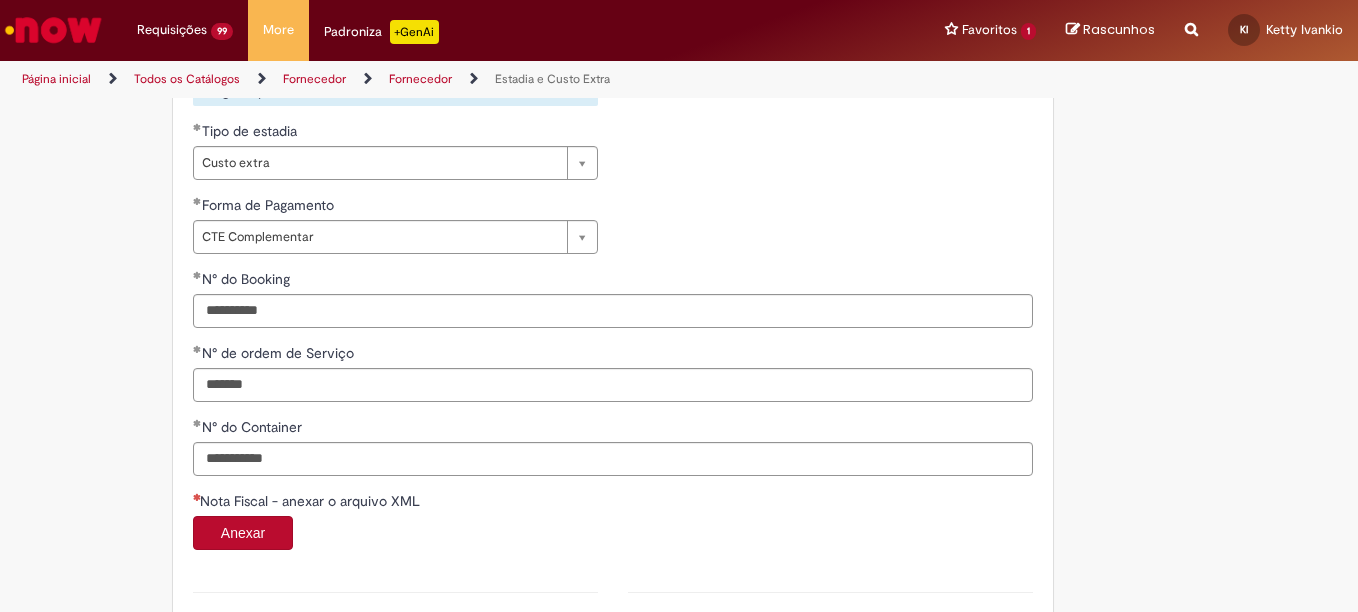 click on "Anexar" at bounding box center (243, 533) 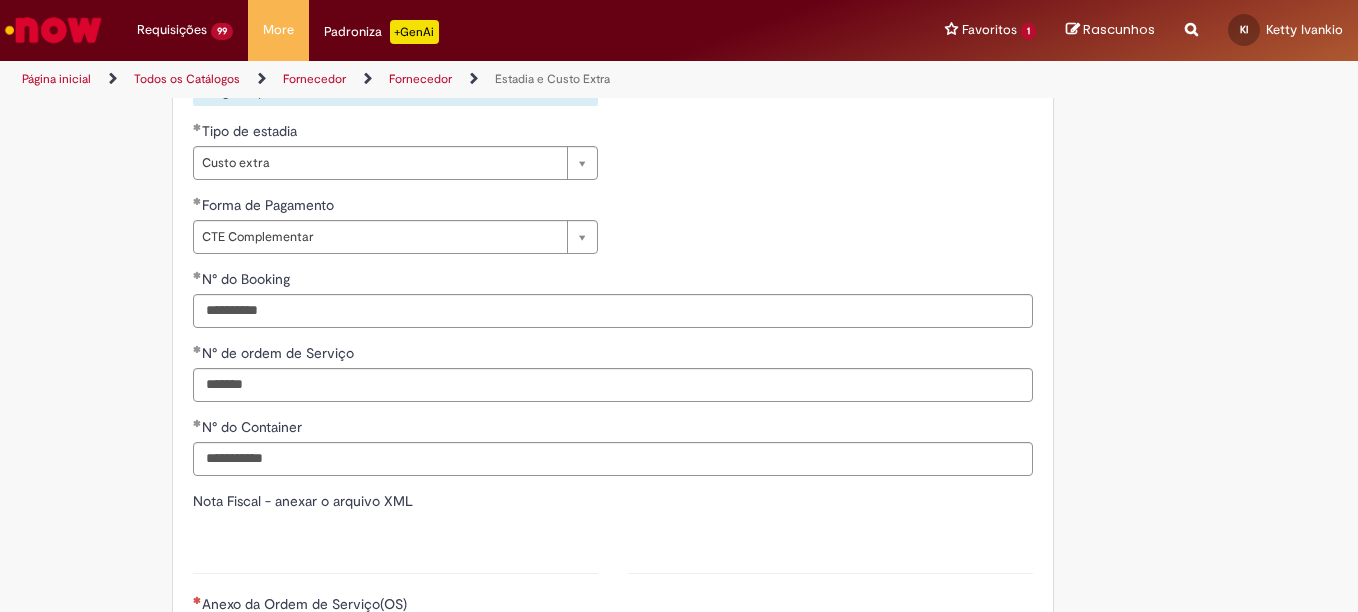 type on "*******" 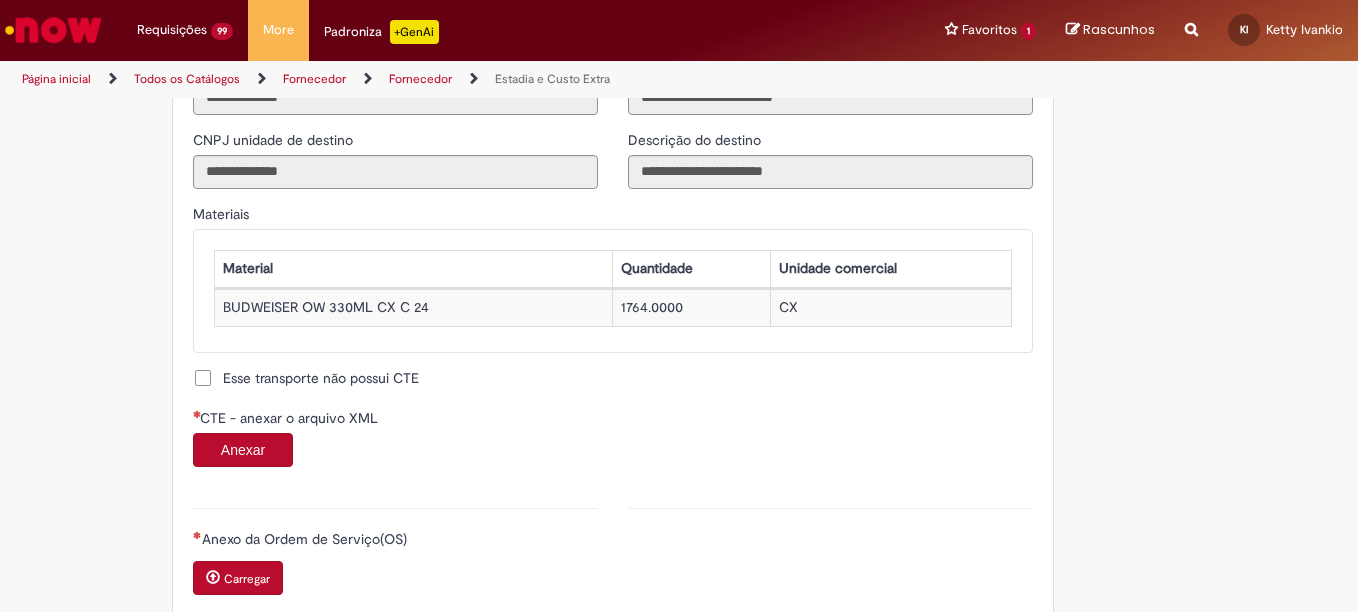 scroll, scrollTop: 1763, scrollLeft: 0, axis: vertical 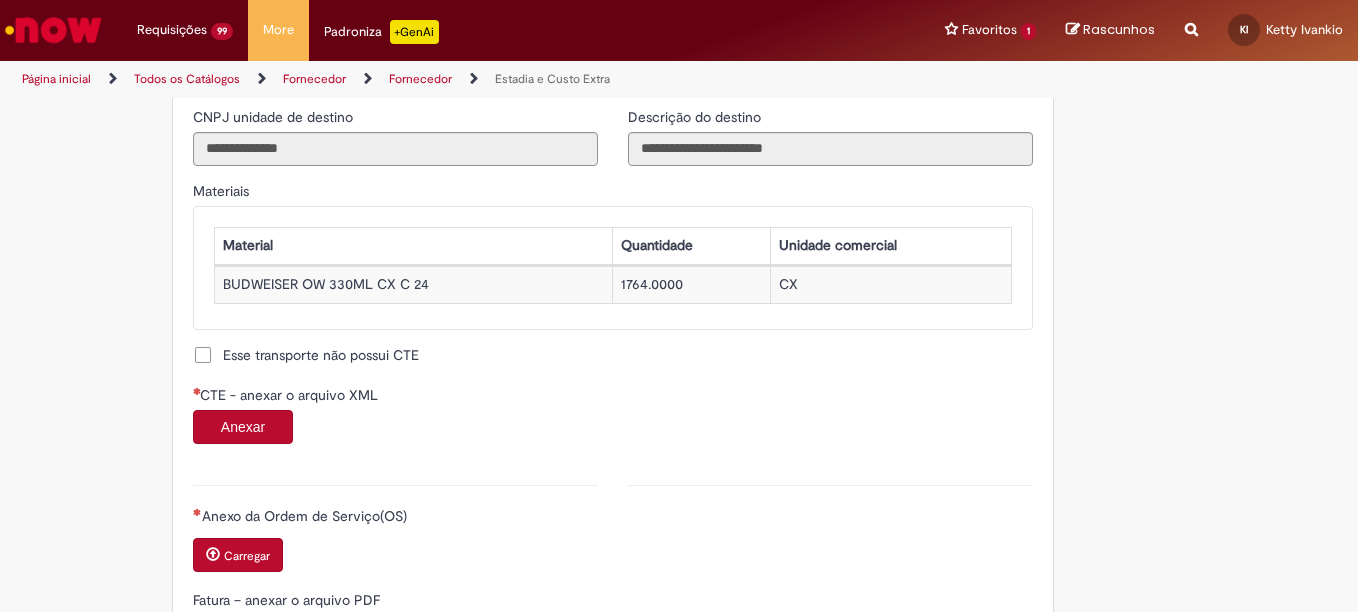 click on "Anexar" at bounding box center [243, 427] 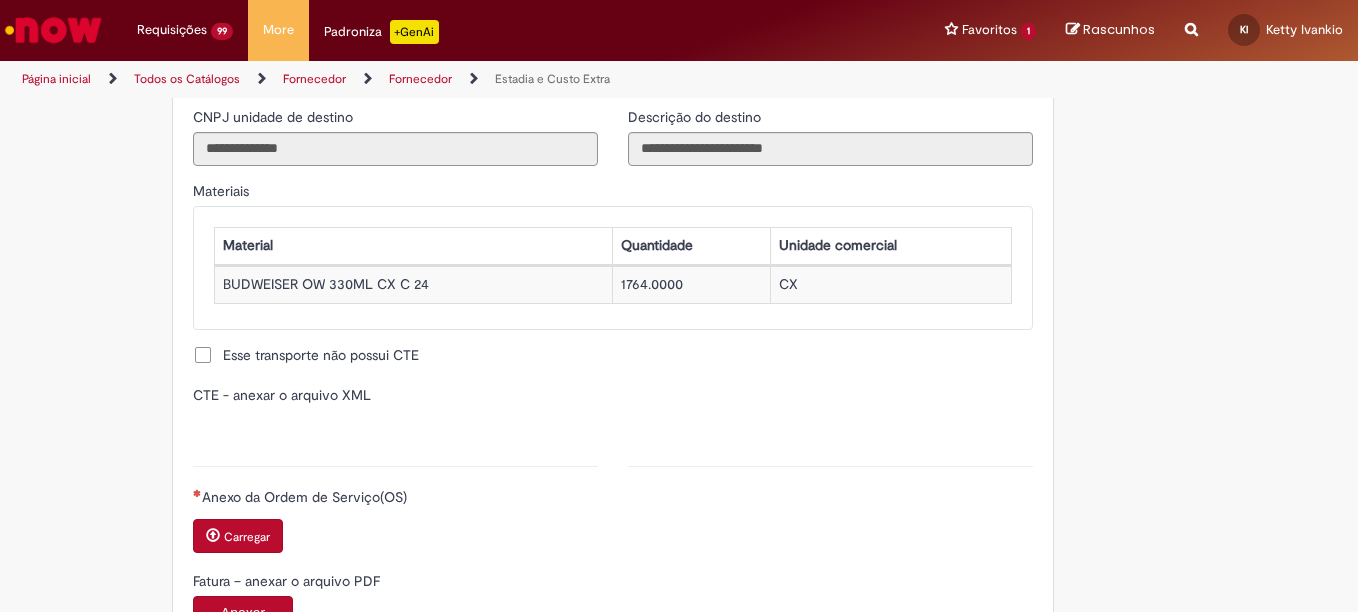type on "**********" 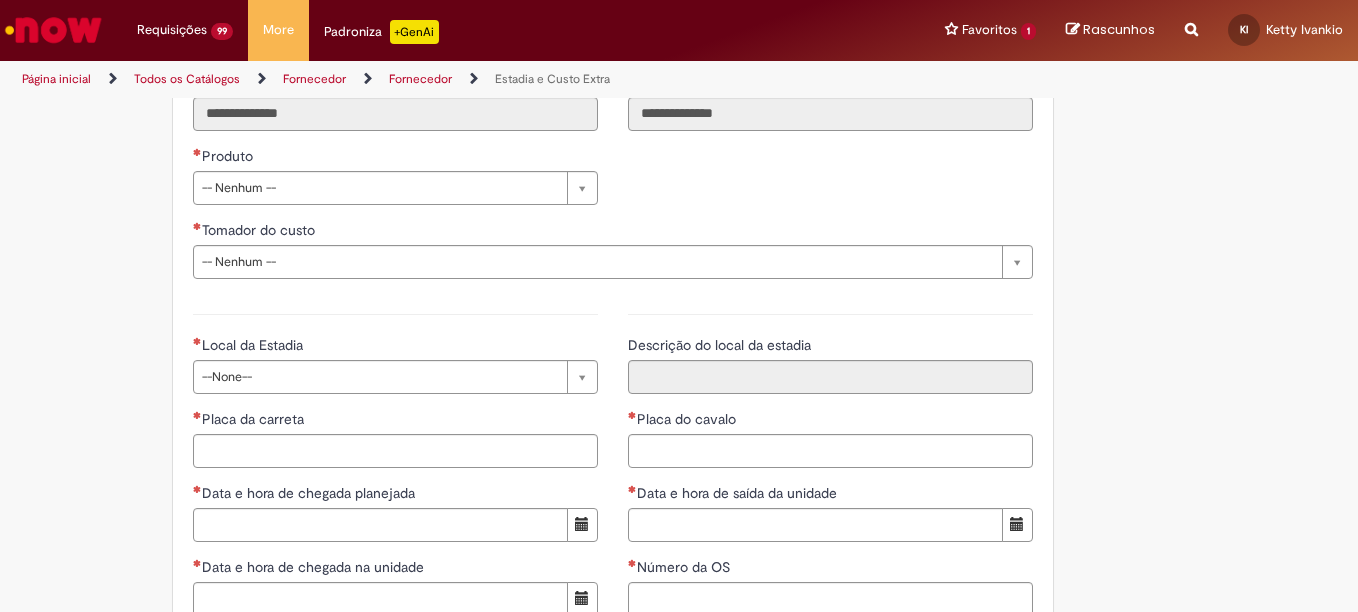 scroll, scrollTop: 2740, scrollLeft: 0, axis: vertical 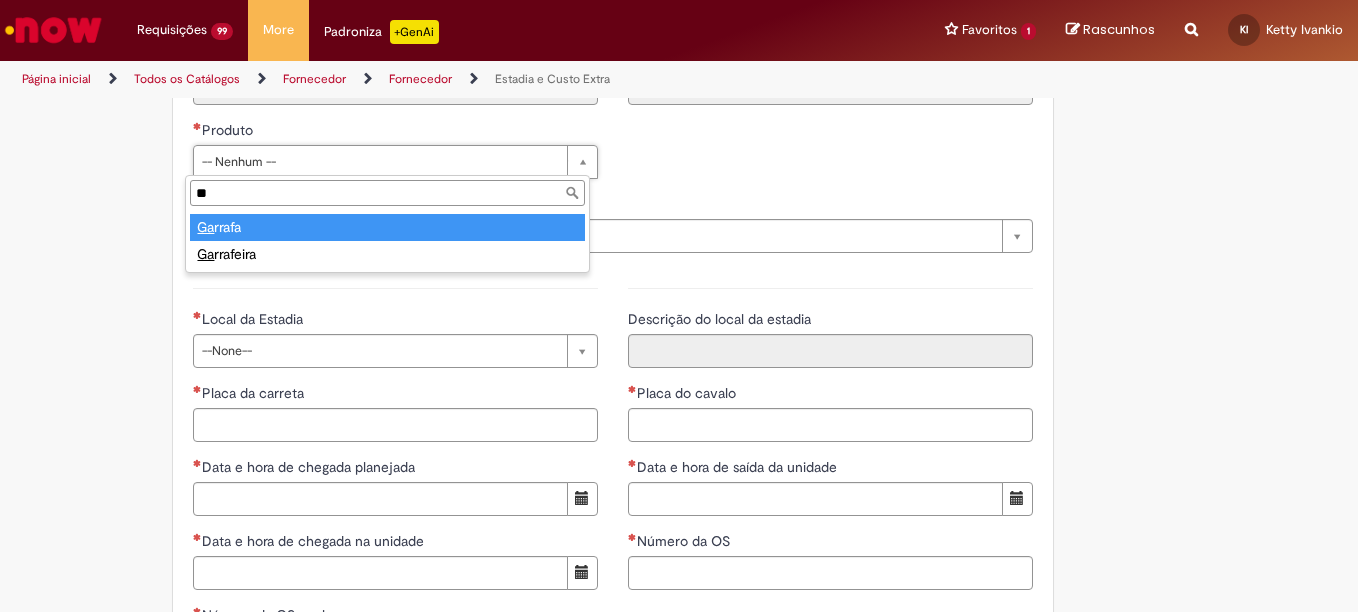 type on "**" 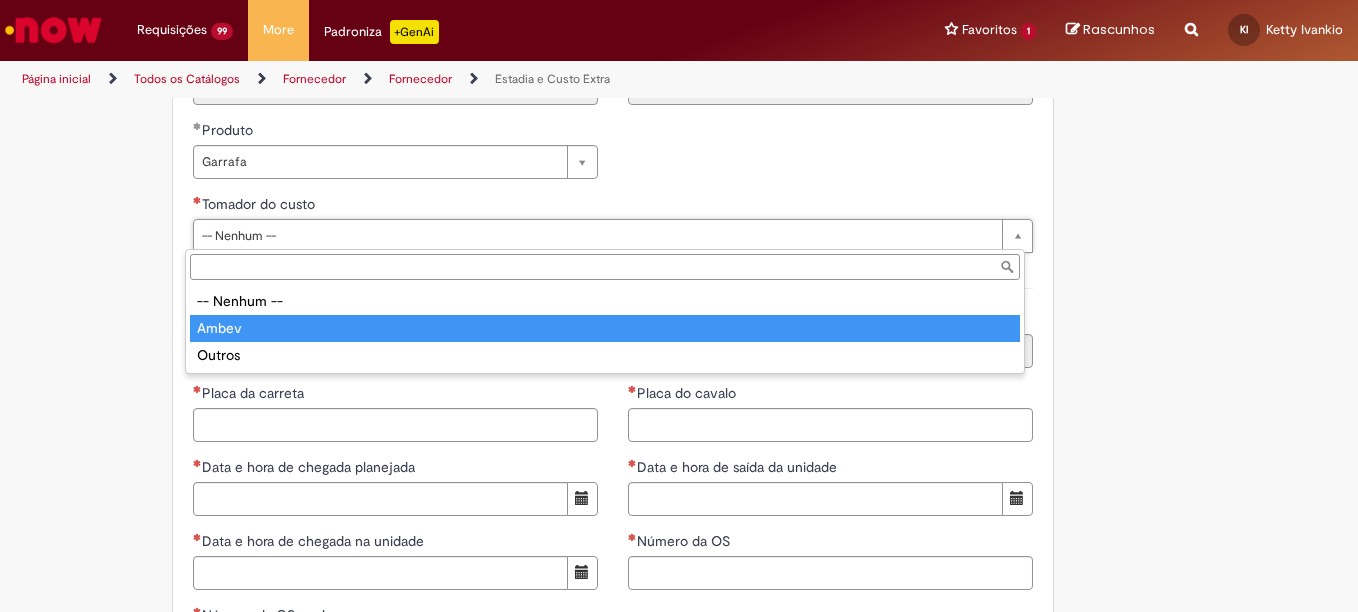 drag, startPoint x: 258, startPoint y: 343, endPoint x: 257, endPoint y: 330, distance: 13.038404 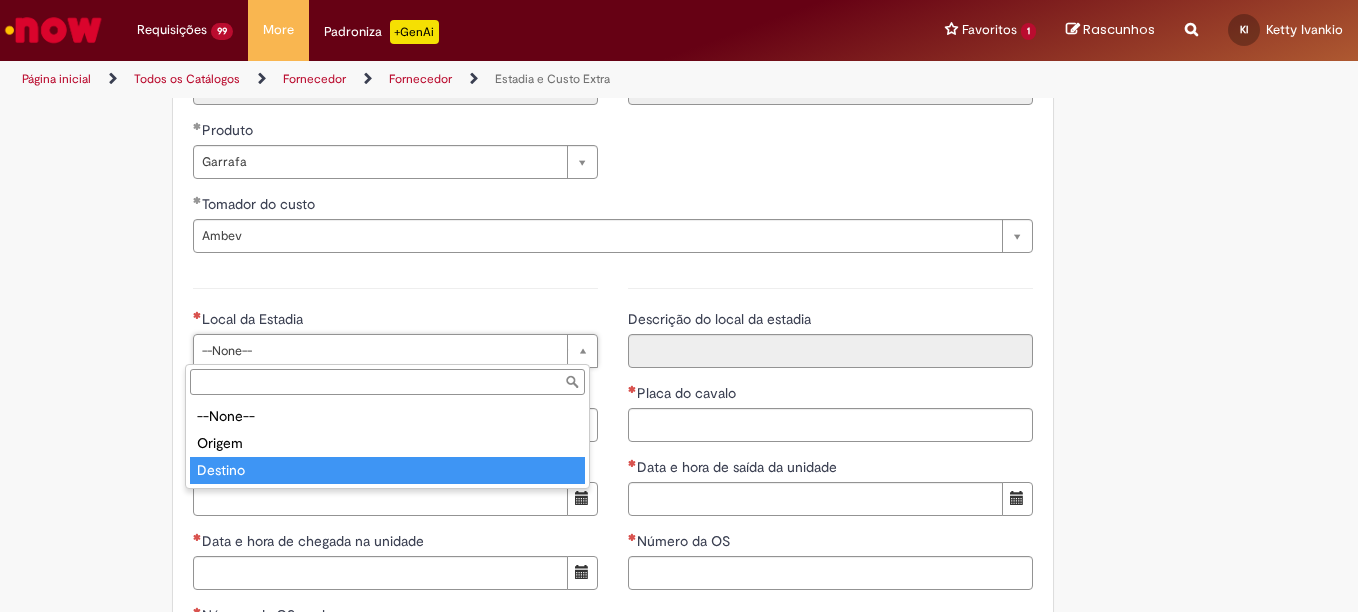 type on "*******" 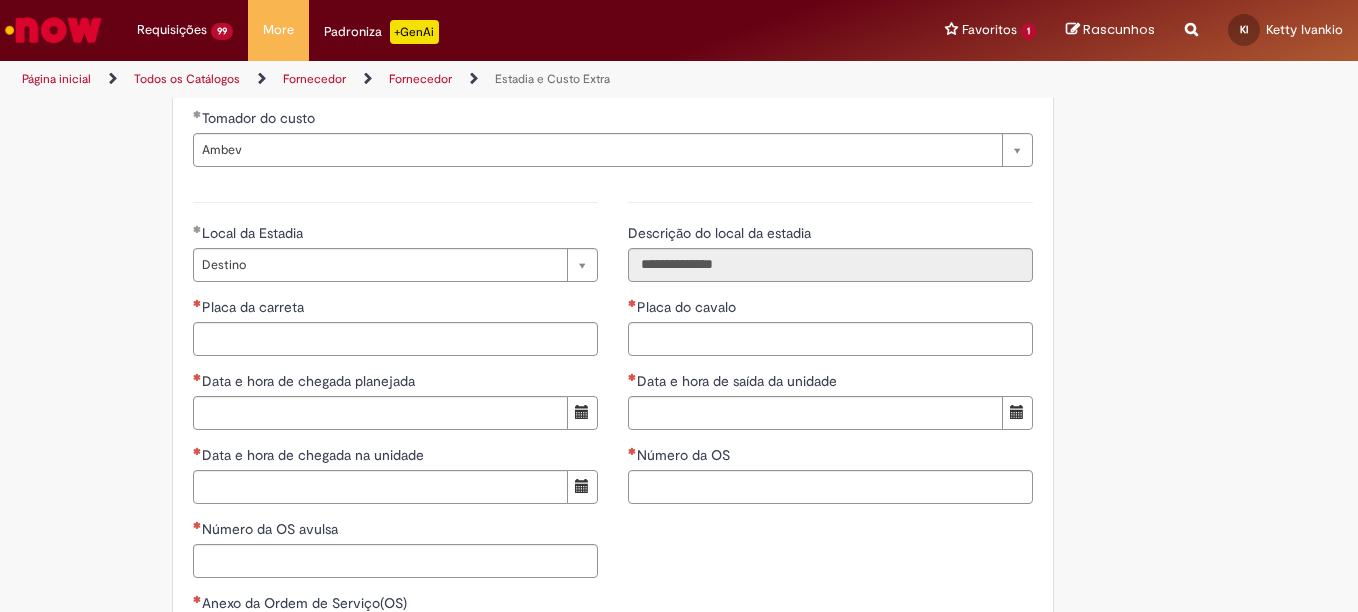 scroll, scrollTop: 2930, scrollLeft: 0, axis: vertical 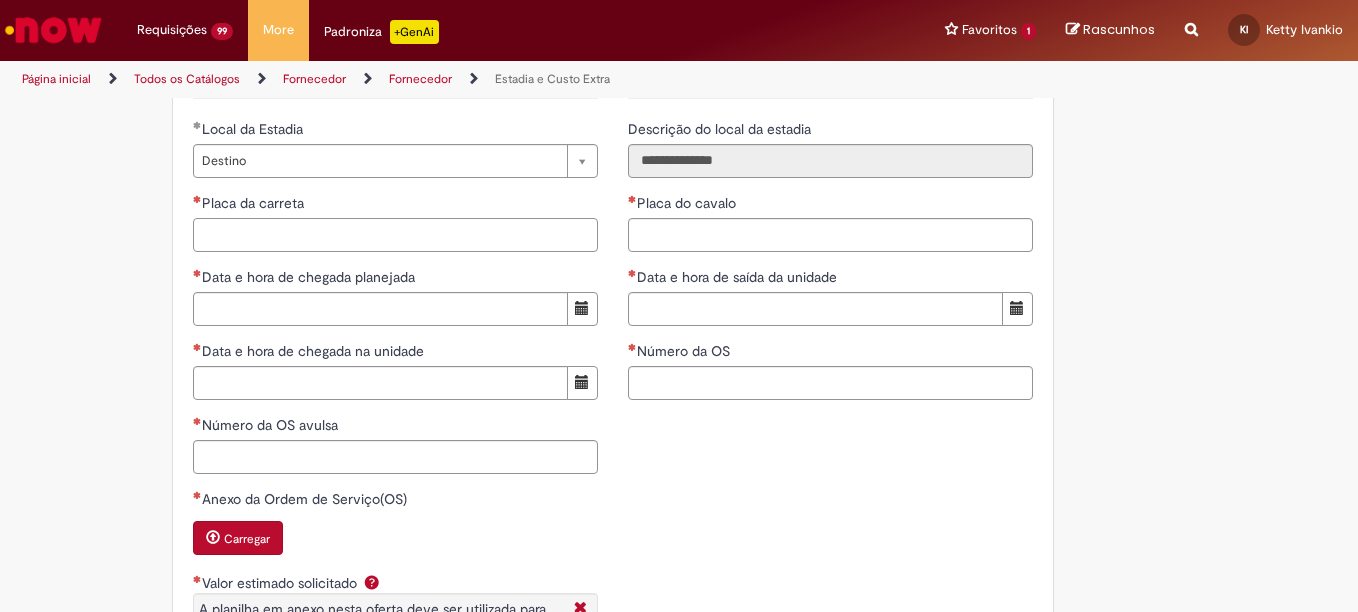 click on "Placa da carreta" at bounding box center (395, 235) 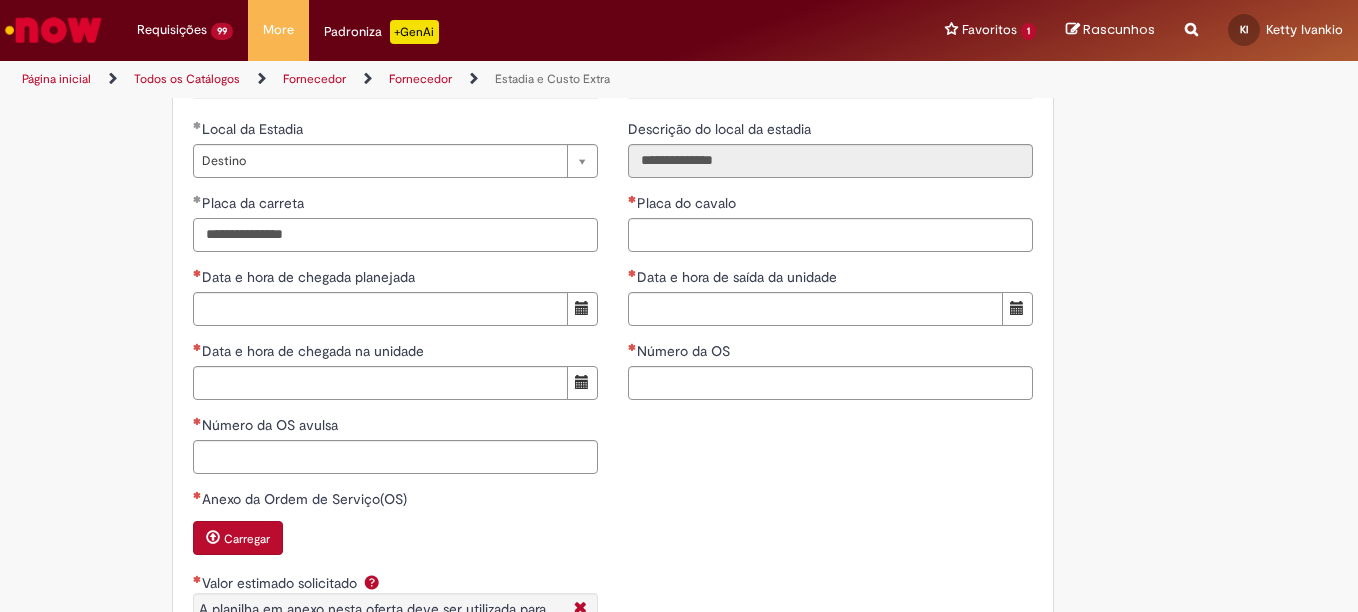 type on "**********" 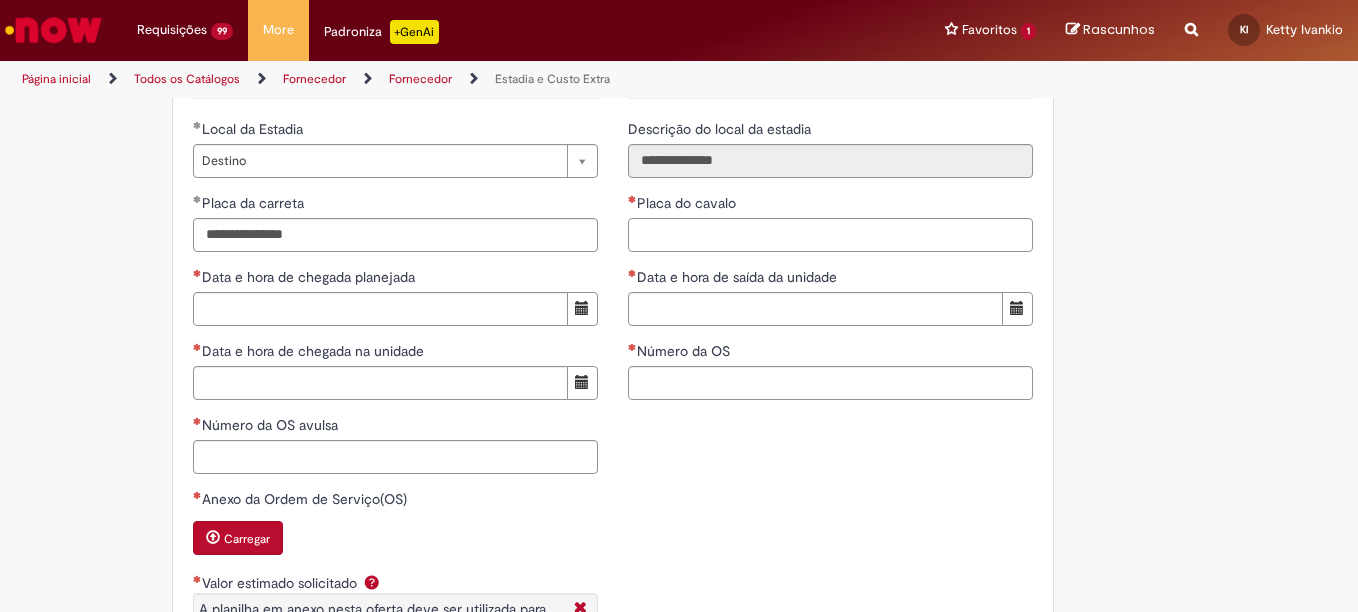click on "Placa do cavalo" at bounding box center [830, 235] 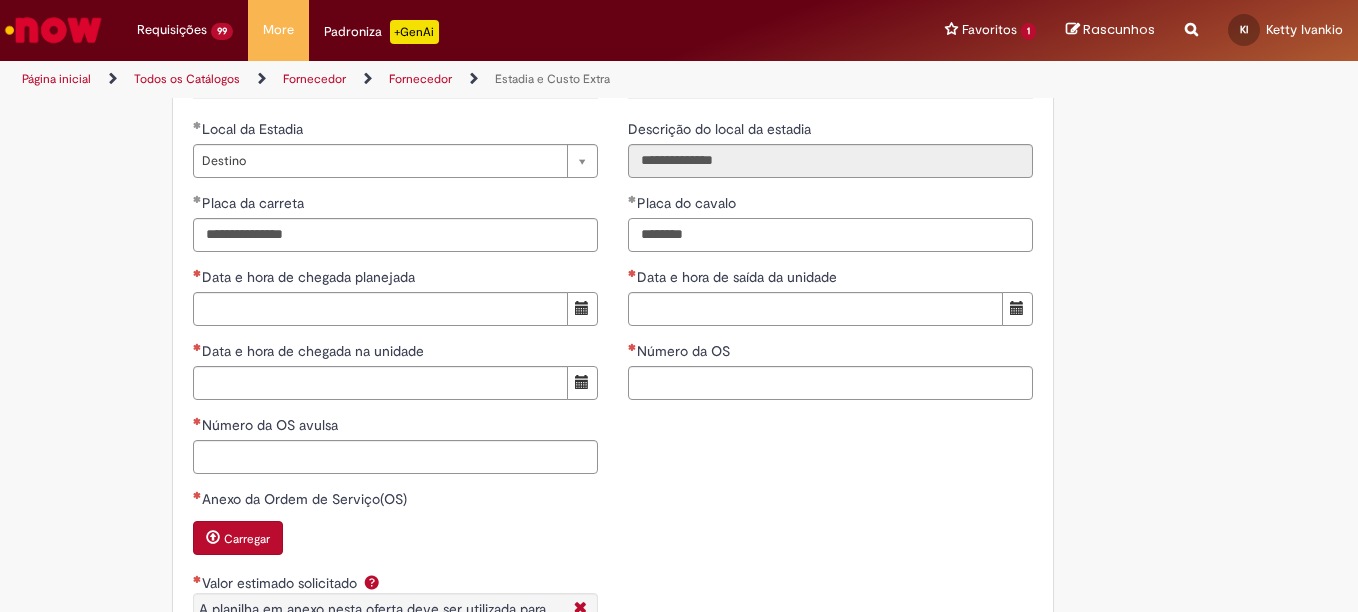type on "*******" 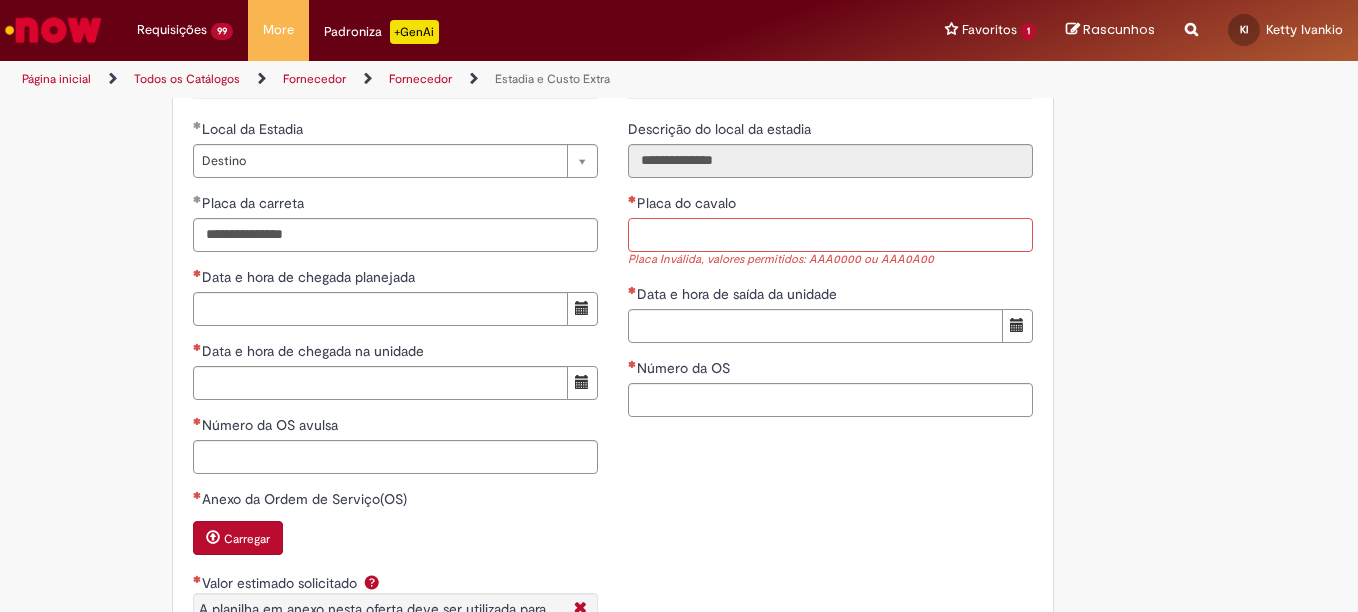 paste on "*******" 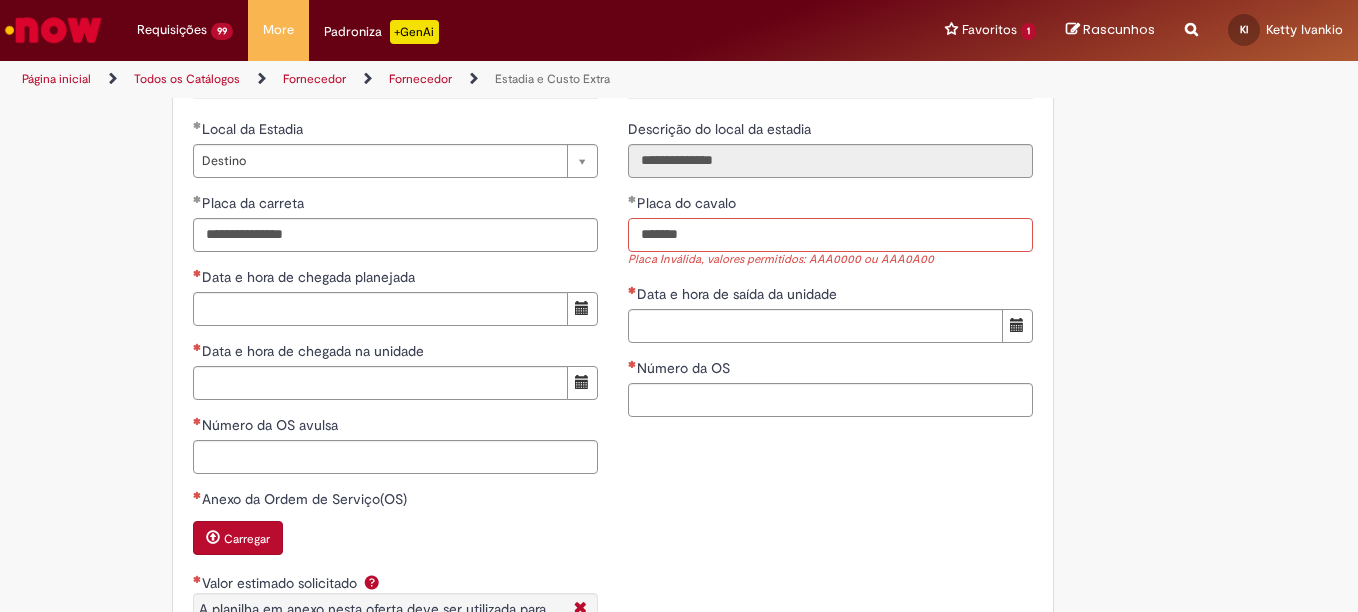 type on "*******" 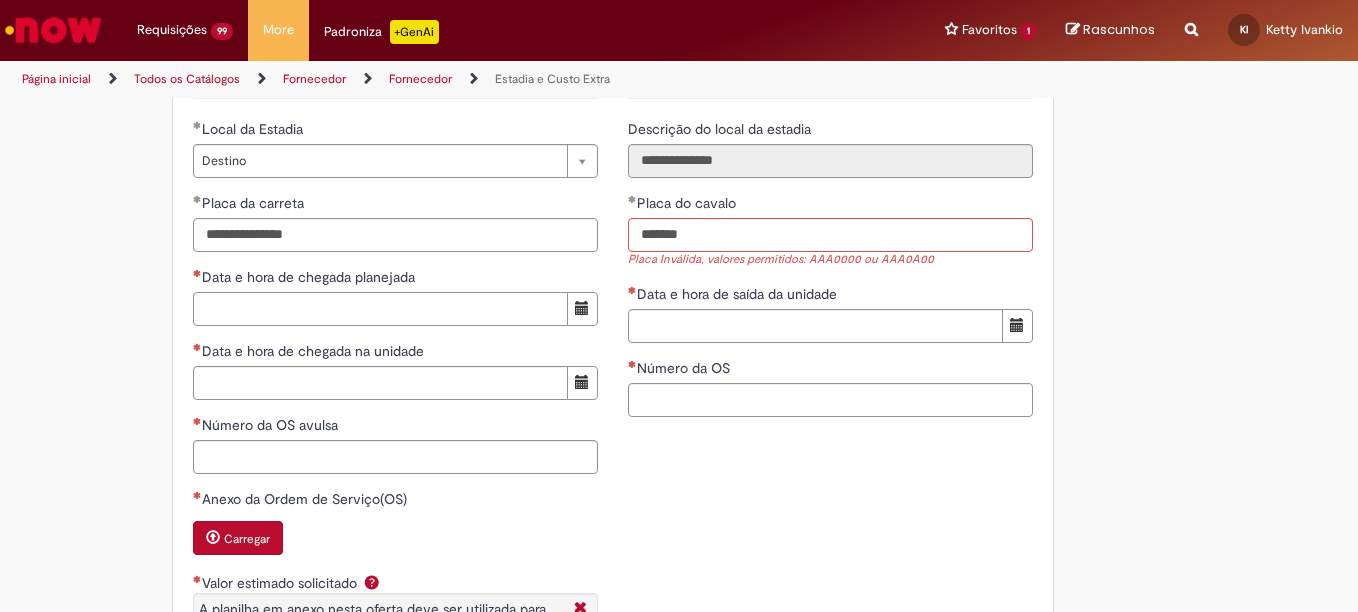 click on "Data e hora de chegada planejada" at bounding box center (380, 309) 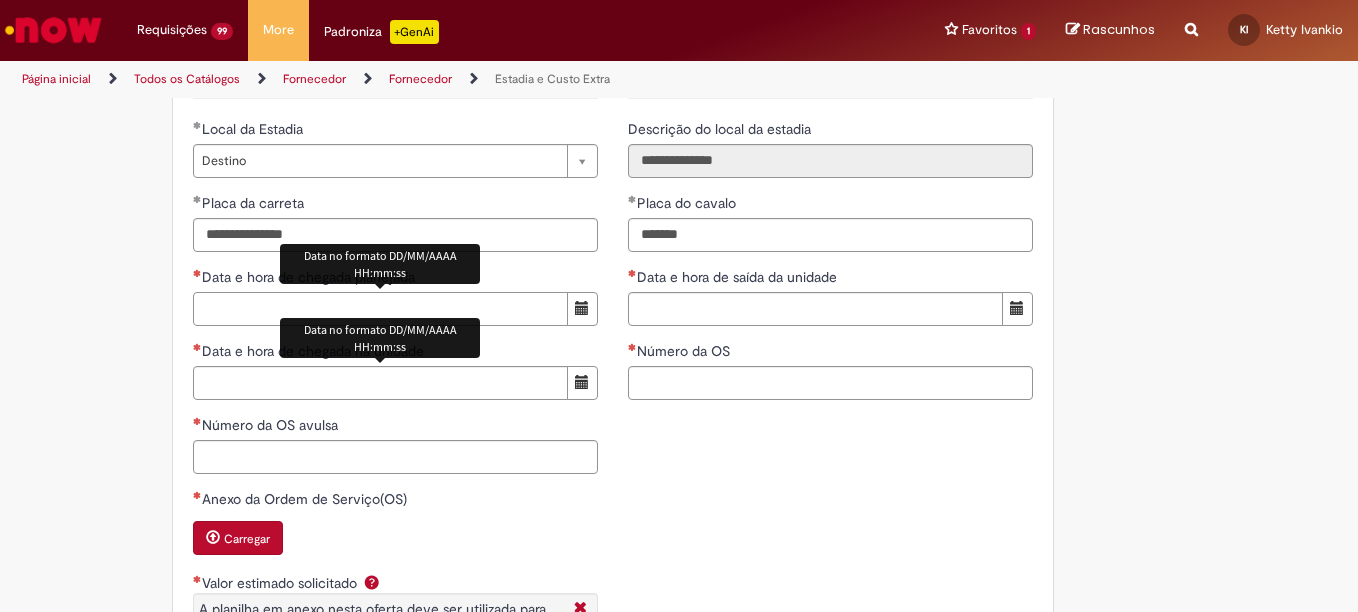 click on "Data e hora de chegada planejada" at bounding box center [380, 309] 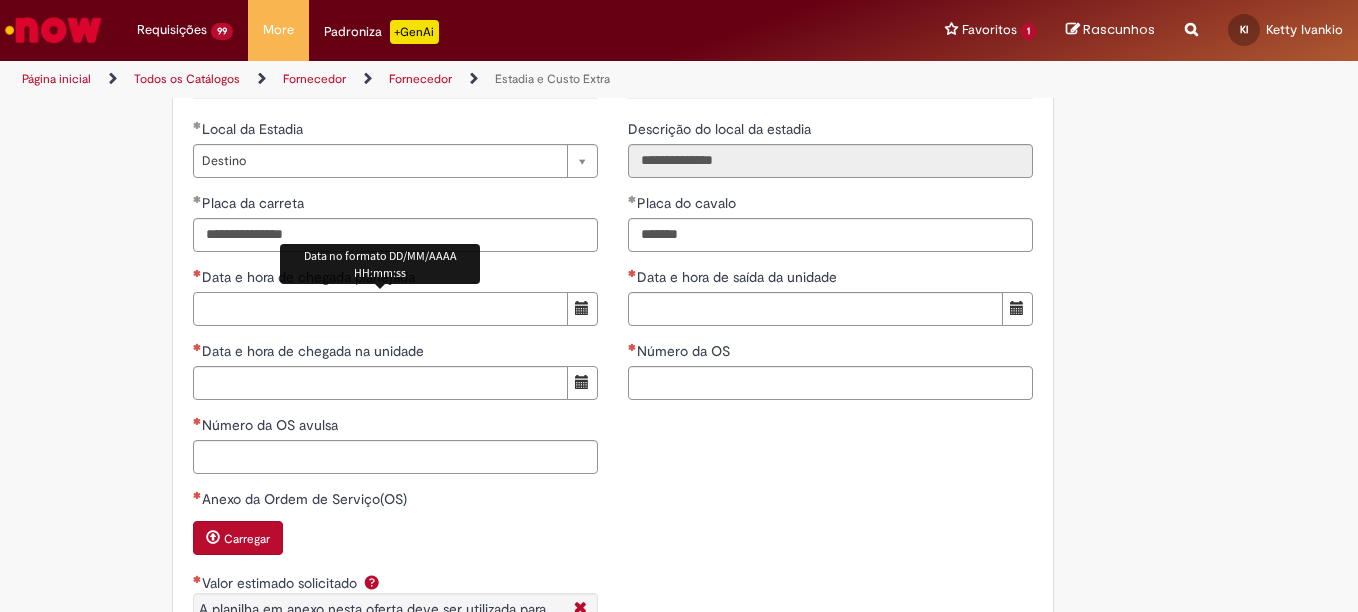 paste on "**********" 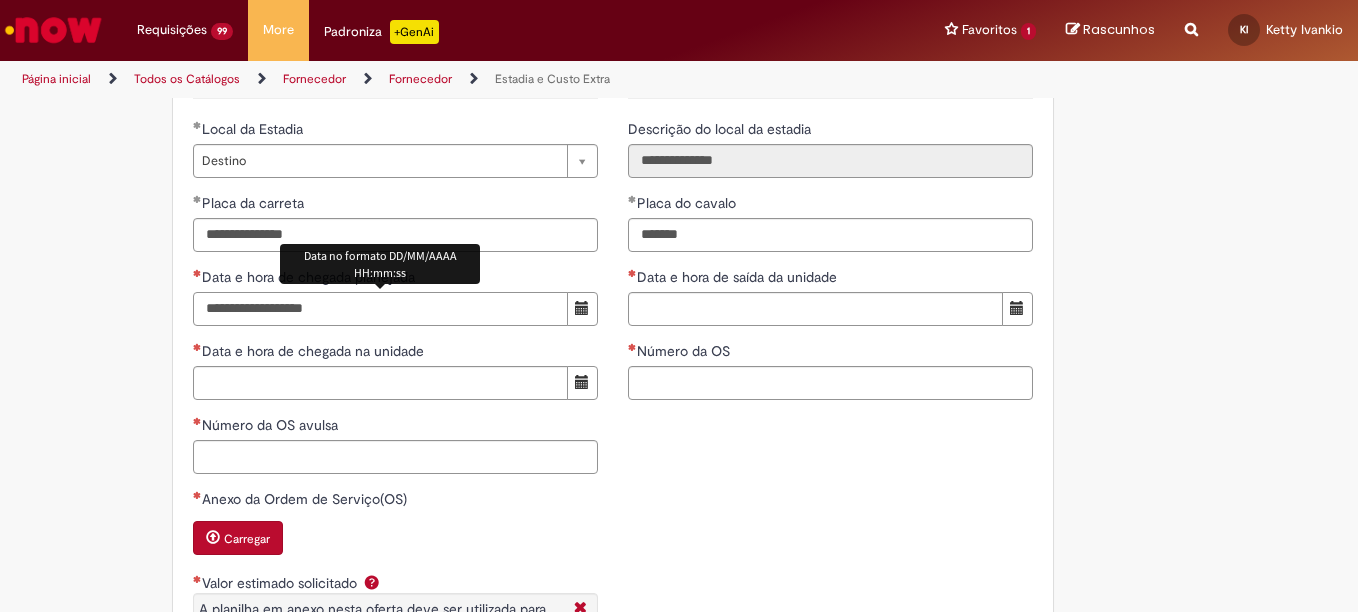 type on "**********" 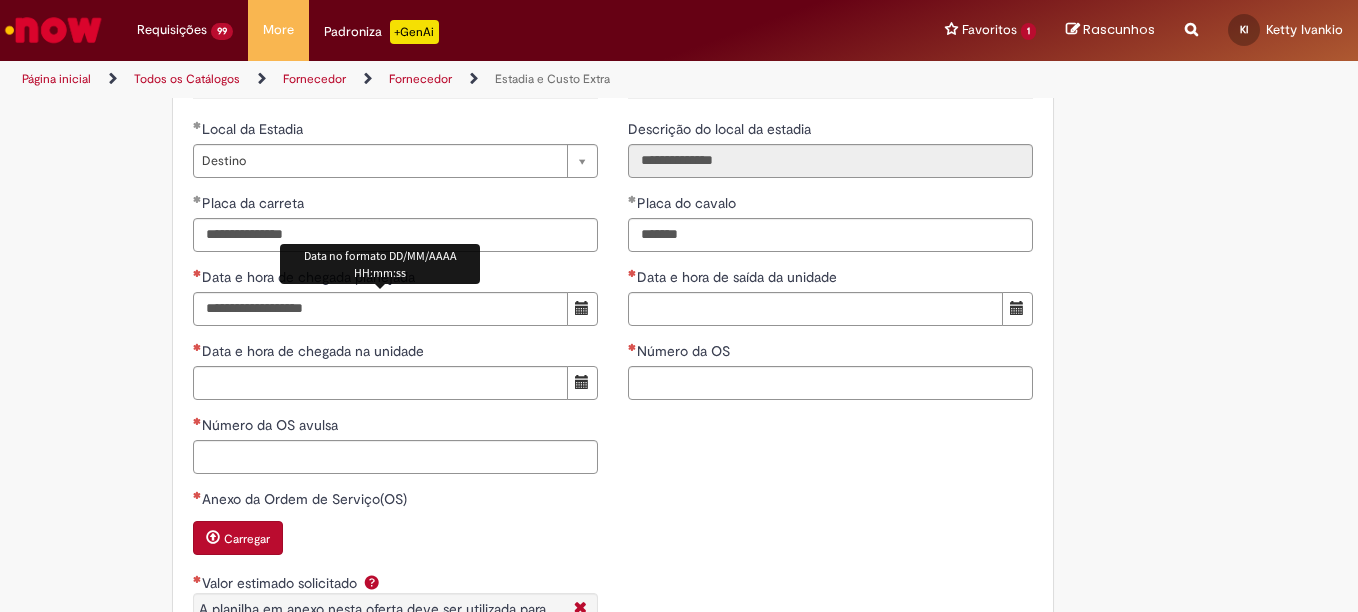 click on "Número da OS avulsa" at bounding box center (395, 427) 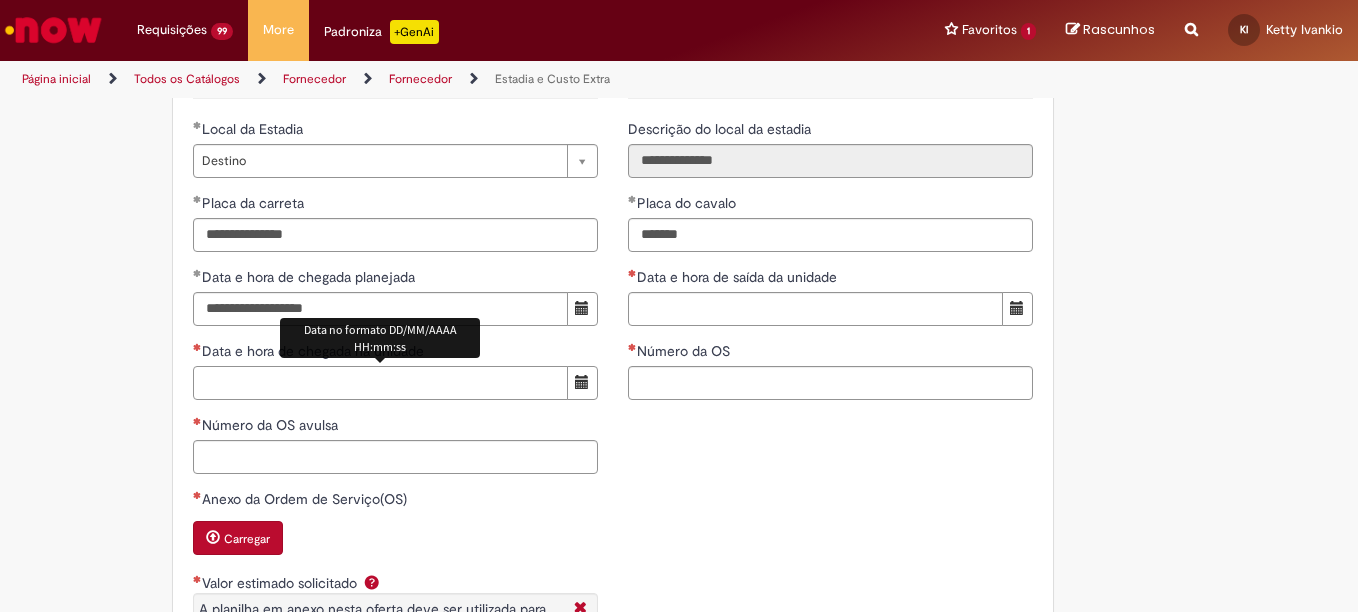 click on "Data e hora de chegada na unidade" at bounding box center (380, 383) 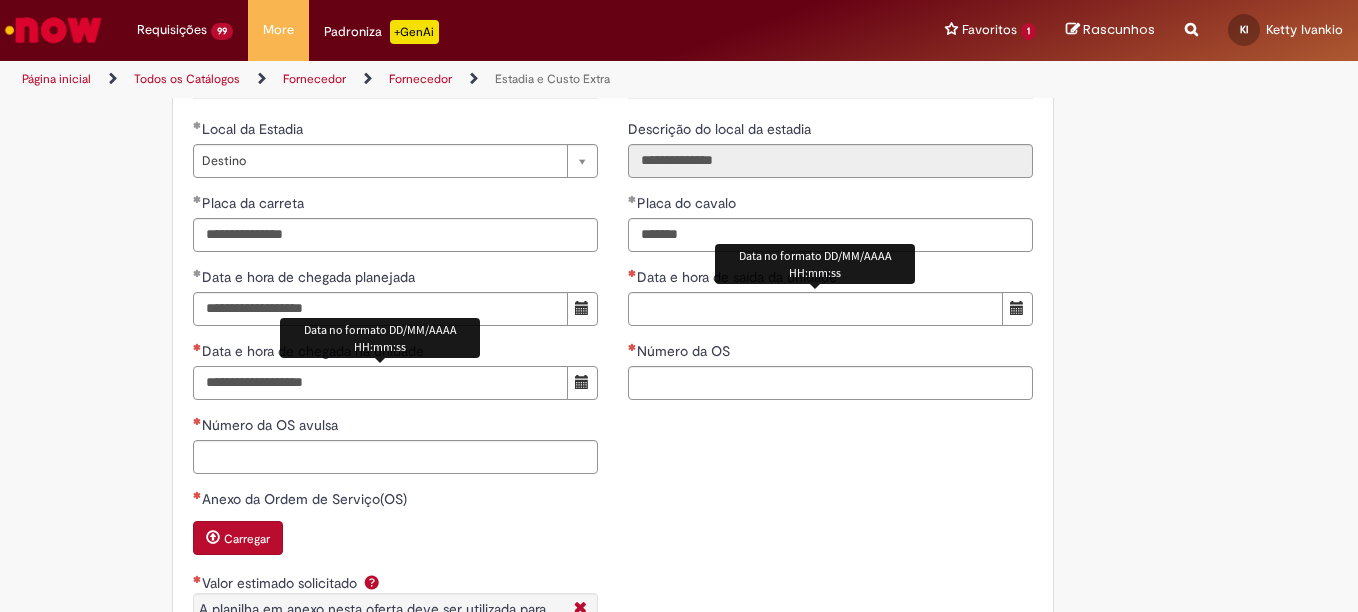 type on "**********" 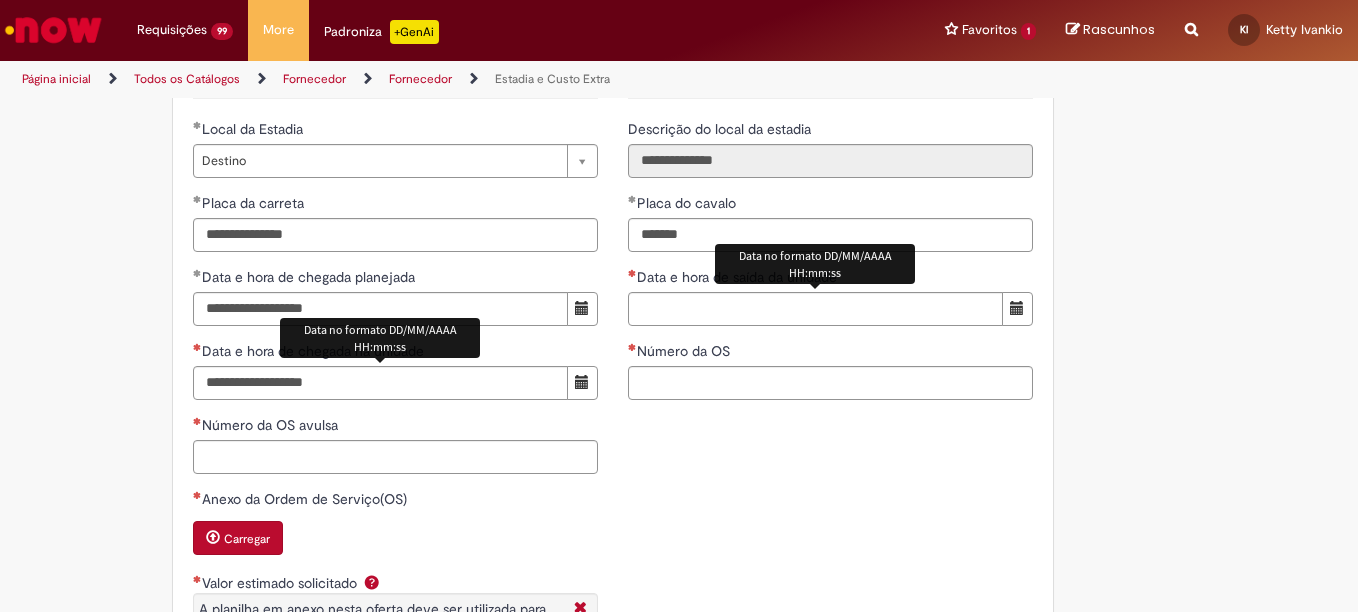 click on "Data e hora de saída da unidade Data no formato DD/MM/AAAA HH:mm:ss" at bounding box center (830, 296) 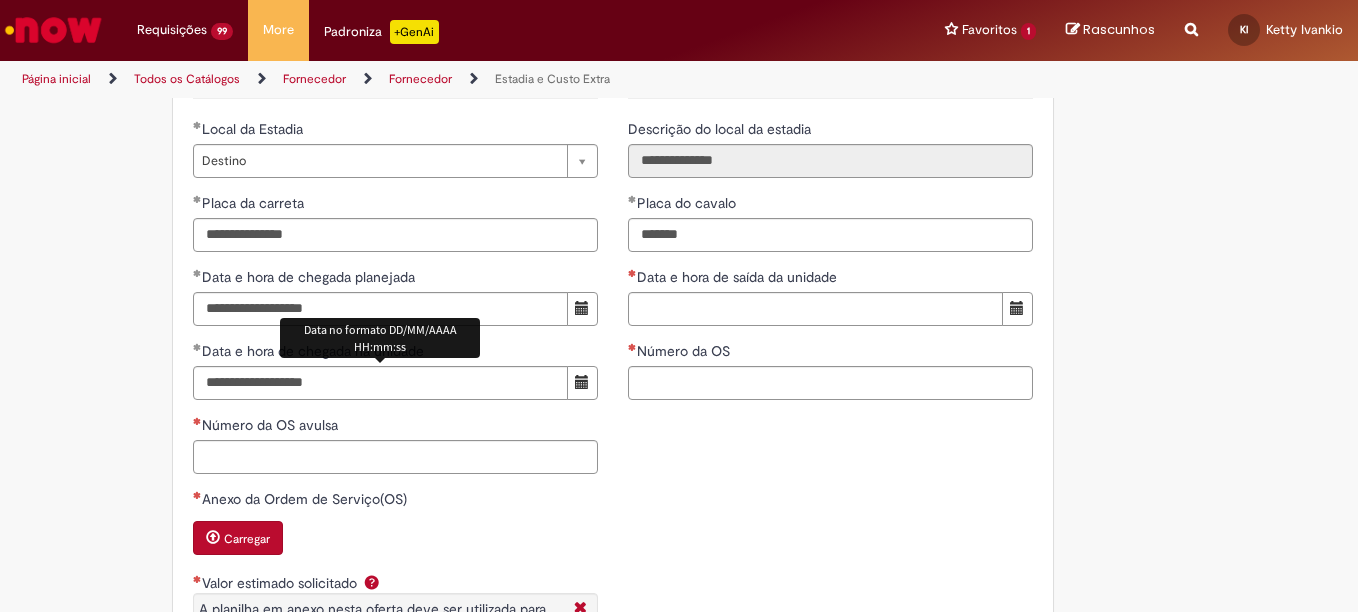 click on "Data e hora de saída da unidade" at bounding box center (815, 309) 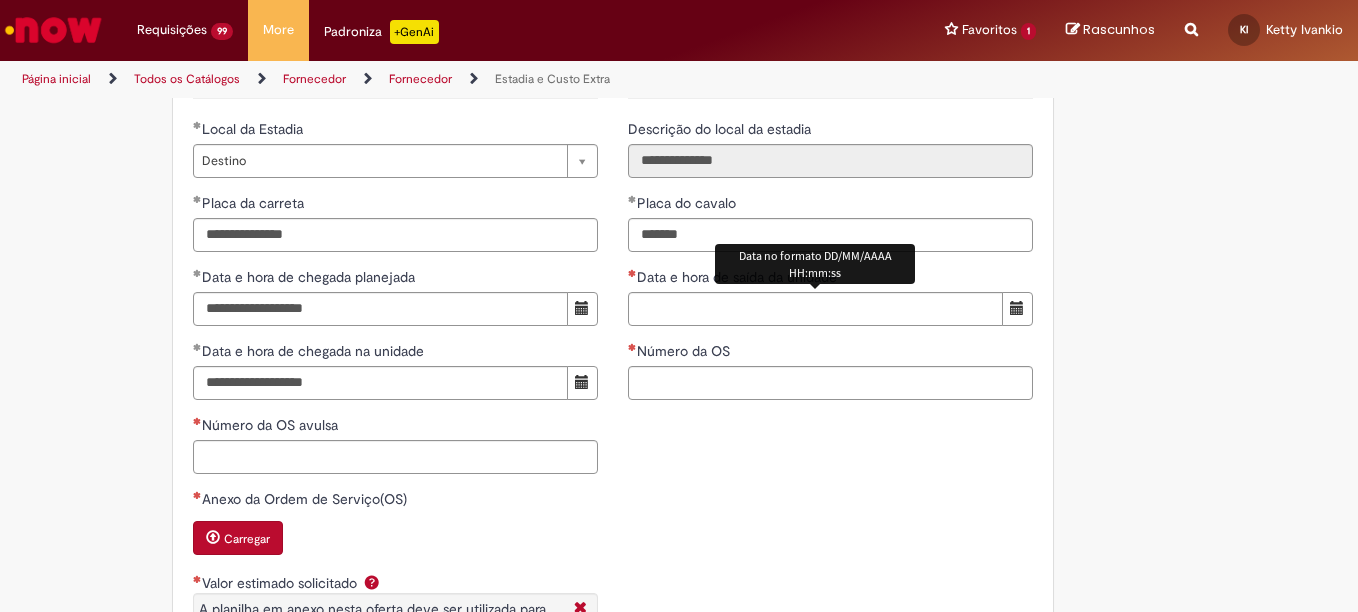 click on "Data e hora de saída da unidade" at bounding box center (815, 309) 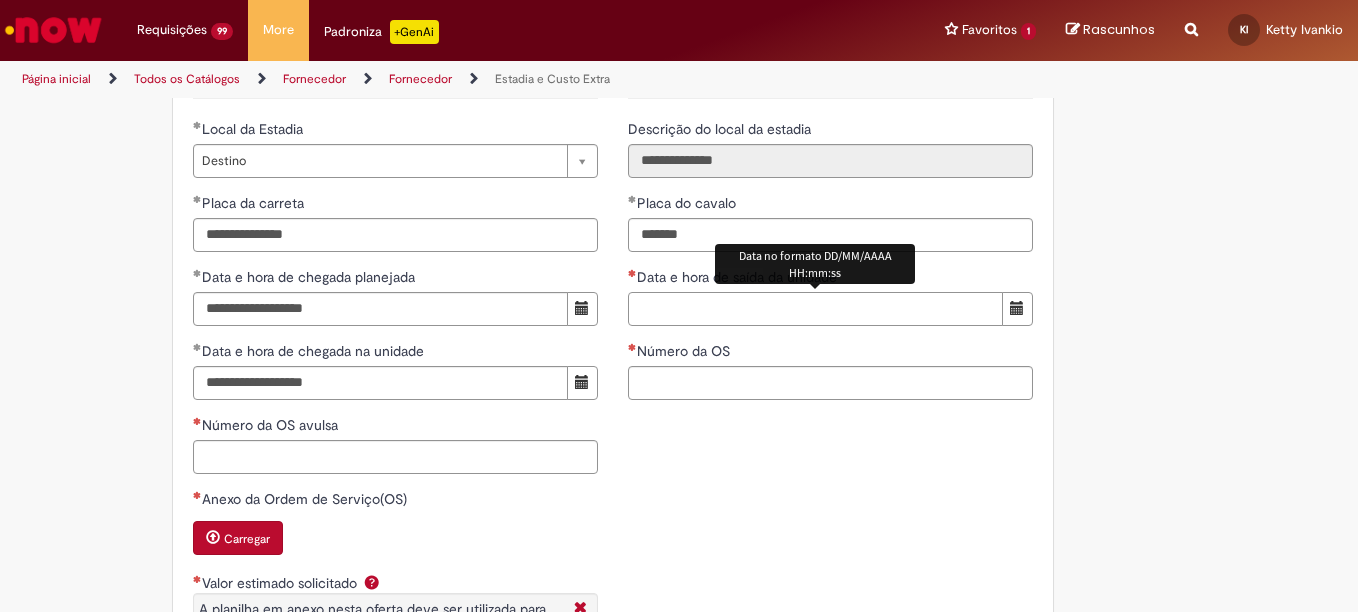 paste on "**********" 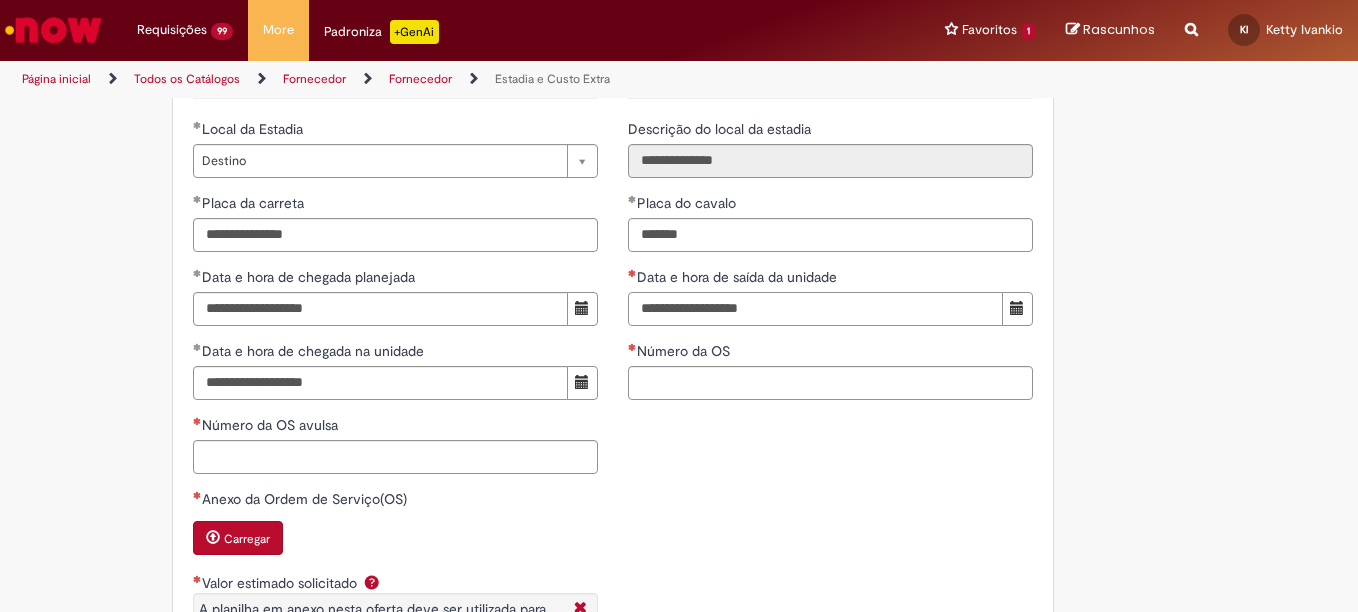 type on "**********" 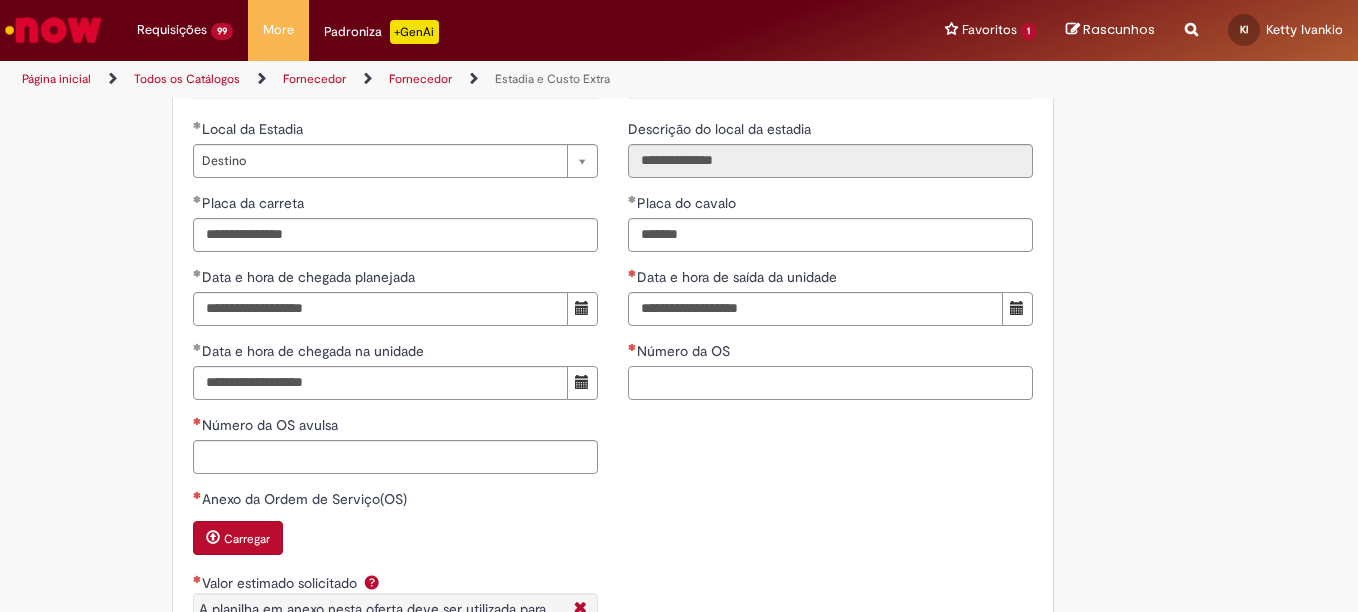 click on "Número da OS" at bounding box center [830, 383] 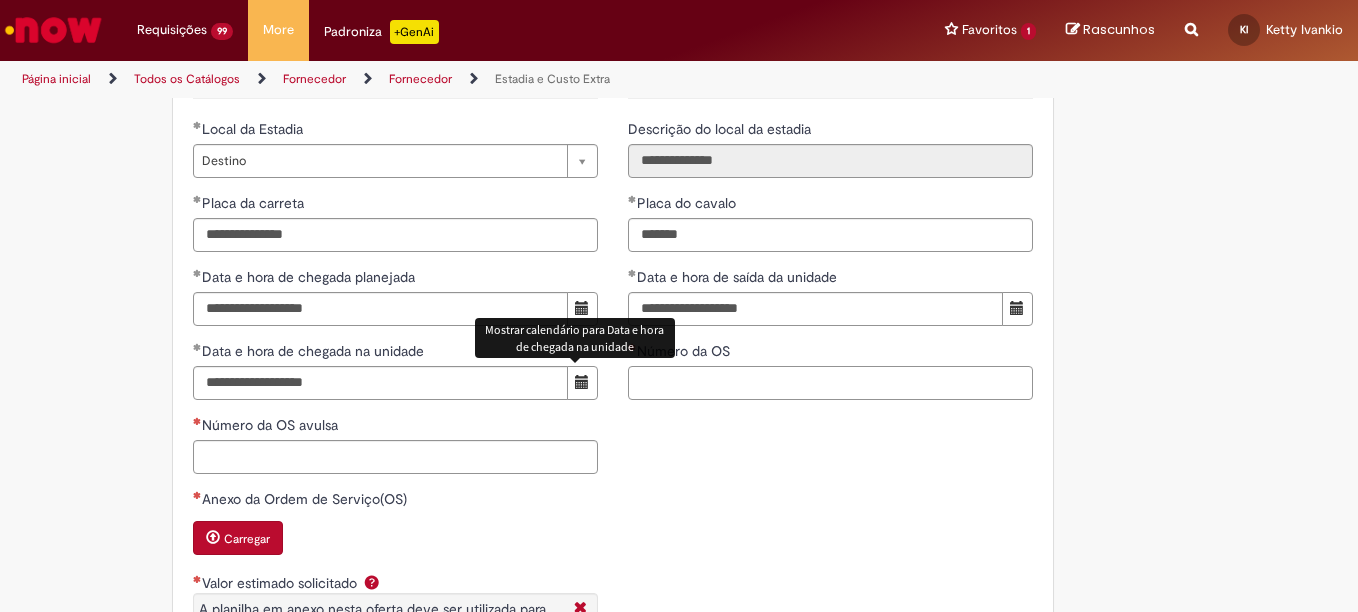 paste on "*******" 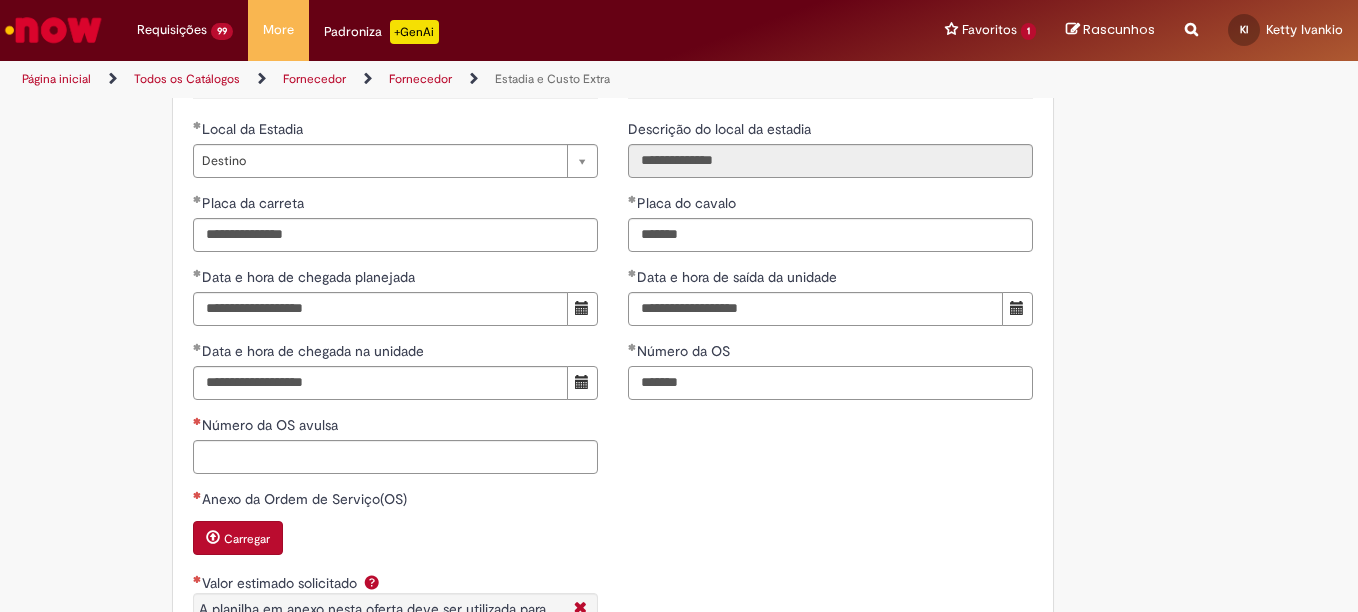 type on "*******" 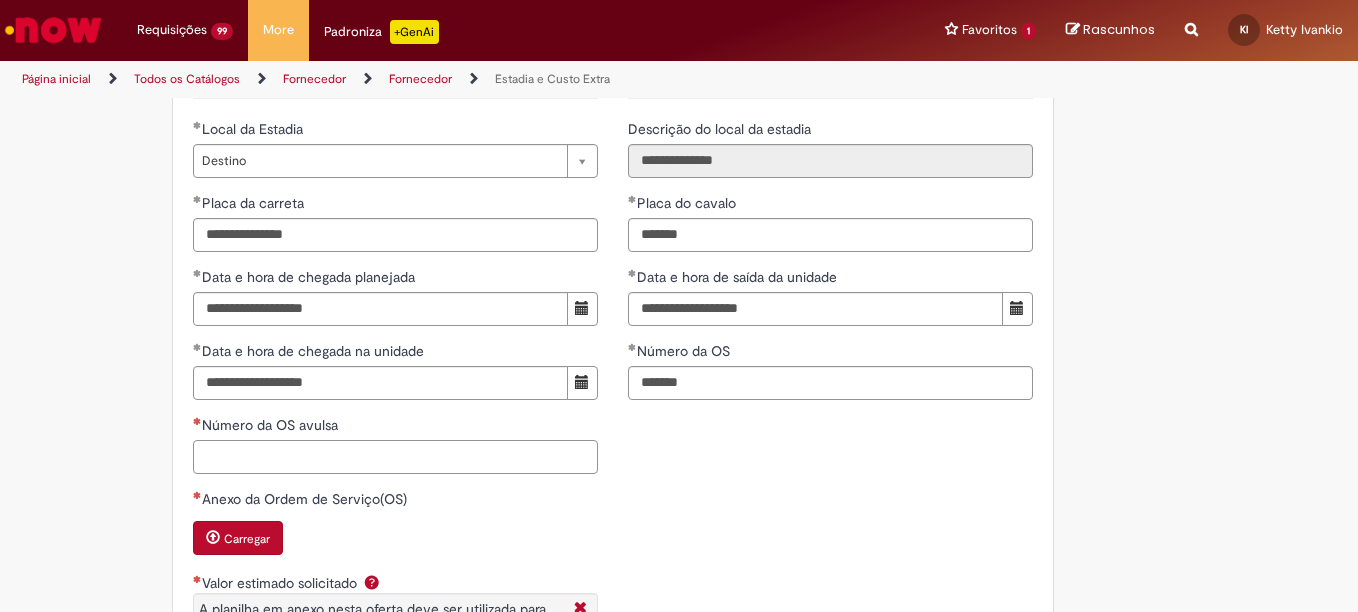 click on "Número da OS avulsa" at bounding box center [395, 457] 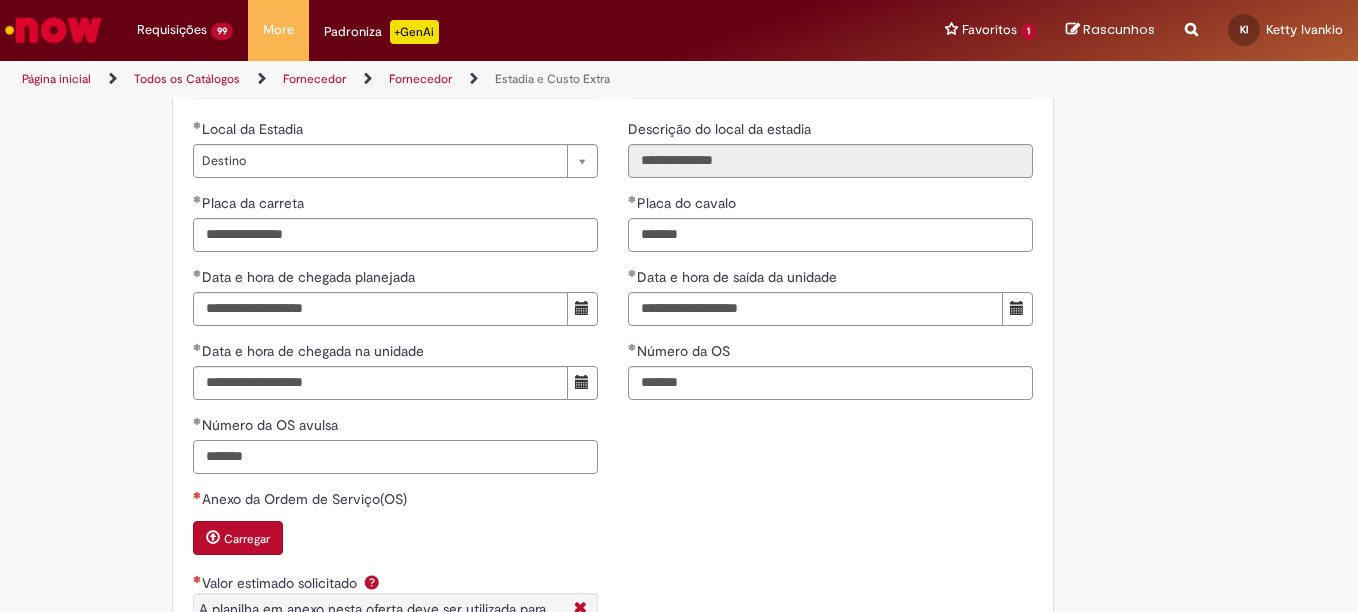 type on "*******" 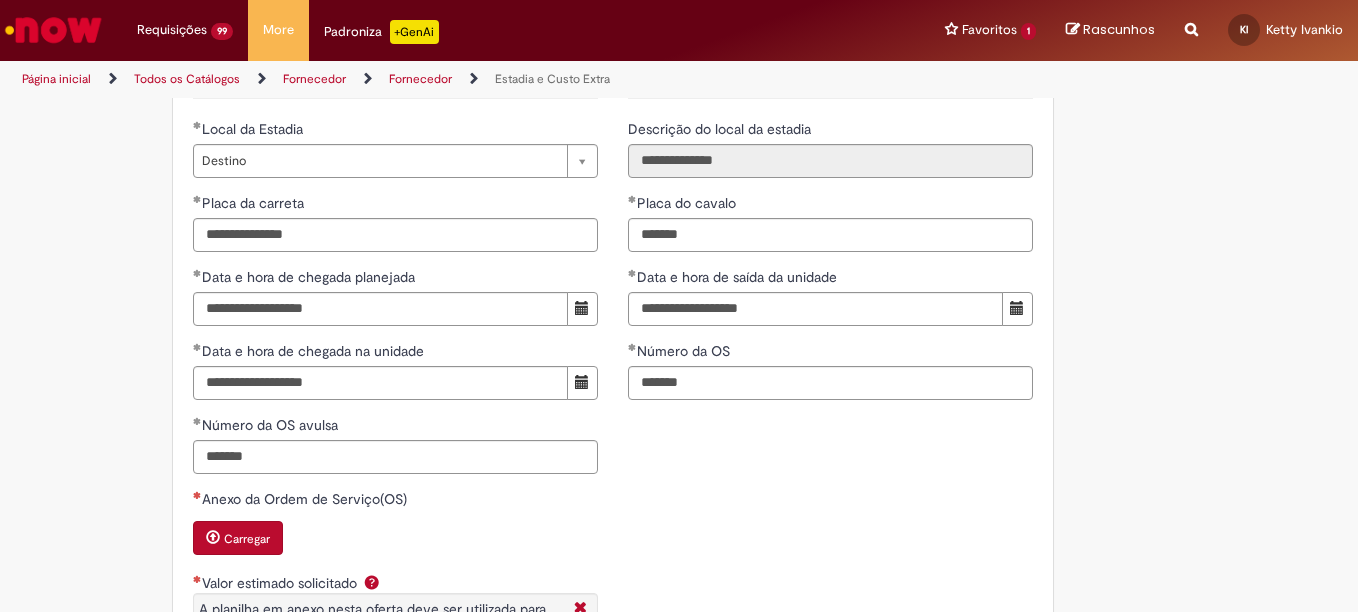 click on "Carregar" at bounding box center [247, 539] 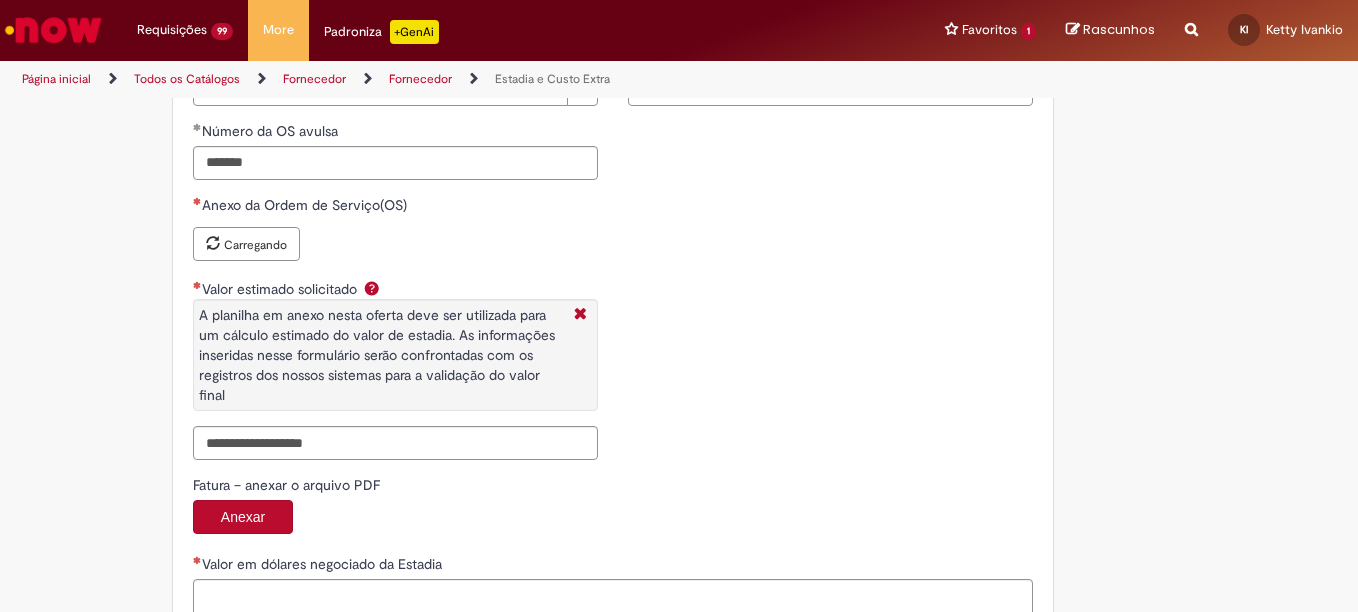 scroll, scrollTop: 3232, scrollLeft: 0, axis: vertical 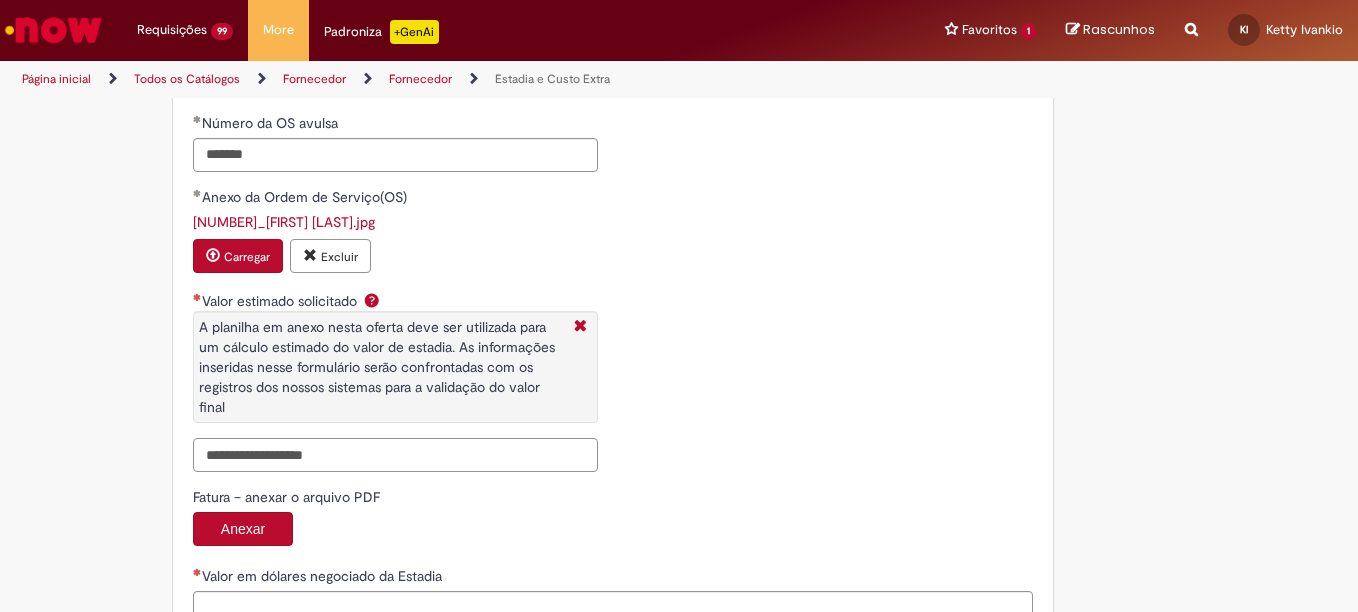 click on "Valor estimado solicitado A planilha em anexo nesta oferta deve ser utilizada para um cálculo estimado do valor de estadia. As informações inseridas nesse formulário serão confrontadas com os registros dos nossos sistemas para a validação do valor final" at bounding box center (395, 455) 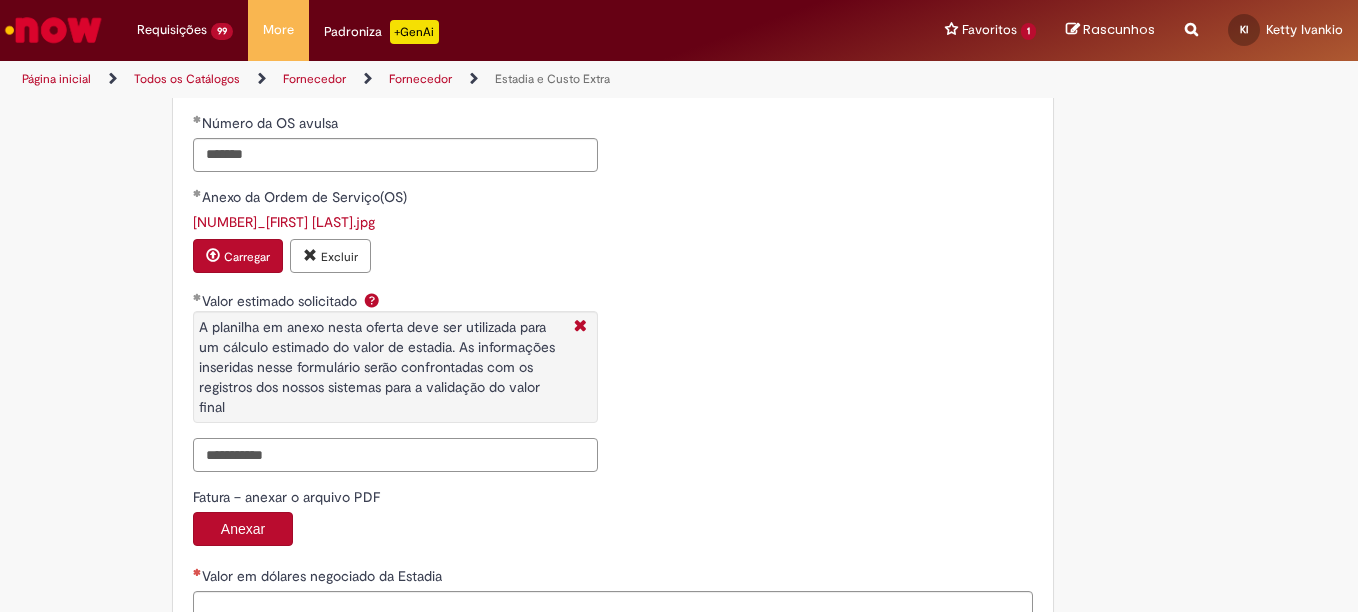 type on "**********" 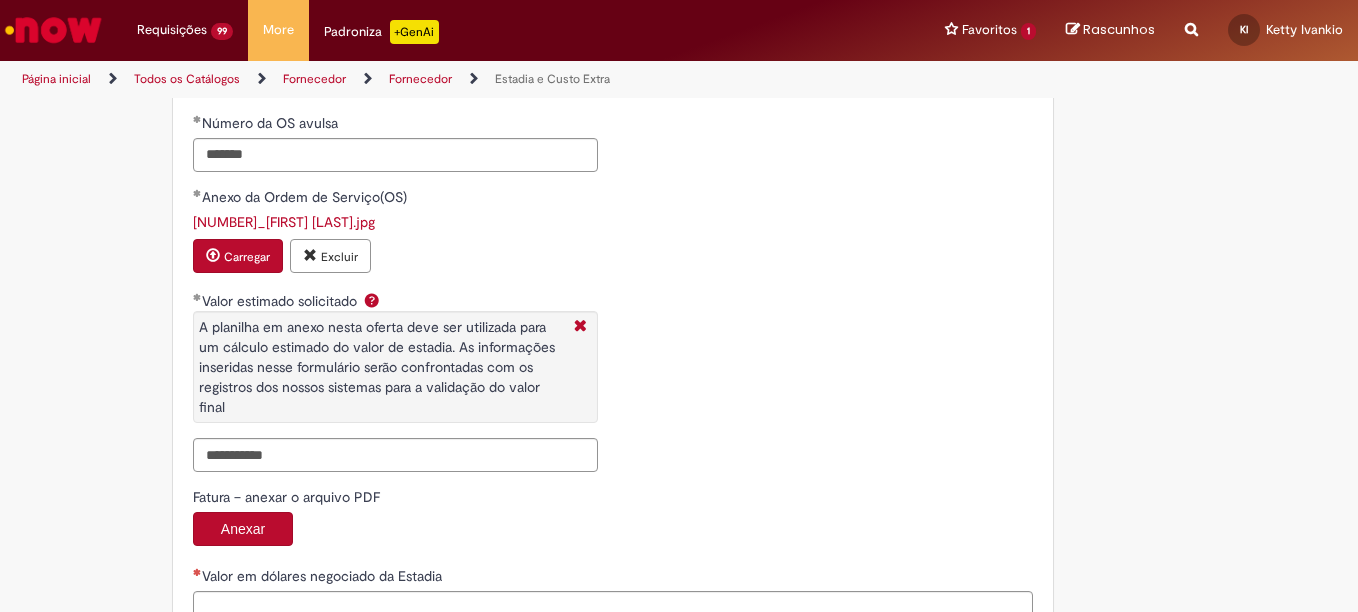 scroll, scrollTop: 3484, scrollLeft: 0, axis: vertical 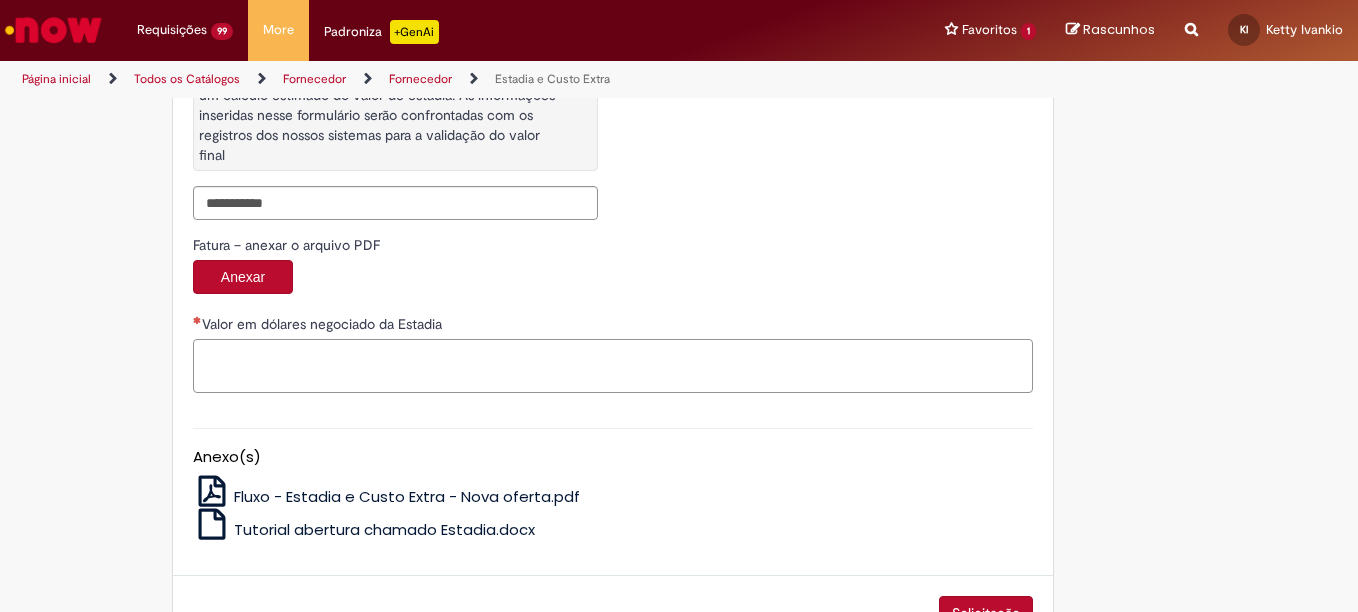 click on "Valor em dólares negociado da Estadia" at bounding box center (613, 366) 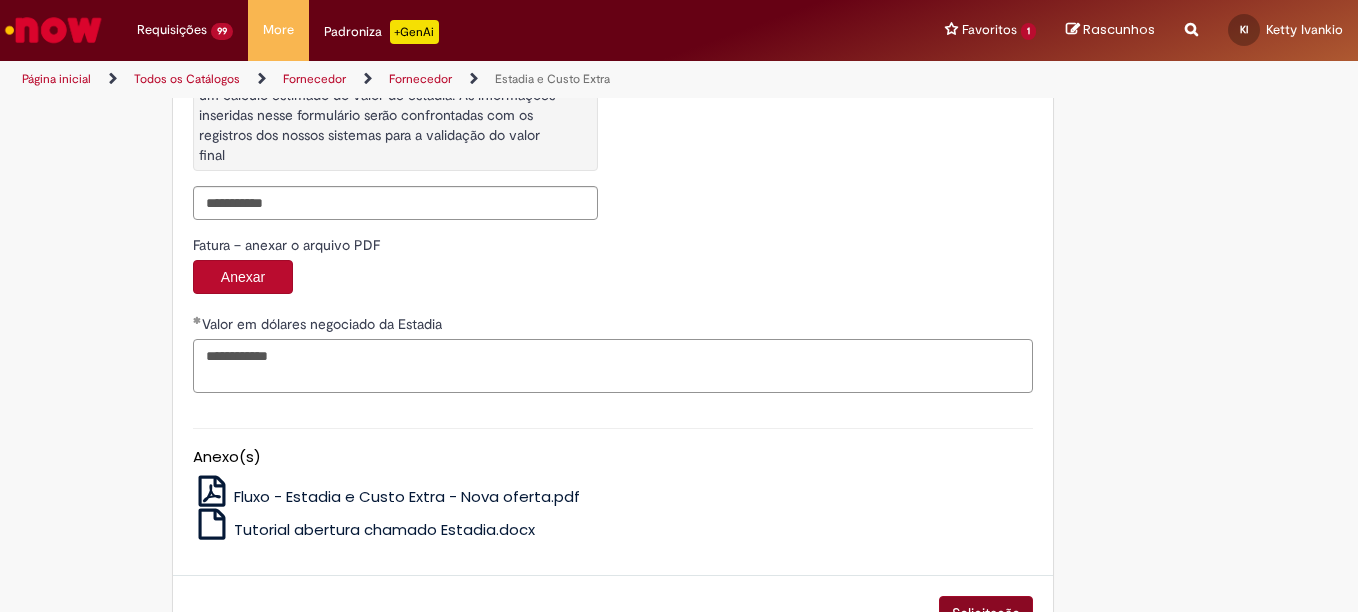 type on "**********" 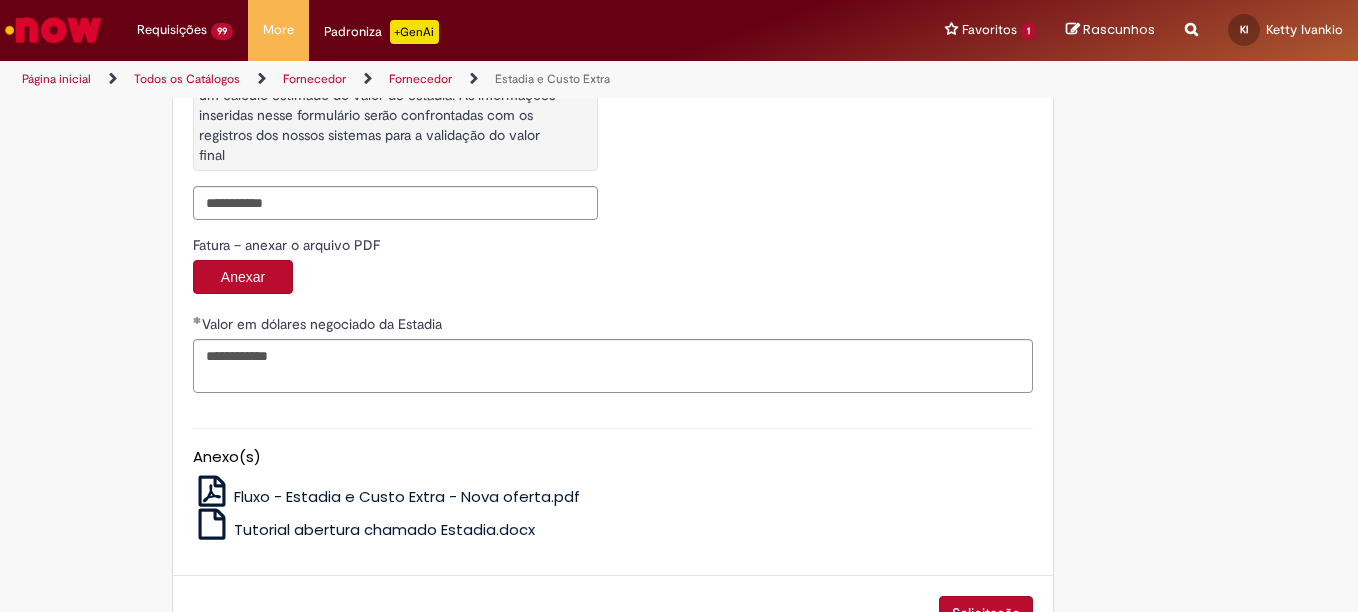 click on "Solicitação" at bounding box center [986, 613] 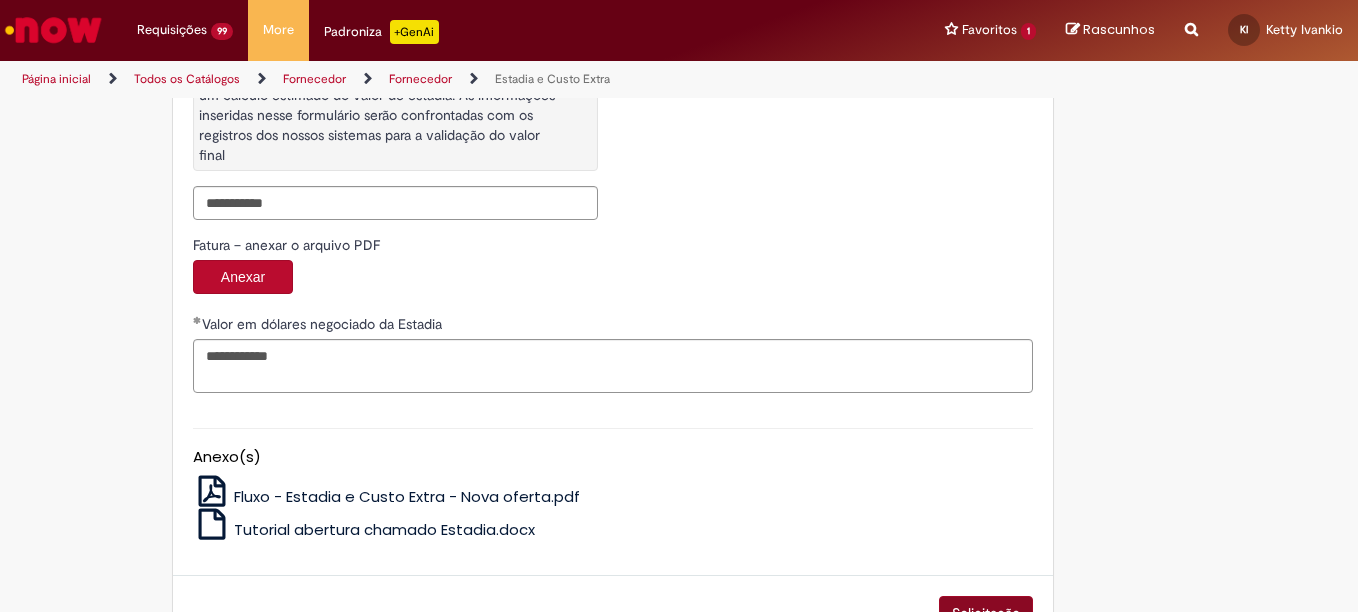 scroll, scrollTop: 3502, scrollLeft: 0, axis: vertical 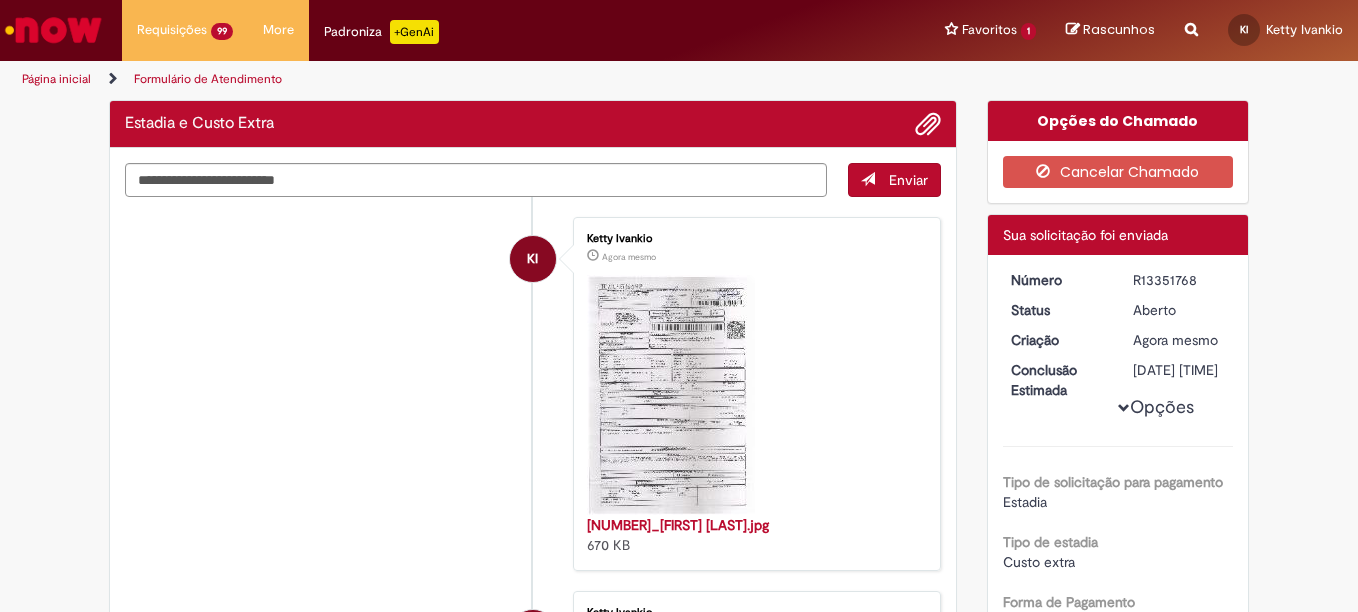 click on "R13351768" at bounding box center (1179, 280) 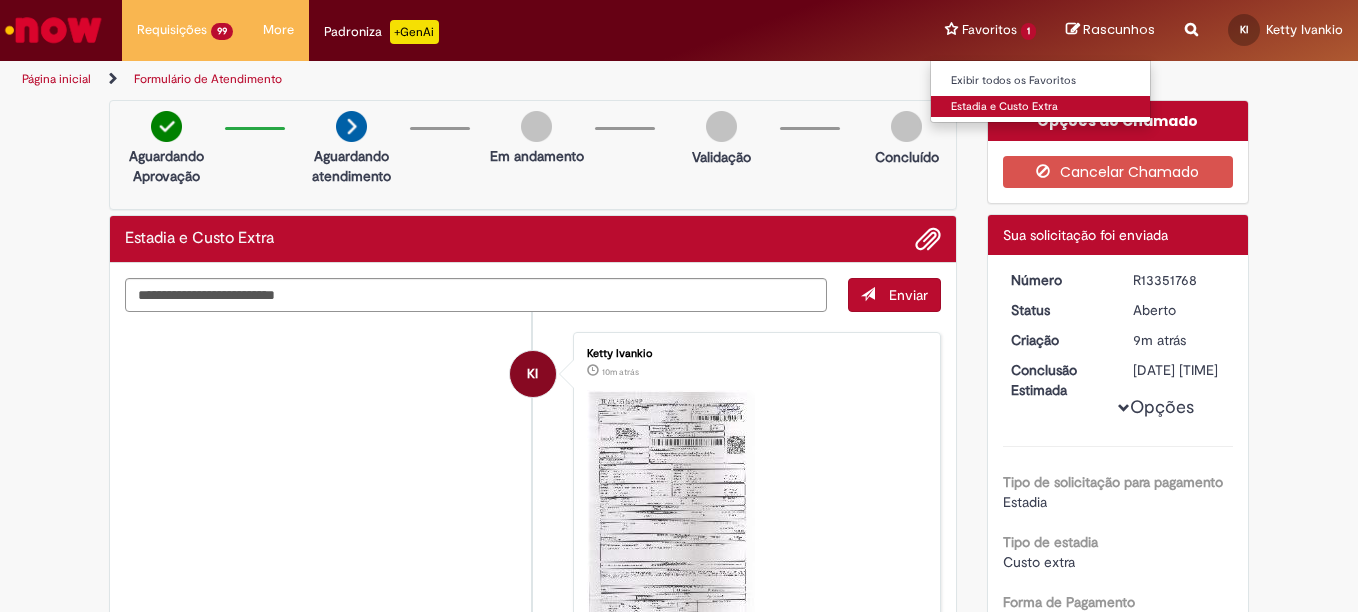 click on "Estadia e Custo Extra" at bounding box center [1041, 107] 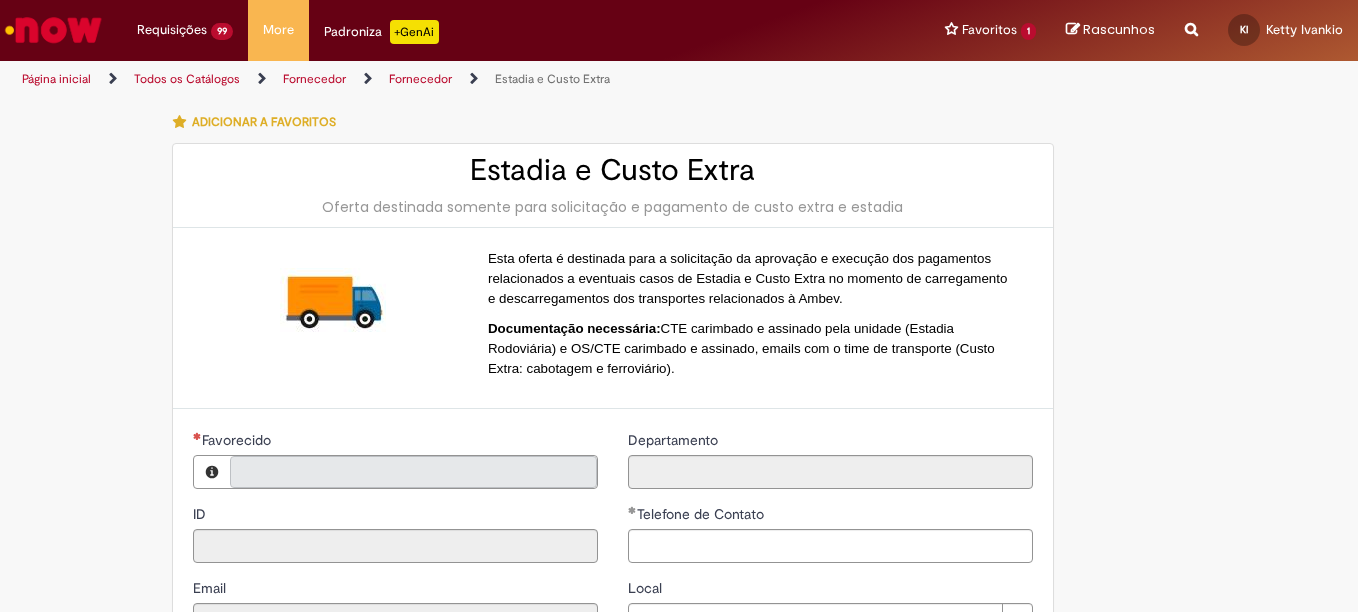 type on "**********" 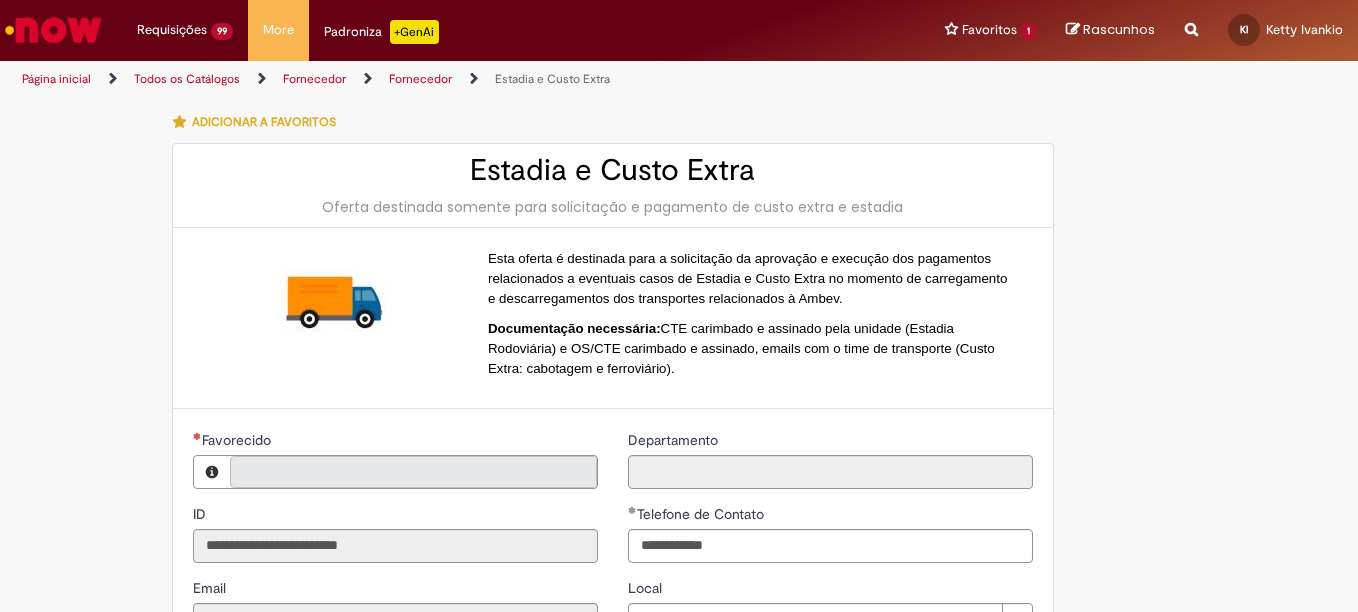 type on "**********" 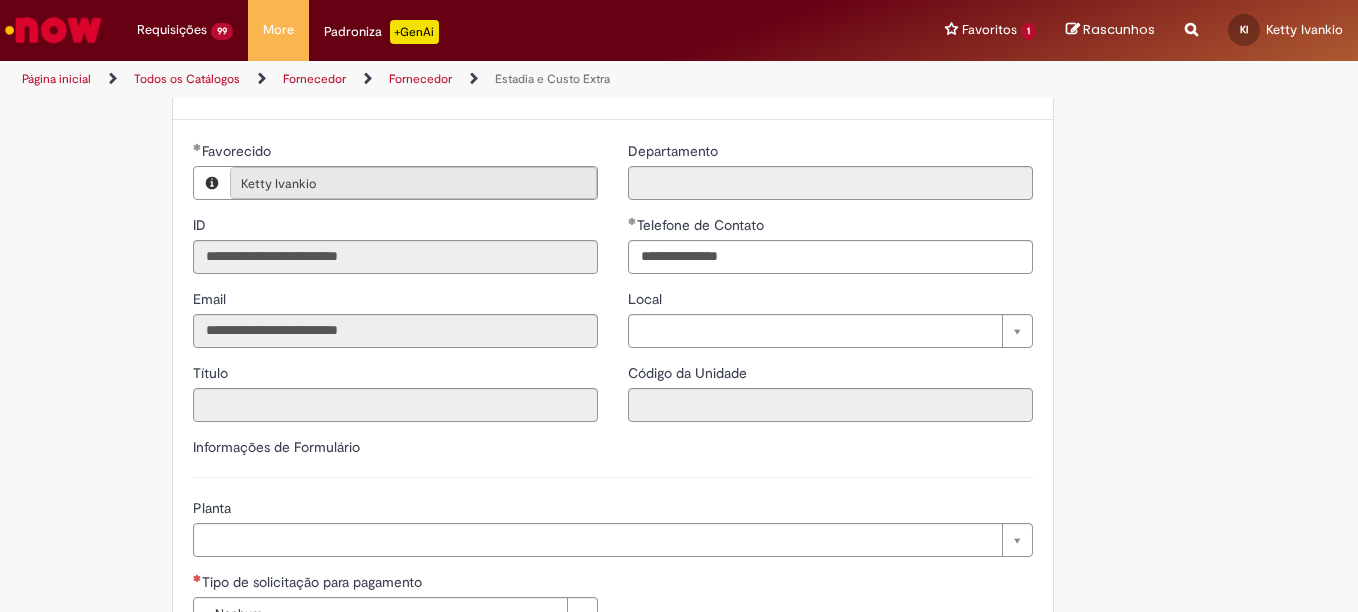 scroll, scrollTop: 328, scrollLeft: 0, axis: vertical 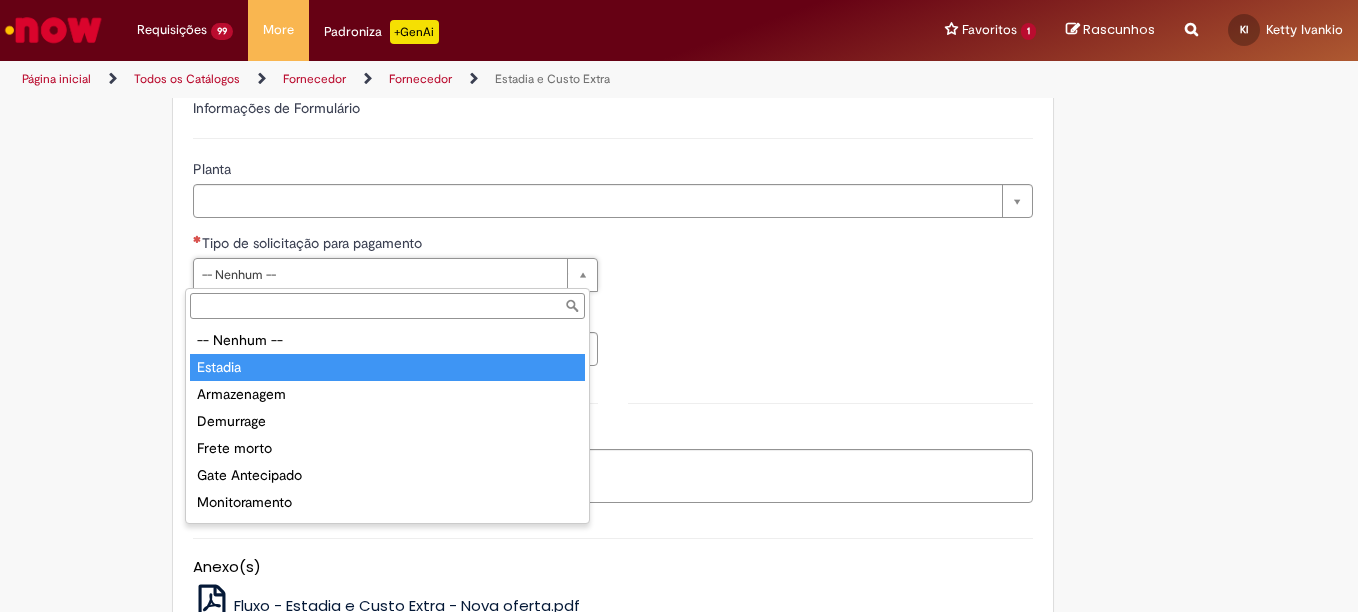 type on "*******" 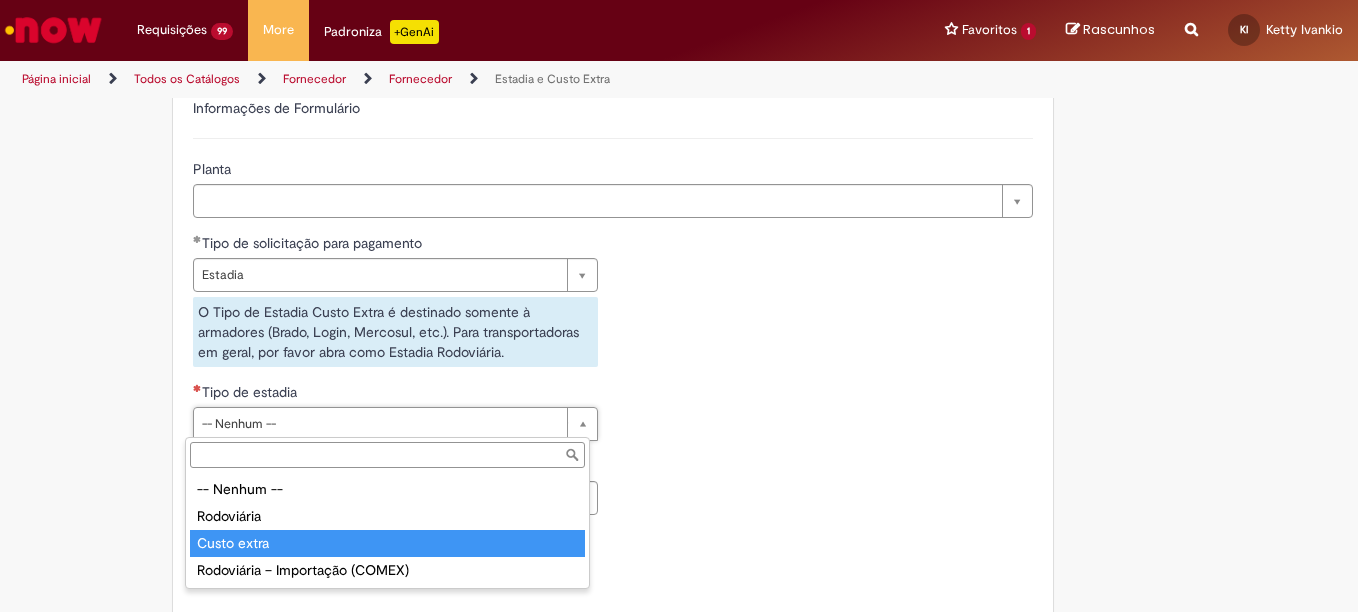 type on "**********" 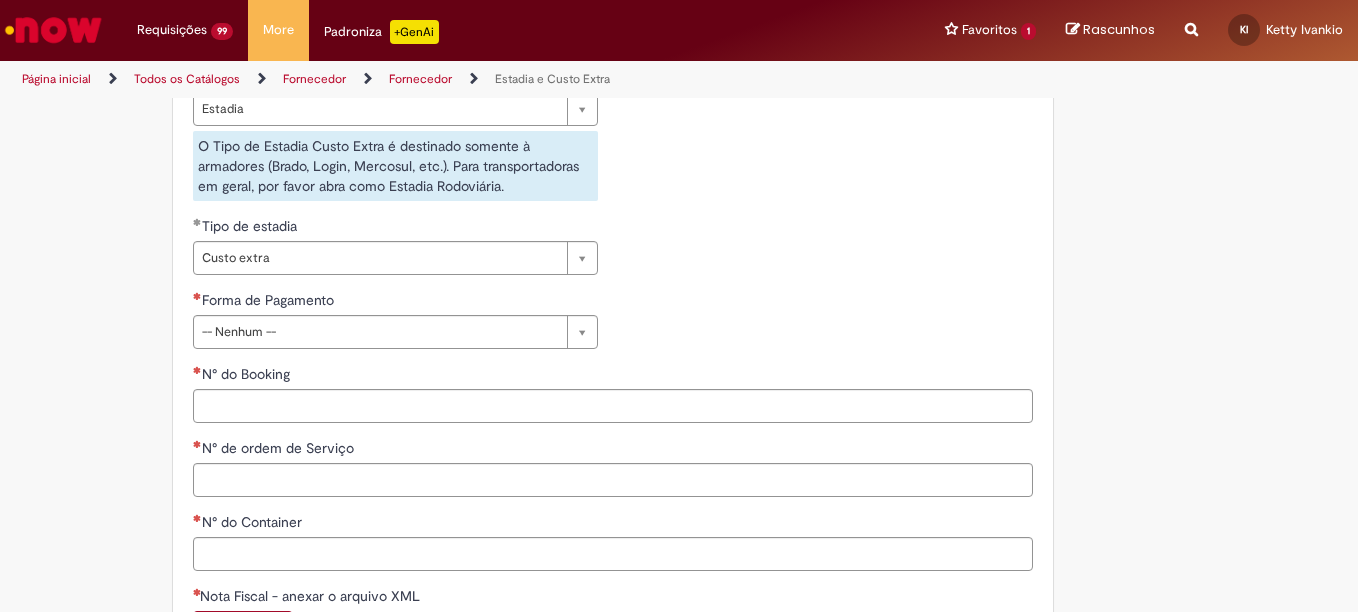 scroll, scrollTop: 861, scrollLeft: 0, axis: vertical 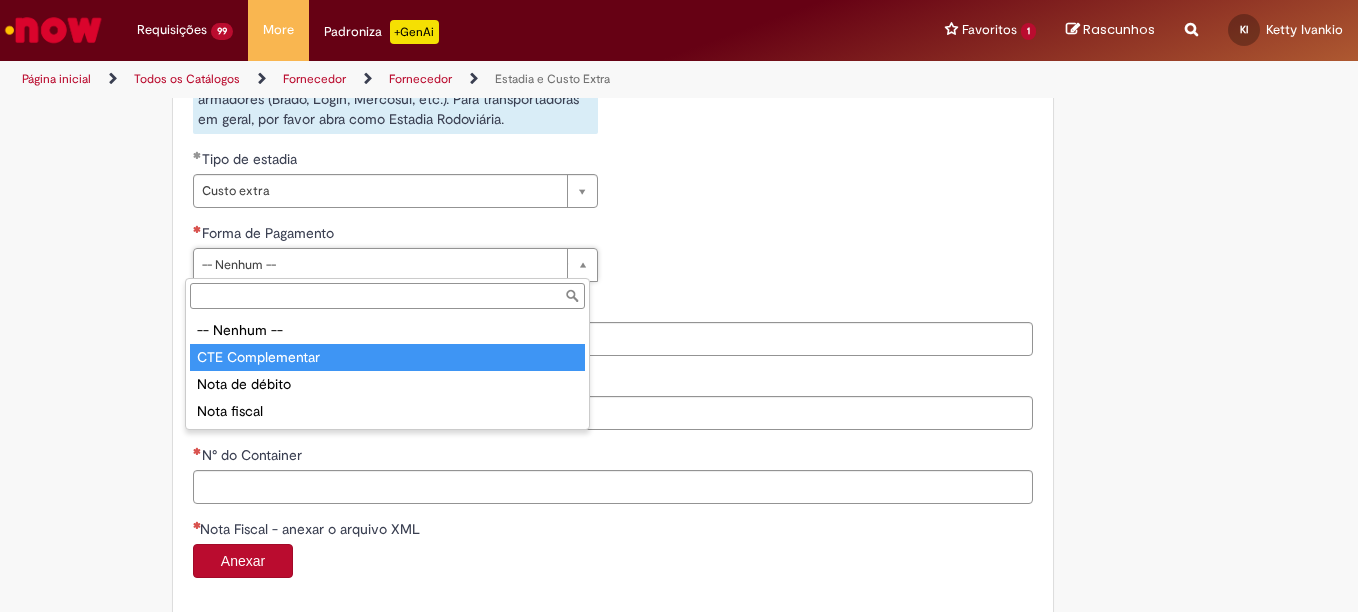type on "**********" 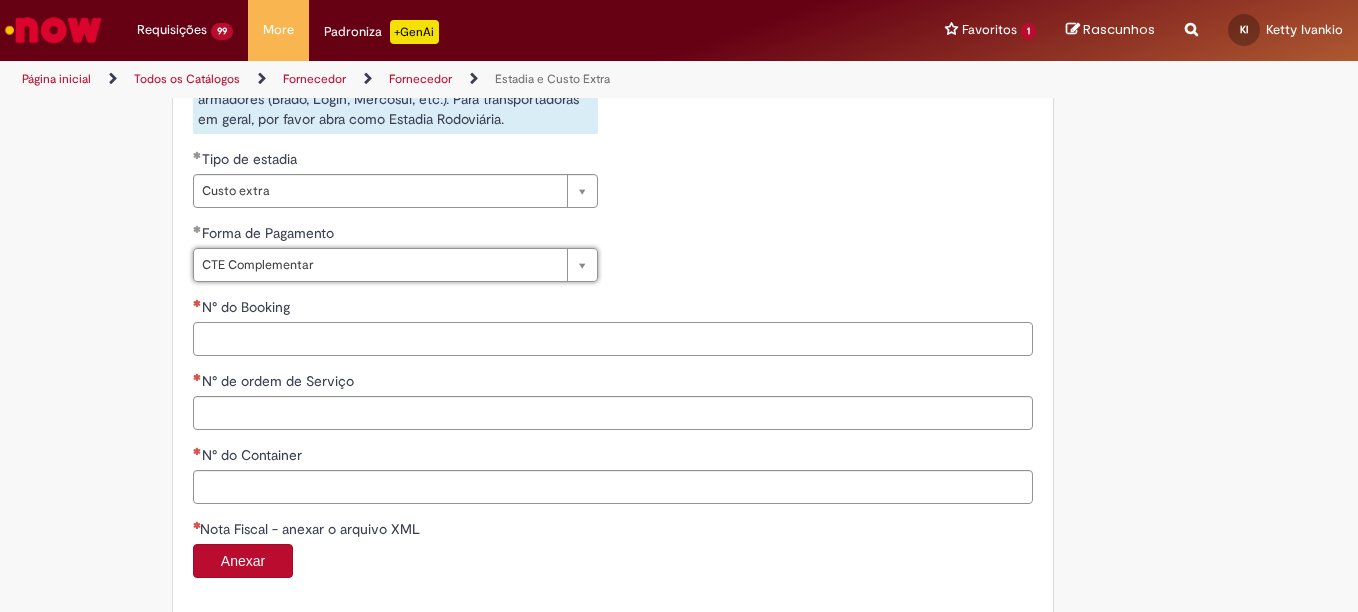 click on "N° do Booking" at bounding box center [613, 339] 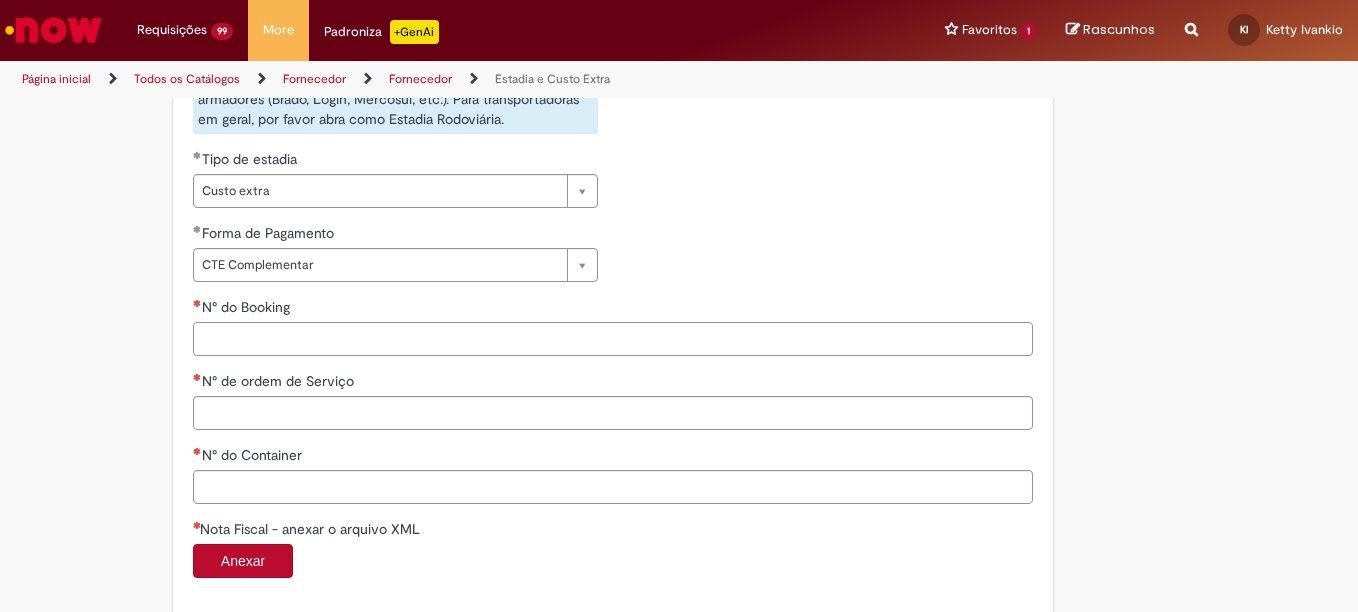 paste on "**********" 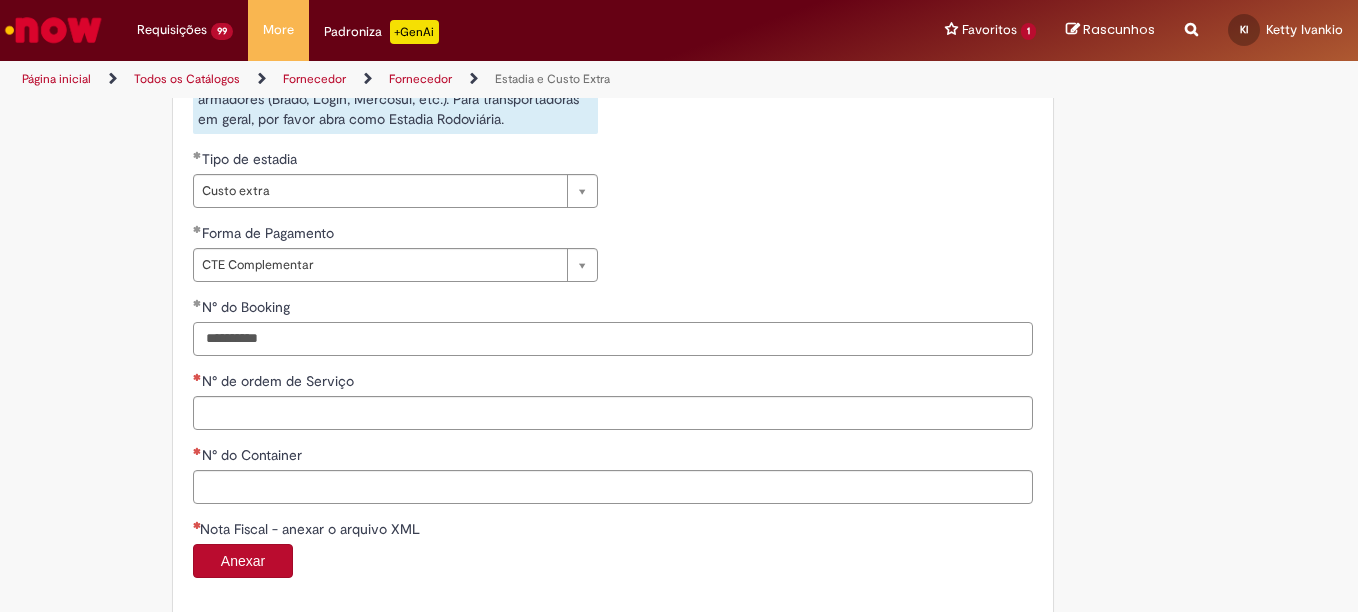 type on "**********" 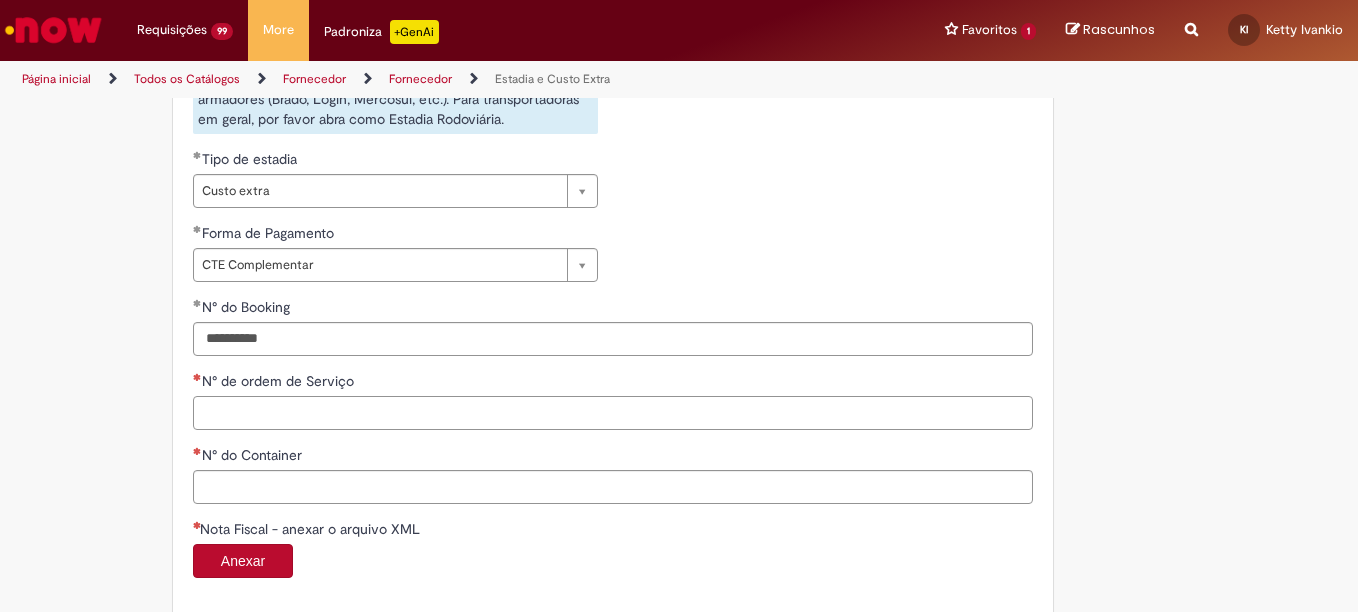 paste on "*******" 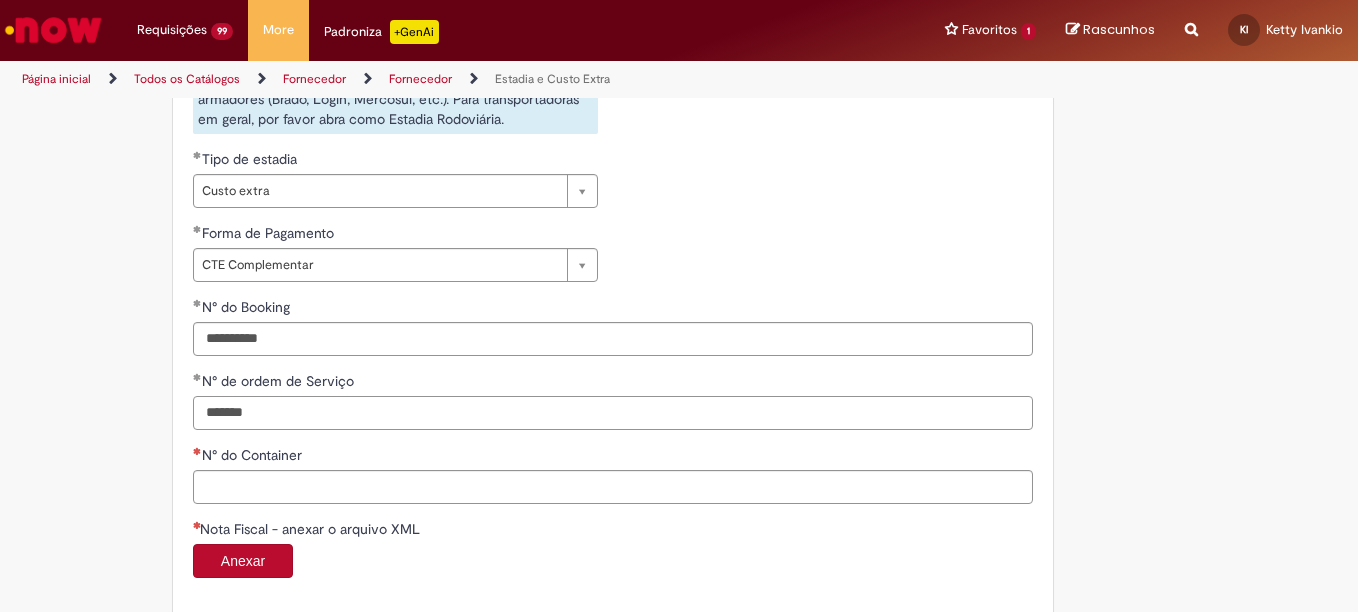type on "*******" 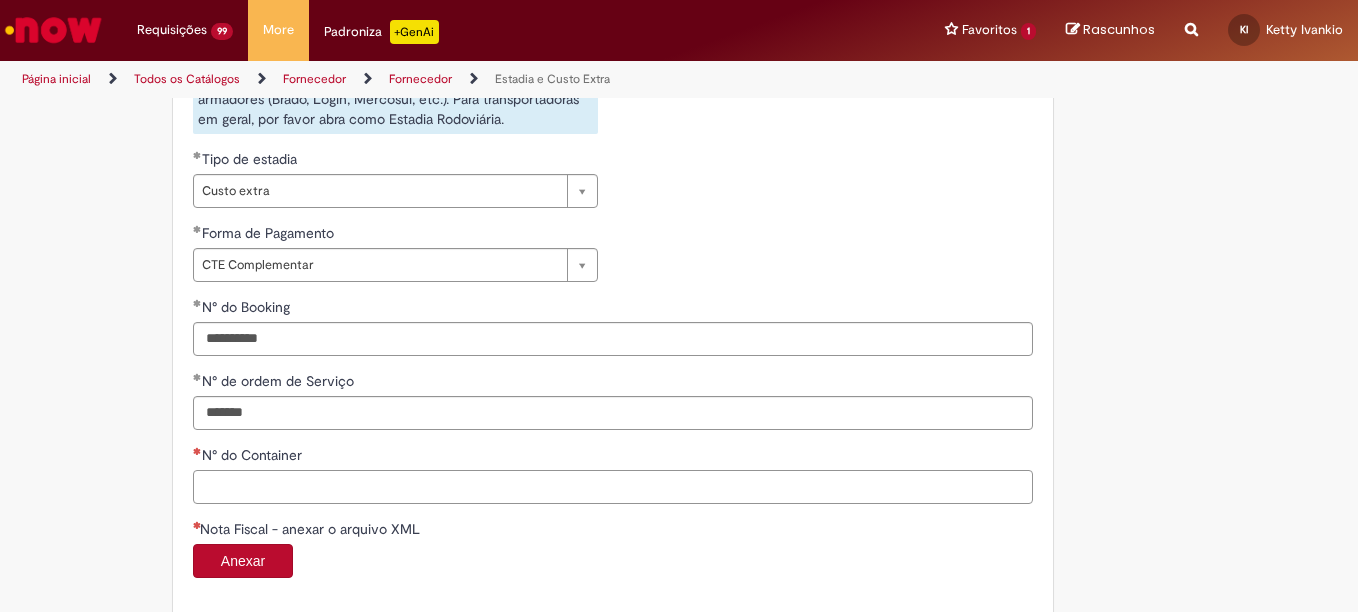 paste on "**********" 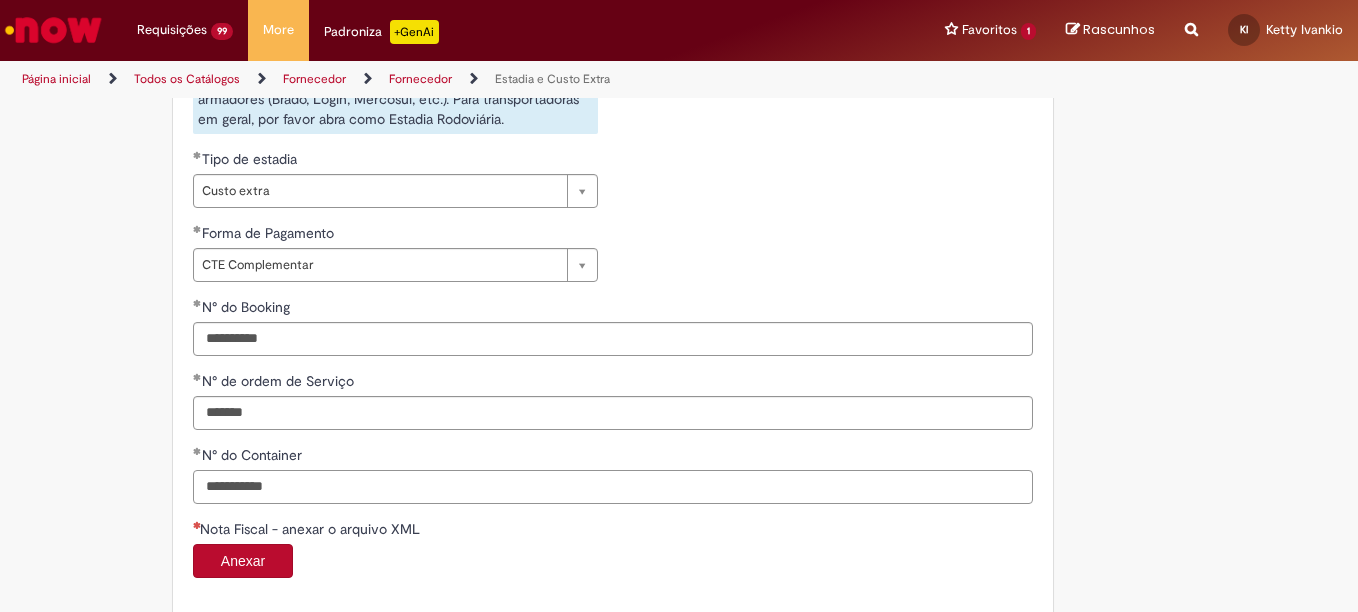 type on "**********" 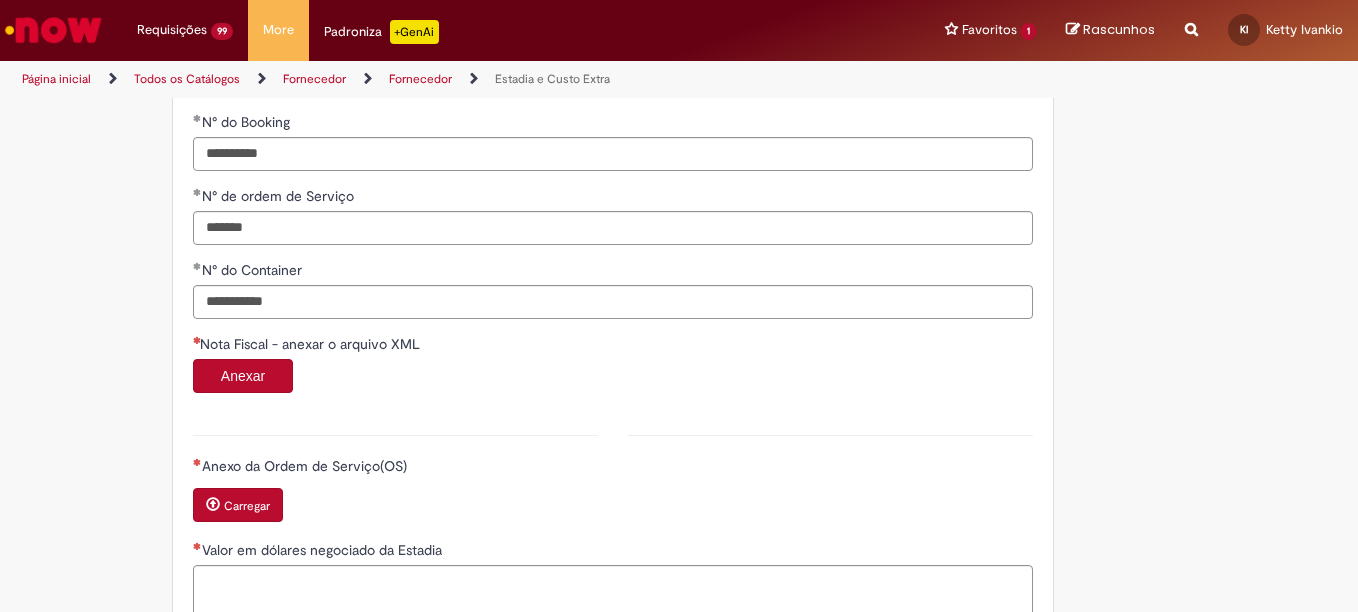 scroll, scrollTop: 1058, scrollLeft: 0, axis: vertical 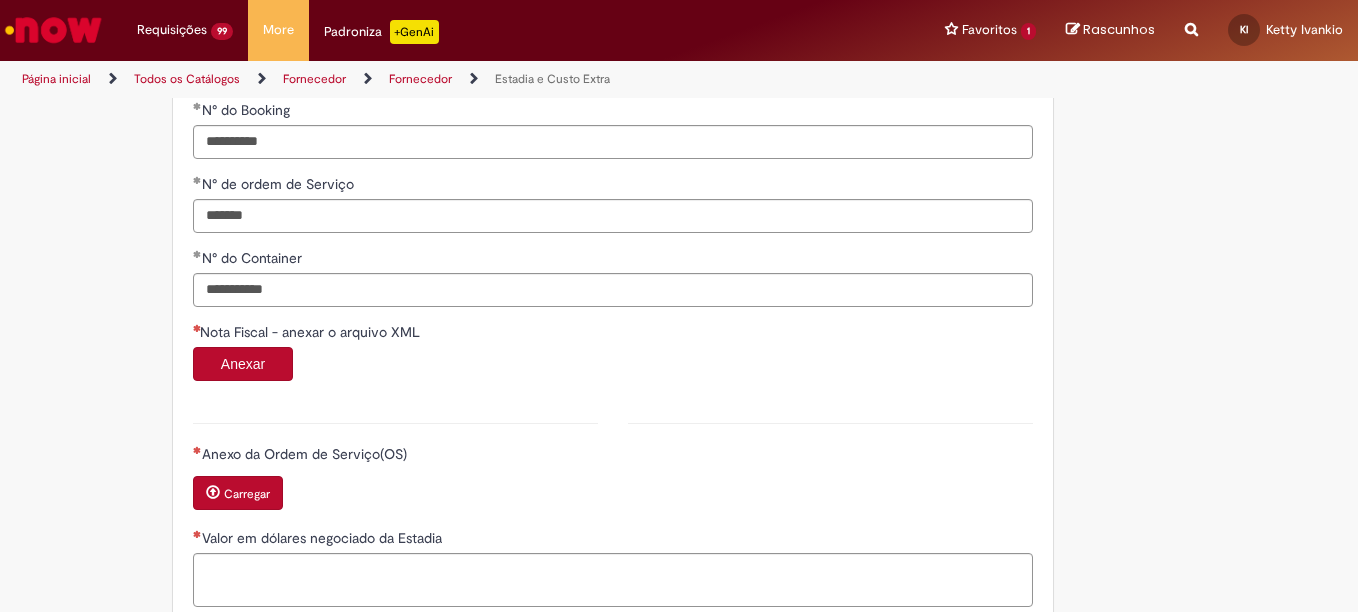 click on "Anexar" at bounding box center [243, 364] 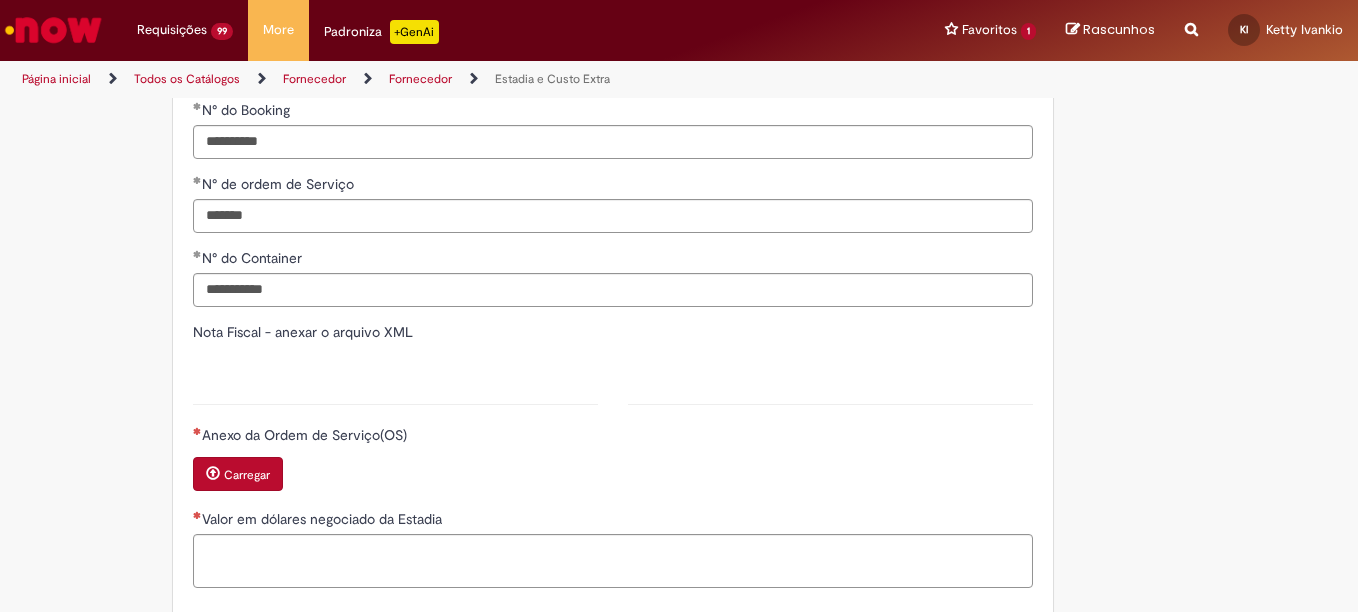 type on "*******" 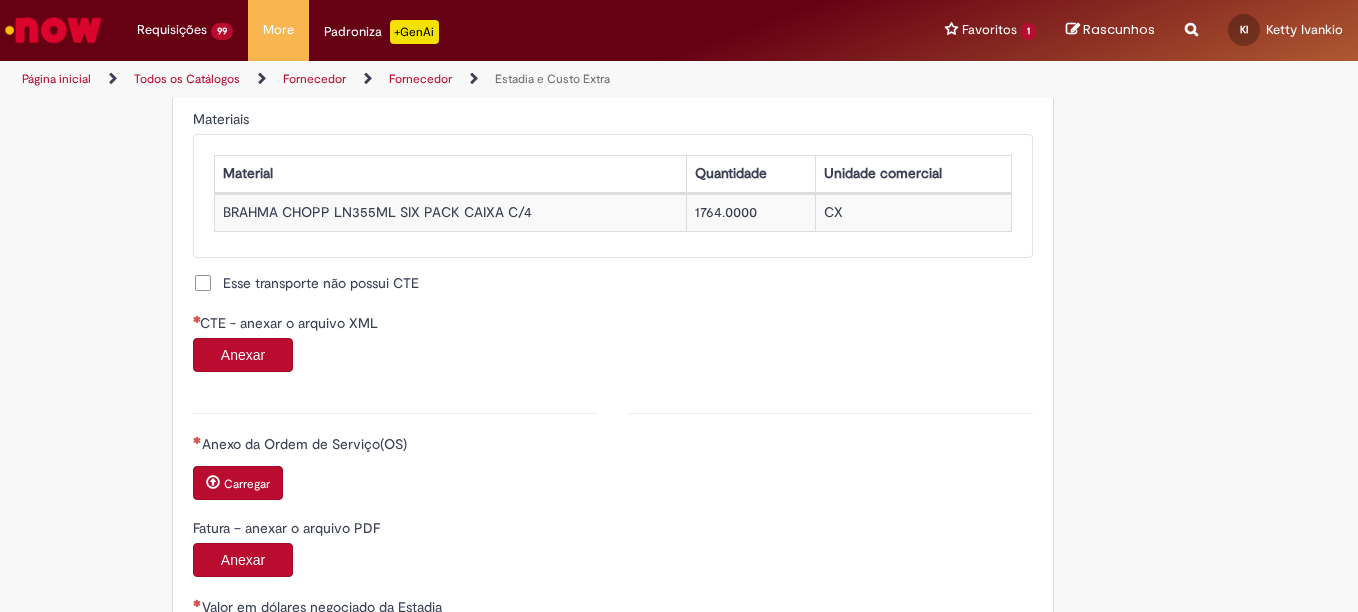 scroll, scrollTop: 1840, scrollLeft: 0, axis: vertical 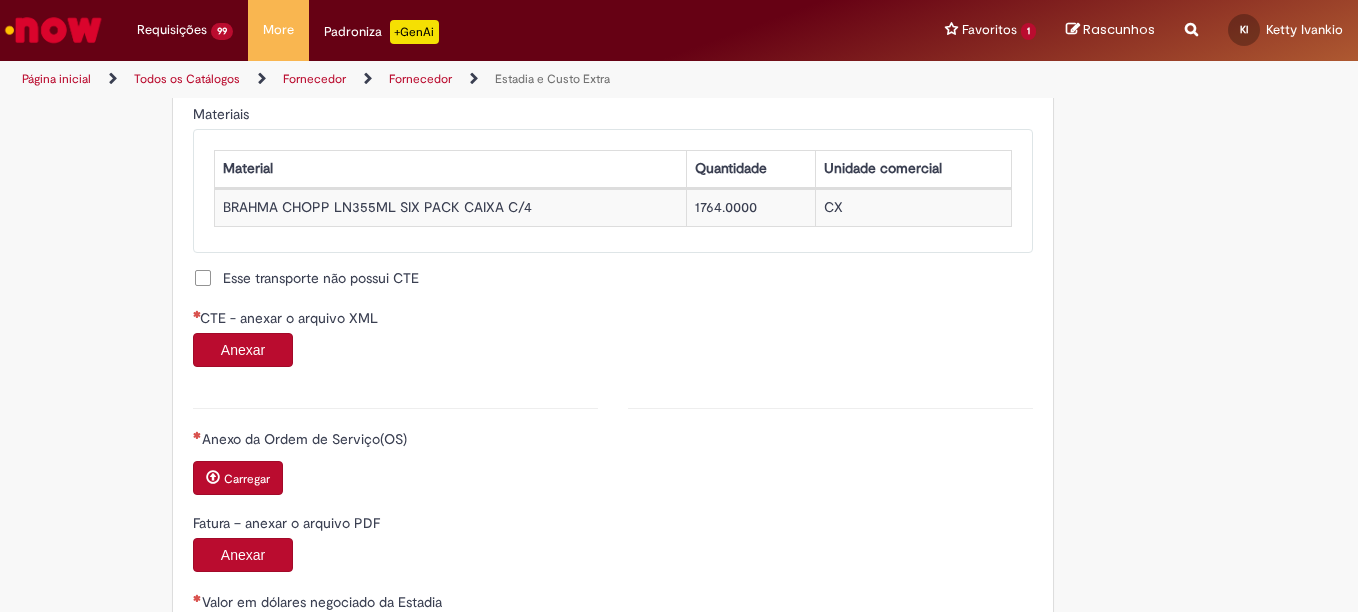 click on "Anexar" at bounding box center (243, 350) 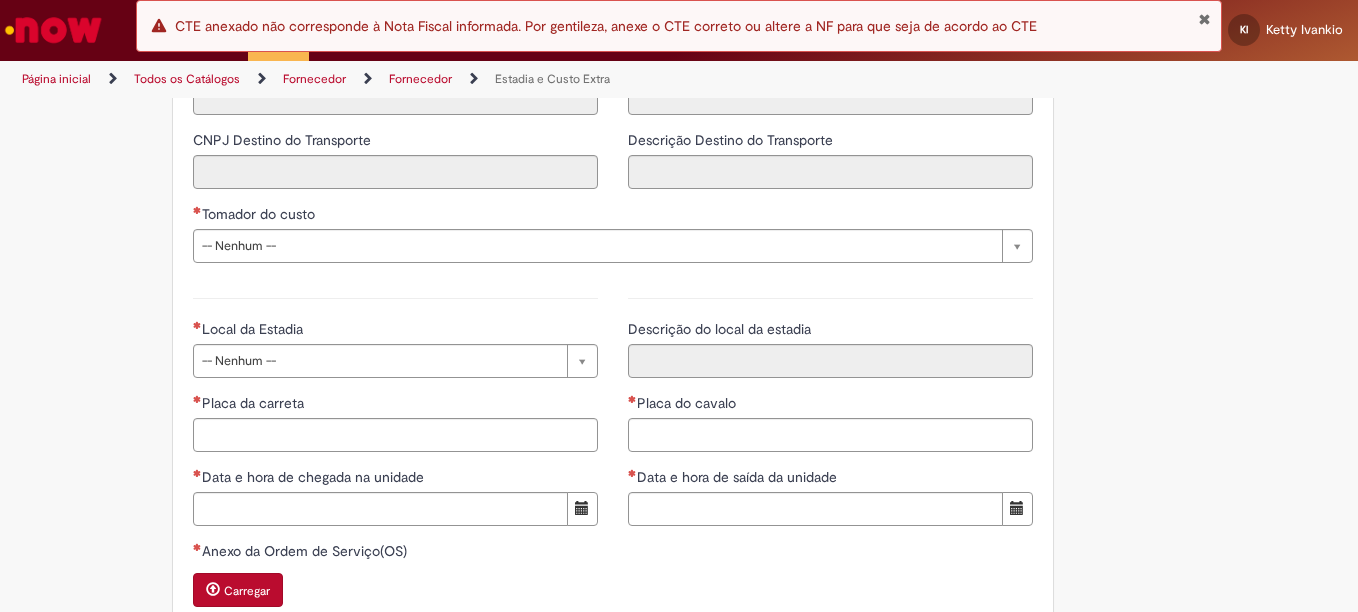 scroll, scrollTop: 2664, scrollLeft: 0, axis: vertical 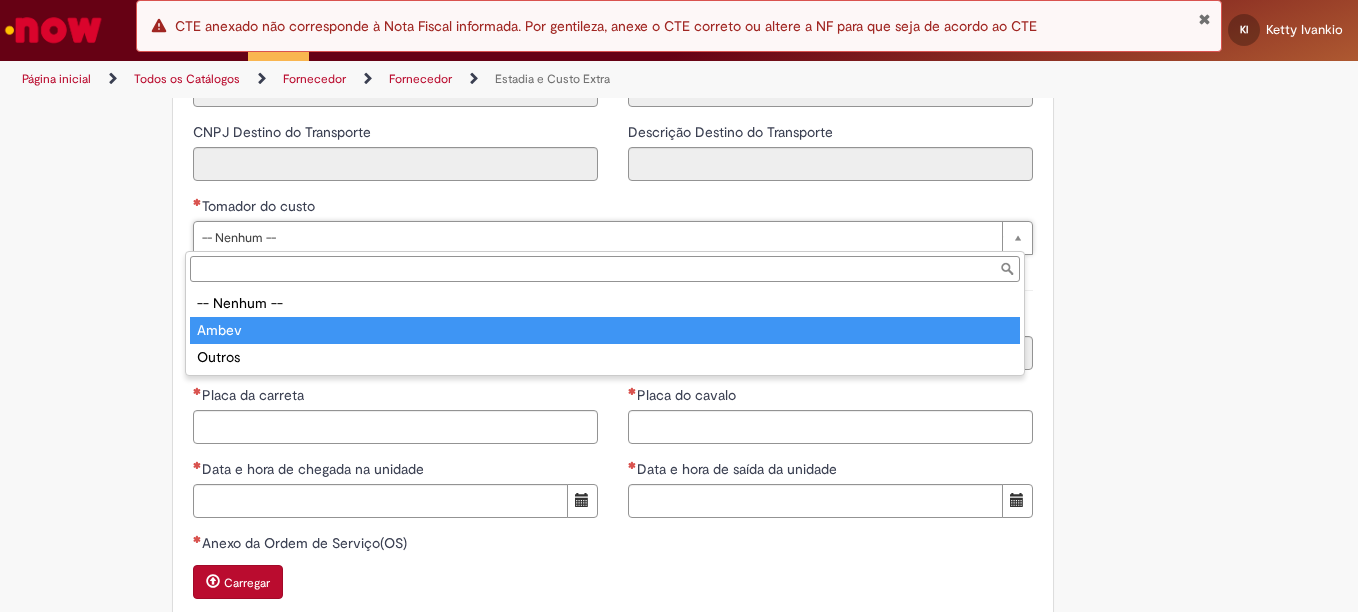 type on "*****" 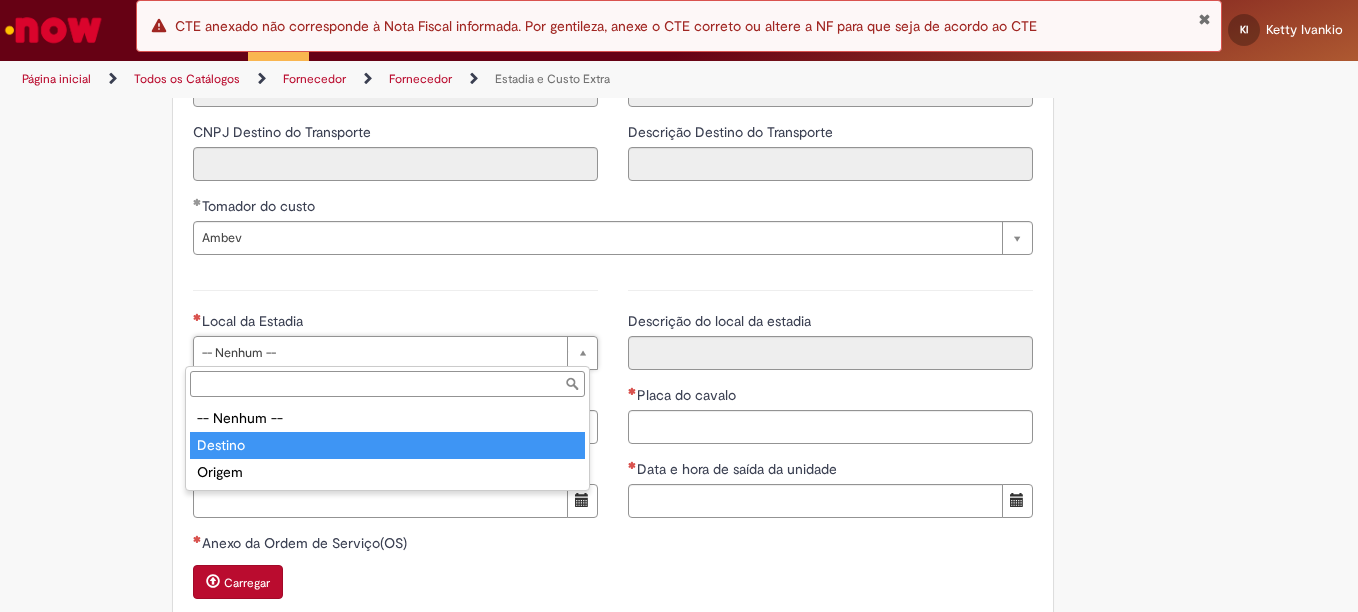 type on "*******" 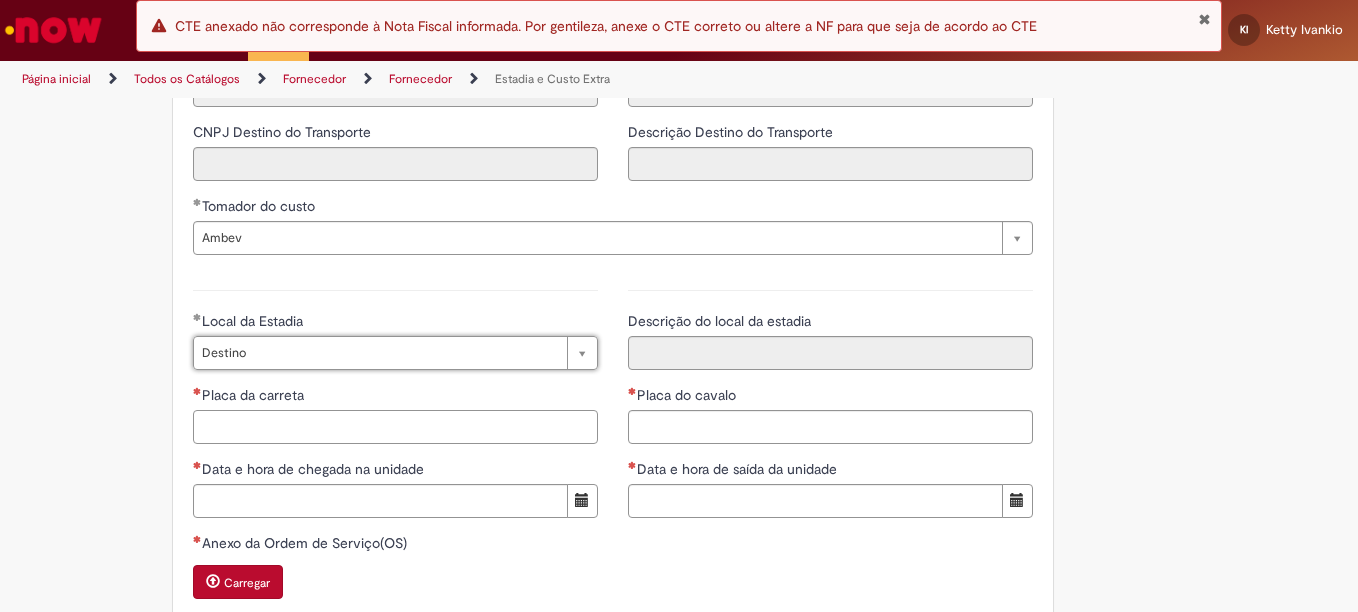 click on "Placa da carreta" at bounding box center [395, 427] 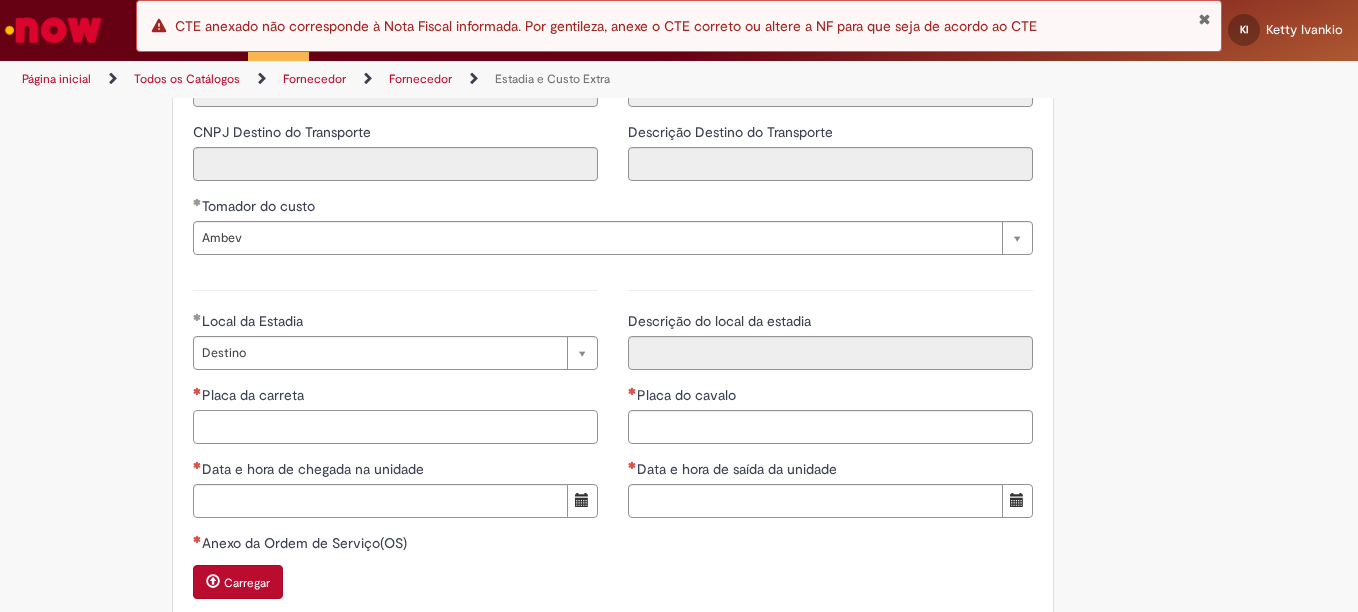 paste on "*******" 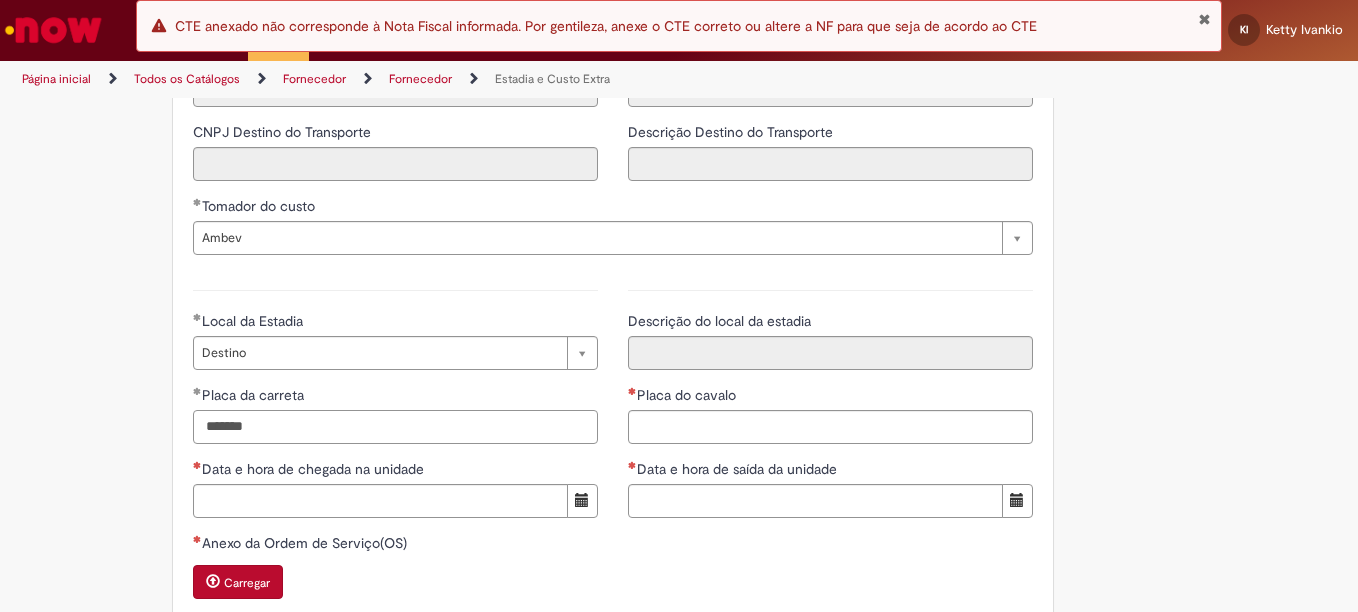 type on "*******" 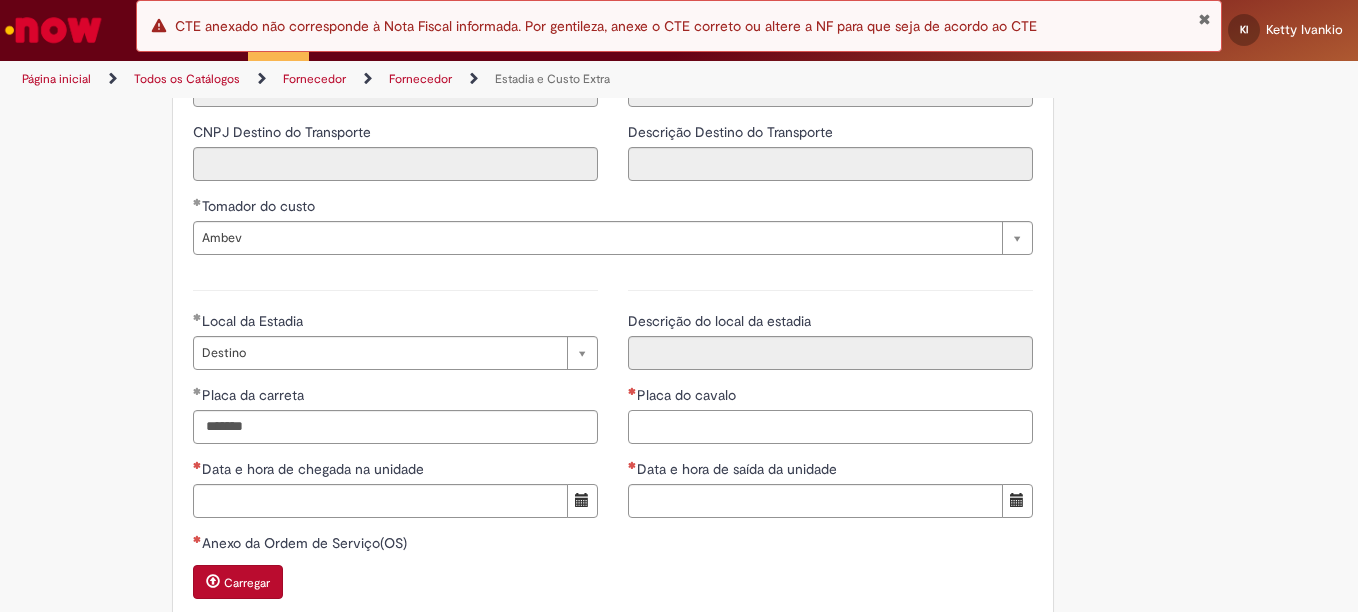 click on "Placa do cavalo" at bounding box center [830, 427] 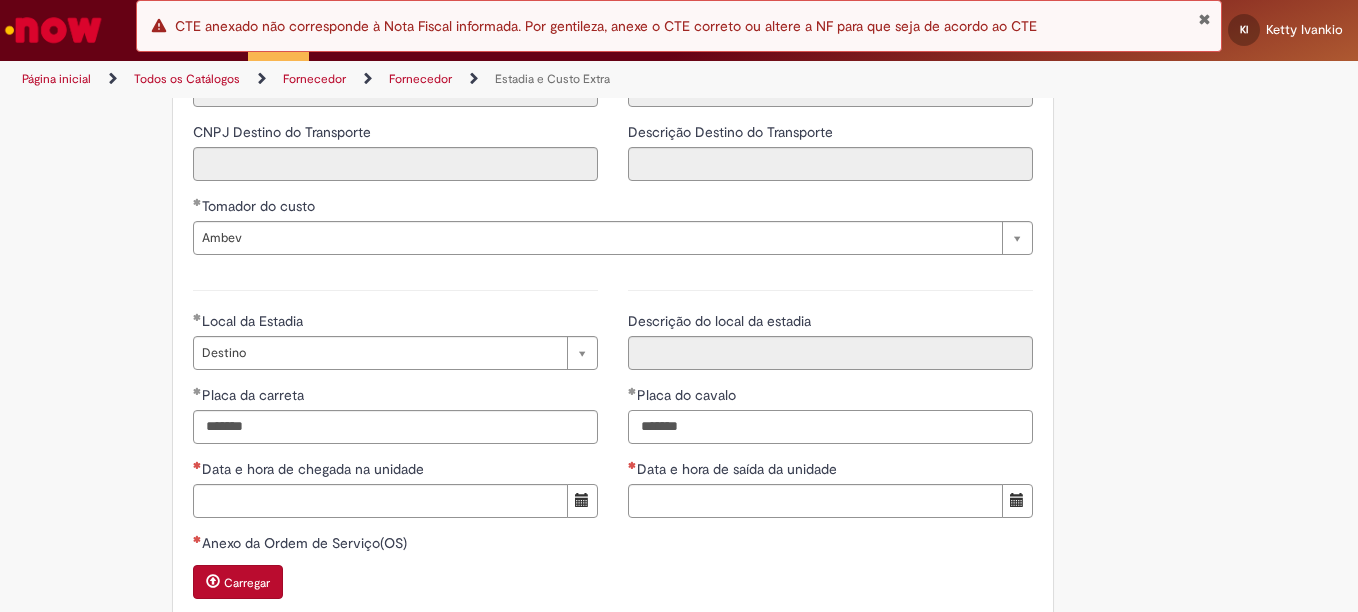 type on "*******" 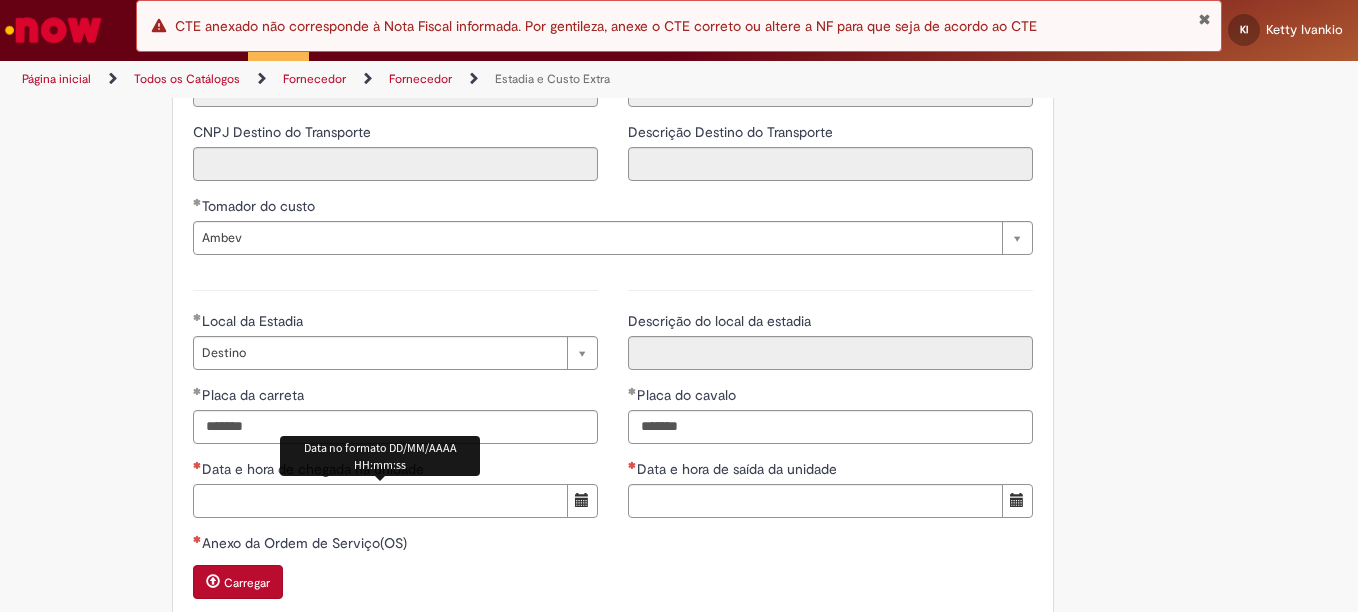 click on "Data e hora de chegada na unidade" at bounding box center (380, 501) 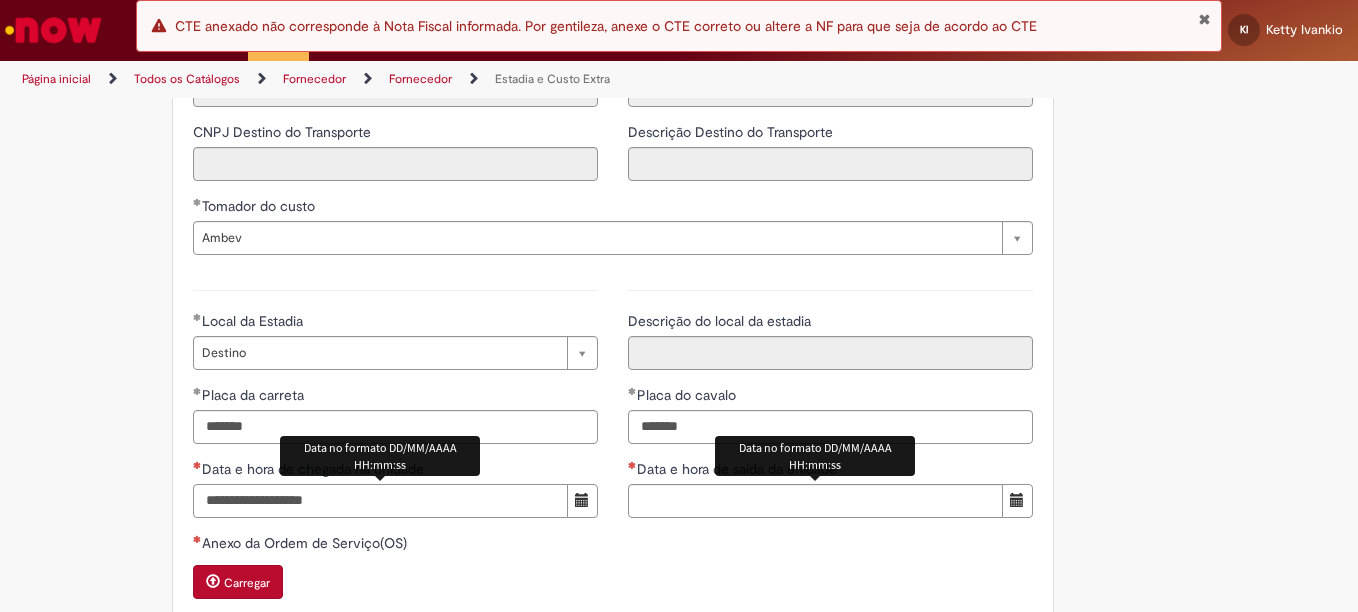 type on "**********" 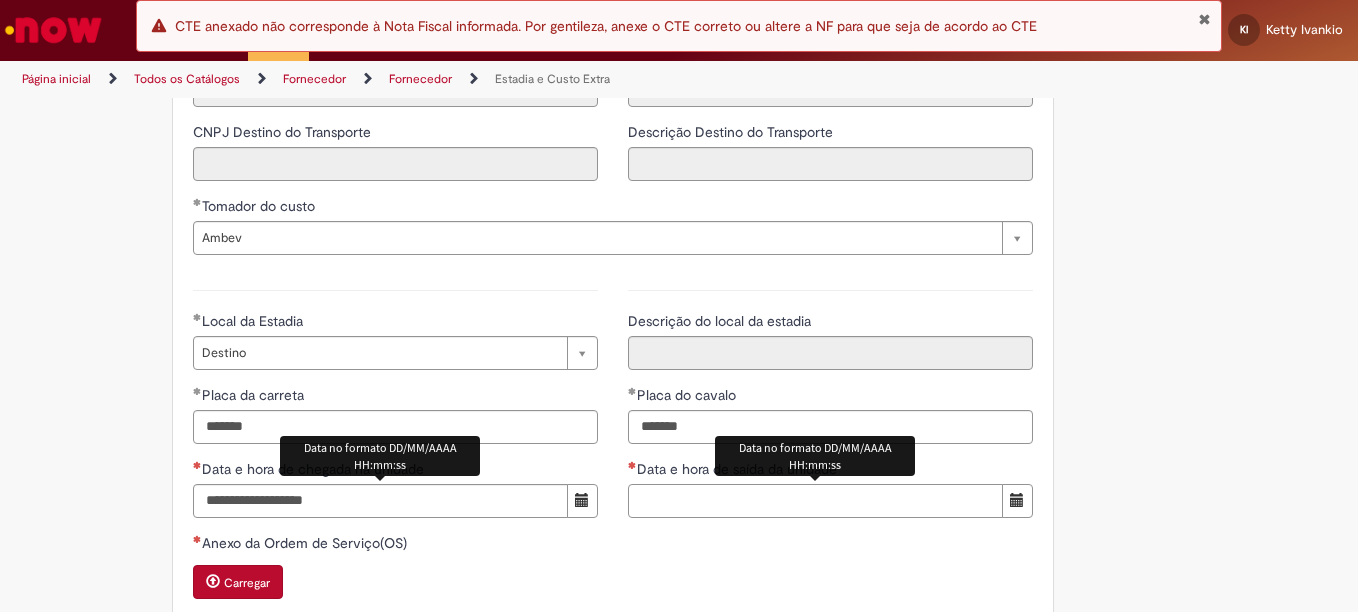 click on "Data e hora de saída da unidade" at bounding box center (815, 501) 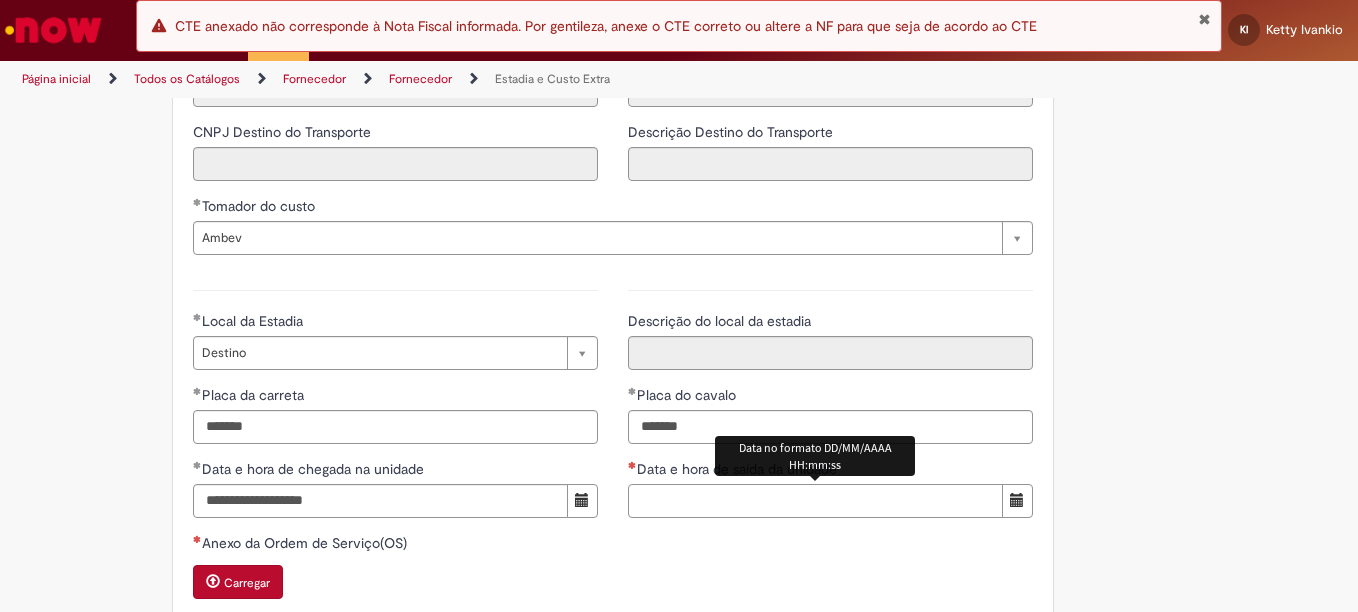 click on "Data e hora de saída da unidade" at bounding box center [815, 501] 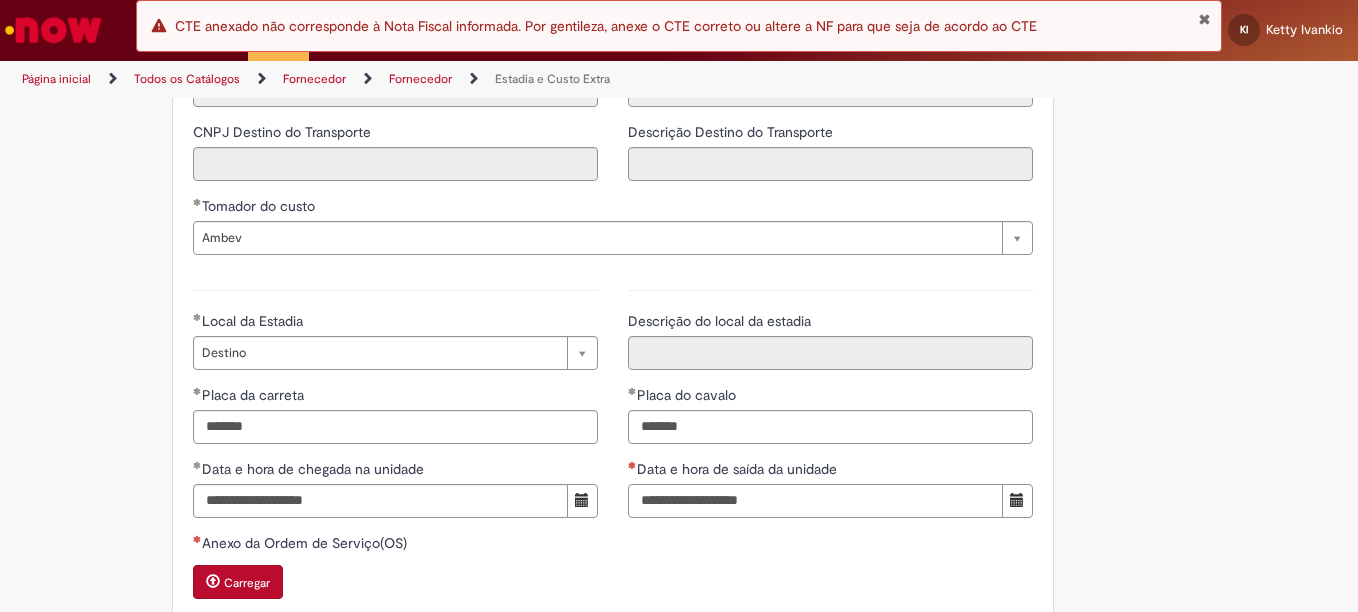 type on "**********" 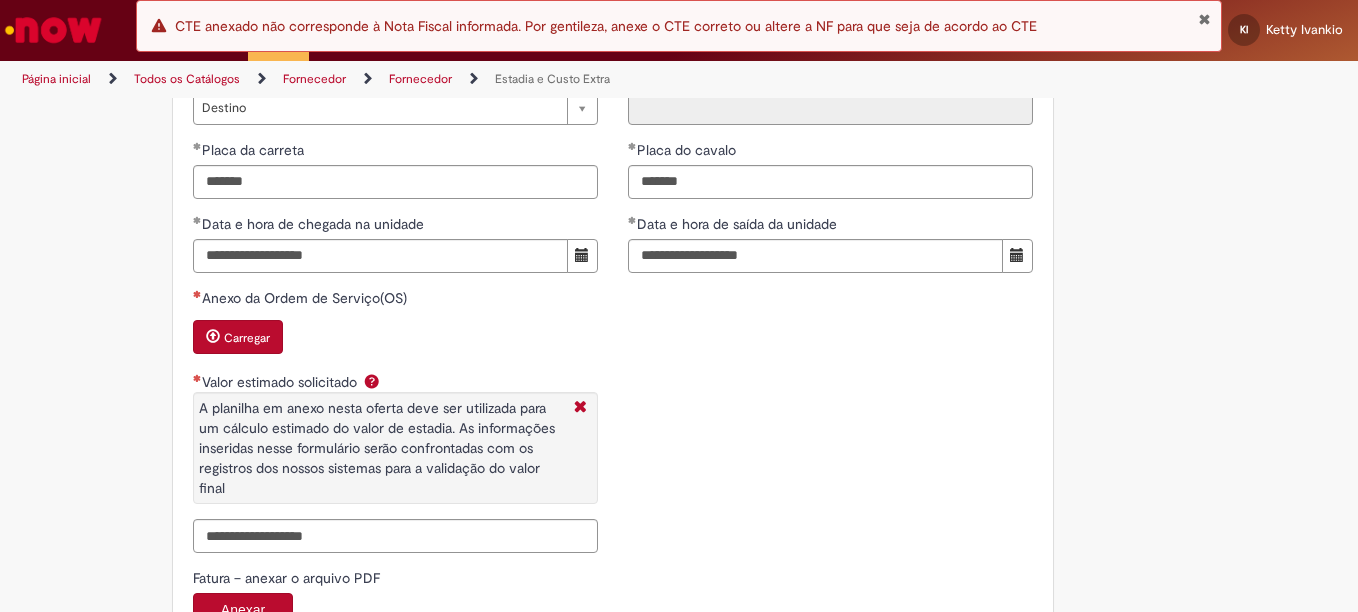 scroll, scrollTop: 2925, scrollLeft: 0, axis: vertical 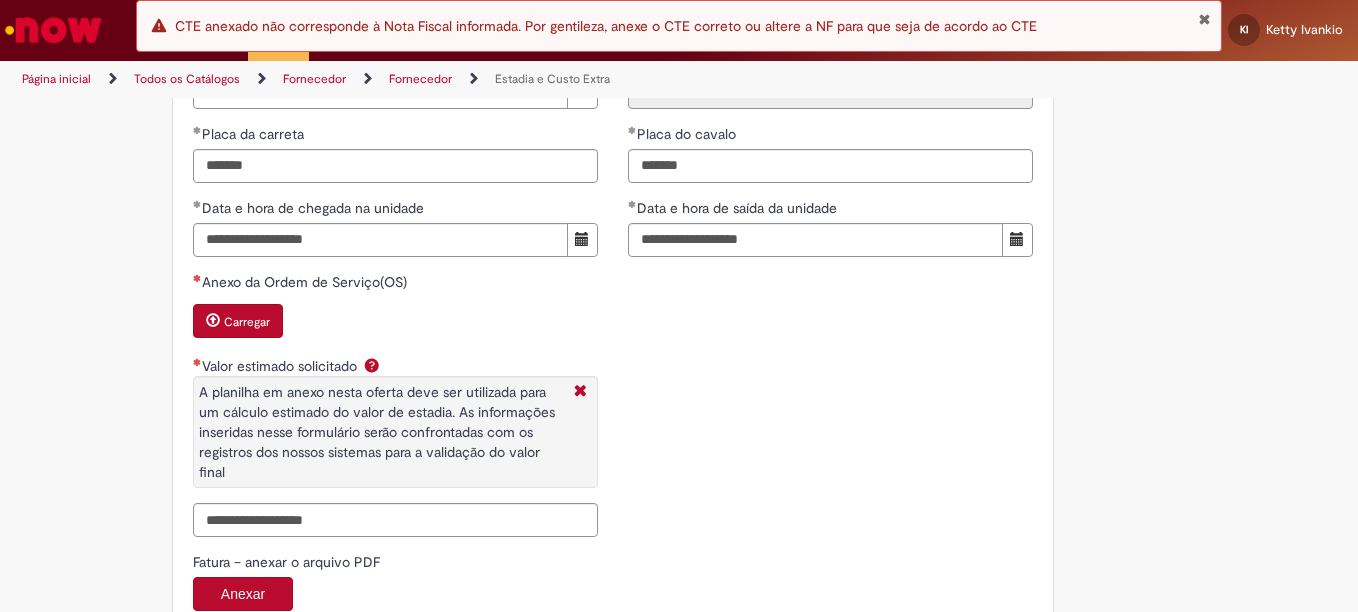 click on "Carregar" at bounding box center [247, 322] 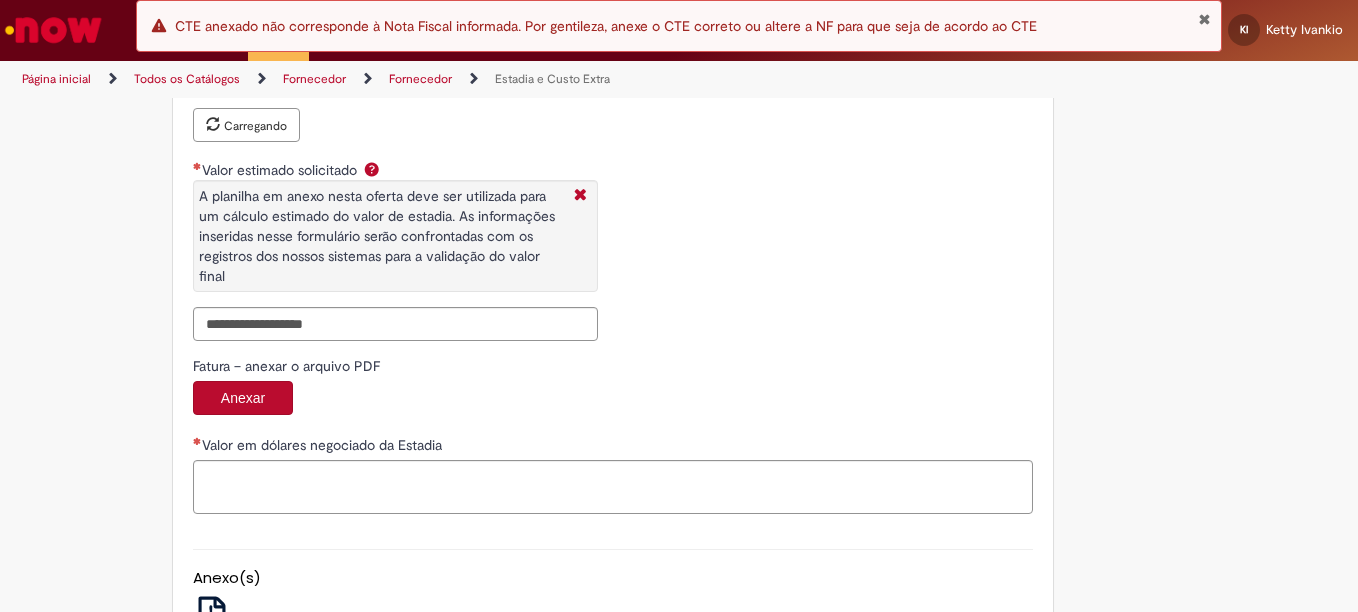 scroll, scrollTop: 3146, scrollLeft: 0, axis: vertical 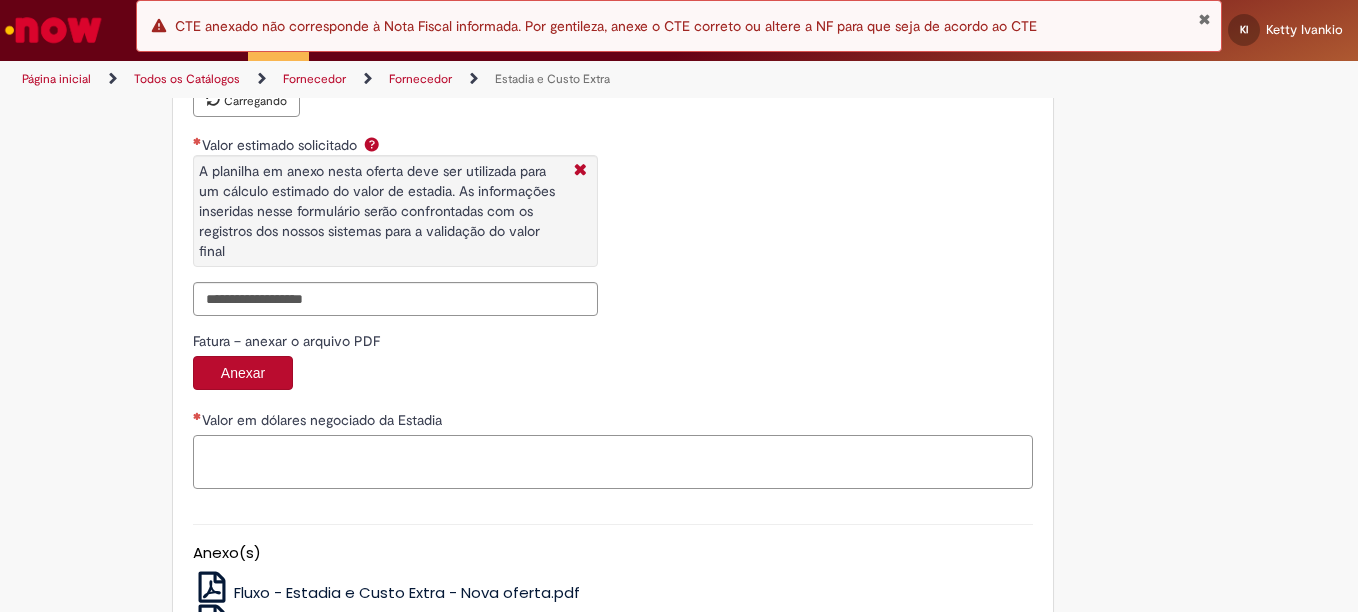 click on "Valor em dólares negociado da Estadia" at bounding box center (613, 462) 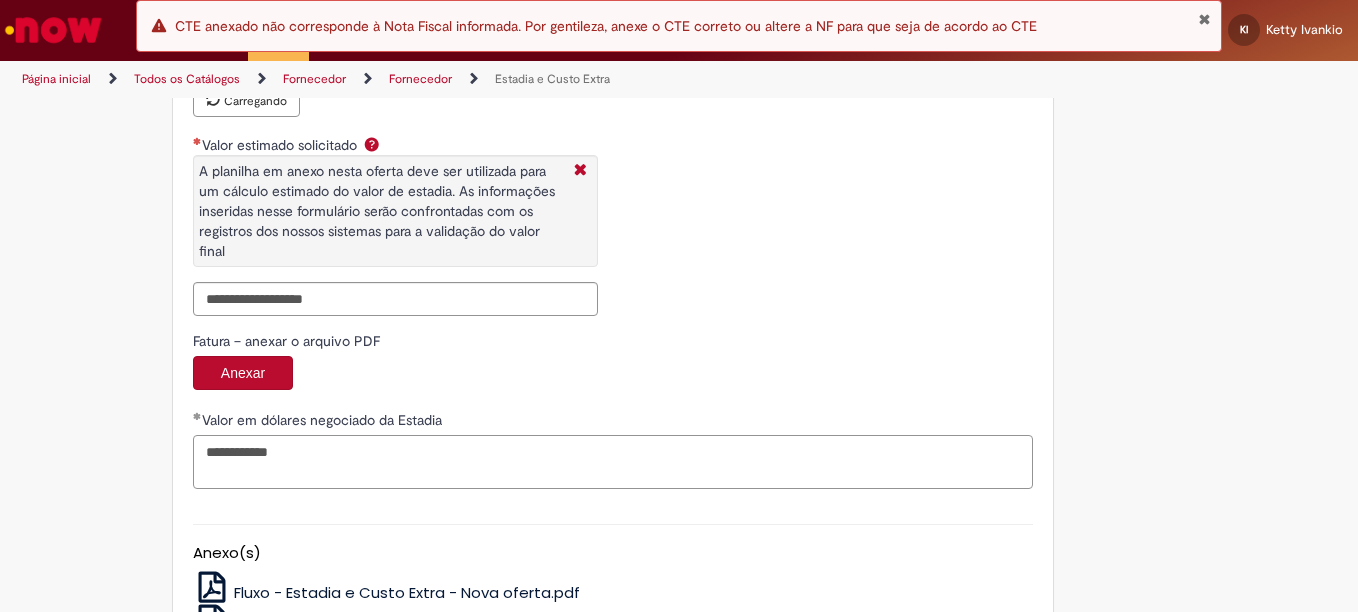 type on "**********" 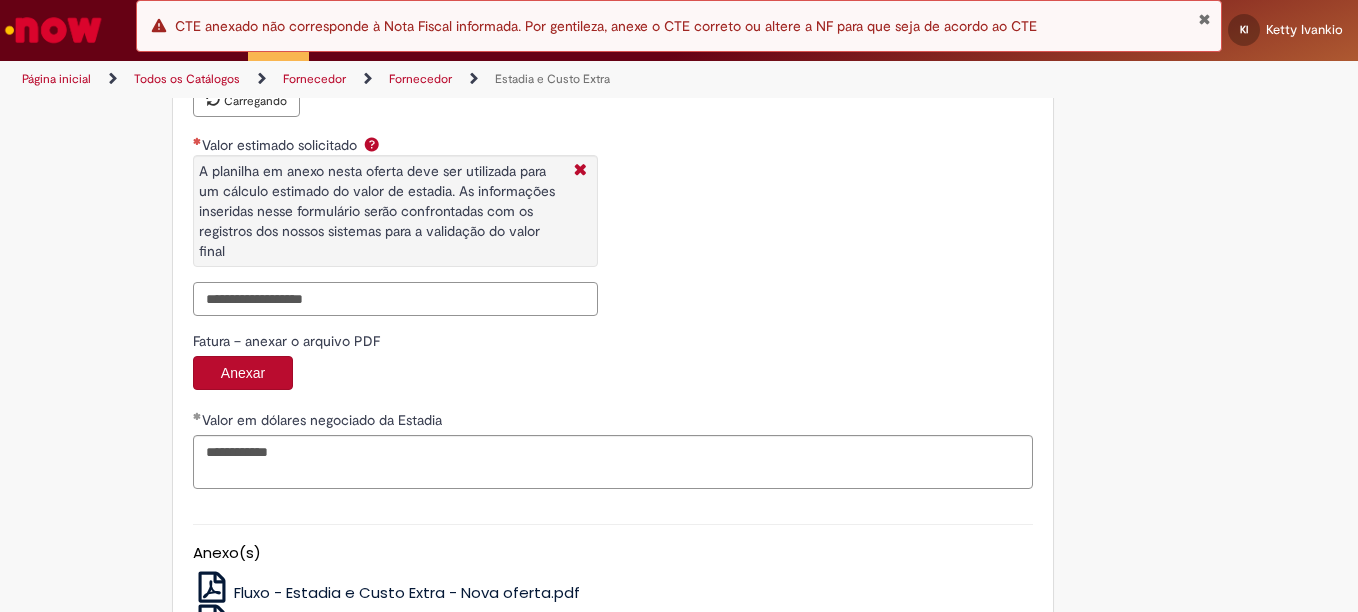 click on "Valor estimado solicitado A planilha em anexo nesta oferta deve ser utilizada para um cálculo estimado do valor de estadia. As informações inseridas nesse formulário serão confrontadas com os registros dos nossos sistemas para a validação do valor final" at bounding box center [395, 299] 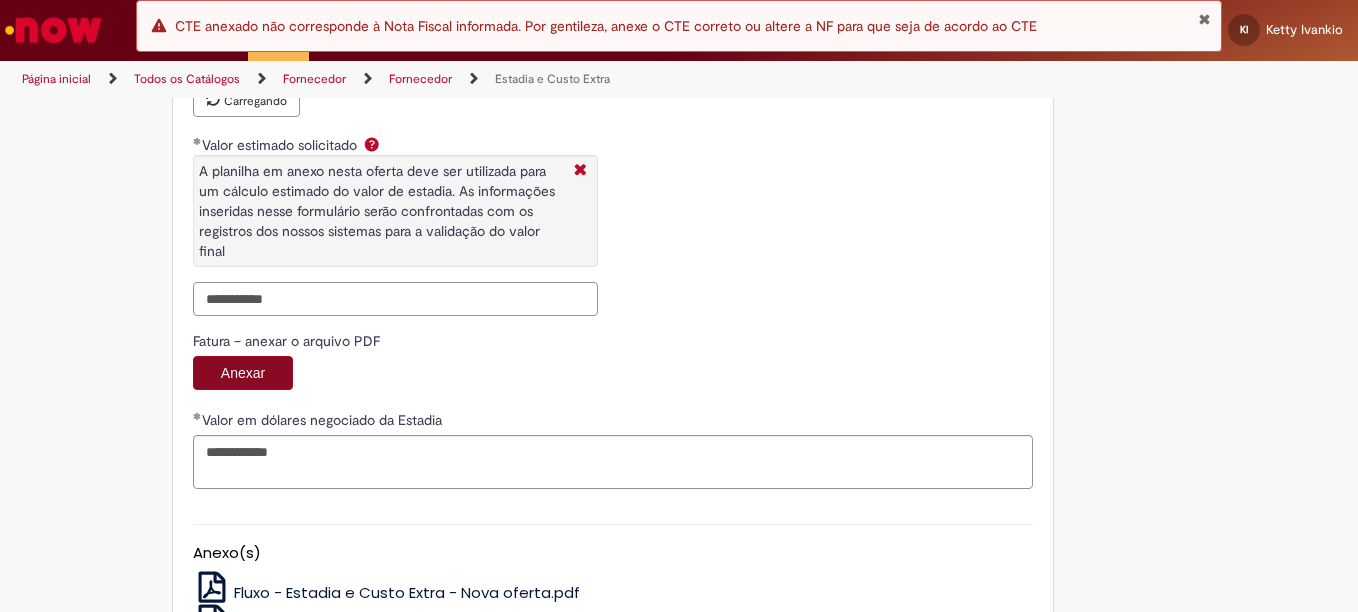 type on "**********" 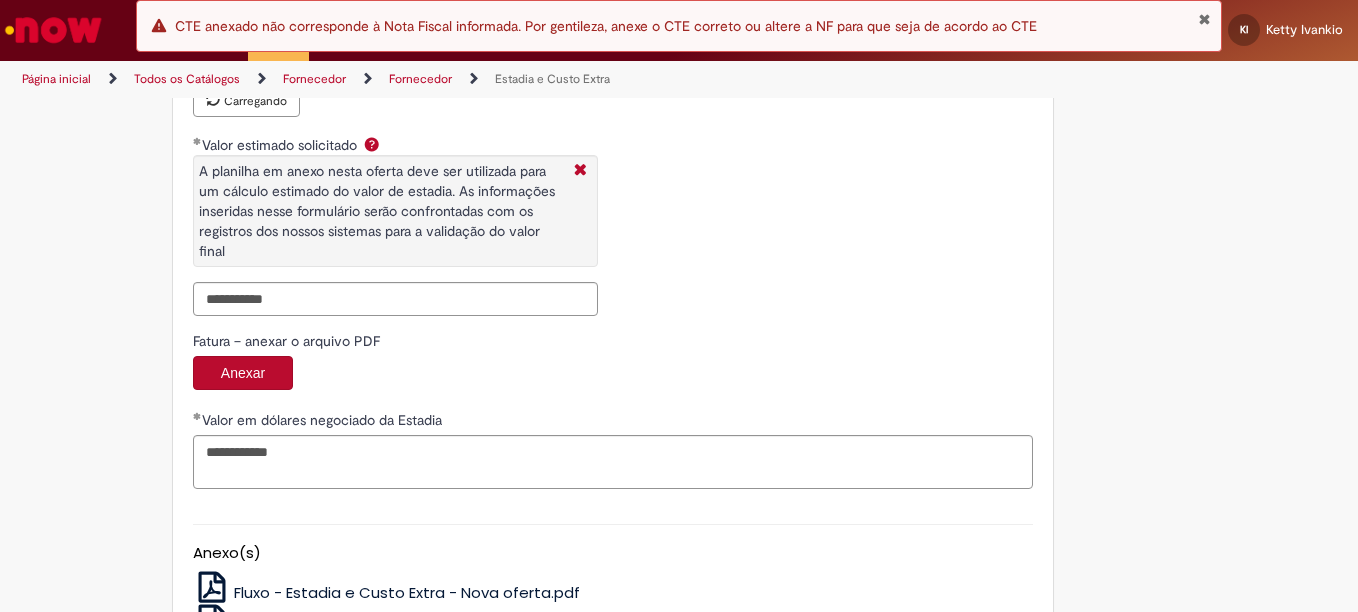 click on "Anexar" at bounding box center (243, 373) 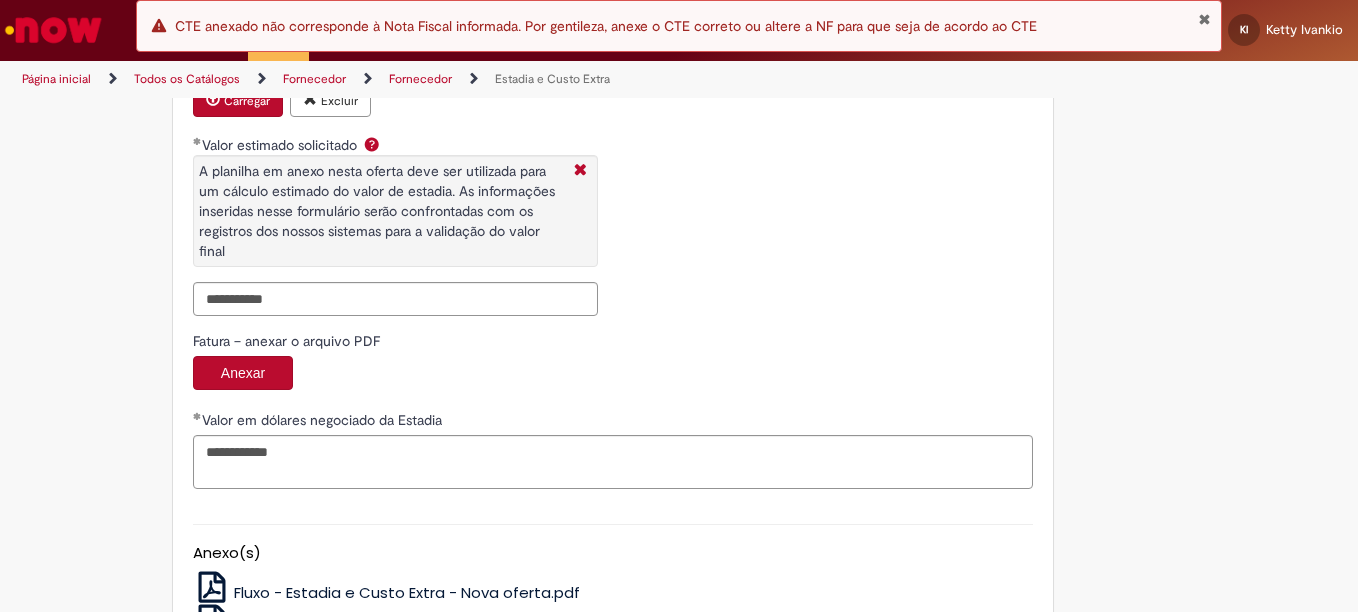 scroll, scrollTop: 3266, scrollLeft: 0, axis: vertical 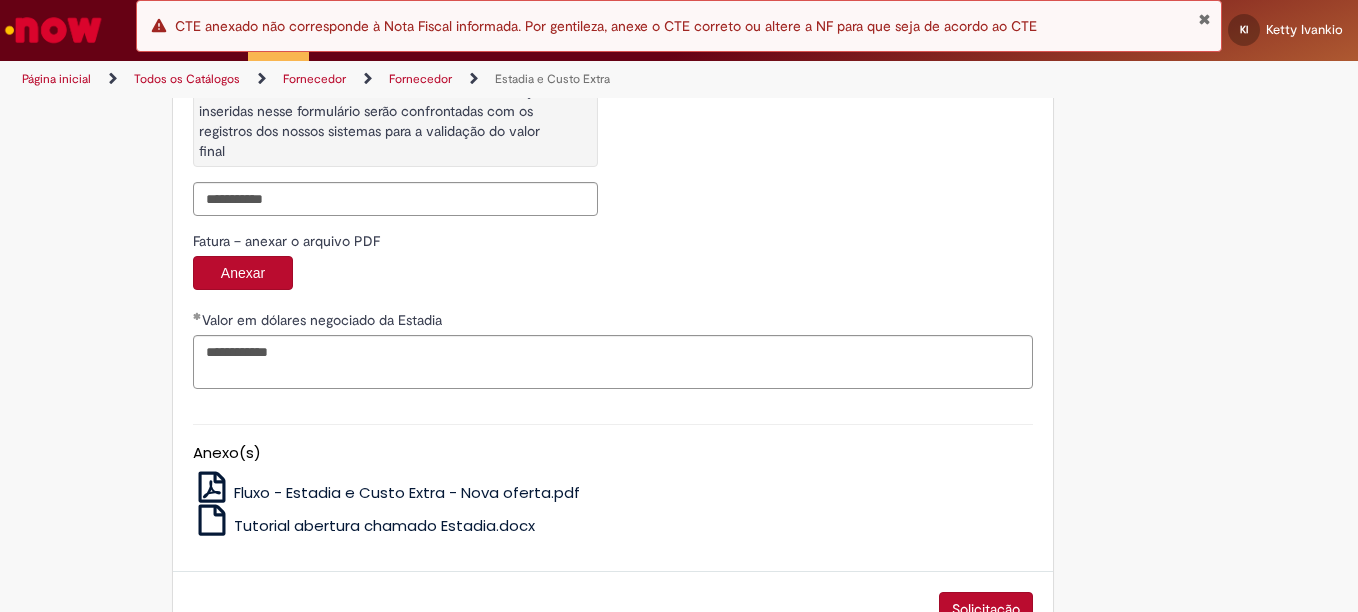 click on "Solicitação" at bounding box center (986, 609) 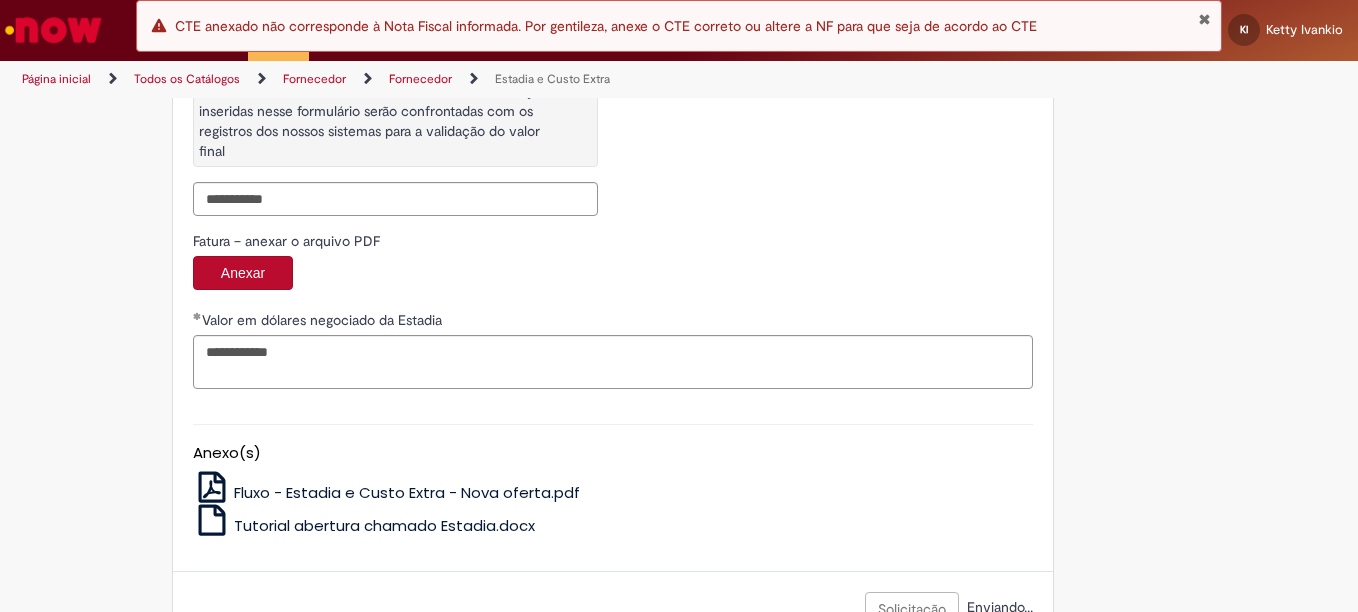 scroll, scrollTop: 3280, scrollLeft: 0, axis: vertical 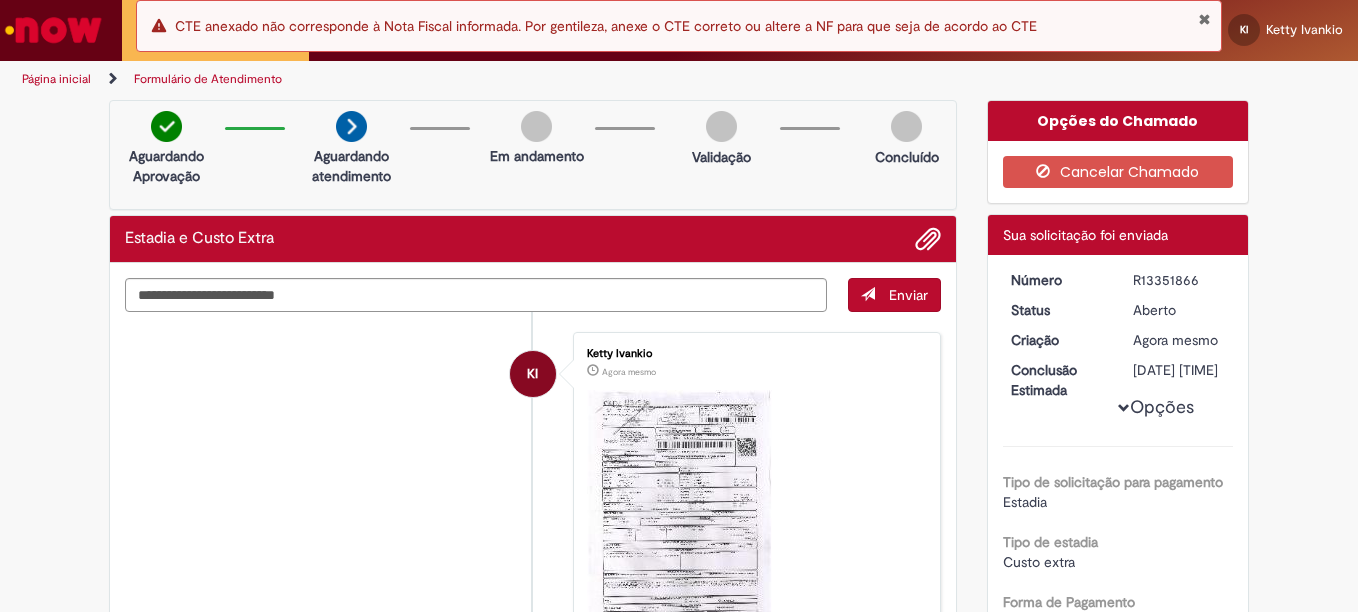 click on "R13351866" at bounding box center (1179, 280) 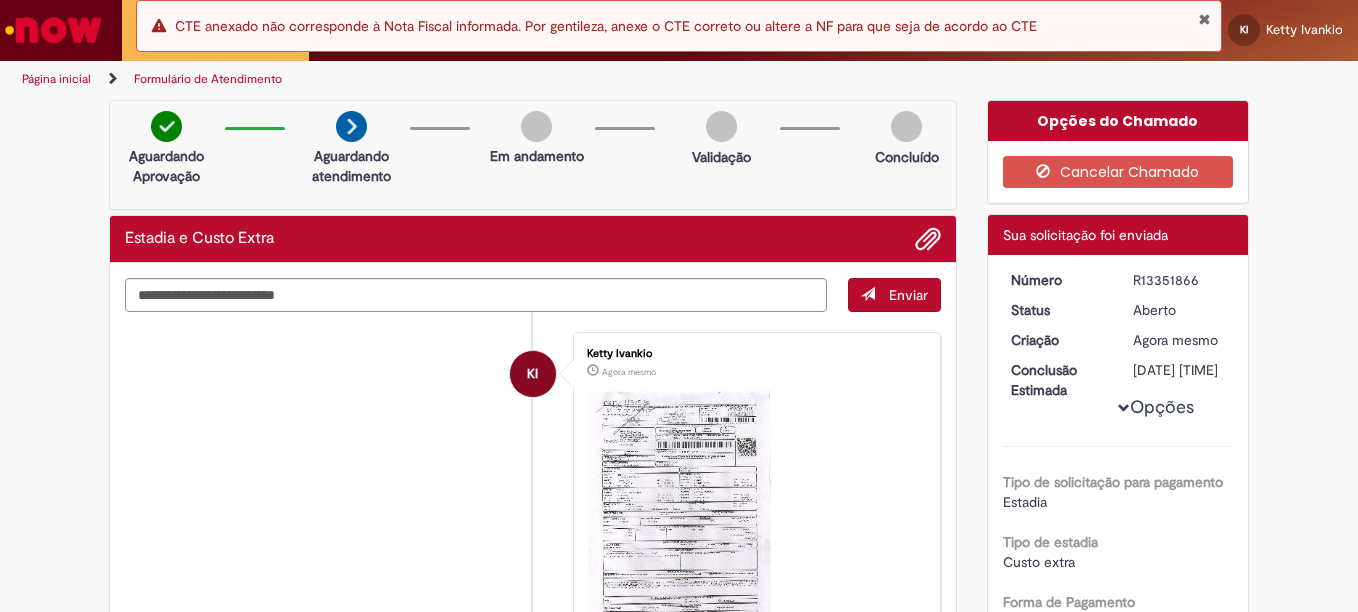 click at bounding box center [1204, 19] 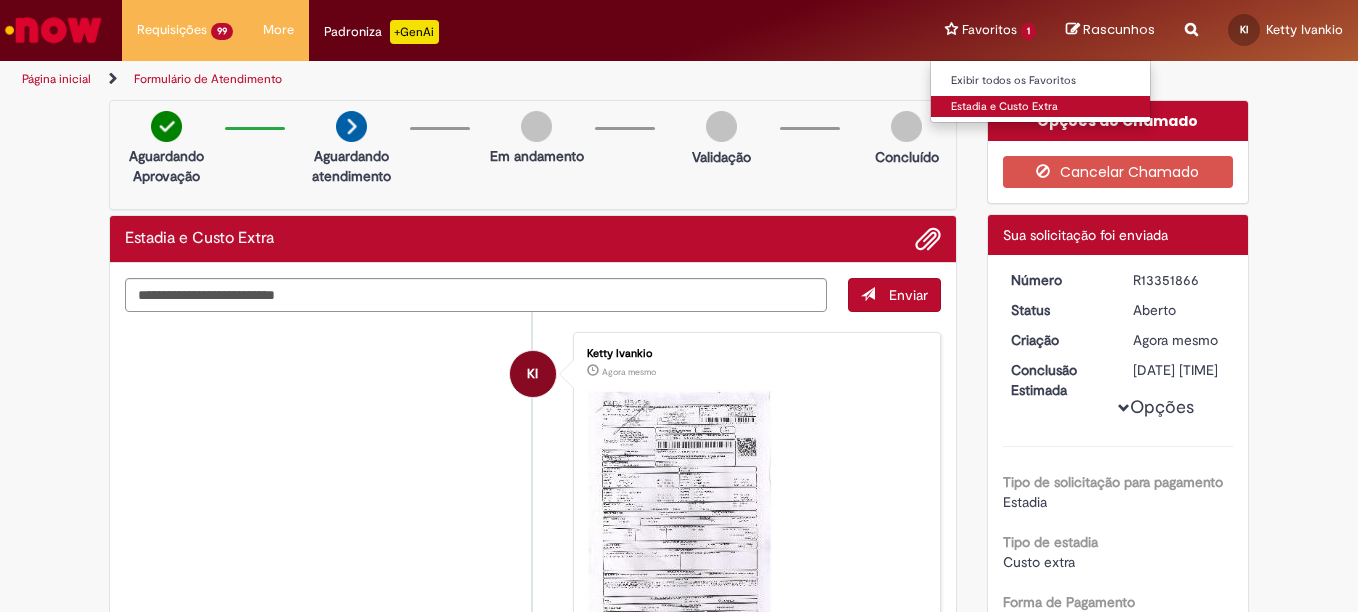 click on "Estadia e Custo Extra" at bounding box center (1041, 107) 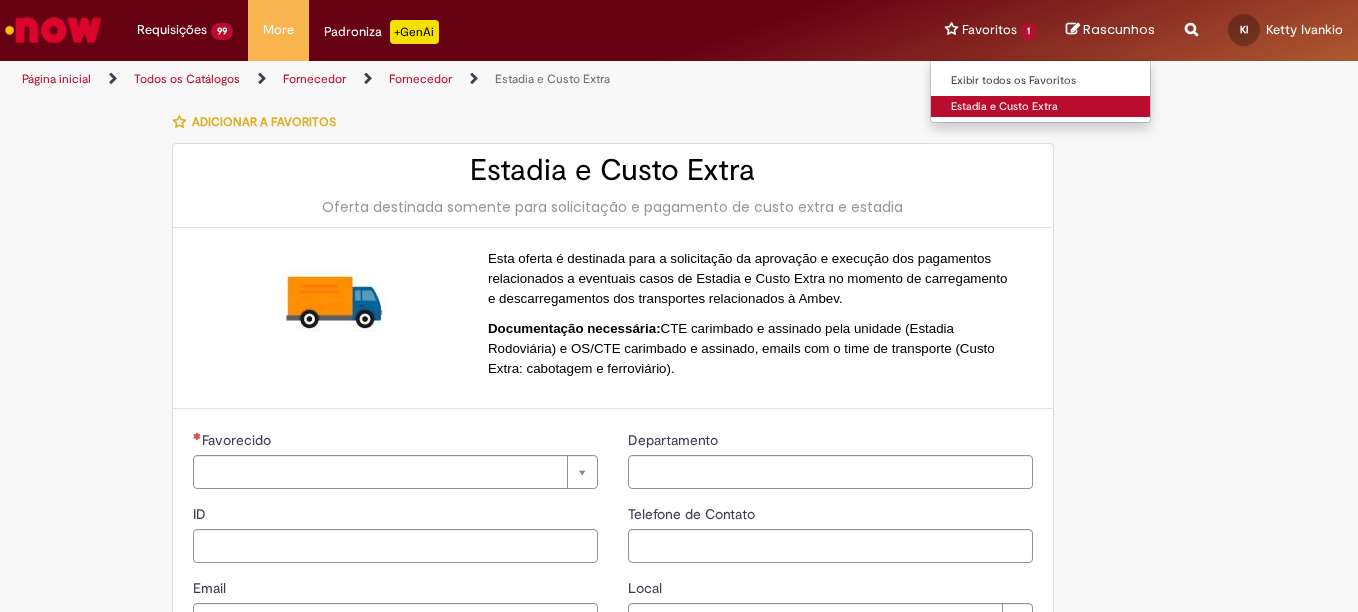 type on "**********" 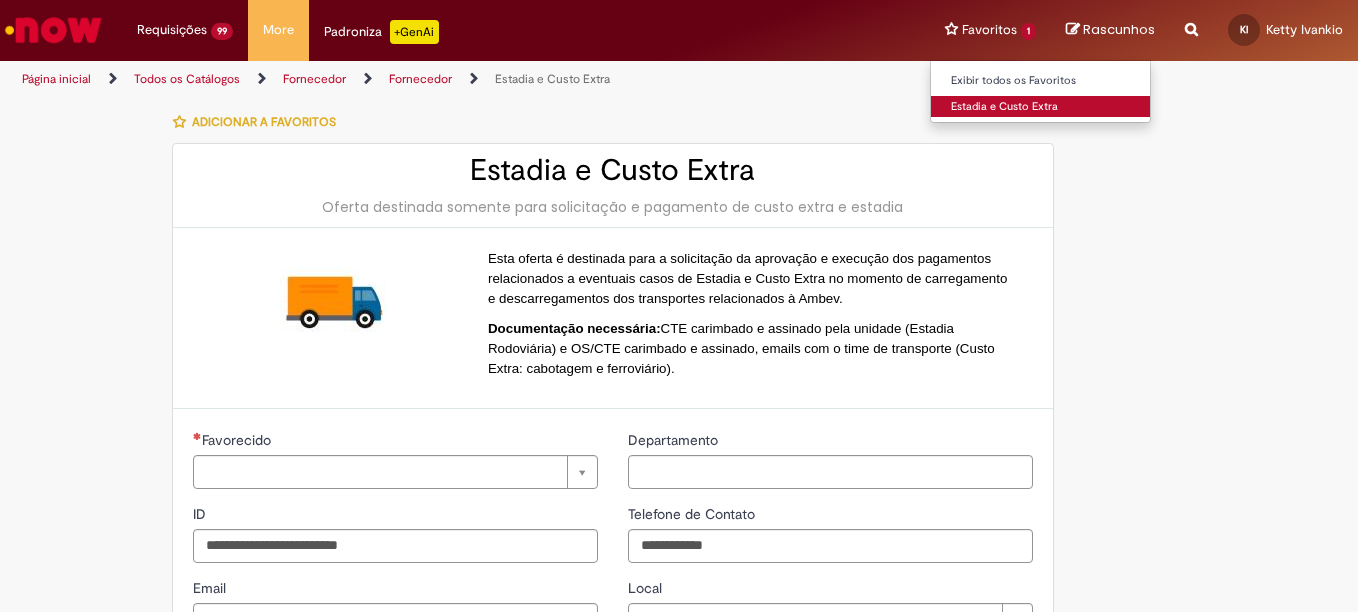 type on "**********" 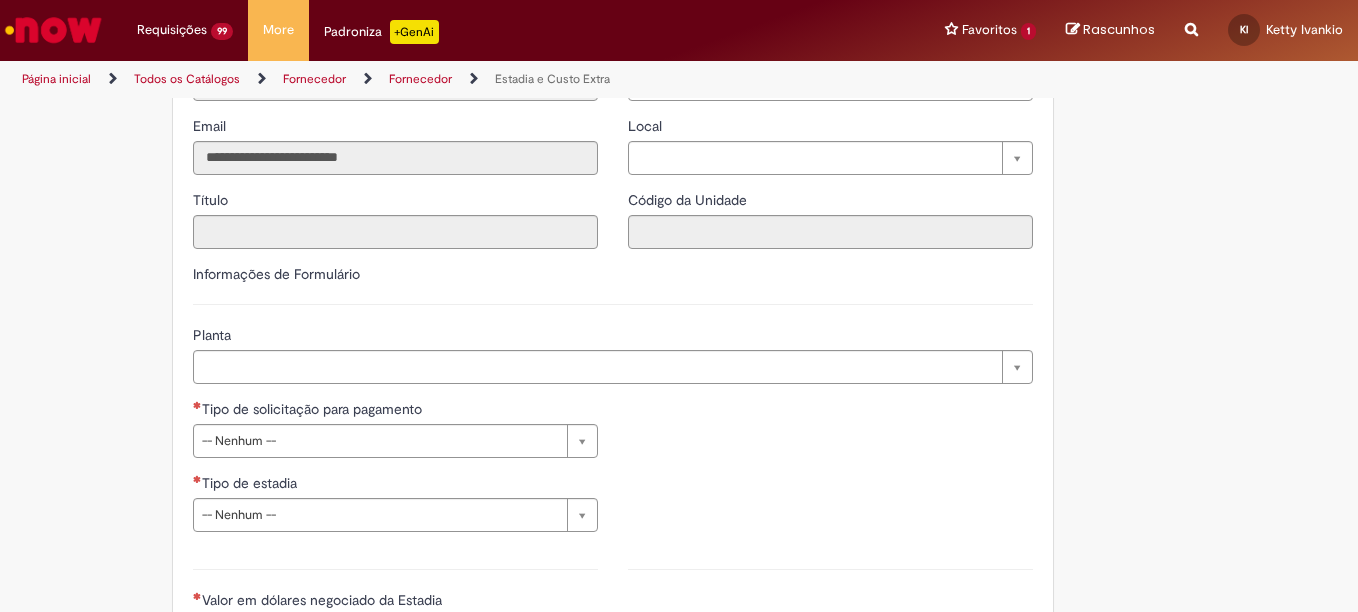 scroll, scrollTop: 479, scrollLeft: 0, axis: vertical 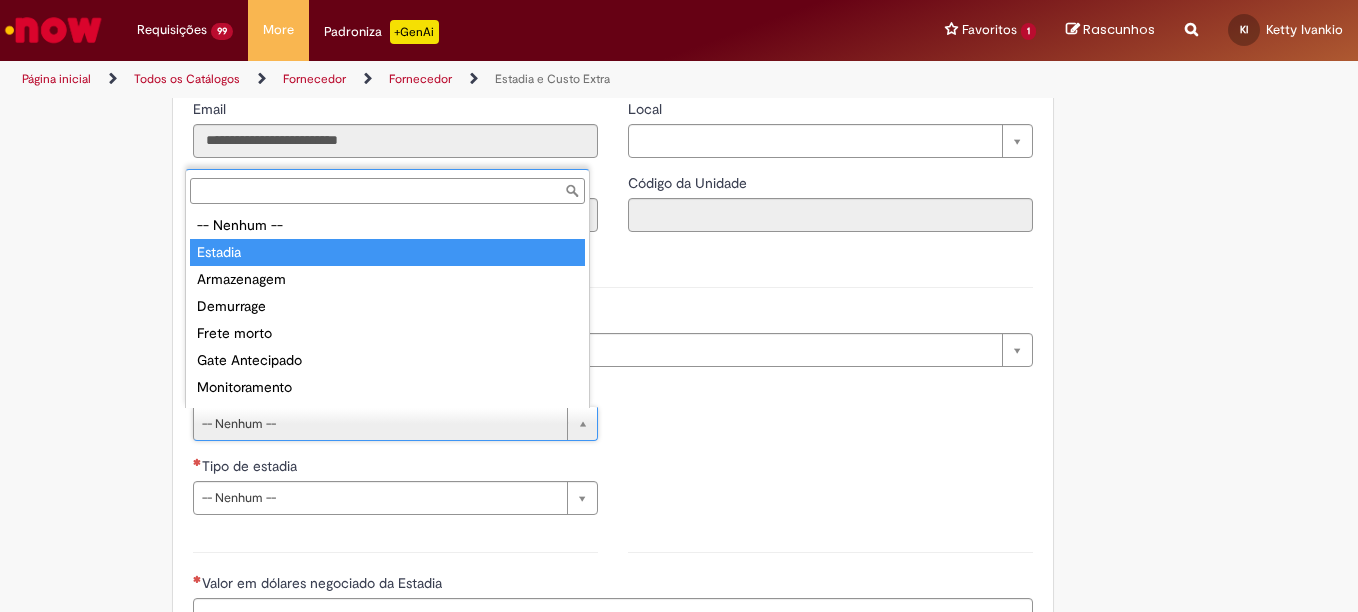 type on "*******" 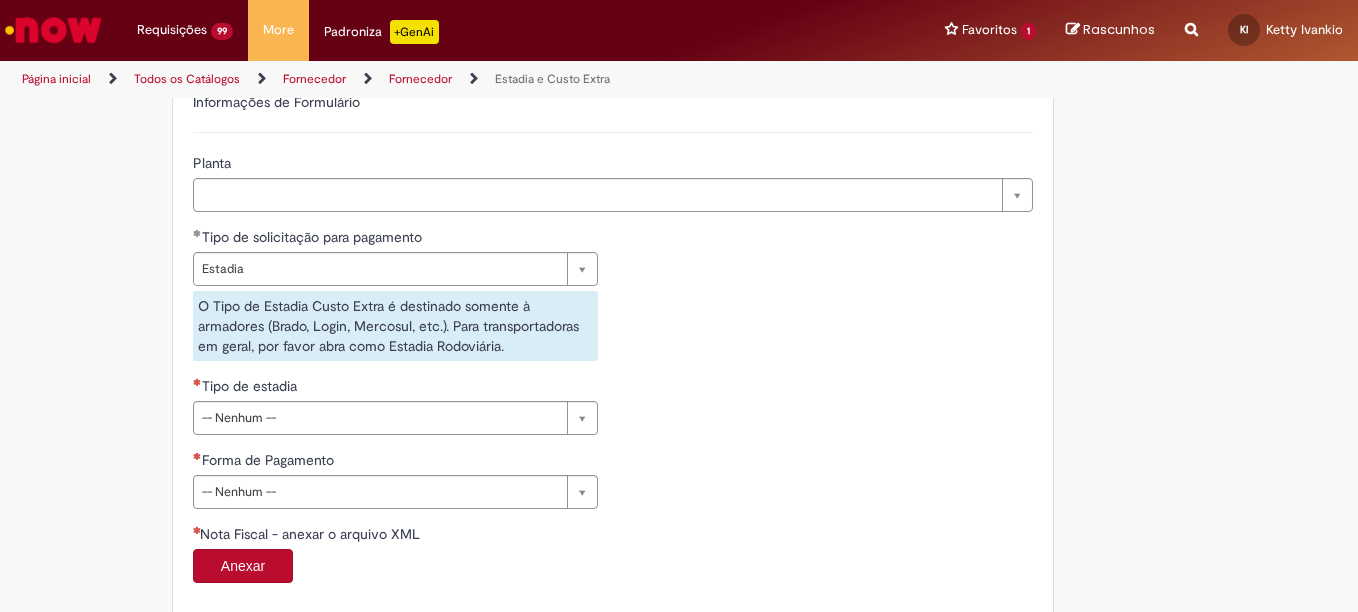 scroll, scrollTop: 663, scrollLeft: 0, axis: vertical 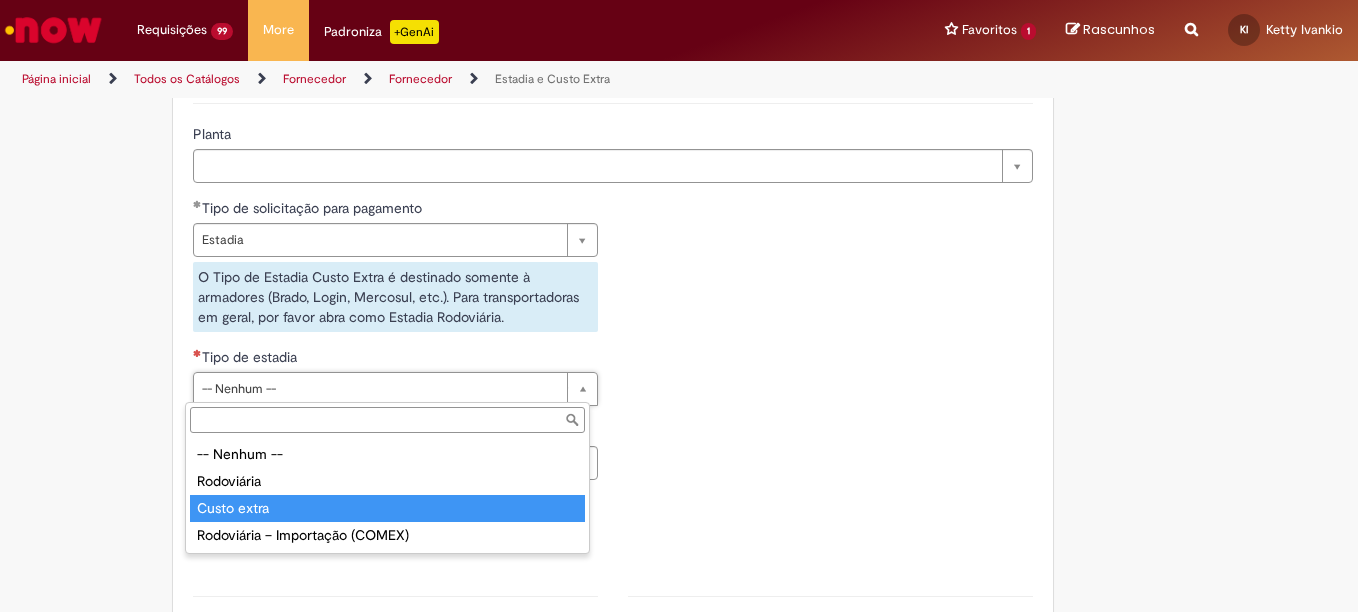type on "**********" 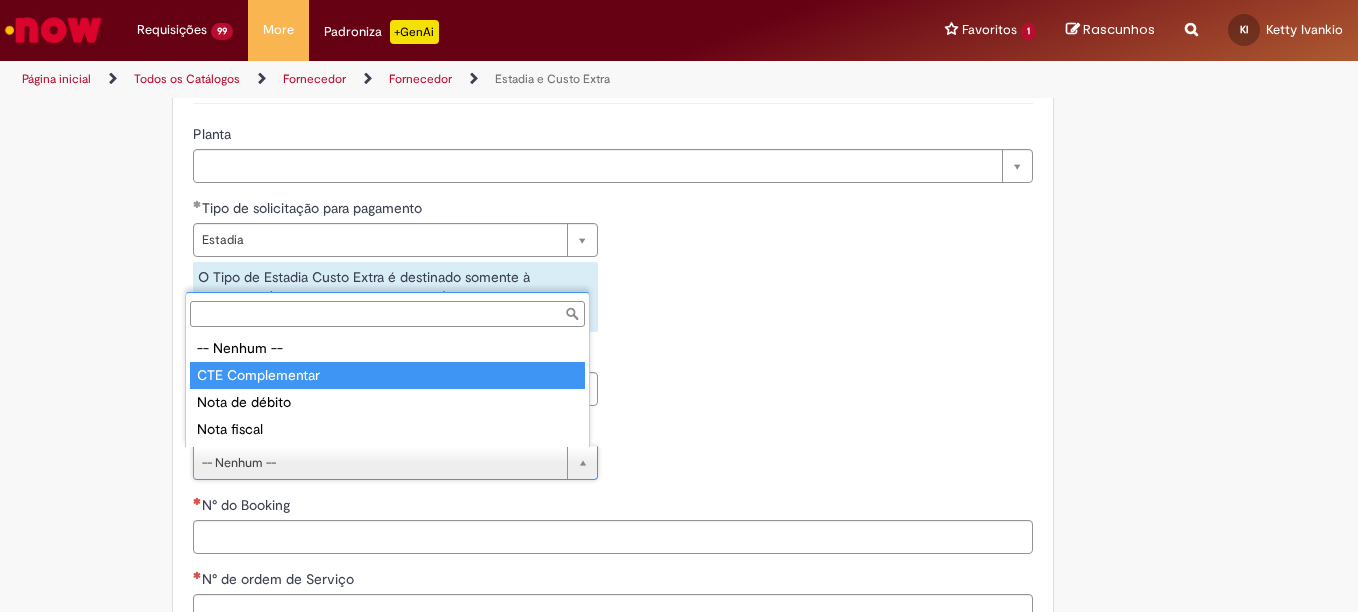 type on "**********" 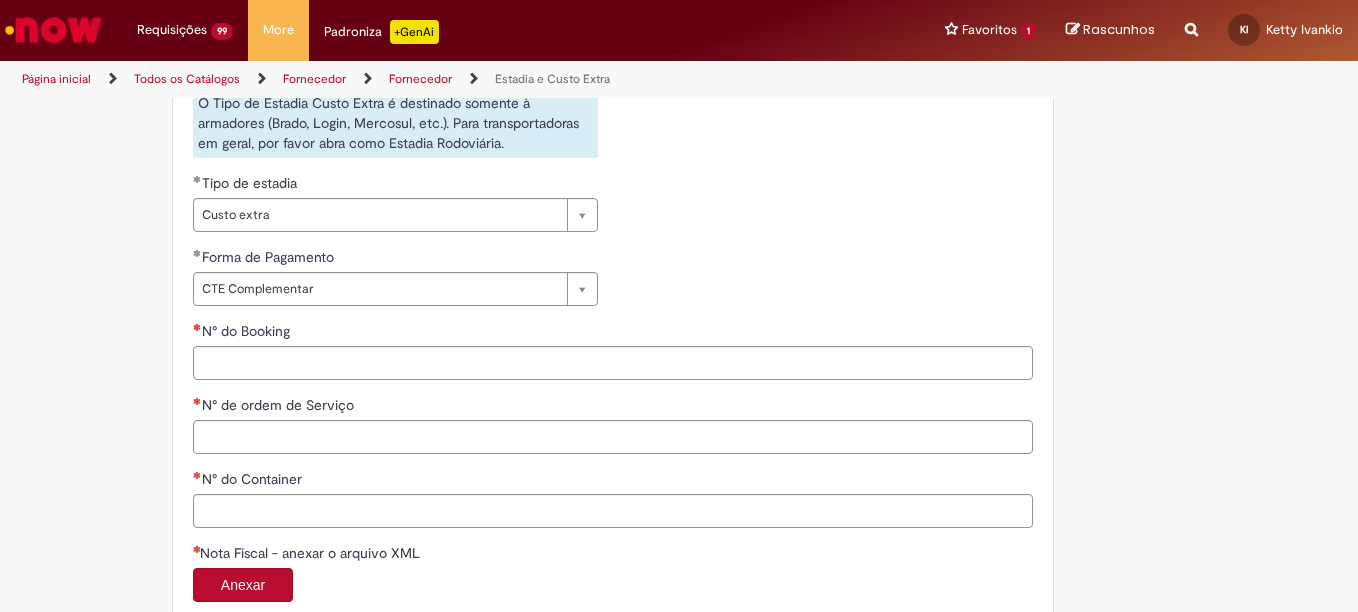 scroll, scrollTop: 869, scrollLeft: 0, axis: vertical 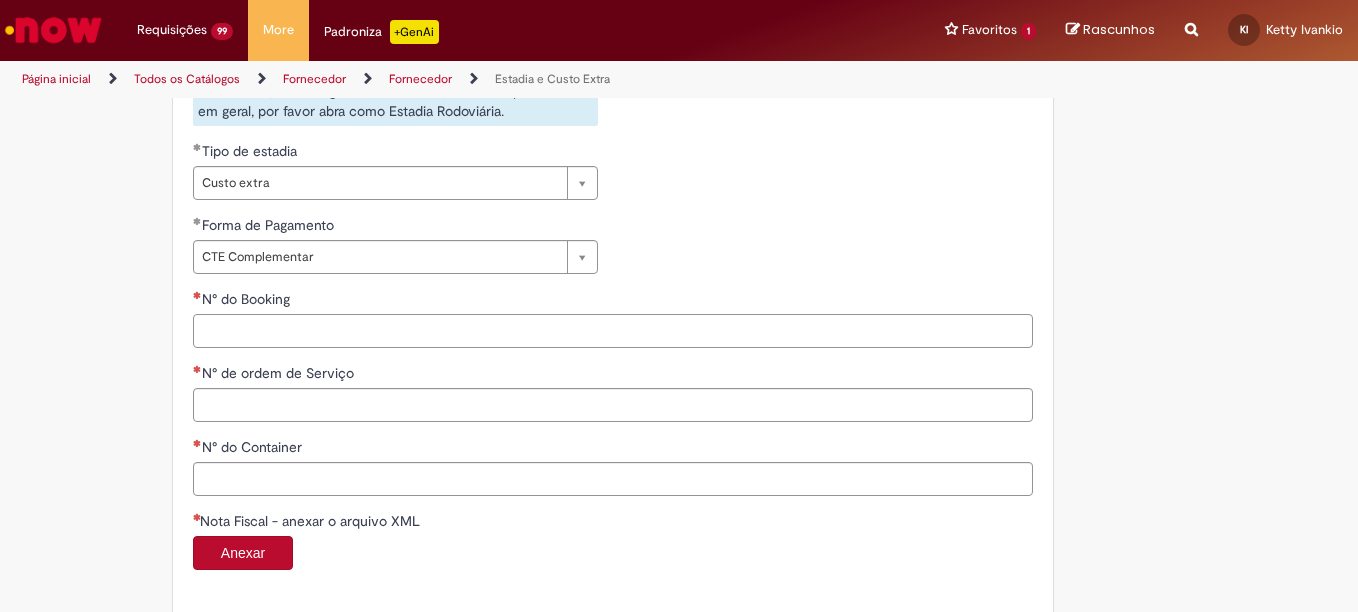 click on "N° do Booking" at bounding box center (613, 331) 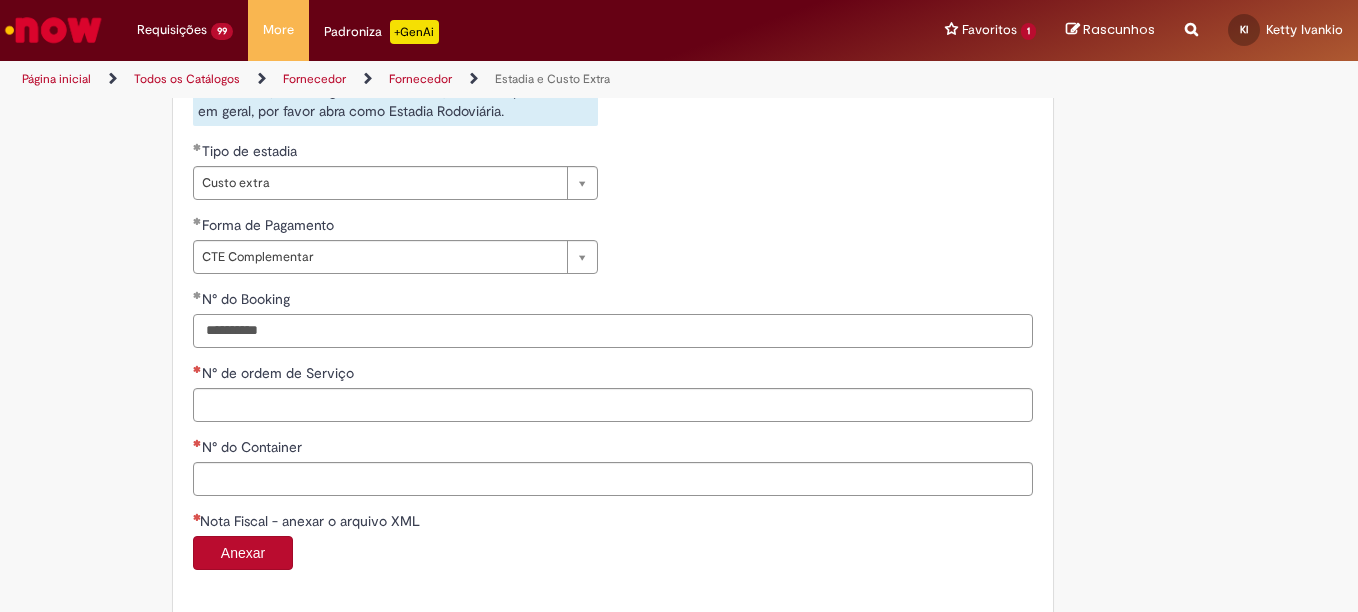 type on "**********" 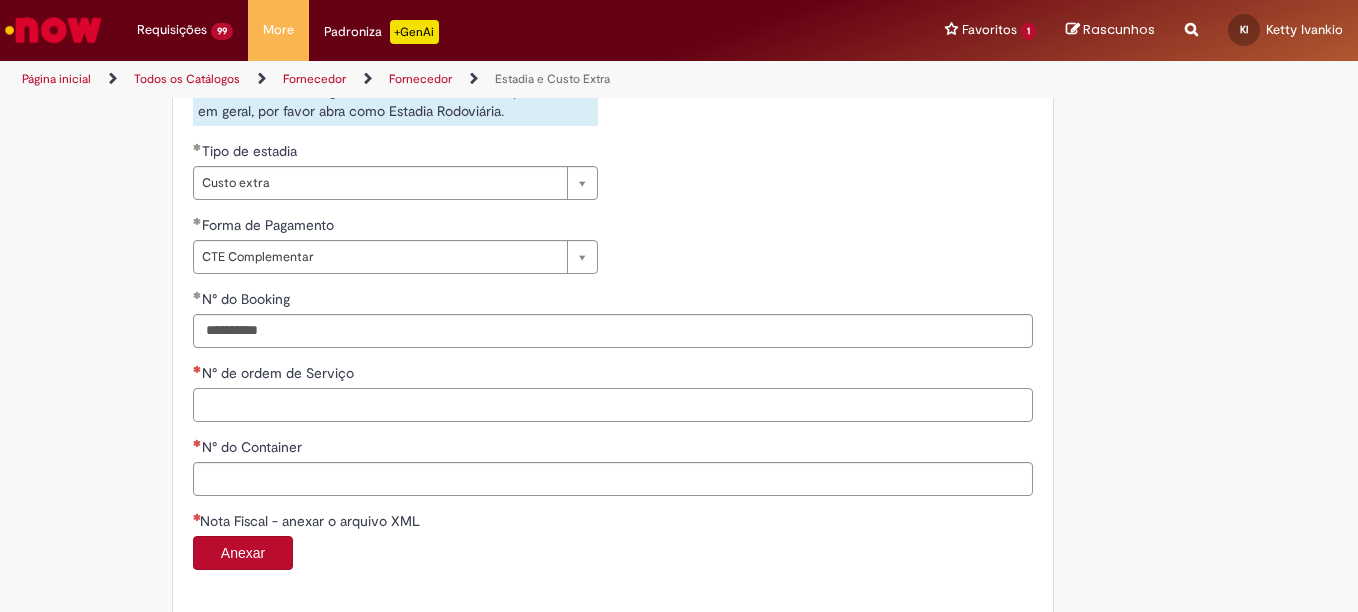 click on "N° de ordem de Serviço" at bounding box center (613, 405) 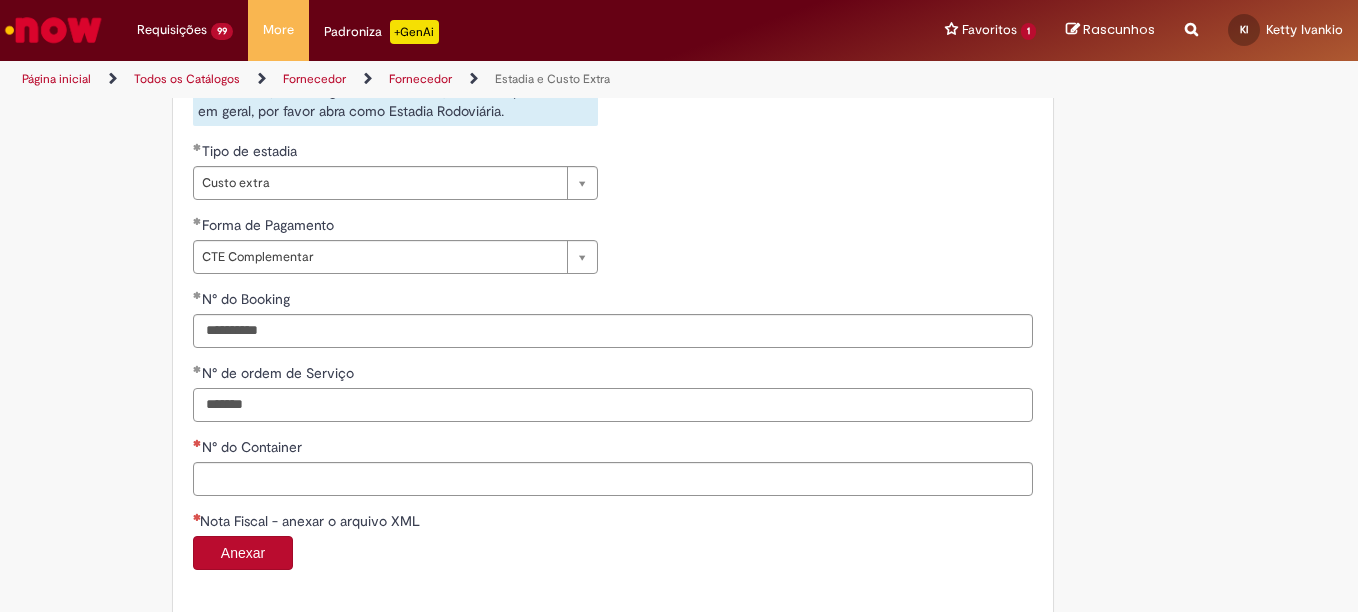 type on "*******" 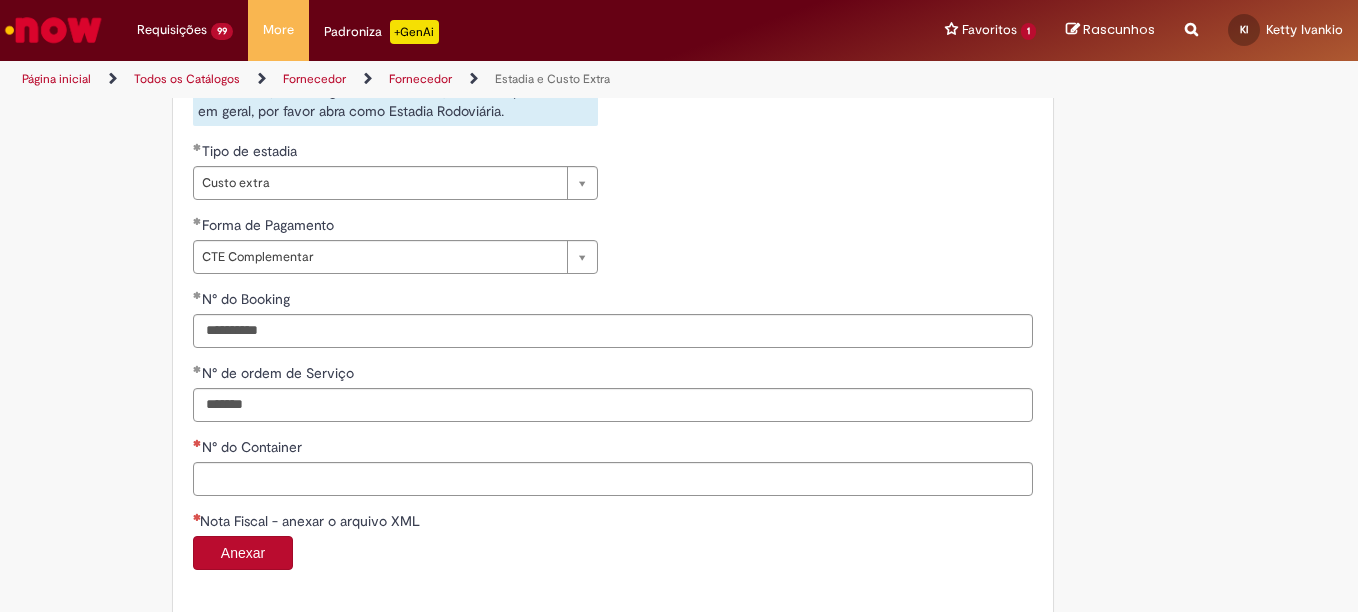 click on "N° do Container" at bounding box center (613, 449) 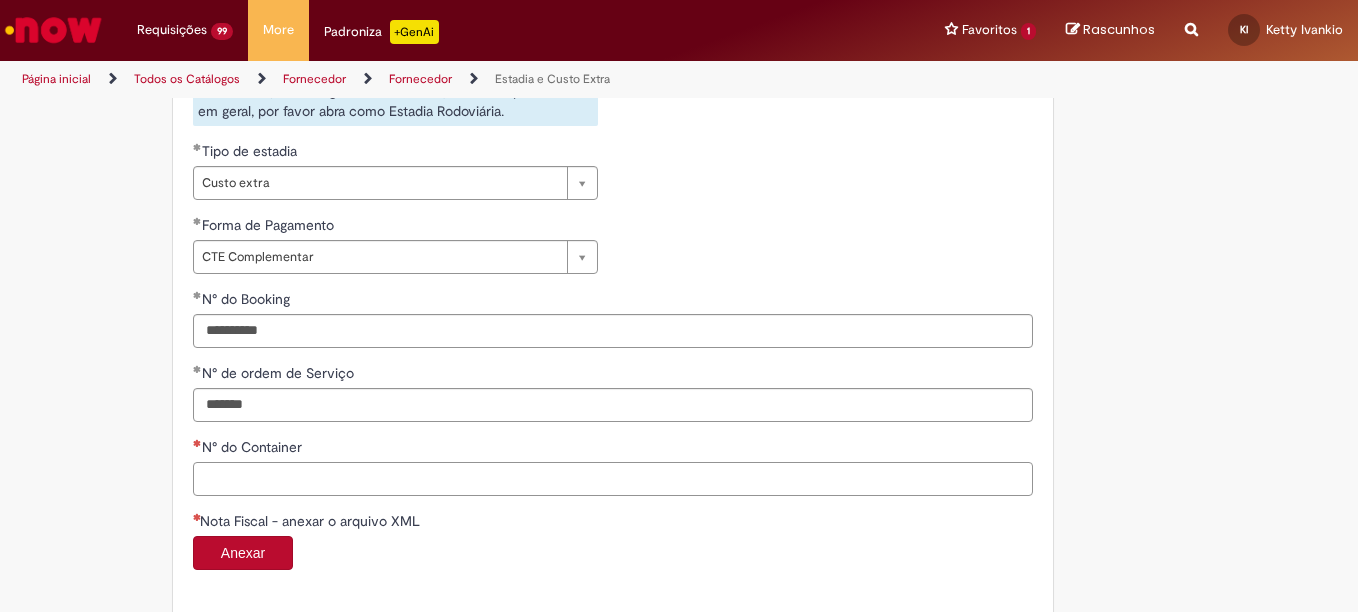click on "N° do Container" at bounding box center (613, 479) 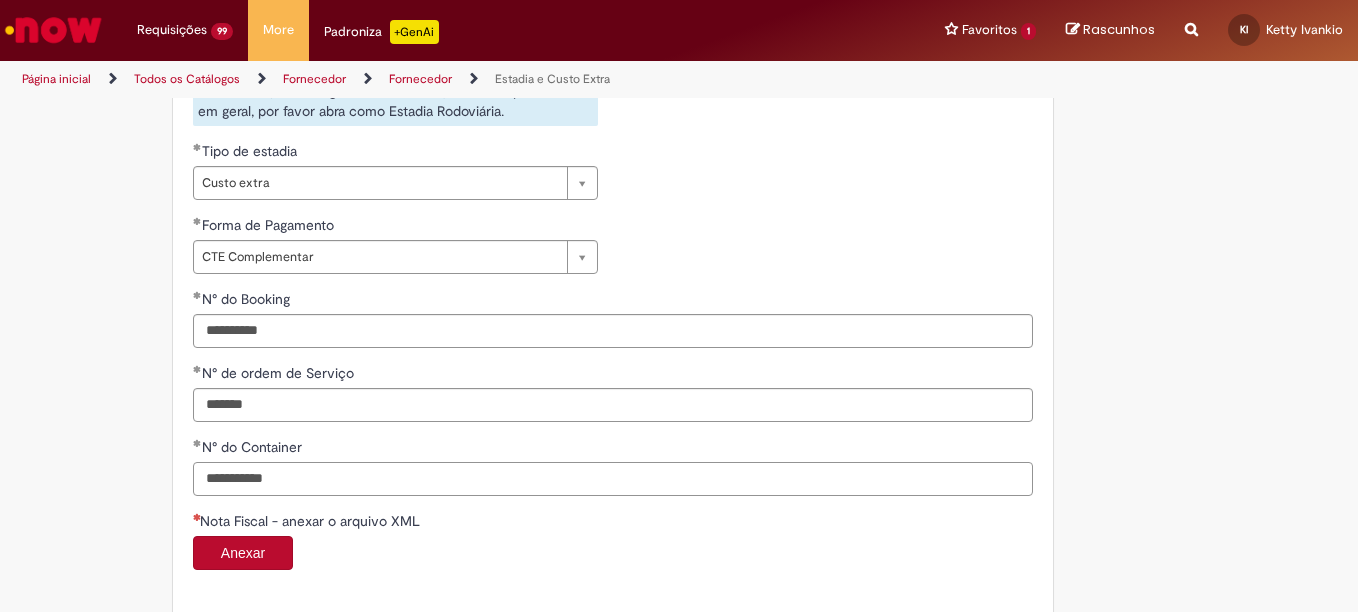 type on "**********" 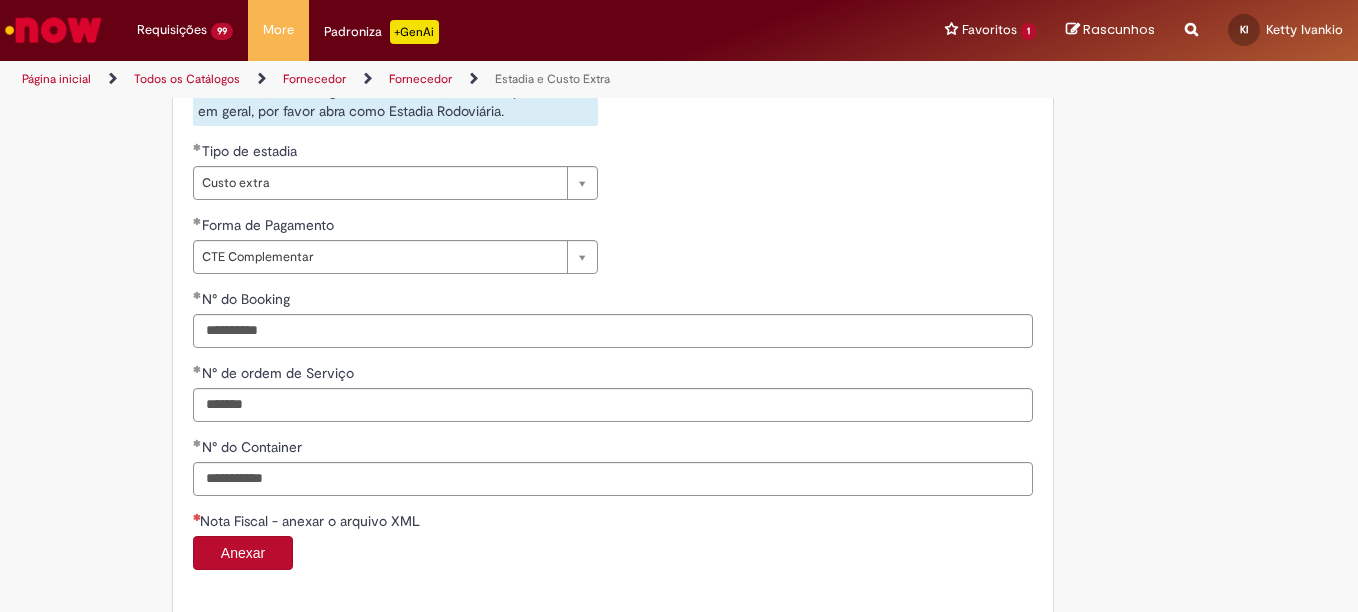 click on "Anexar" at bounding box center [243, 553] 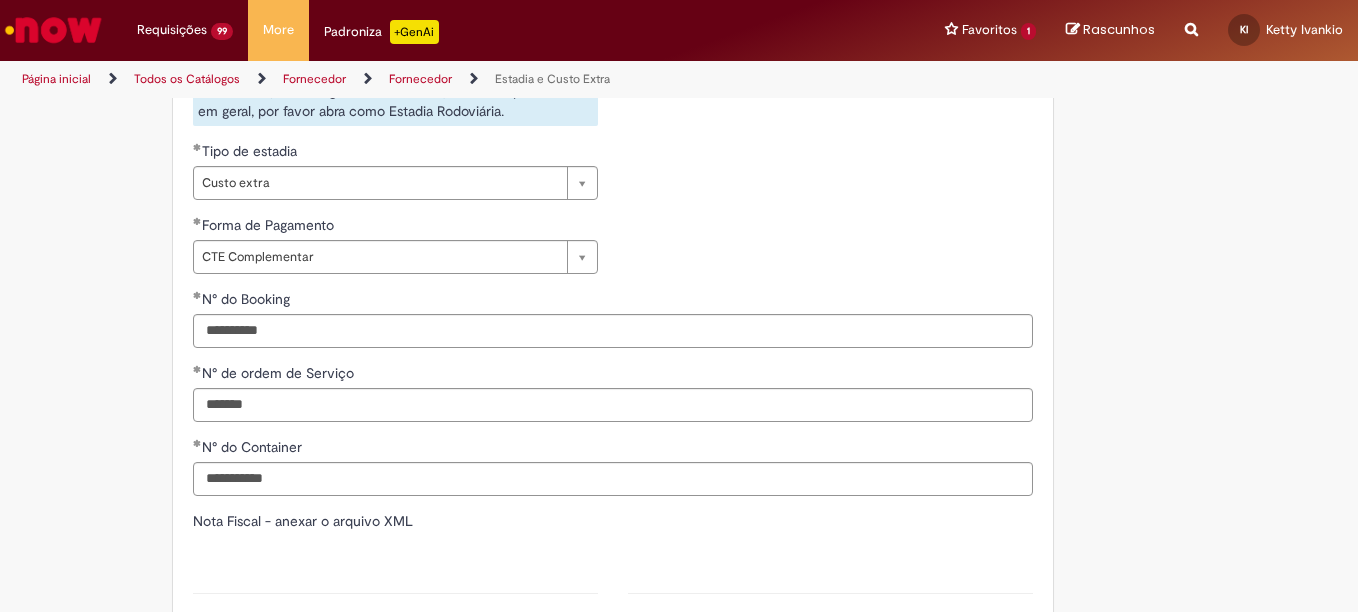 type on "*******" 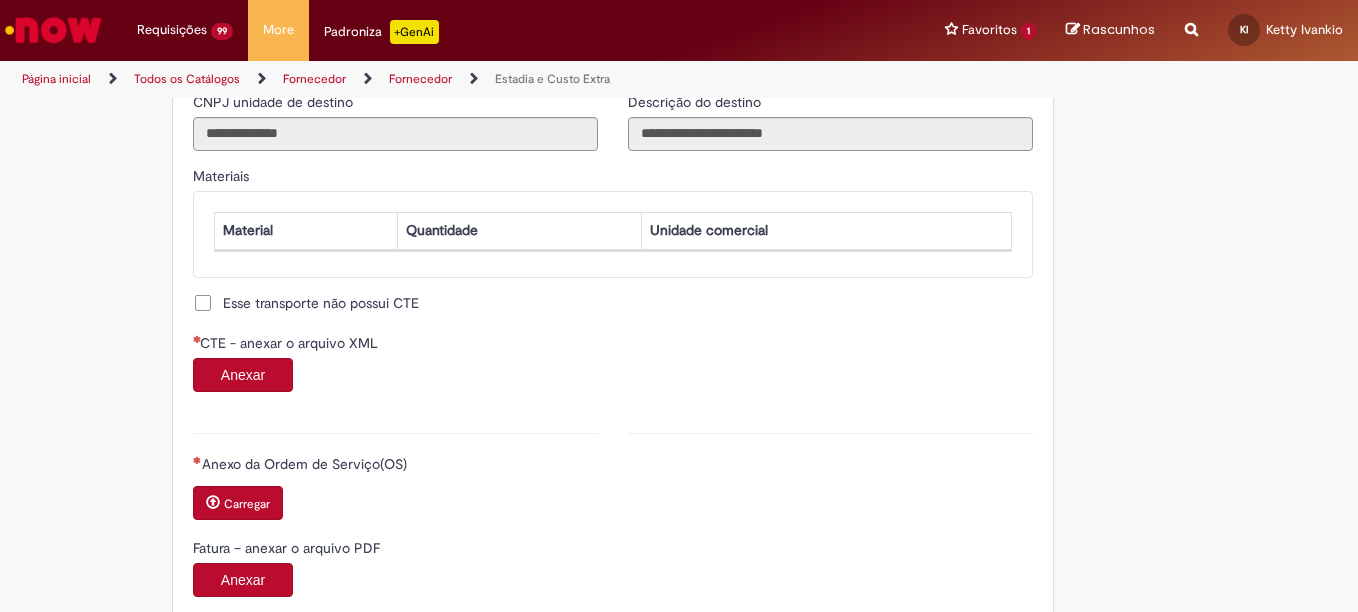 scroll, scrollTop: 1784, scrollLeft: 0, axis: vertical 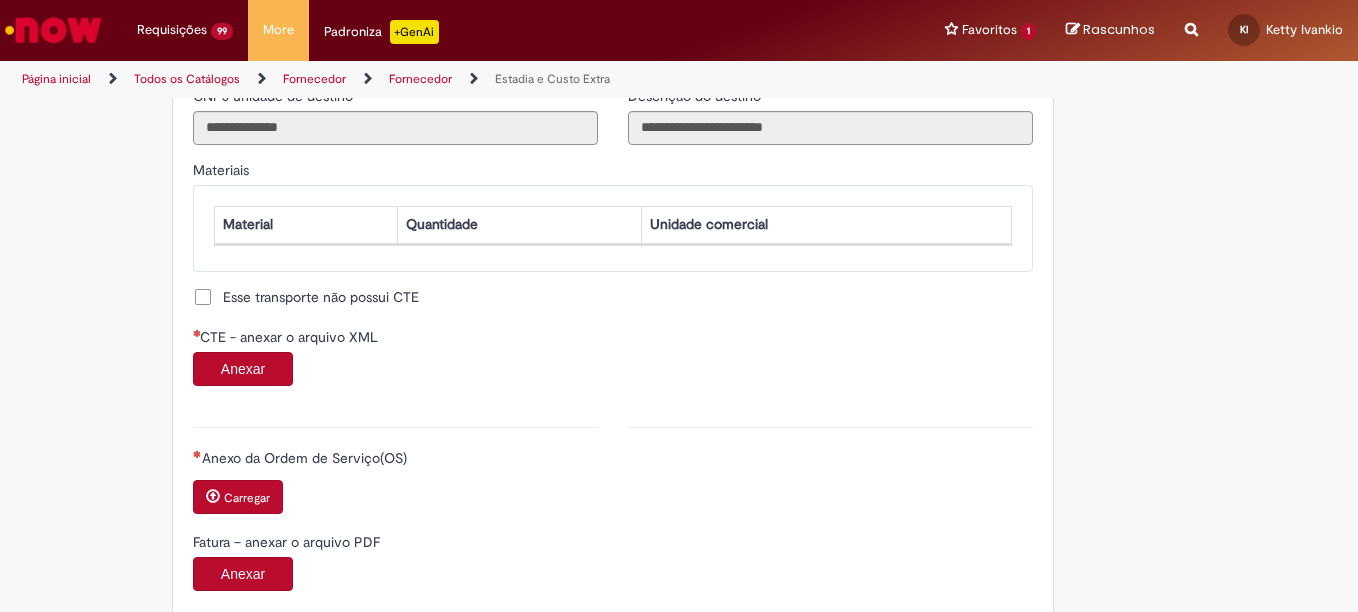 click on "Anexar" at bounding box center (243, 369) 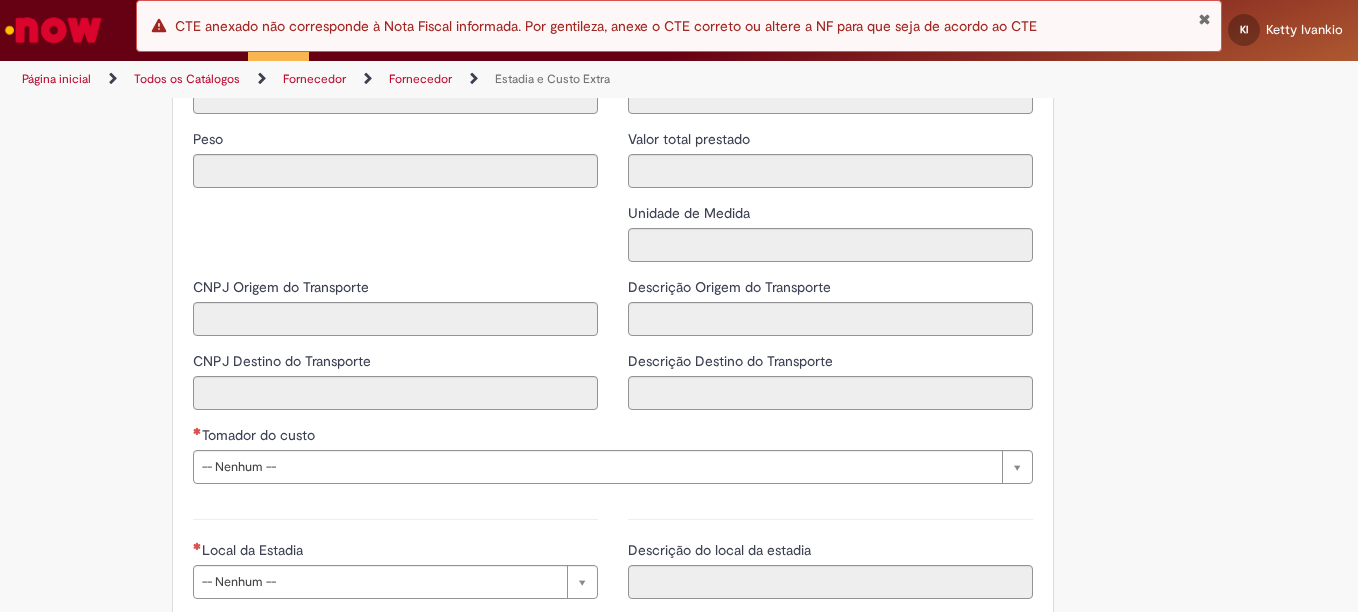 scroll, scrollTop: 2568, scrollLeft: 0, axis: vertical 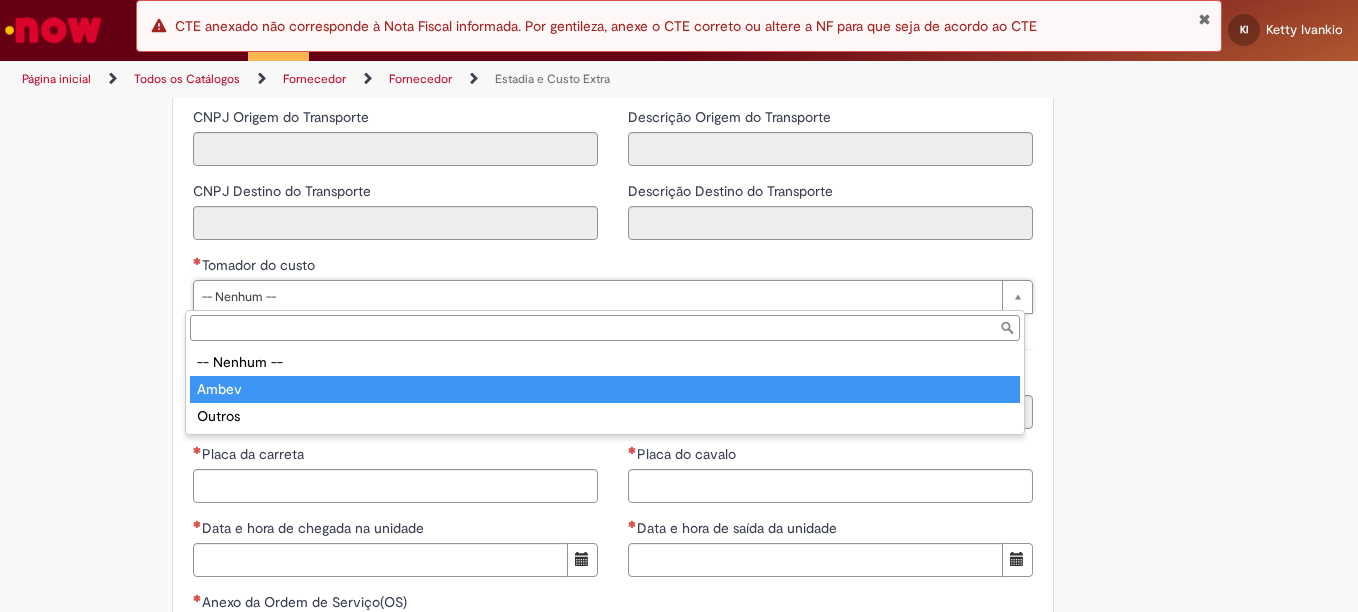 type on "*****" 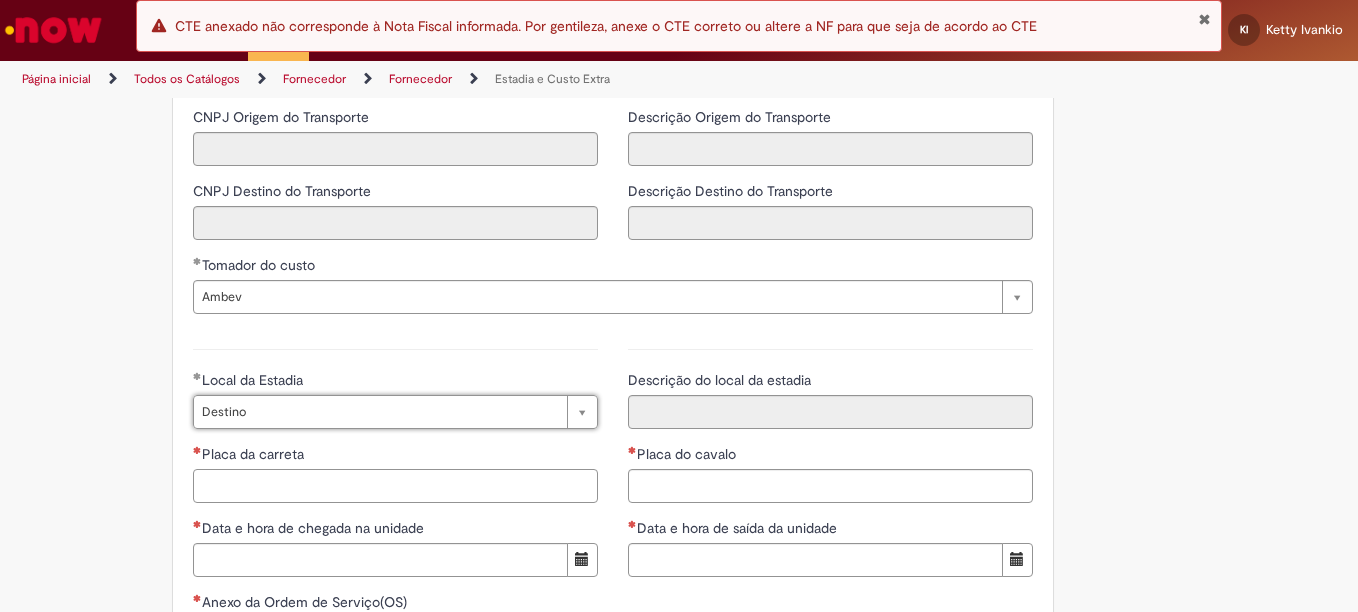 click on "Placa da carreta" at bounding box center (395, 486) 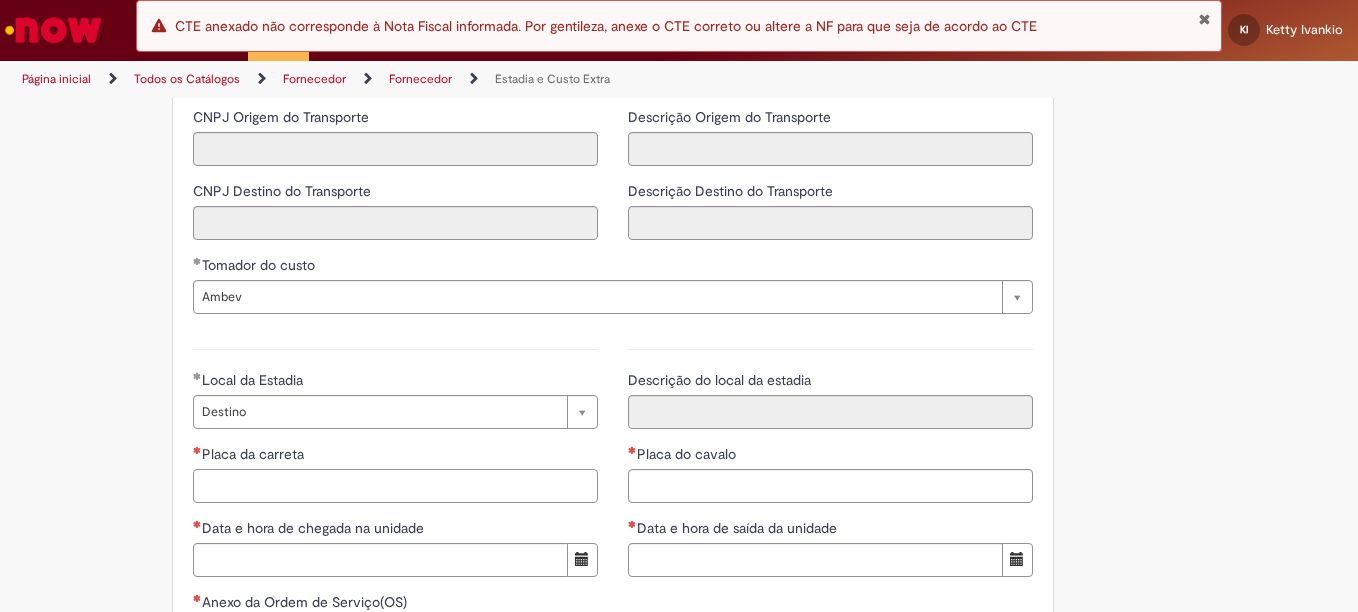 paste on "*******" 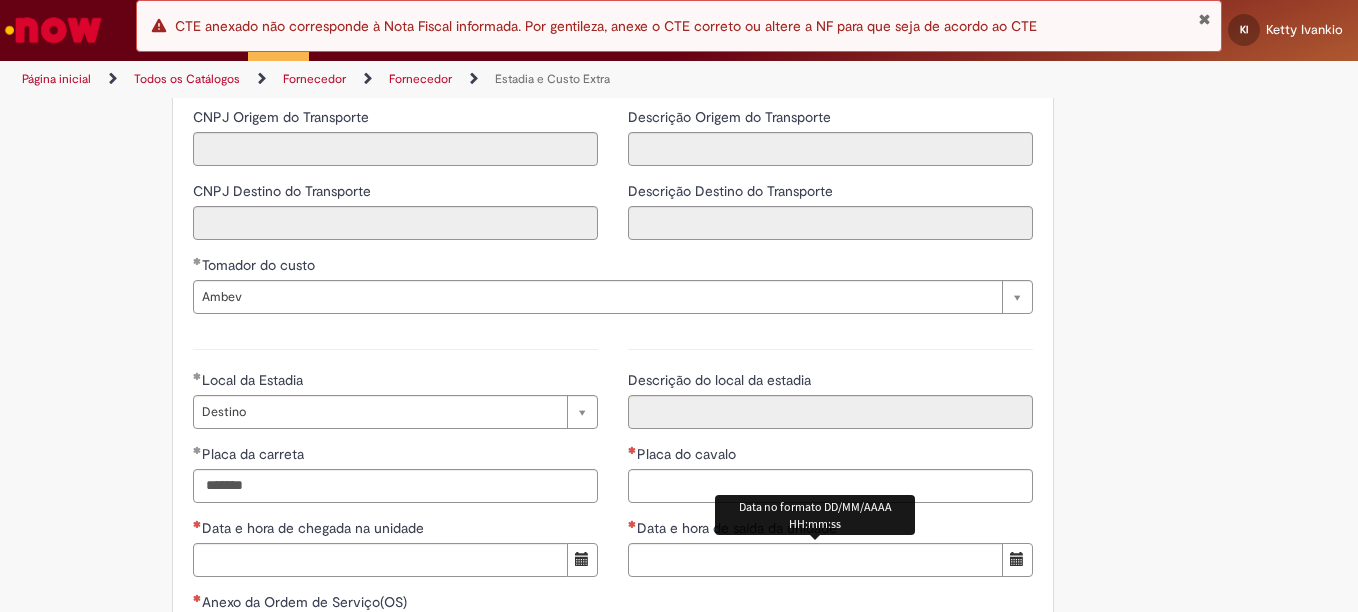 click on "Data no formato DD/MM/AAAA HH:mm:ss" at bounding box center (815, 515) 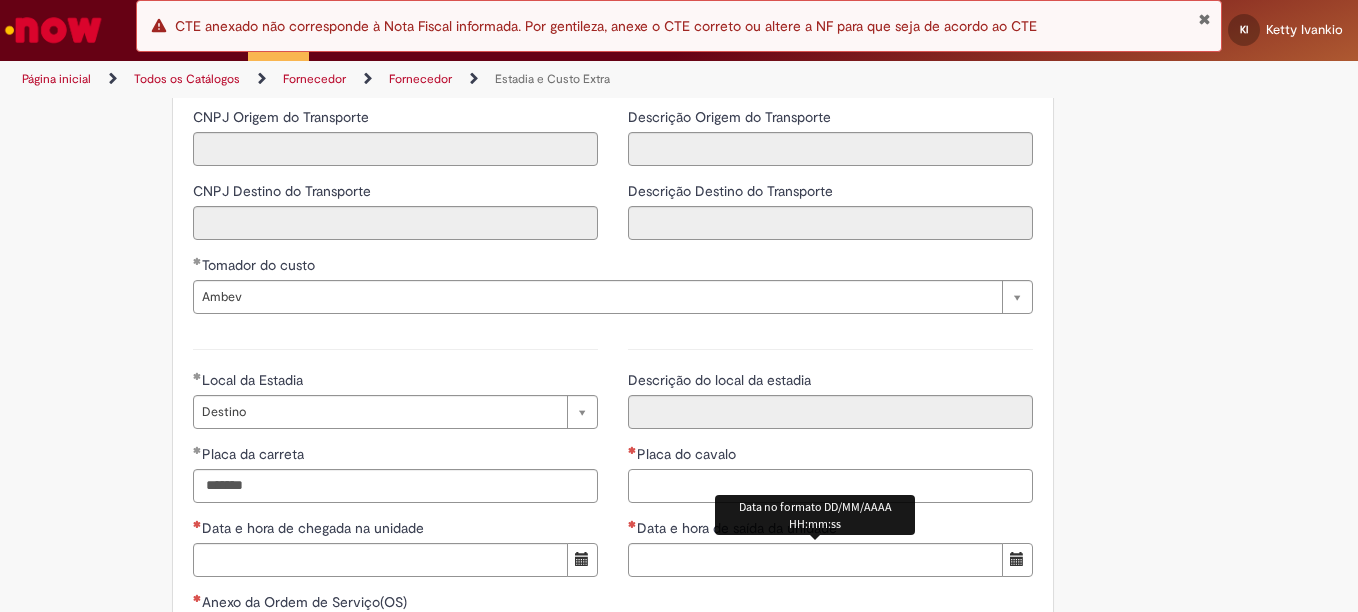 click on "Placa do cavalo" at bounding box center (830, 486) 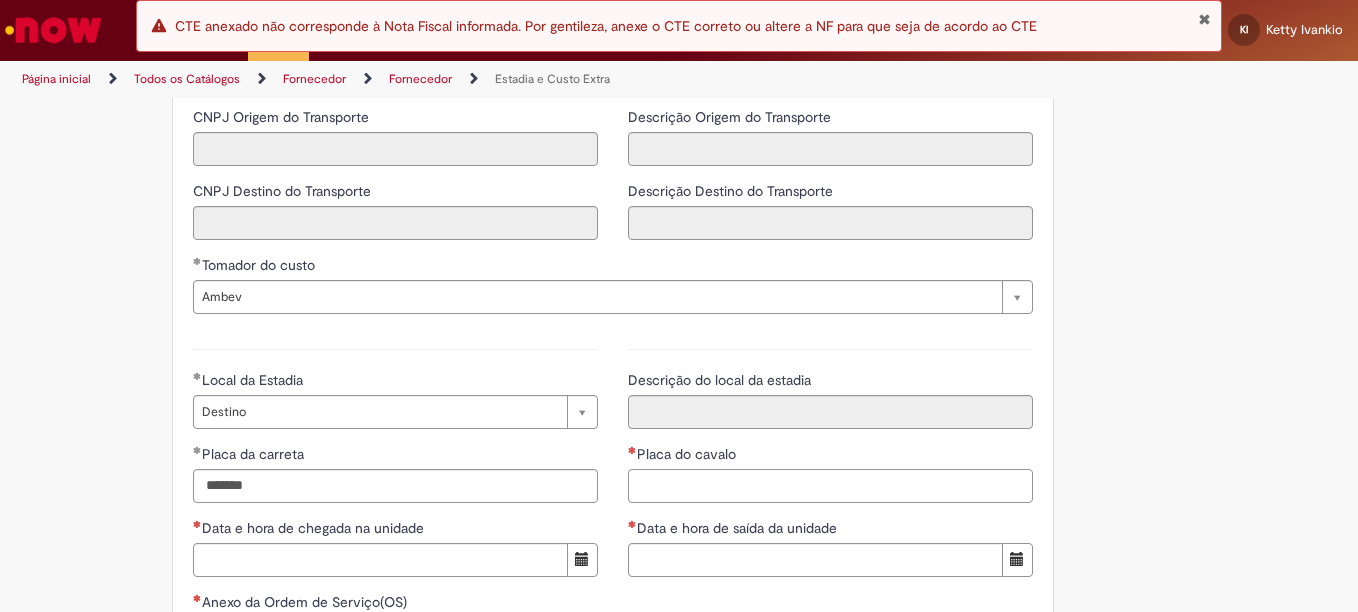 paste on "*******" 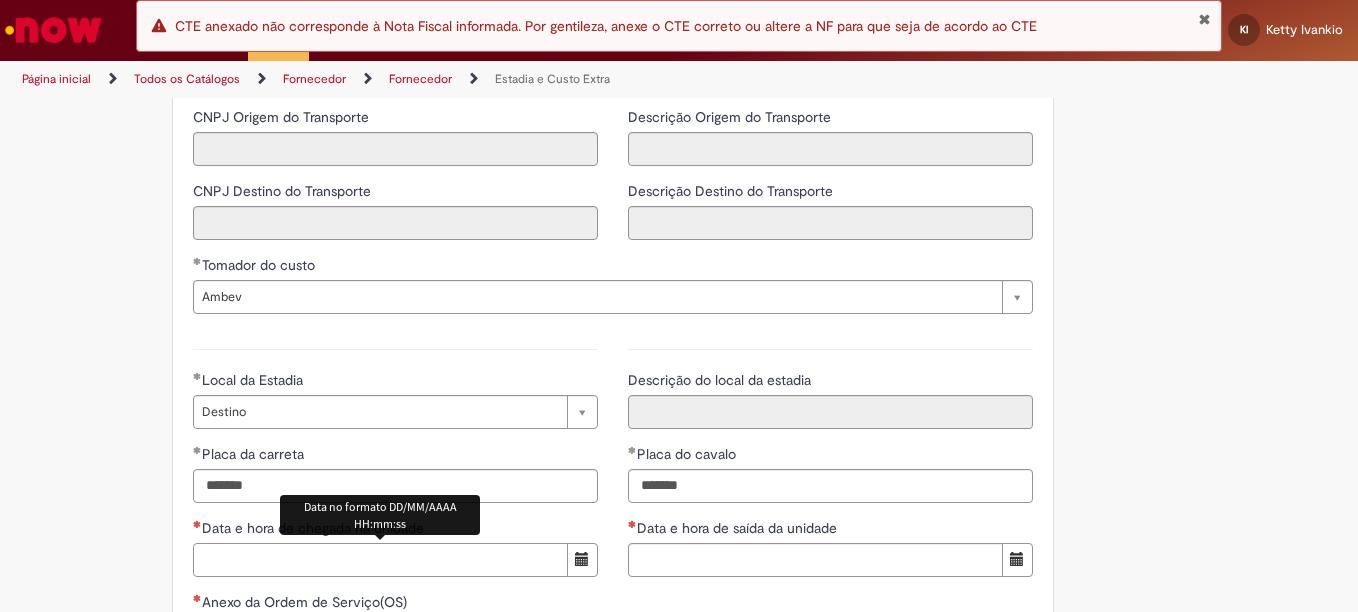 click on "Data e hora de chegada na unidade" at bounding box center (380, 560) 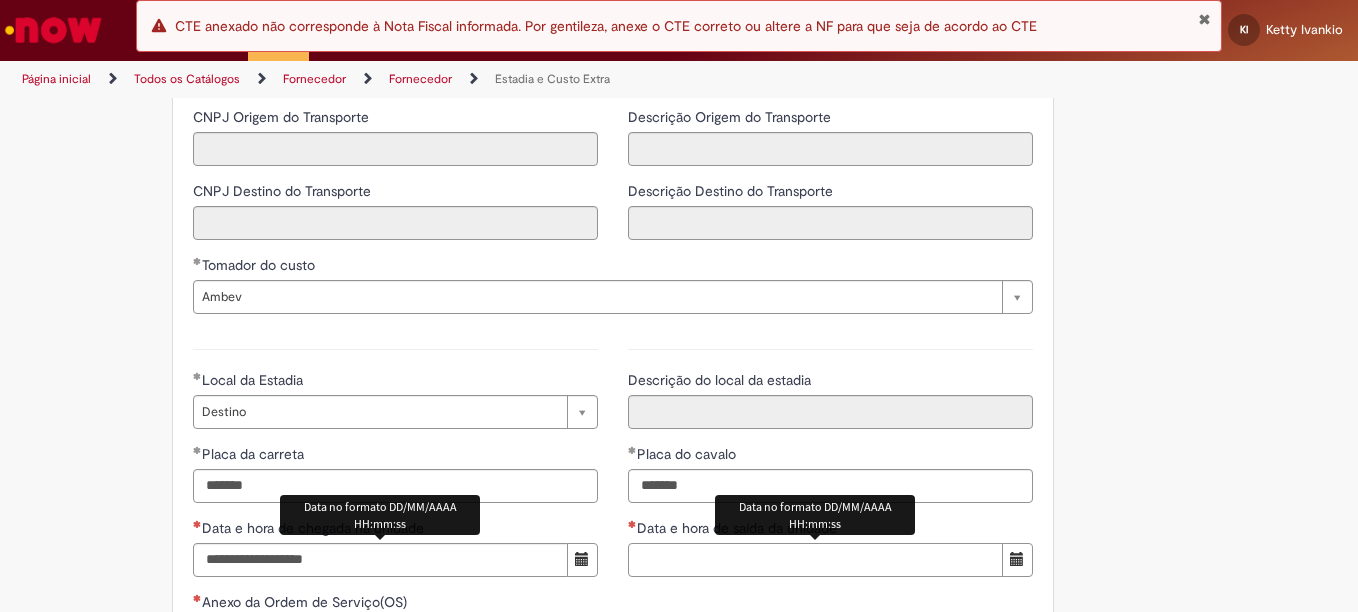 click on "Data e hora de saída da unidade" at bounding box center (815, 560) 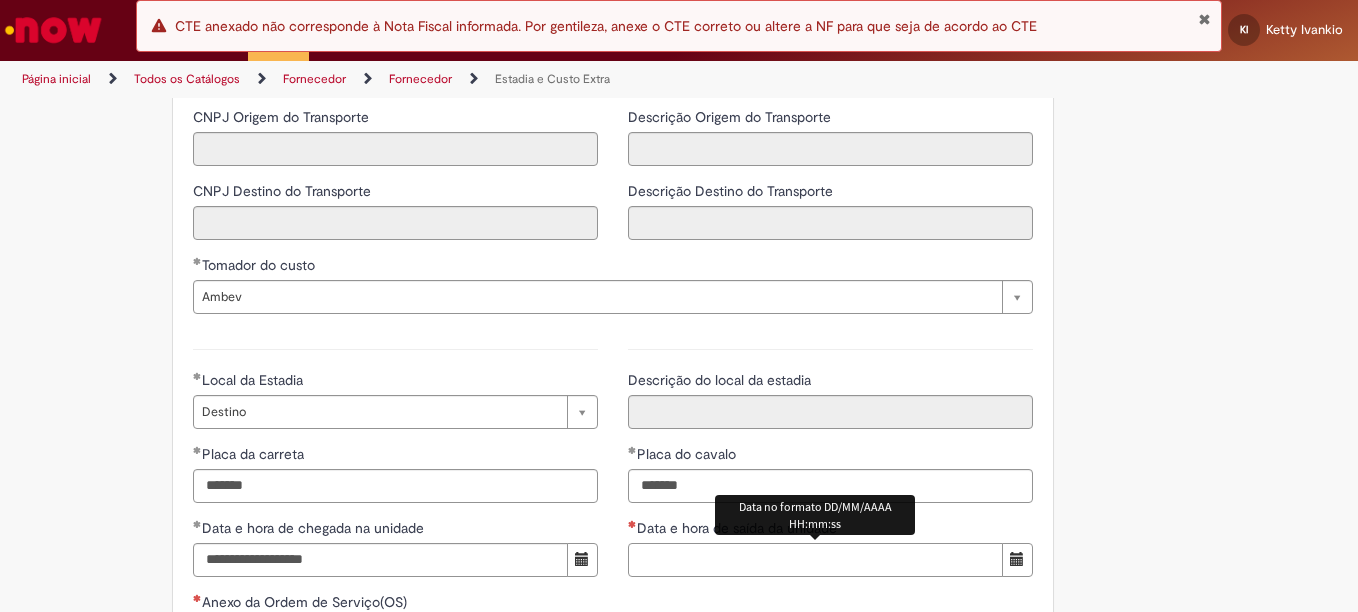 click on "Data e hora de saída da unidade" at bounding box center (815, 560) 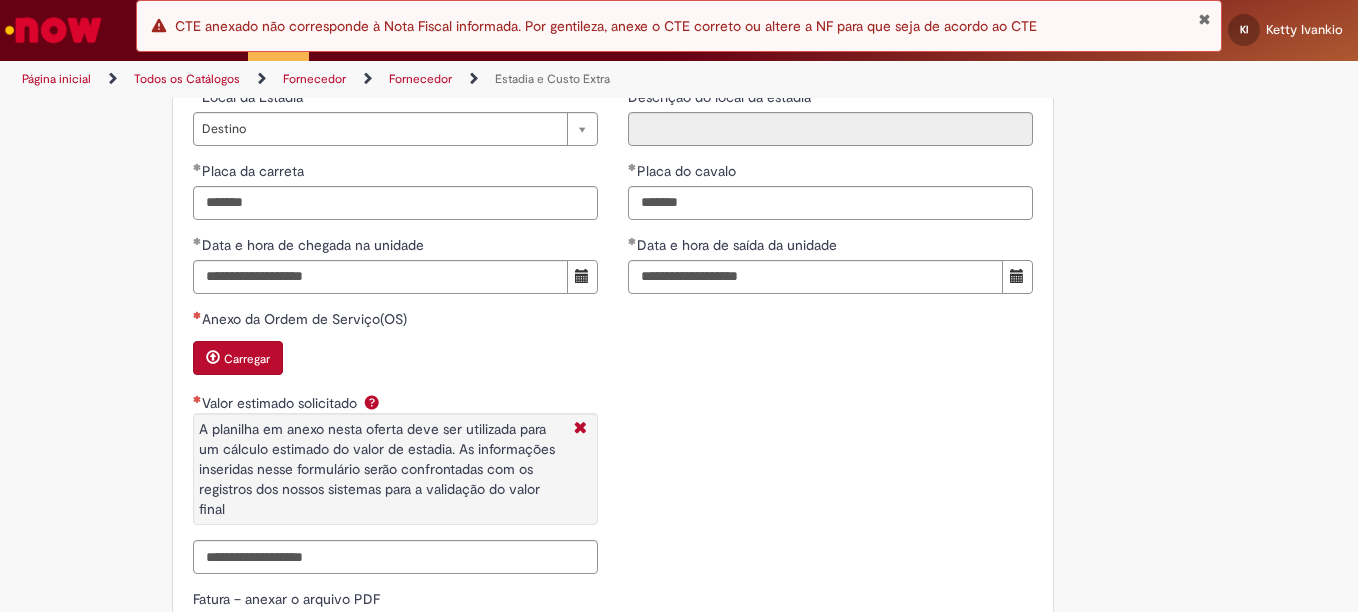 scroll, scrollTop: 2989, scrollLeft: 0, axis: vertical 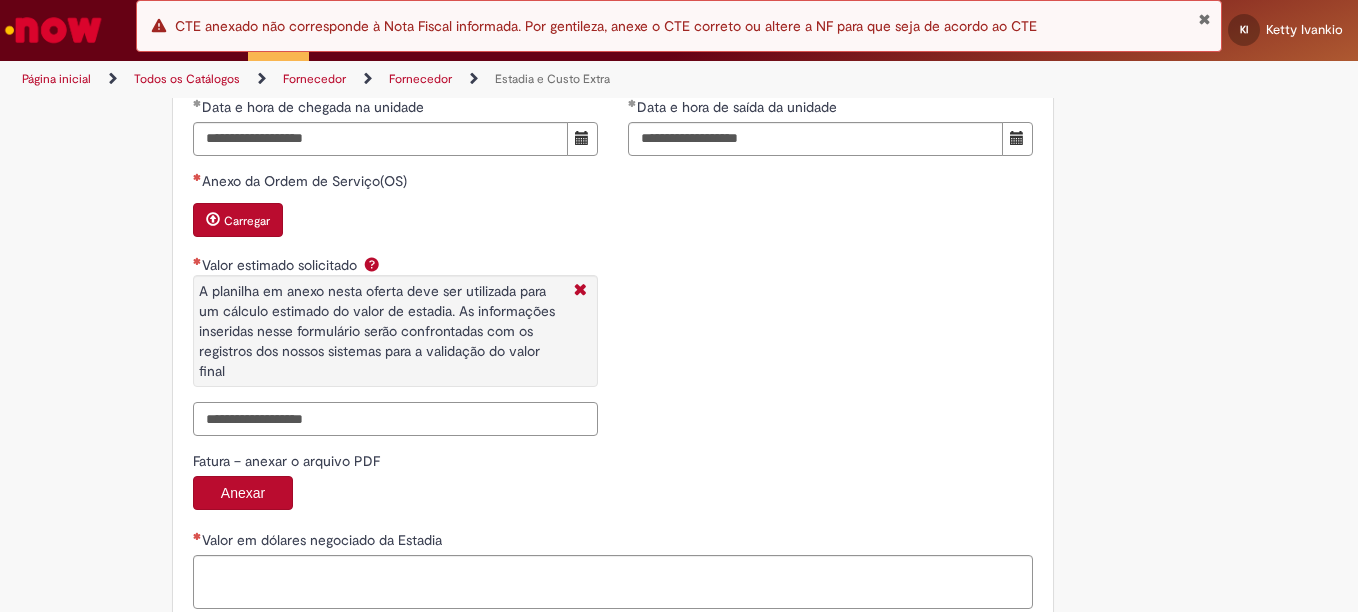 click on "Valor estimado solicitado A planilha em anexo nesta oferta deve ser utilizada para um cálculo estimado do valor de estadia. As informações inseridas nesse formulário serão confrontadas com os registros dos nossos sistemas para a validação do valor final" at bounding box center (395, 419) 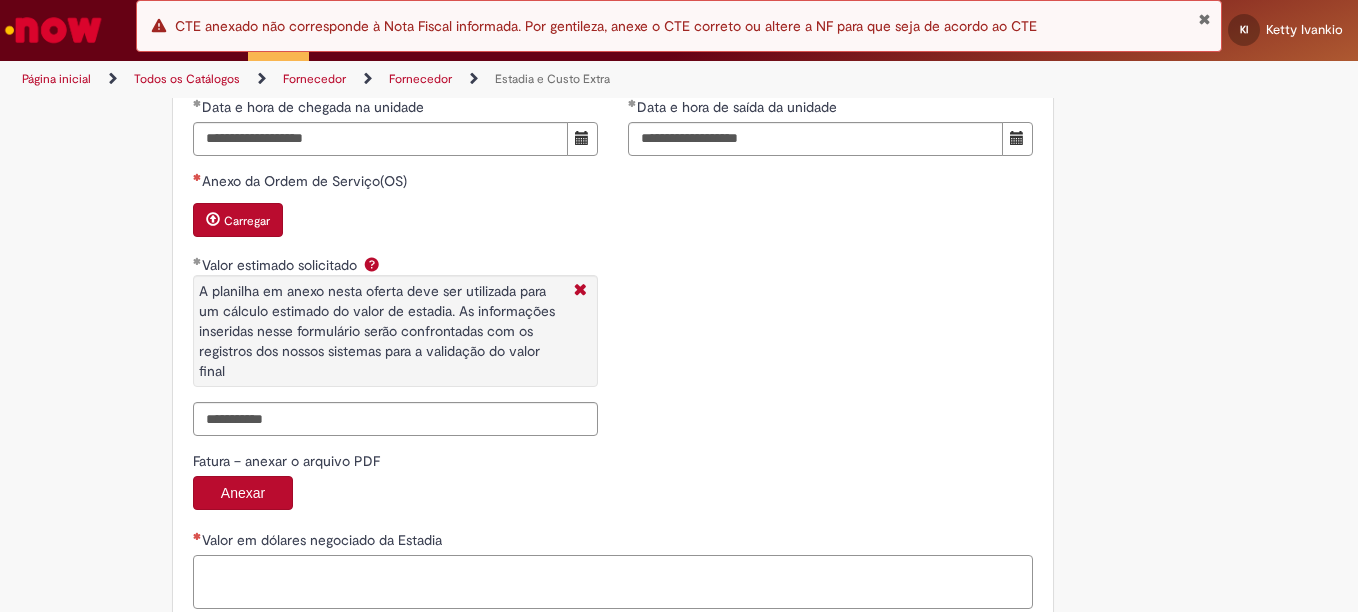 click on "Valor em dólares negociado da Estadia" at bounding box center (613, 582) 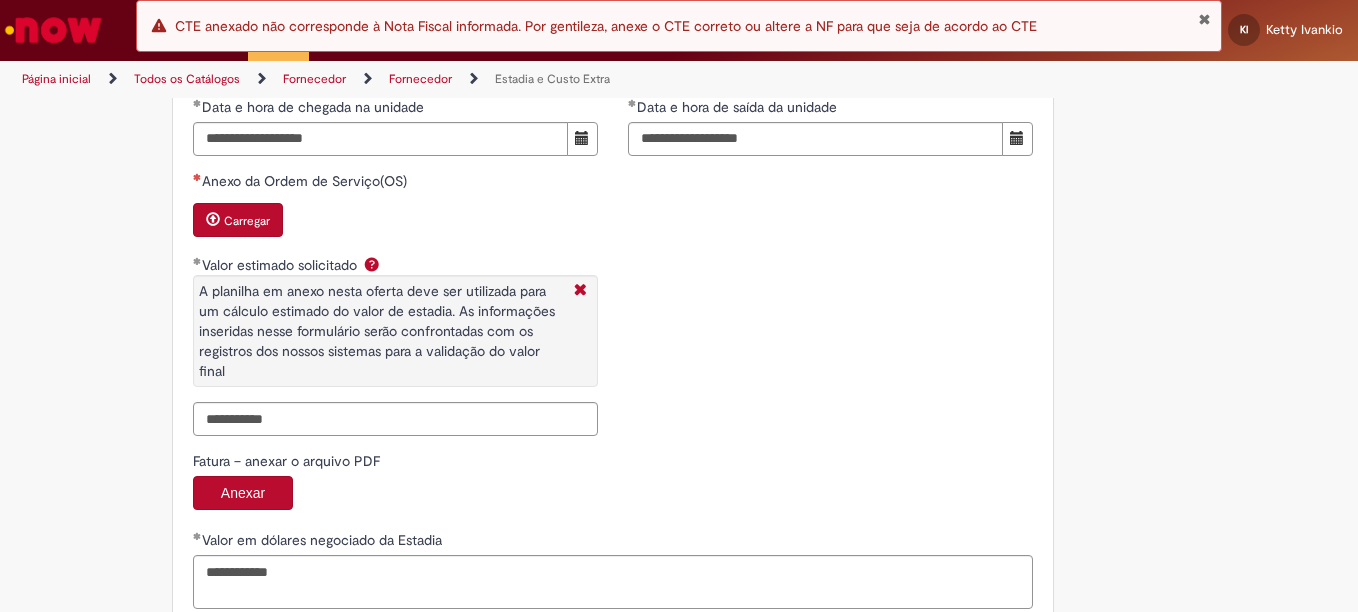 click at bounding box center [213, 219] 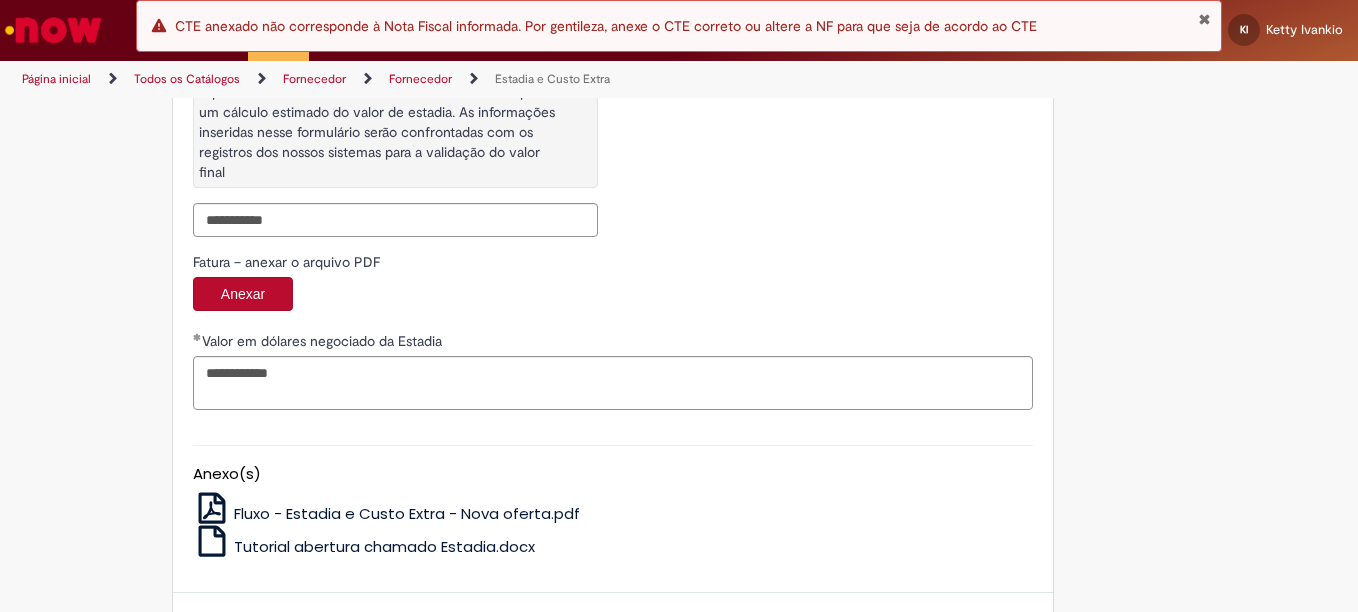 scroll, scrollTop: 3287, scrollLeft: 0, axis: vertical 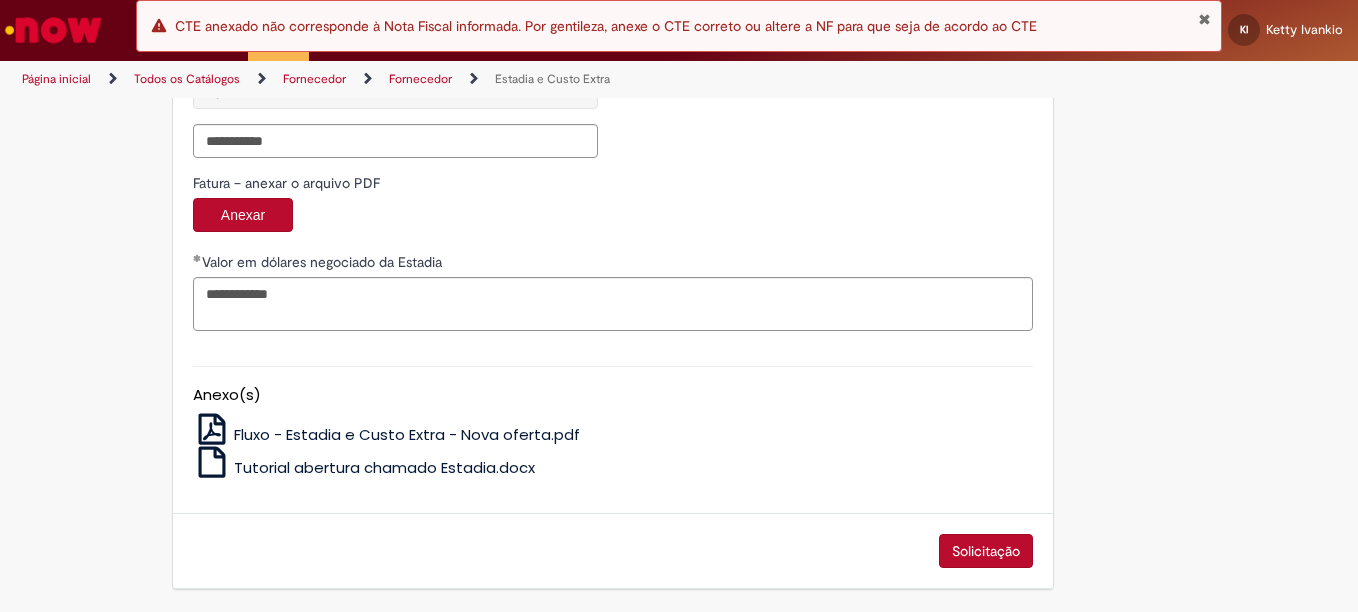 click on "Solicitação" at bounding box center (986, 551) 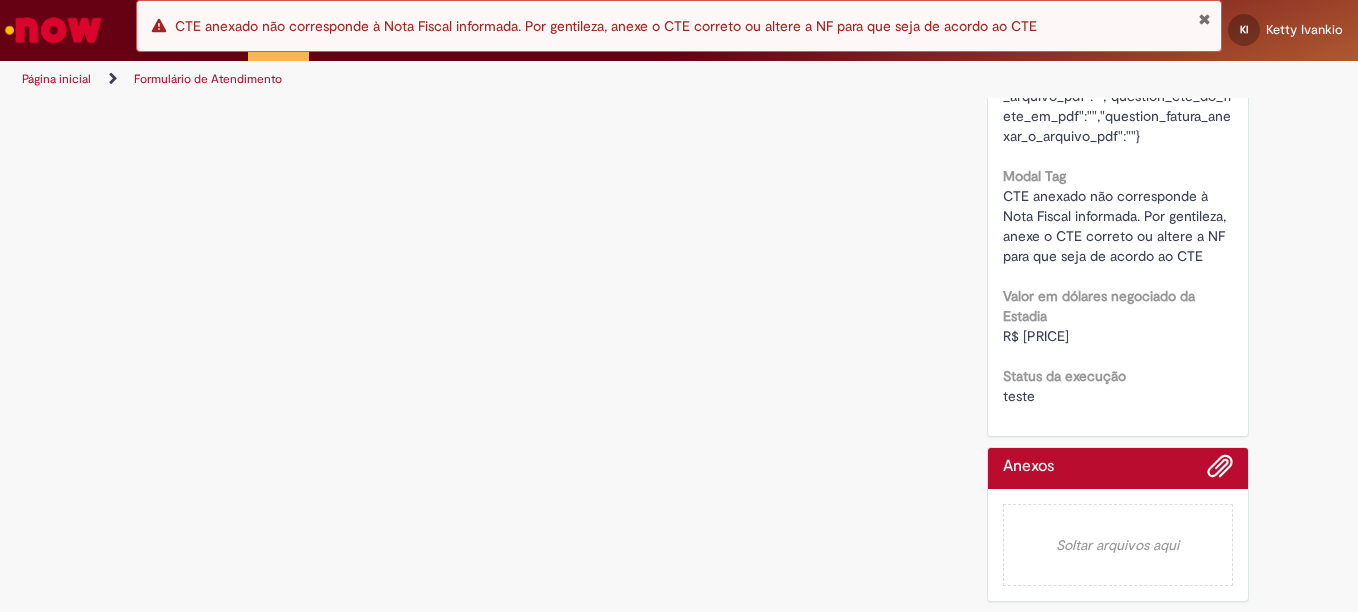 scroll, scrollTop: 0, scrollLeft: 0, axis: both 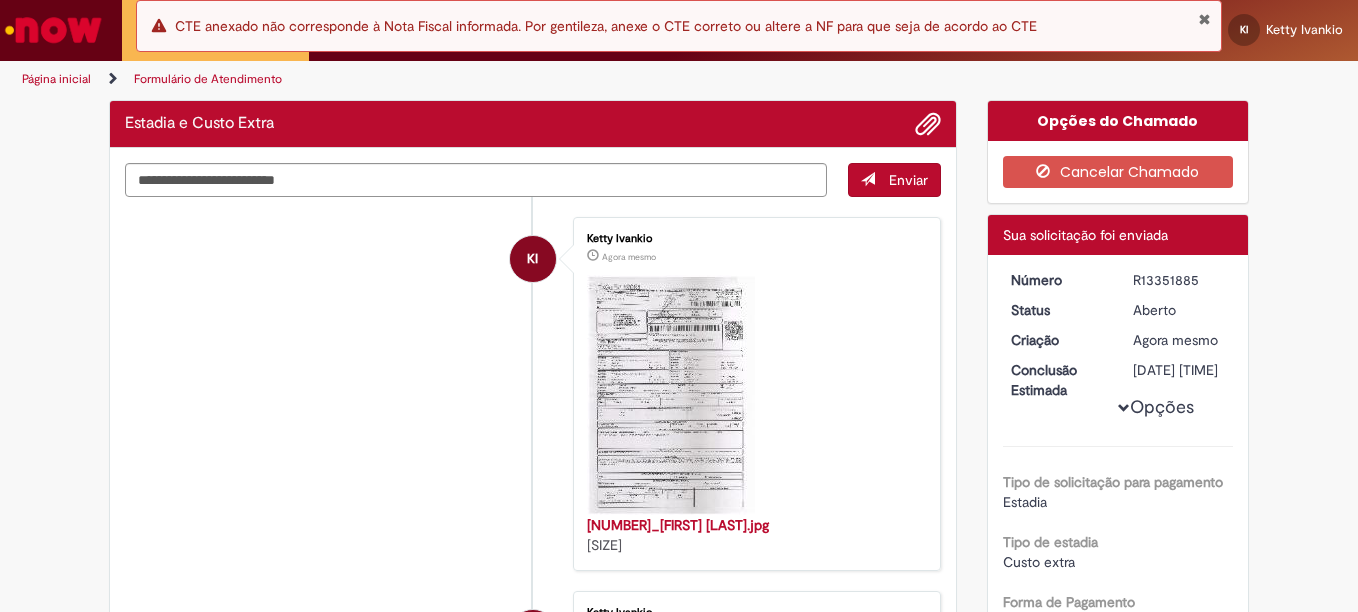 drag, startPoint x: 1154, startPoint y: 298, endPoint x: 1156, endPoint y: 283, distance: 15.132746 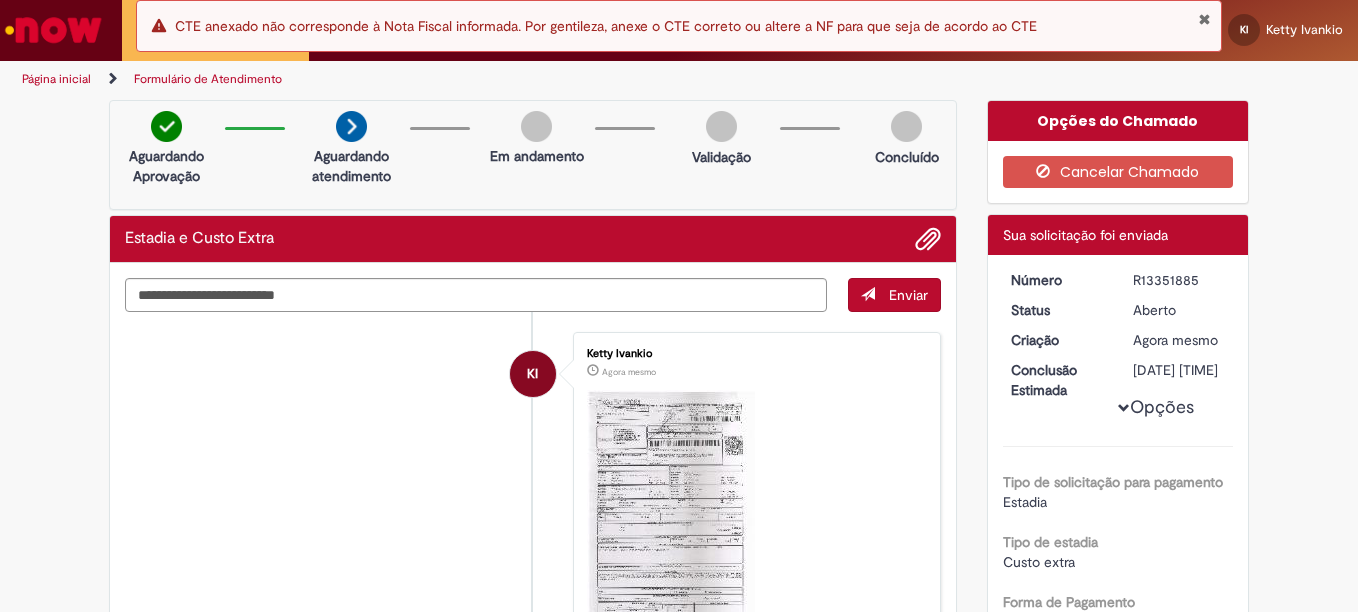 click on "R13351885" at bounding box center (1179, 280) 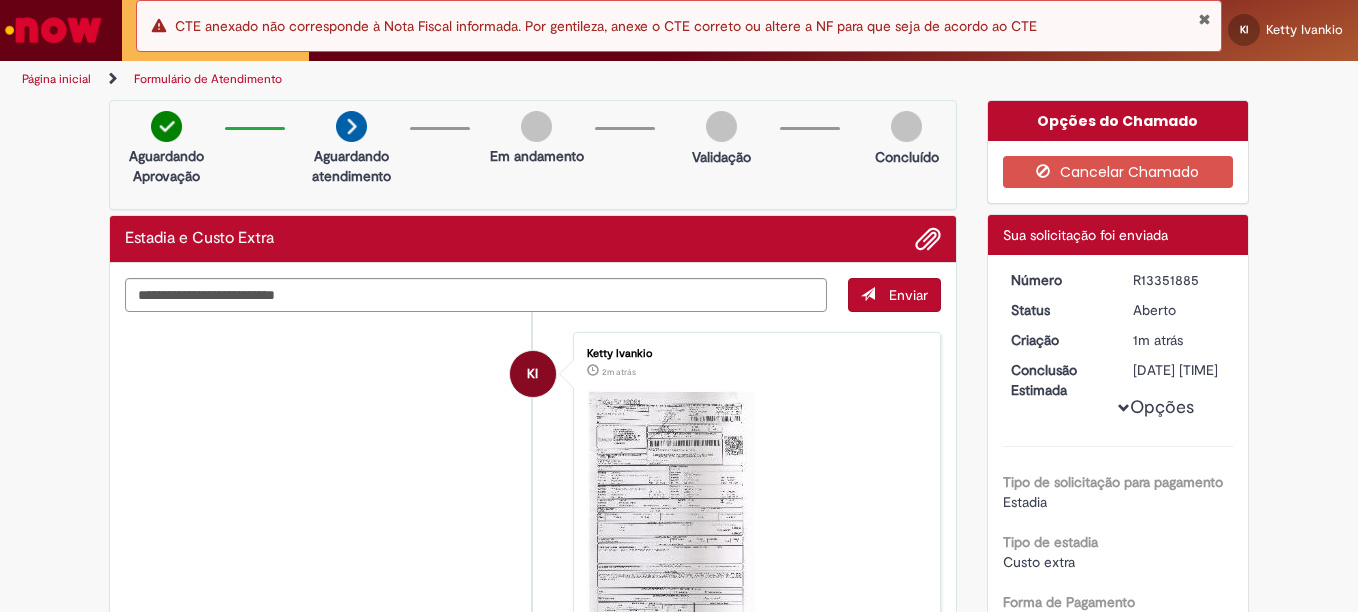 click at bounding box center (1204, 19) 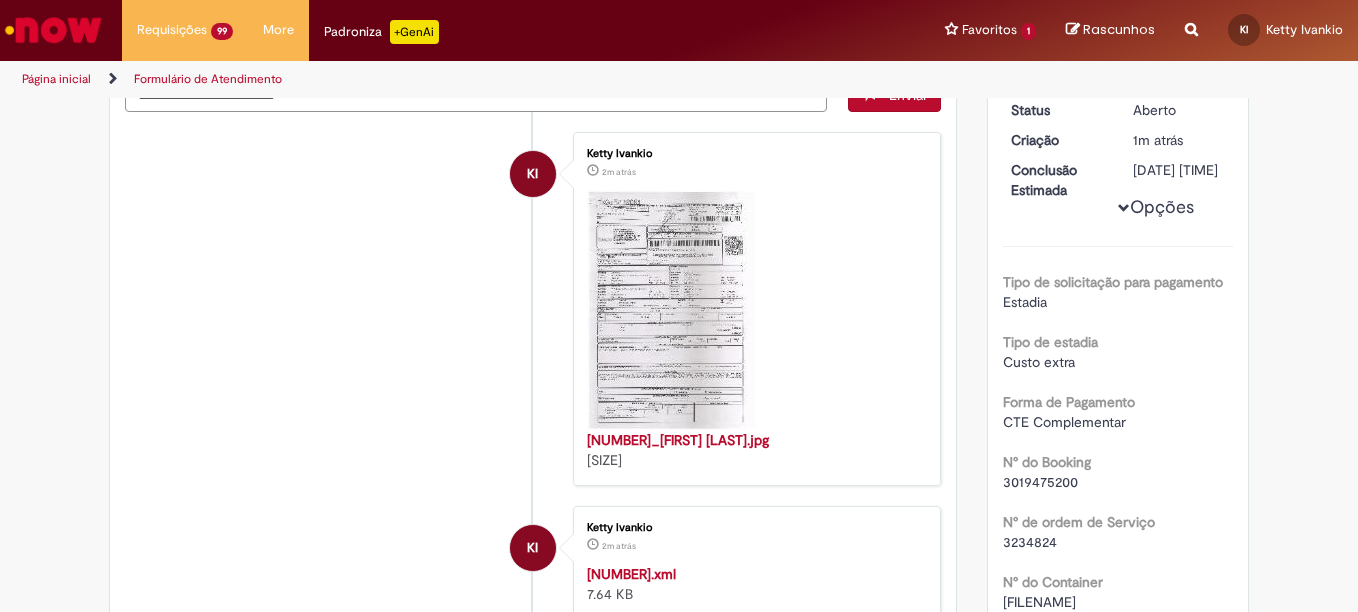 scroll, scrollTop: 100, scrollLeft: 0, axis: vertical 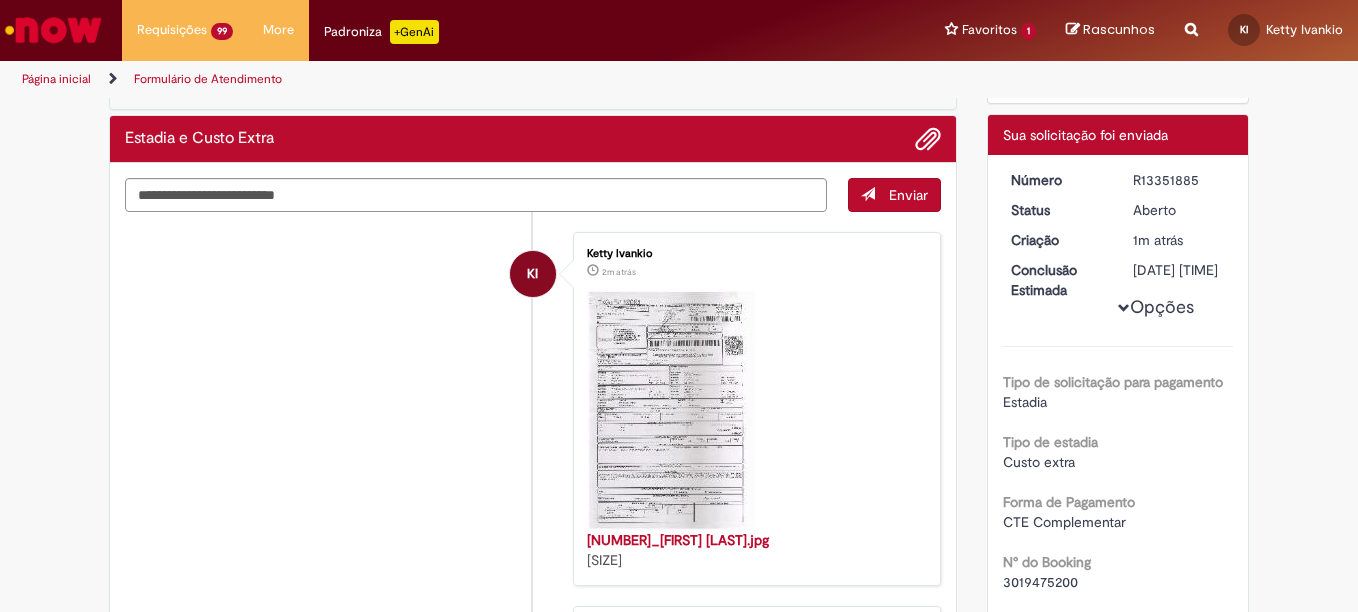 copy on "R13351885" 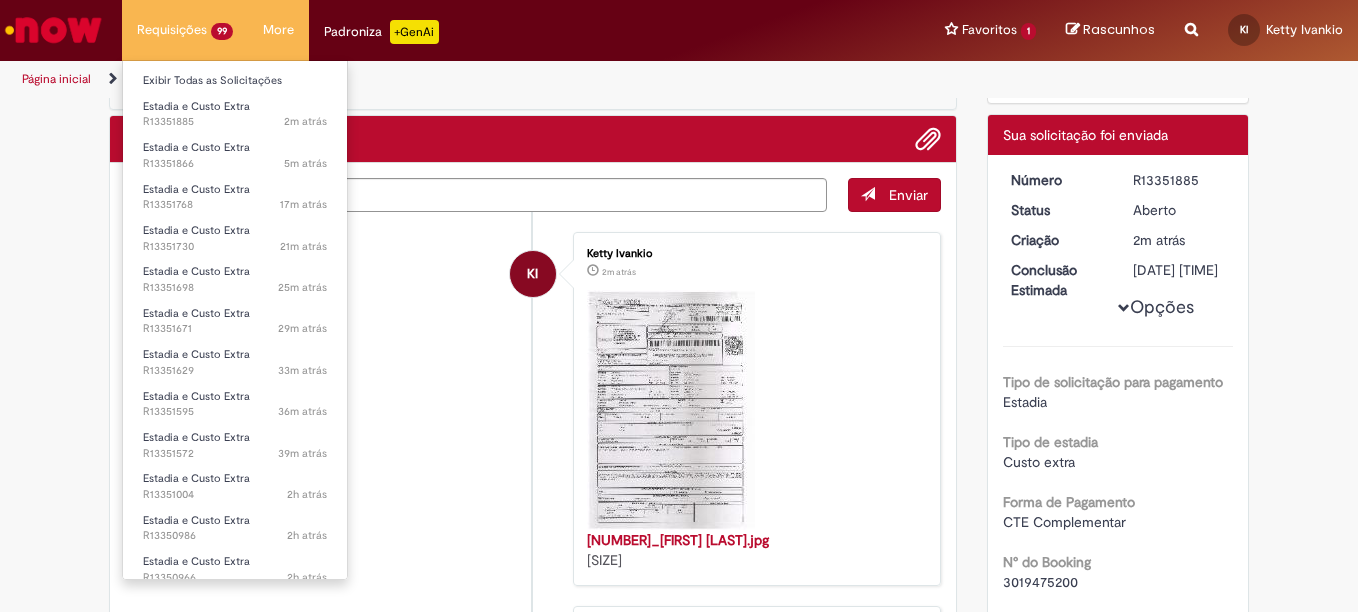 click on "Estadia e Custo Extra
17m atrás 17 minutos atrás  R[NUMBER]" at bounding box center [235, 195] 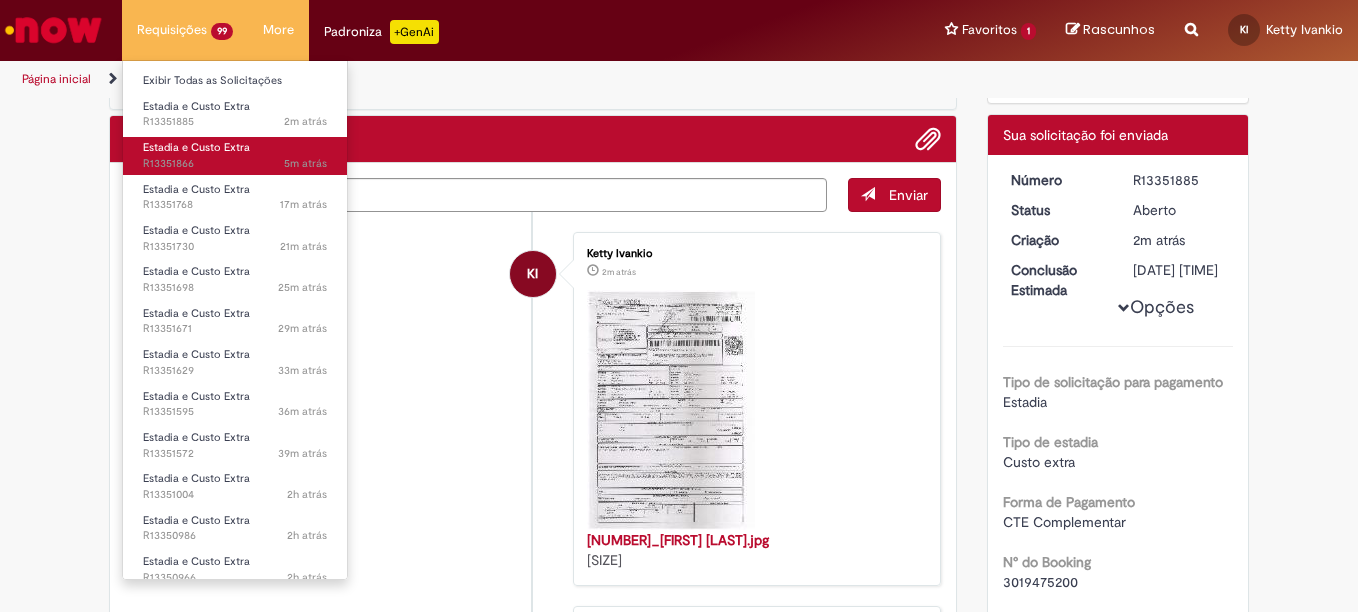 click on "Estadia e Custo Extra" at bounding box center [196, 147] 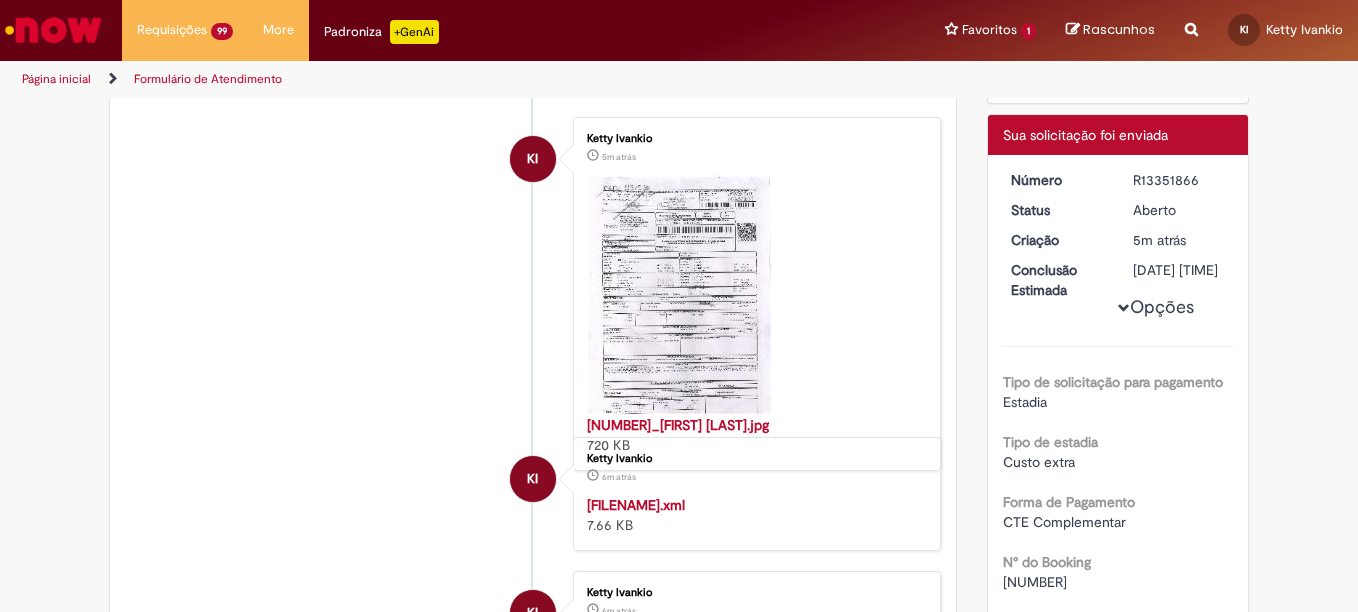 scroll, scrollTop: 0, scrollLeft: 0, axis: both 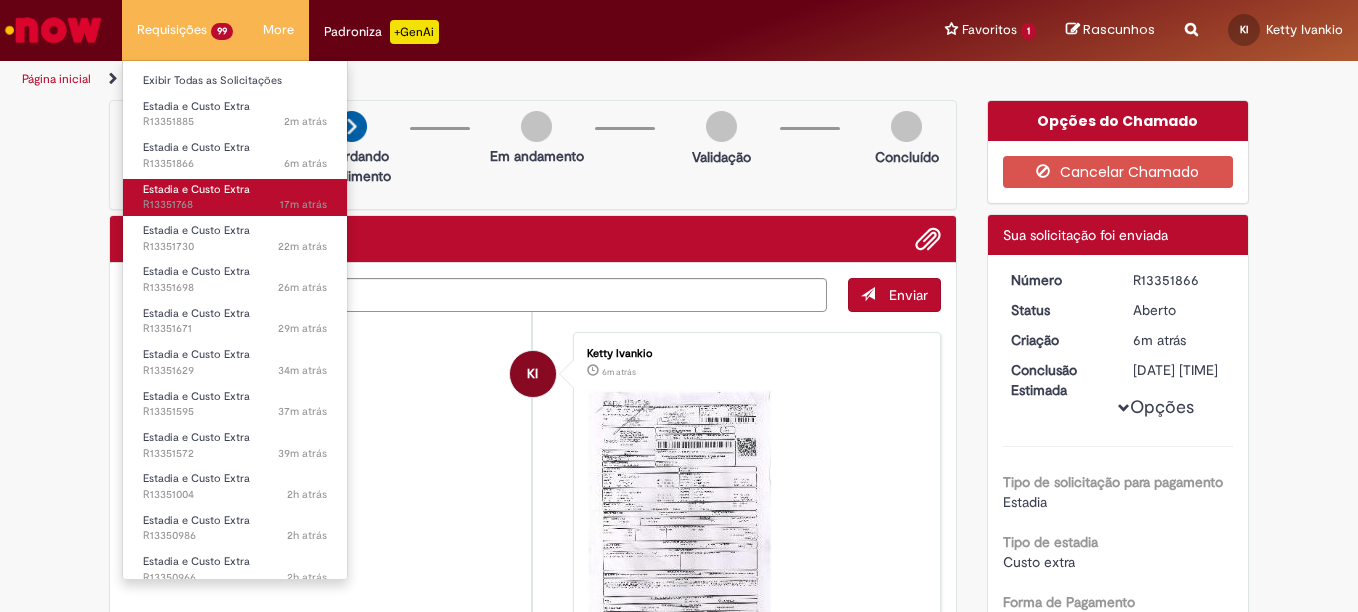 click on "Estadia e Custo Extra" at bounding box center (196, 189) 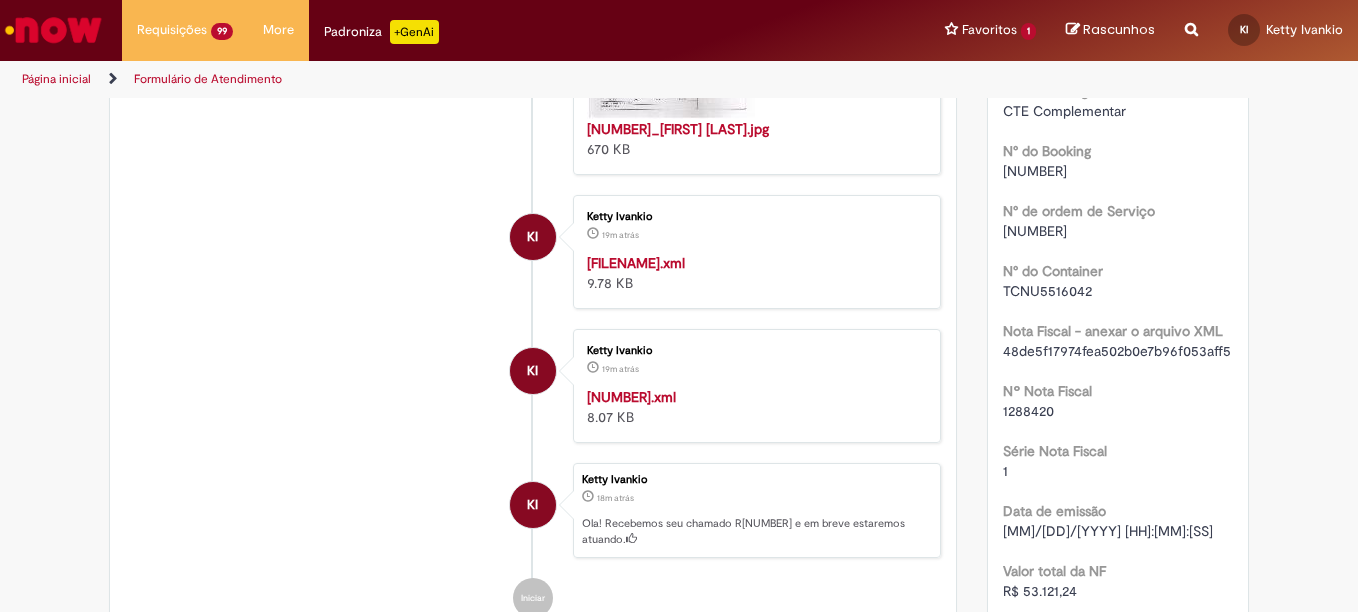 scroll, scrollTop: 478, scrollLeft: 0, axis: vertical 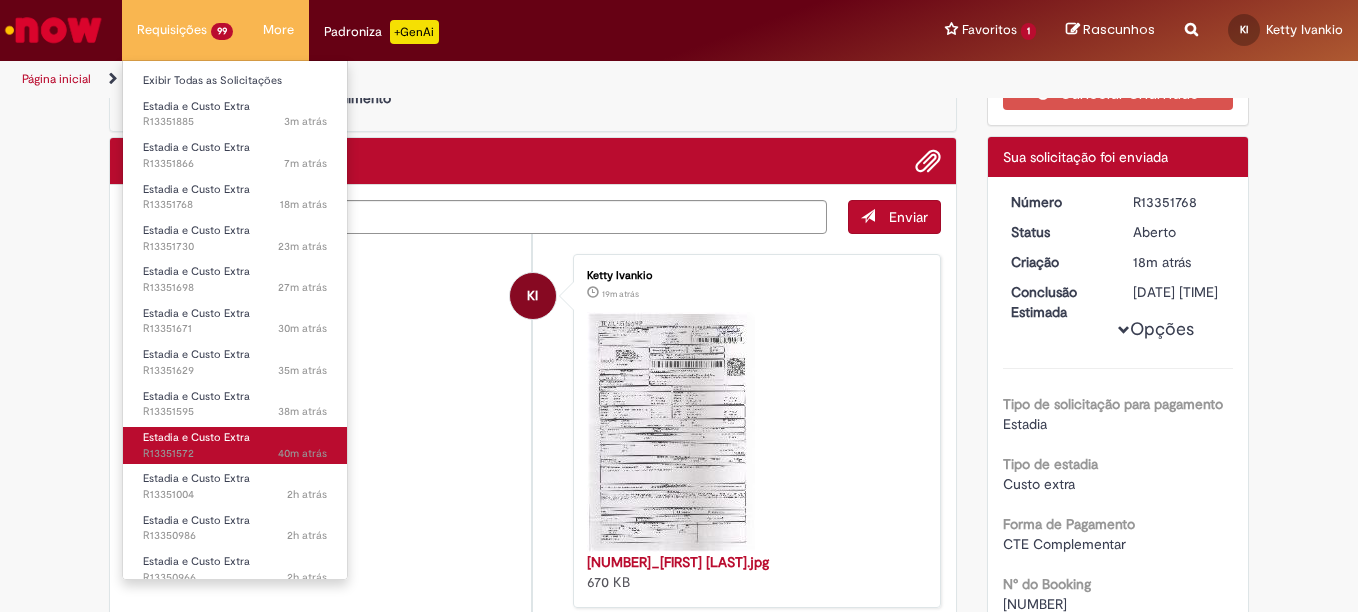 click on "[TIME] [TIME]  R[NUMBER]" at bounding box center (235, 454) 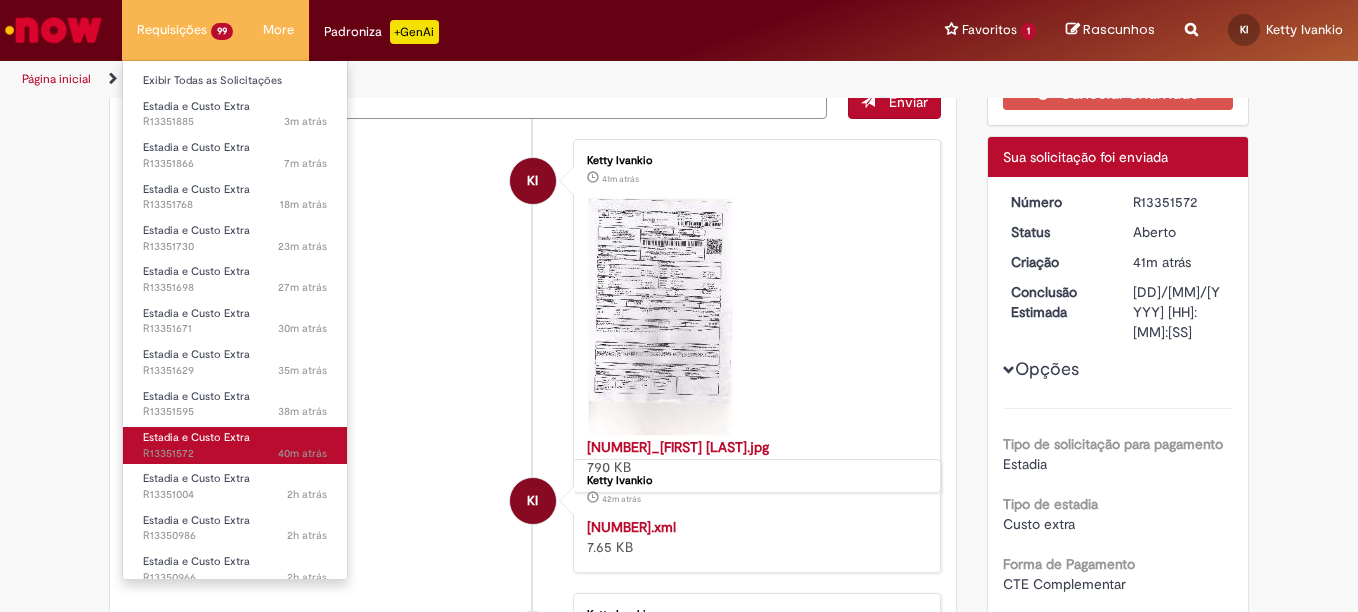 scroll, scrollTop: 0, scrollLeft: 0, axis: both 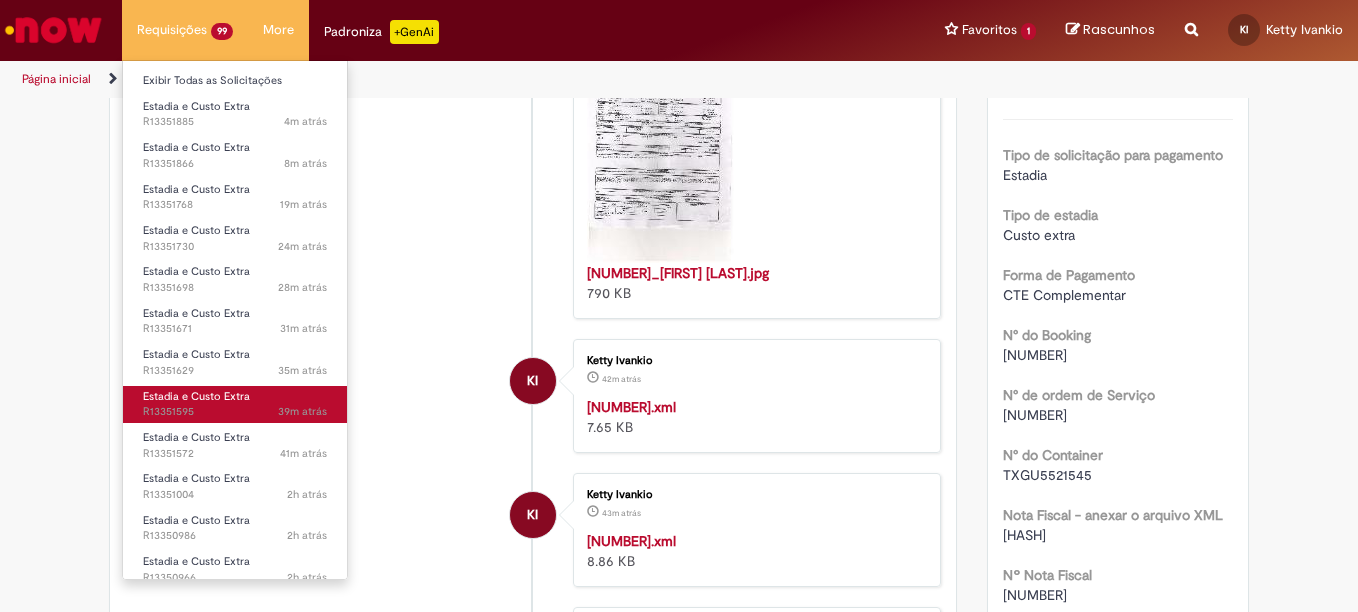 click on "[TIME] [TIME]  R[NUMBER]" at bounding box center (235, 412) 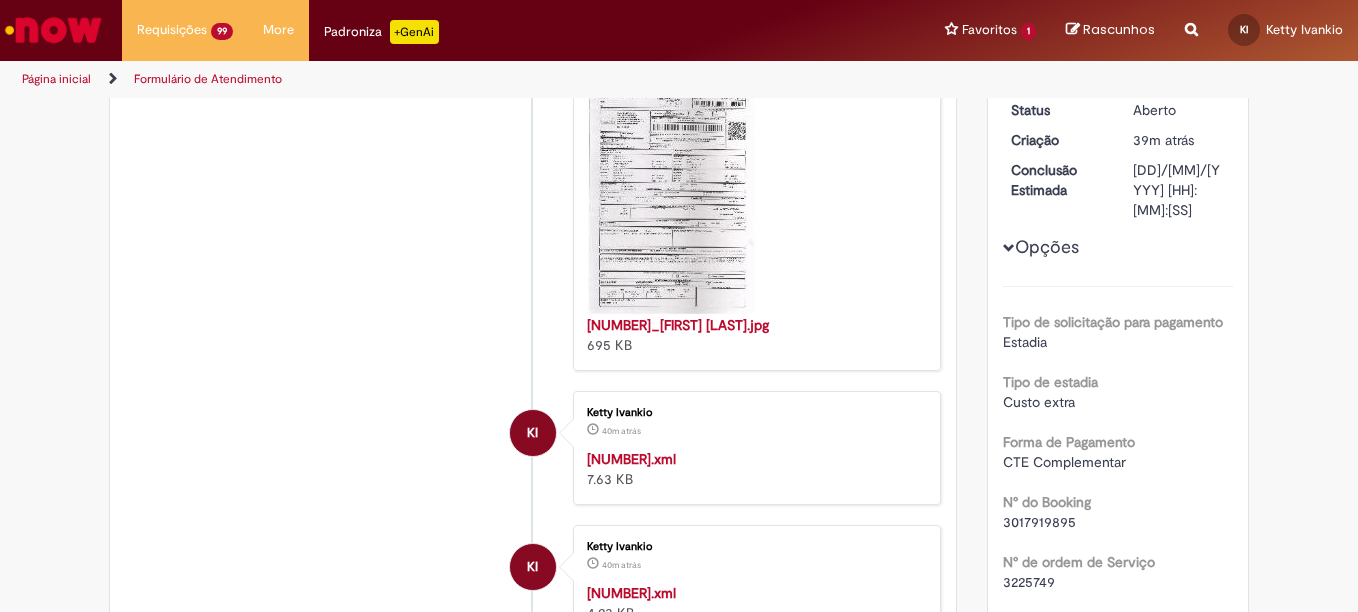 scroll, scrollTop: 515, scrollLeft: 0, axis: vertical 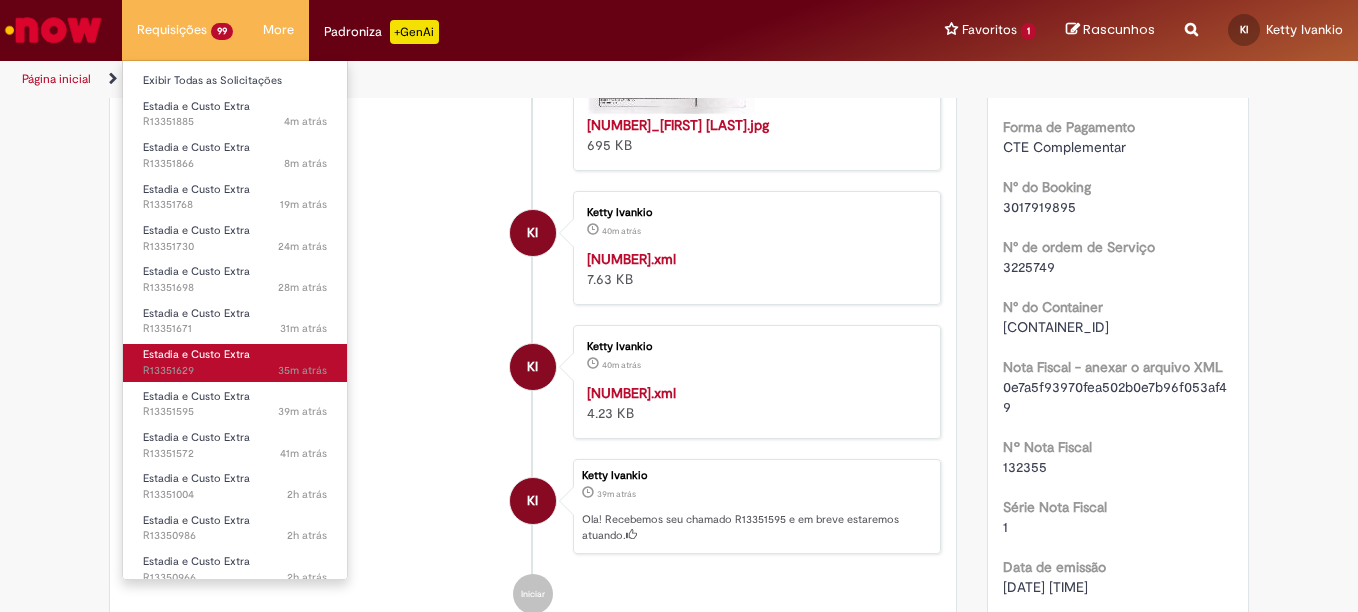 click on "[NUMBER]m atrás [NUMBER] minutos atrás  R[NUMBER]" at bounding box center (235, 371) 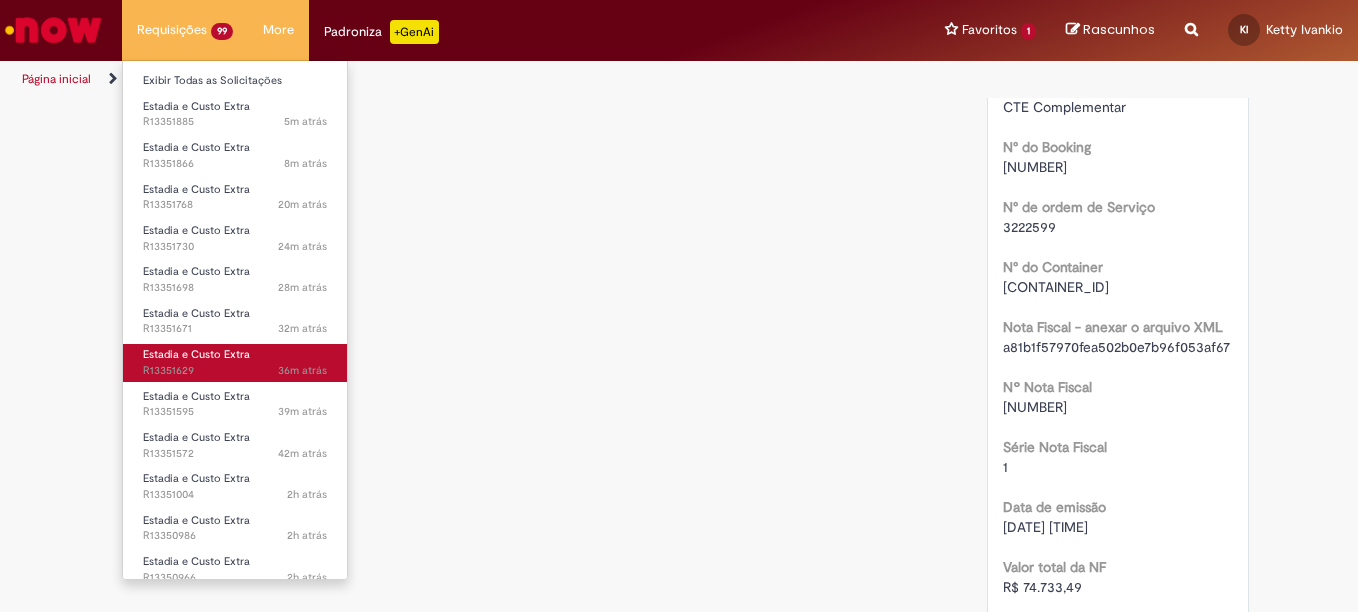 scroll, scrollTop: 0, scrollLeft: 0, axis: both 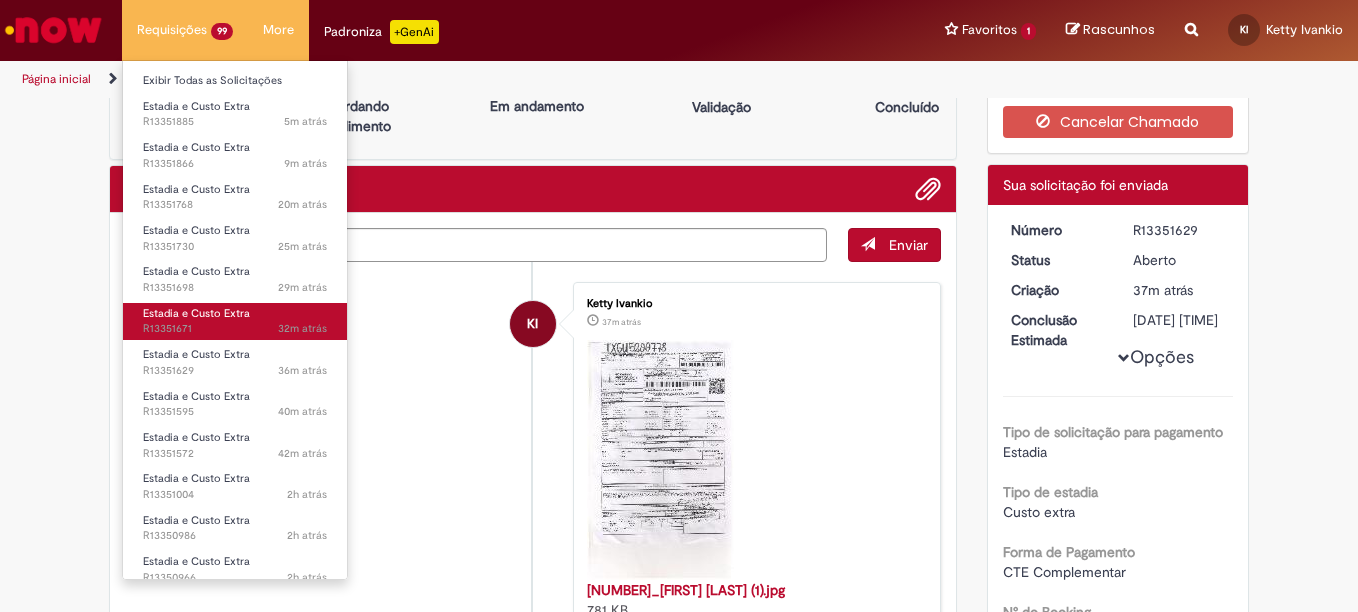 click on "32m atrás 32 minutos atrás  R[NUMBER]" at bounding box center [235, 329] 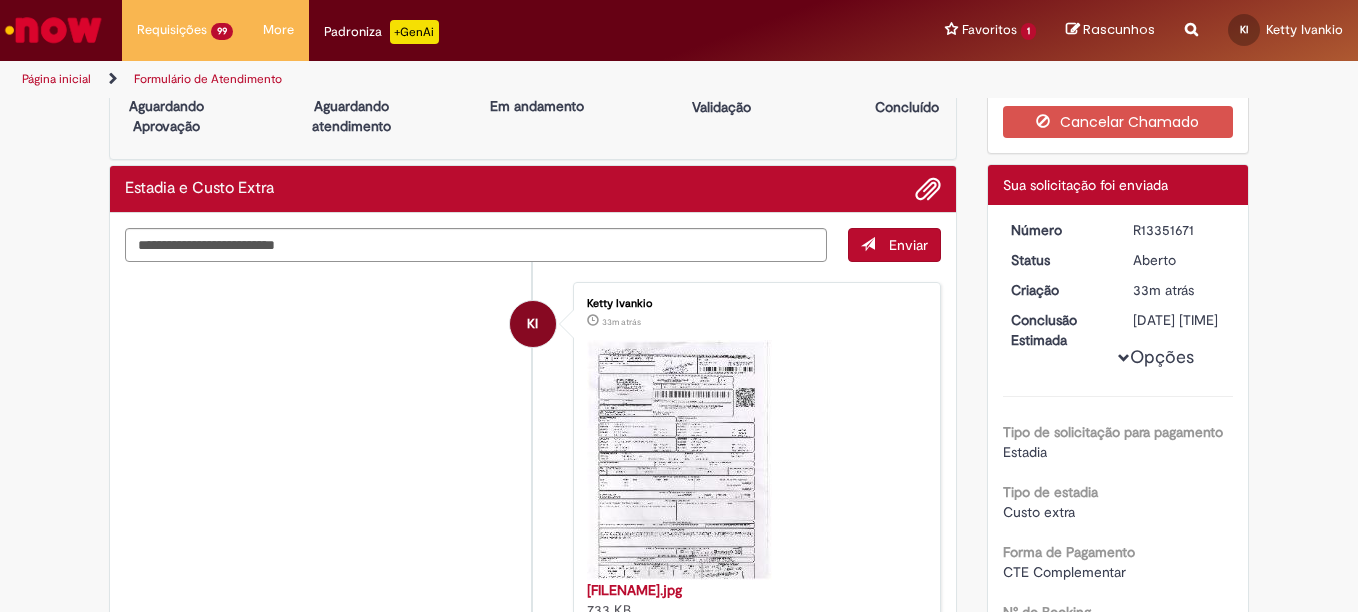 scroll, scrollTop: 0, scrollLeft: 0, axis: both 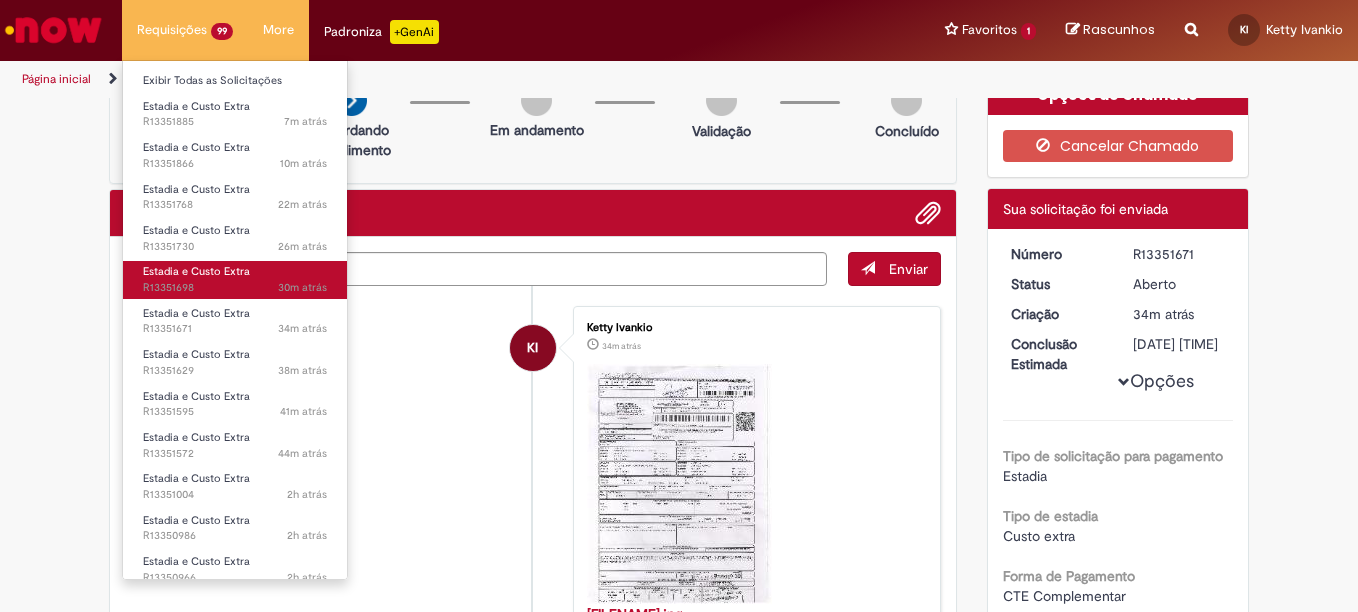 click on "Estadia e Custo Extra" at bounding box center [196, 271] 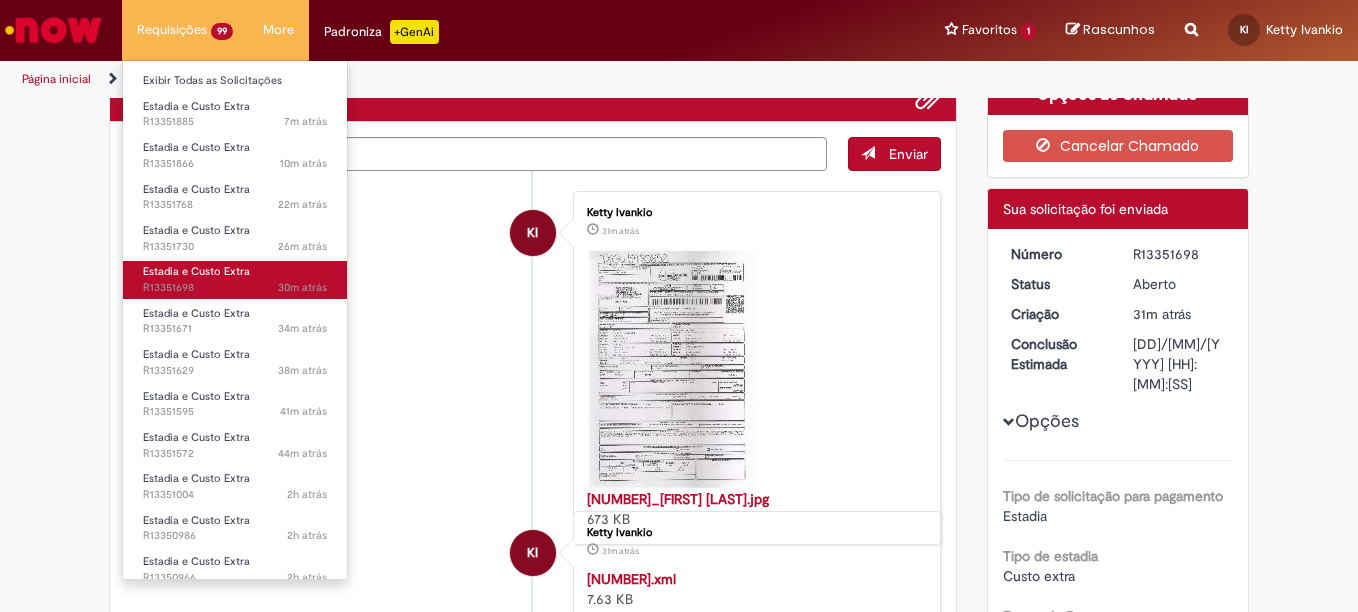 scroll, scrollTop: 0, scrollLeft: 0, axis: both 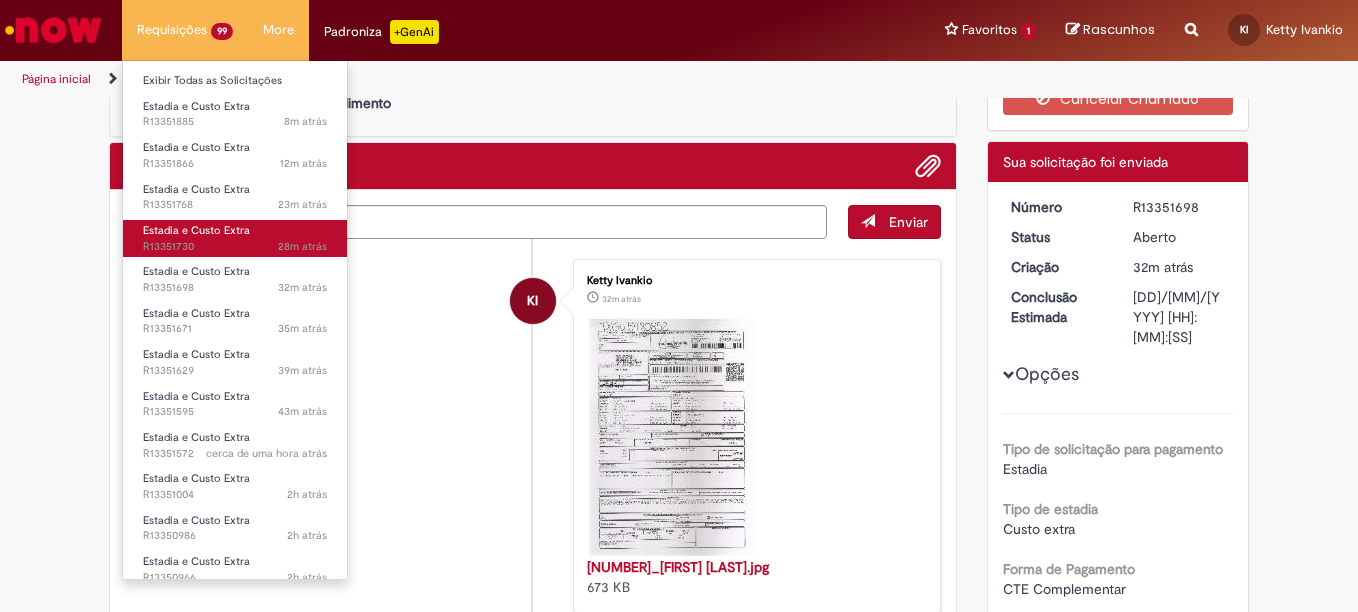click on "28m atrás 28 minutos atrás  R[NUMBER]" at bounding box center [235, 247] 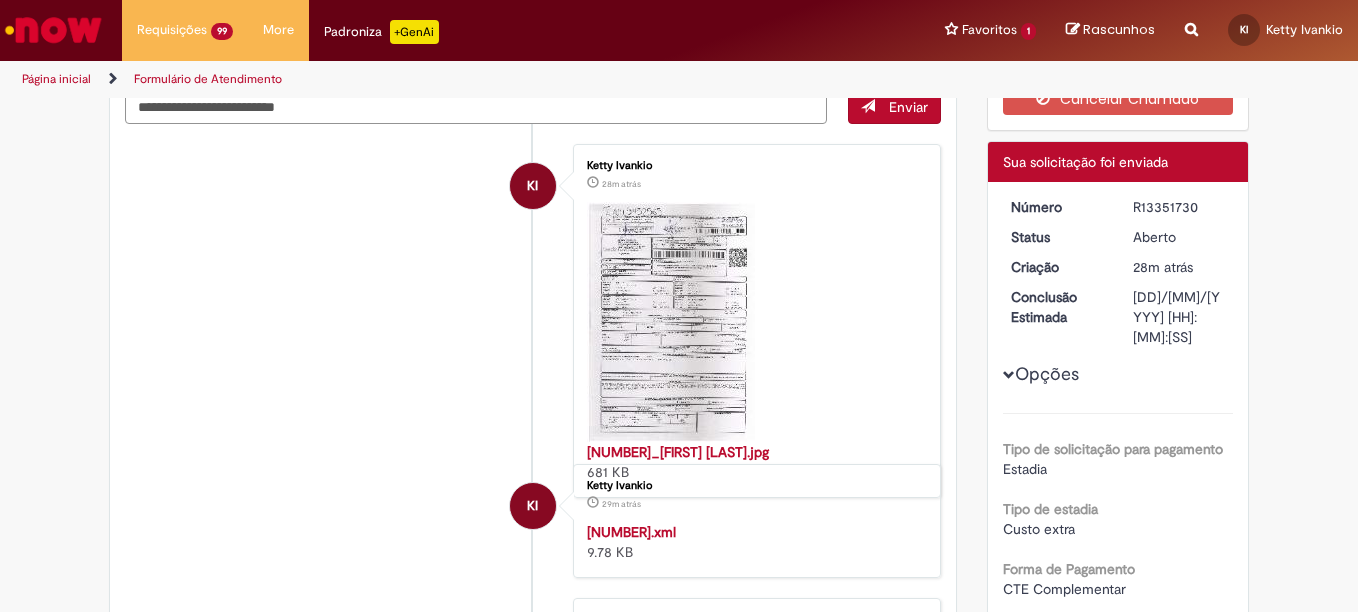 scroll, scrollTop: 0, scrollLeft: 0, axis: both 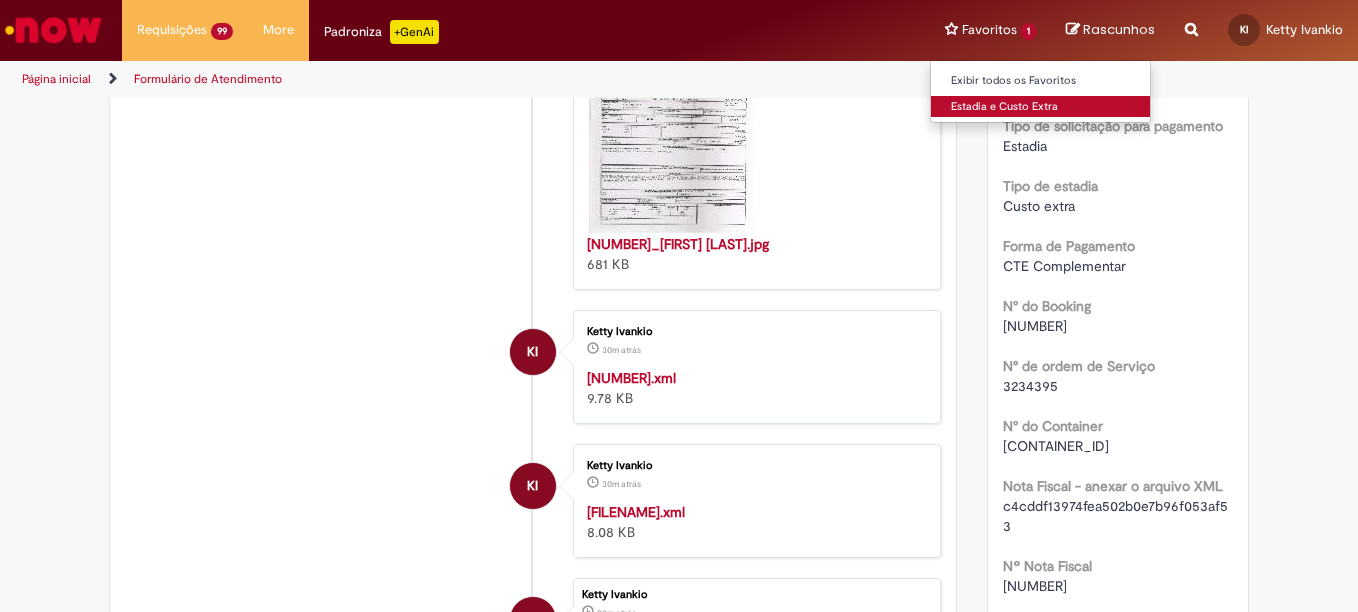 click on "Estadia e Custo Extra" at bounding box center (1041, 107) 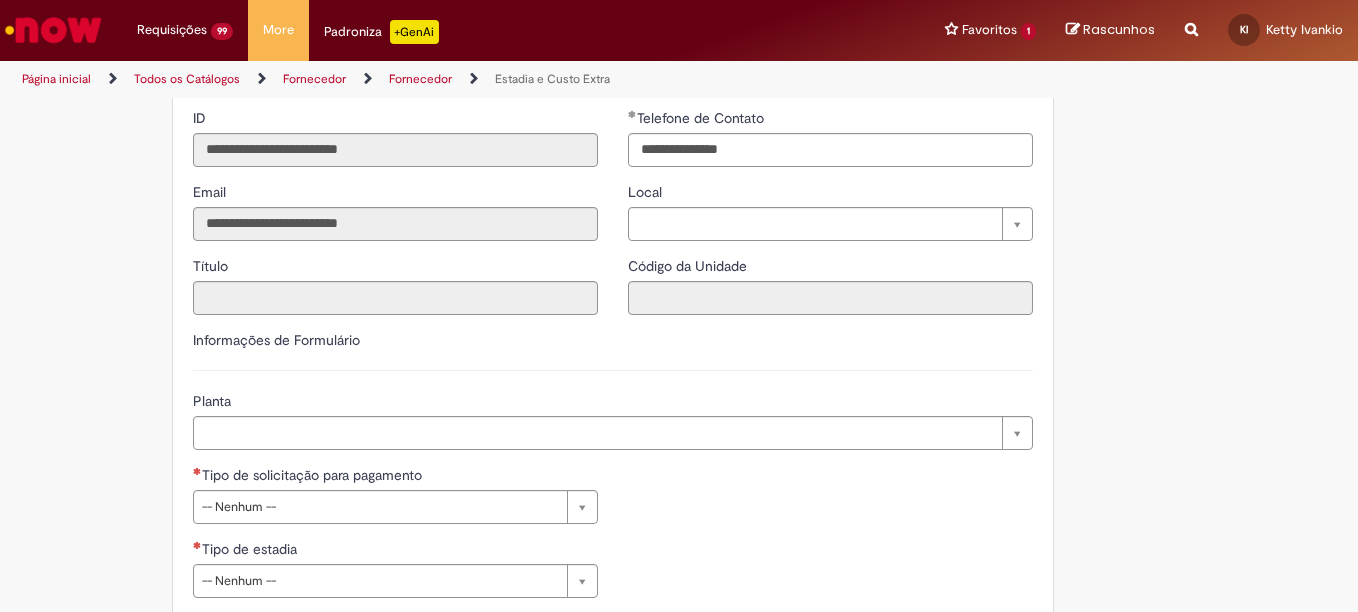 scroll, scrollTop: 0, scrollLeft: 0, axis: both 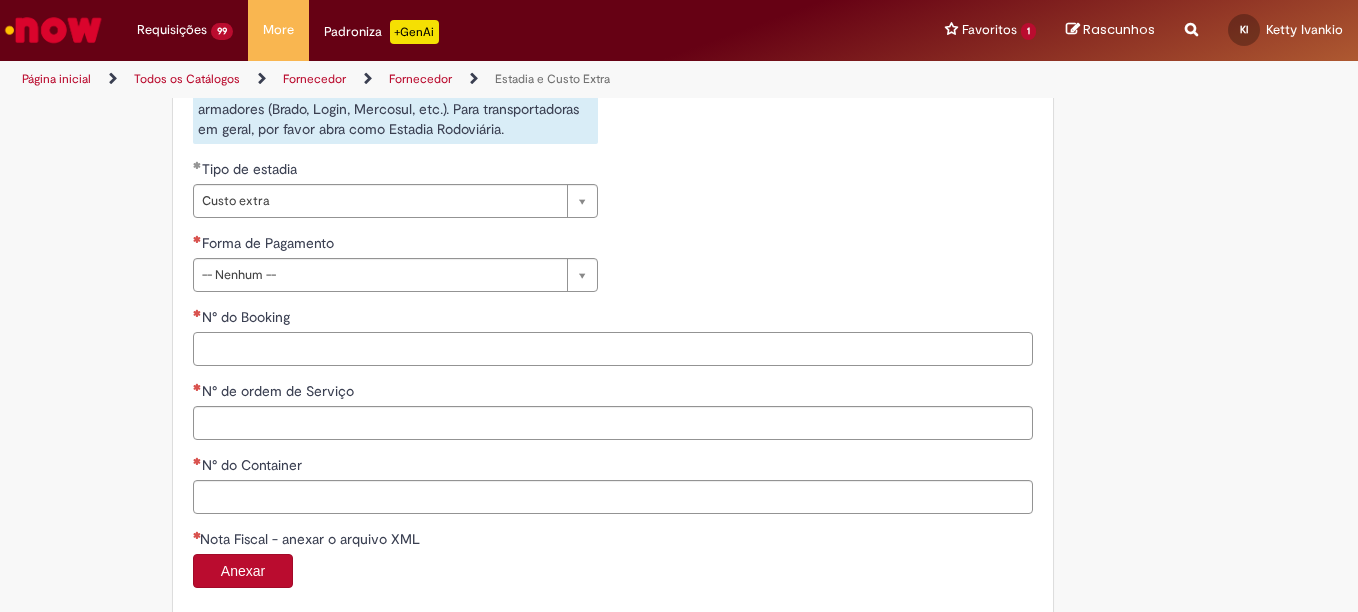 click on "N° do Booking" at bounding box center [613, 349] 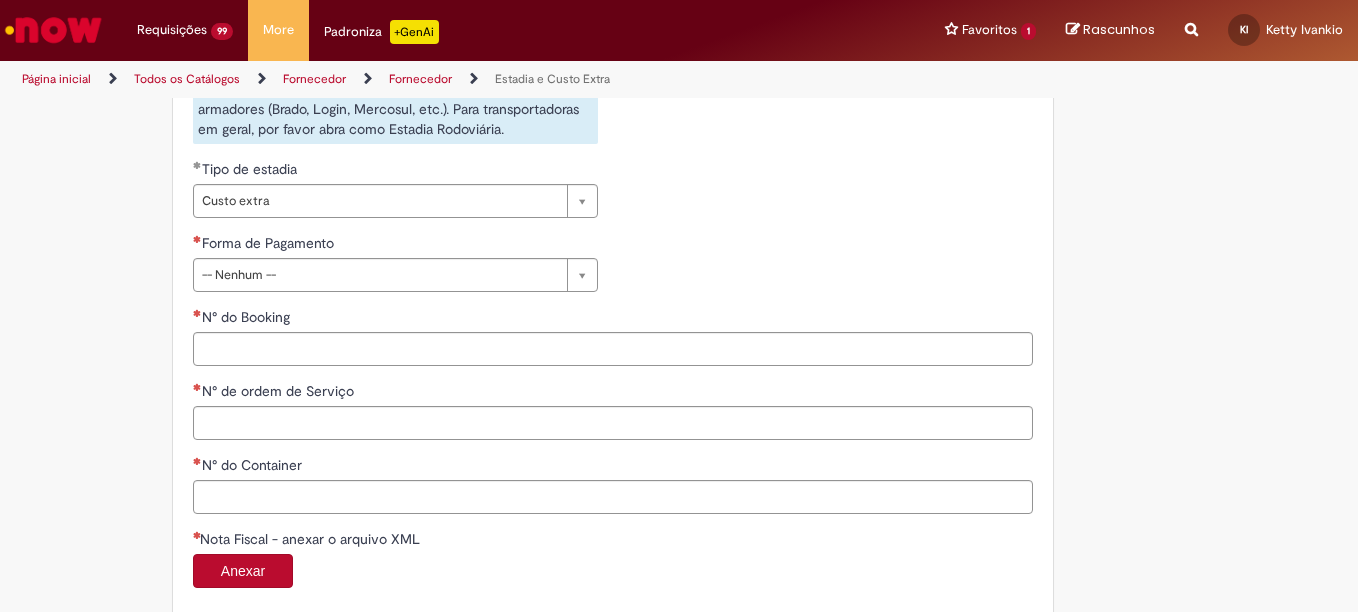 click on "N° do Booking" at bounding box center [248, 317] 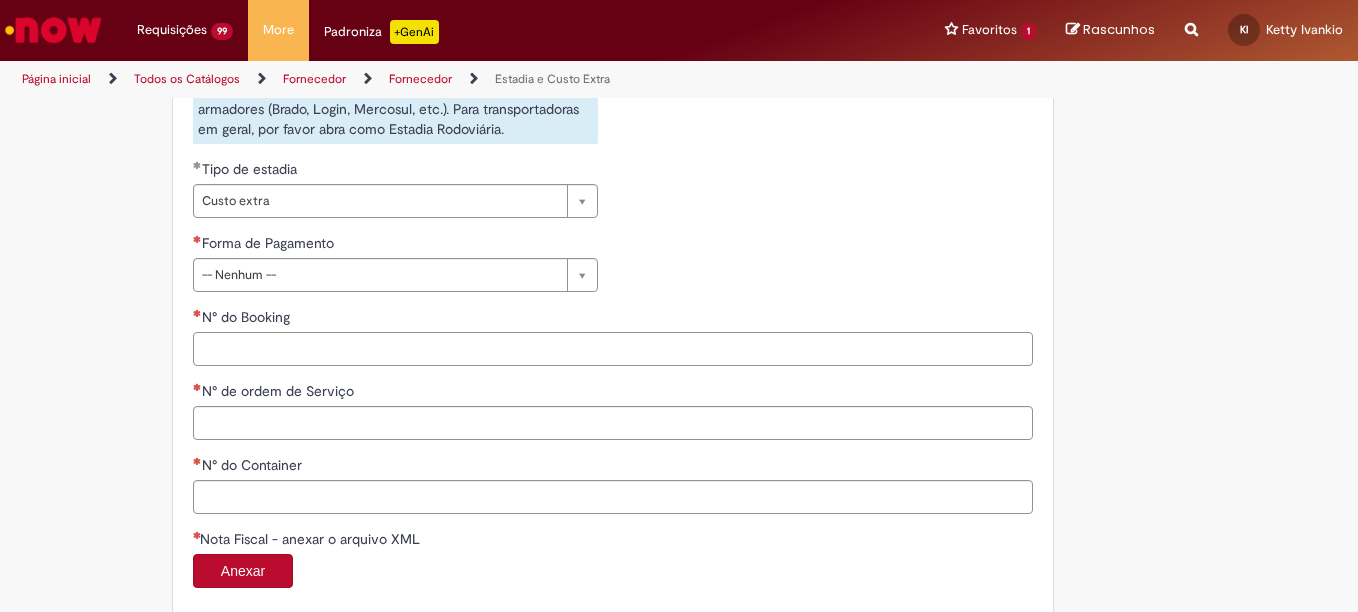 click on "N° do Booking" at bounding box center (613, 349) 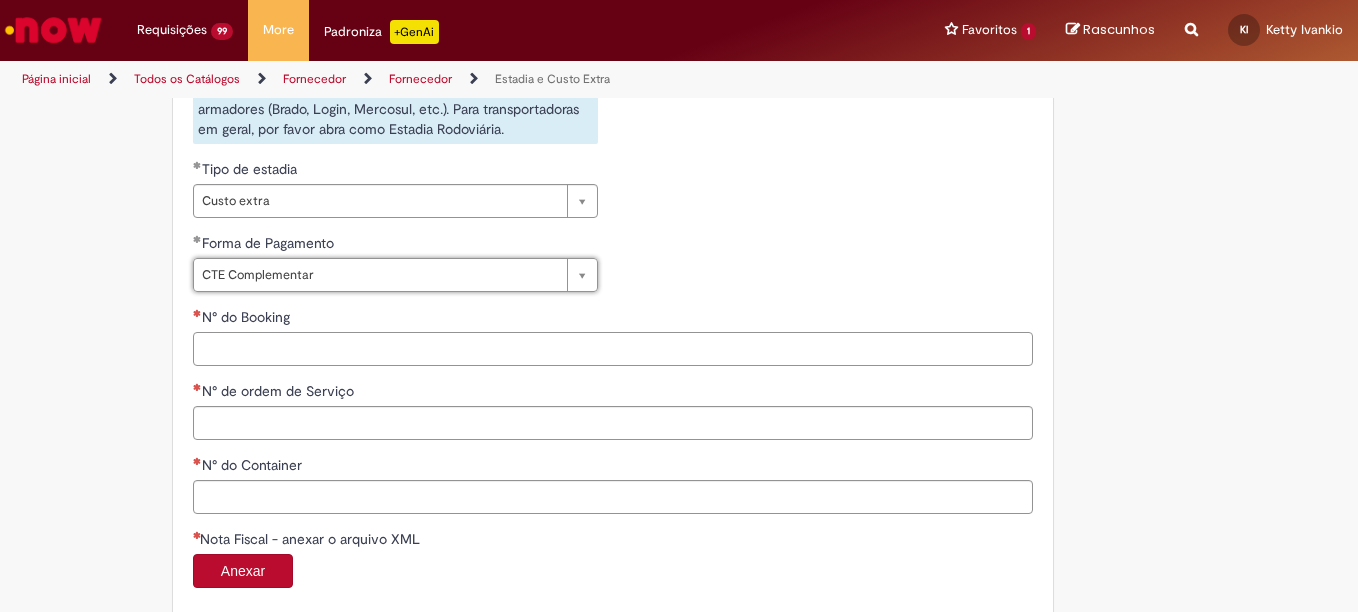 click on "N° do Booking" at bounding box center [613, 349] 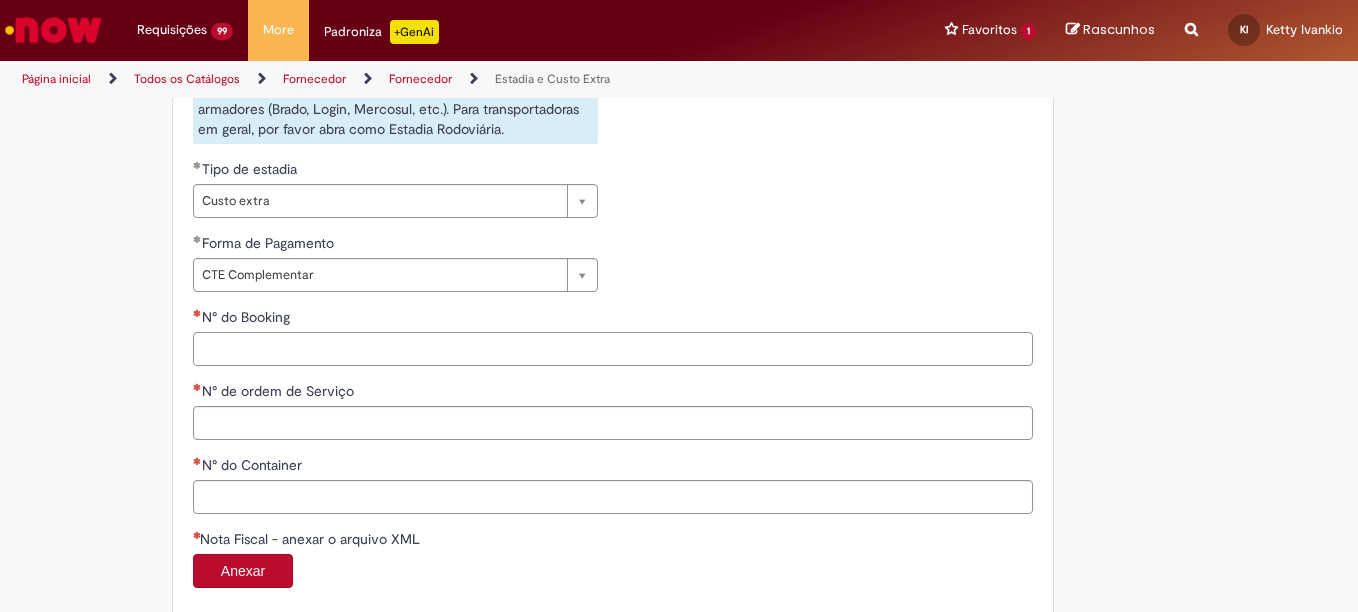 paste on "**********" 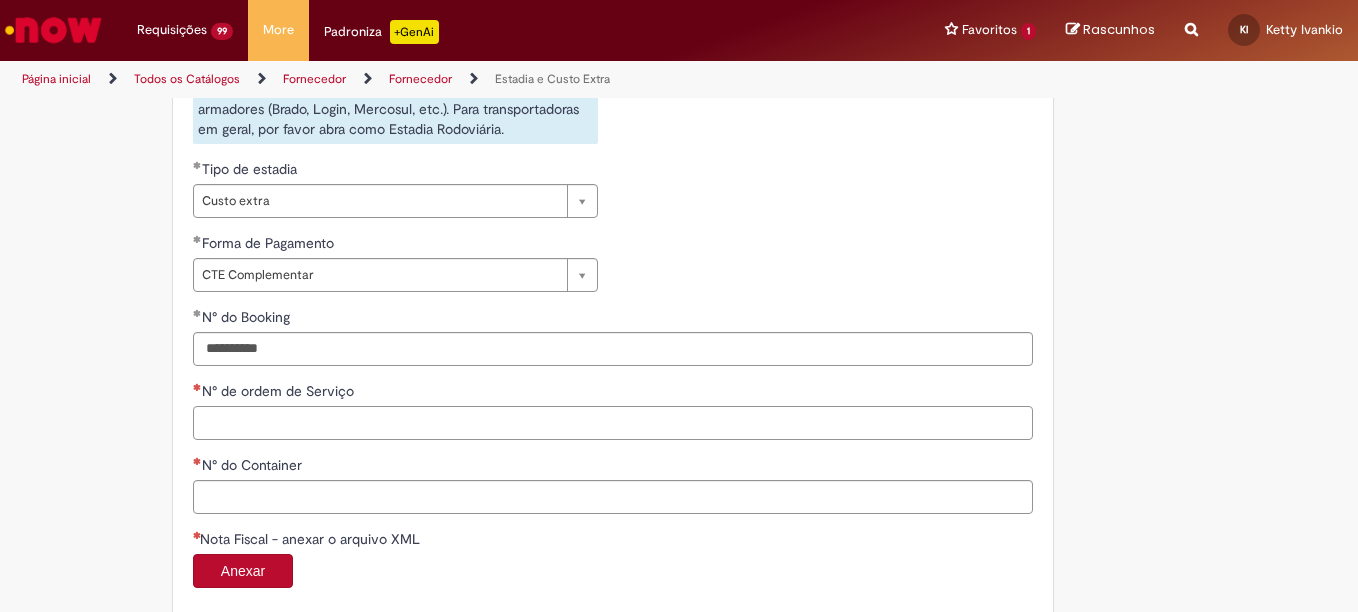 click on "N° de ordem de Serviço" at bounding box center (613, 423) 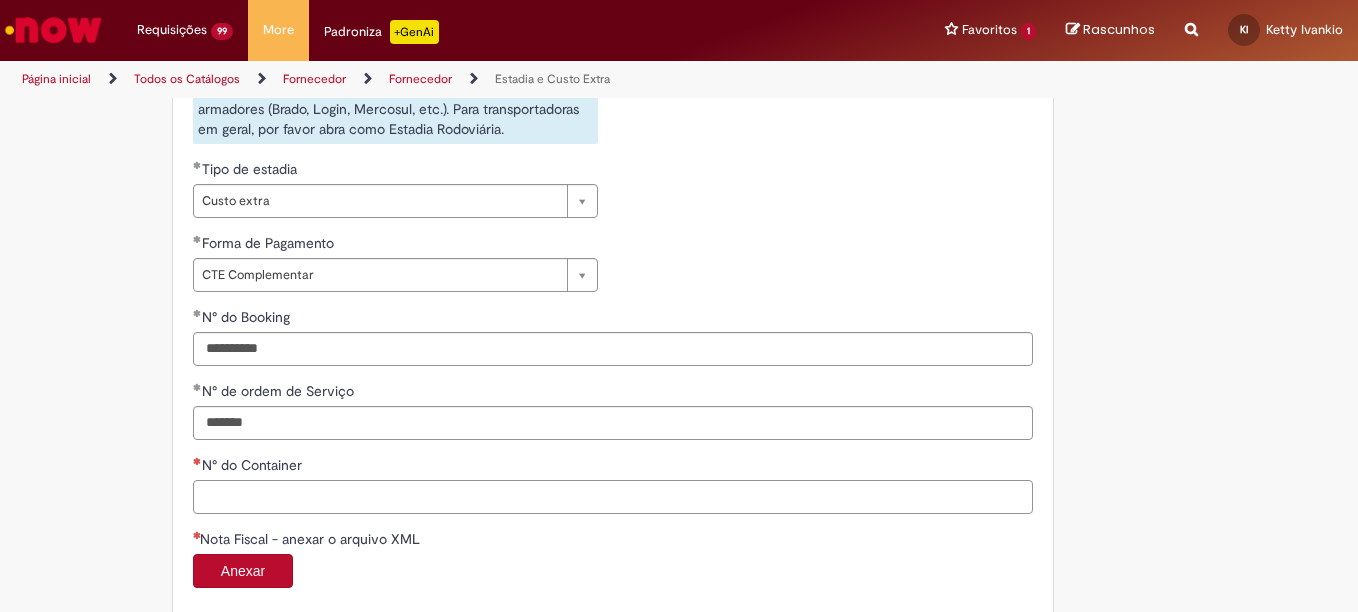 click on "N° do Container" at bounding box center [613, 497] 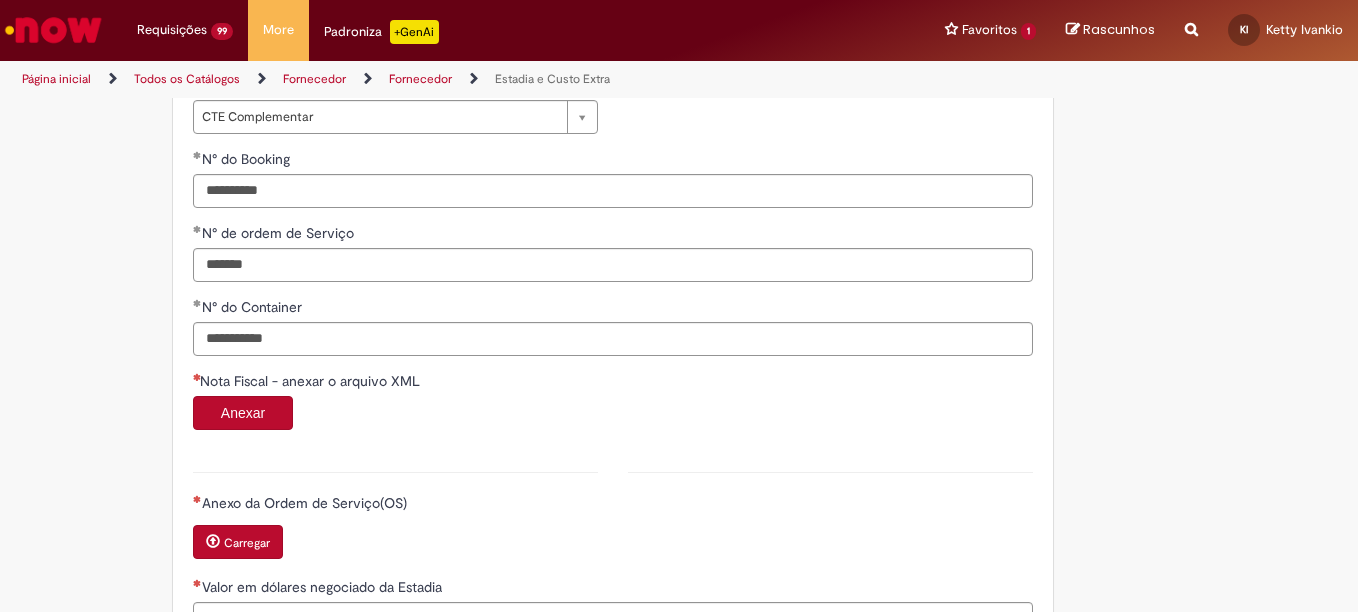 scroll, scrollTop: 1025, scrollLeft: 0, axis: vertical 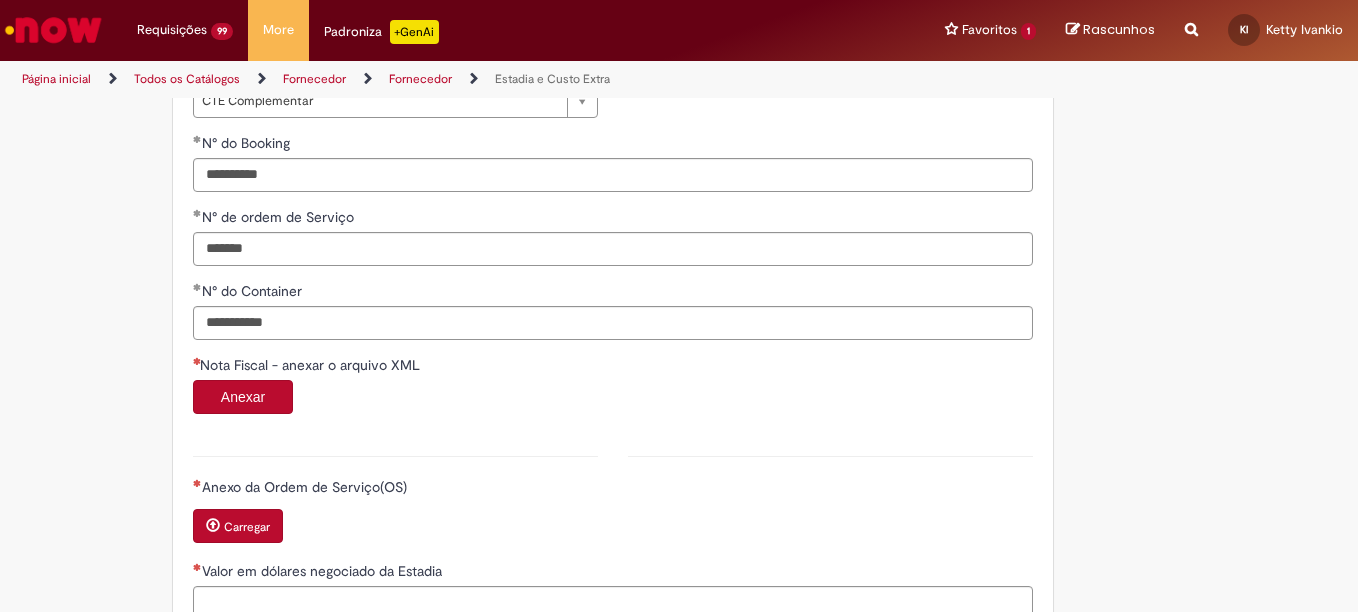 click on "Anexar" at bounding box center (243, 397) 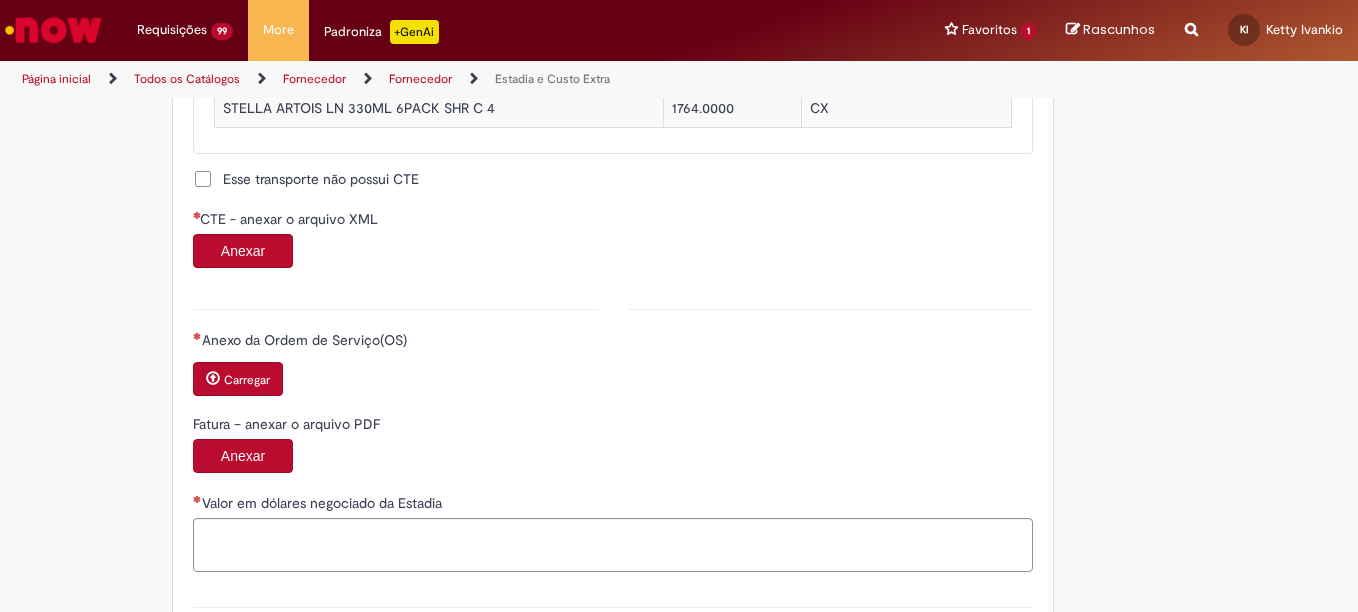 scroll, scrollTop: 1945, scrollLeft: 0, axis: vertical 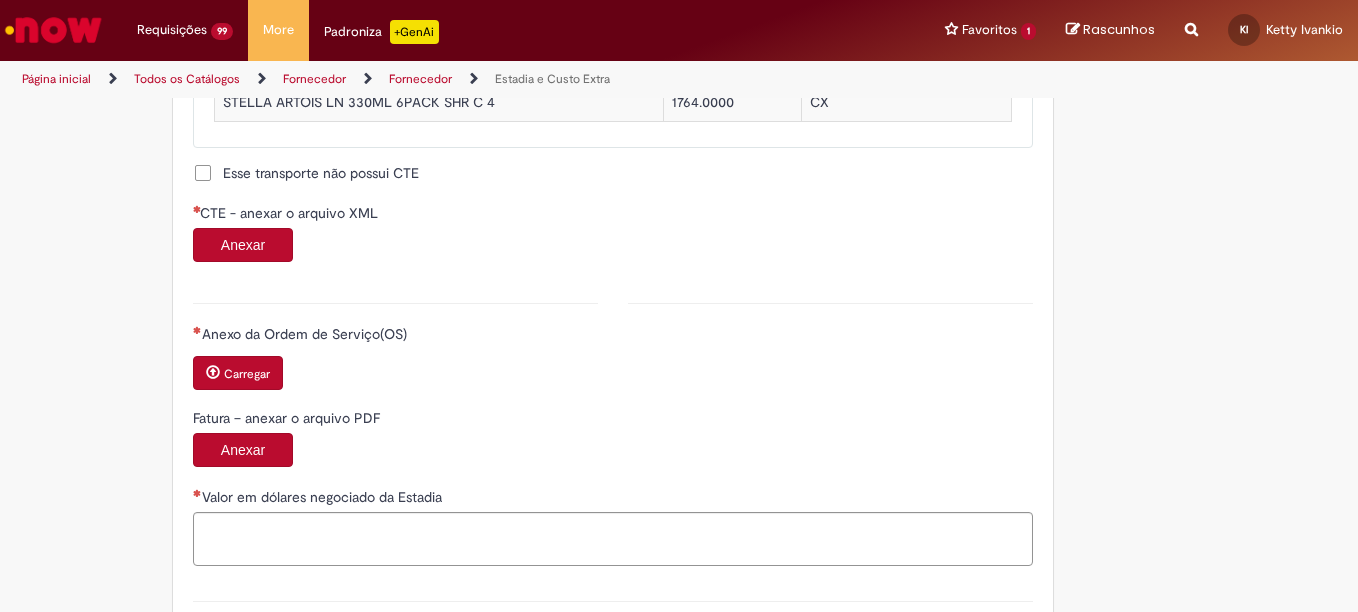 click on "Anexar" at bounding box center (243, 245) 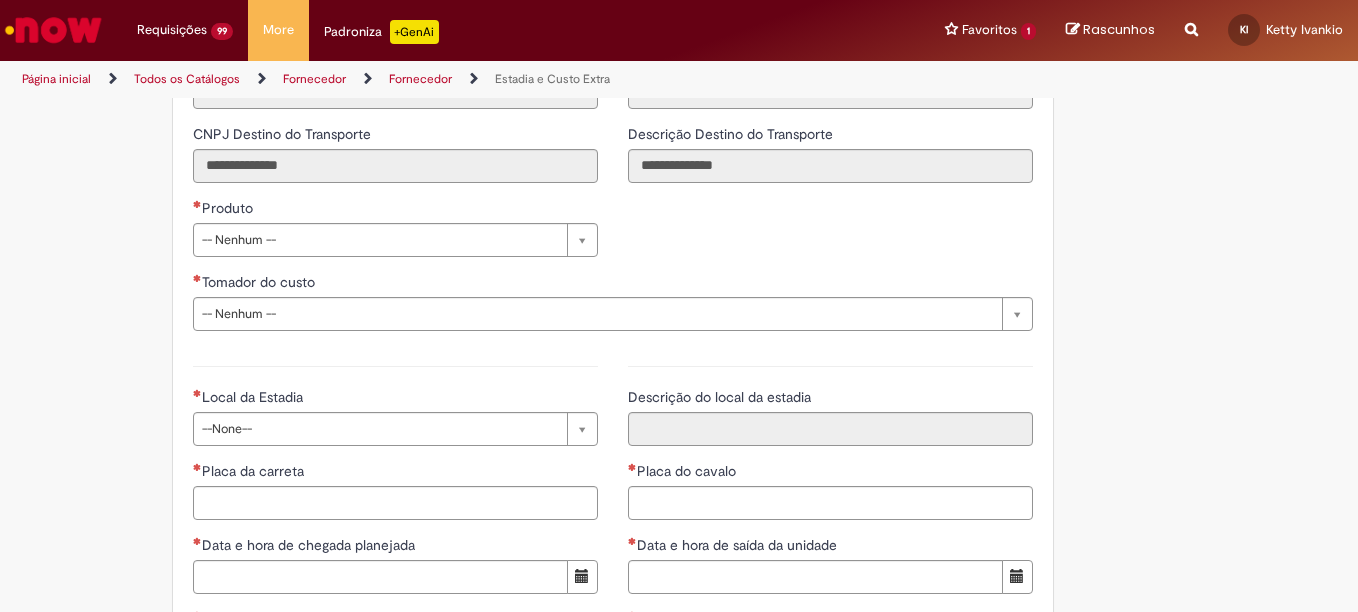 scroll, scrollTop: 2671, scrollLeft: 0, axis: vertical 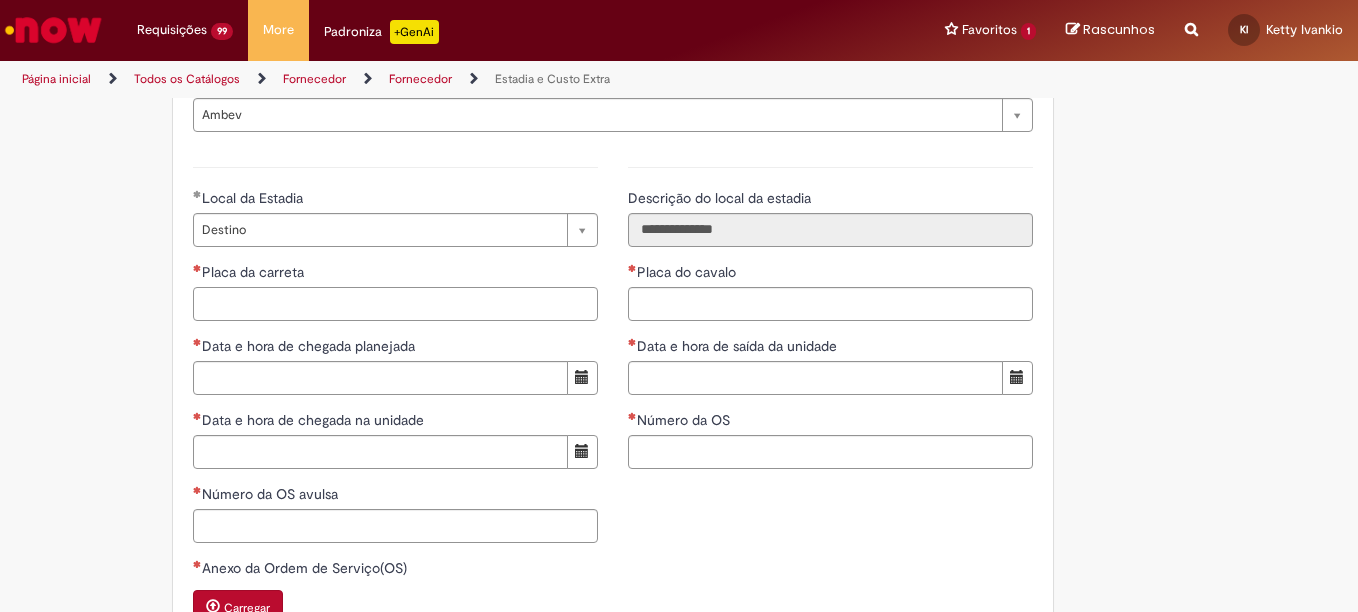click on "Placa da carreta" at bounding box center [395, 304] 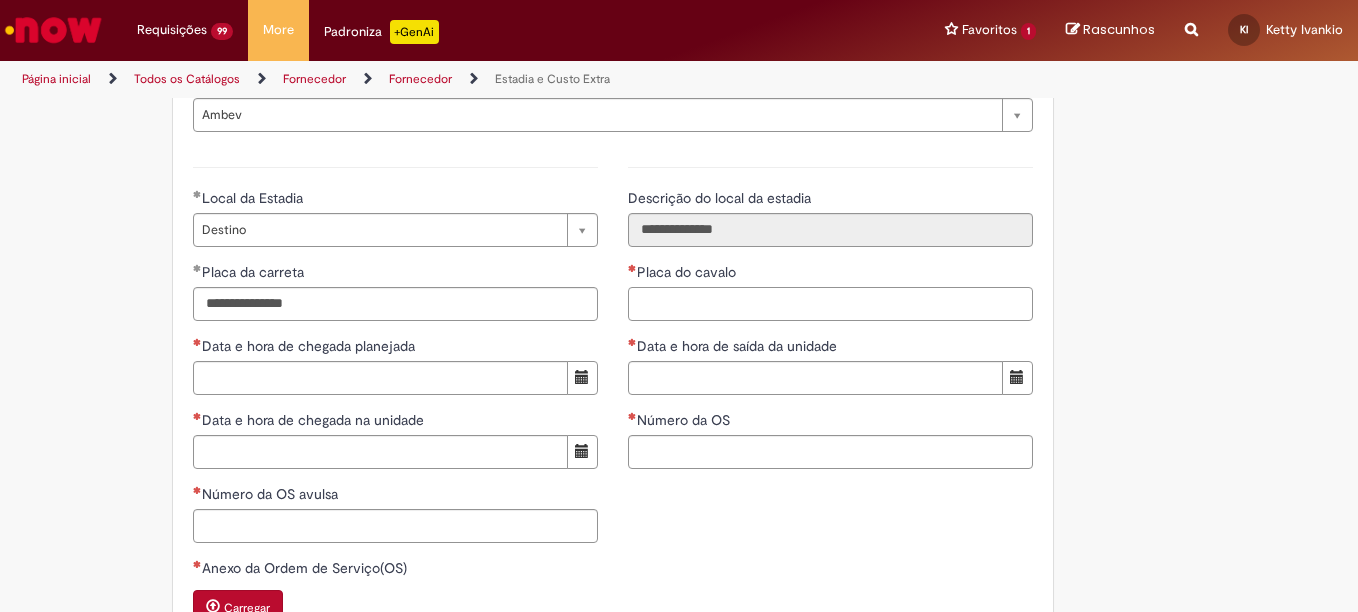 click on "Placa do cavalo" at bounding box center (830, 304) 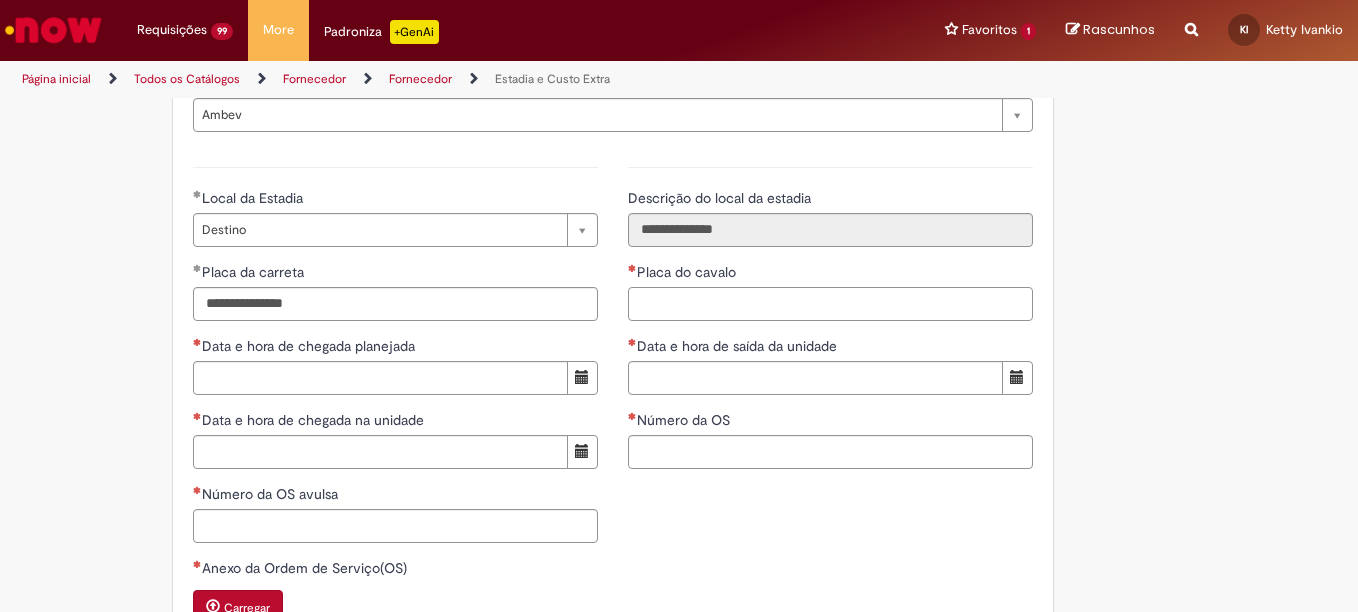 paste on "*******" 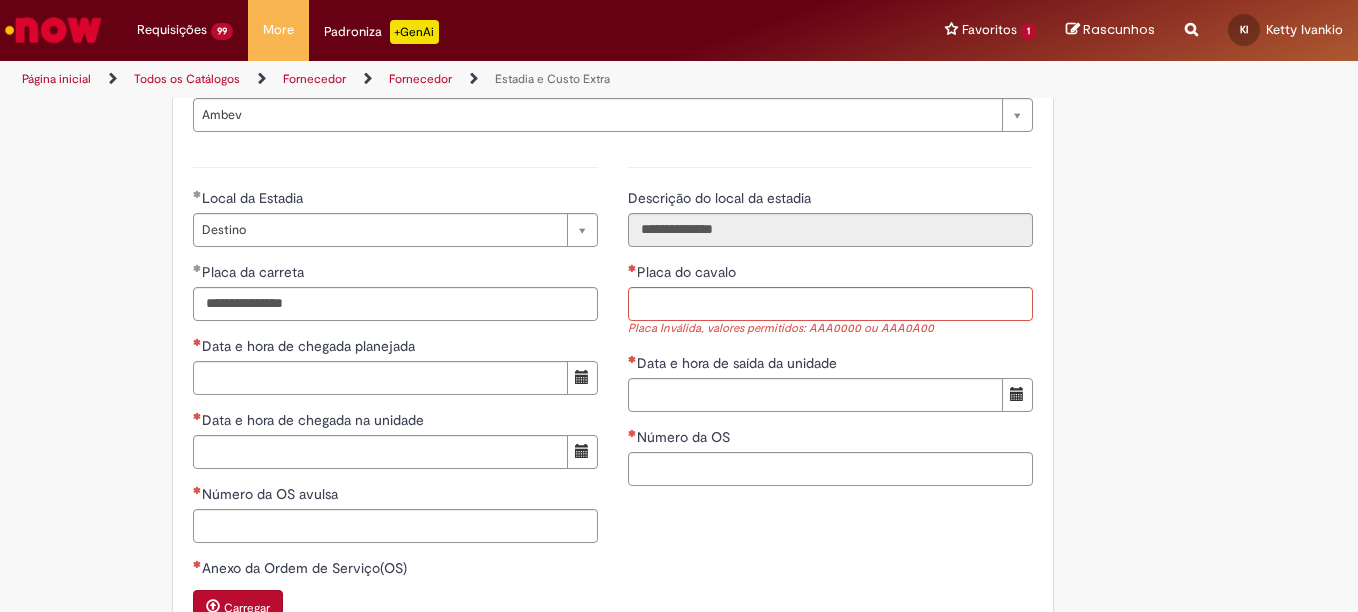 click on "**********" at bounding box center [395, 493] 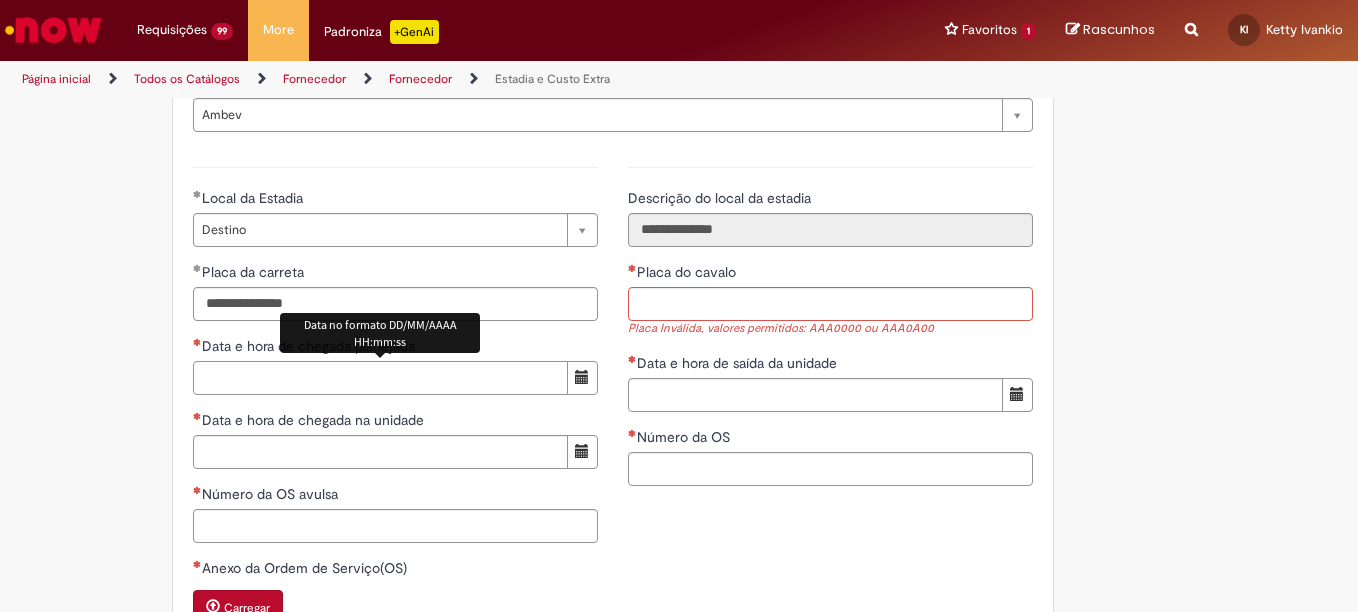 click on "Data e hora de chegada planejada" at bounding box center (380, 378) 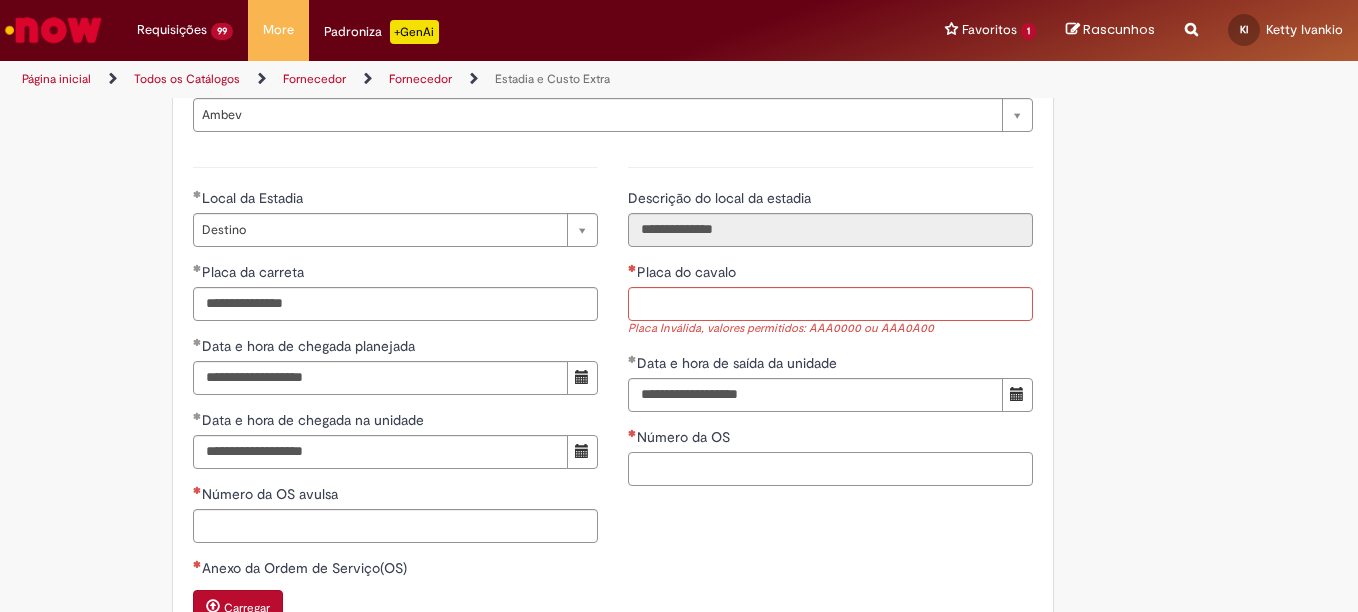 click on "Número da OS" at bounding box center [830, 469] 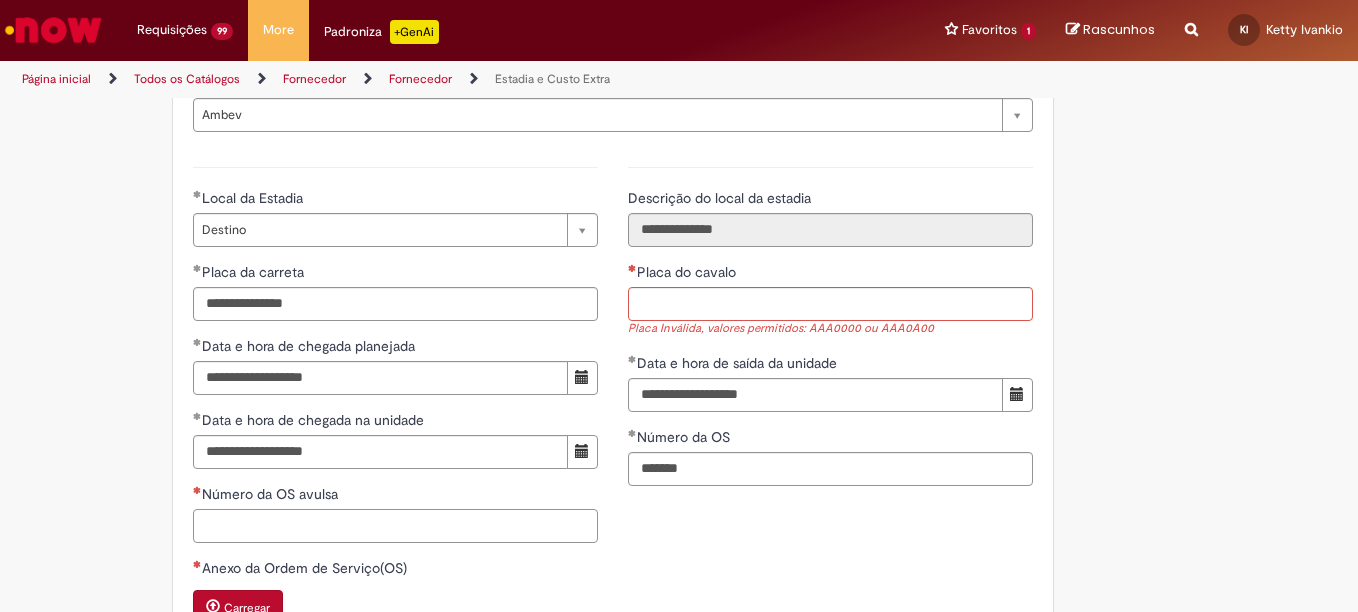 click on "Número da OS avulsa" at bounding box center [395, 526] 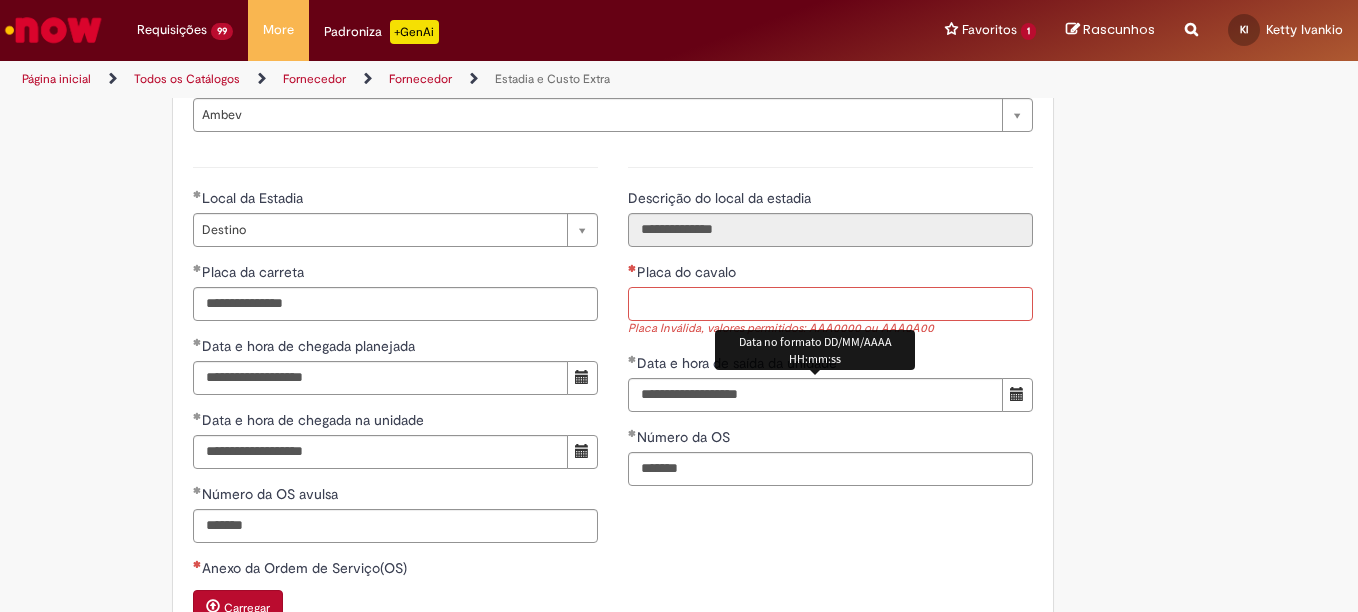 click on "Placa do cavalo" at bounding box center [830, 304] 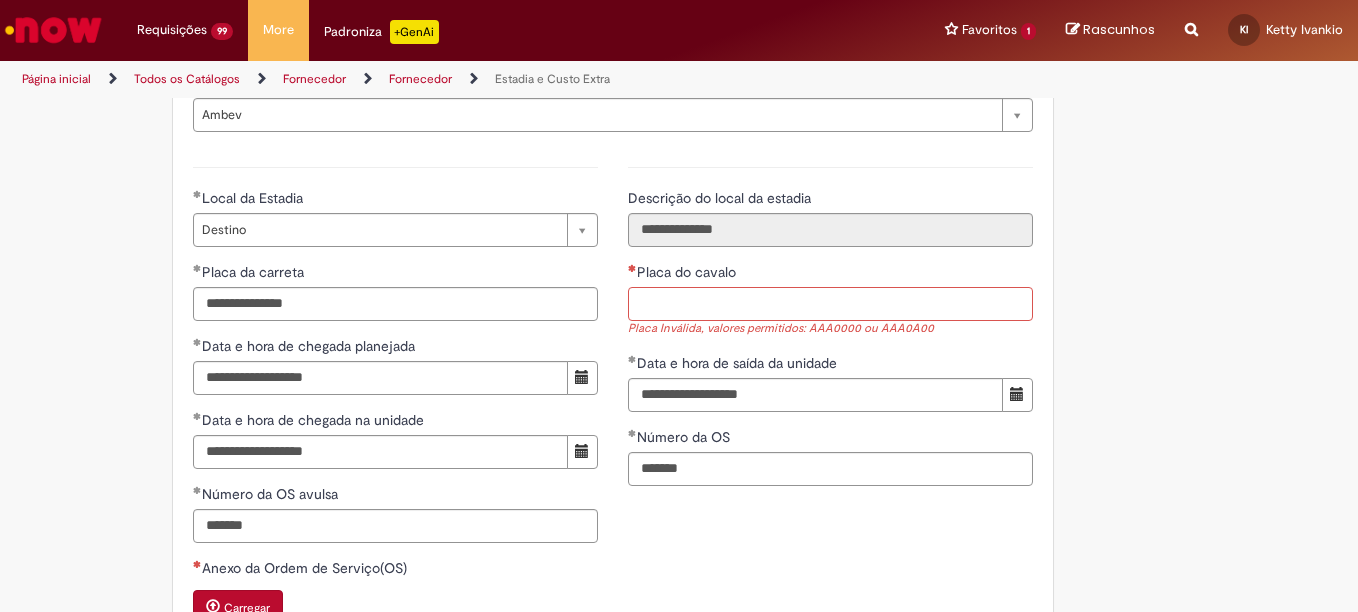 paste on "*******" 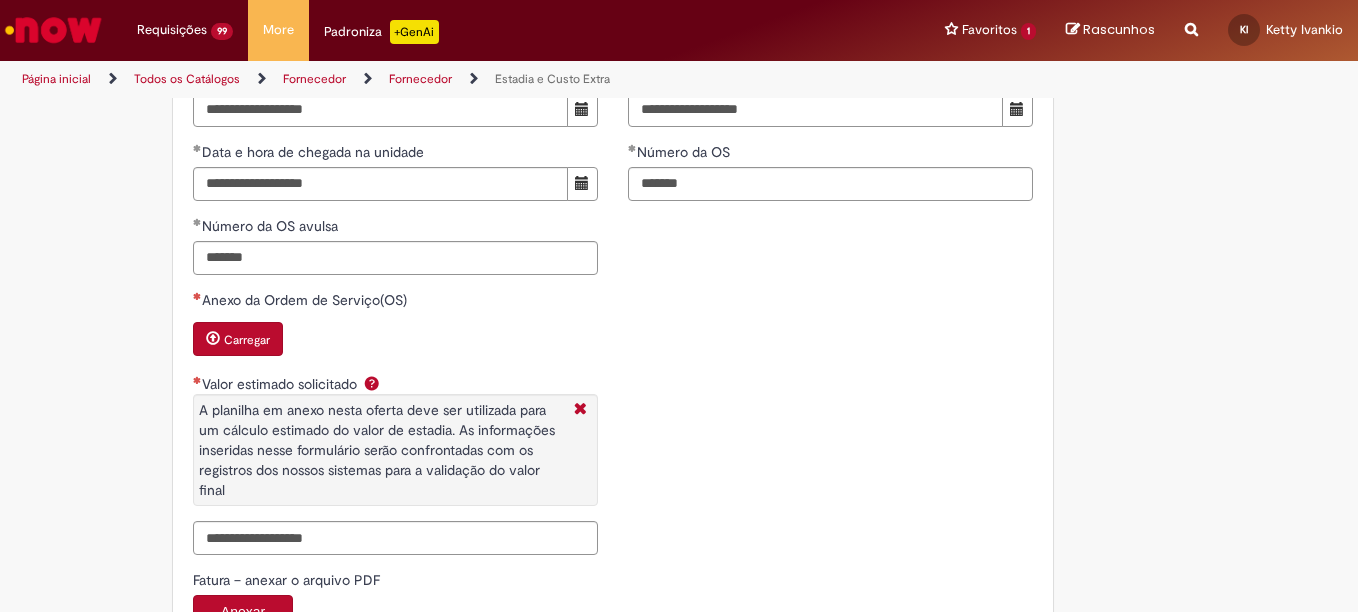 scroll, scrollTop: 3146, scrollLeft: 0, axis: vertical 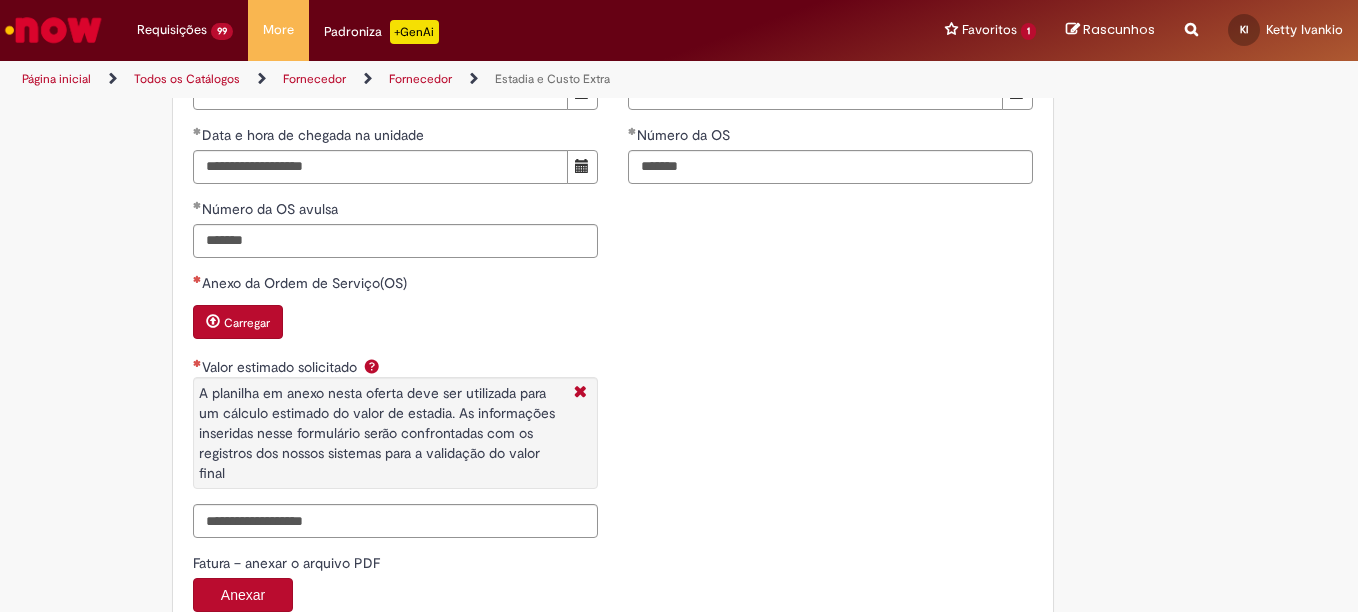click on "Carregar" at bounding box center [238, 322] 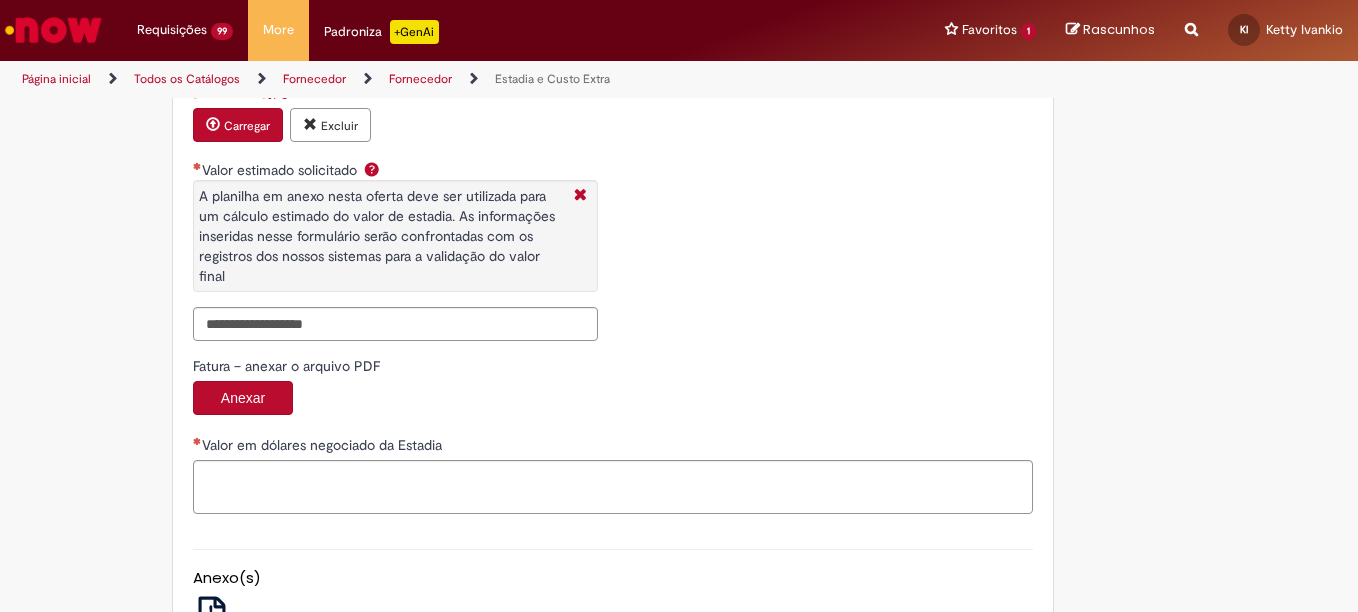 scroll, scrollTop: 3389, scrollLeft: 0, axis: vertical 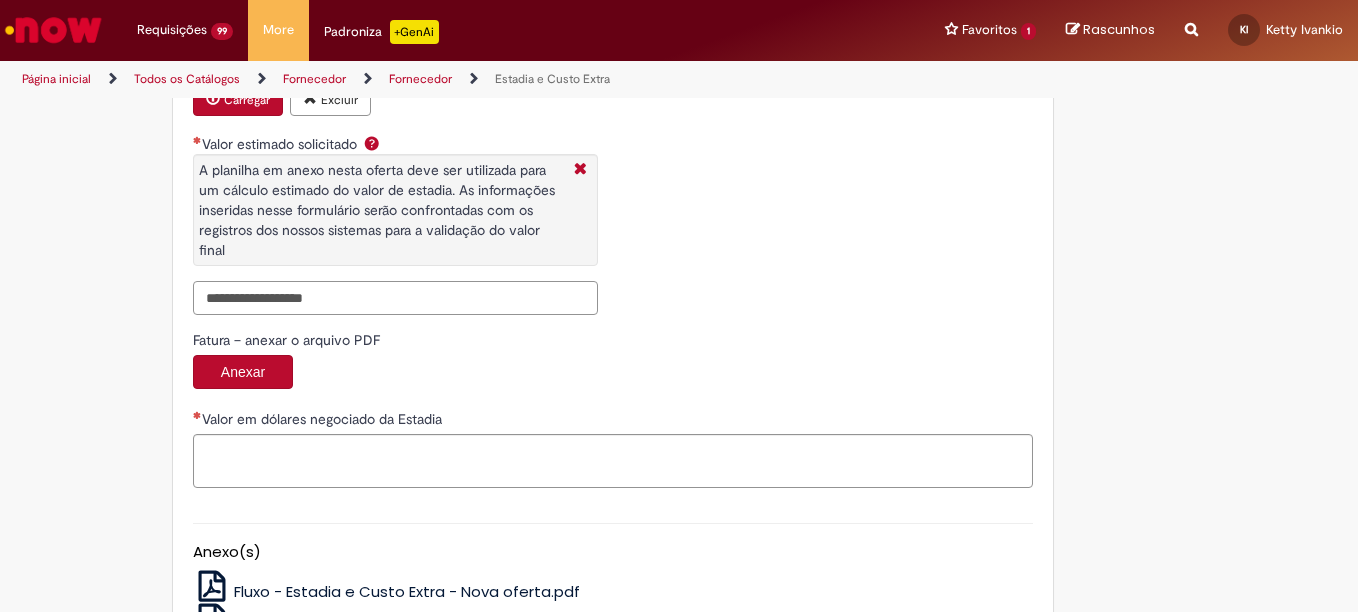 click on "Valor estimado solicitado A planilha em anexo nesta oferta deve ser utilizada para um cálculo estimado do valor de estadia. As informações inseridas nesse formulário serão confrontadas com os registros dos nossos sistemas para a validação do valor final" at bounding box center [395, 298] 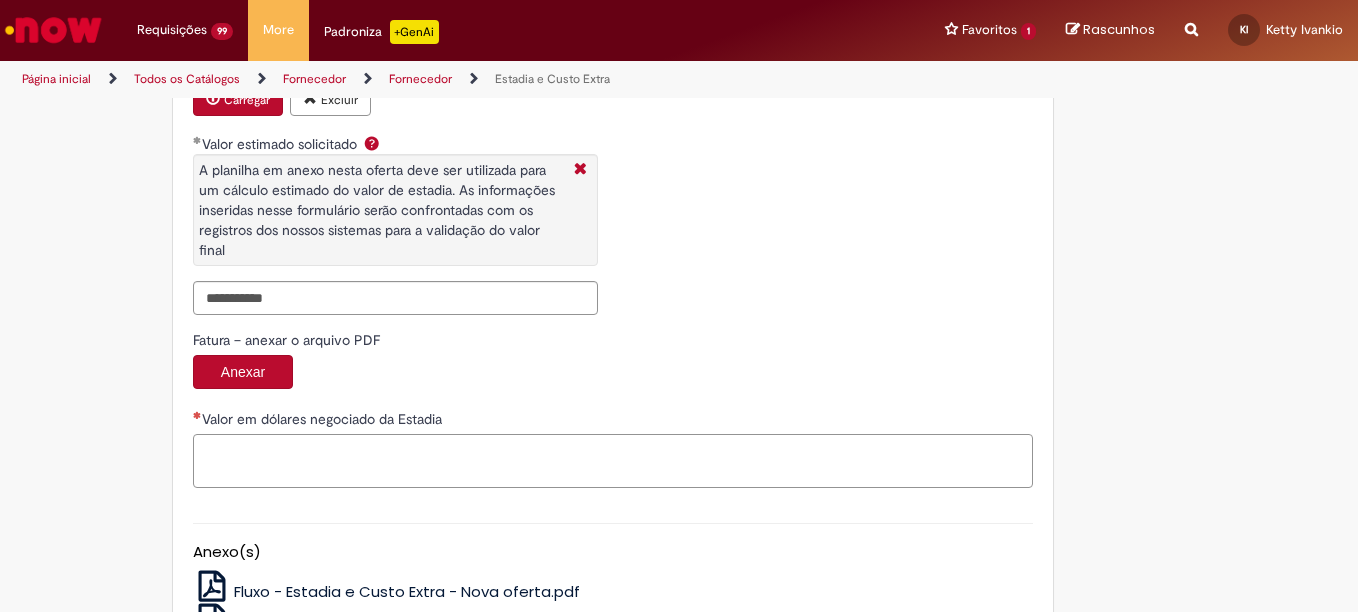 click on "Valor em dólares negociado da Estadia" at bounding box center (613, 461) 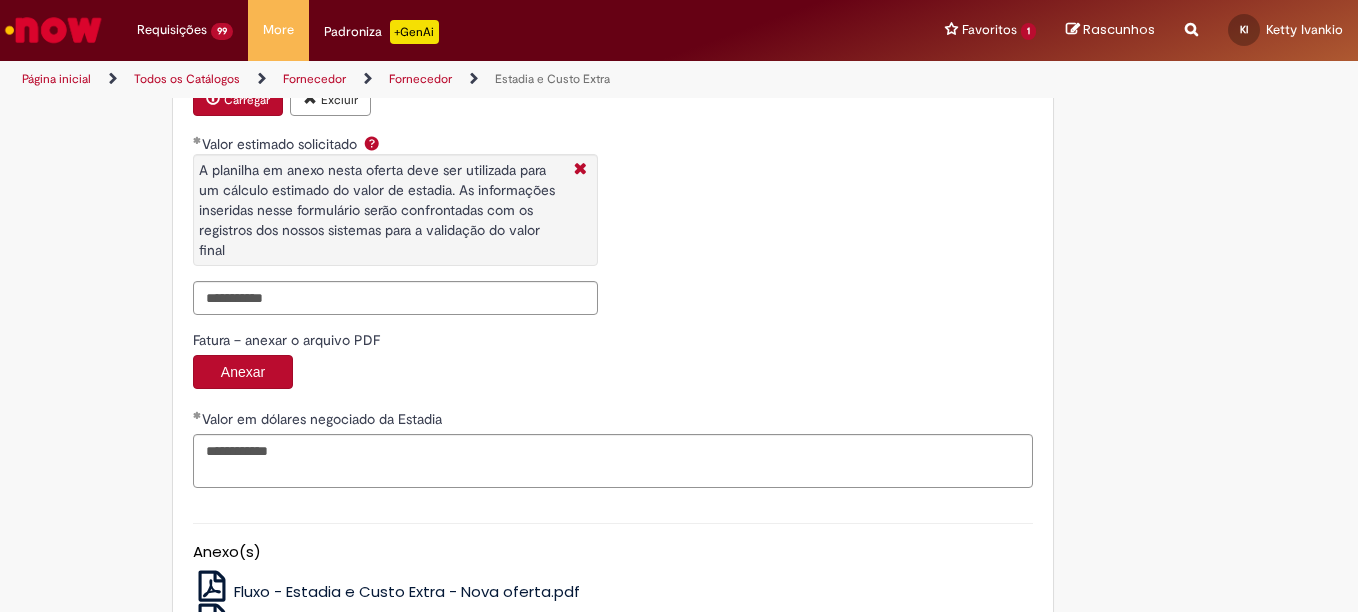 scroll, scrollTop: 3546, scrollLeft: 0, axis: vertical 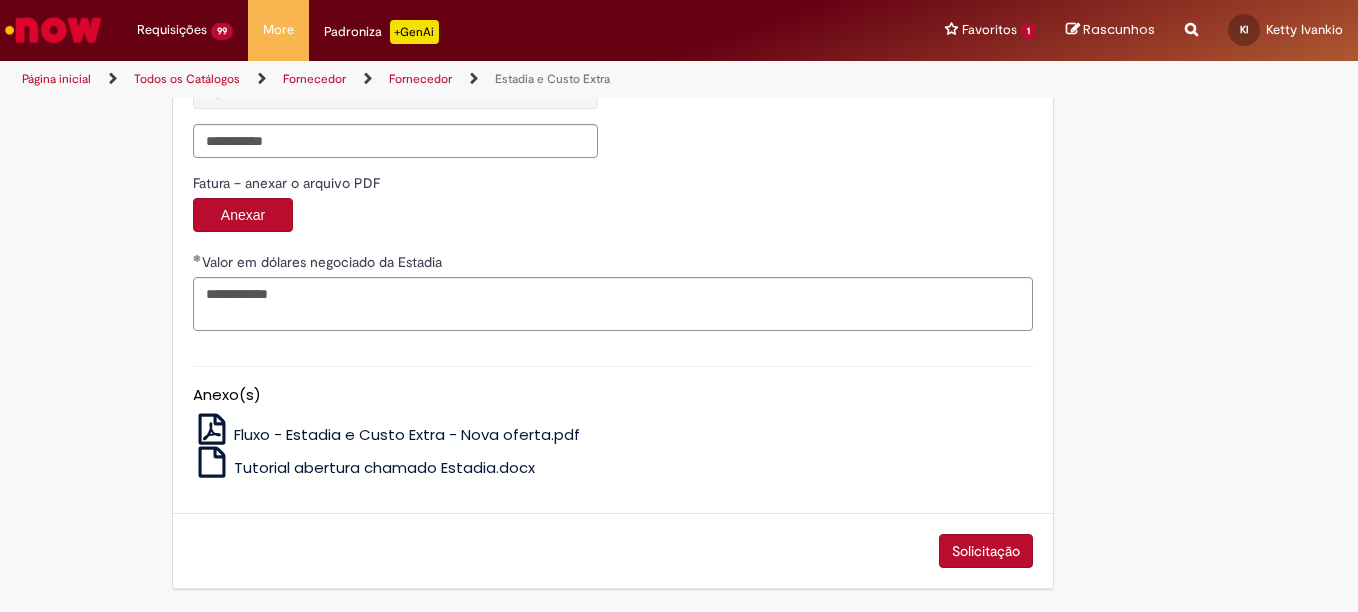 click on "Solicitação" at bounding box center (986, 551) 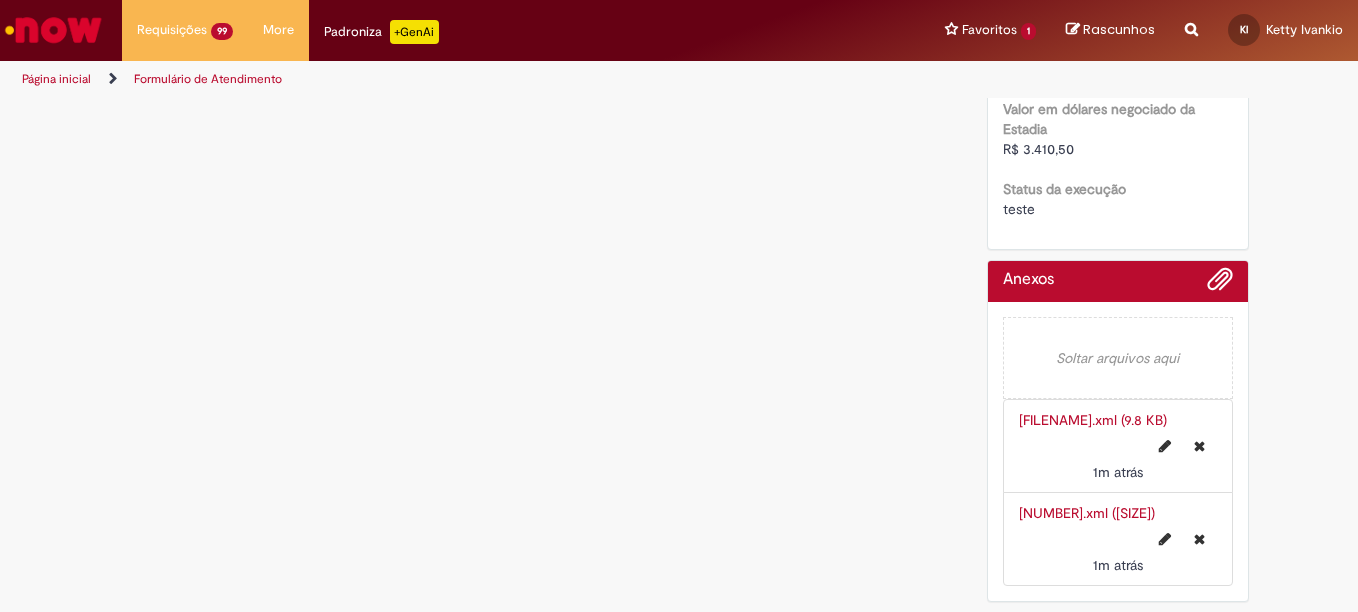 scroll, scrollTop: 0, scrollLeft: 0, axis: both 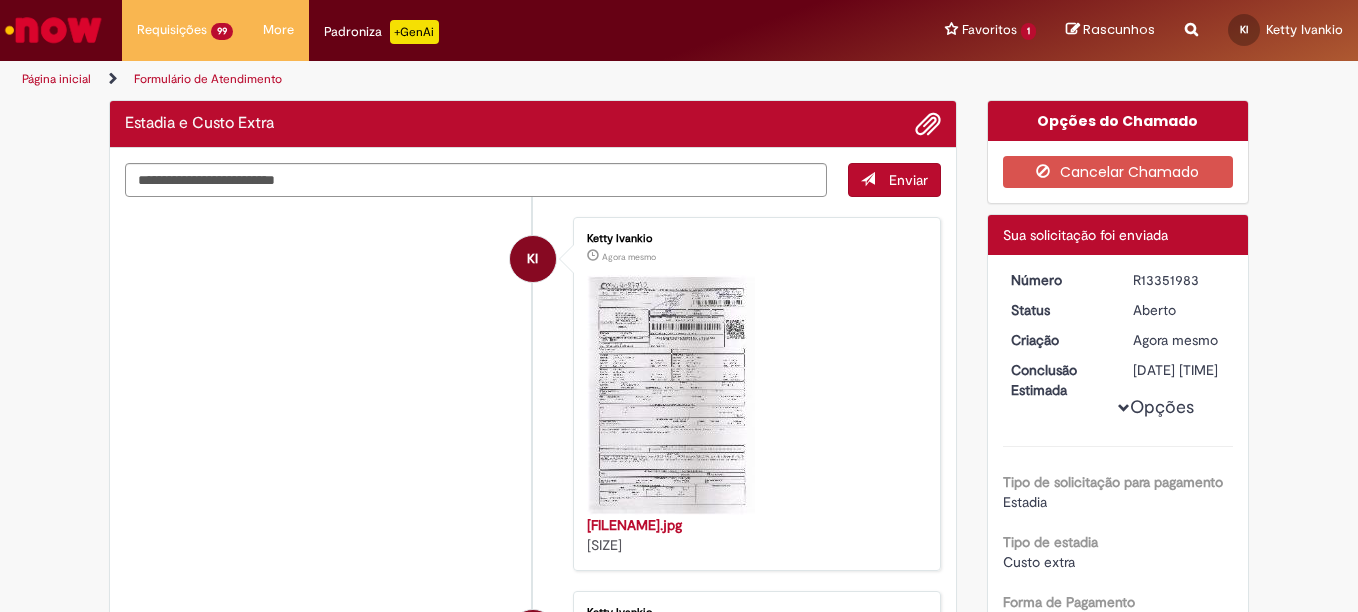click on "R13351983" at bounding box center (1179, 280) 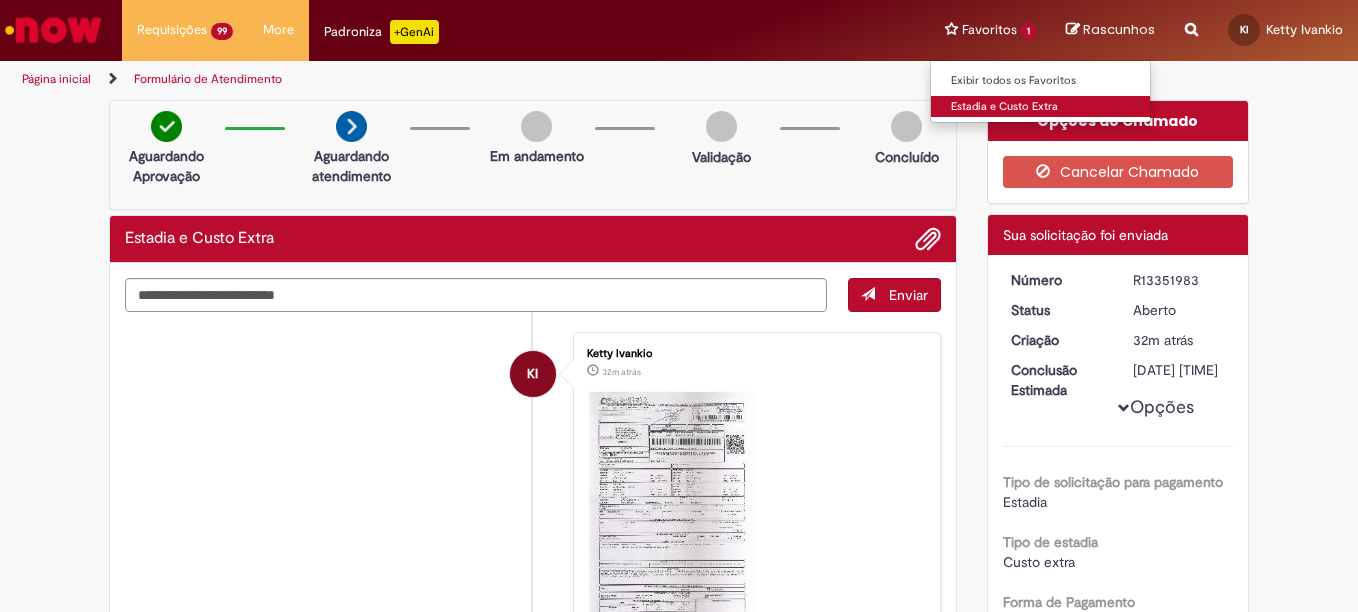 click on "Estadia e Custo Extra" at bounding box center (1041, 107) 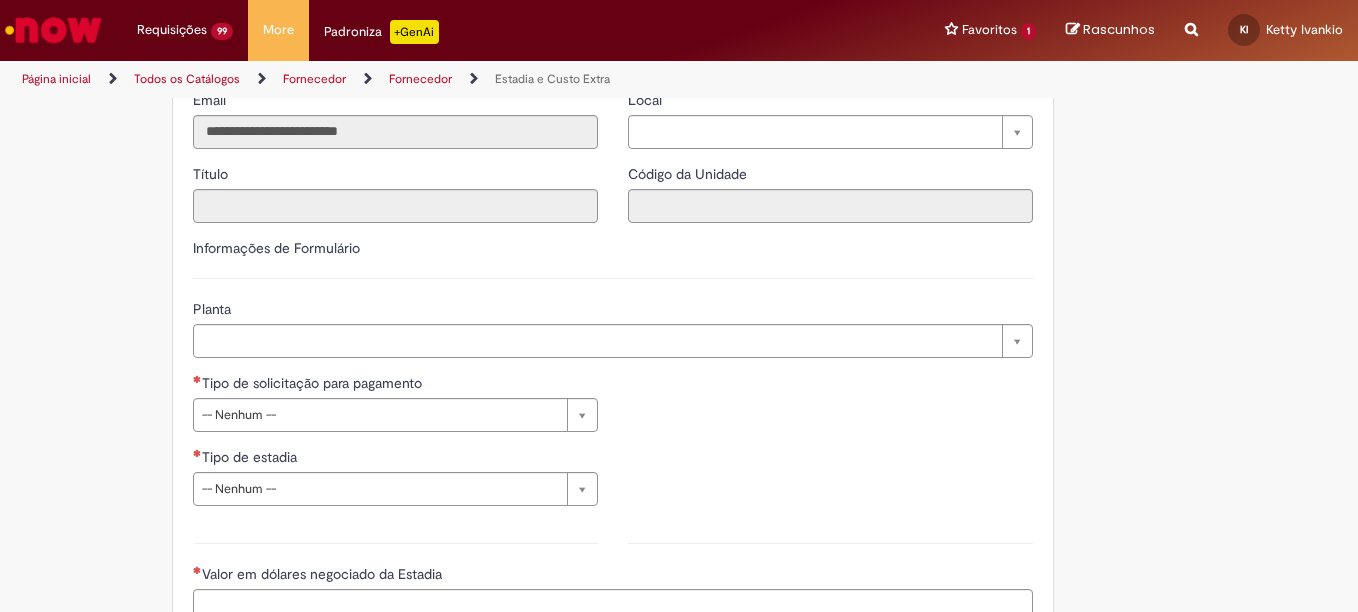 scroll, scrollTop: 592, scrollLeft: 0, axis: vertical 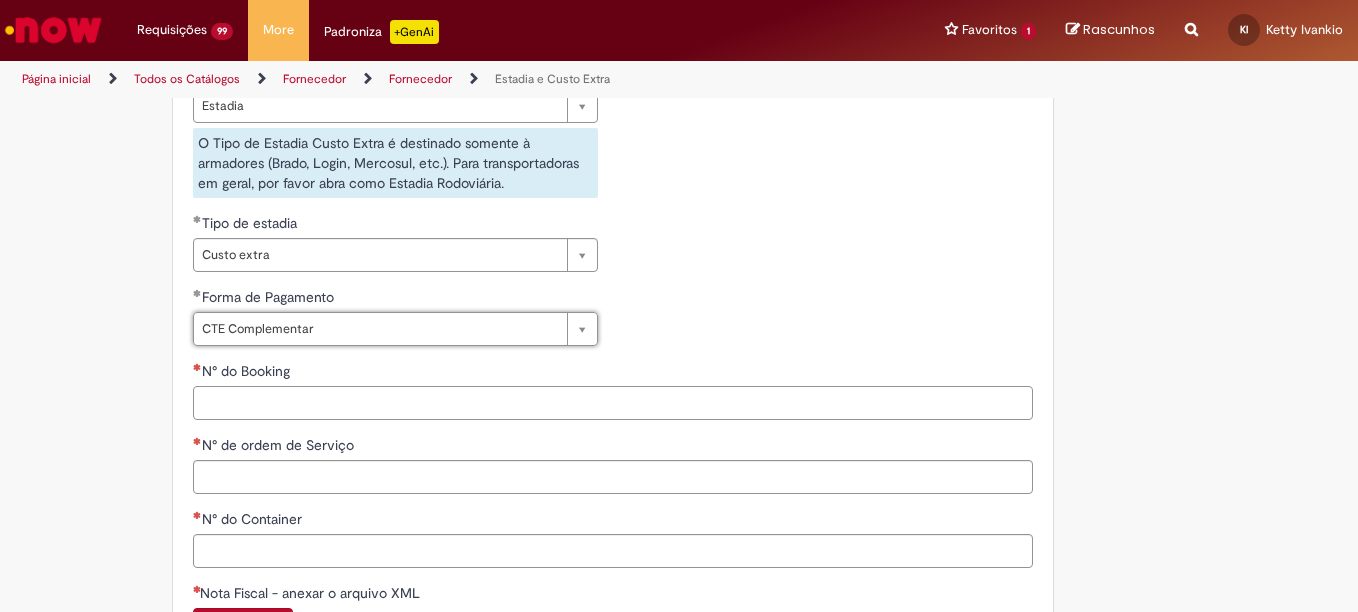 click on "N° do Booking" at bounding box center (613, 403) 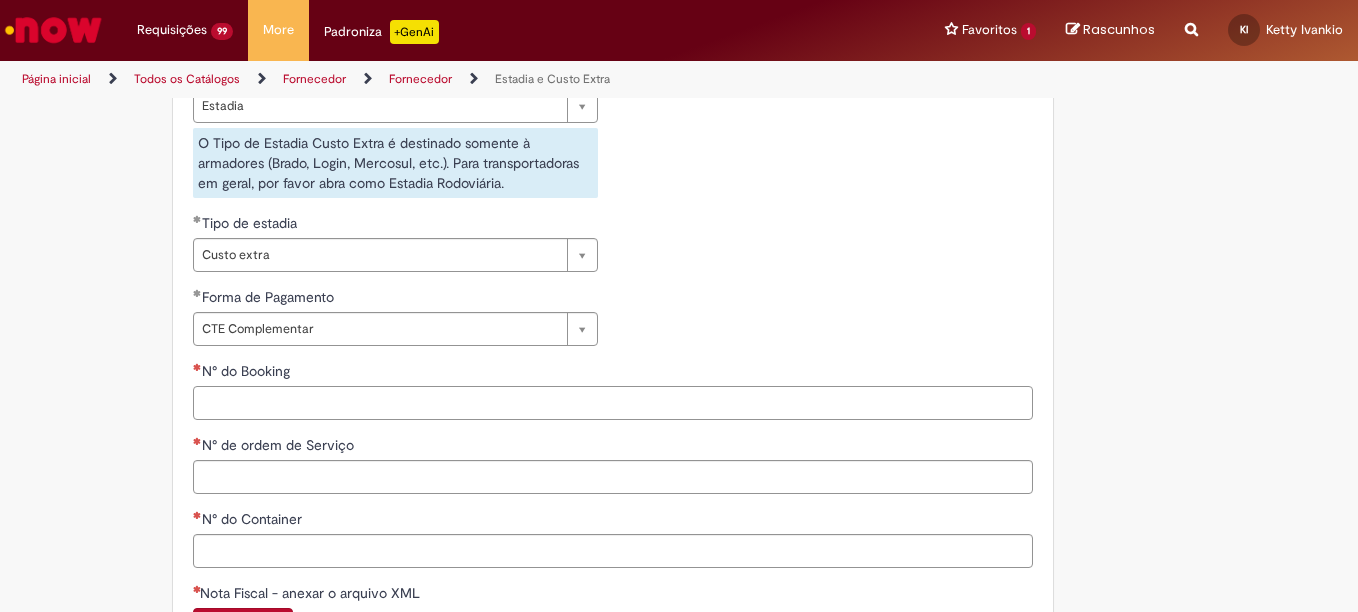 paste on "**********" 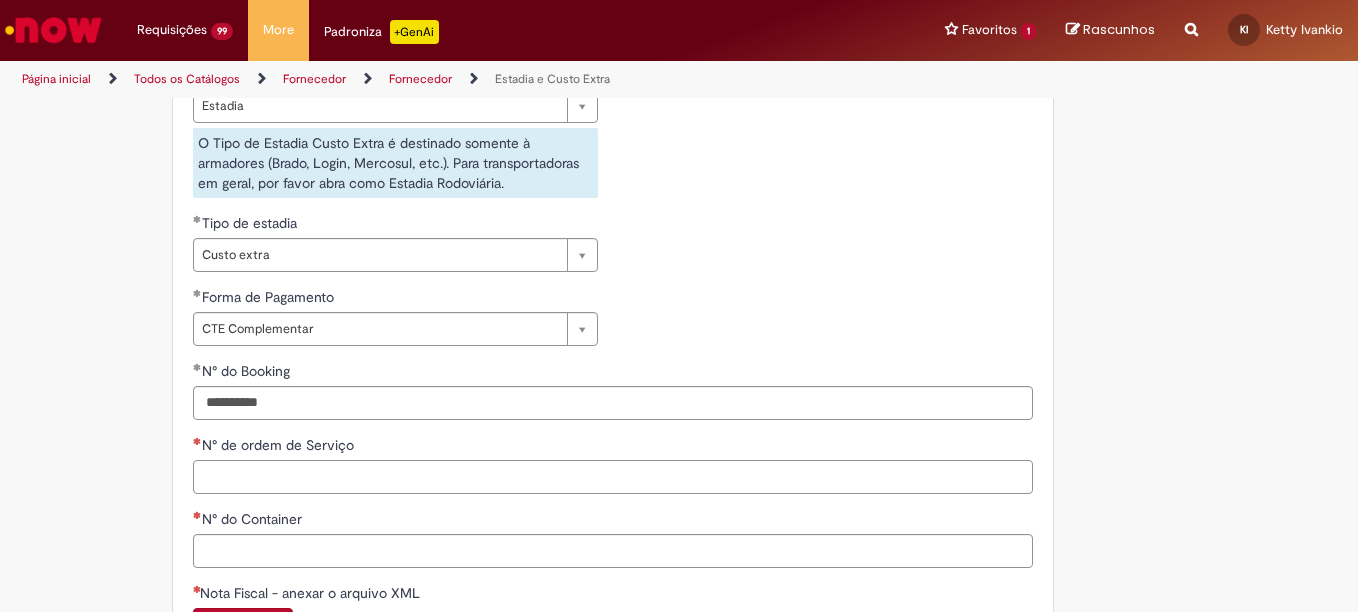 click on "N° de ordem de Serviço" at bounding box center (613, 477) 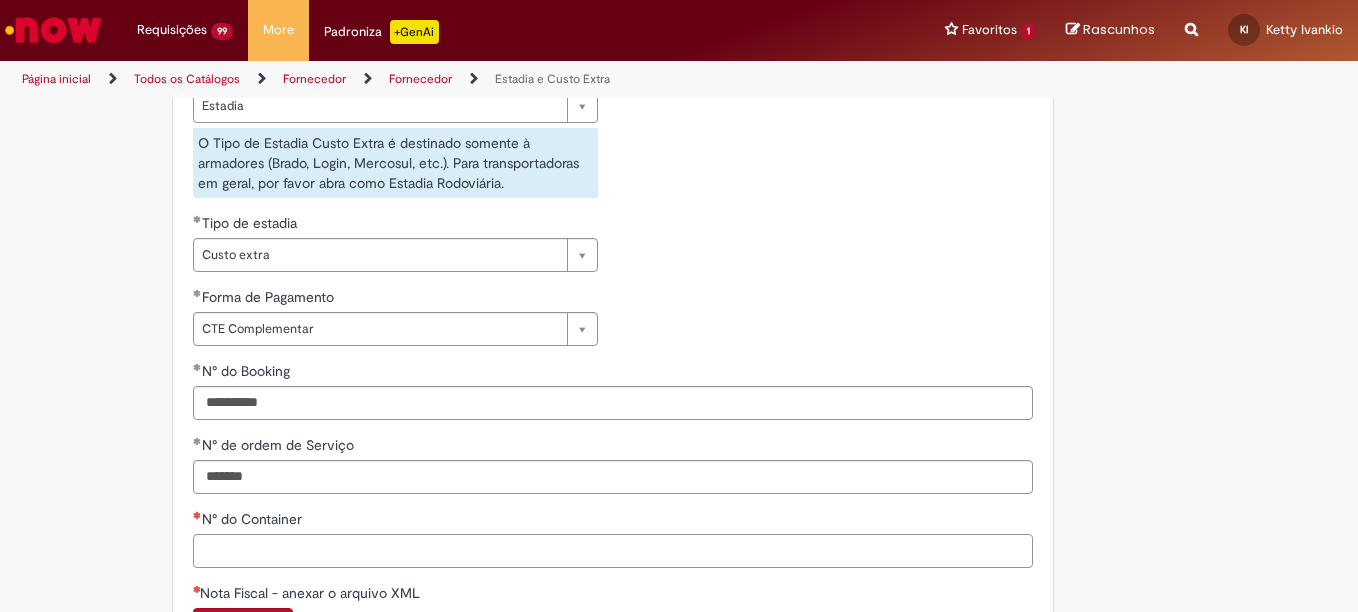 click on "N° do Container" at bounding box center [613, 551] 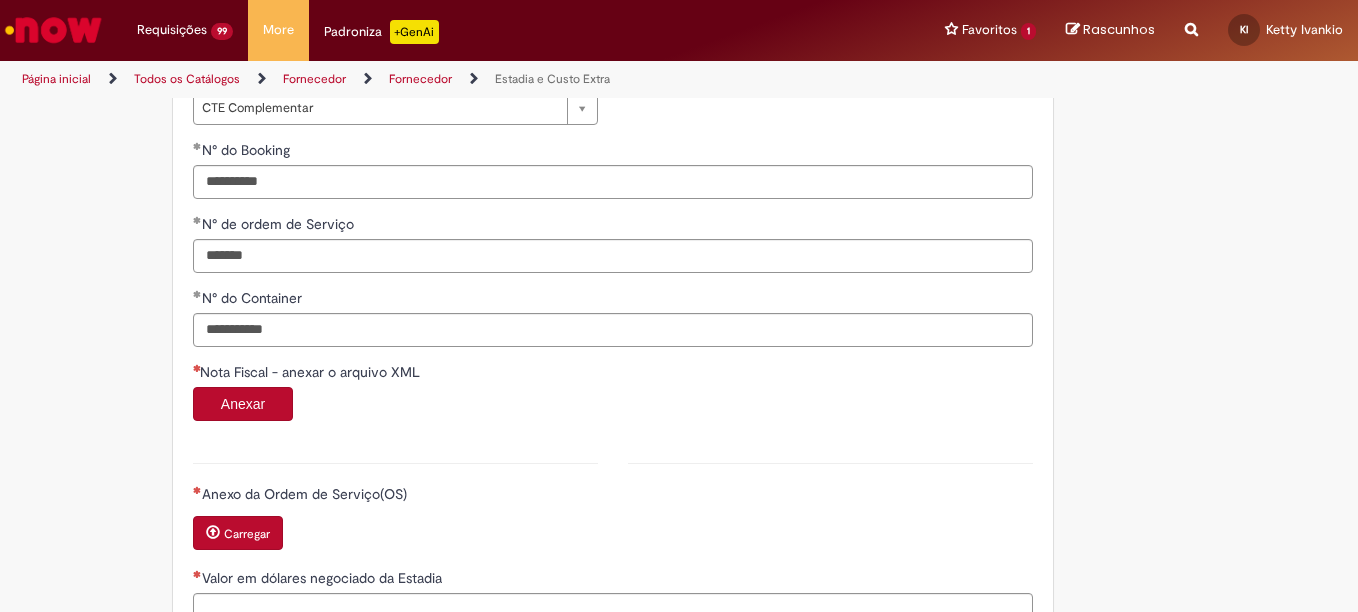 scroll, scrollTop: 1093, scrollLeft: 0, axis: vertical 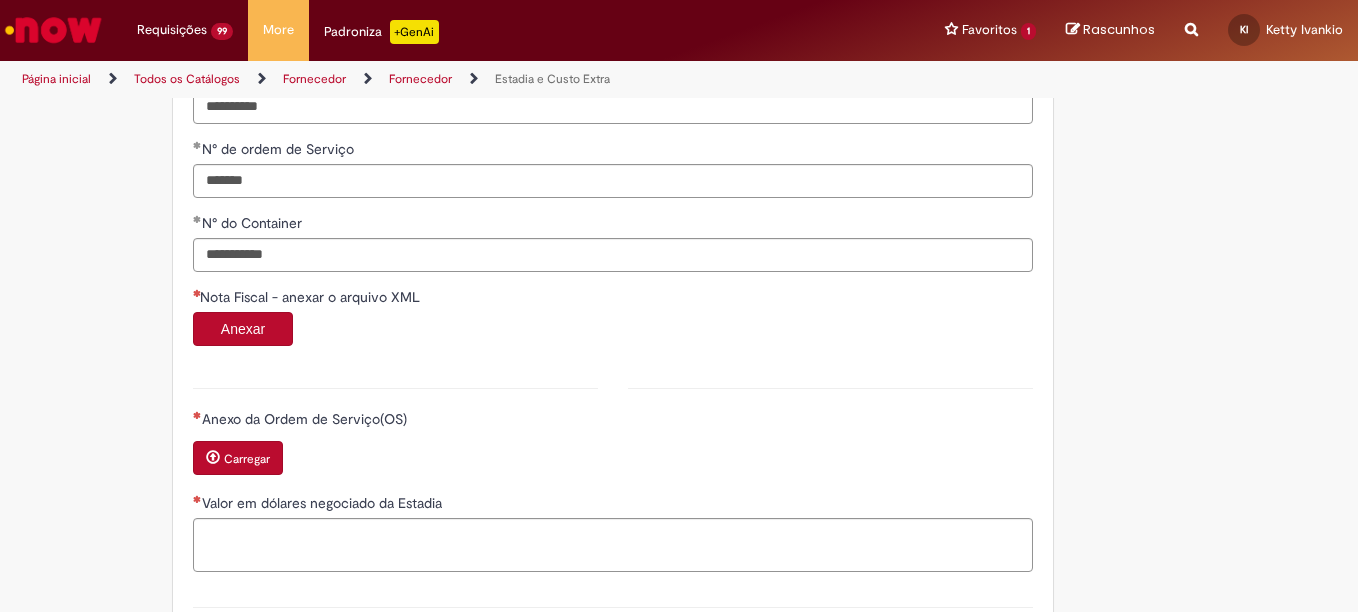 click on "Anexar" at bounding box center (243, 329) 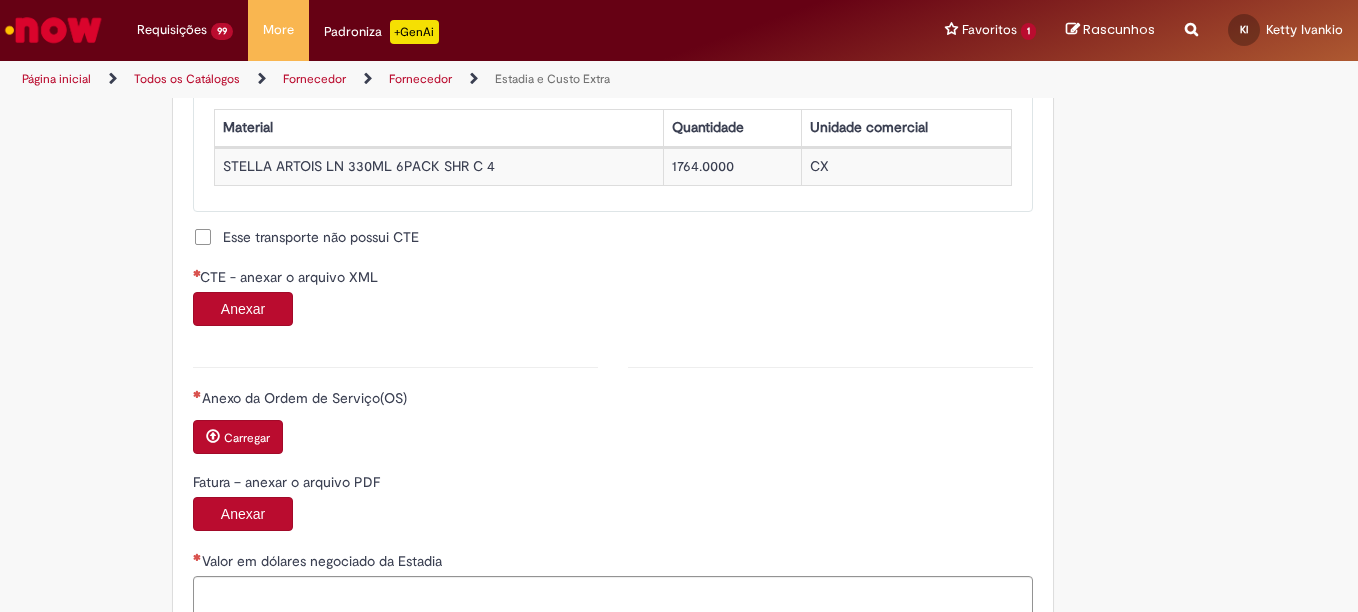 scroll, scrollTop: 1887, scrollLeft: 0, axis: vertical 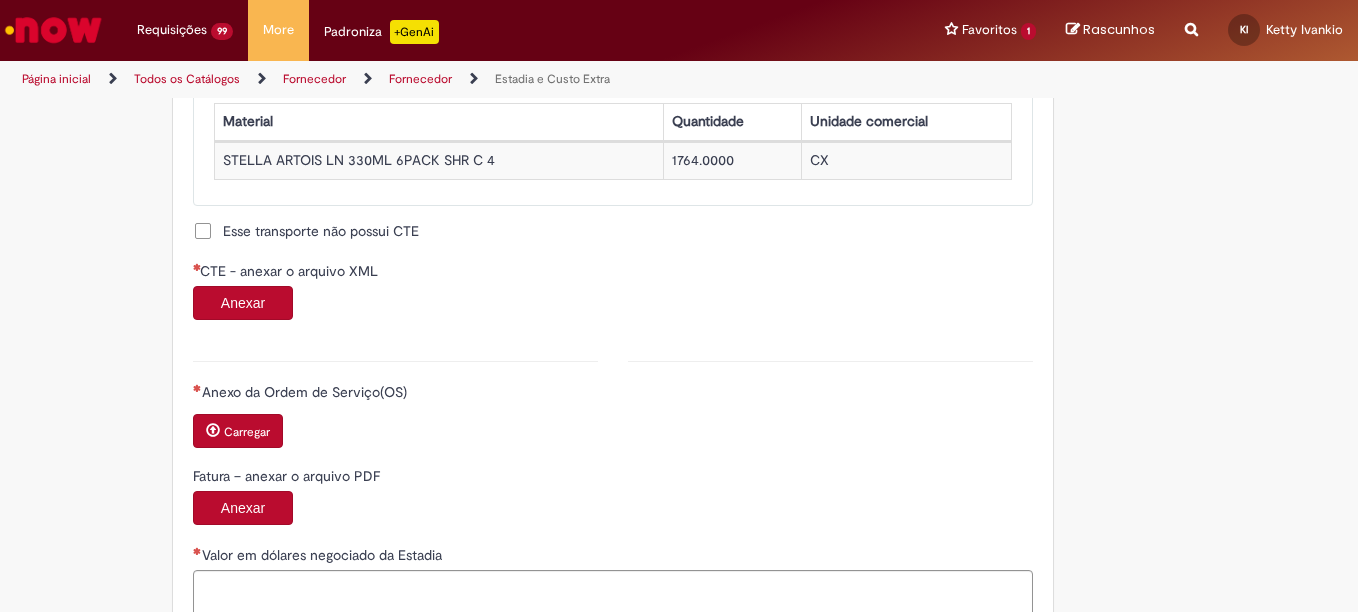 click on "Anexar" at bounding box center (243, 303) 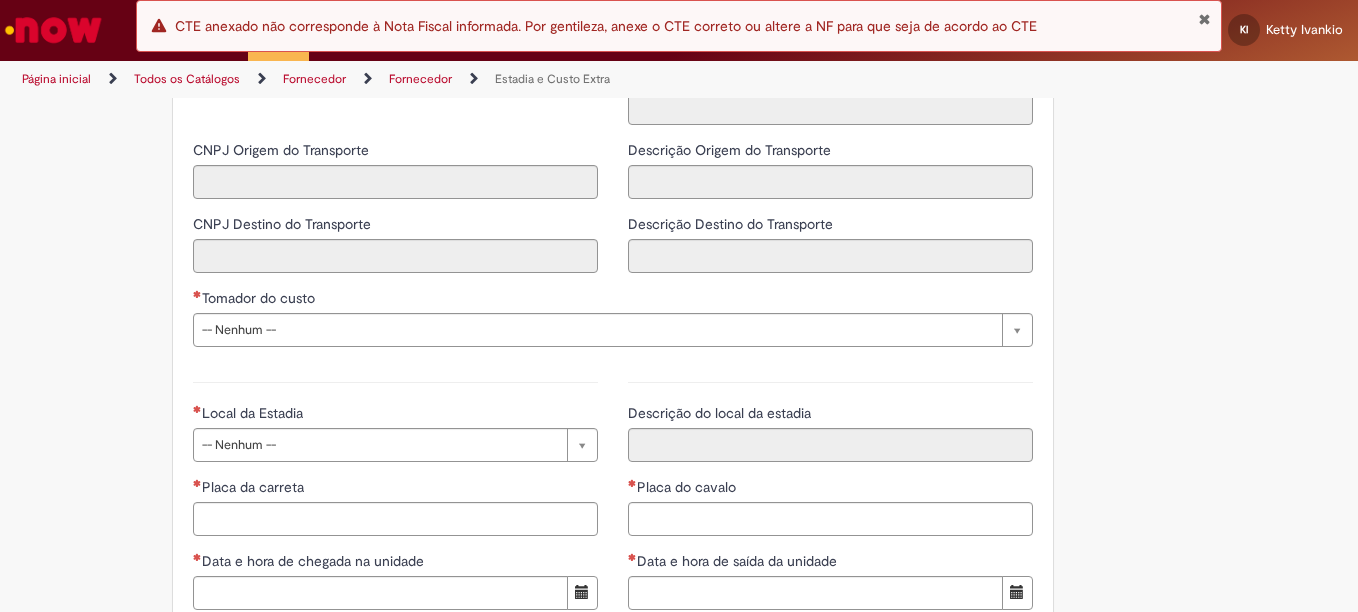 scroll, scrollTop: 2596, scrollLeft: 0, axis: vertical 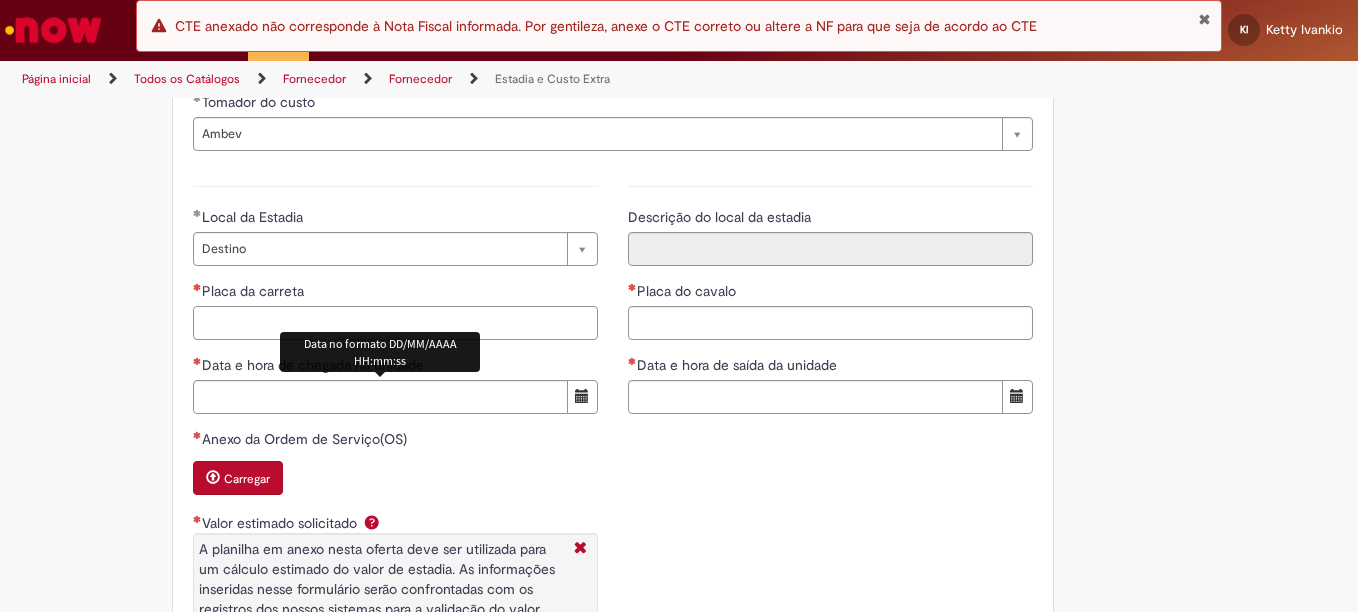 click on "Placa da carreta" at bounding box center (395, 323) 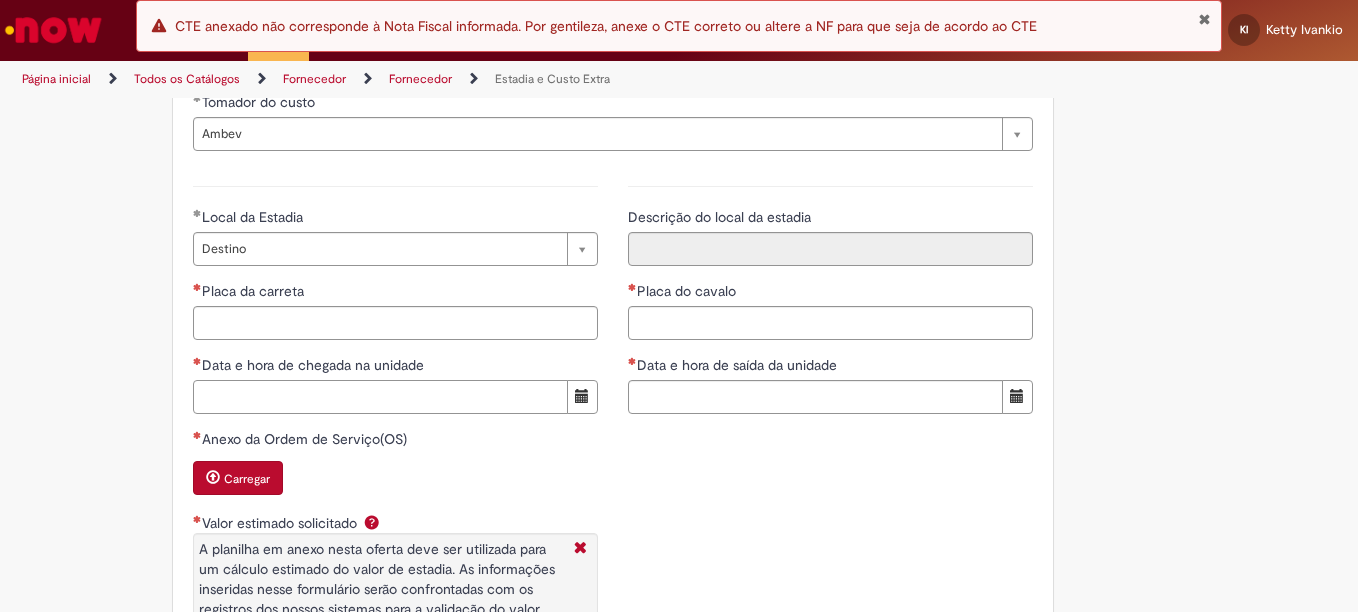 click on "Data e hora de chegada na unidade" at bounding box center (380, 397) 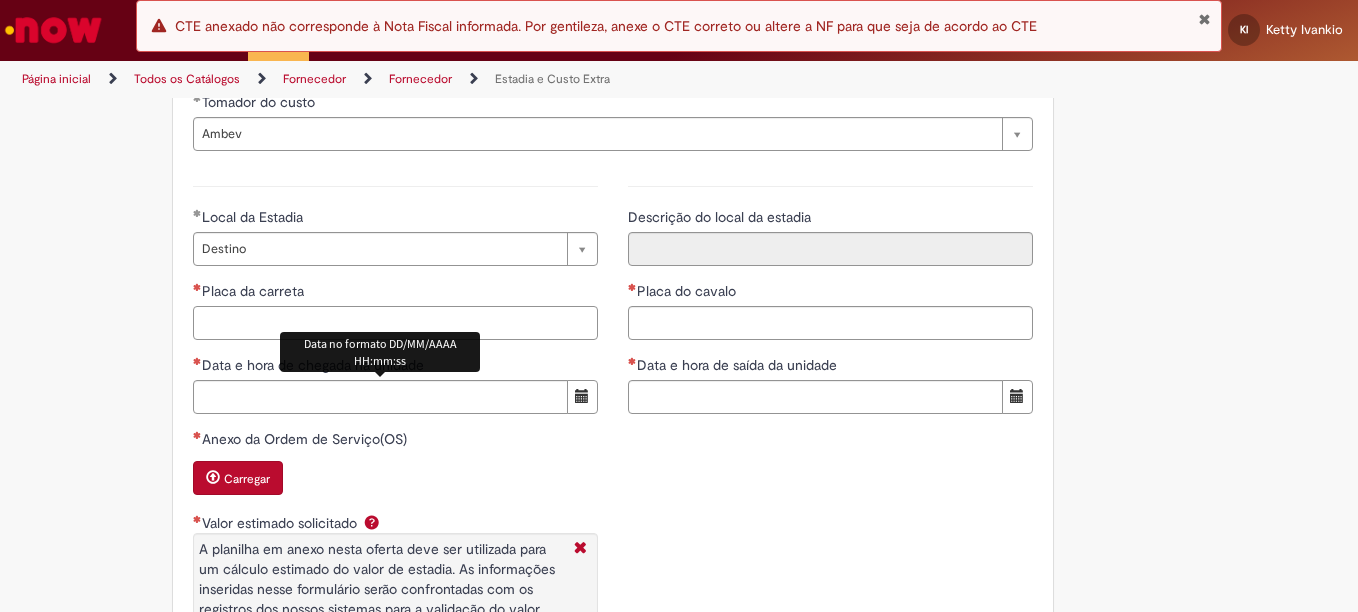 click on "Placa da carreta" at bounding box center (395, 323) 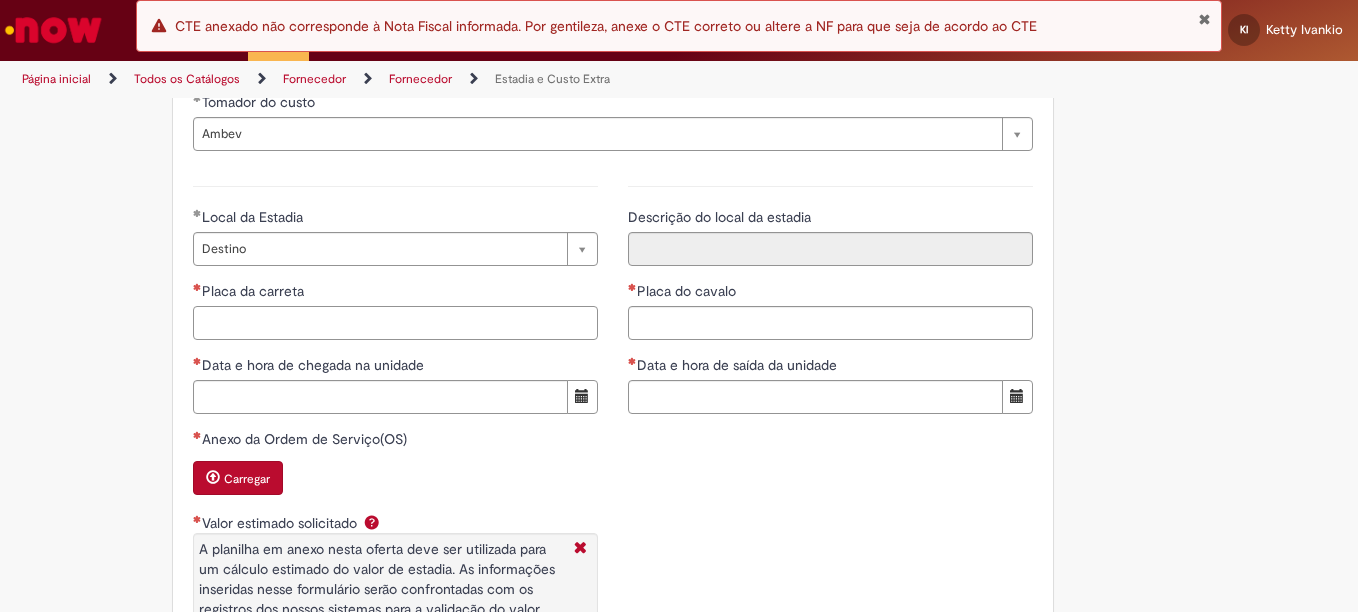 paste on "*******" 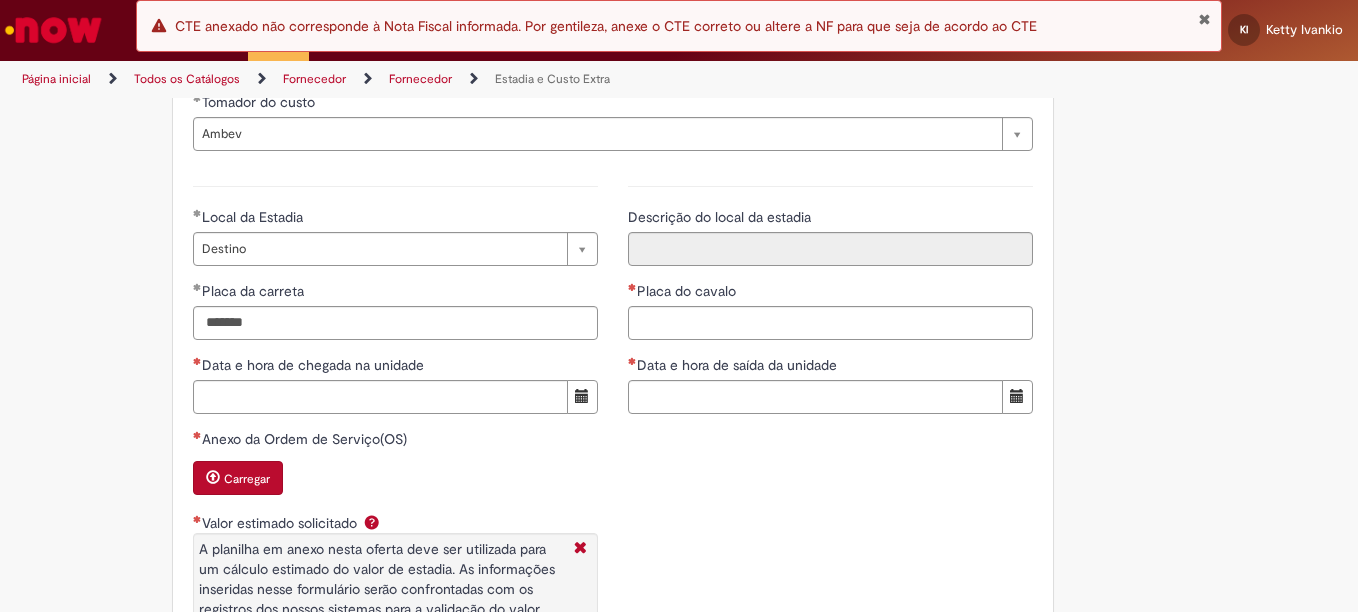 click on "**********" at bounding box center (830, 297) 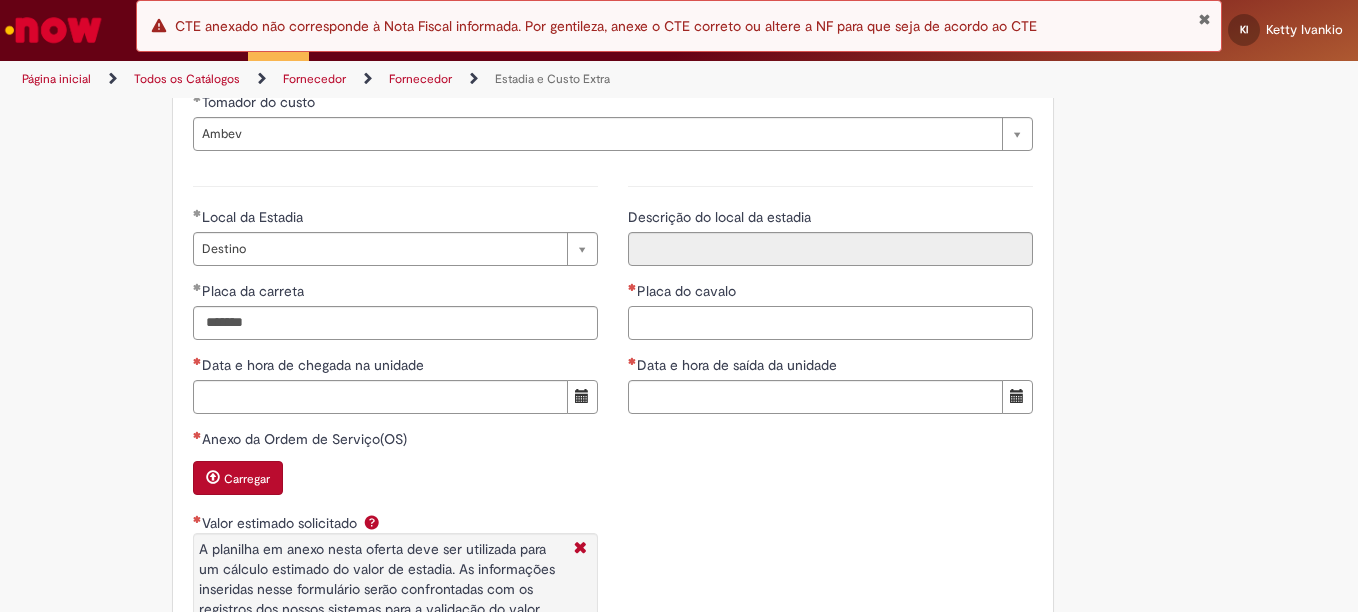 click on "Placa do cavalo" at bounding box center [830, 323] 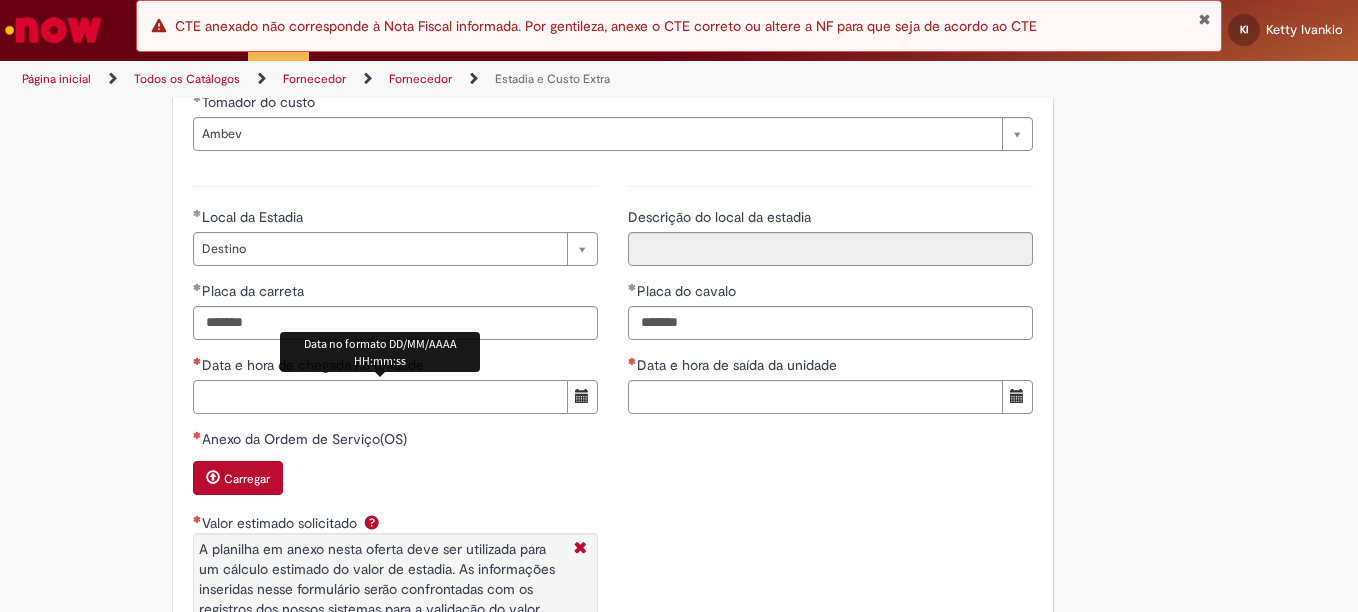 click on "Data e hora de chegada na unidade" at bounding box center [380, 397] 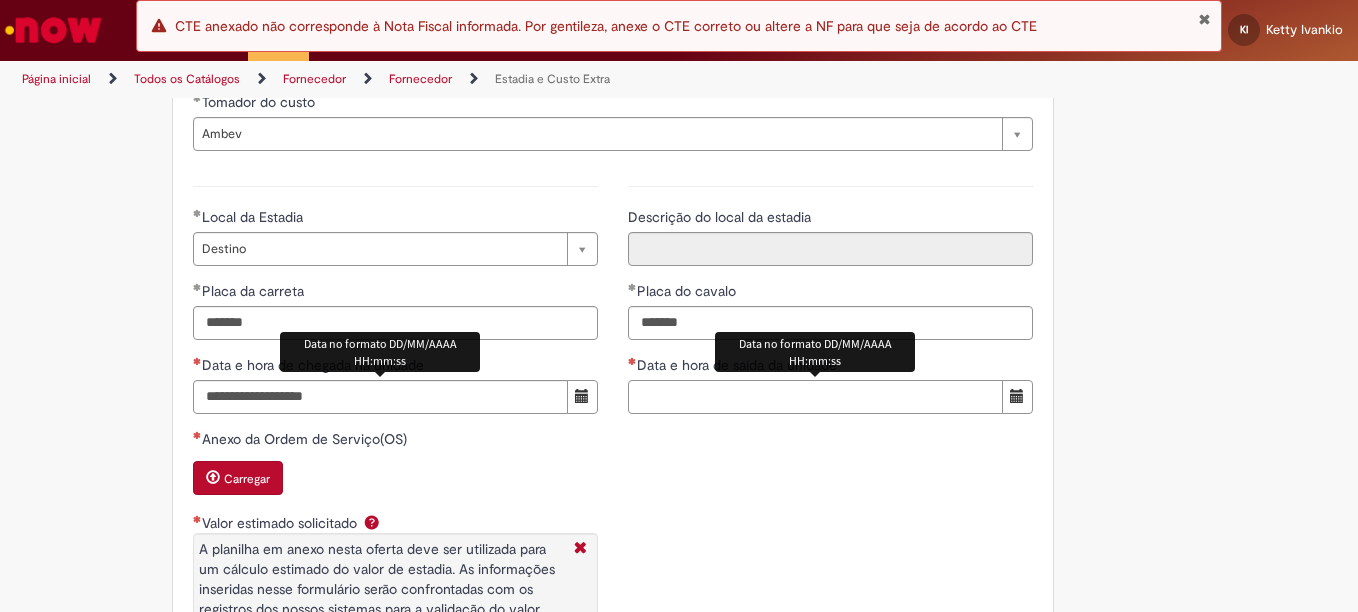 click on "Data e hora de saída da unidade" at bounding box center (815, 397) 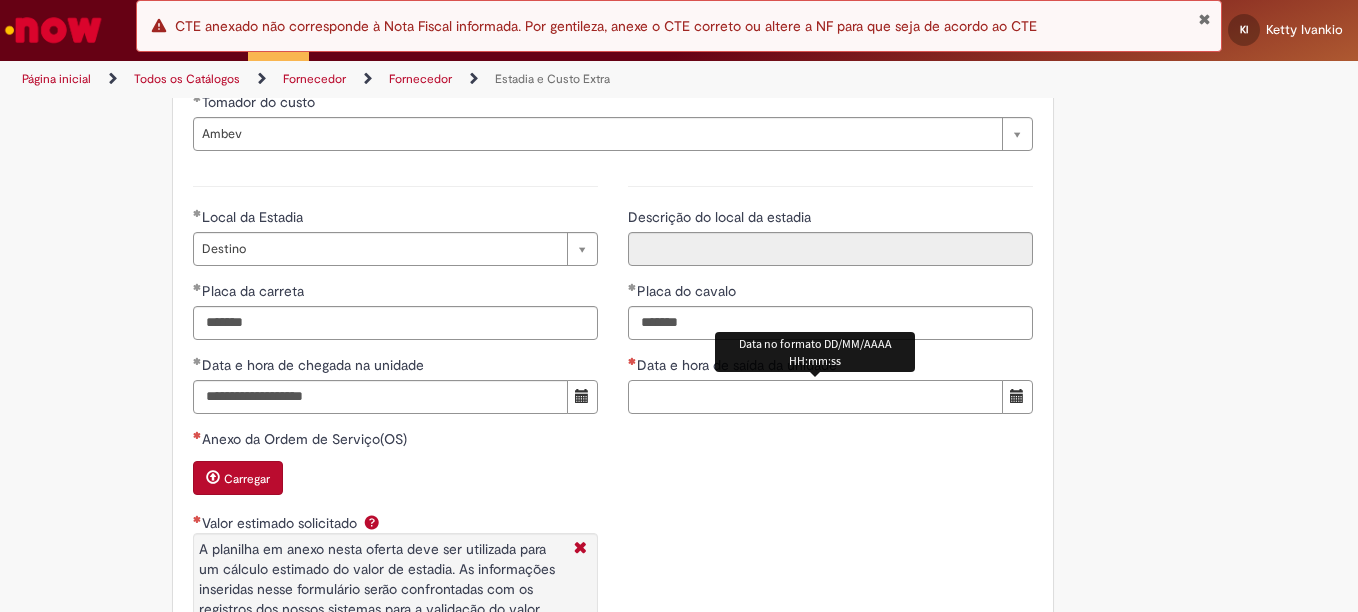 click on "Data e hora de saída da unidade" at bounding box center [815, 397] 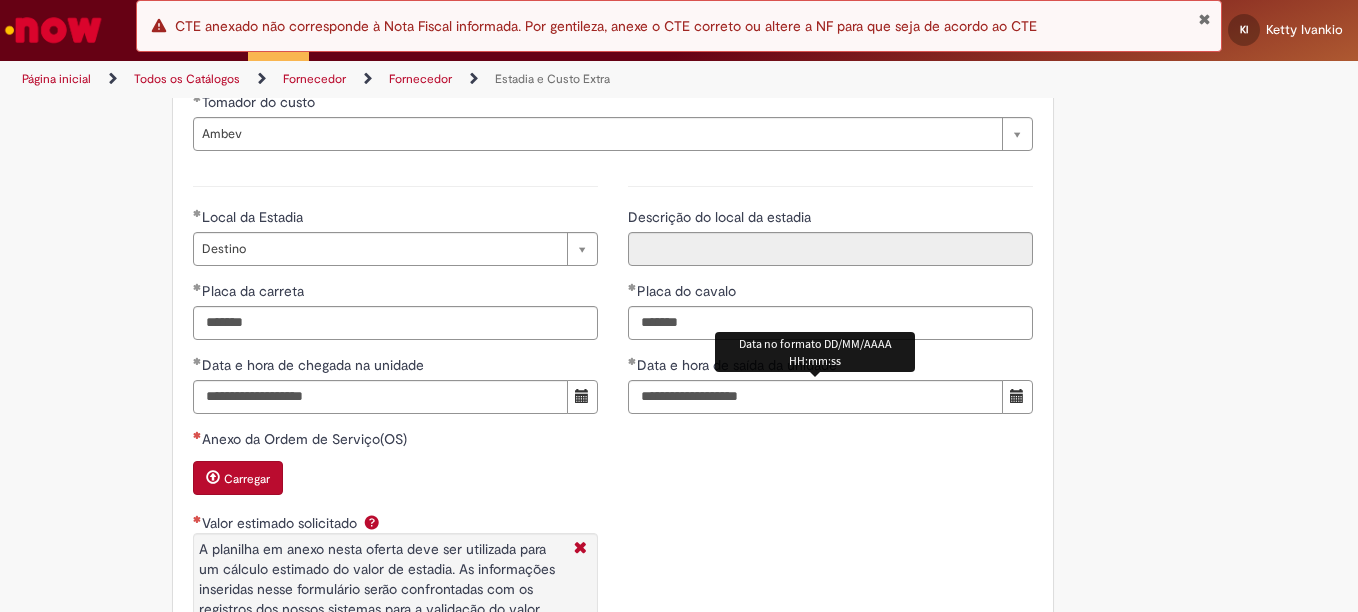 click on "Carregar" at bounding box center (247, 479) 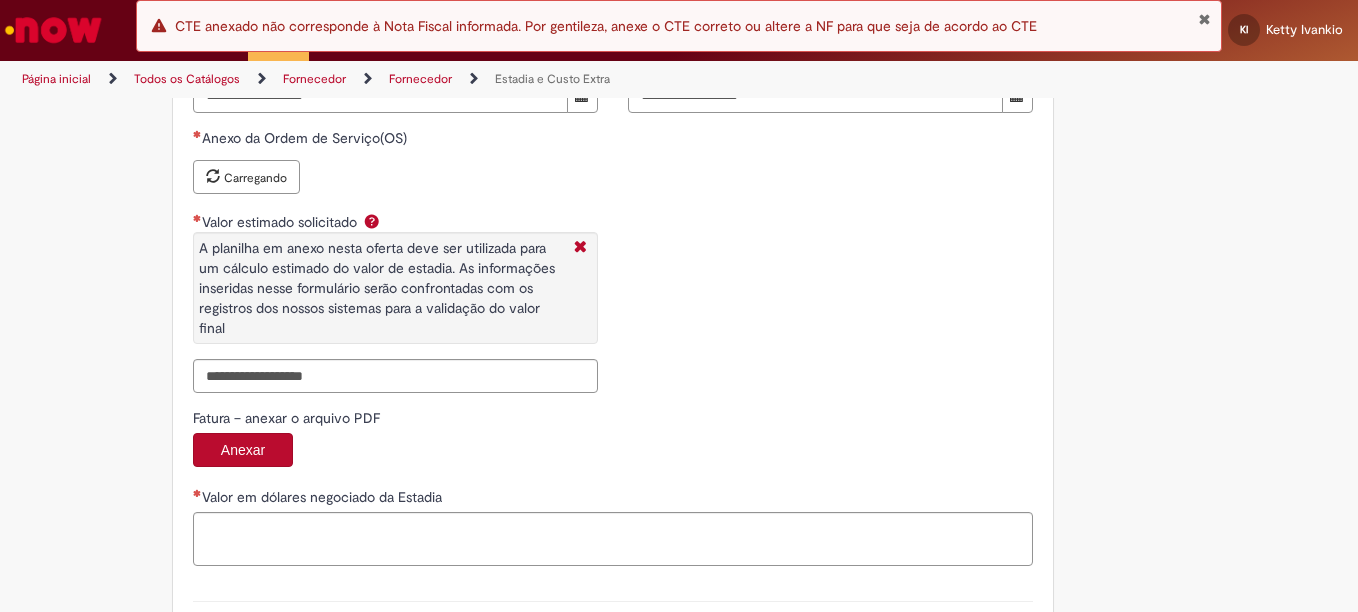 scroll, scrollTop: 3086, scrollLeft: 0, axis: vertical 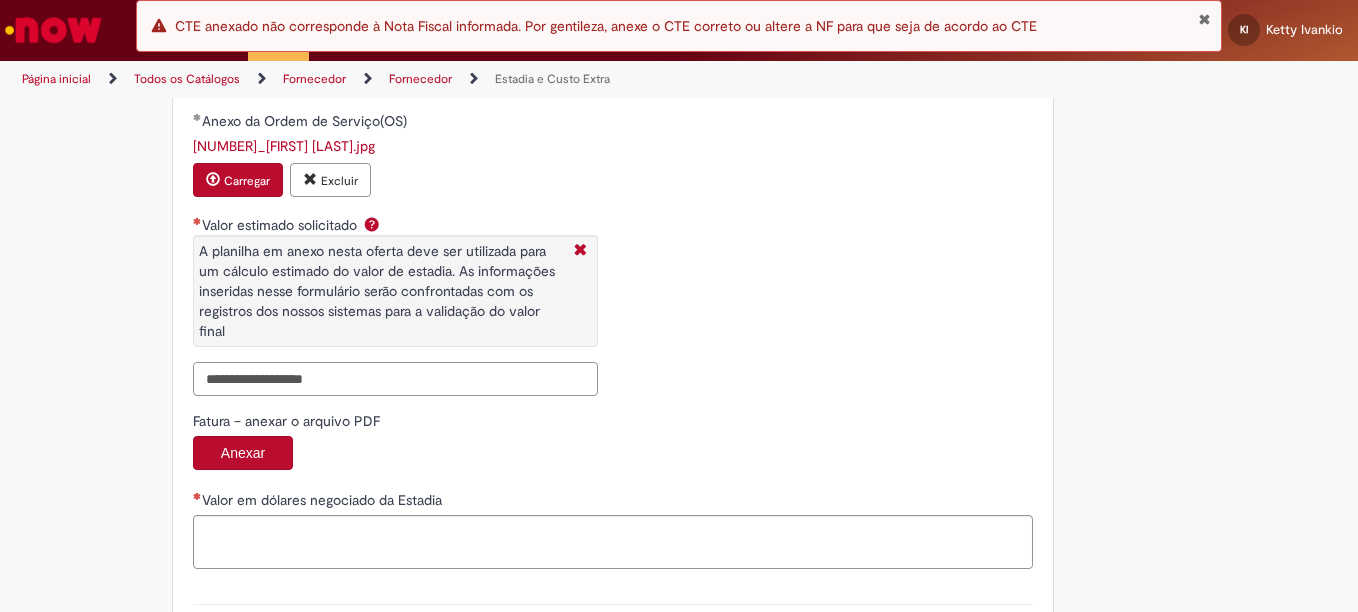 click on "Valor estimado solicitado A planilha em anexo nesta oferta deve ser utilizada para um cálculo estimado do valor de estadia. As informações inseridas nesse formulário serão confrontadas com os registros dos nossos sistemas para a validação do valor final" at bounding box center [395, 379] 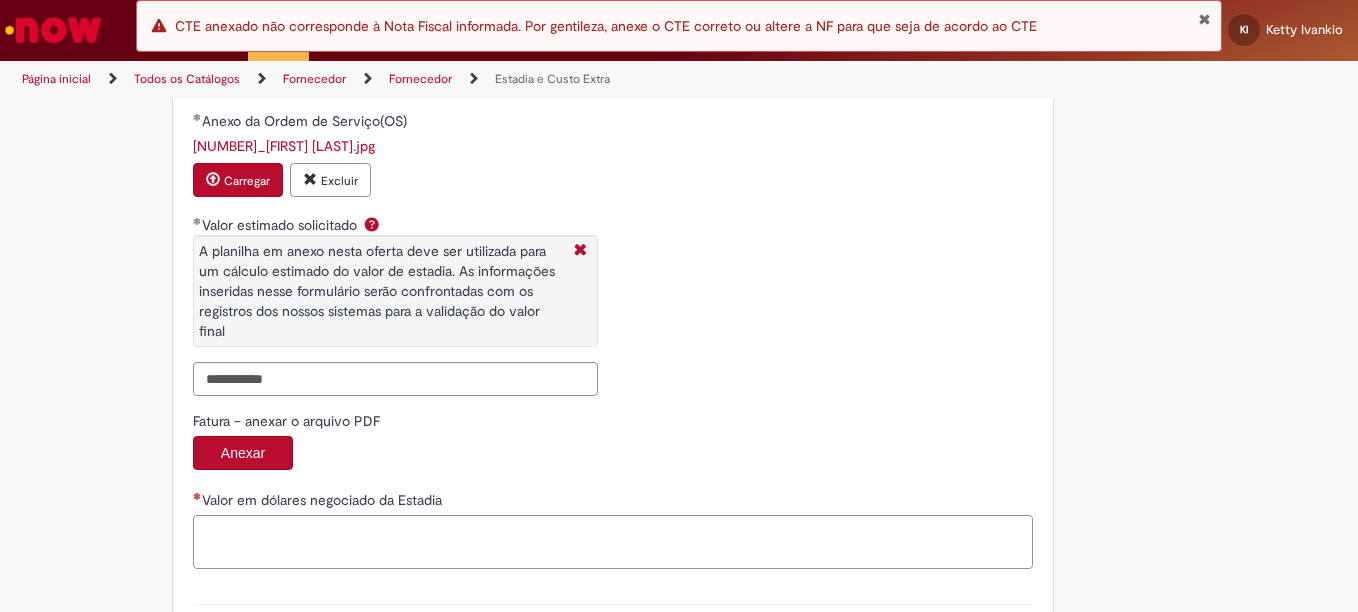 click on "Valor em dólares negociado da Estadia" at bounding box center (613, 542) 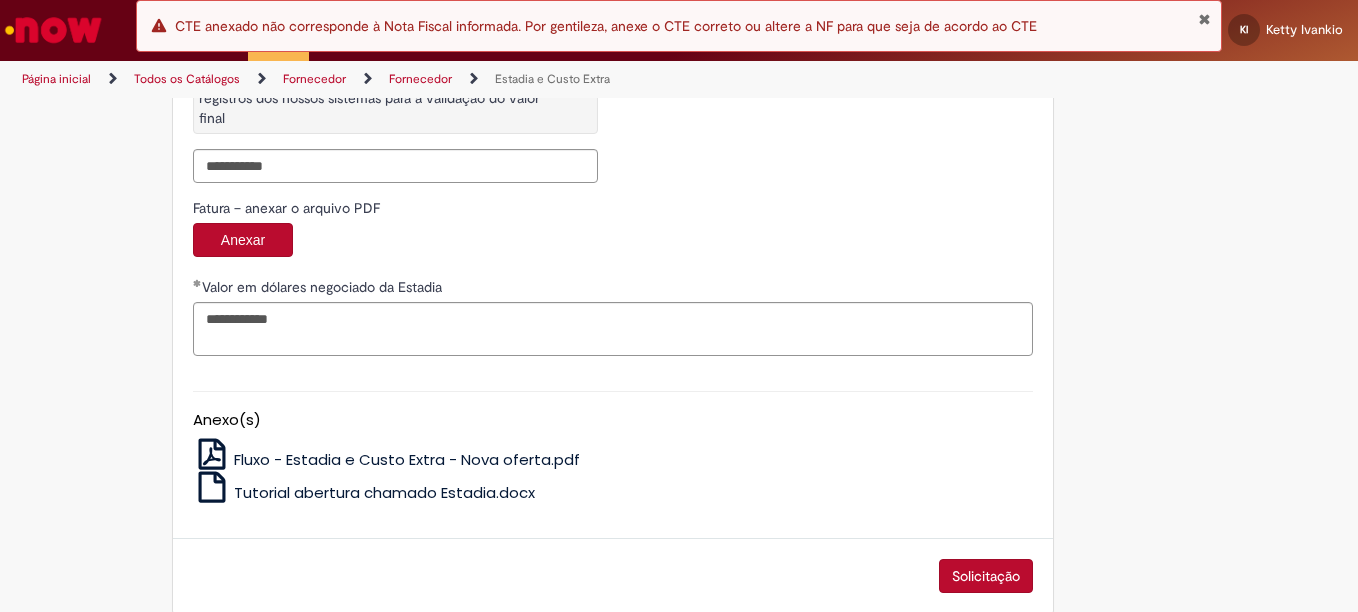 scroll, scrollTop: 3324, scrollLeft: 0, axis: vertical 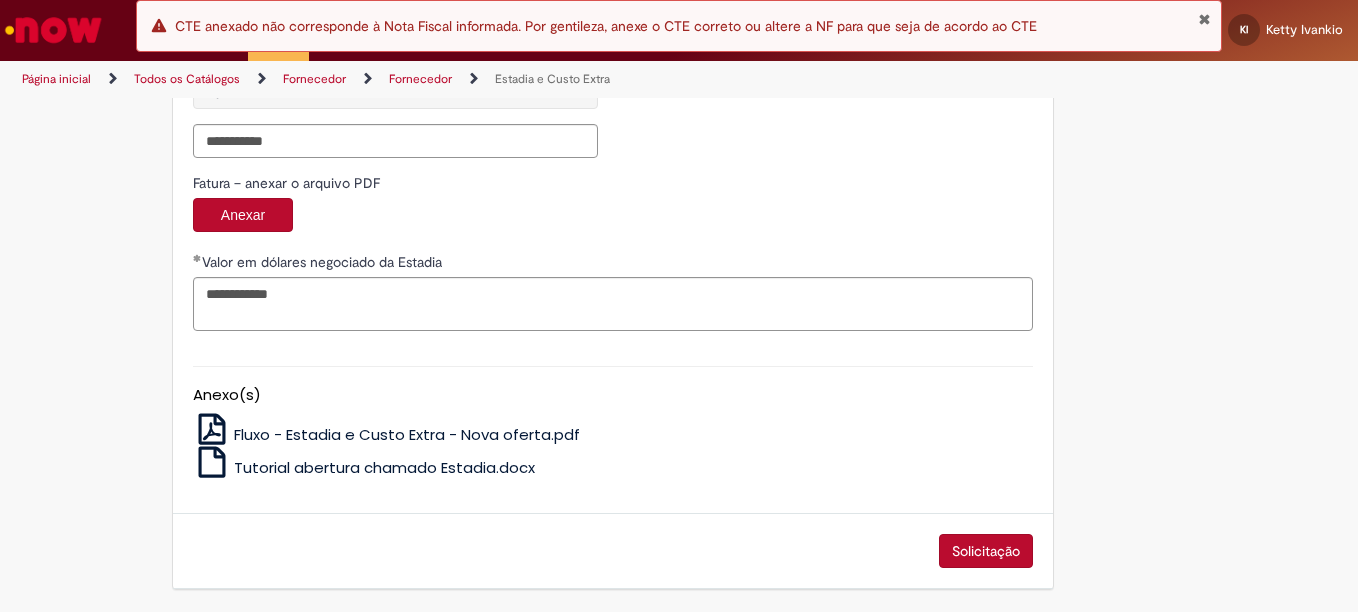 click on "Solicitação" at bounding box center [986, 551] 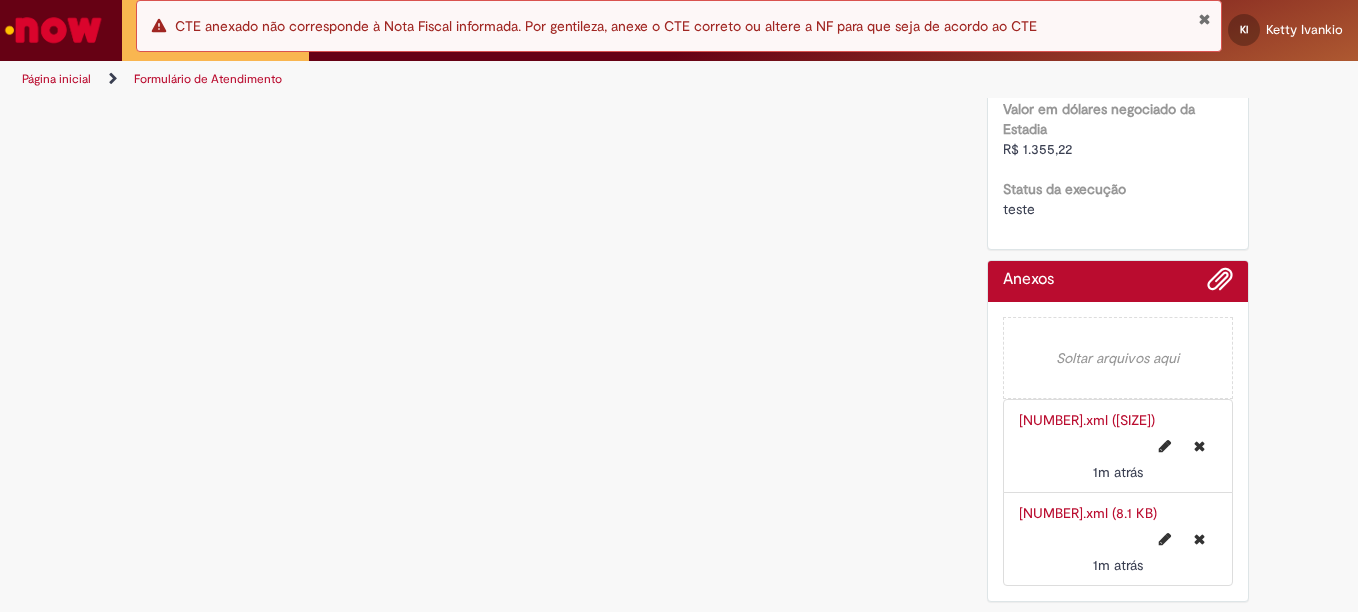 scroll, scrollTop: 0, scrollLeft: 0, axis: both 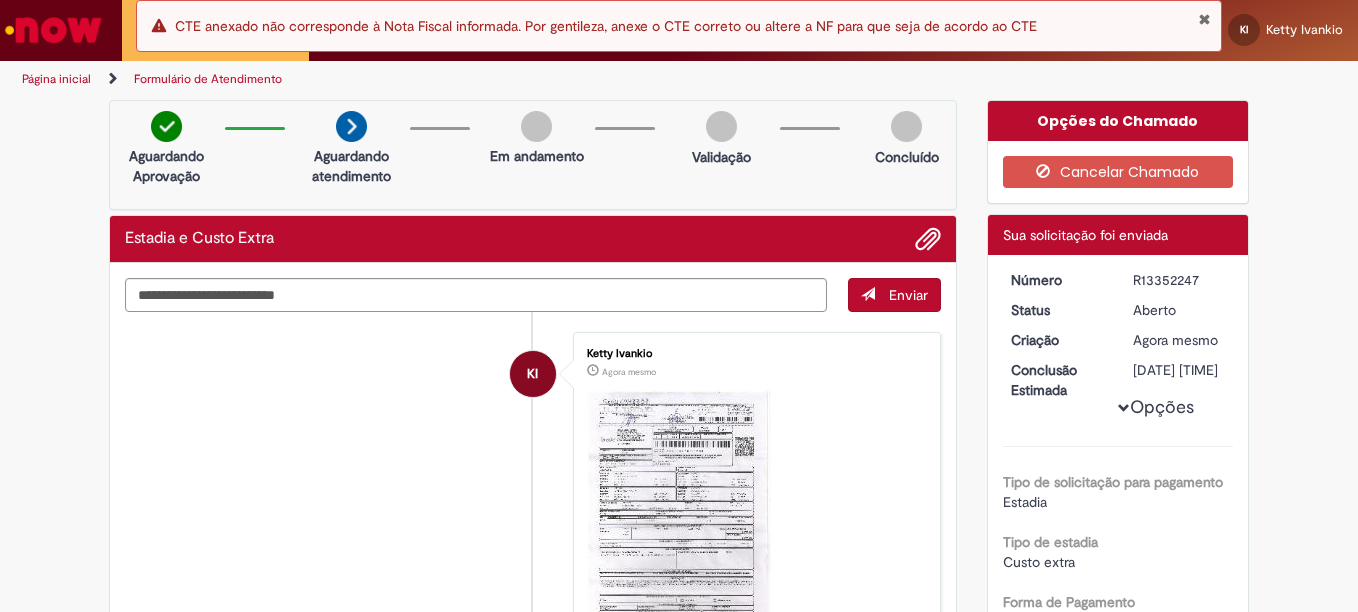 click on "R13352247" at bounding box center (1179, 280) 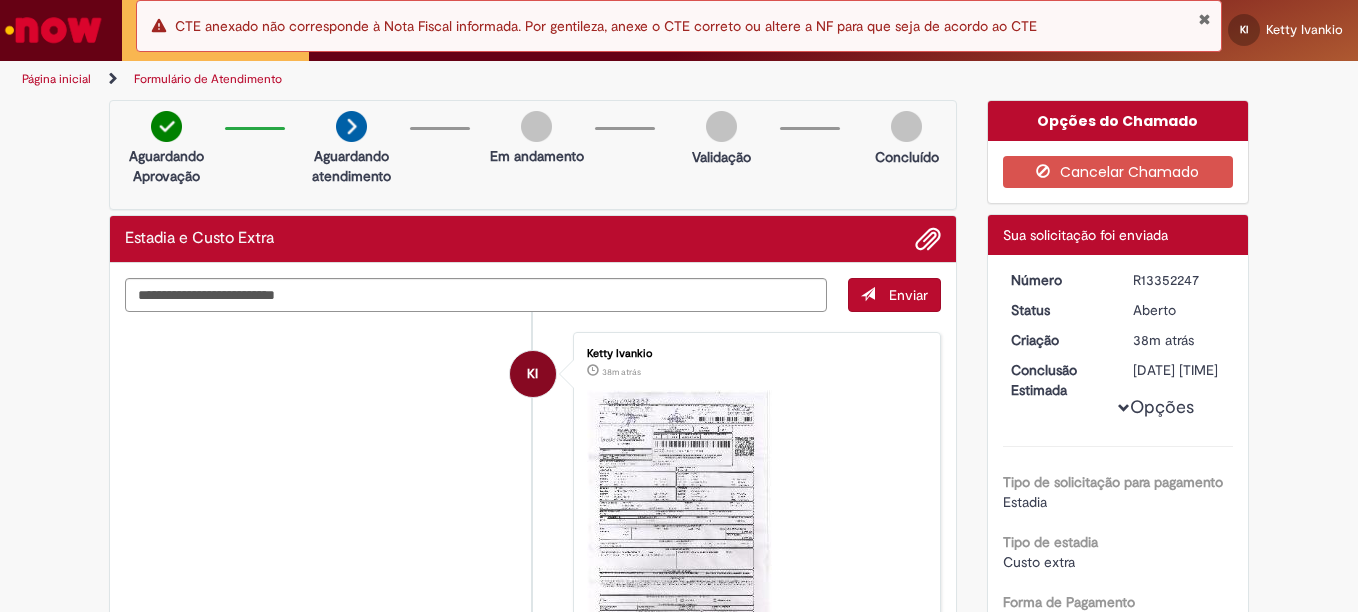 click at bounding box center (1204, 19) 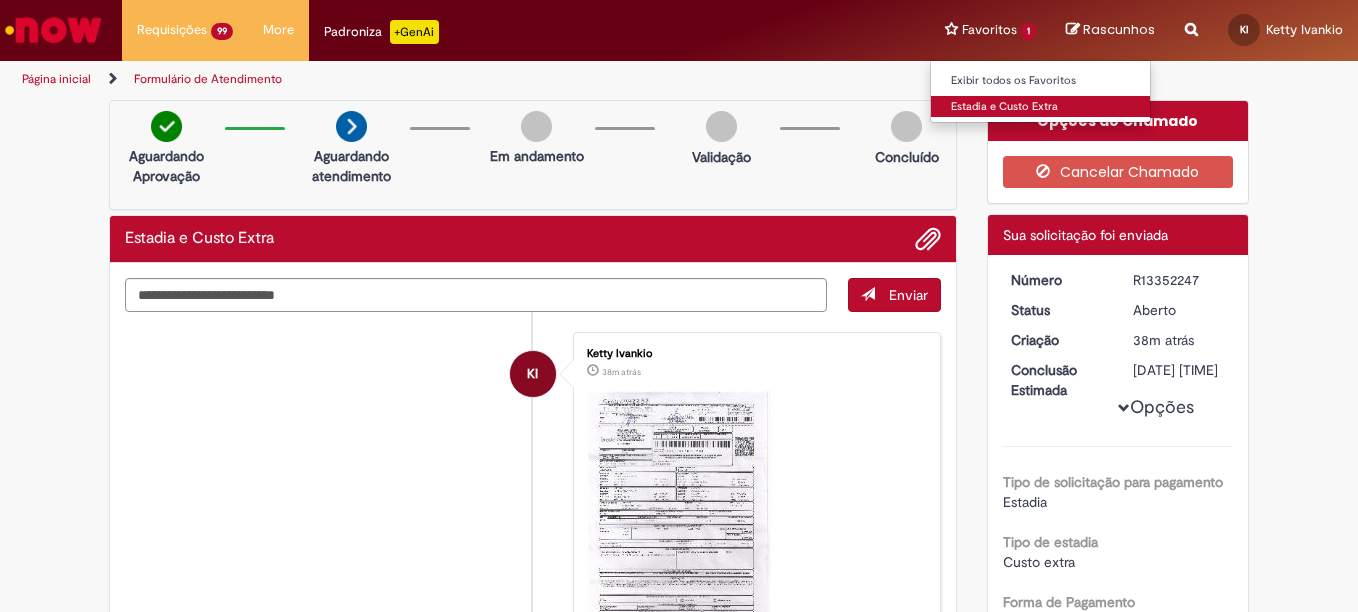 click on "Estadia e Custo Extra" at bounding box center (1041, 107) 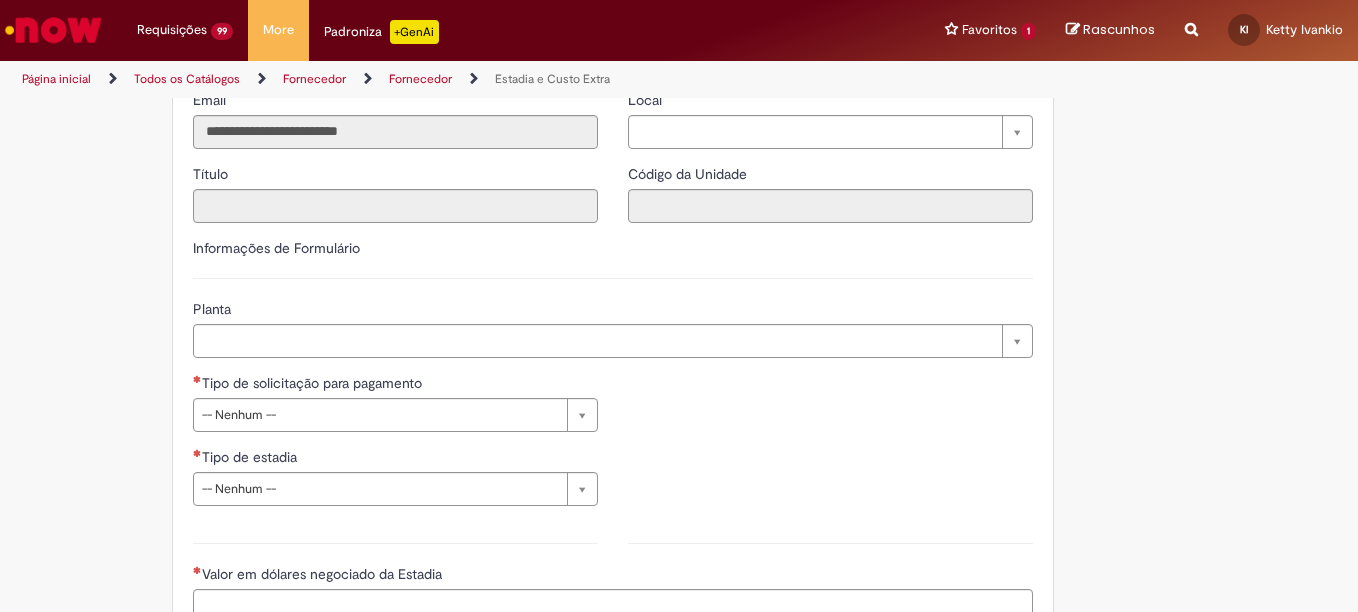 scroll, scrollTop: 493, scrollLeft: 0, axis: vertical 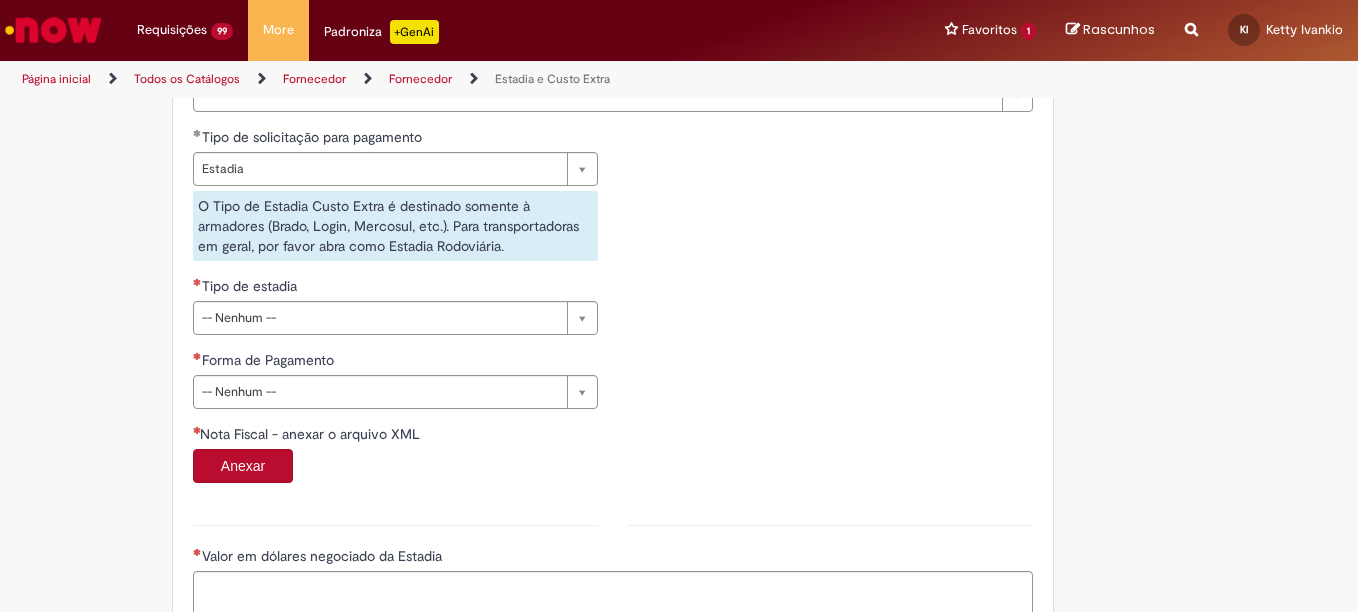 drag, startPoint x: 270, startPoint y: 336, endPoint x: 264, endPoint y: 320, distance: 17.088007 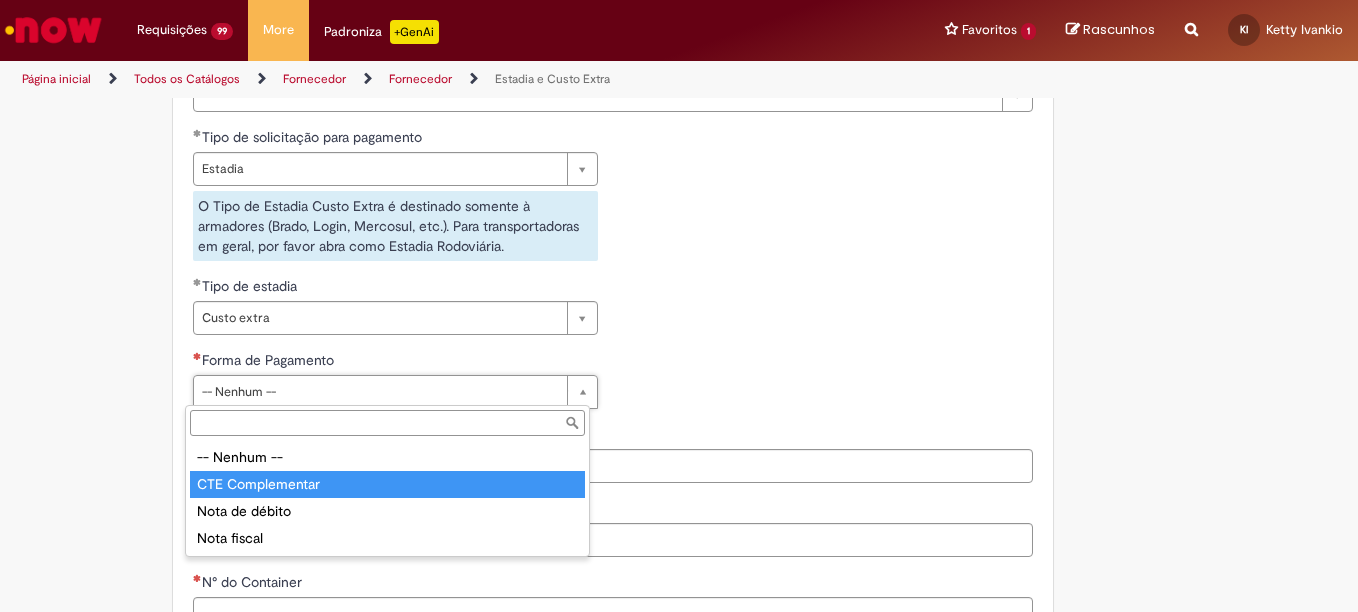 drag, startPoint x: 257, startPoint y: 493, endPoint x: 275, endPoint y: 474, distance: 26.172504 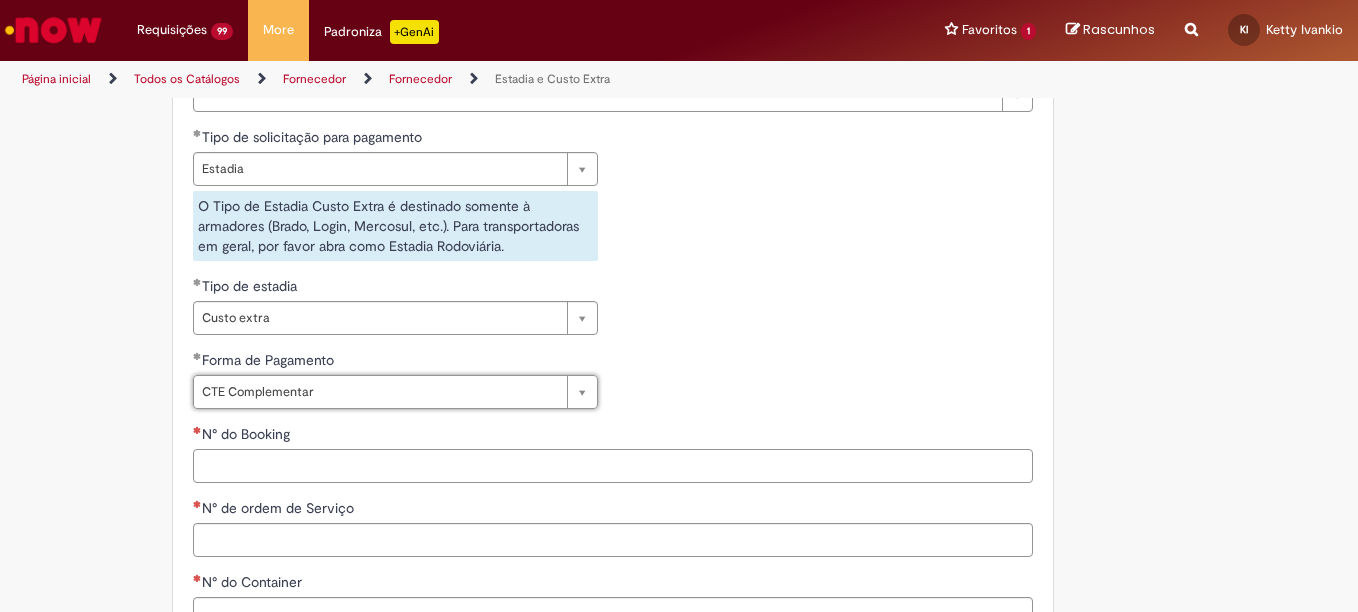 click on "N° do Booking" at bounding box center (613, 466) 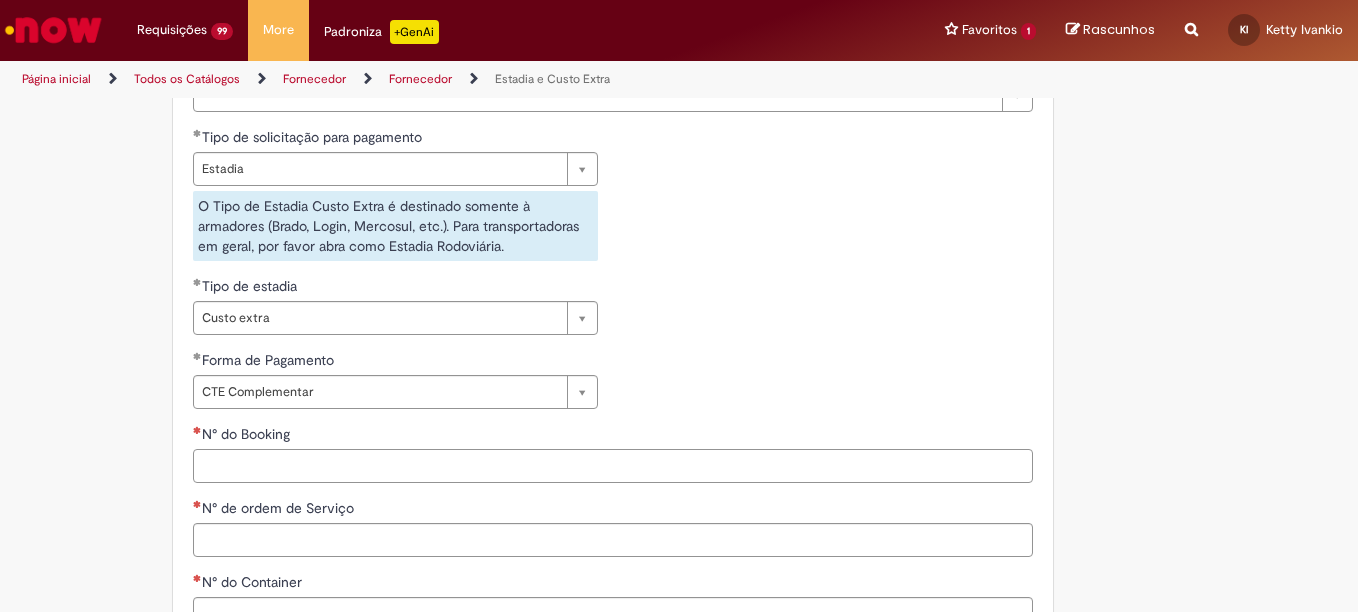 paste on "**********" 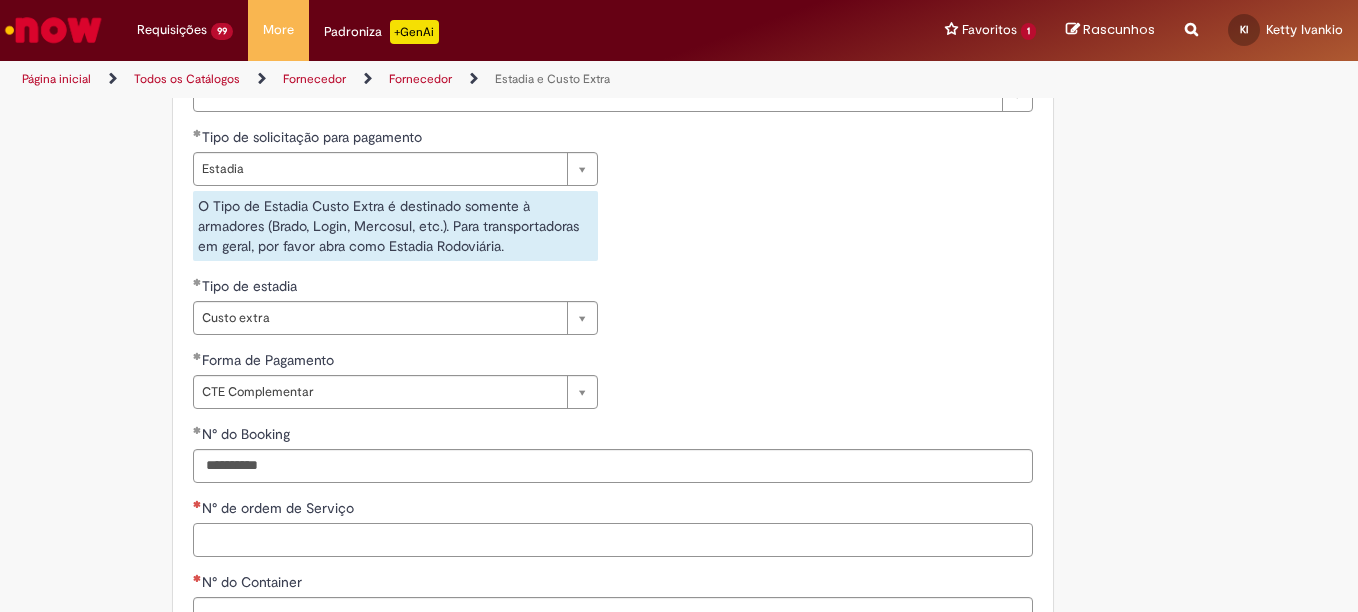 click on "N° de ordem de Serviço" at bounding box center (613, 540) 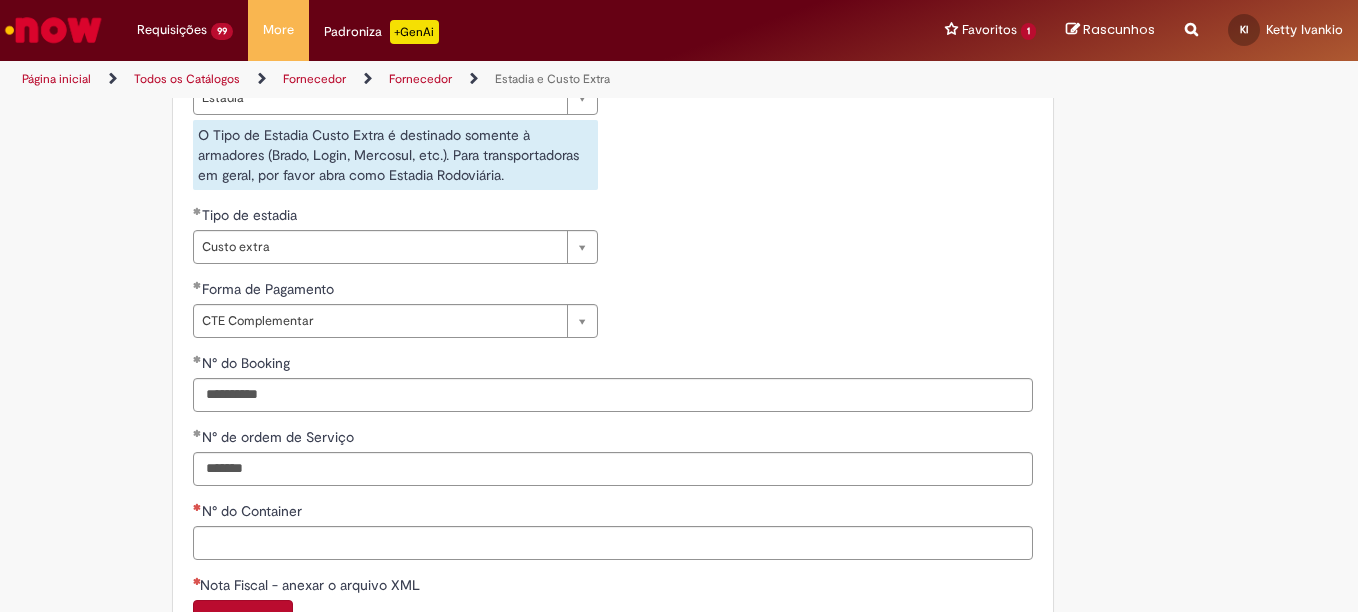 scroll, scrollTop: 943, scrollLeft: 0, axis: vertical 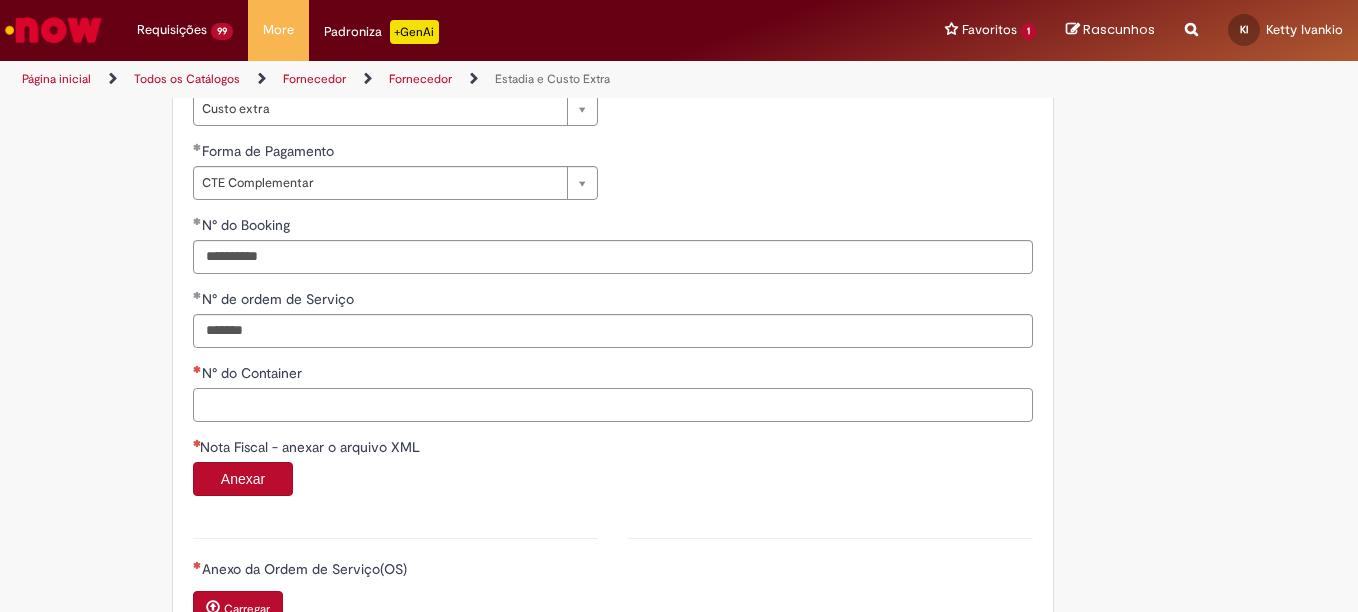 click on "N° do Container" at bounding box center (613, 405) 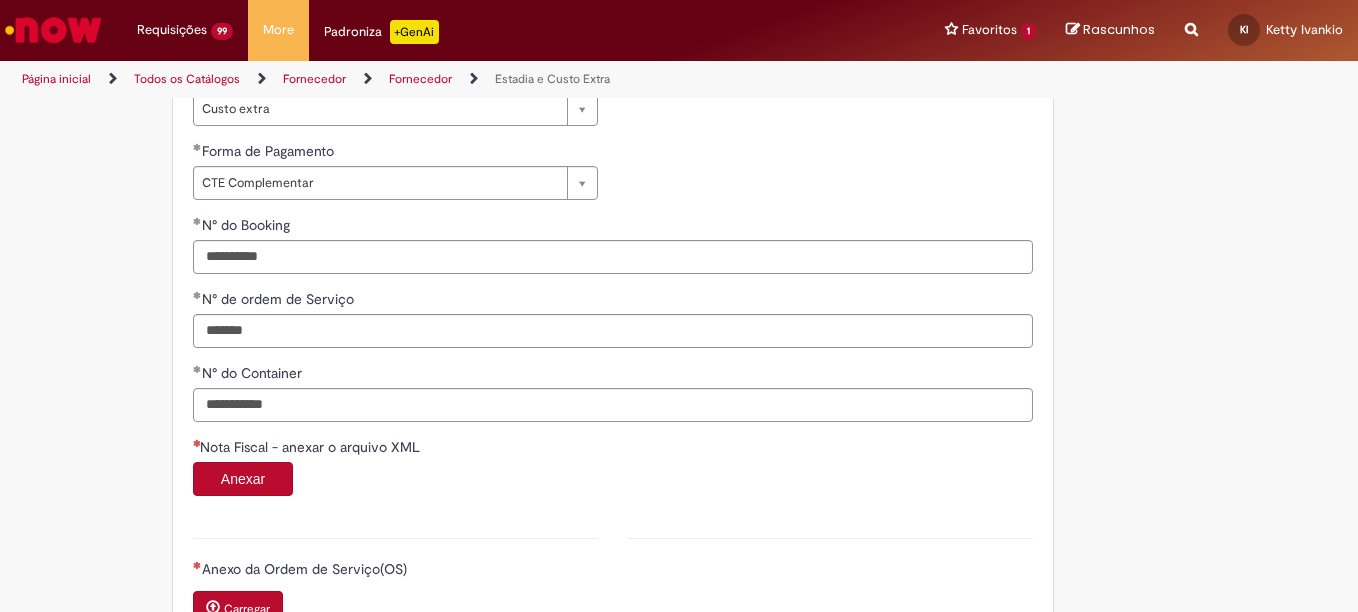 click on "Anexar" at bounding box center (243, 479) 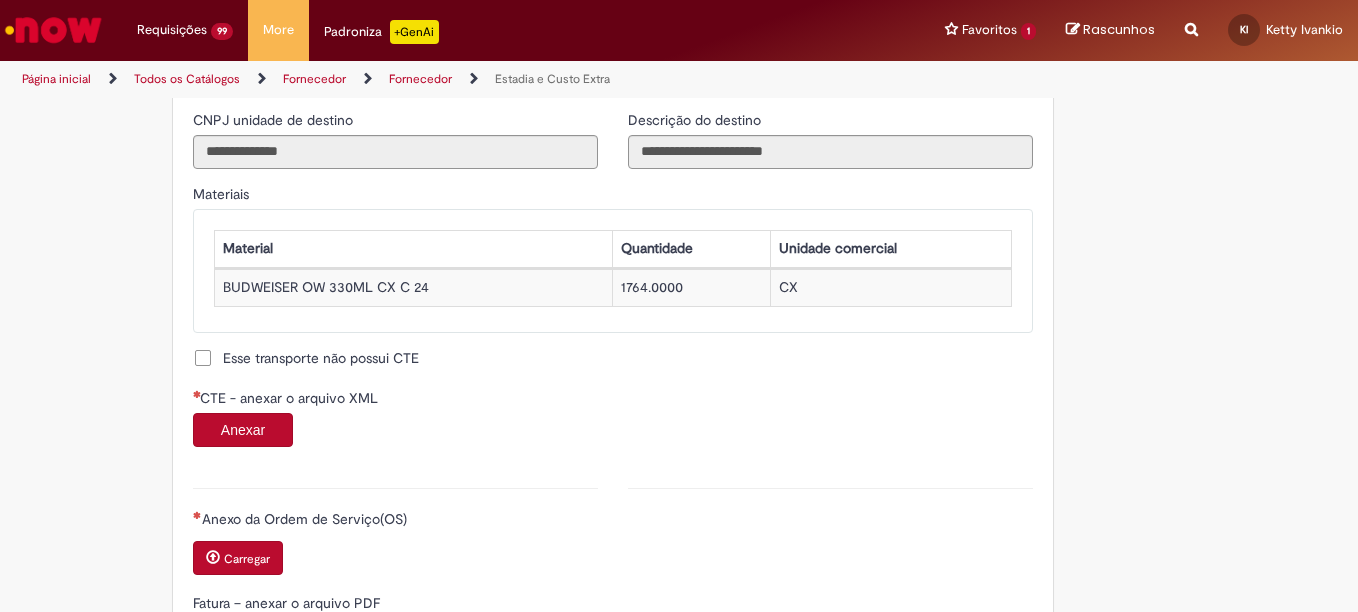 scroll, scrollTop: 1777, scrollLeft: 0, axis: vertical 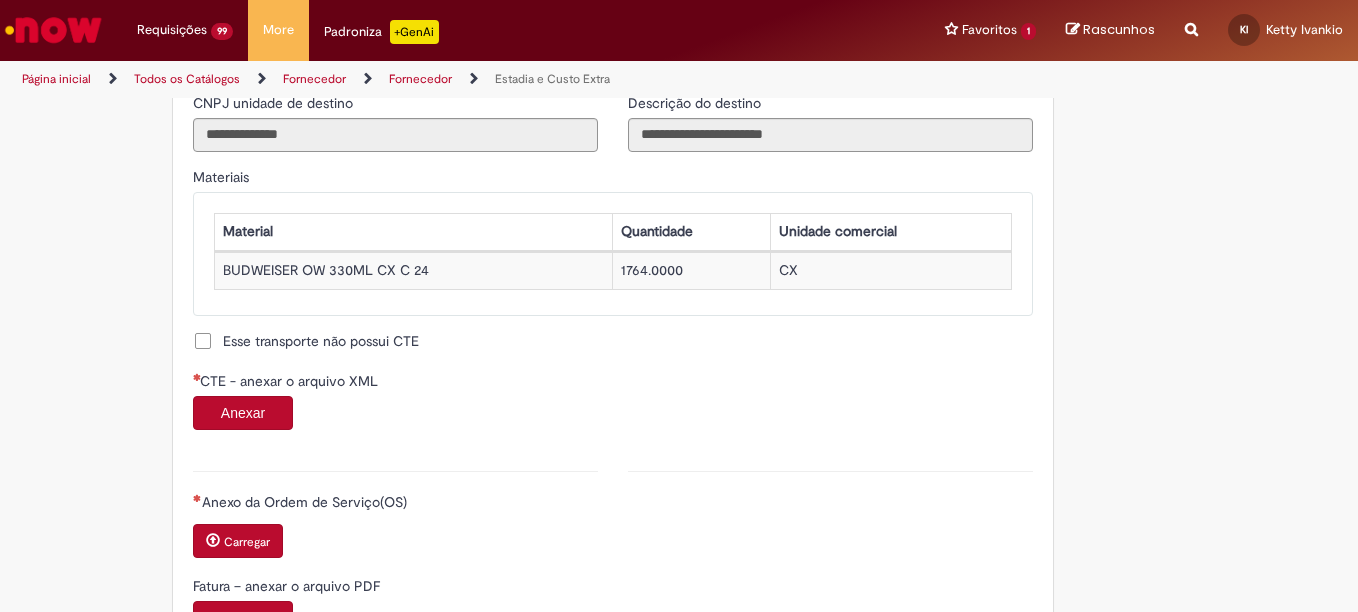 click on "Anexar" at bounding box center (243, 413) 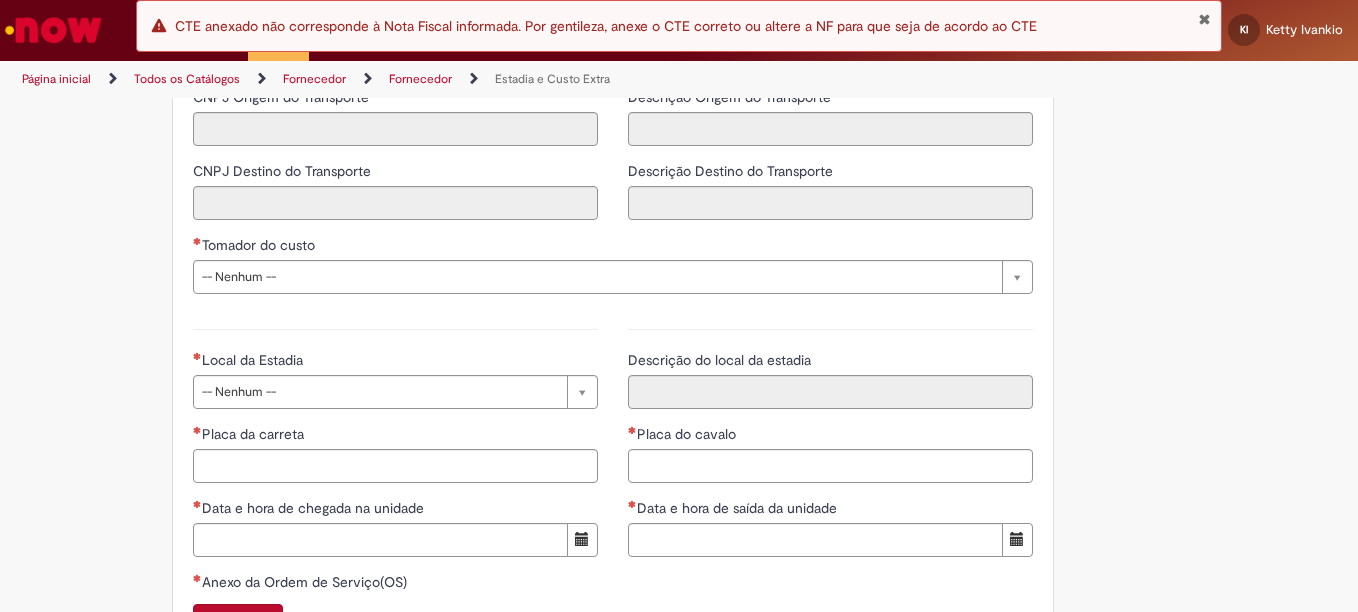 scroll, scrollTop: 2674, scrollLeft: 0, axis: vertical 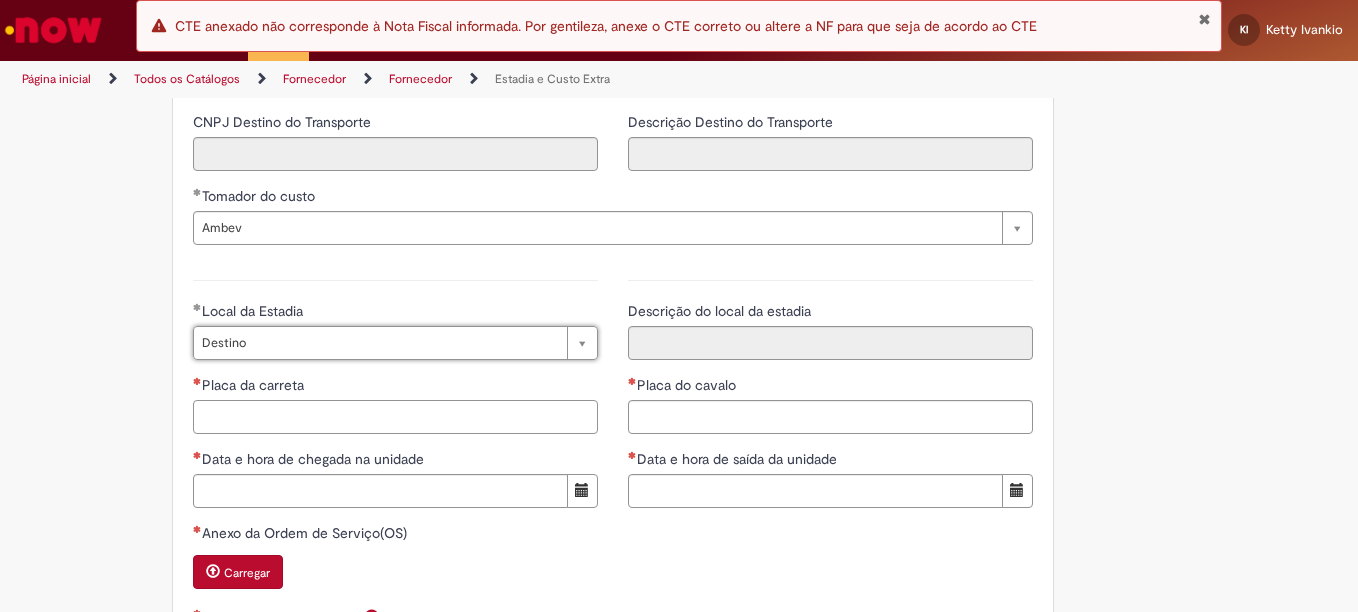 click on "Placa da carreta" at bounding box center (395, 417) 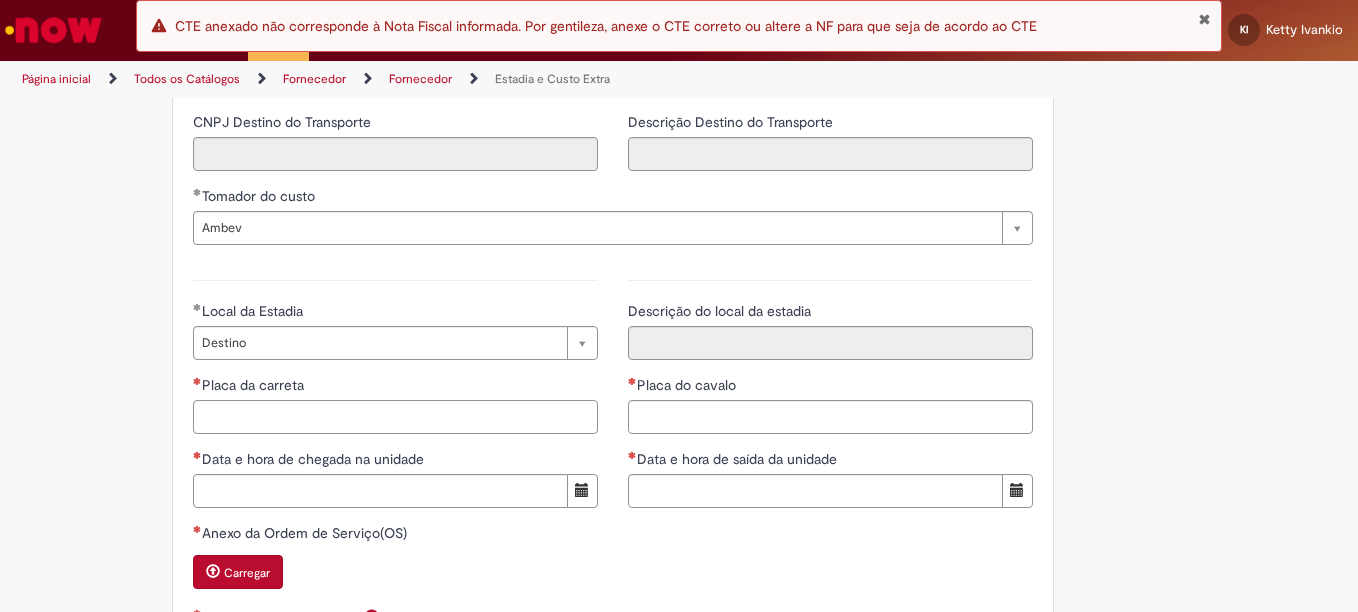 paste on "*******" 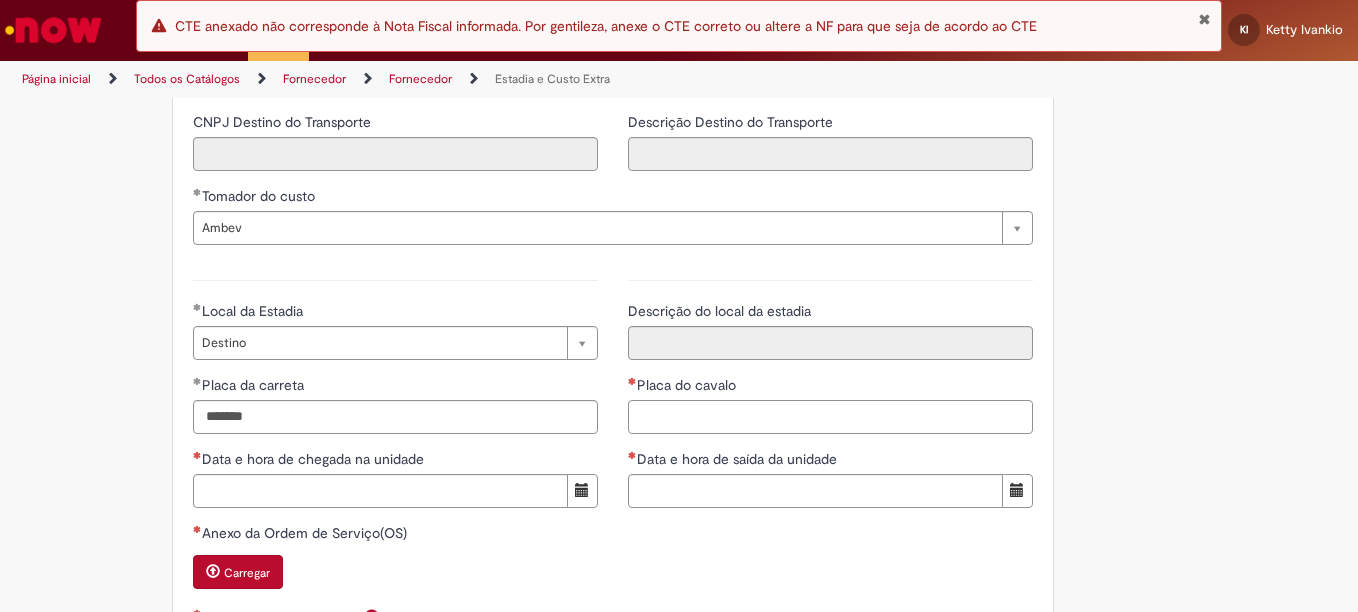 click on "Placa do cavalo" at bounding box center [830, 417] 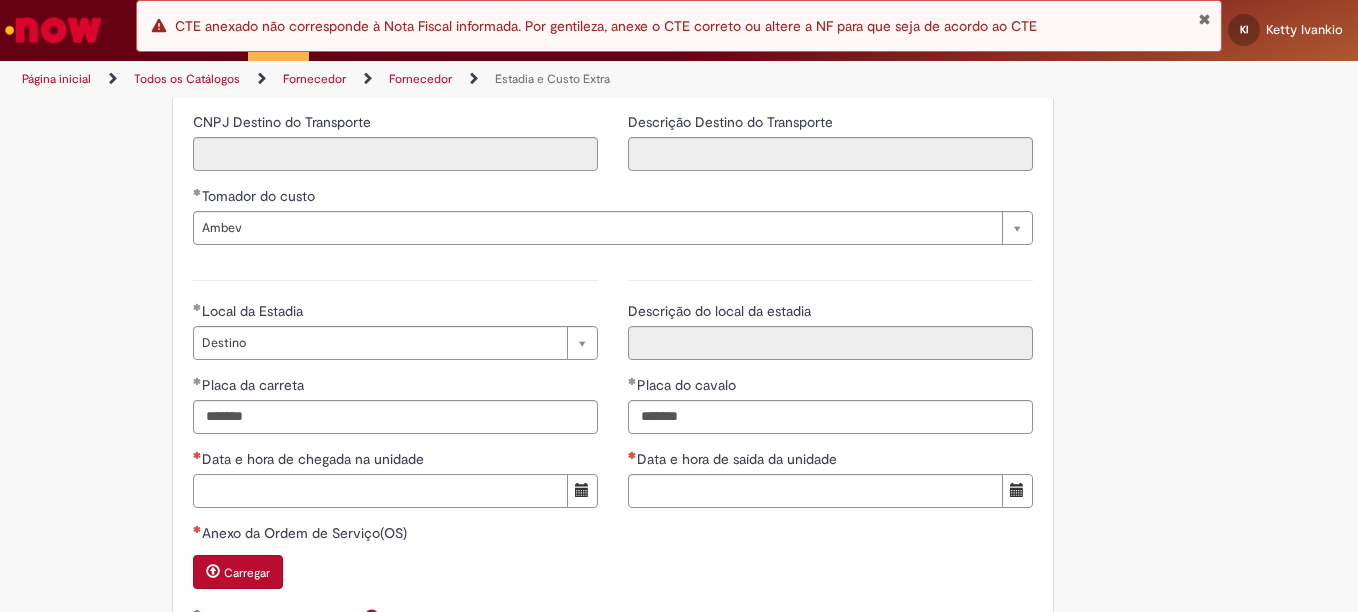 click on "Data e hora de chegada na unidade" at bounding box center (380, 491) 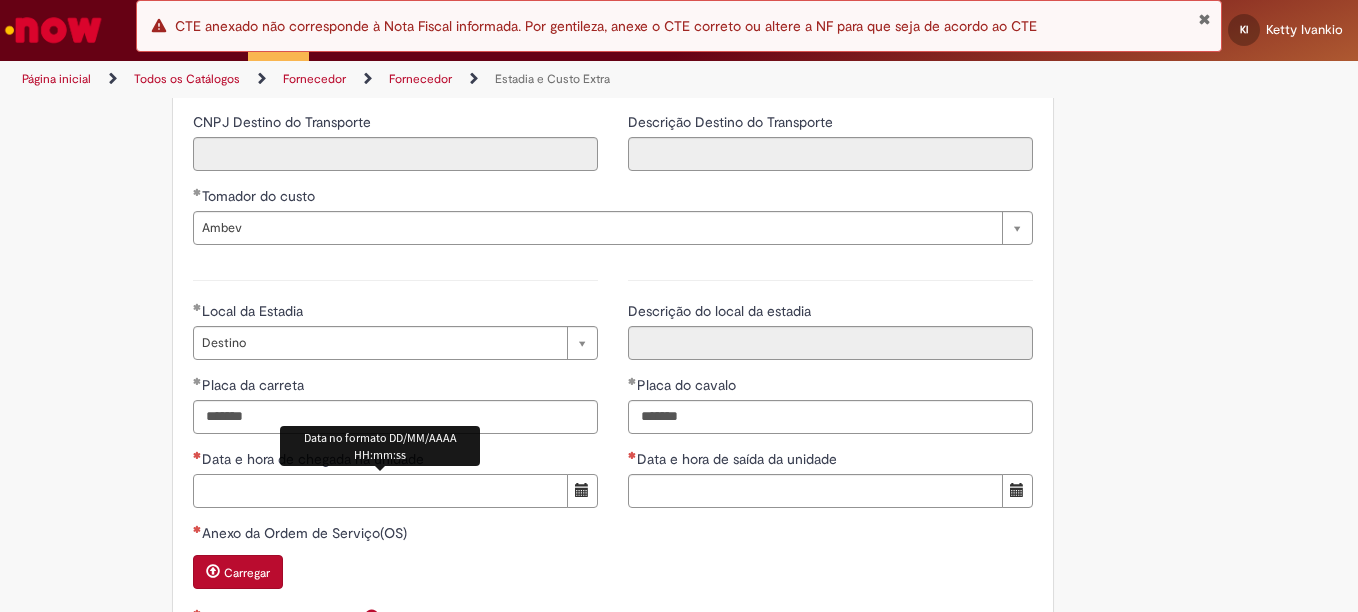 paste on "**********" 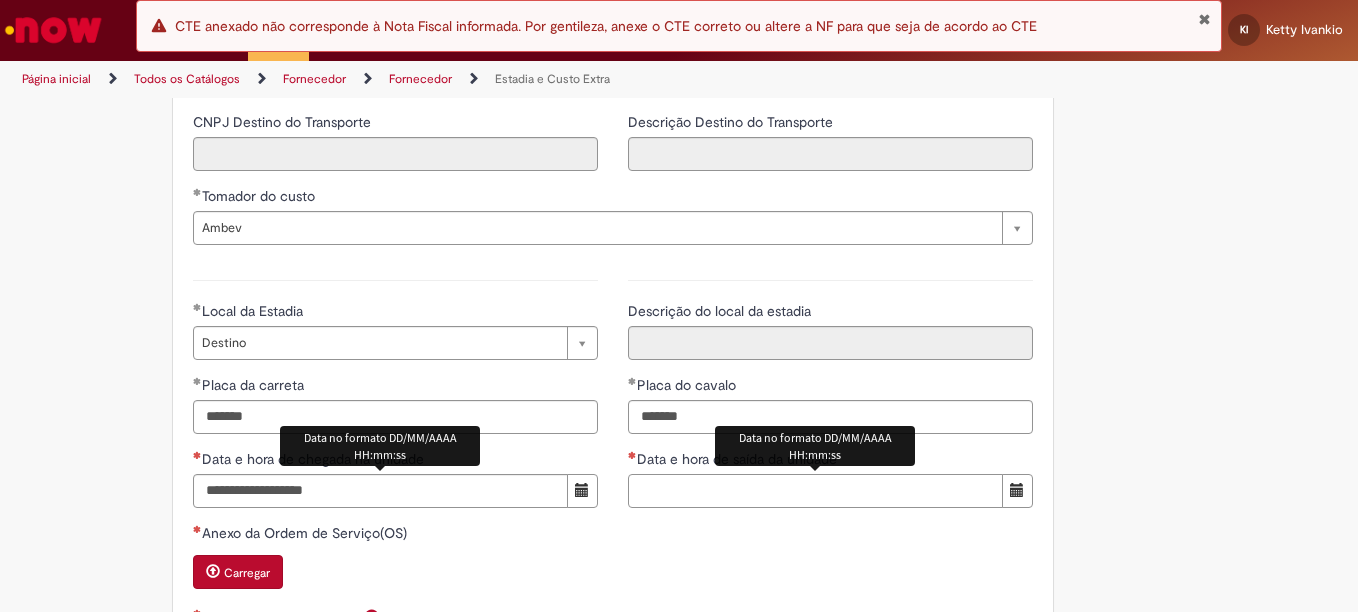click on "Data e hora de saída da unidade" at bounding box center [815, 491] 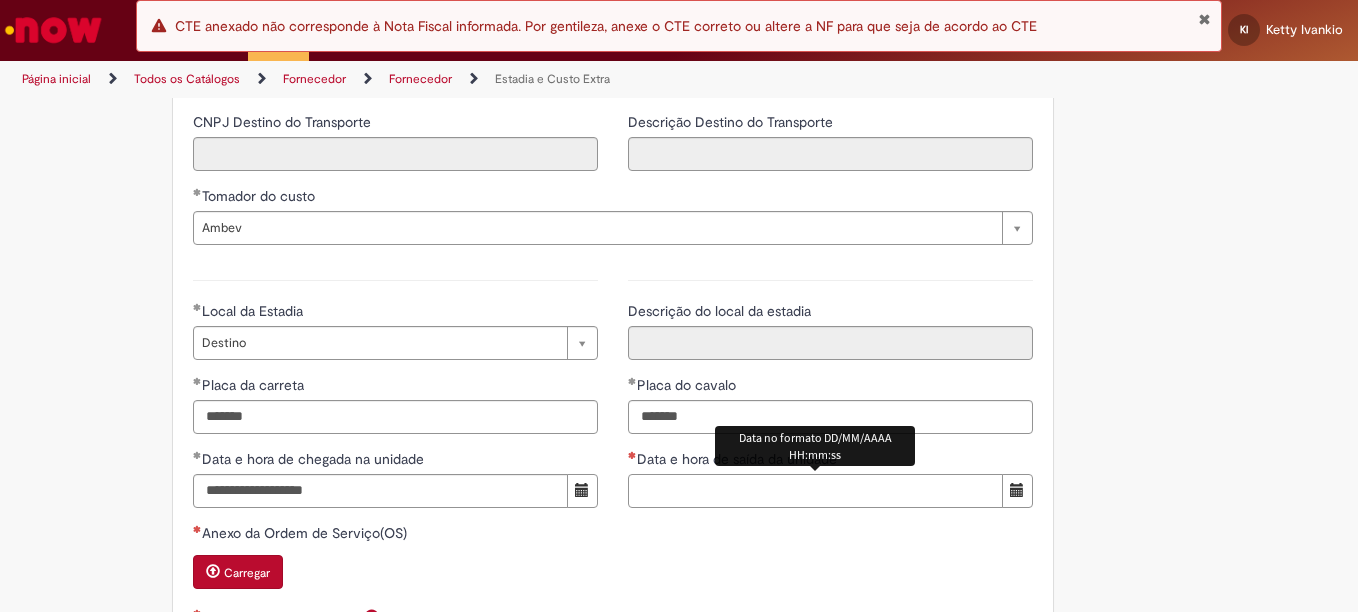 click on "Data e hora de saída da unidade" at bounding box center [815, 491] 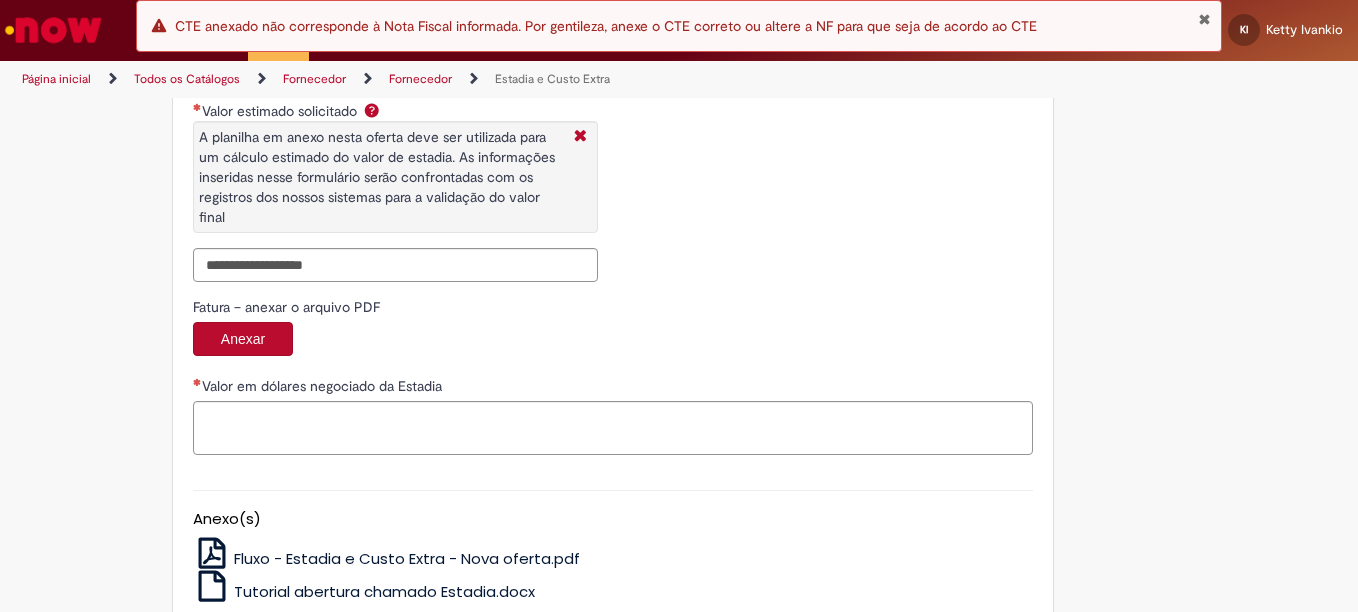 scroll, scrollTop: 3196, scrollLeft: 0, axis: vertical 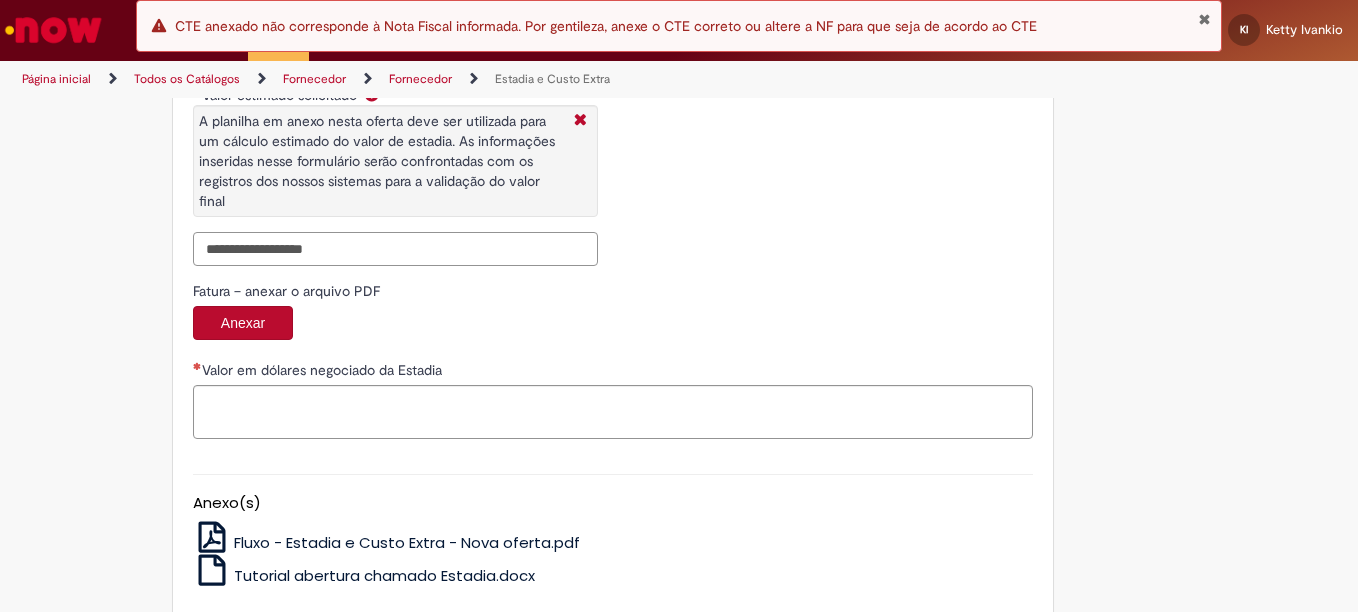 click on "Valor estimado solicitado A planilha em anexo nesta oferta deve ser utilizada para um cálculo estimado do valor de estadia. As informações inseridas nesse formulário serão confrontadas com os registros dos nossos sistemas para a validação do valor final" at bounding box center [395, 249] 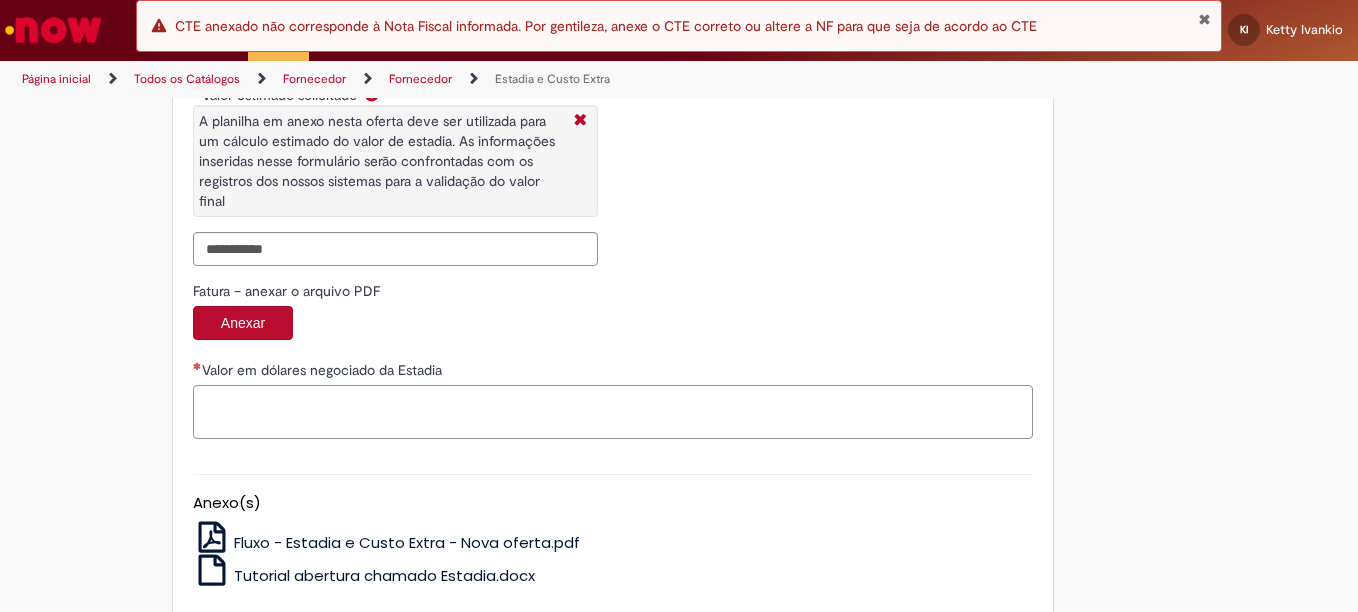 click on "Valor em dólares negociado da Estadia" at bounding box center [613, 412] 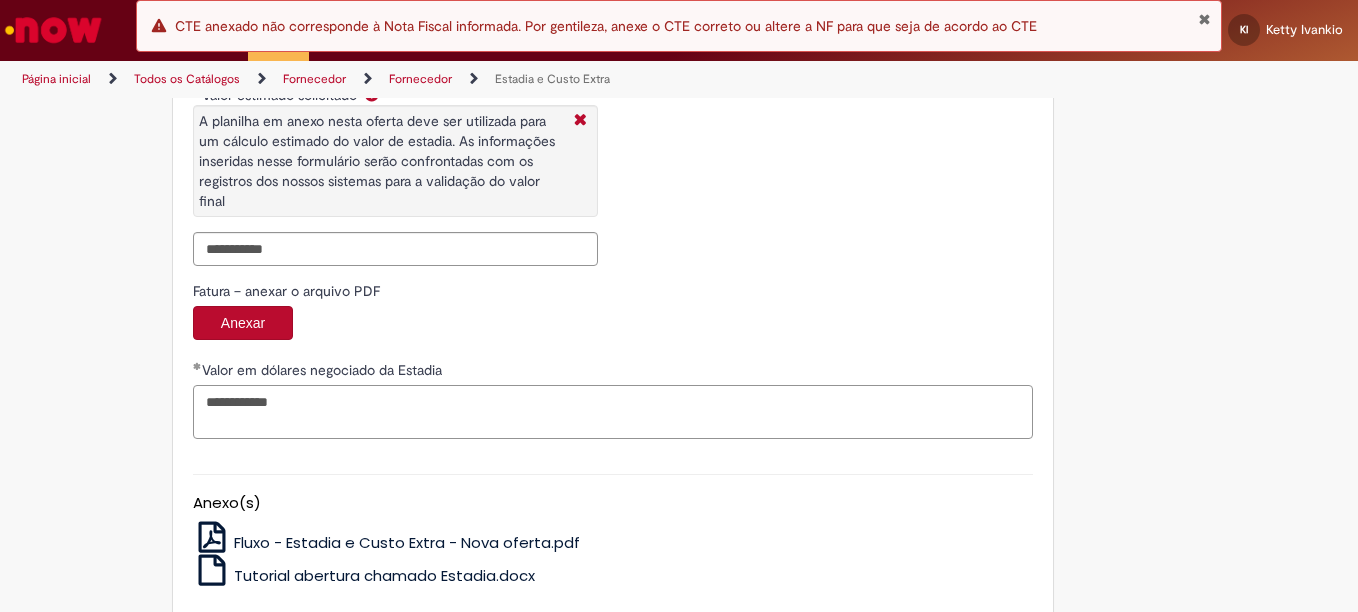 scroll, scrollTop: 2996, scrollLeft: 0, axis: vertical 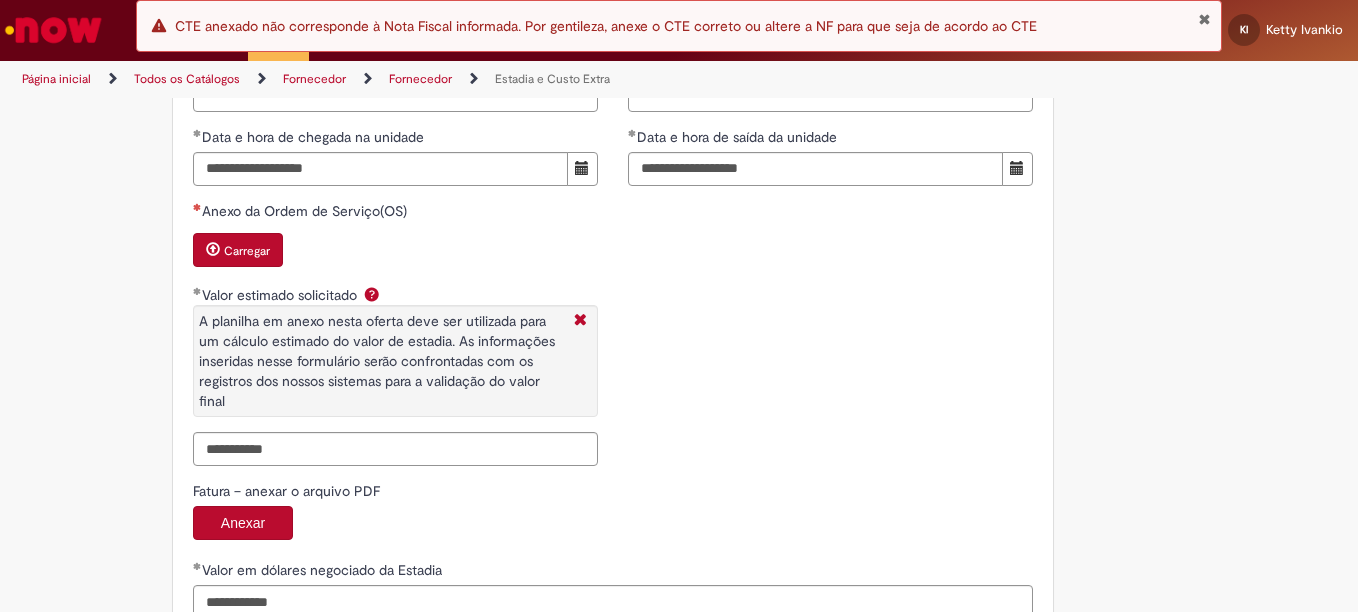 click on "Carregar" at bounding box center (247, 251) 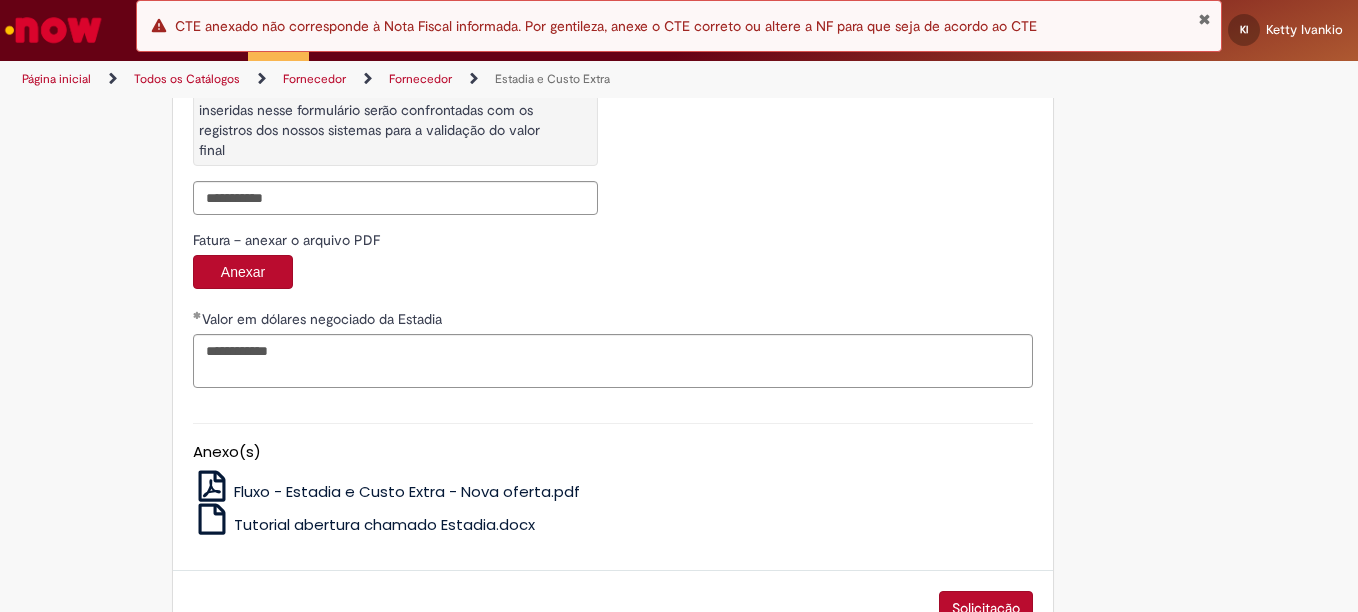 scroll, scrollTop: 3284, scrollLeft: 0, axis: vertical 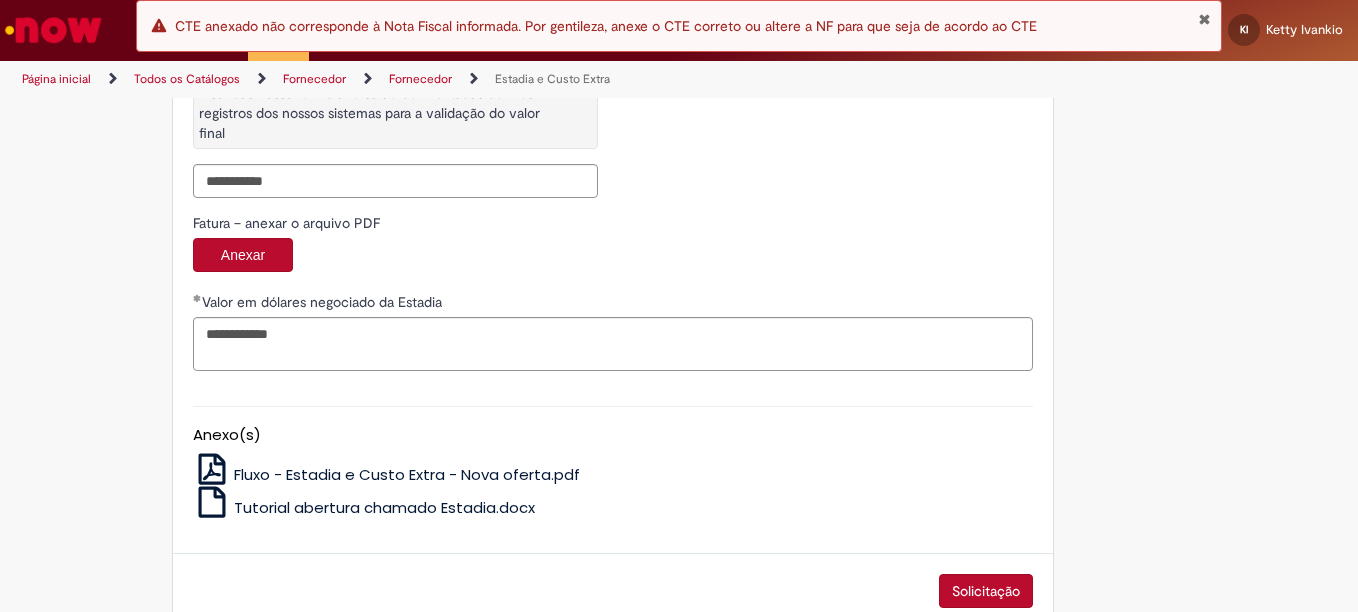 click on "Solicitação" at bounding box center (986, 591) 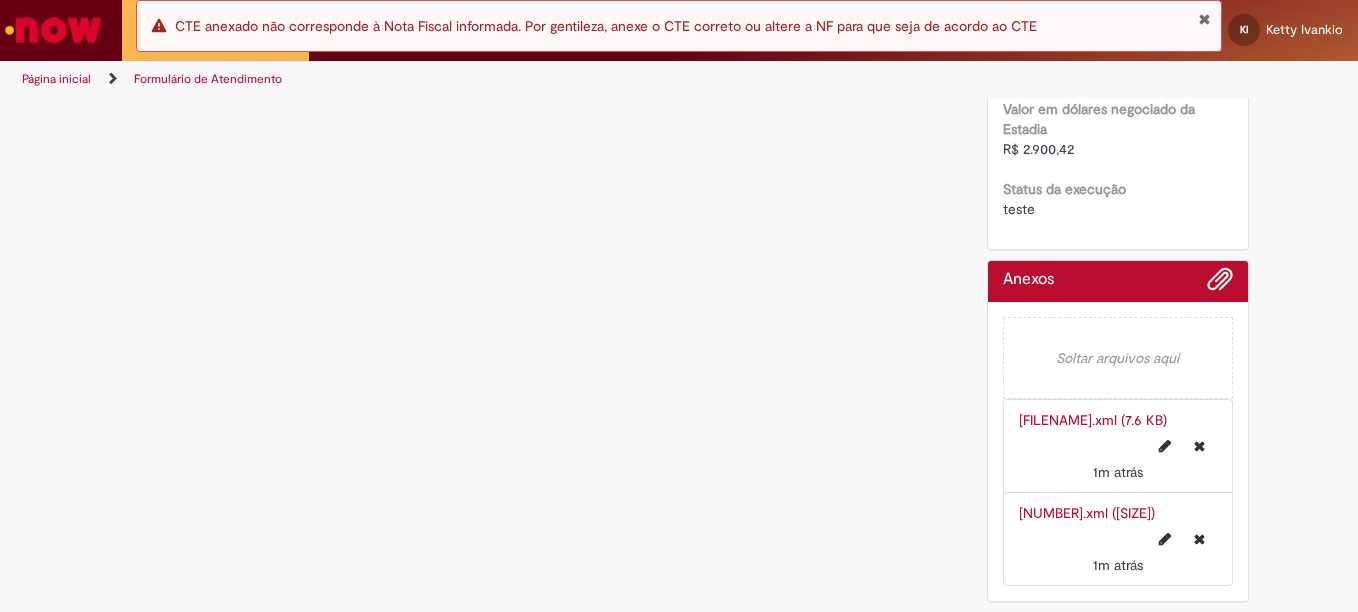 scroll, scrollTop: 0, scrollLeft: 0, axis: both 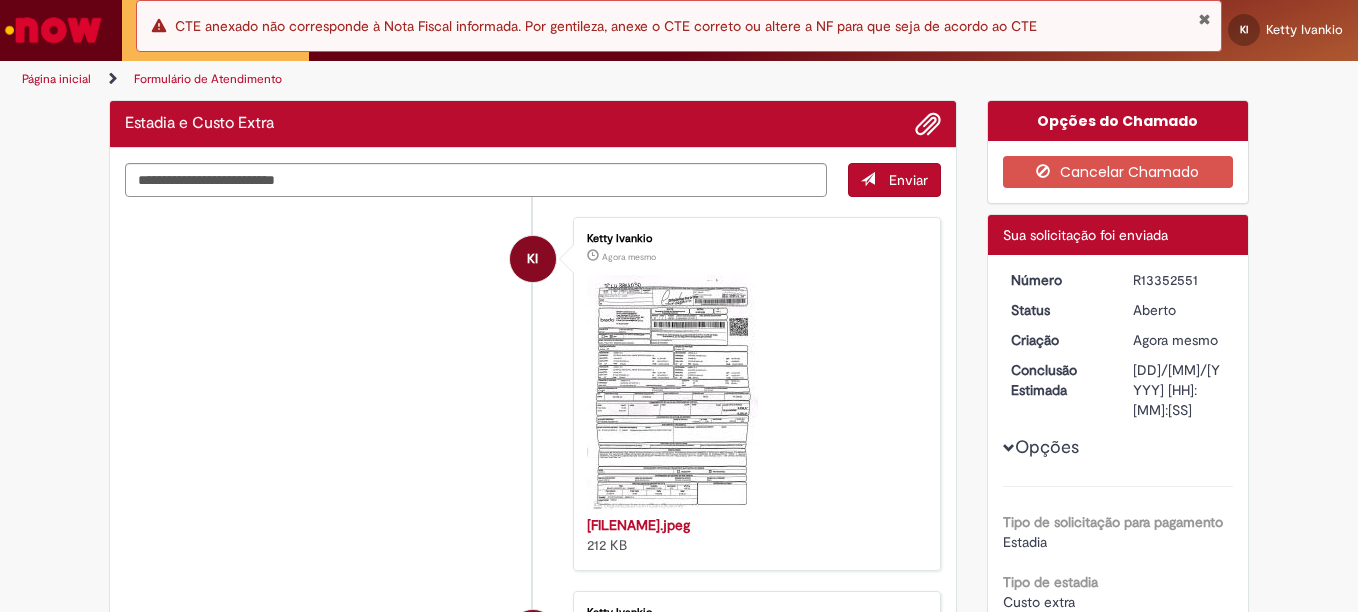 click on "R13352551" at bounding box center [1179, 280] 